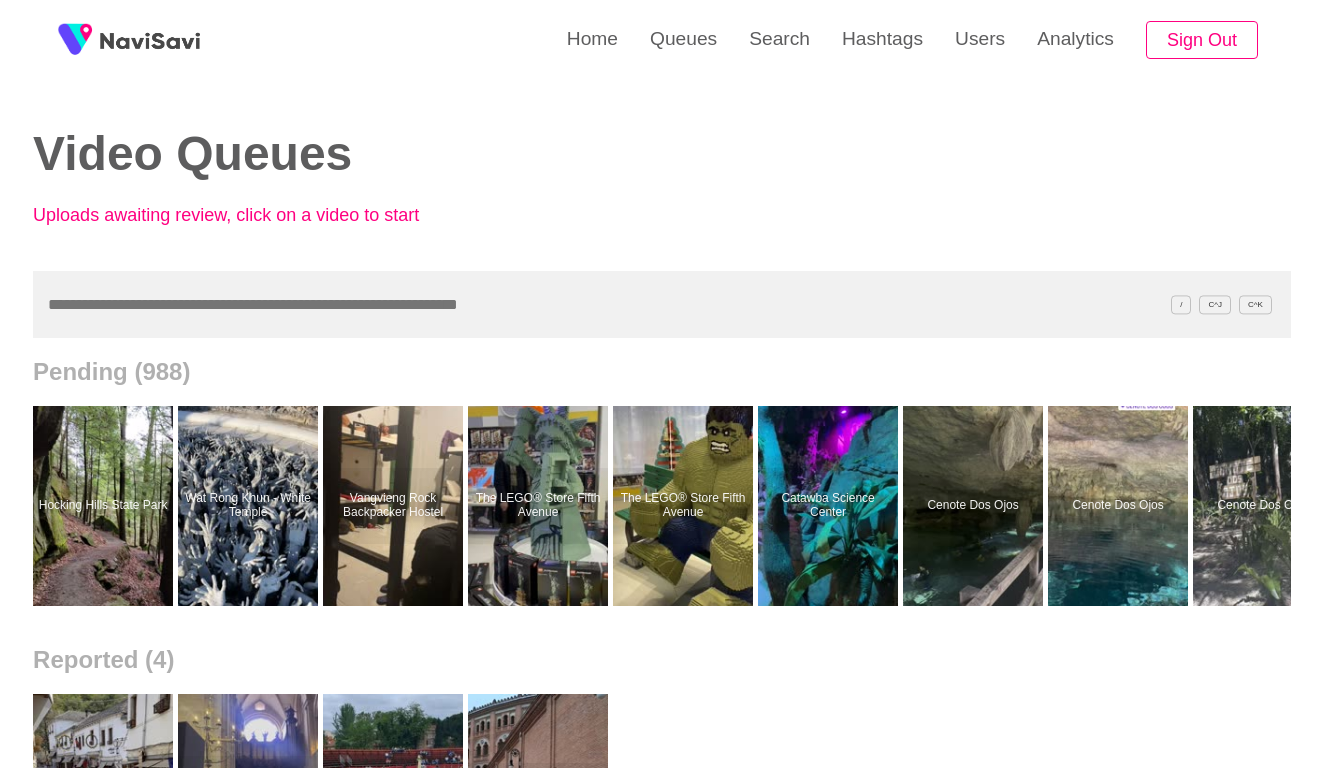 scroll, scrollTop: 0, scrollLeft: 0, axis: both 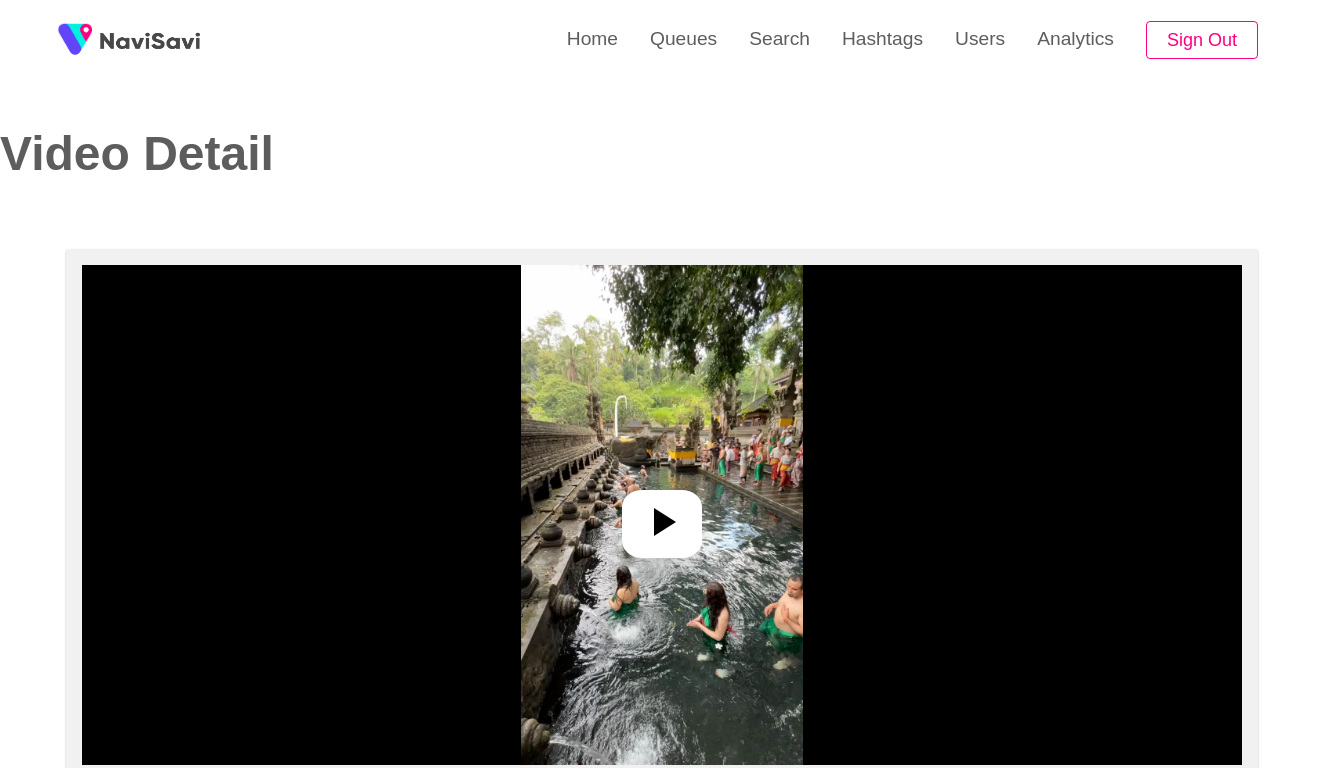 select on "**********" 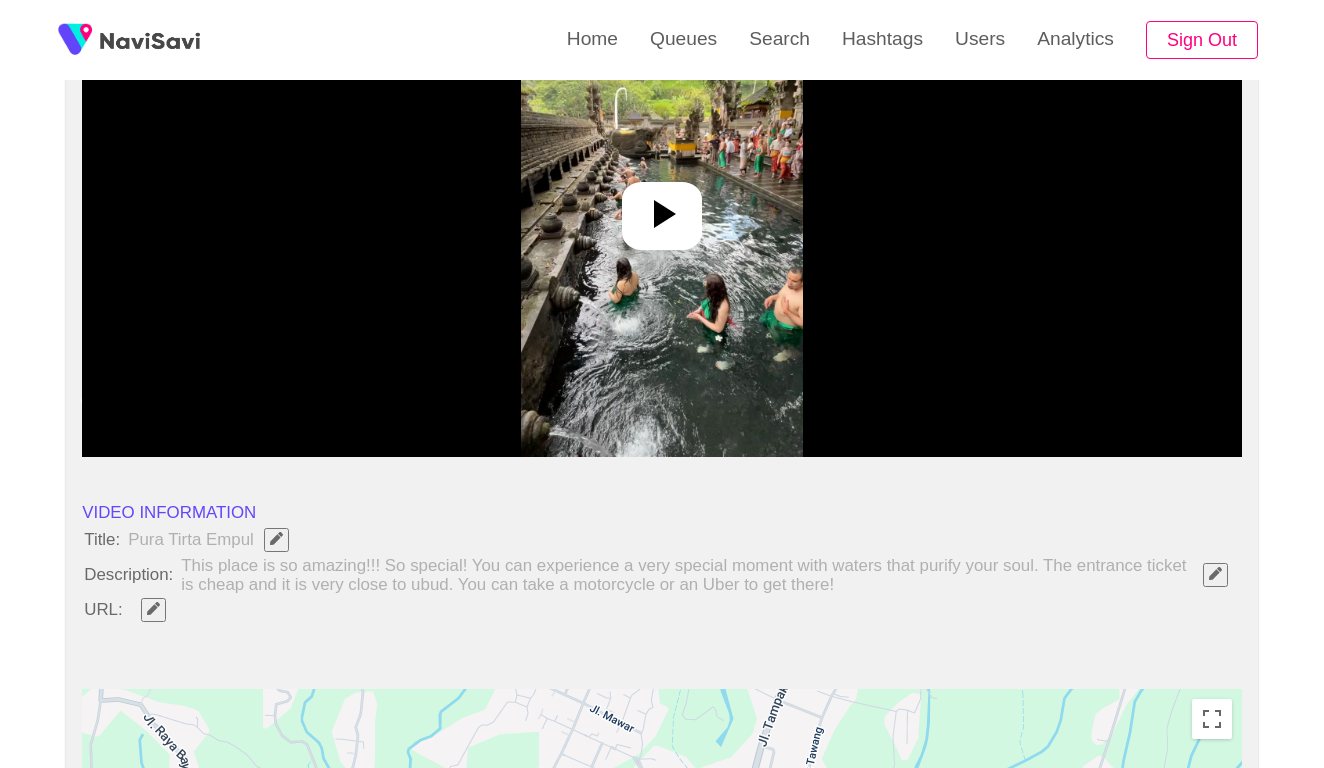 click at bounding box center [662, 207] 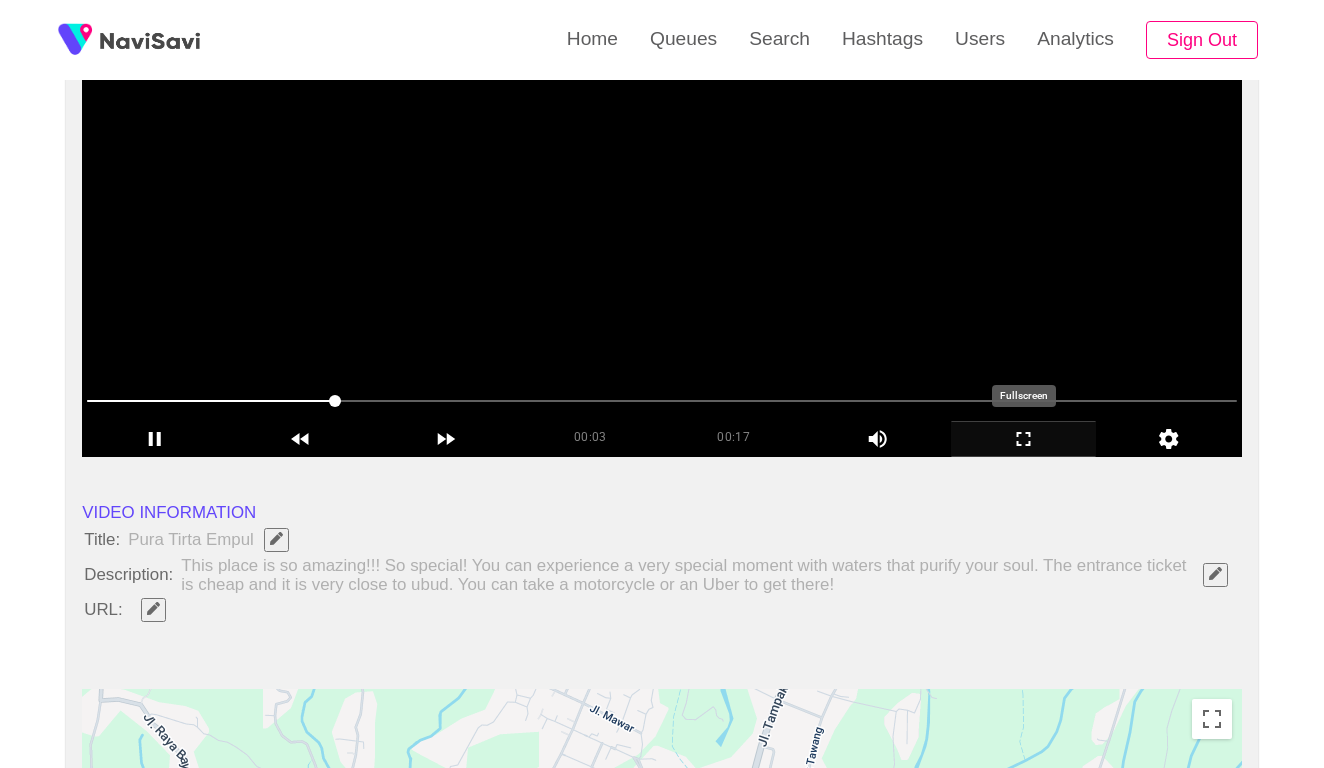 click 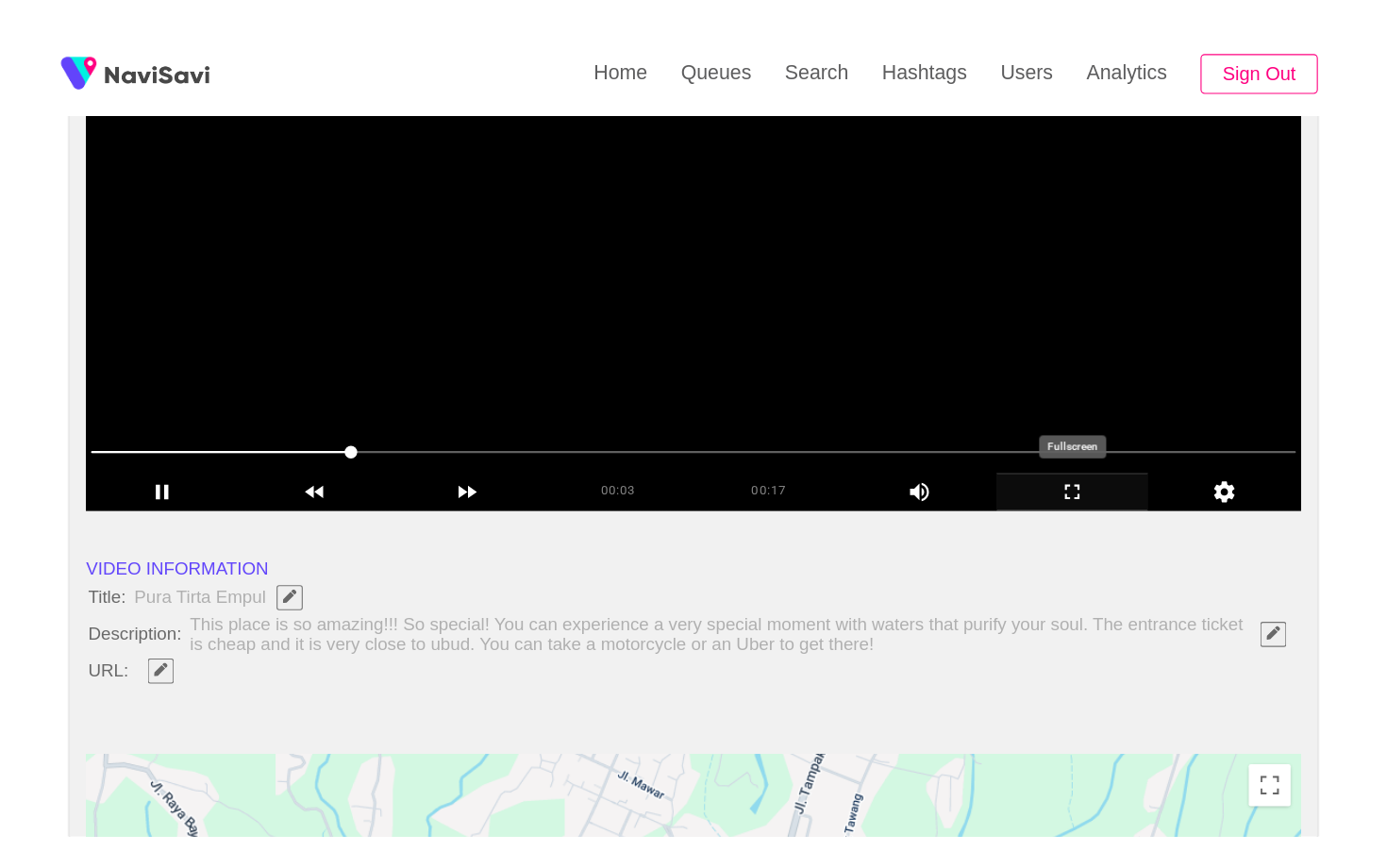 scroll, scrollTop: 0, scrollLeft: 0, axis: both 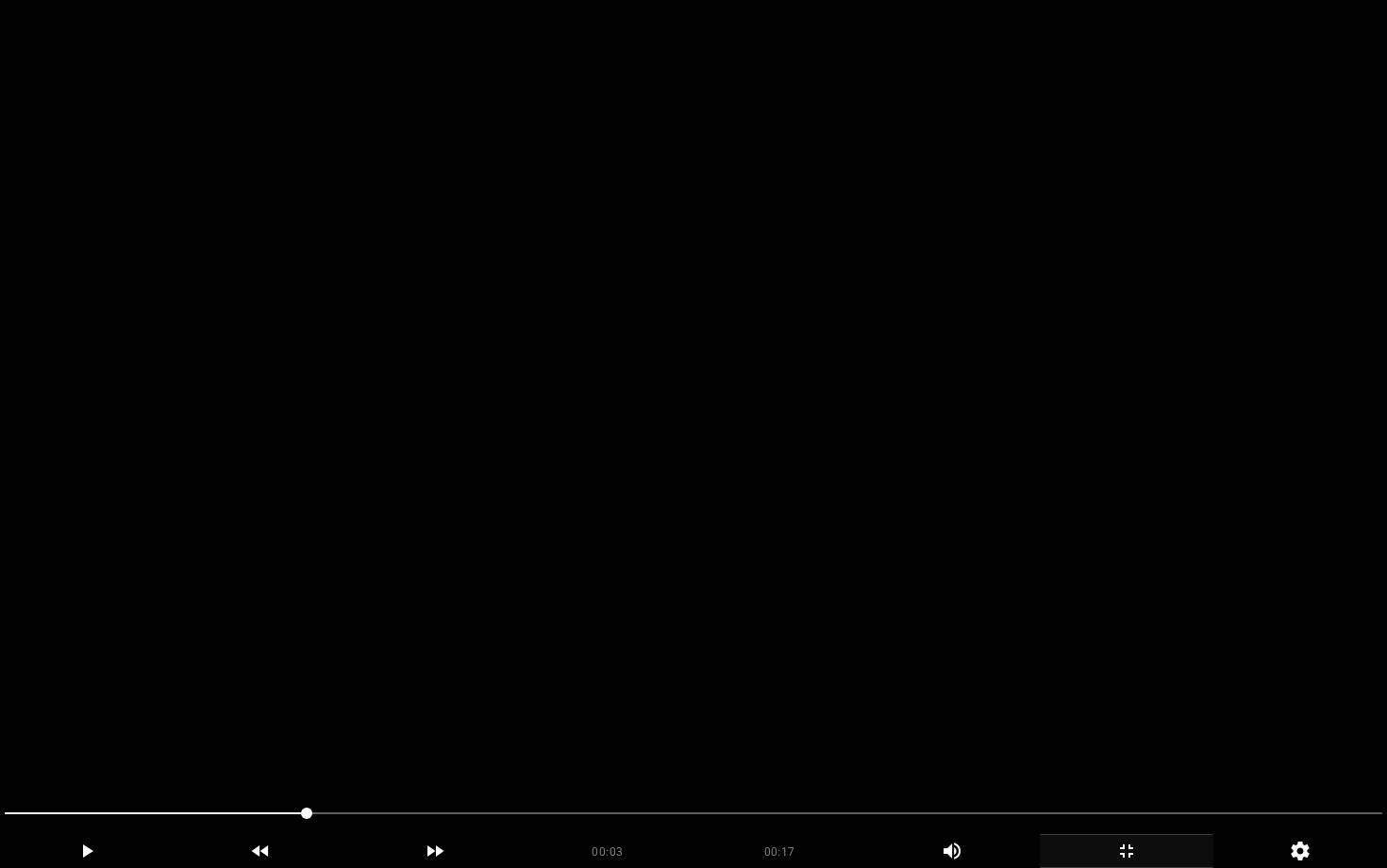 click at bounding box center (694, 434) 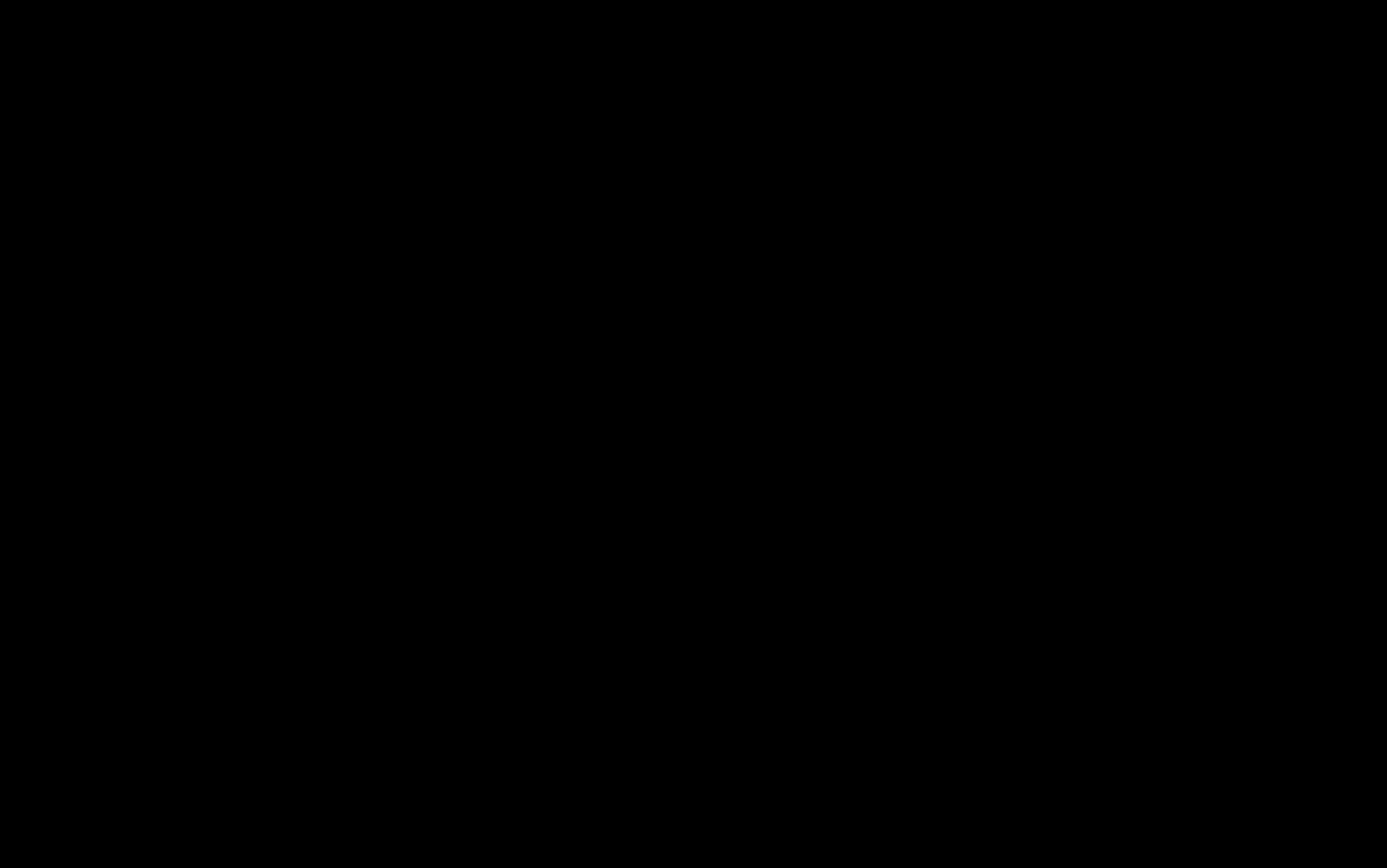 scroll, scrollTop: 1, scrollLeft: 0, axis: vertical 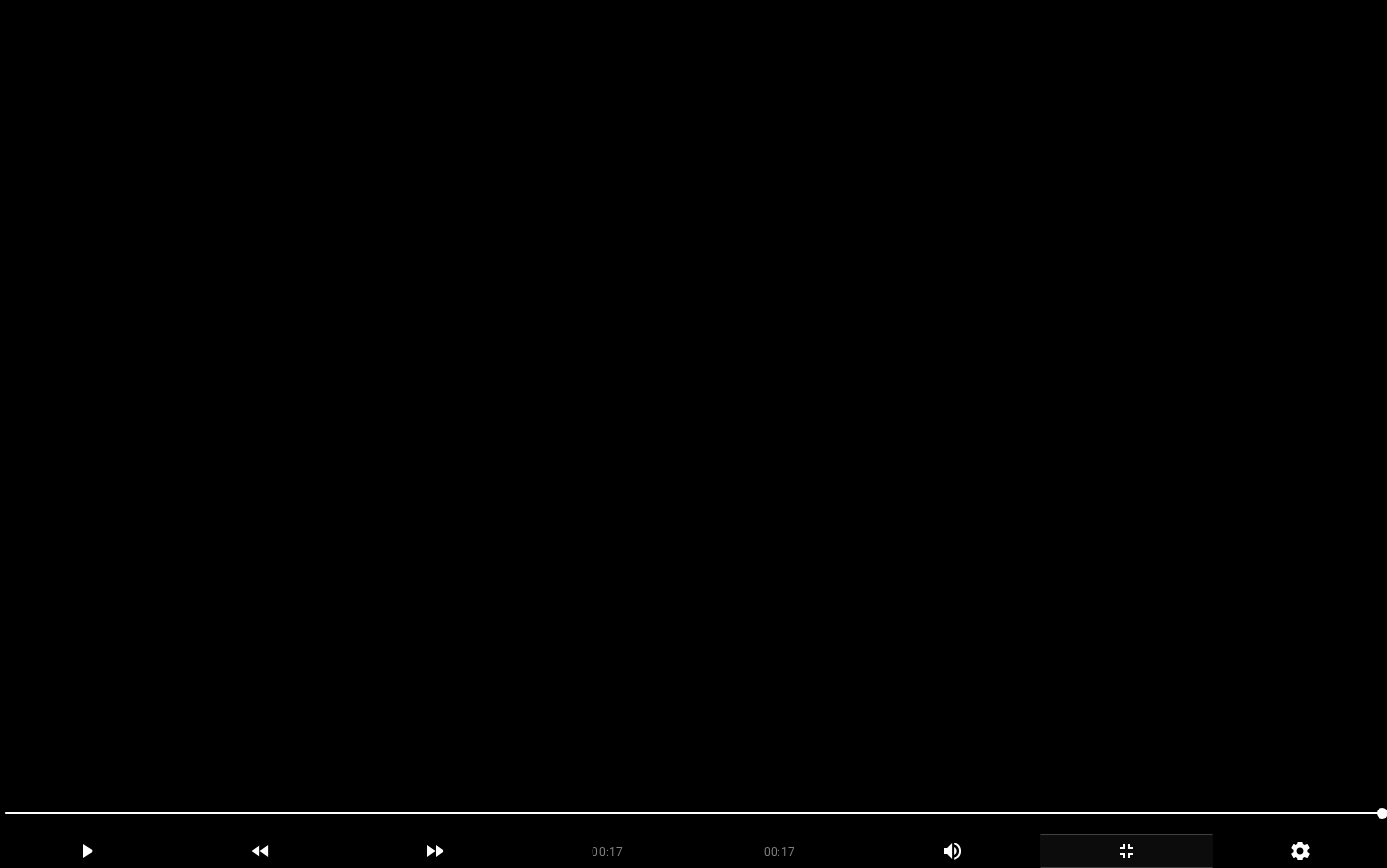 click at bounding box center (694, 434) 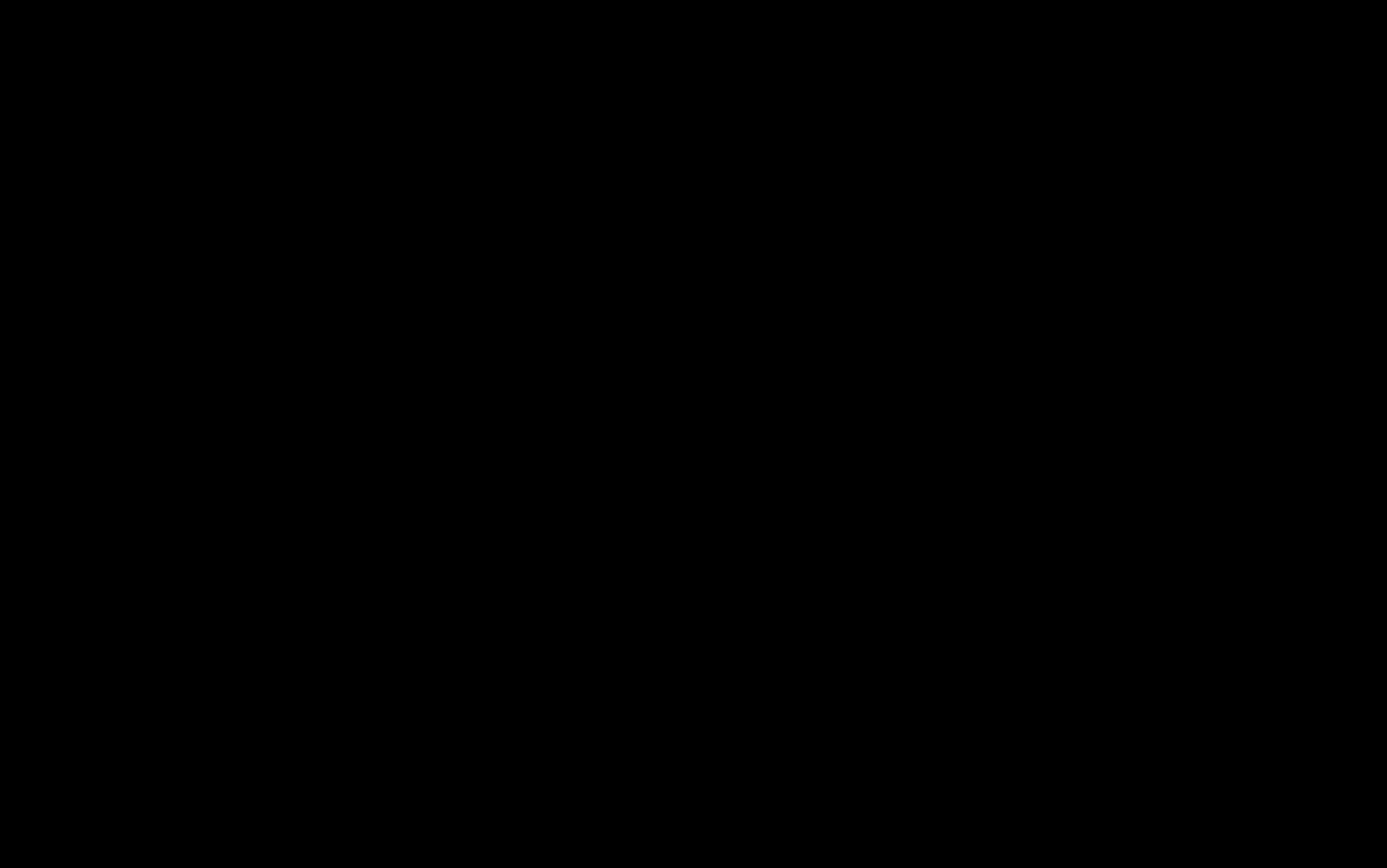 click 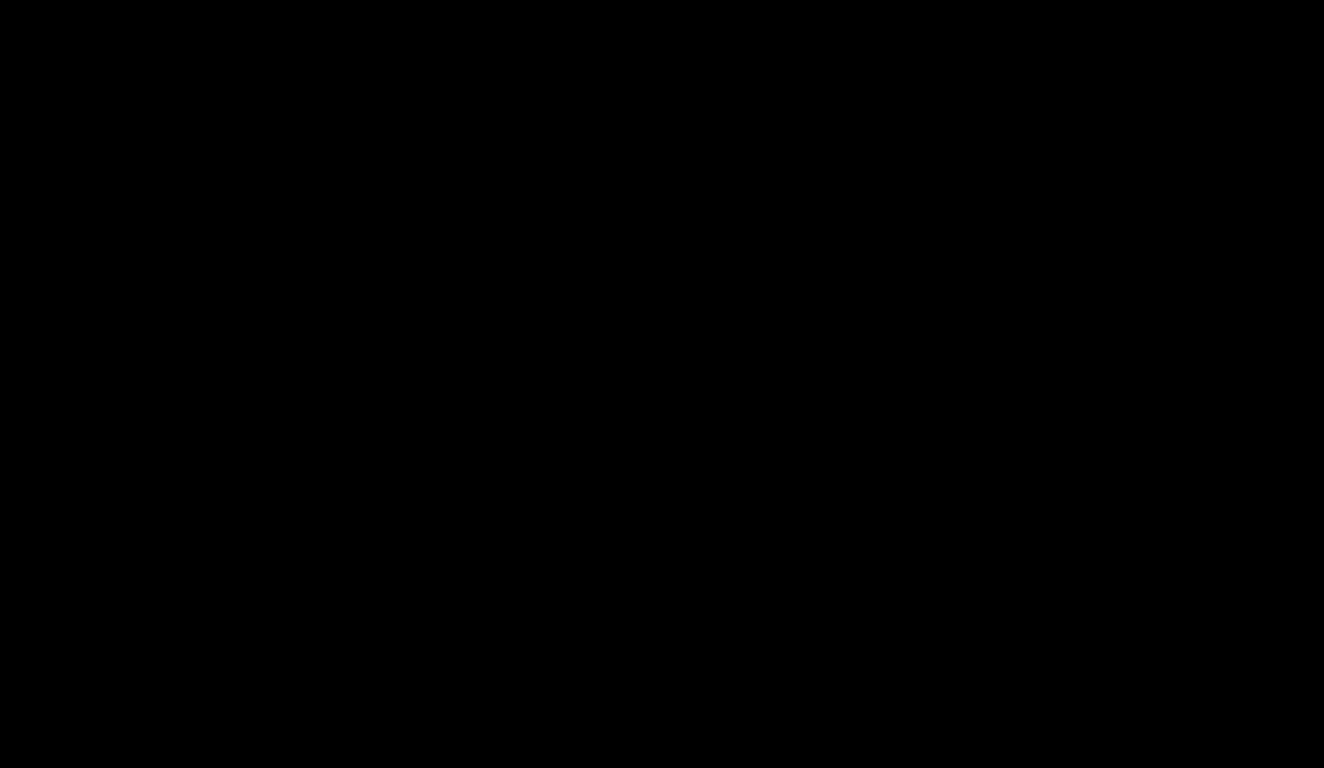 scroll, scrollTop: 1483, scrollLeft: 0, axis: vertical 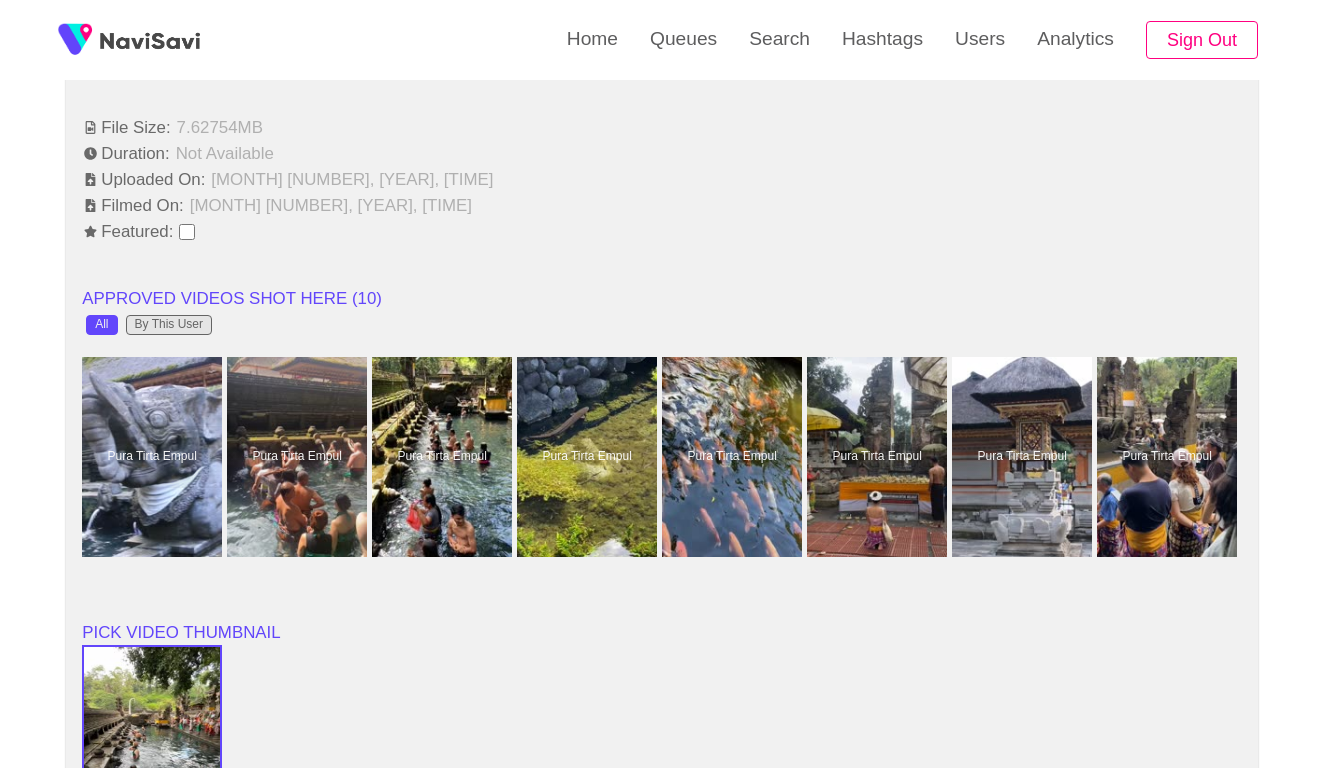 click on "By This User" at bounding box center [169, 325] 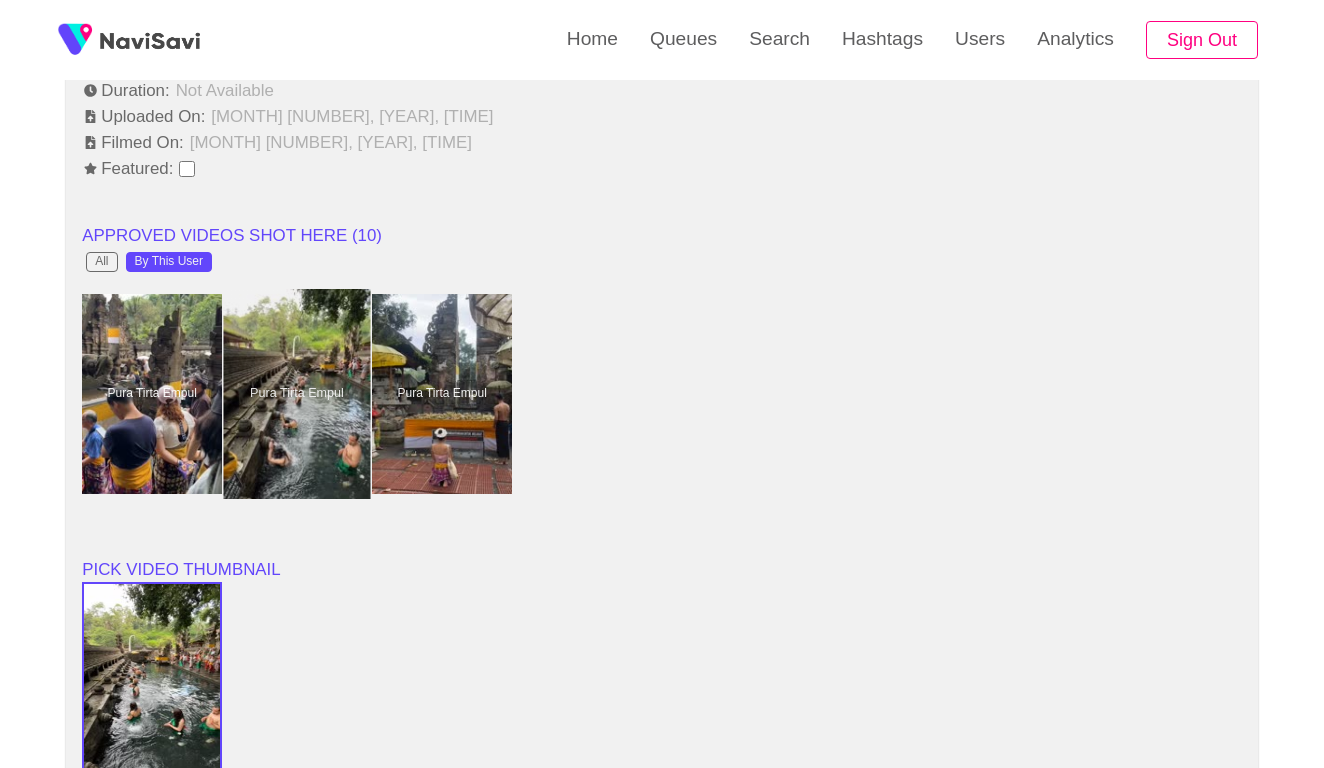 scroll, scrollTop: 1566, scrollLeft: 0, axis: vertical 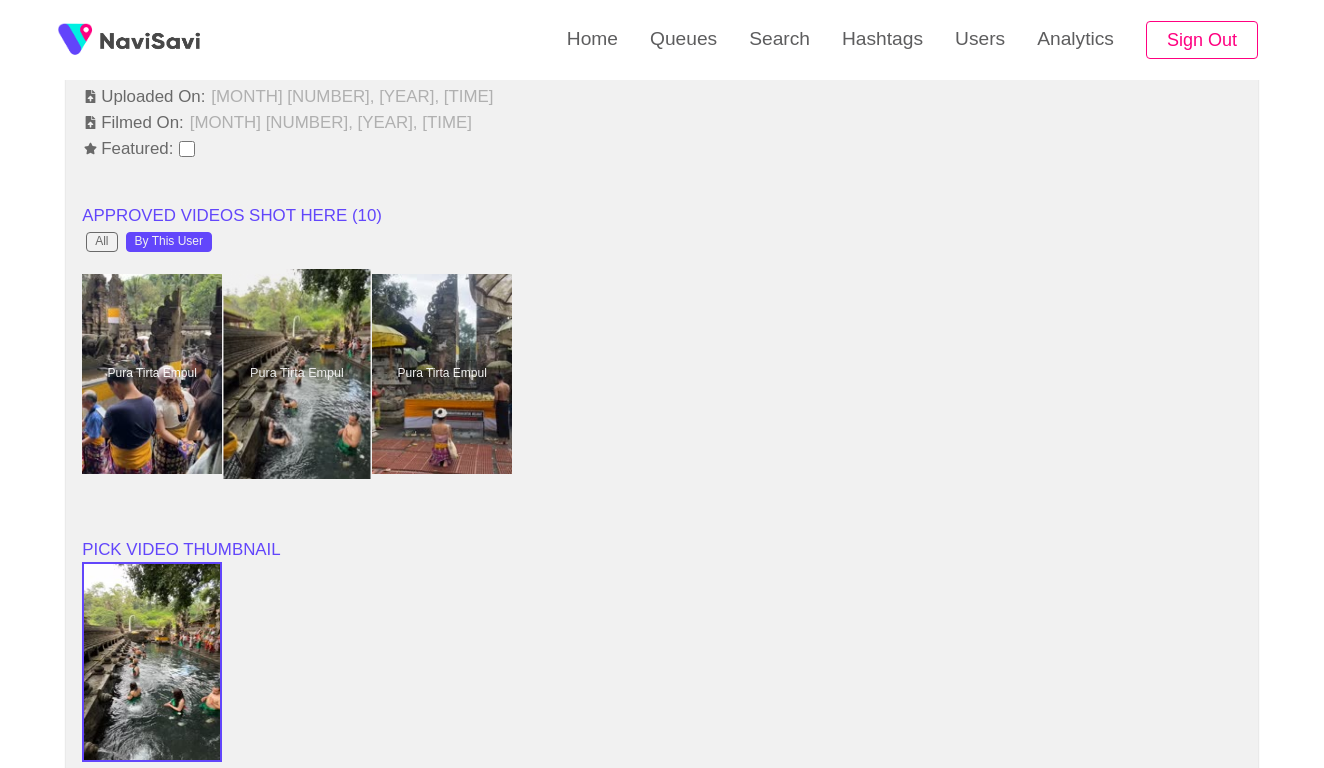 click at bounding box center [297, 374] 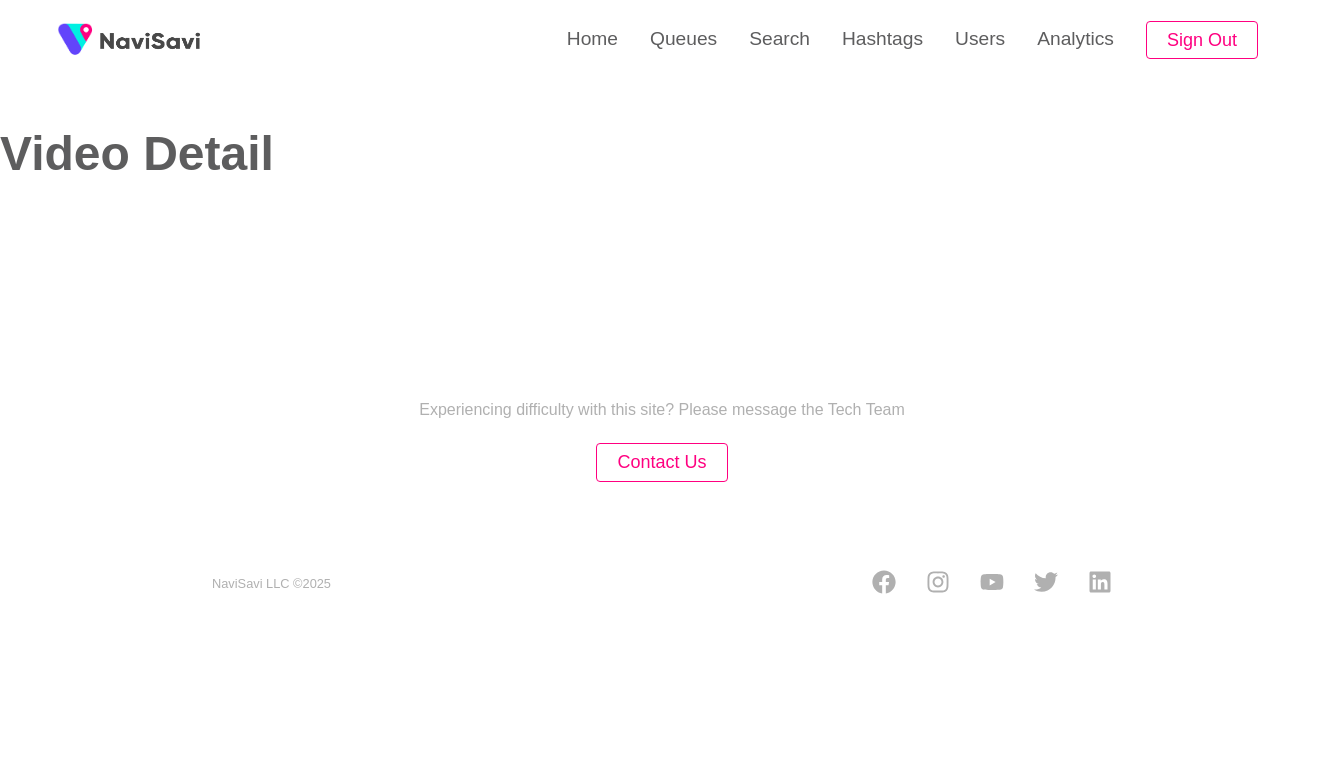 select on "**" 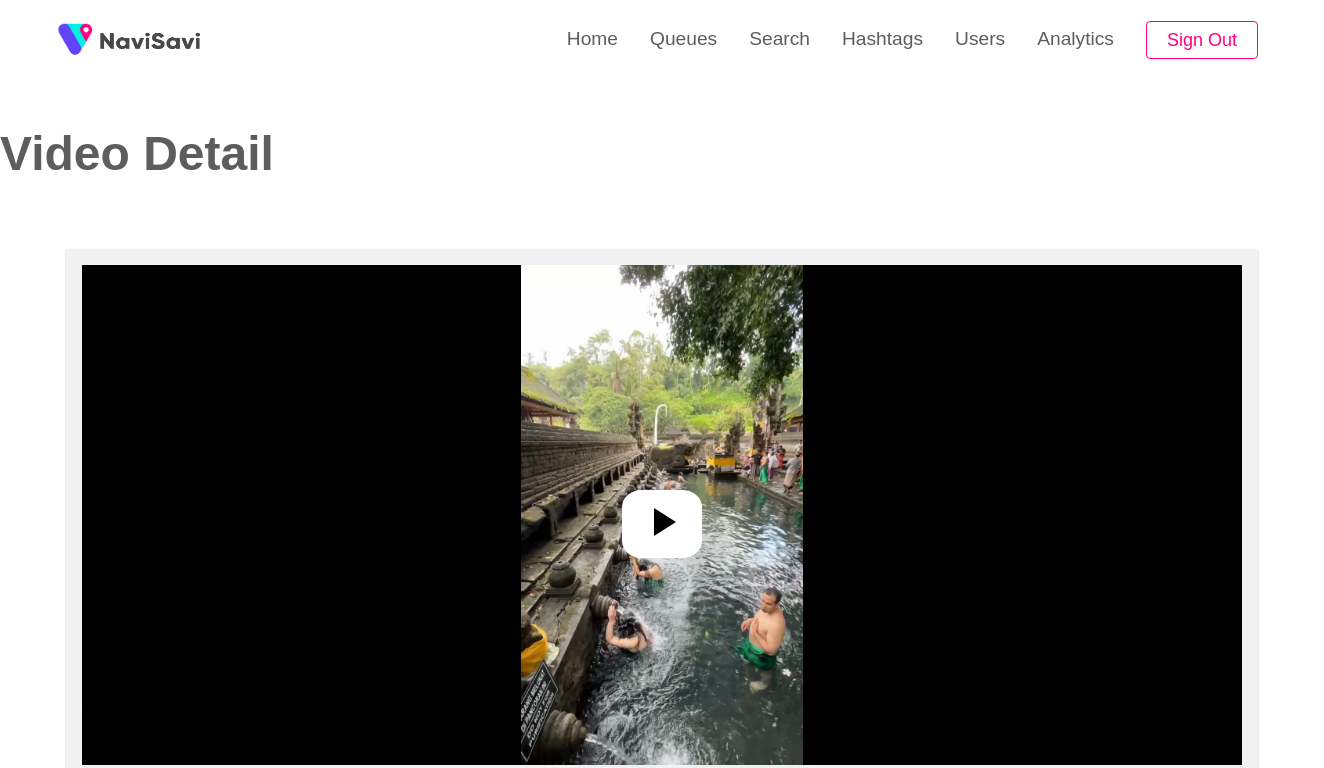 click at bounding box center [662, 515] 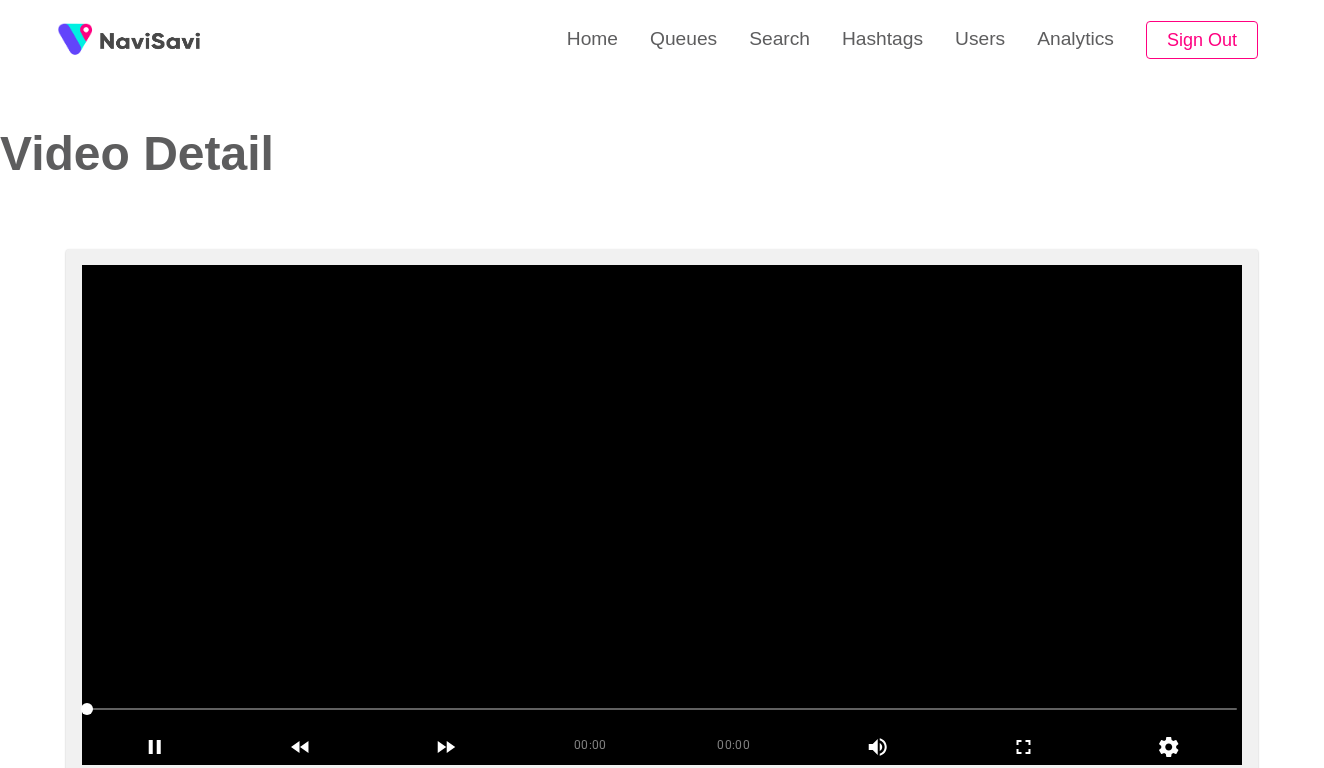 select on "**********" 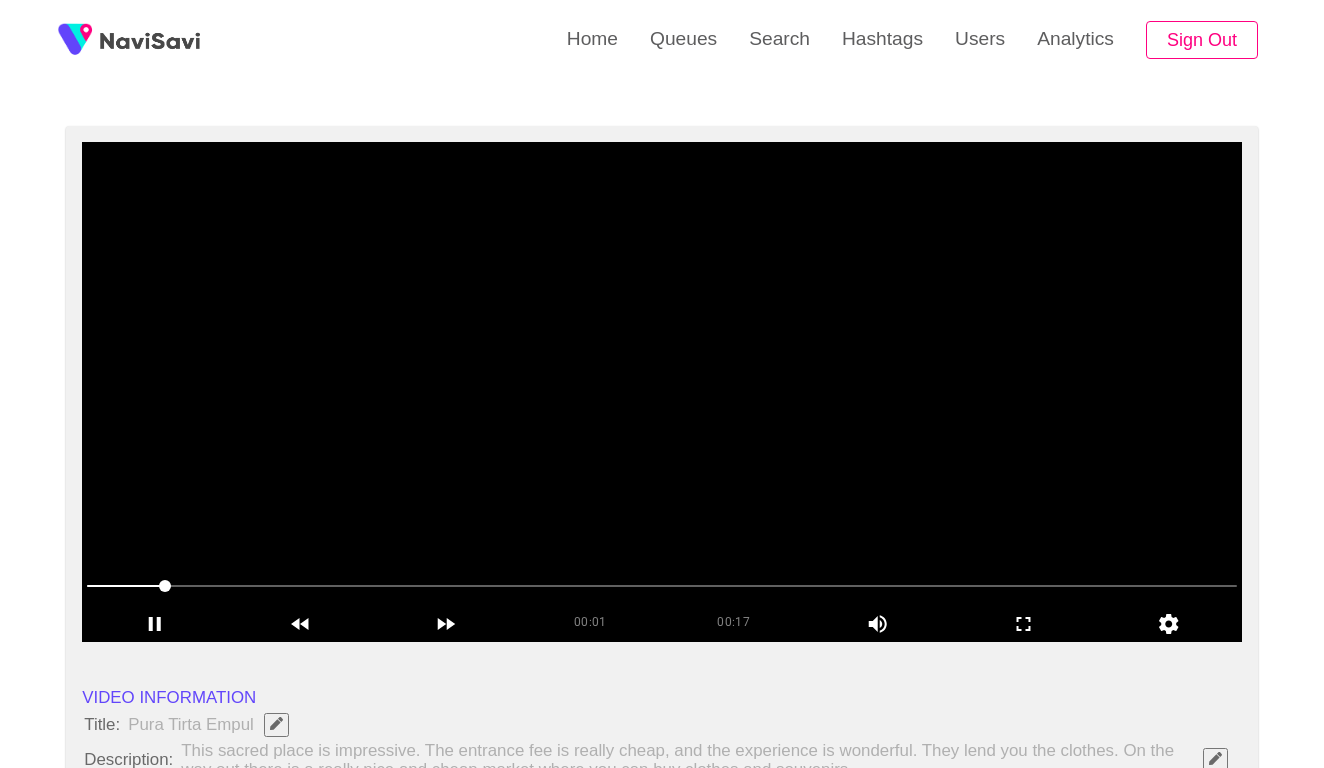 scroll, scrollTop: 126, scrollLeft: 0, axis: vertical 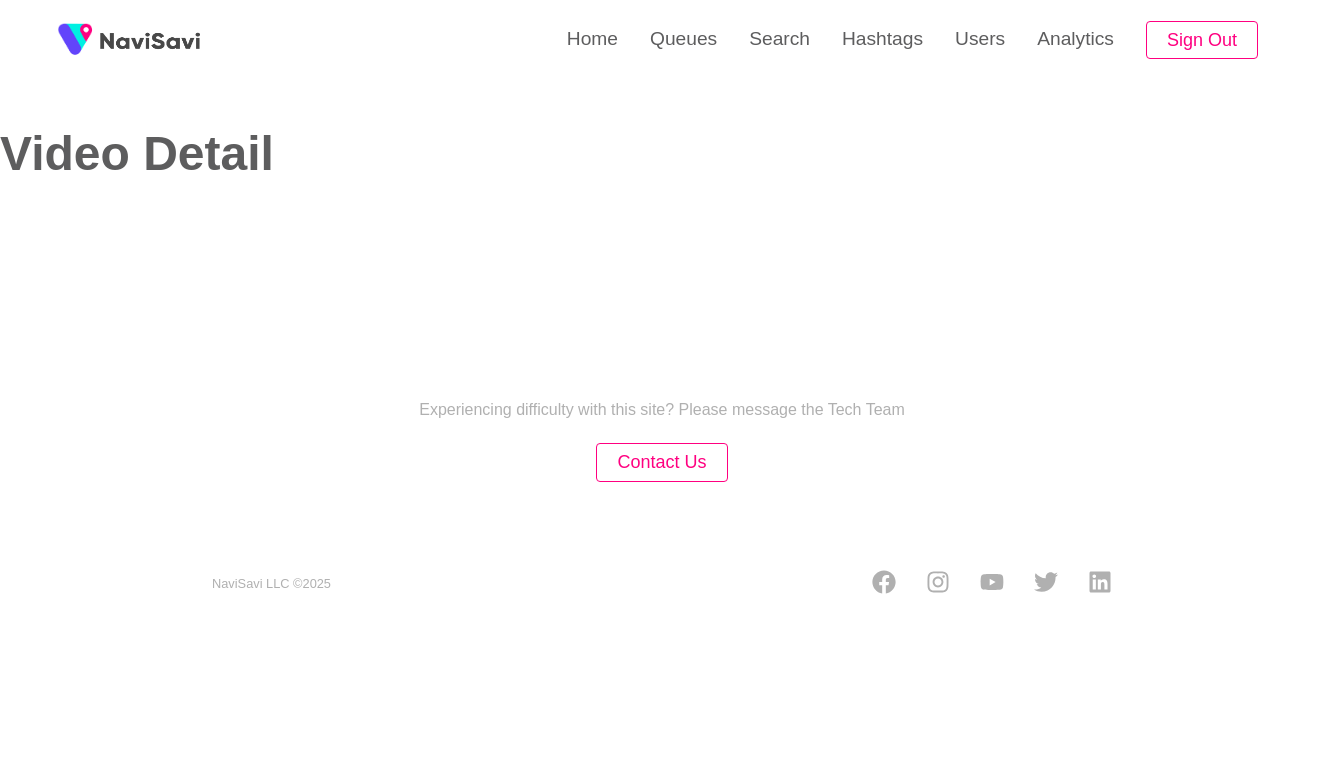 select on "**********" 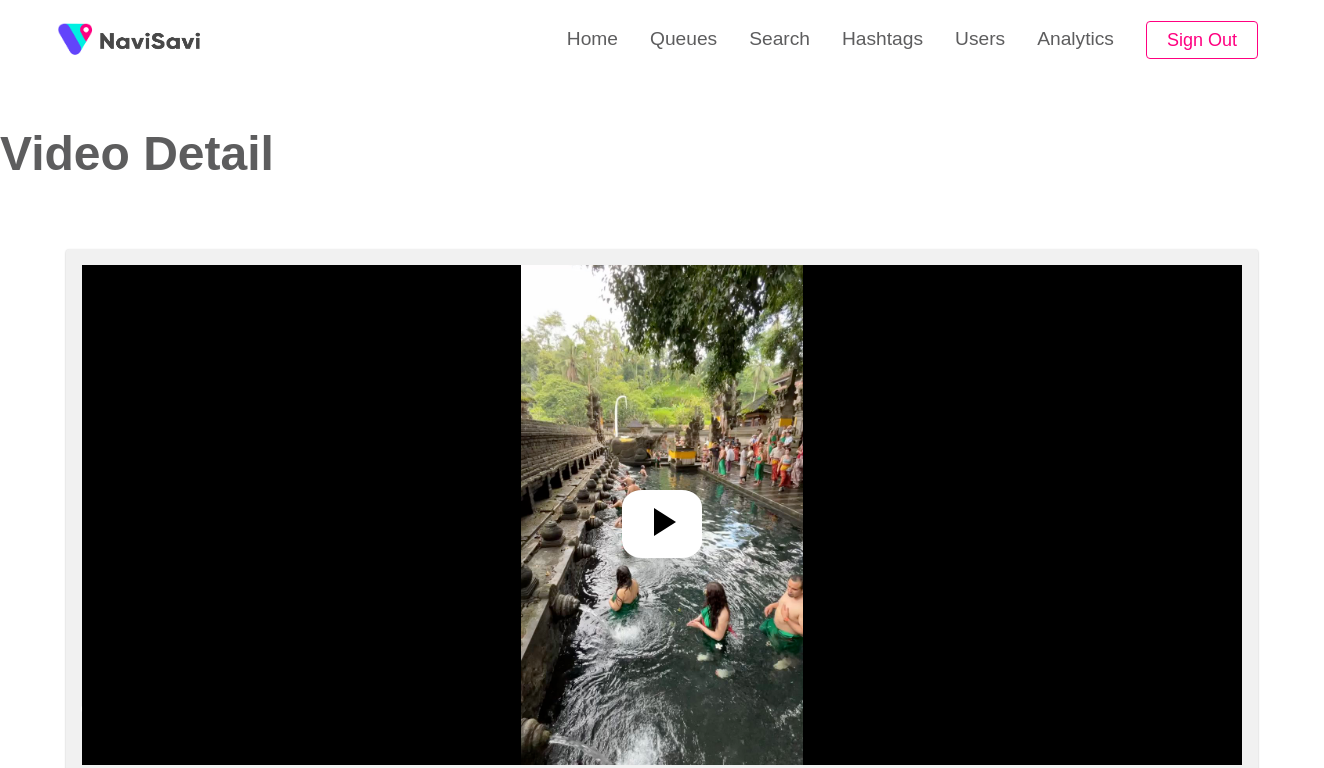 scroll, scrollTop: 0, scrollLeft: 0, axis: both 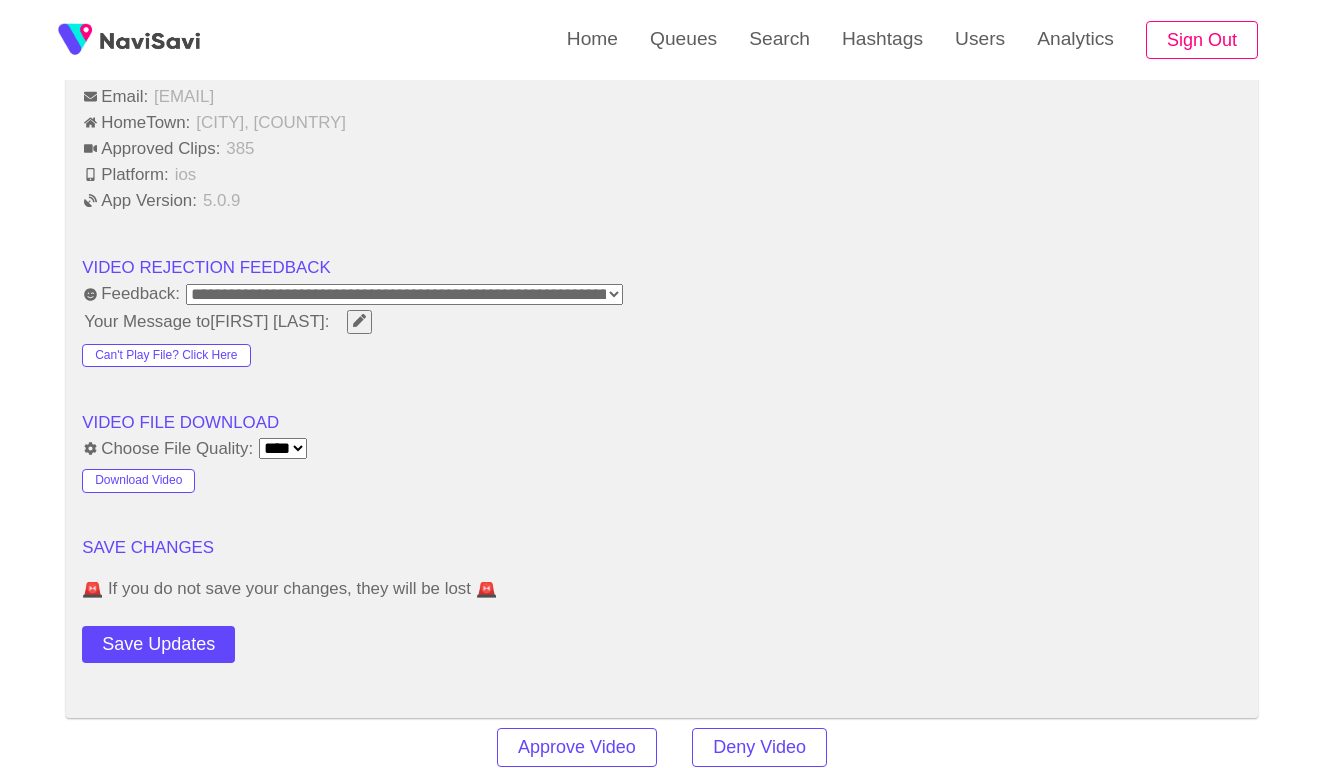 click on "**********" at bounding box center [404, 294] 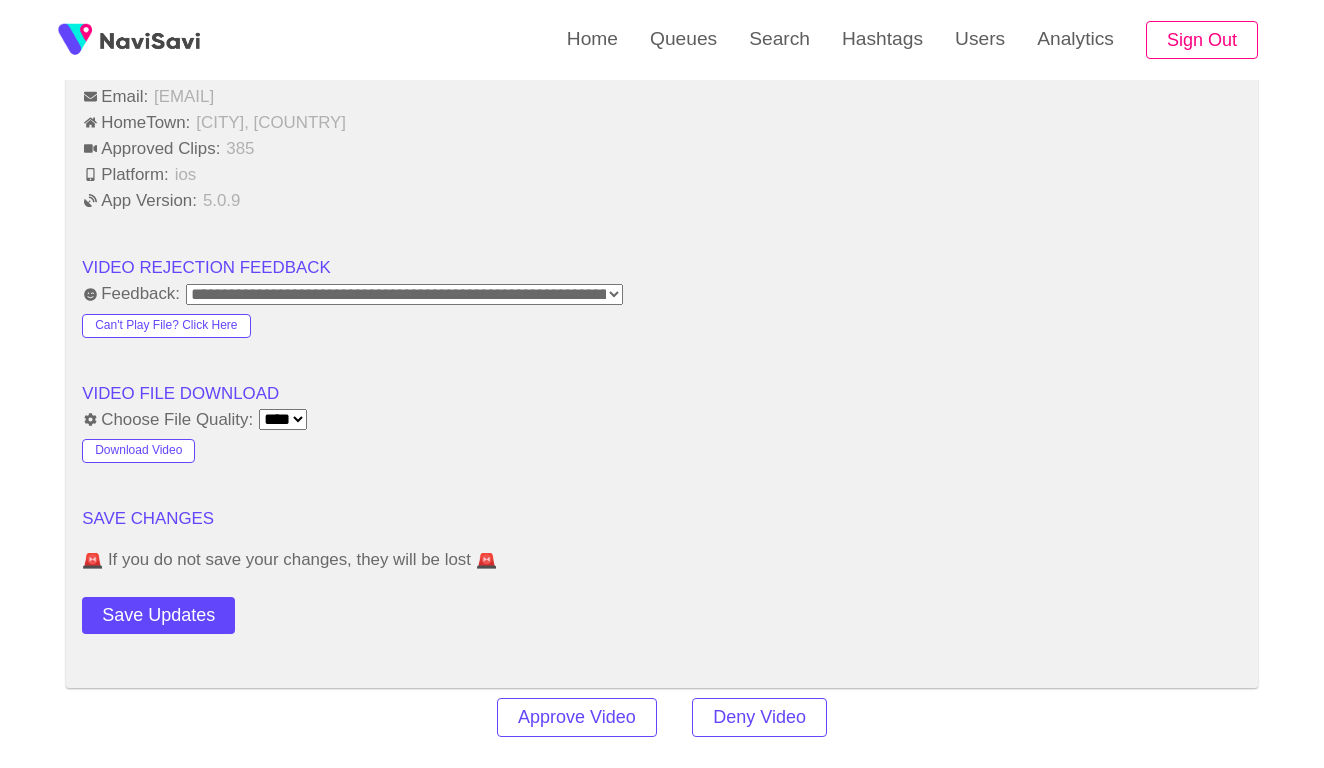 click on "**********" at bounding box center (662, -489) 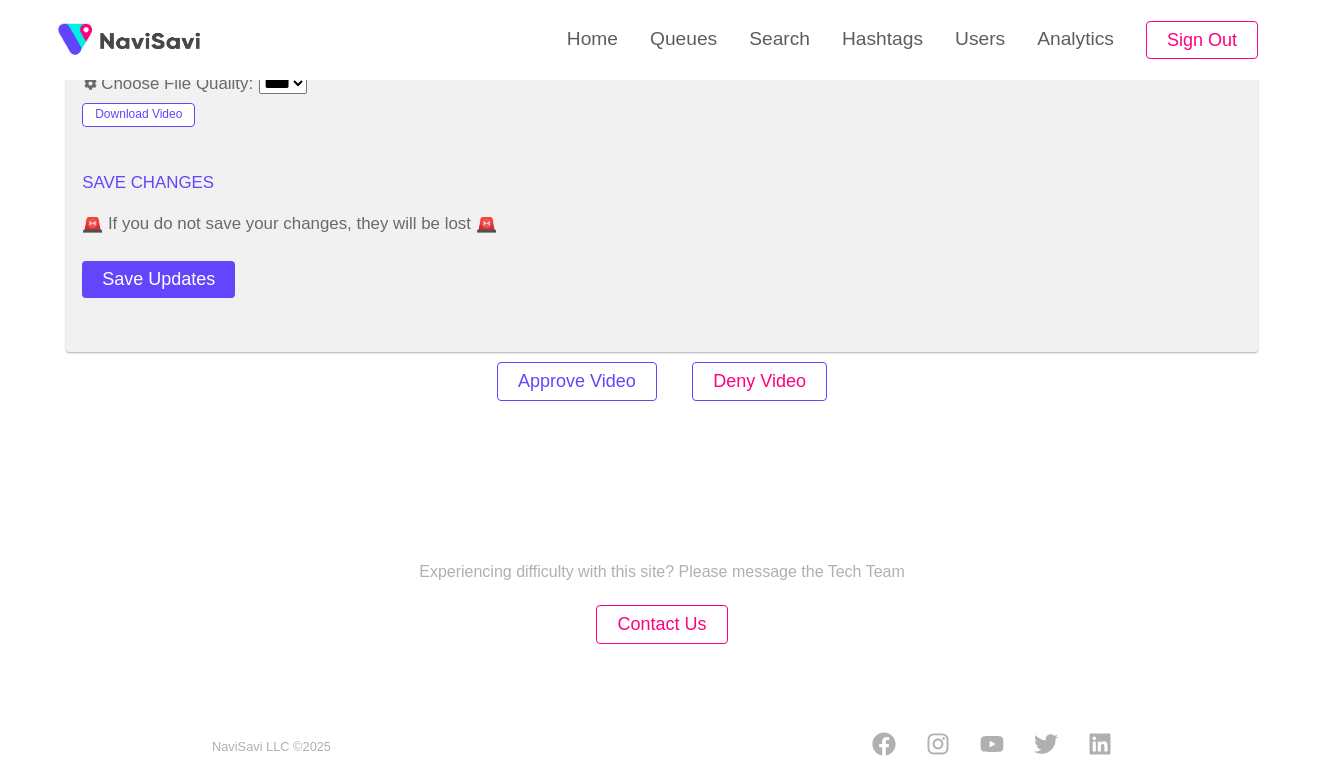 scroll, scrollTop: 2731, scrollLeft: 0, axis: vertical 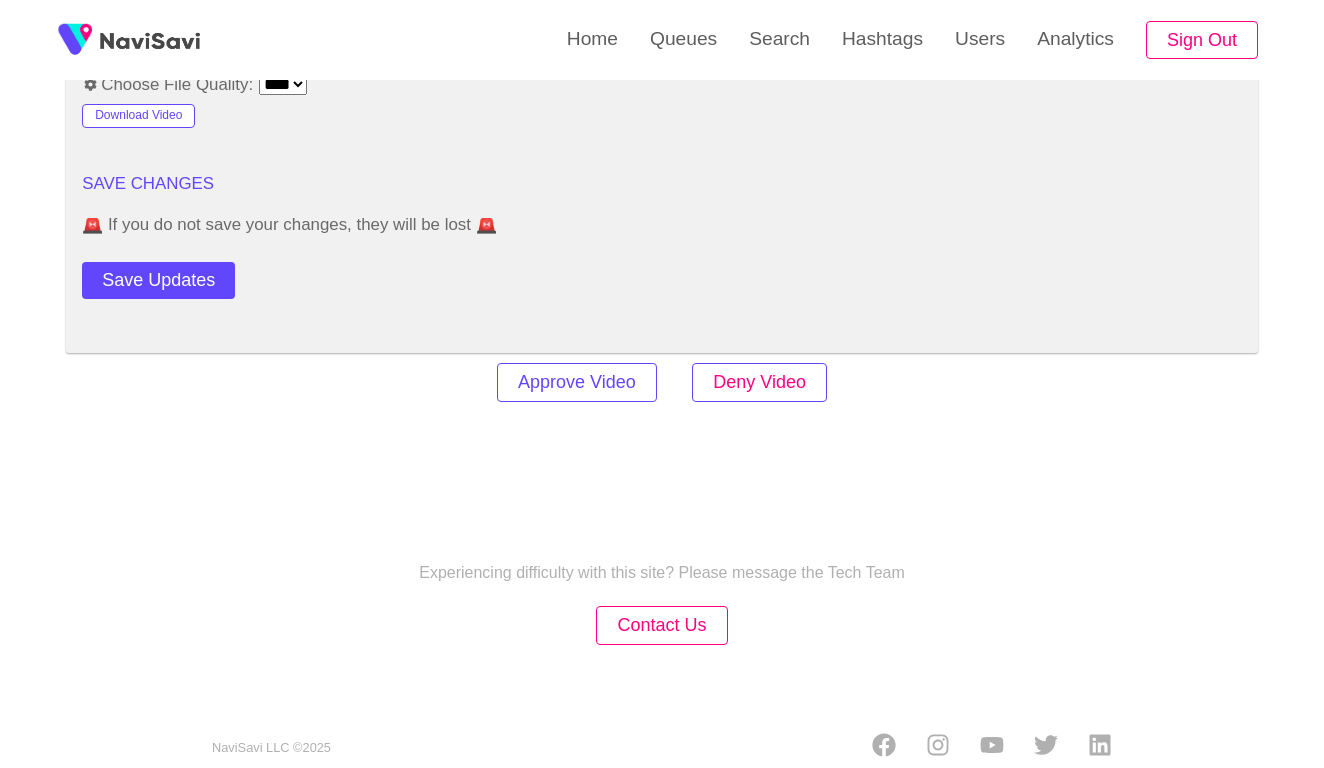 click on "Deny Video" at bounding box center [759, 382] 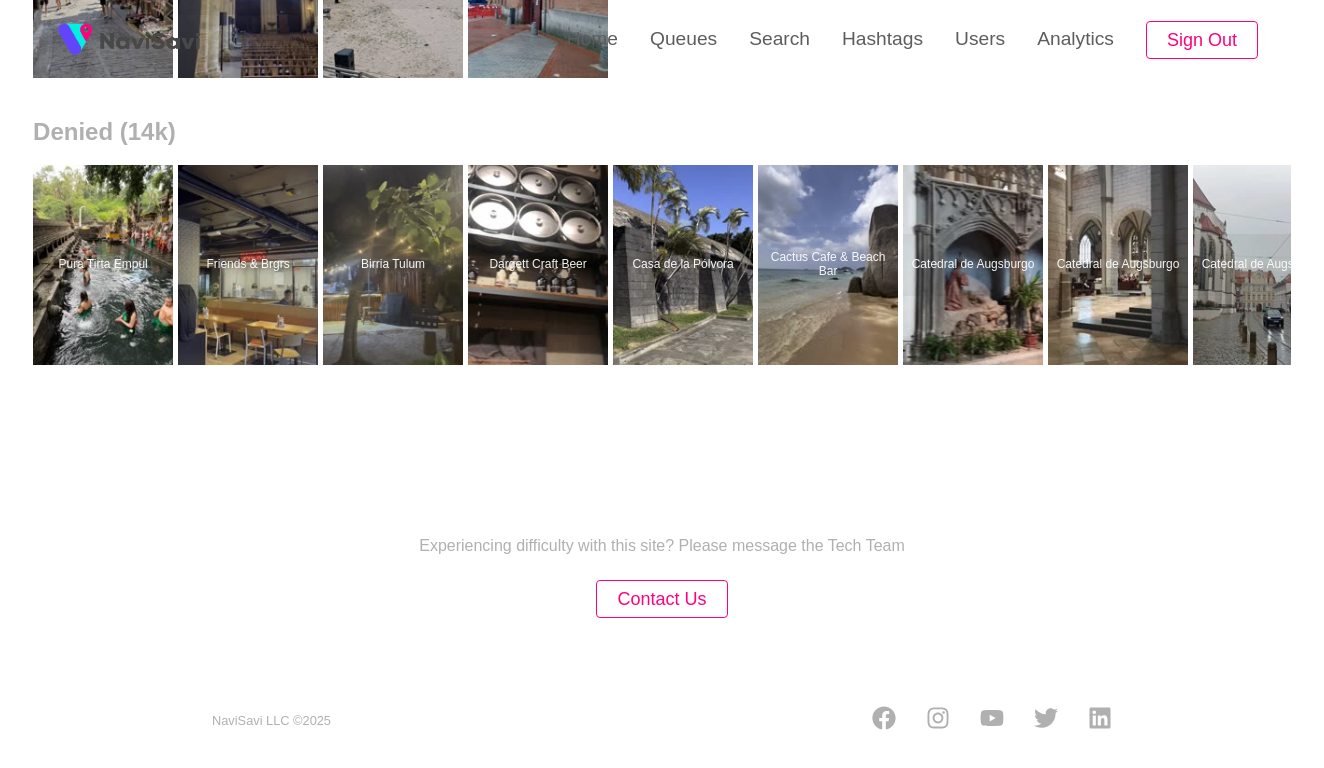 scroll, scrollTop: 0, scrollLeft: 0, axis: both 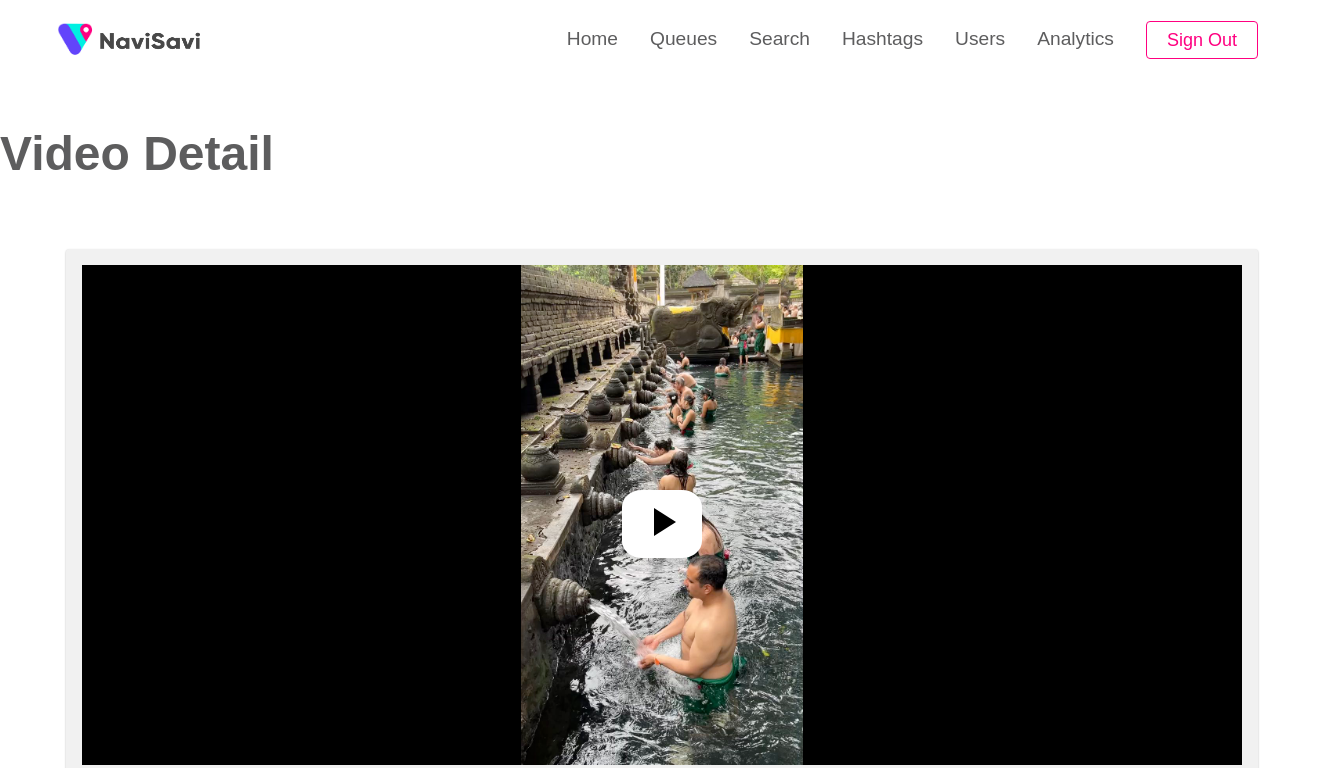 select on "**********" 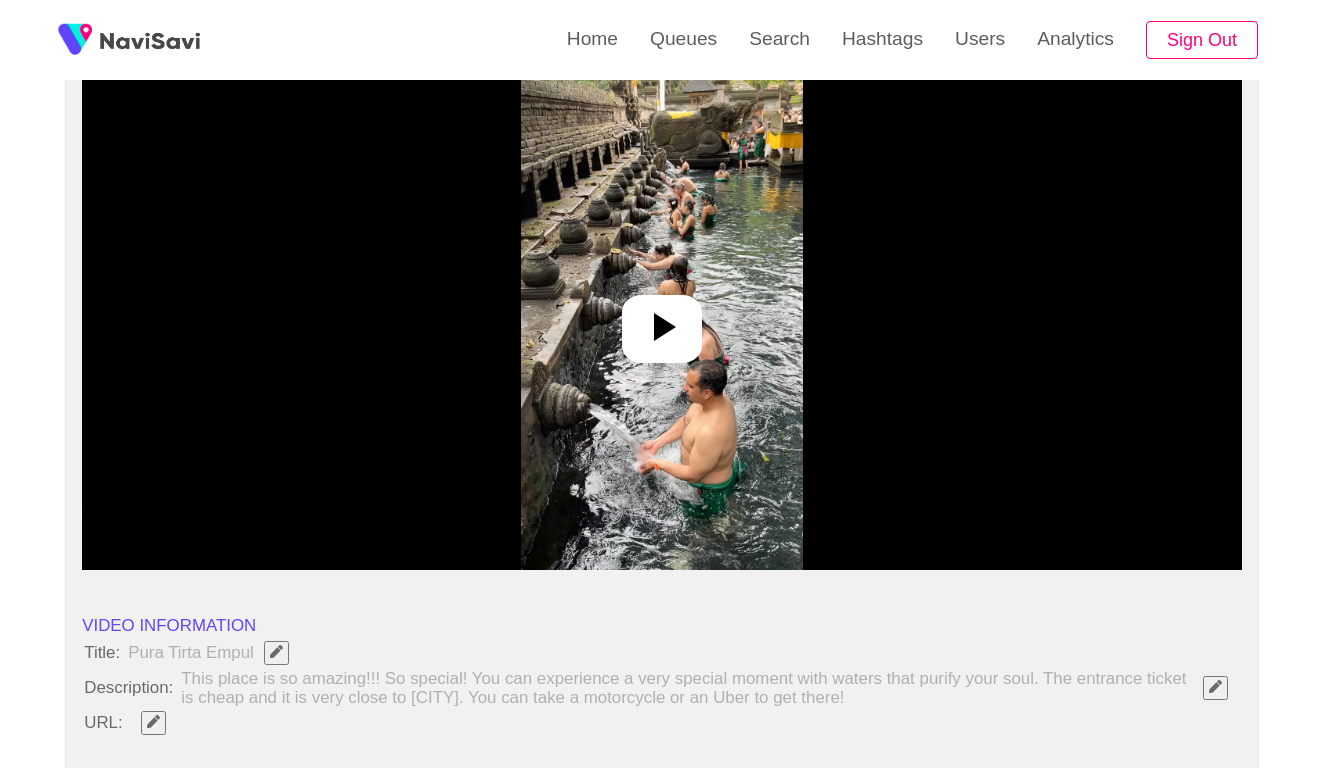 scroll, scrollTop: 229, scrollLeft: 0, axis: vertical 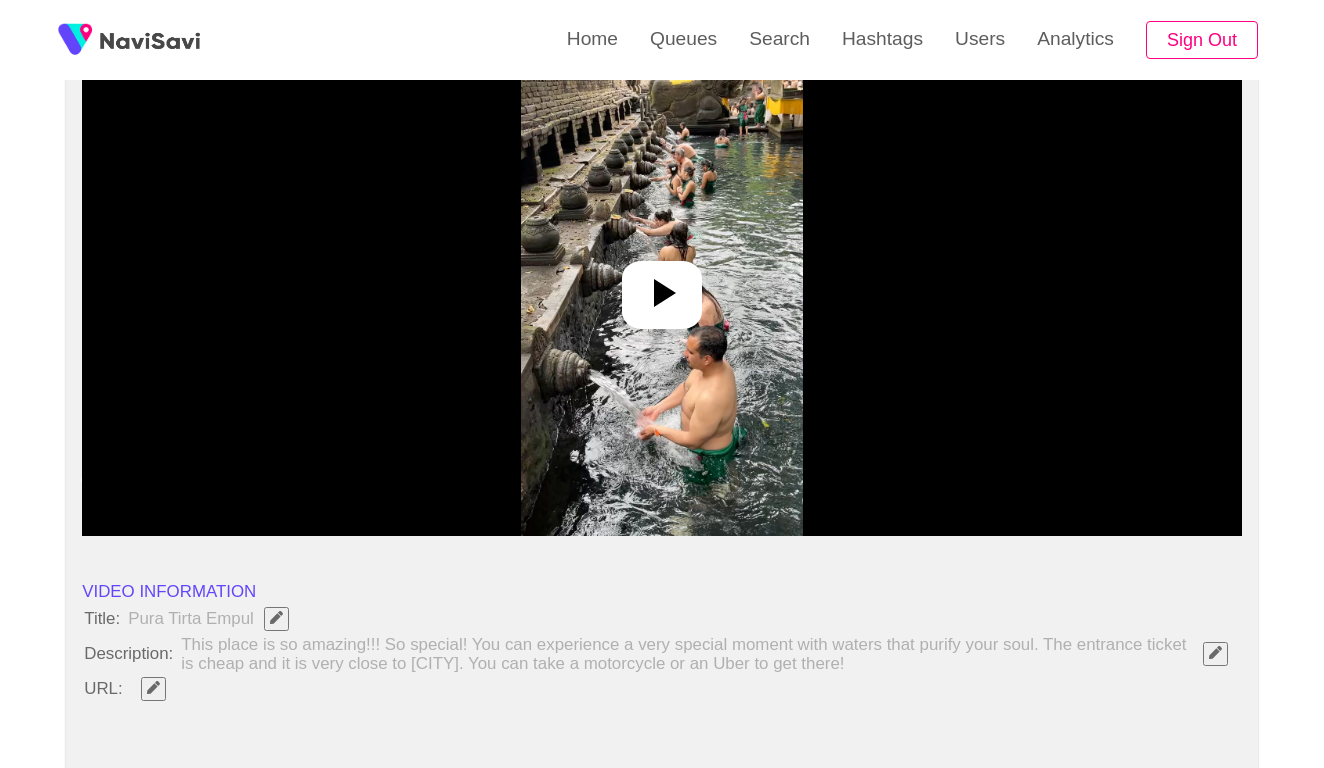click at bounding box center (662, 286) 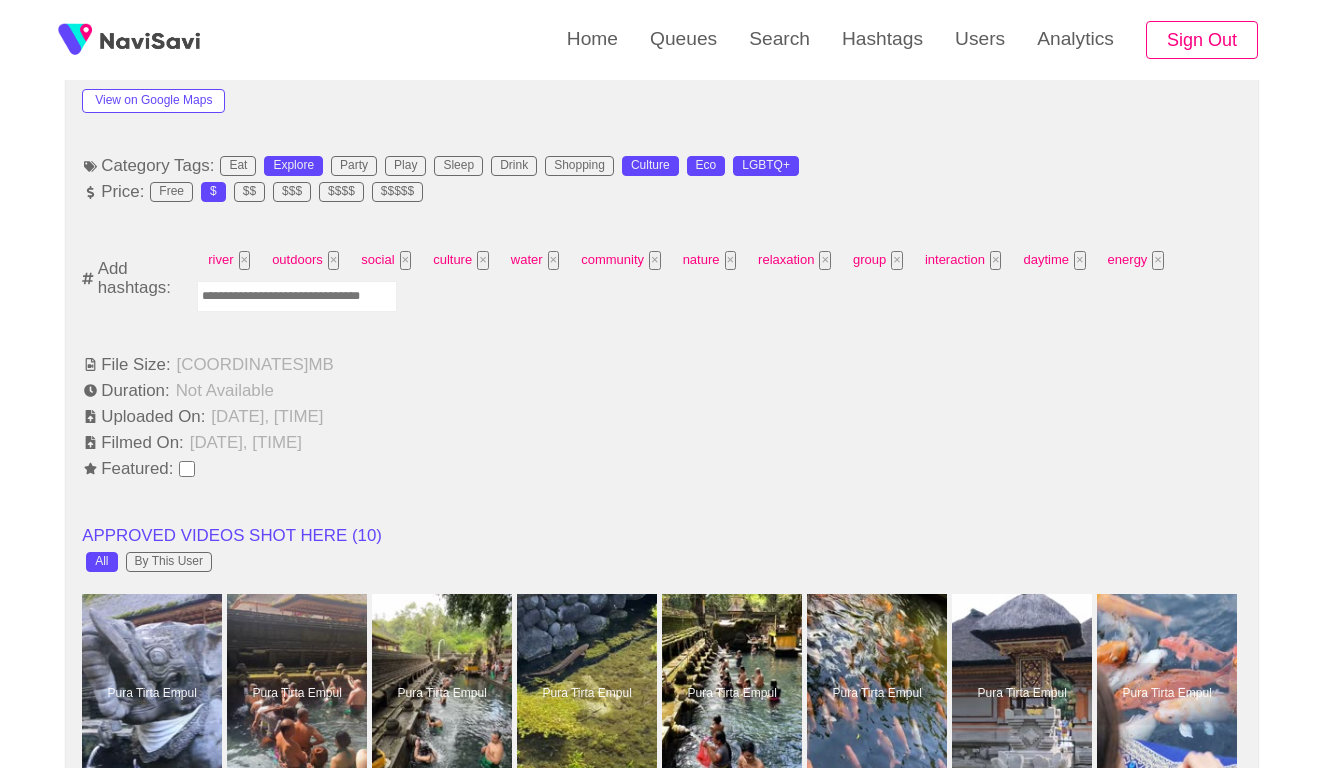 scroll, scrollTop: 1247, scrollLeft: 0, axis: vertical 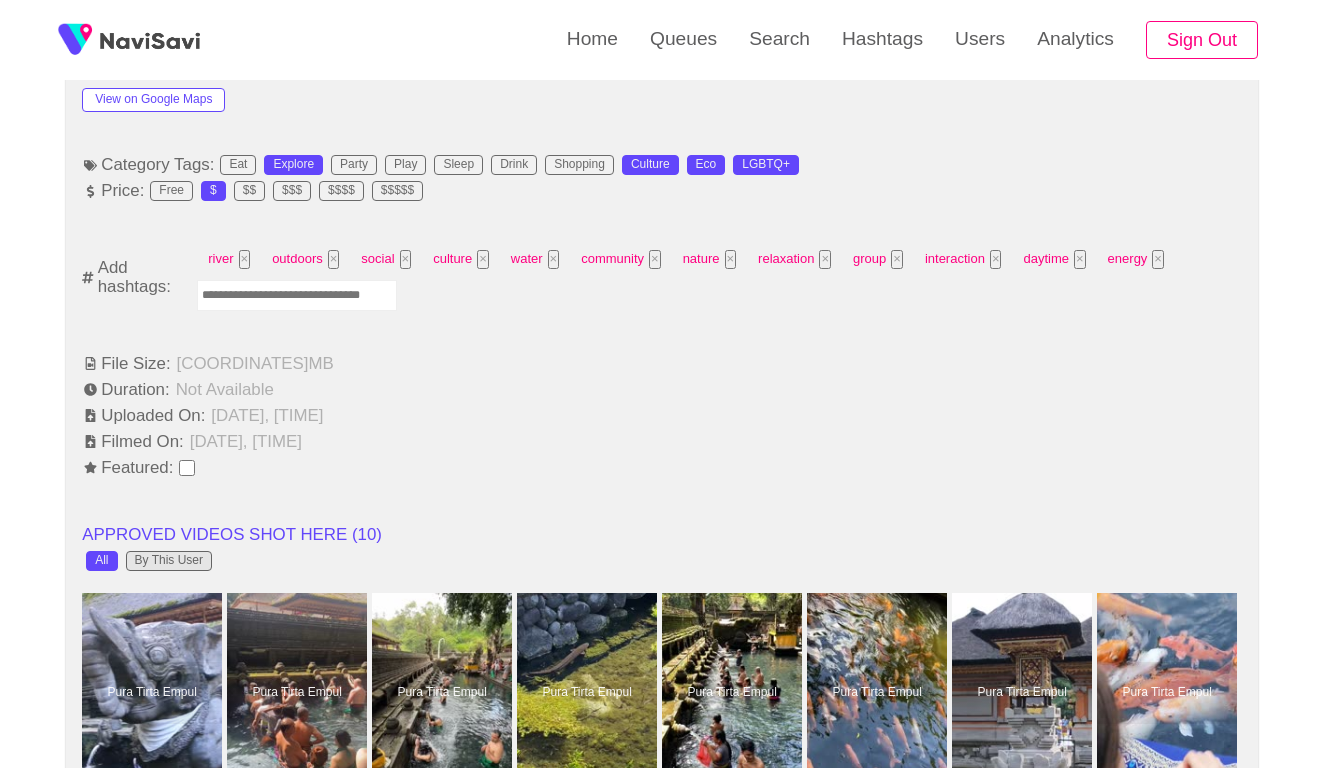 click on "By This User" at bounding box center [169, 561] 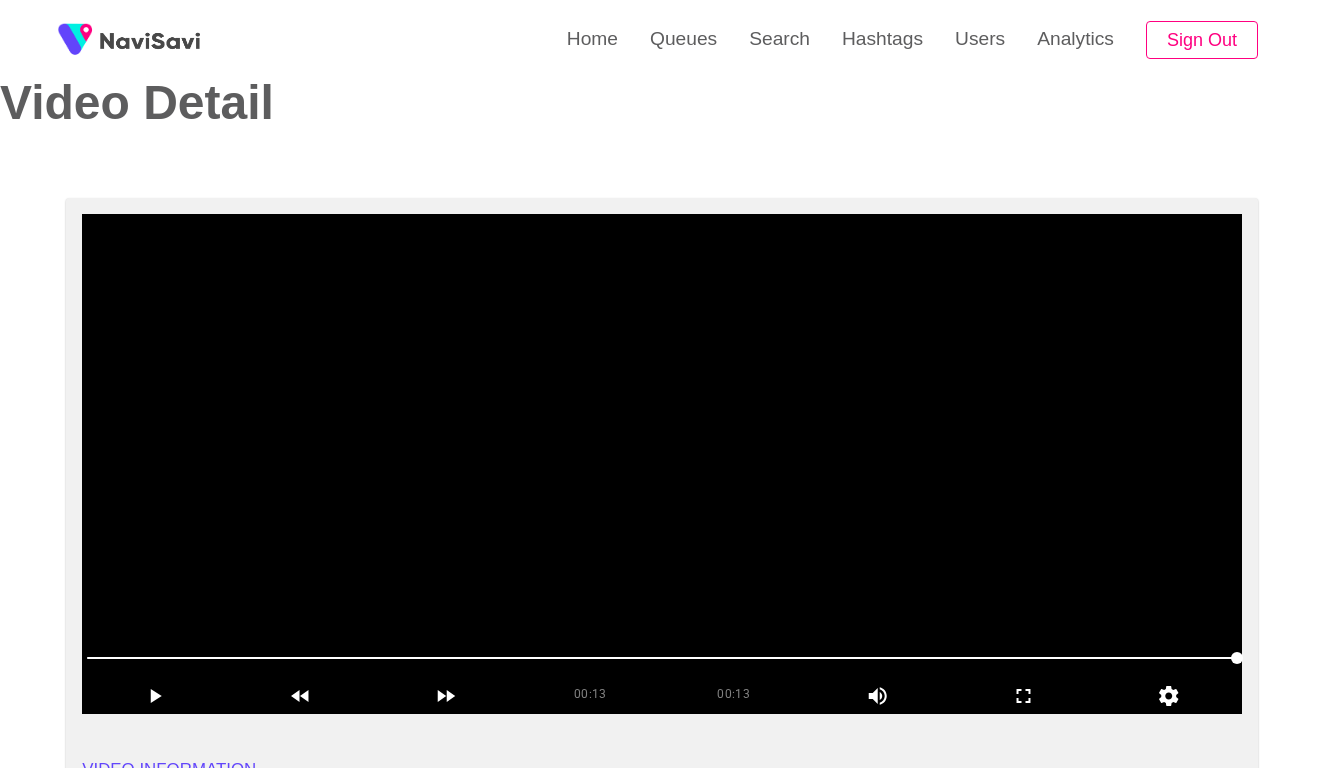 scroll, scrollTop: 53, scrollLeft: 0, axis: vertical 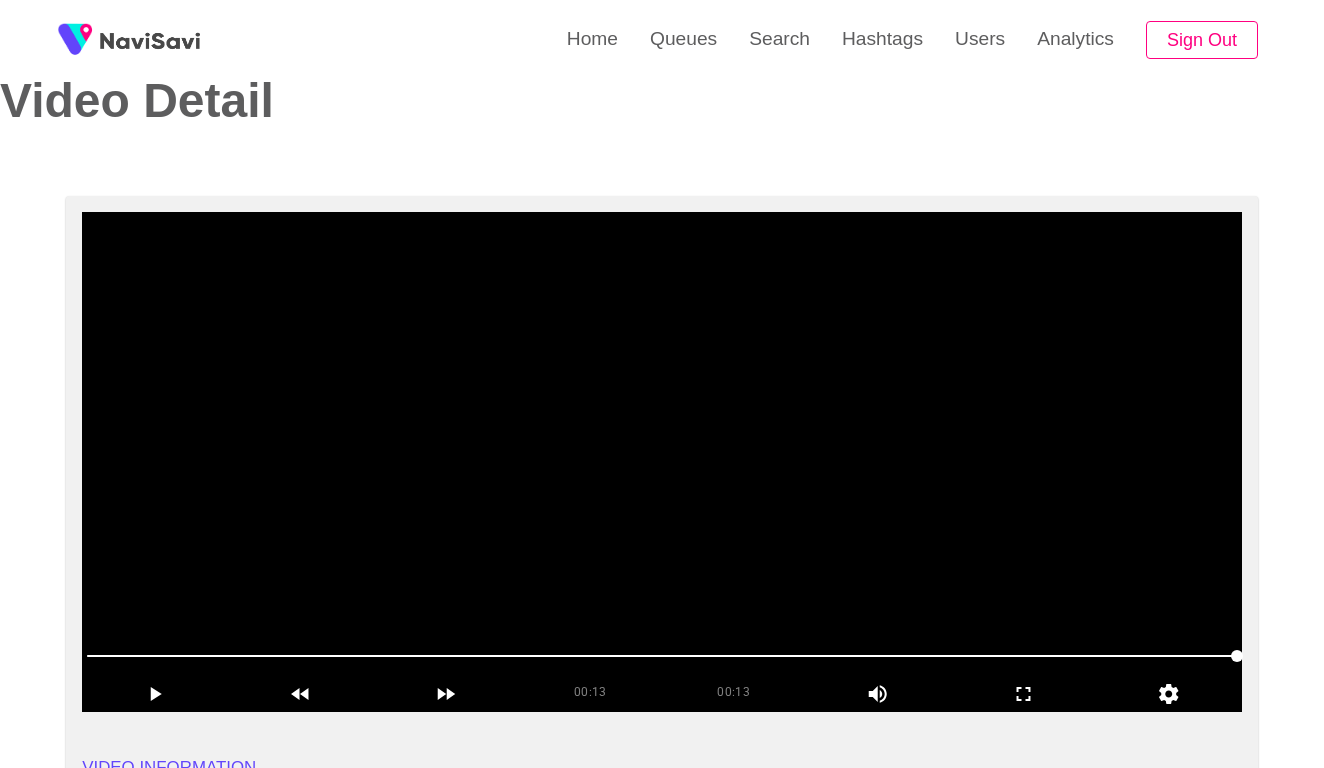 click at bounding box center [662, 462] 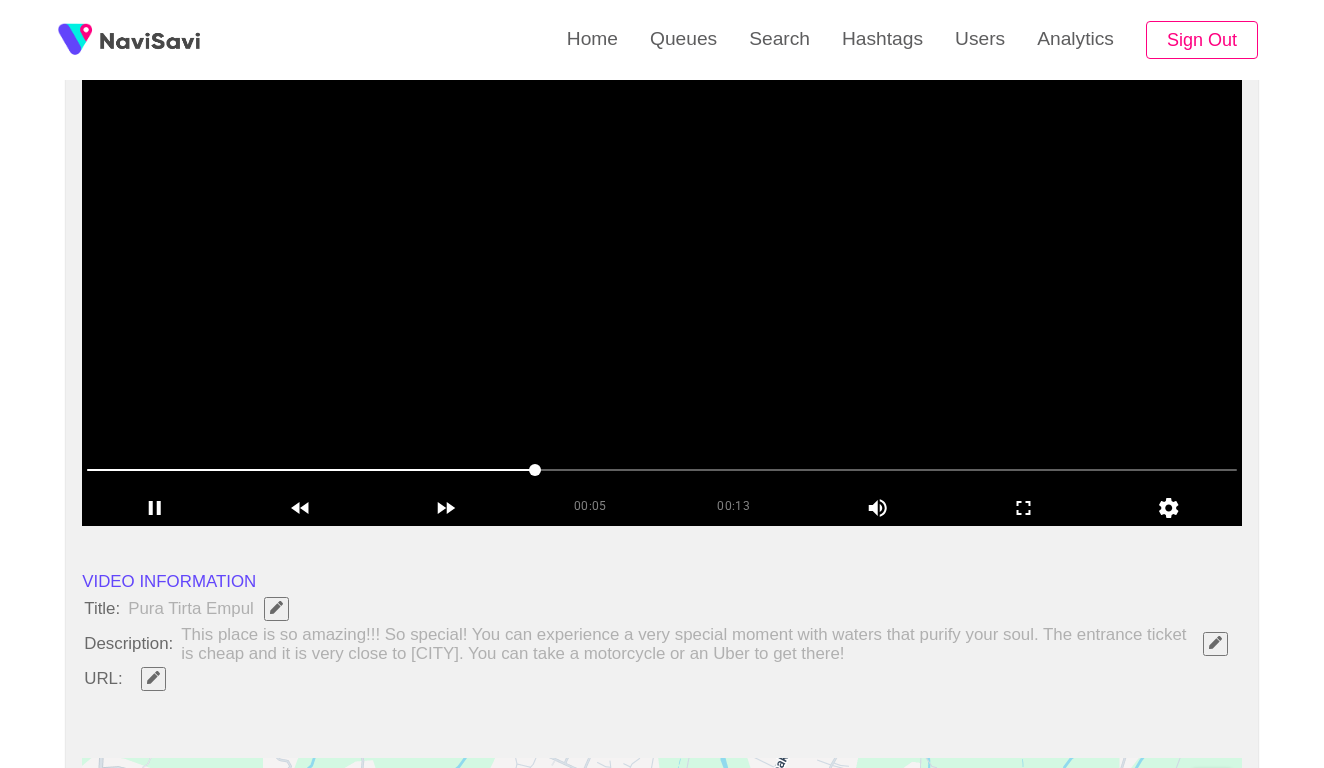 scroll, scrollTop: 235, scrollLeft: 0, axis: vertical 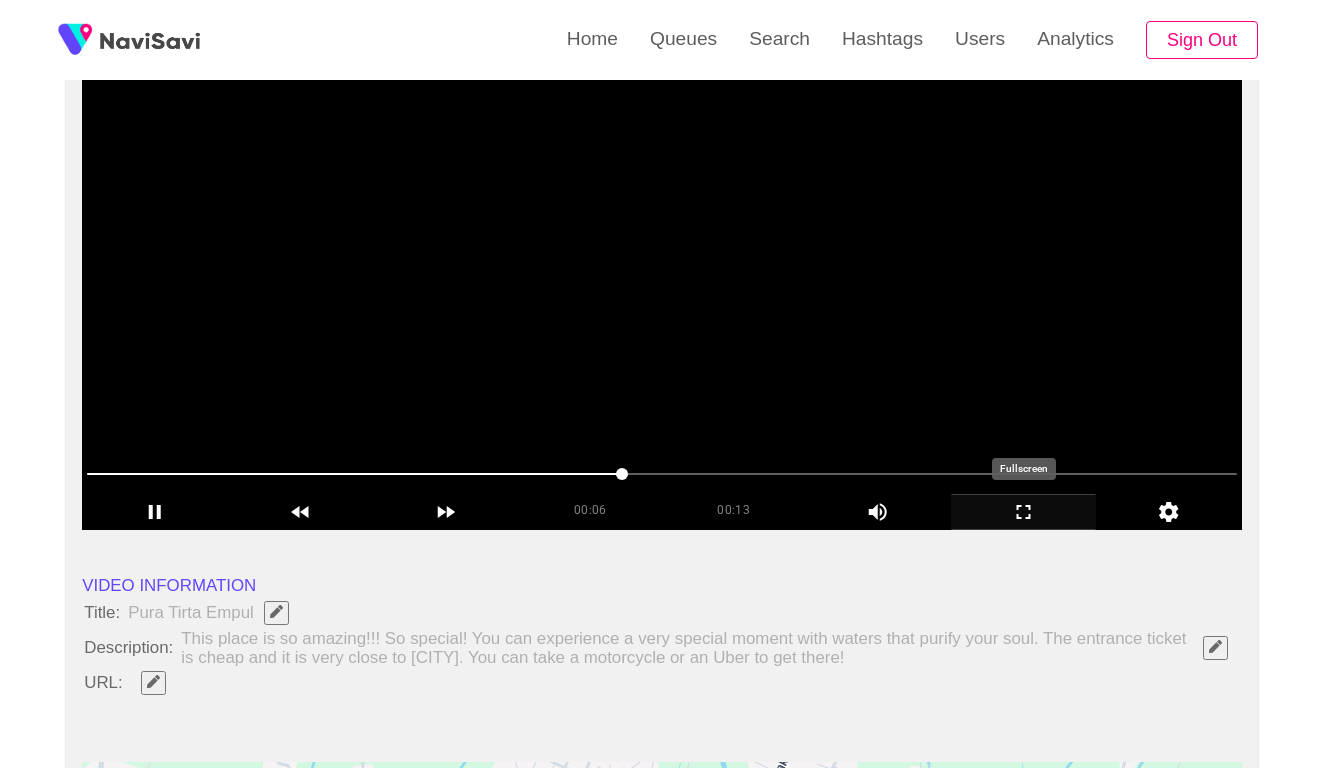 click 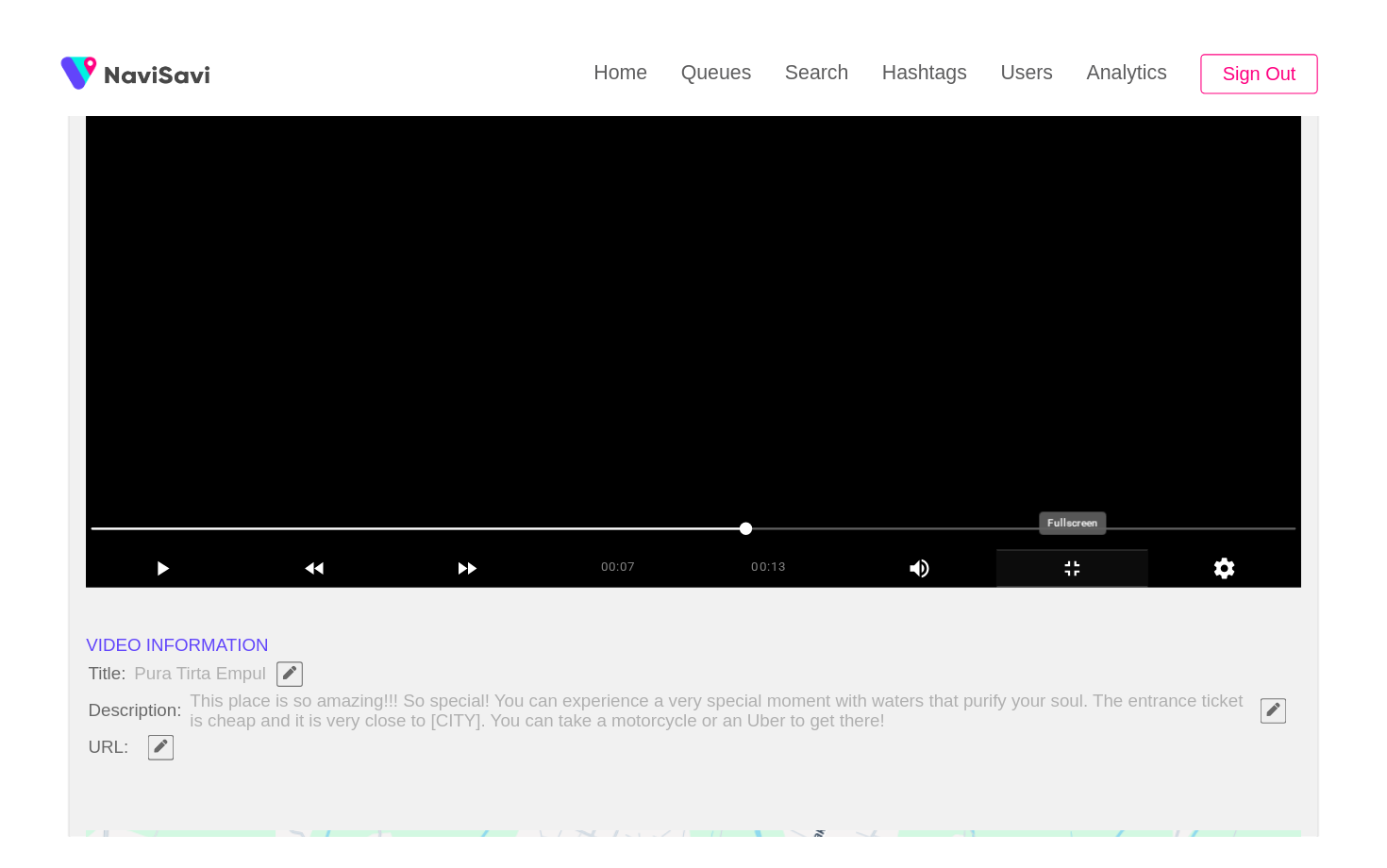 scroll, scrollTop: 0, scrollLeft: 0, axis: both 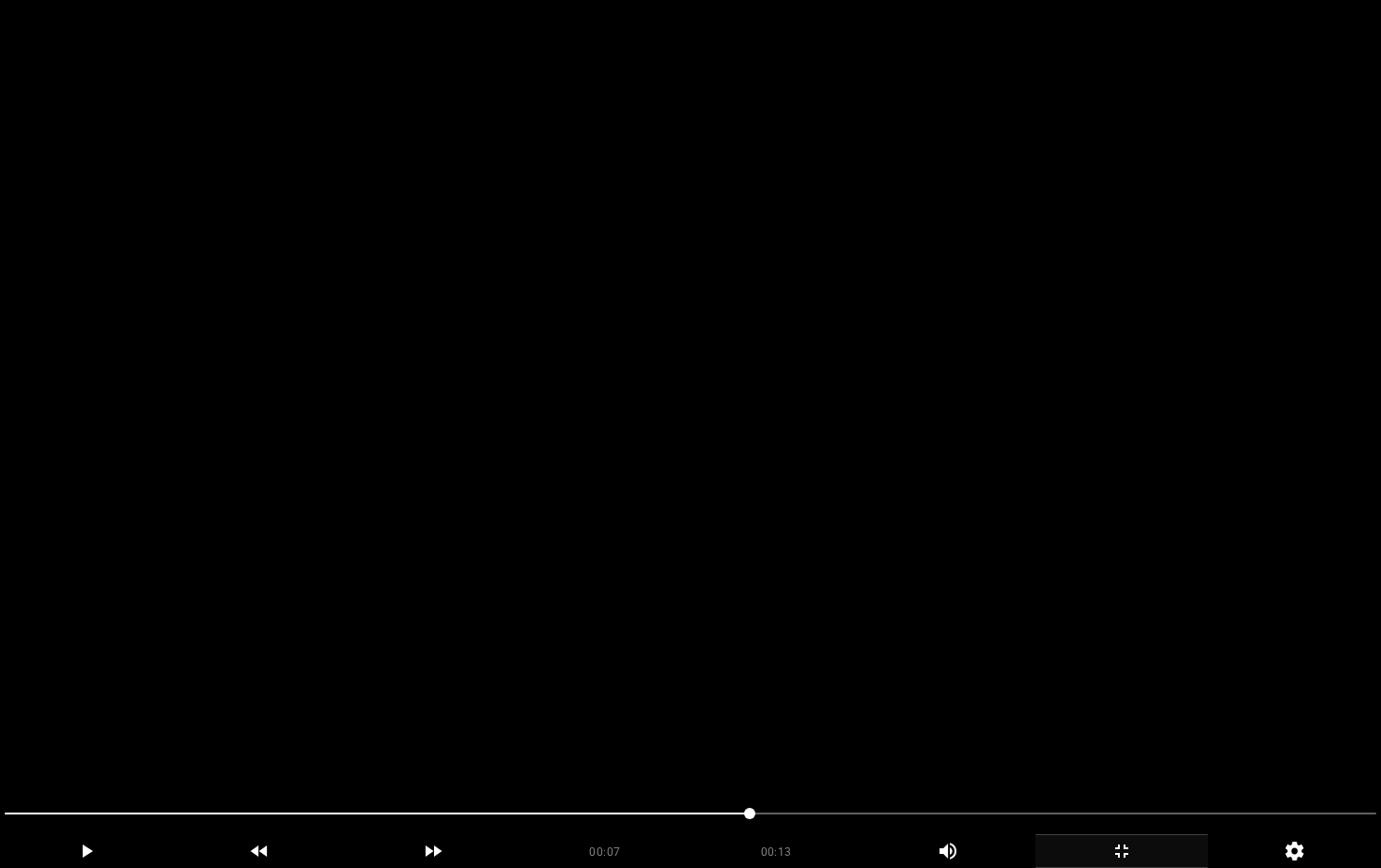 click at bounding box center (690, 434) 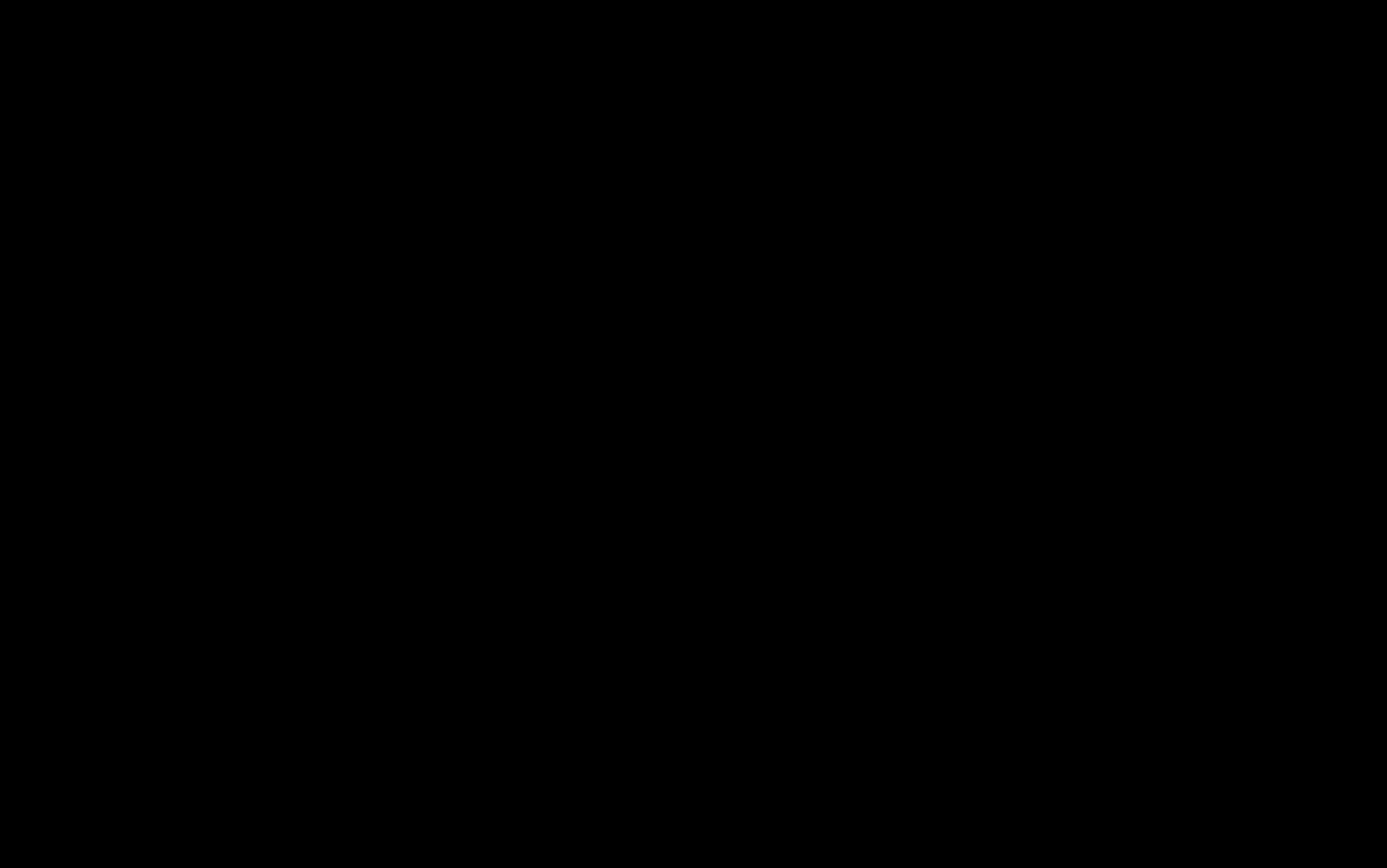 click 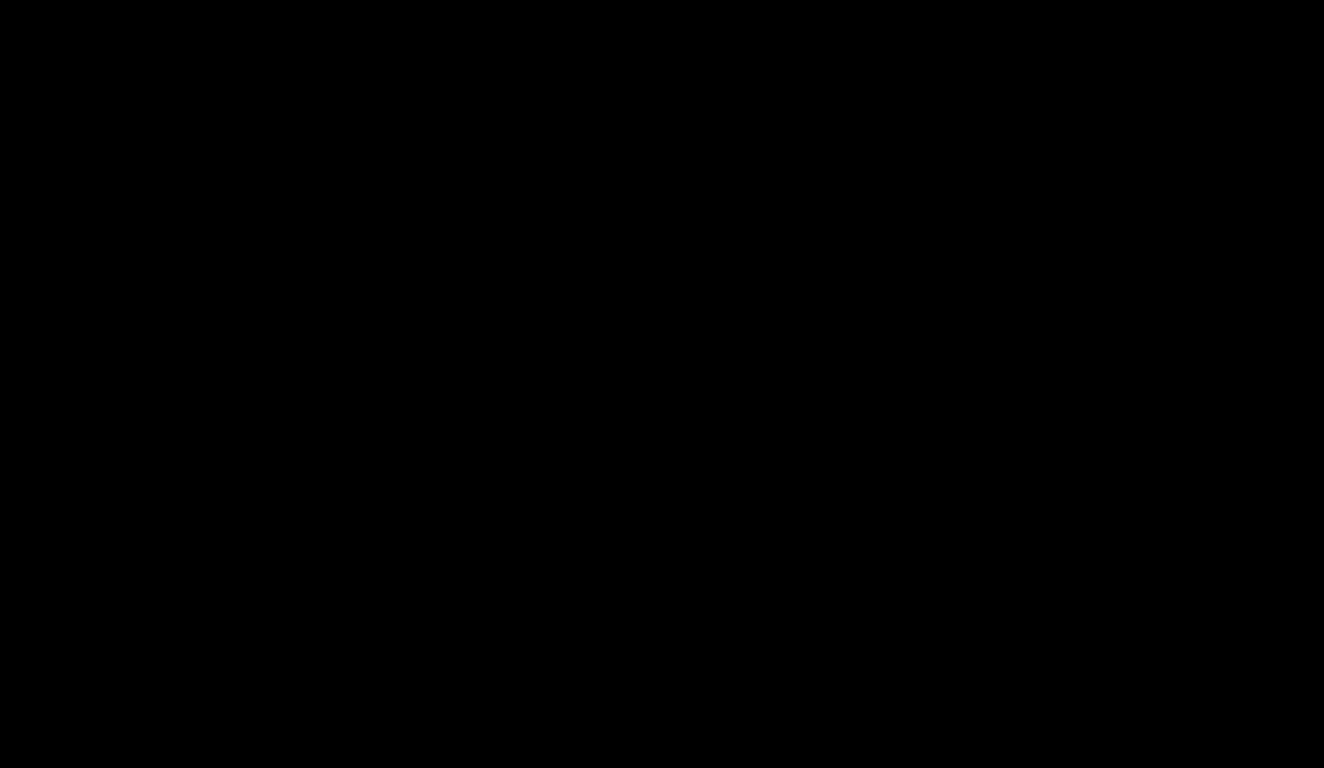 scroll, scrollTop: 1498, scrollLeft: 0, axis: vertical 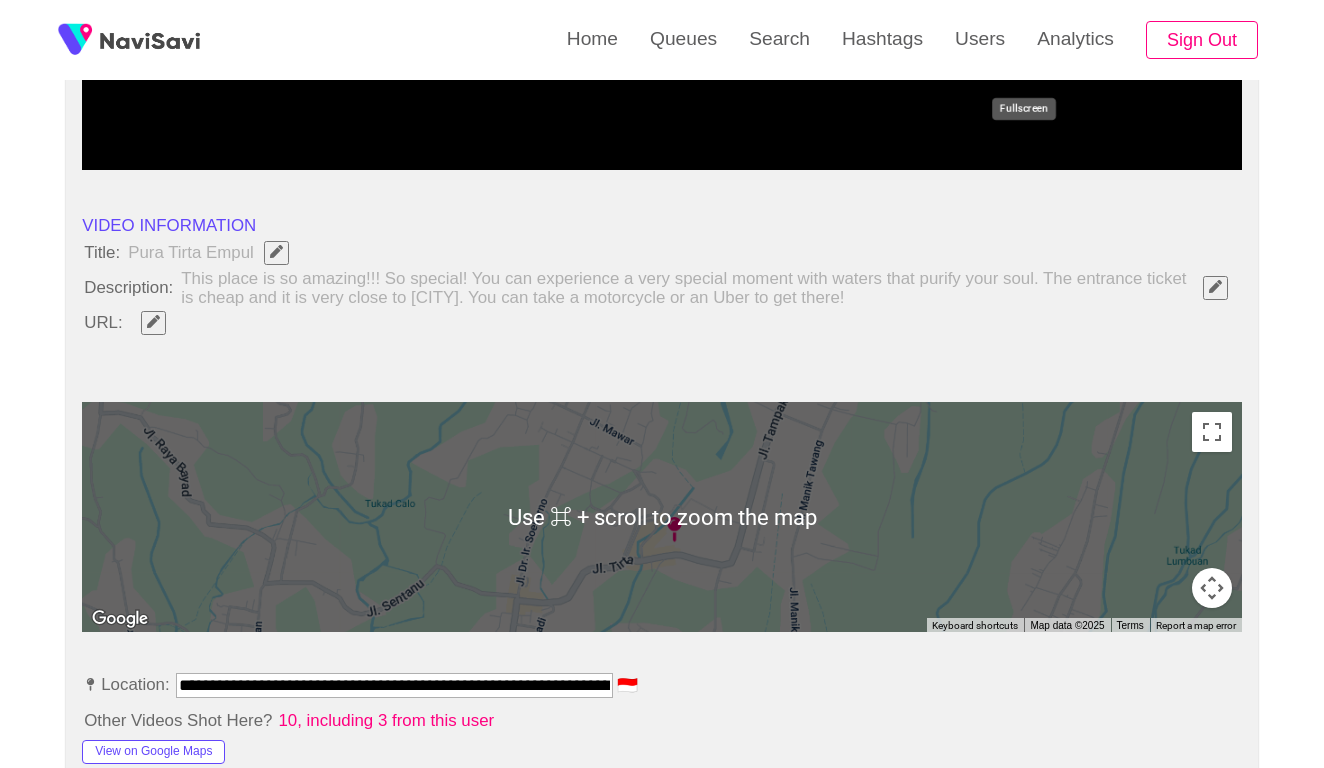 click 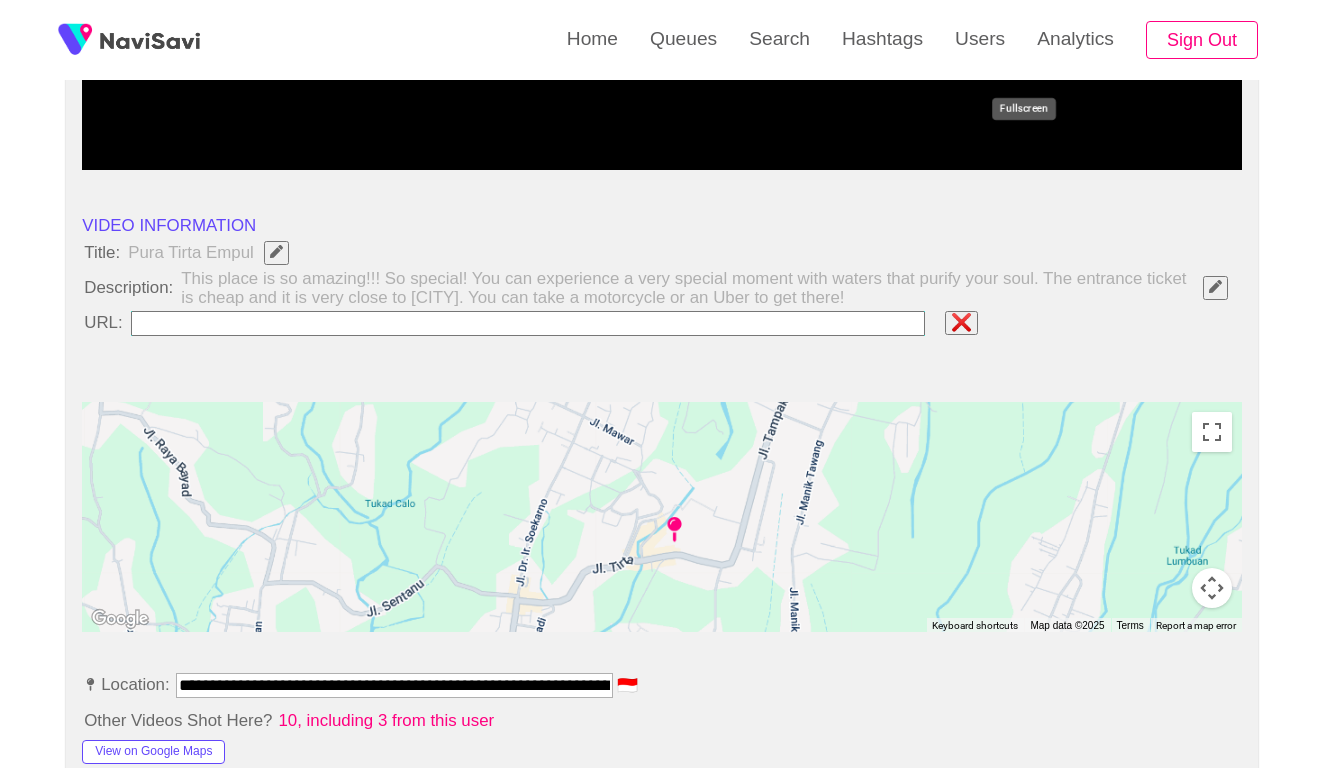 type on "**********" 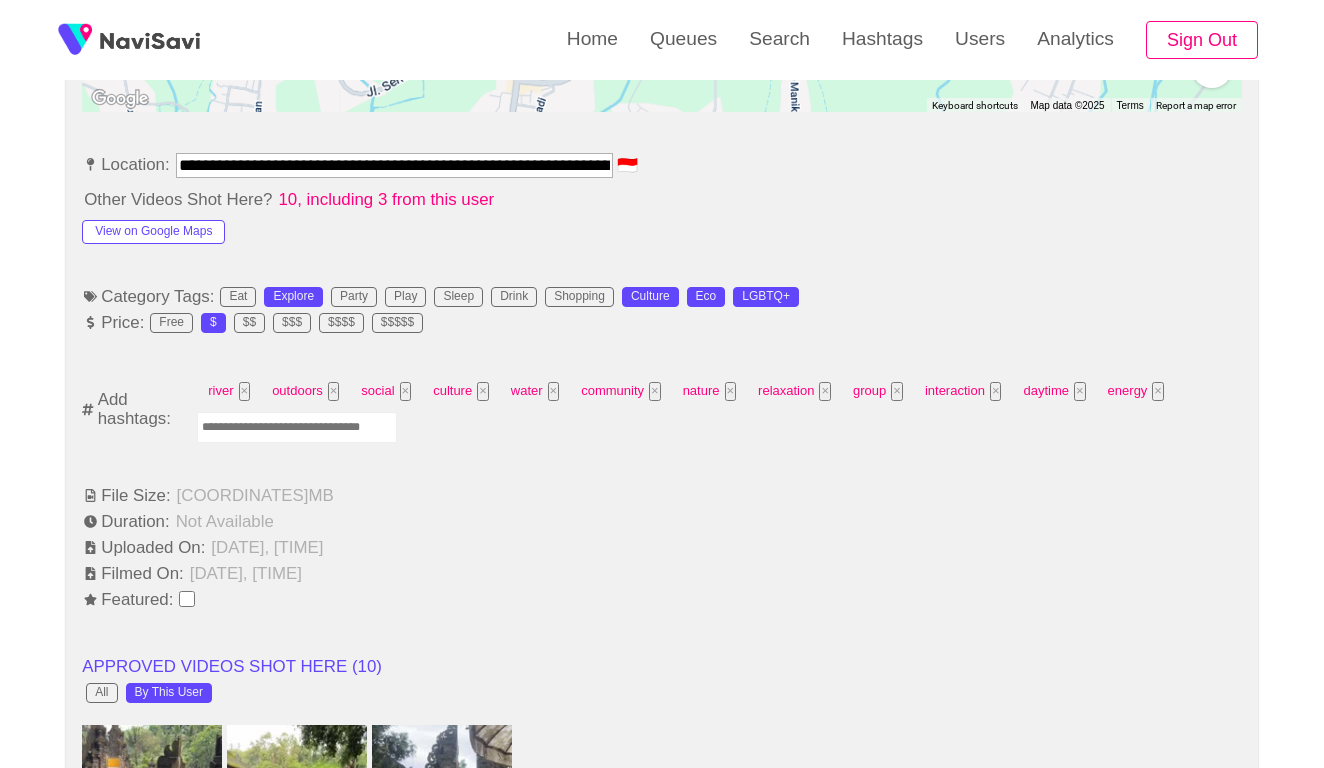 scroll, scrollTop: 1079, scrollLeft: 0, axis: vertical 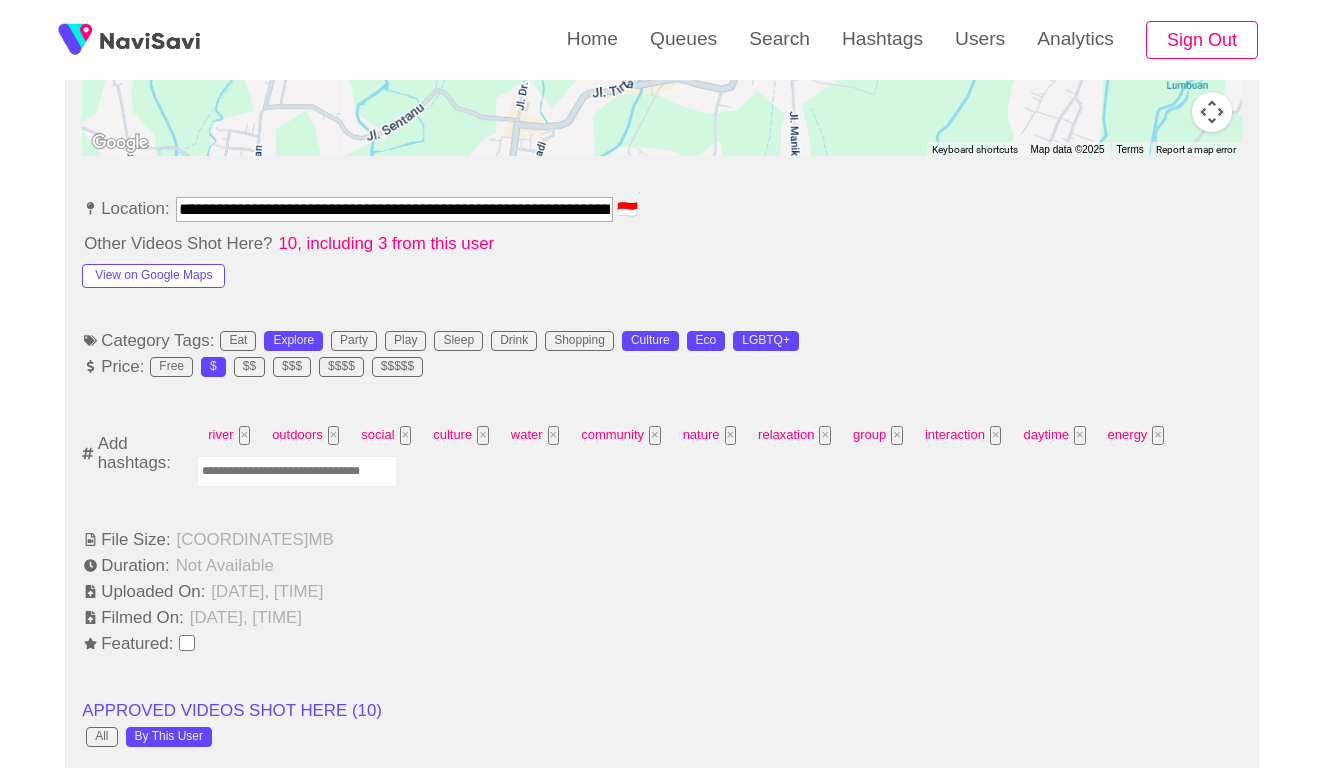 click at bounding box center (297, 471) 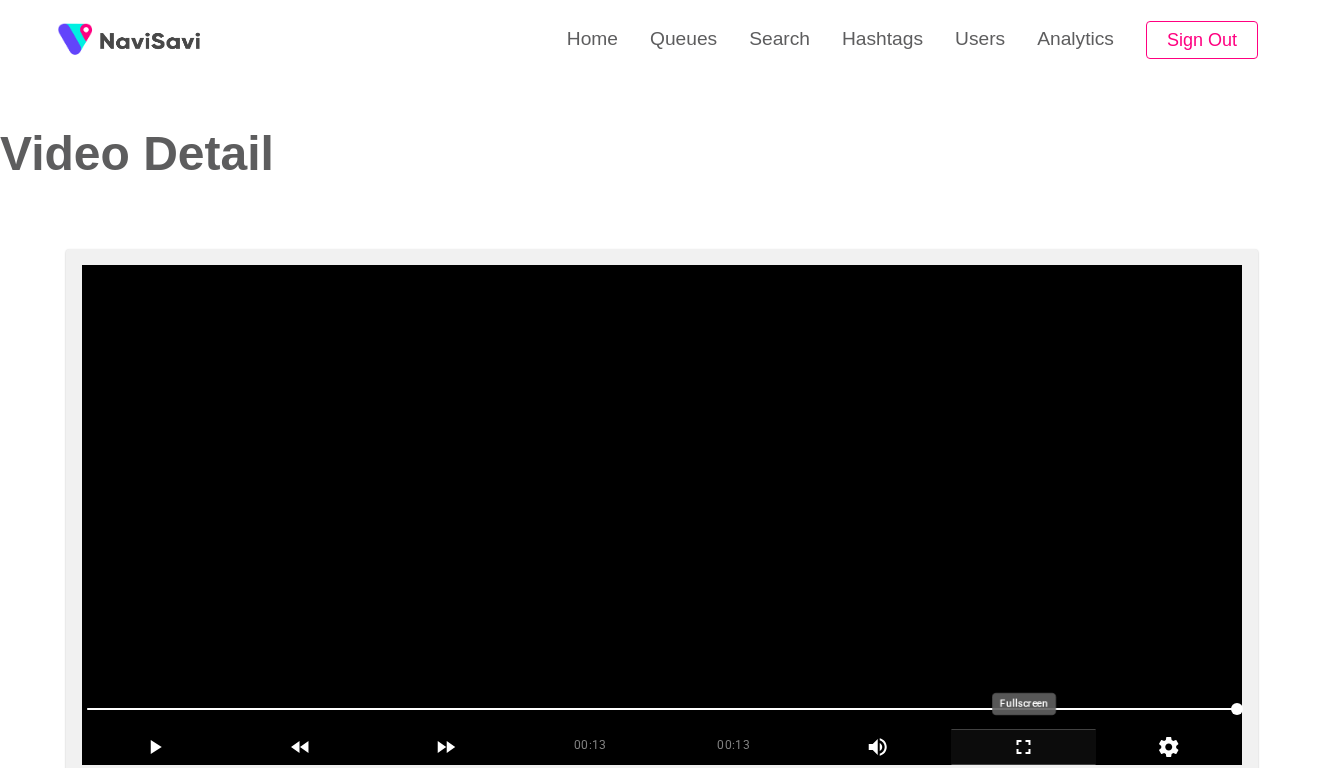 scroll, scrollTop: -1, scrollLeft: 0, axis: vertical 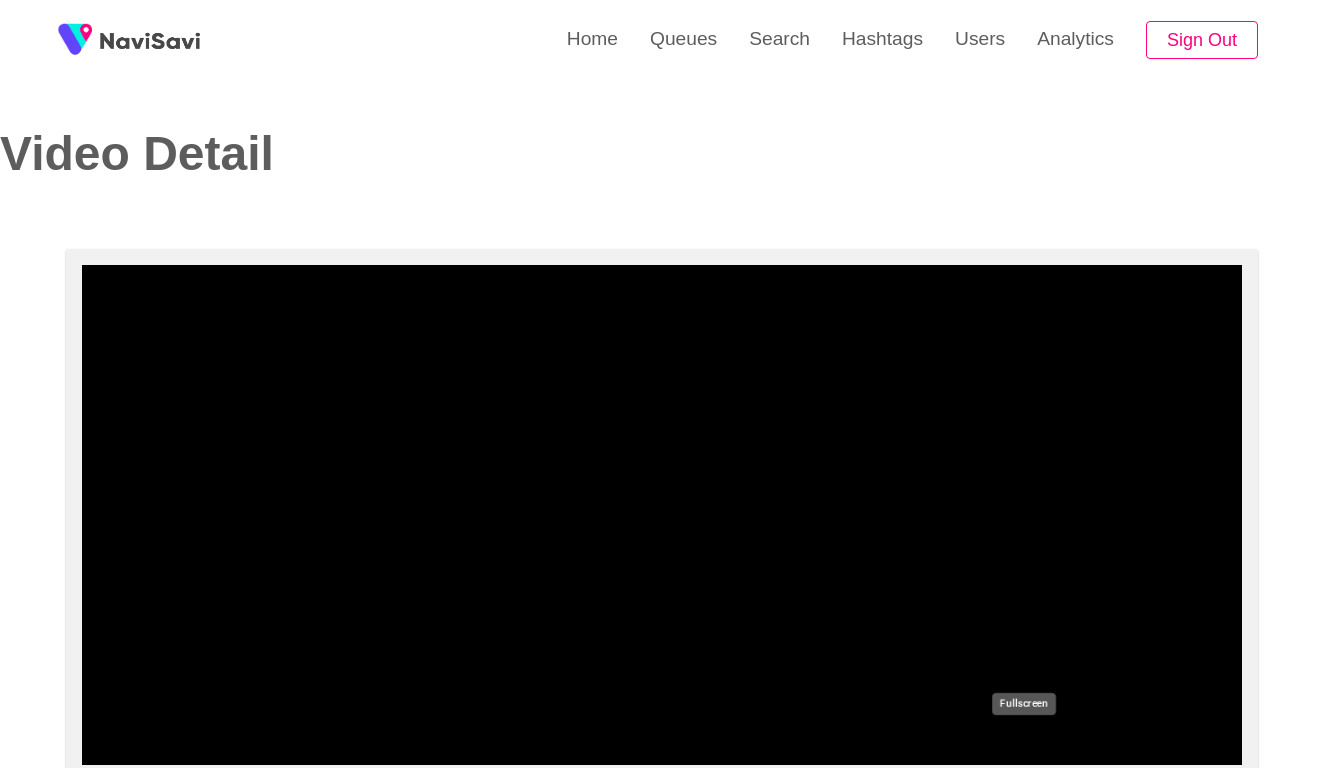 click 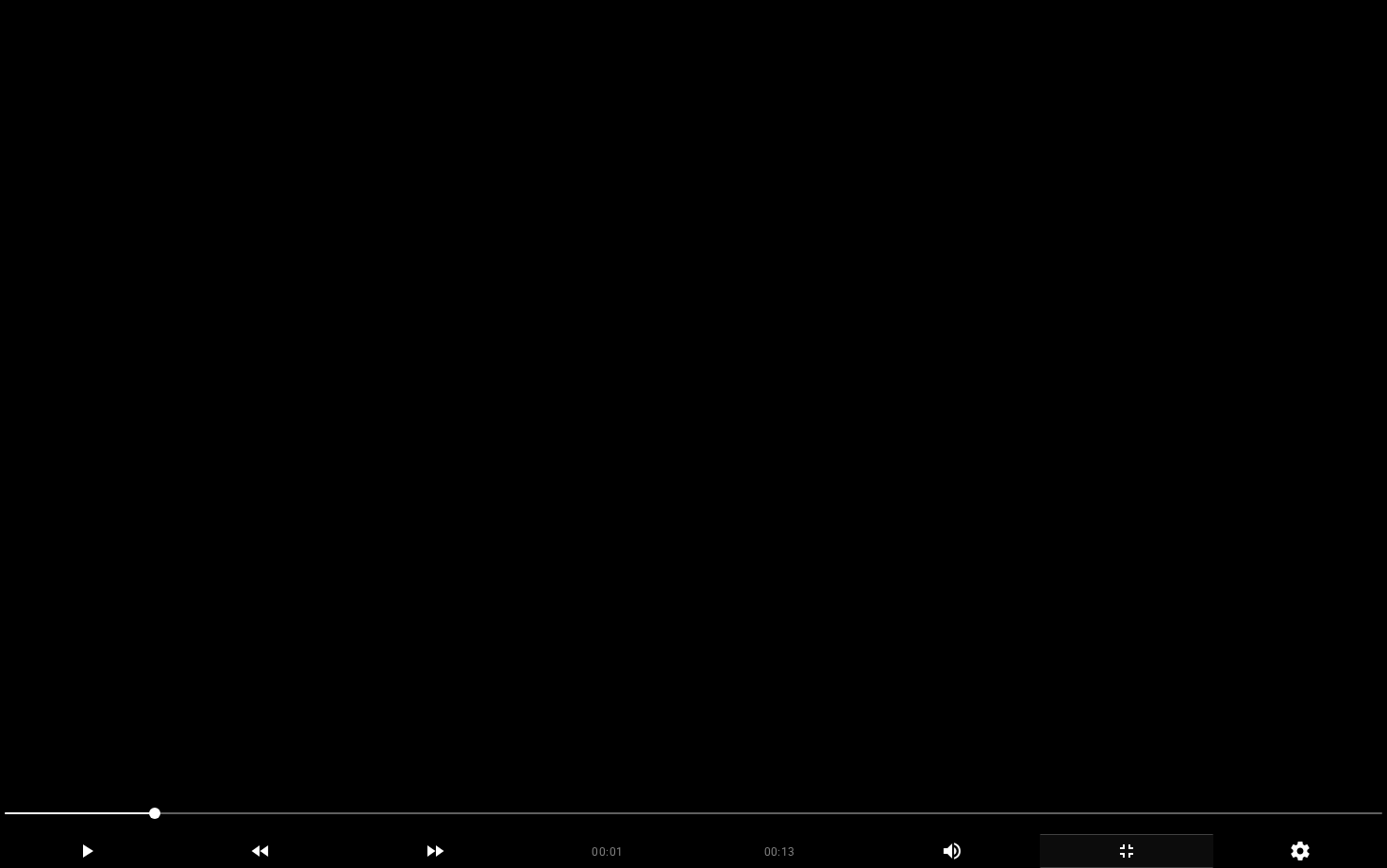 click at bounding box center (694, 434) 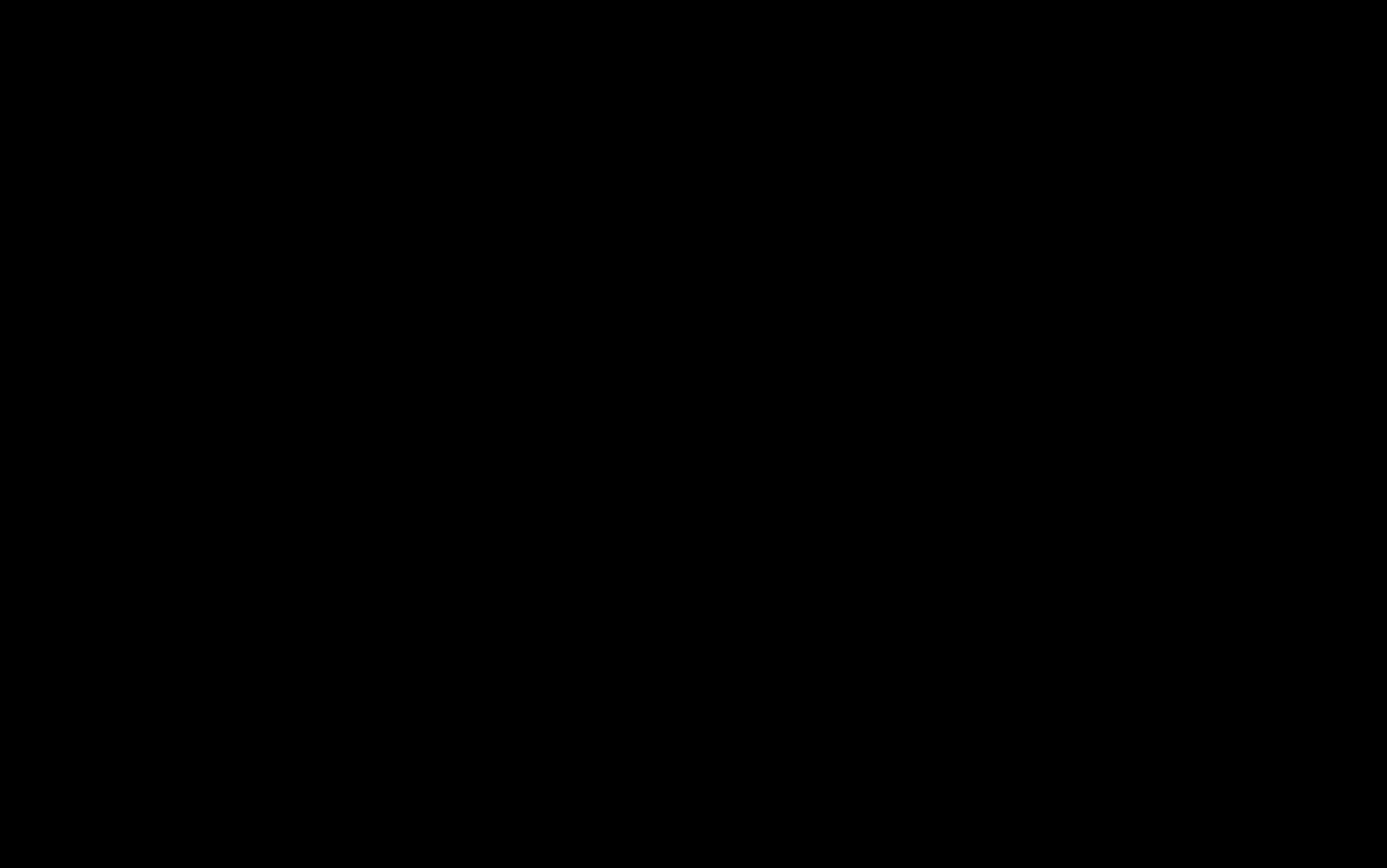 click 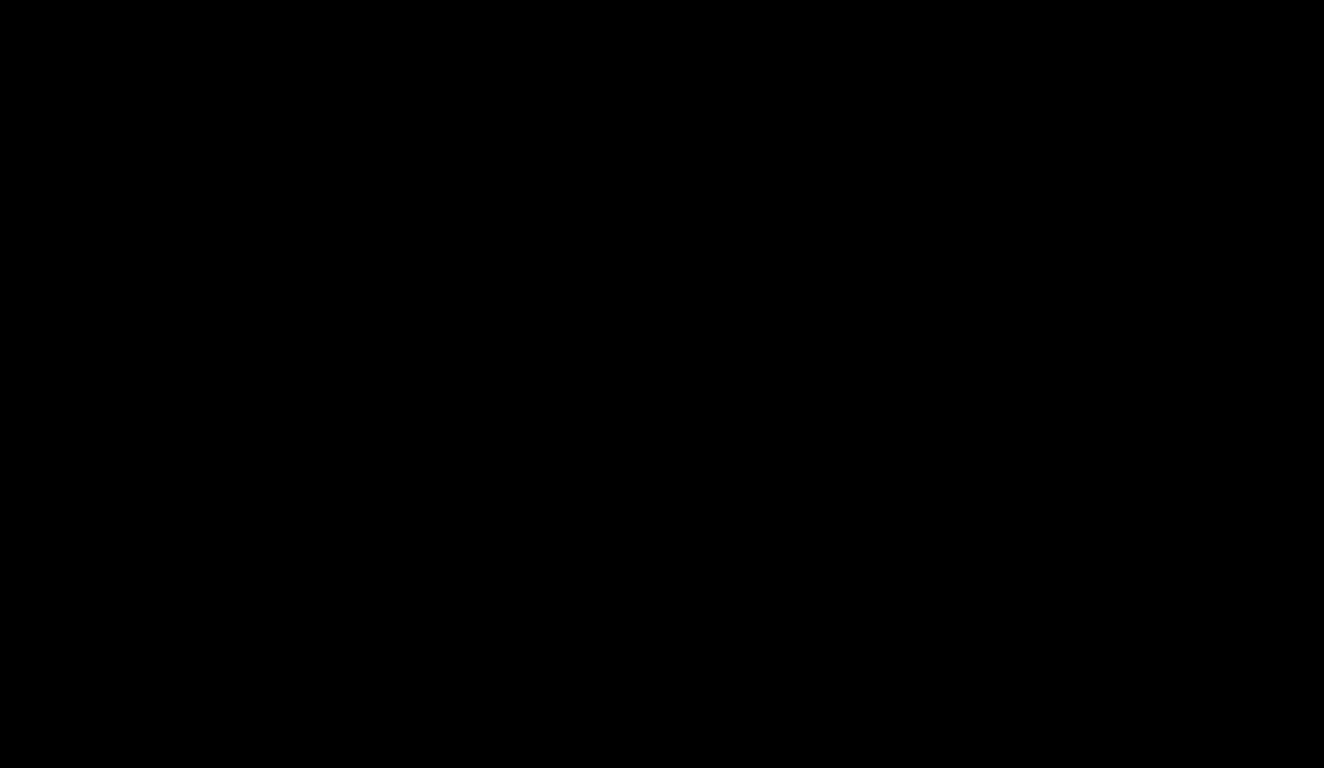 scroll, scrollTop: 896, scrollLeft: 0, axis: vertical 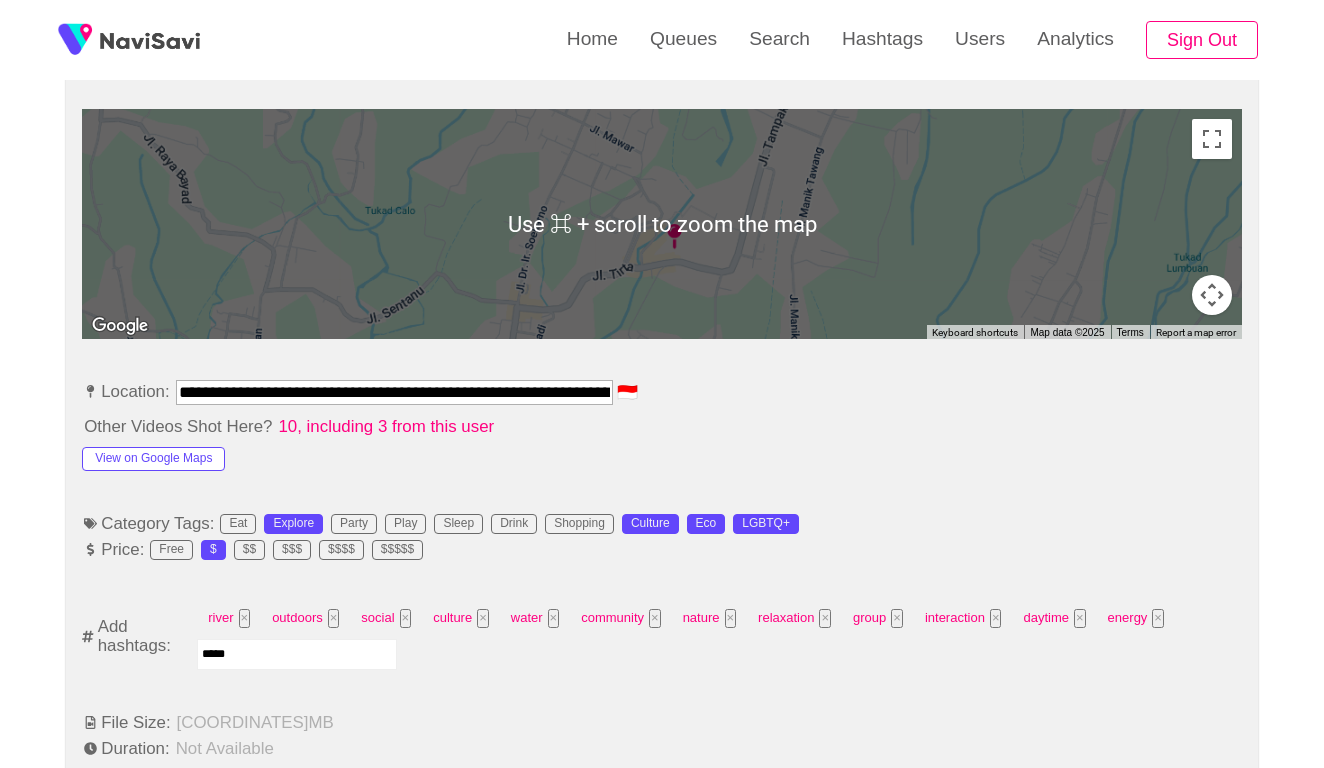 click on "*****" at bounding box center [297, 654] 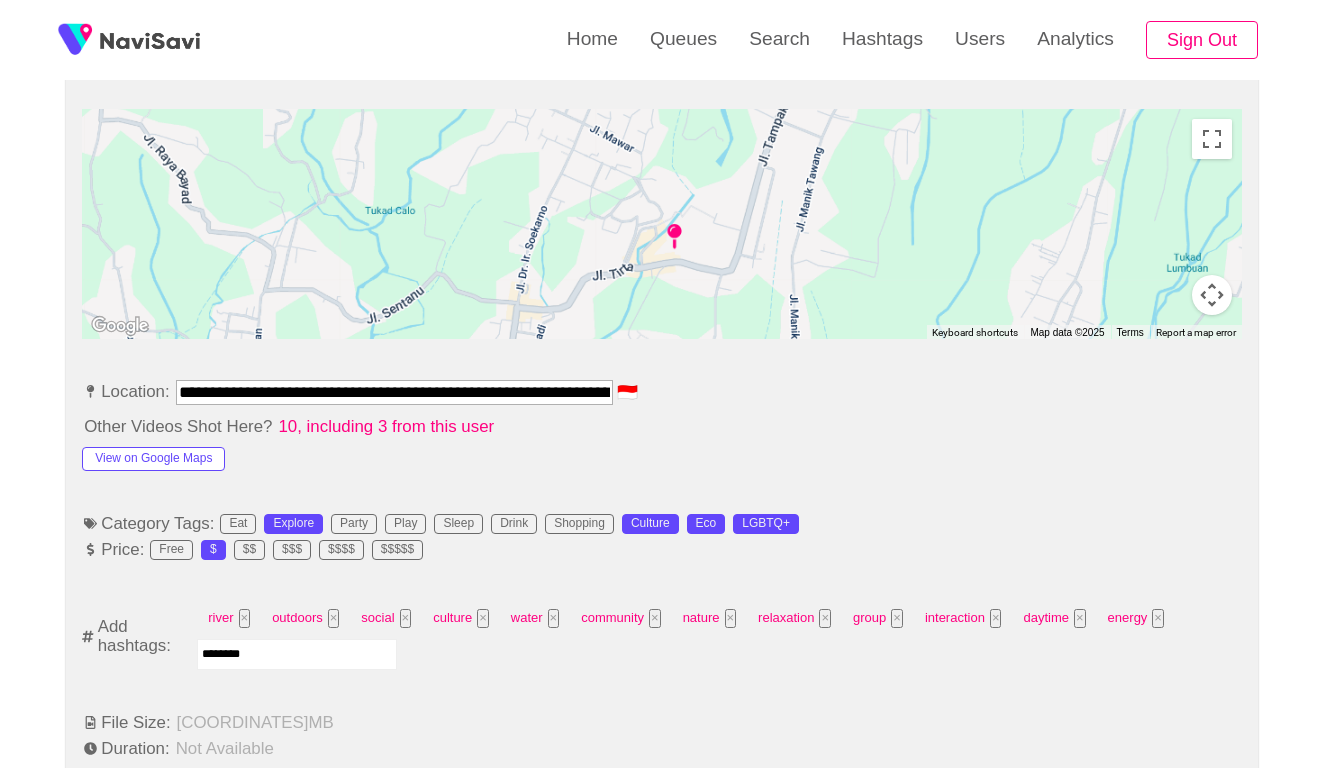 type on "*********" 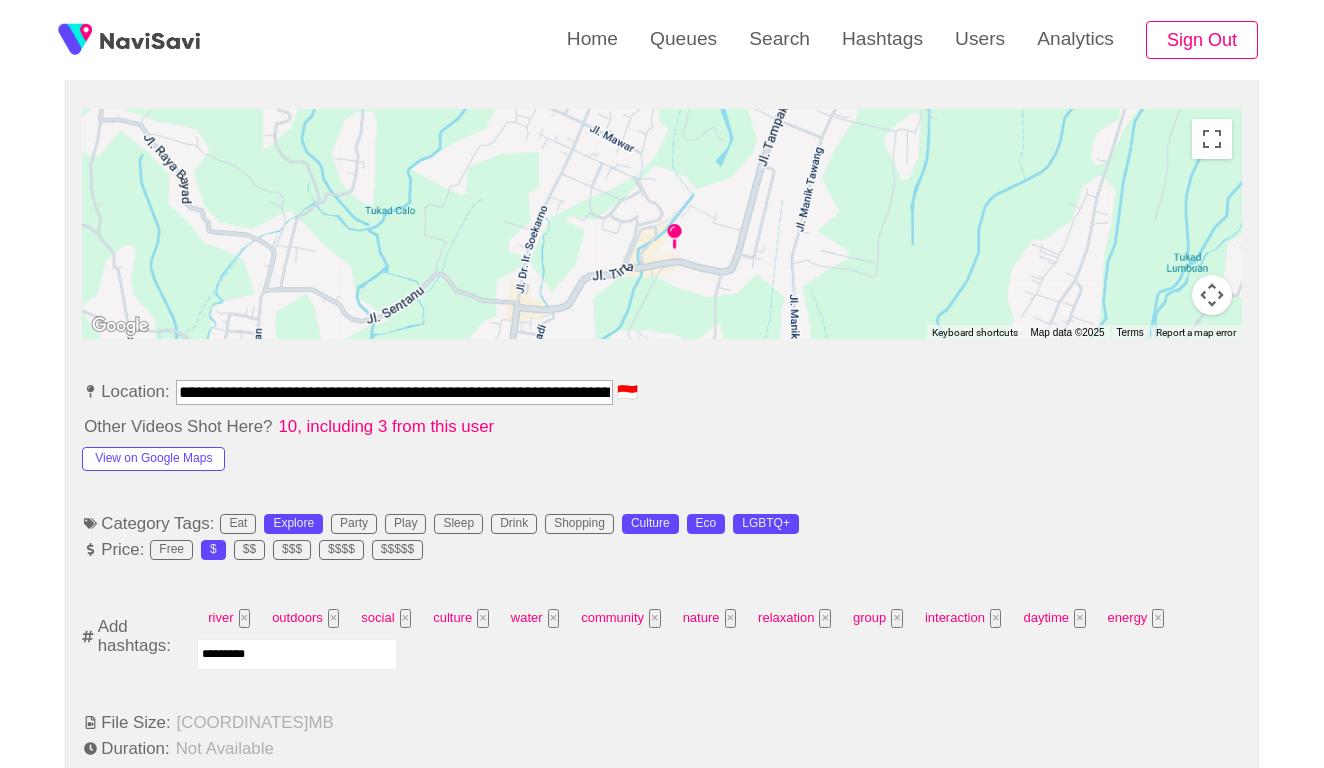 type 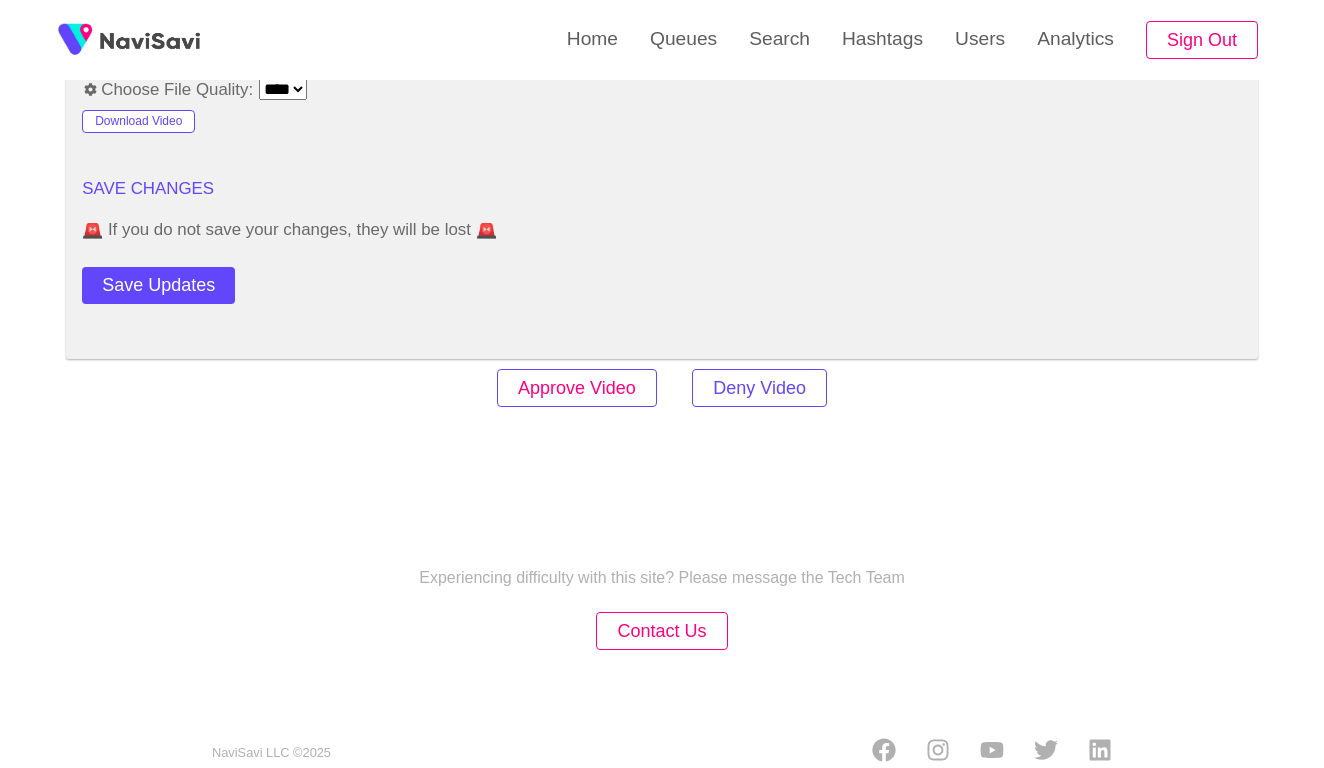 scroll, scrollTop: 2767, scrollLeft: 0, axis: vertical 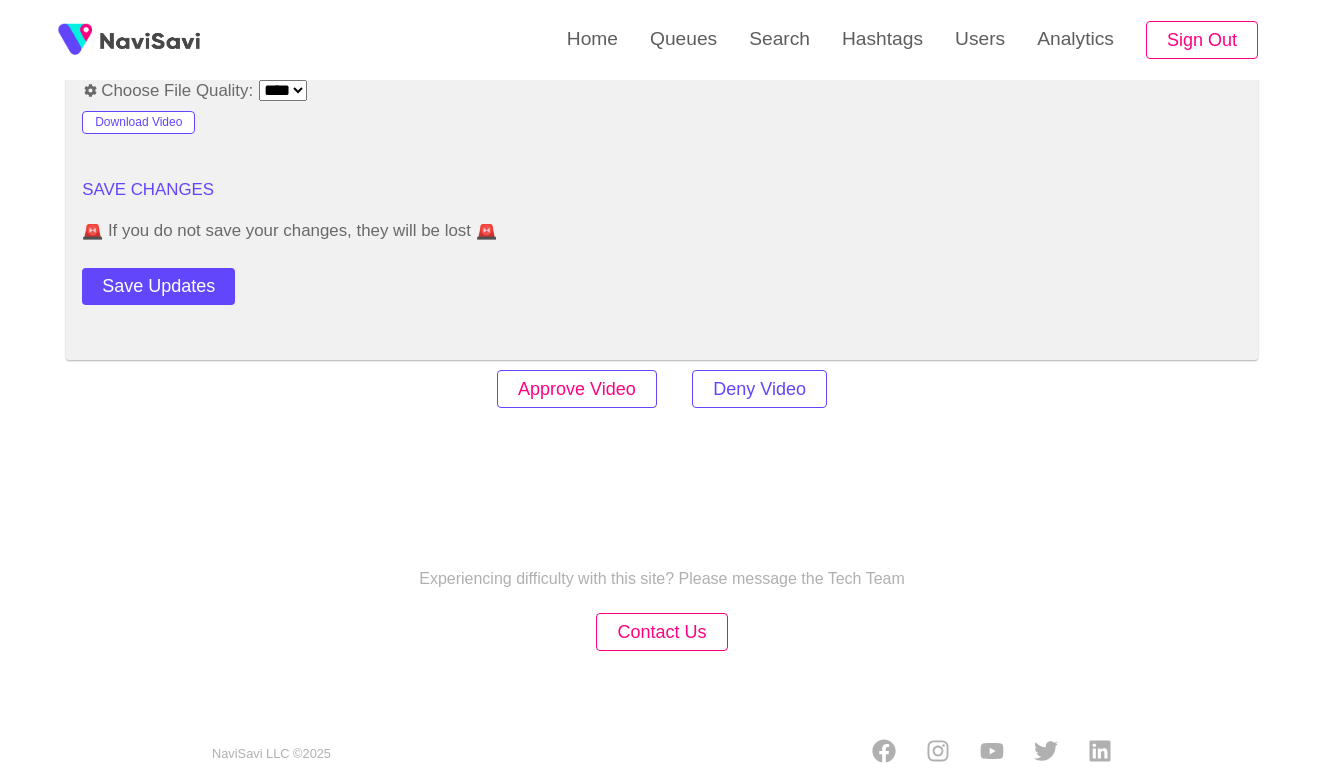 click on "Approve Video" at bounding box center [577, 389] 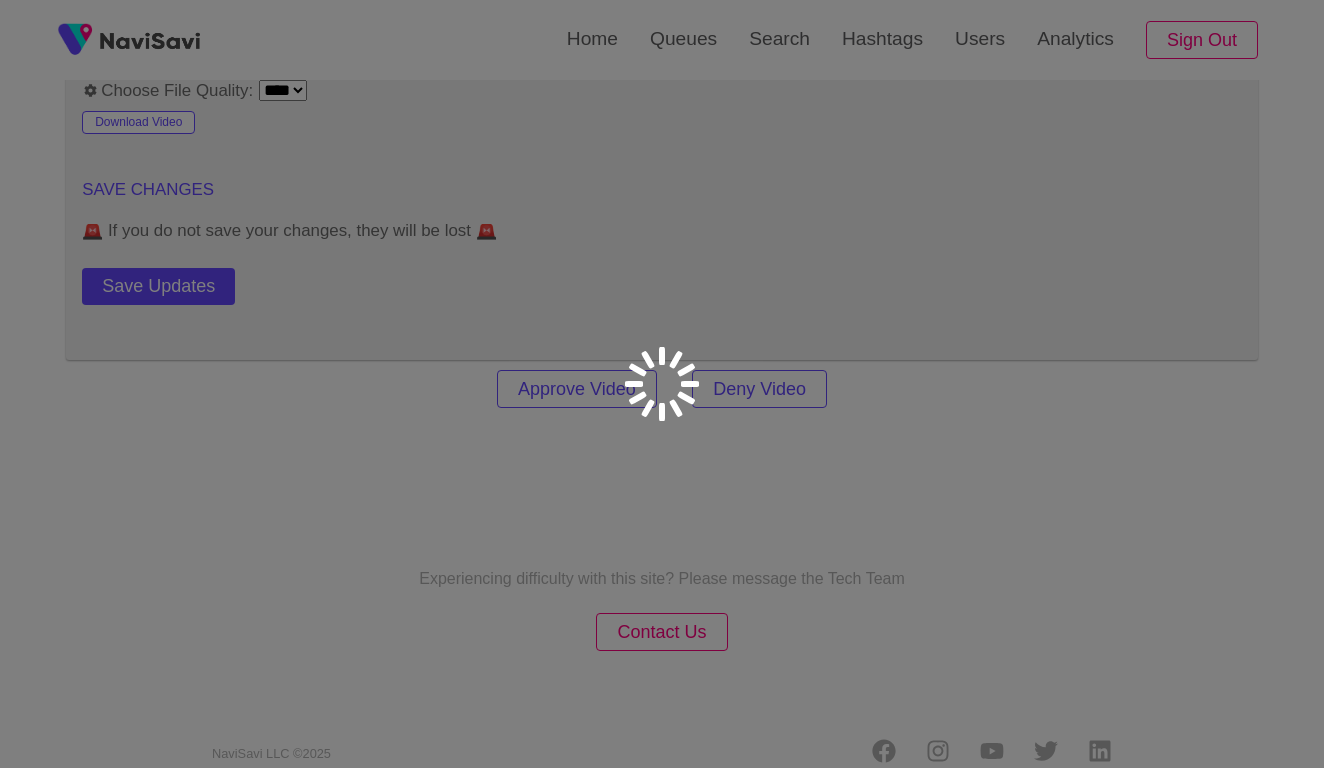 scroll, scrollTop: 0, scrollLeft: 0, axis: both 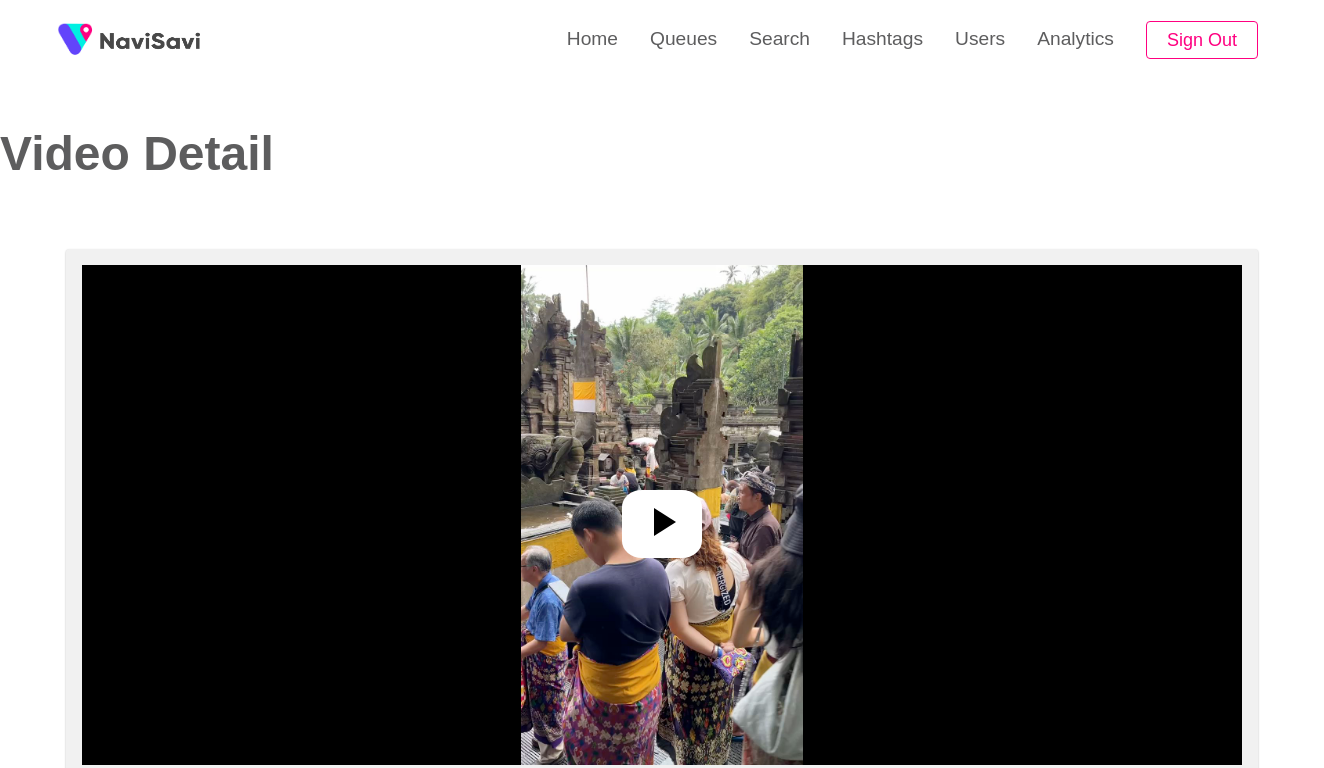 select on "**********" 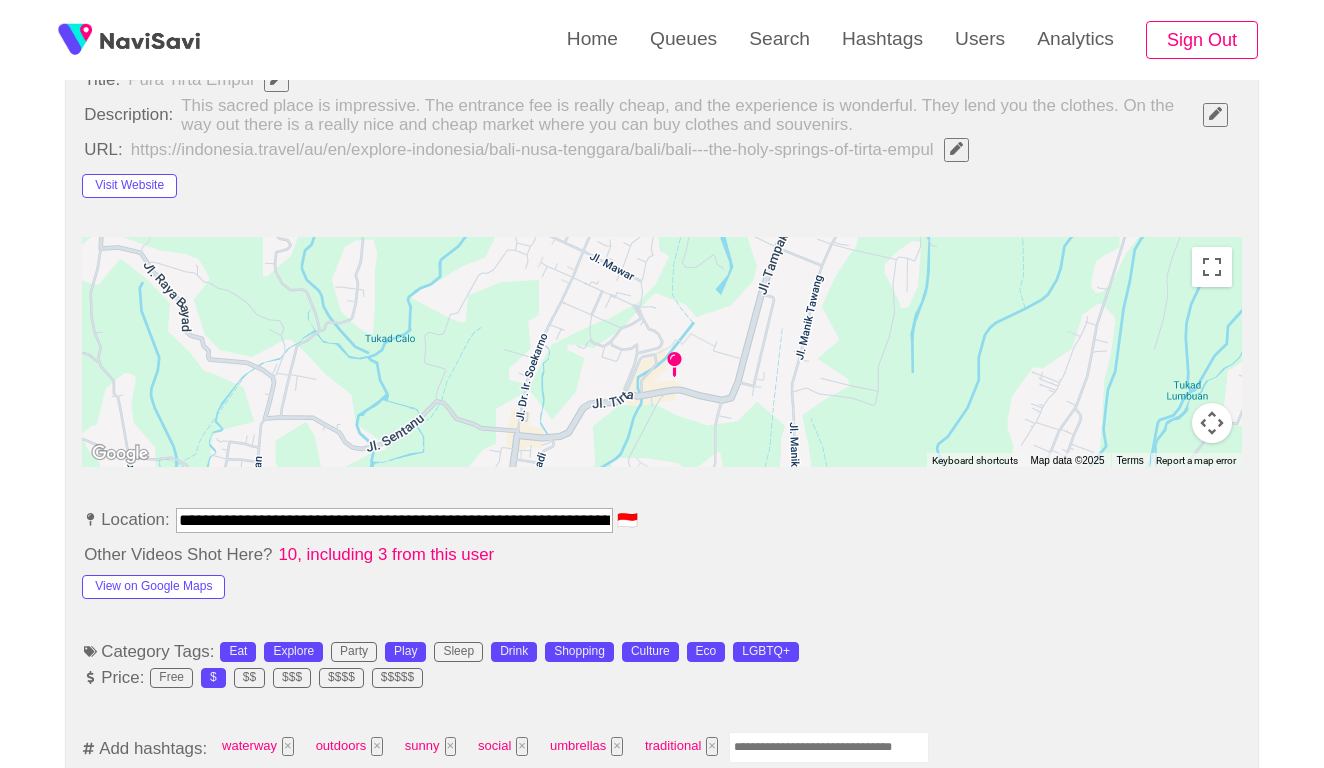 scroll, scrollTop: 687, scrollLeft: 0, axis: vertical 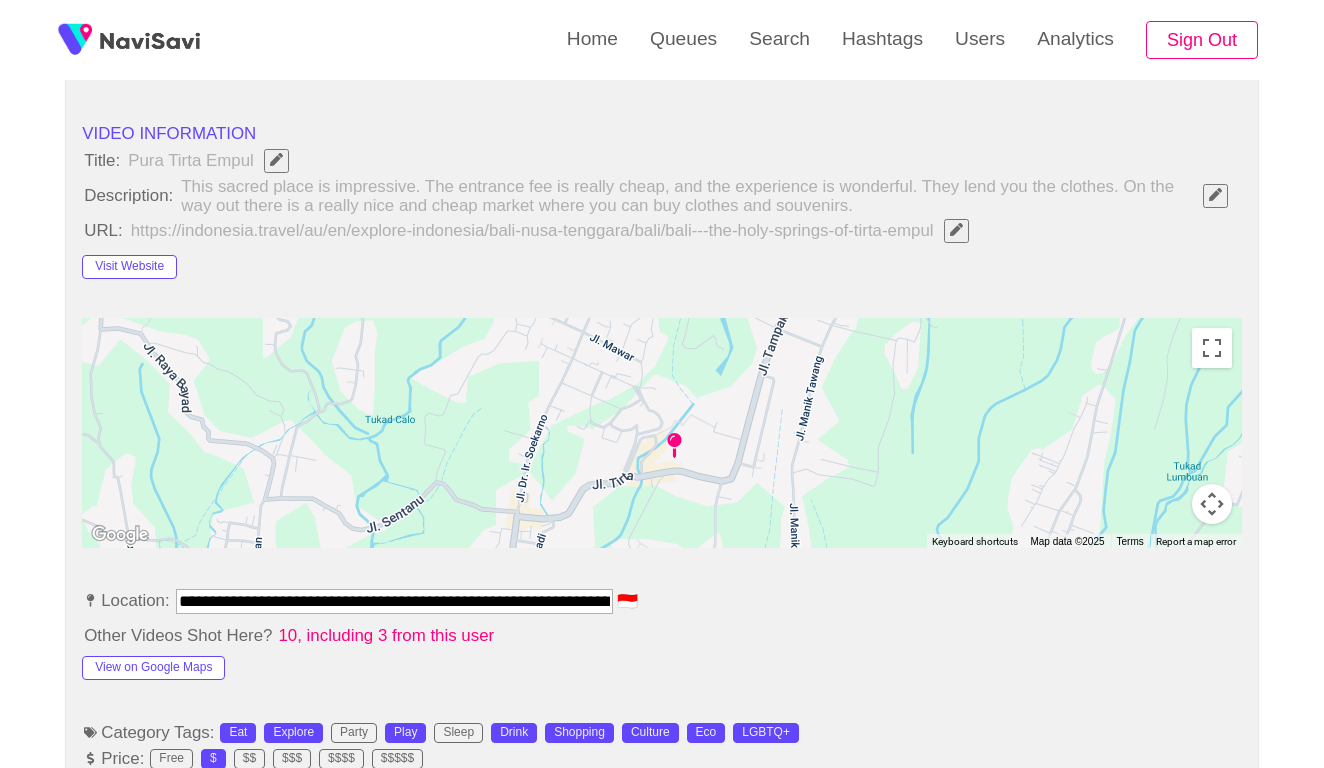 click 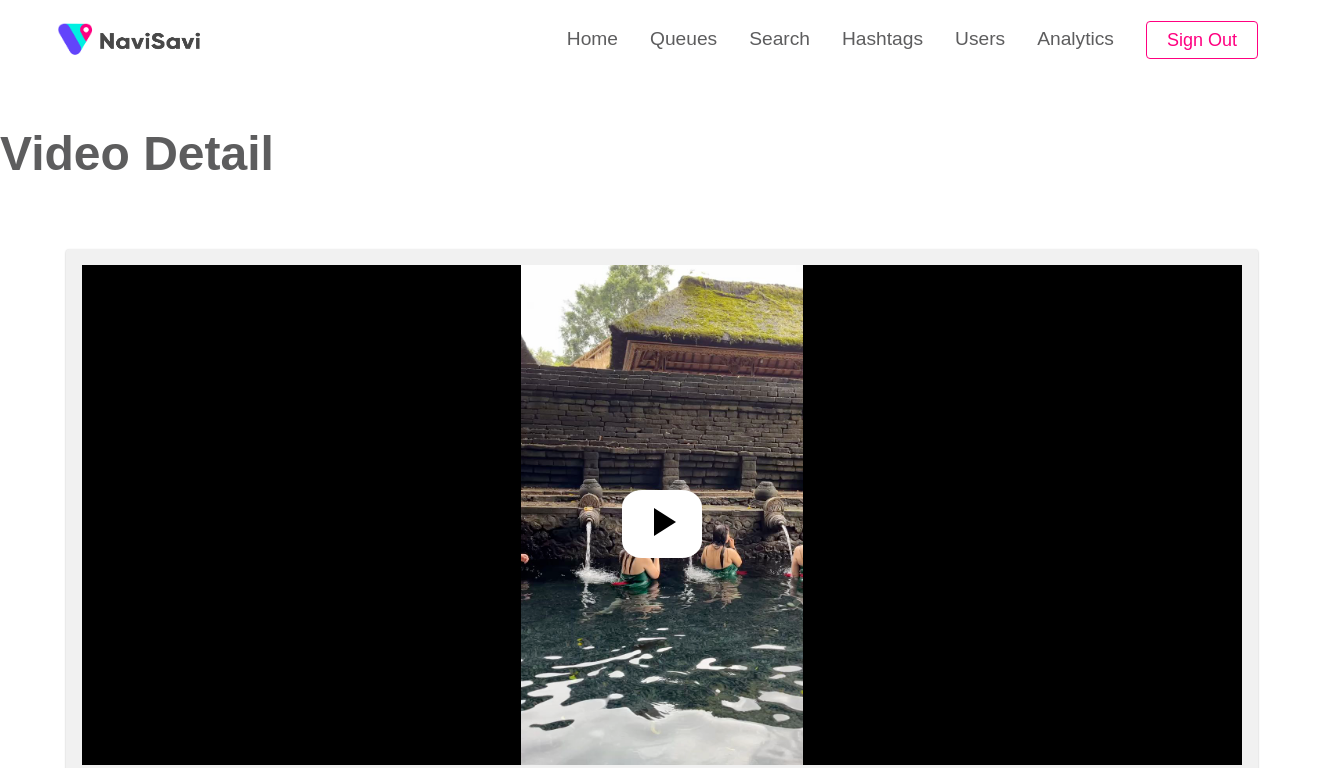 select on "**********" 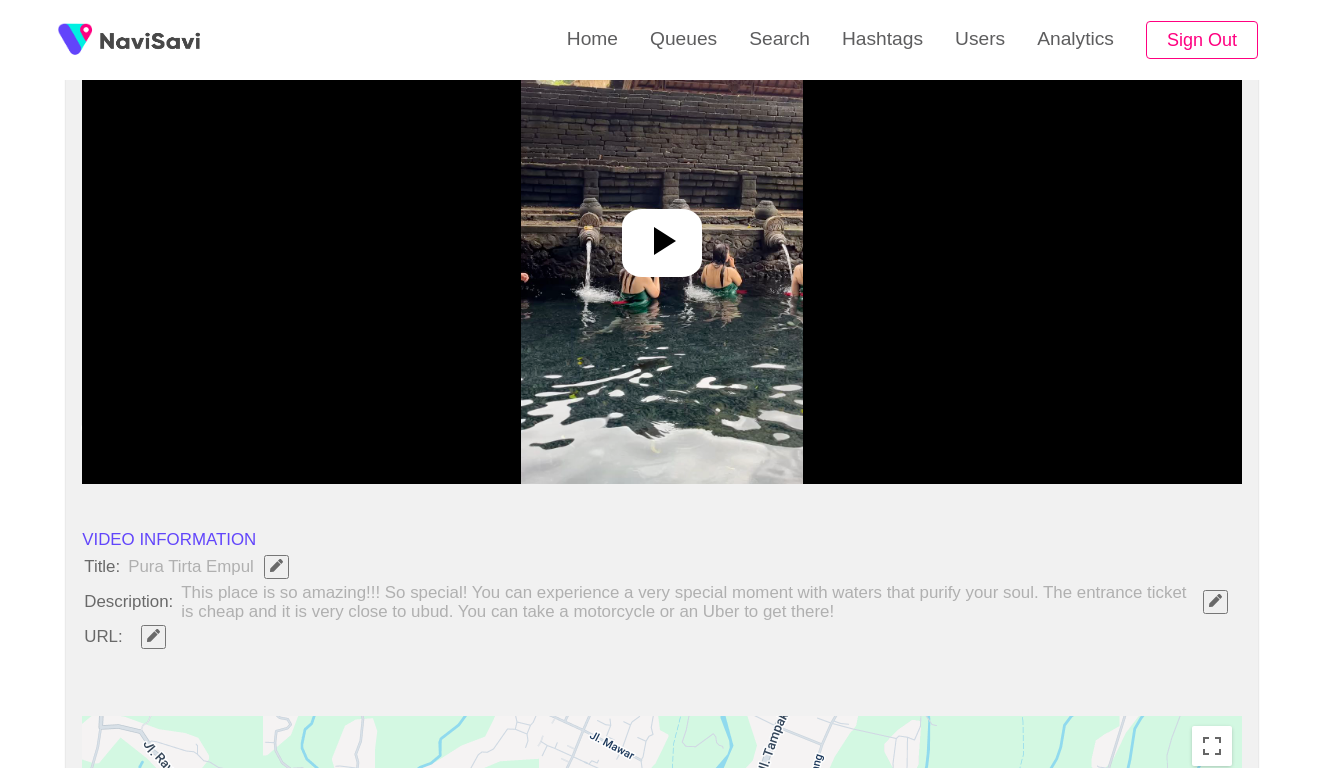 click at bounding box center (662, 234) 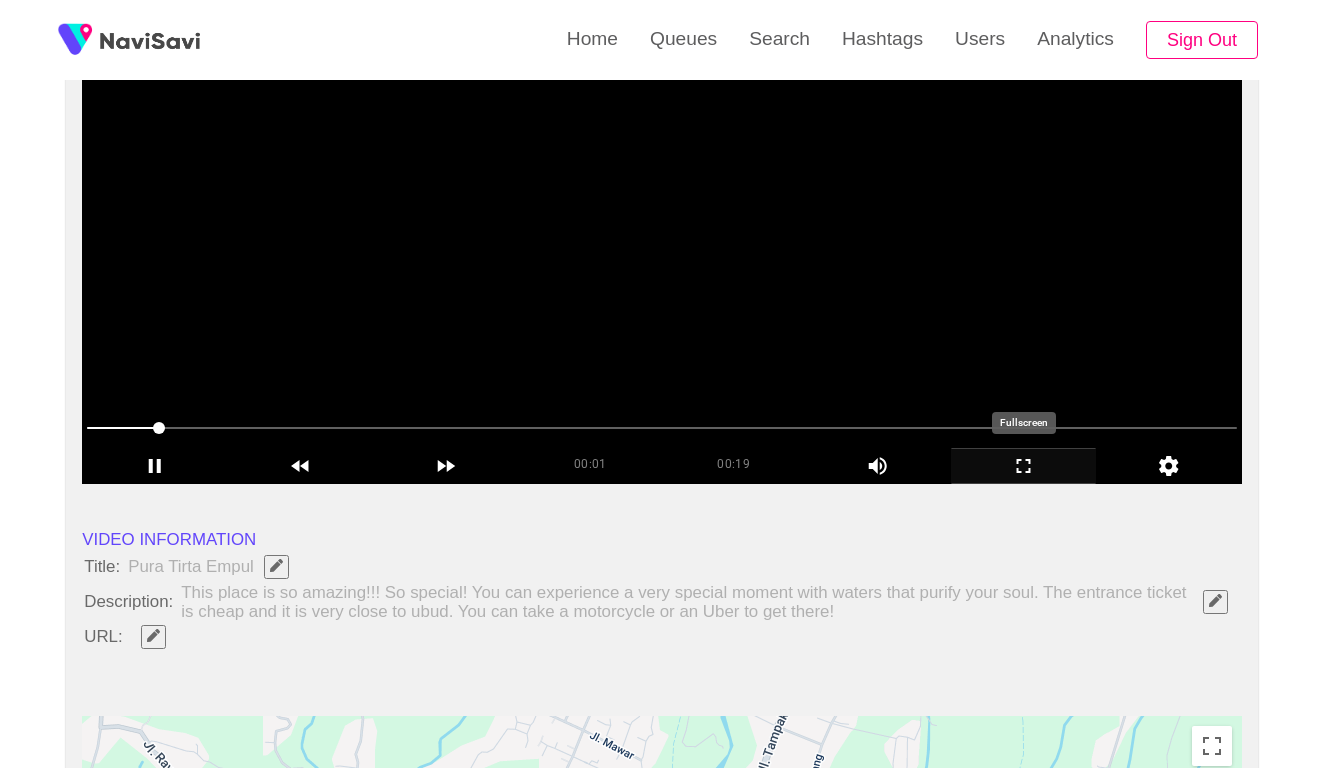 click 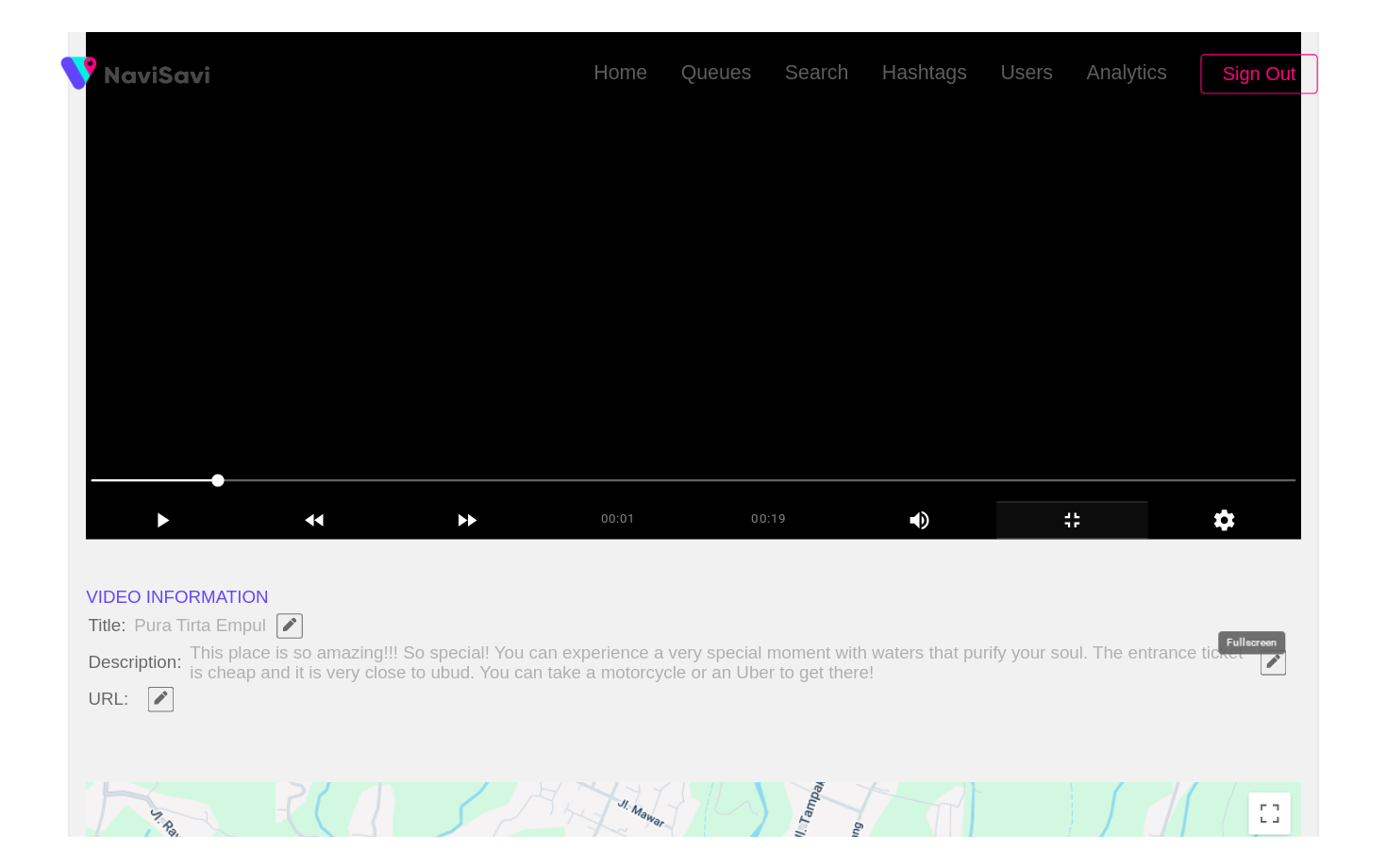 scroll, scrollTop: 0, scrollLeft: 0, axis: both 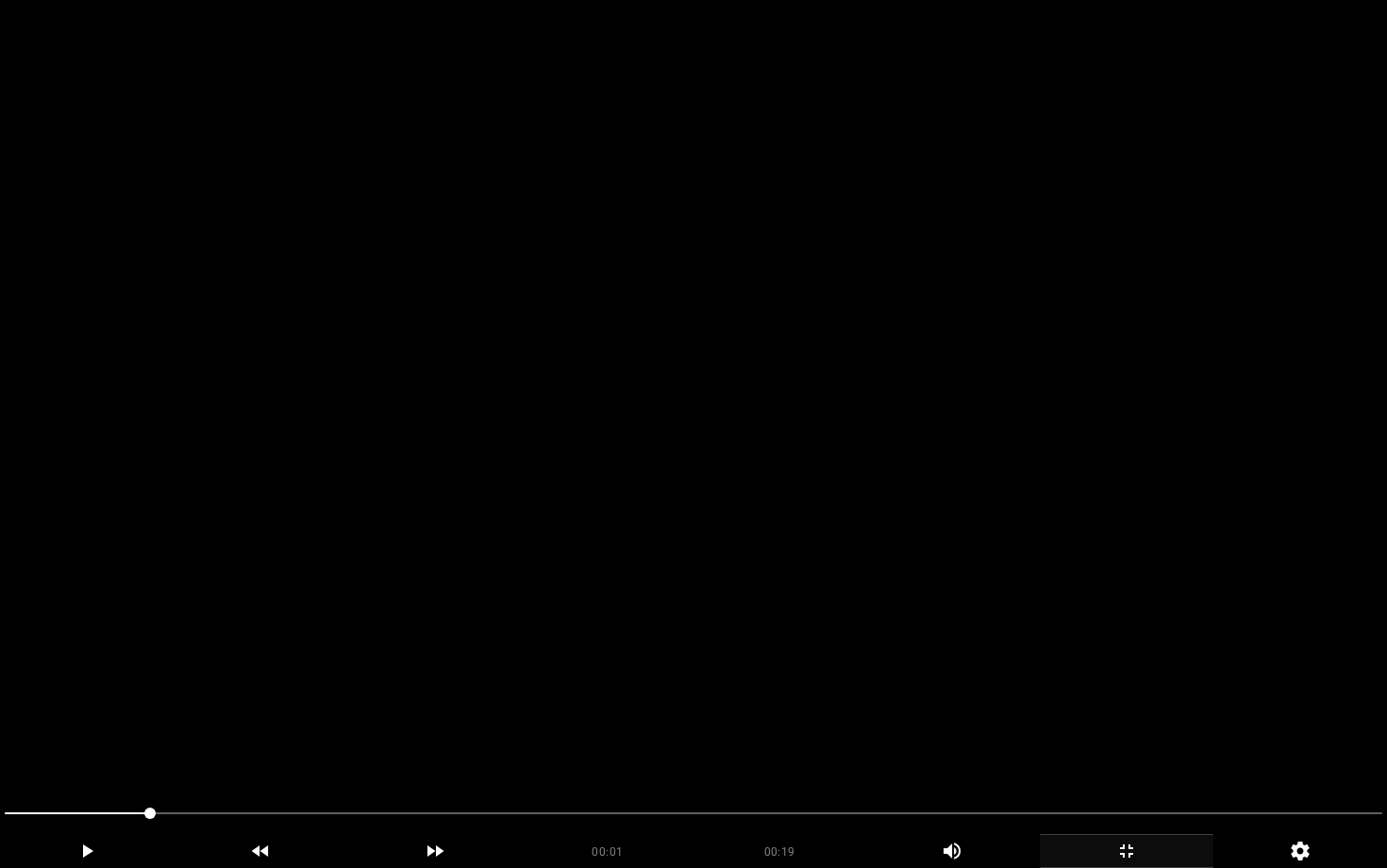click at bounding box center [694, 434] 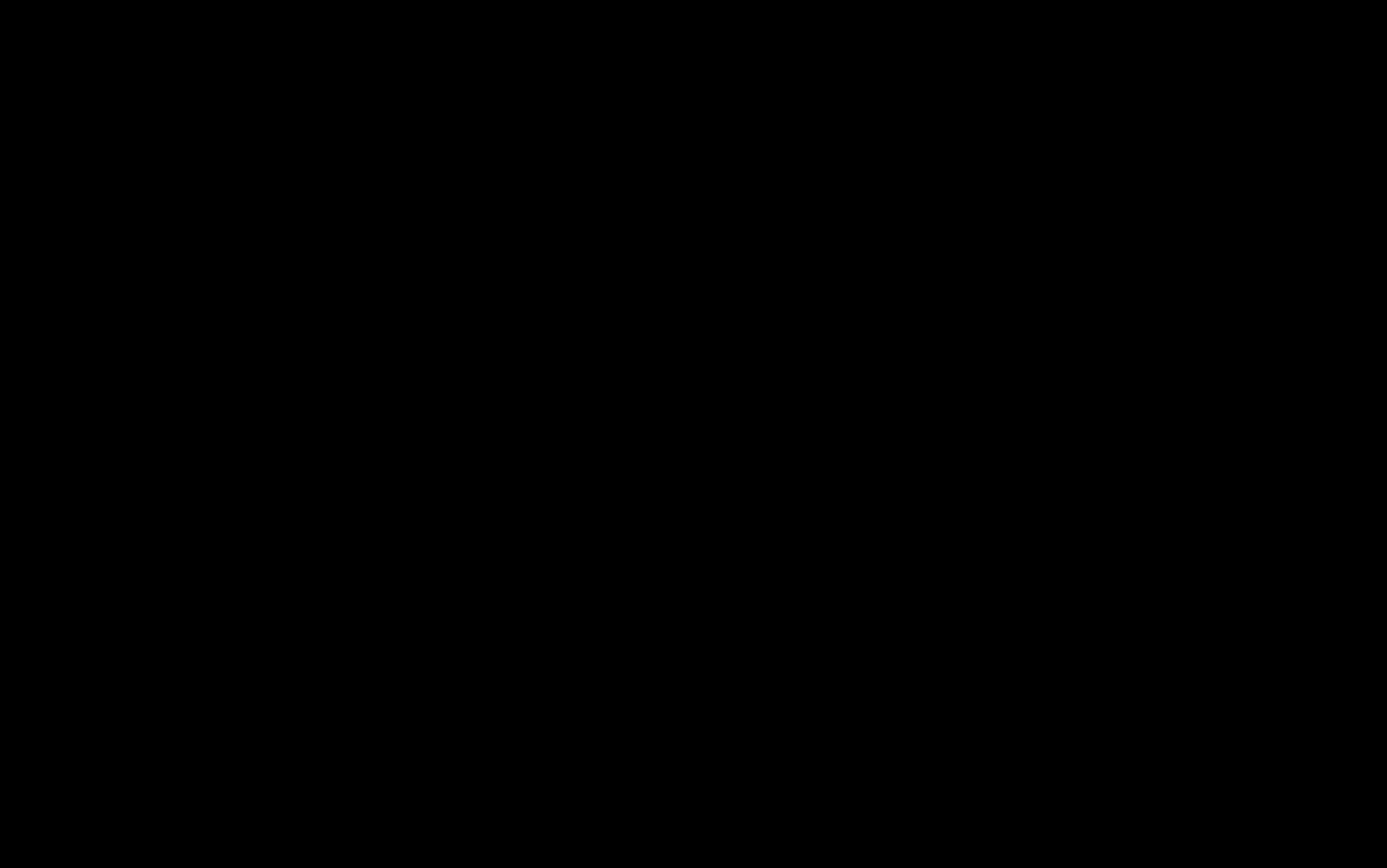 click 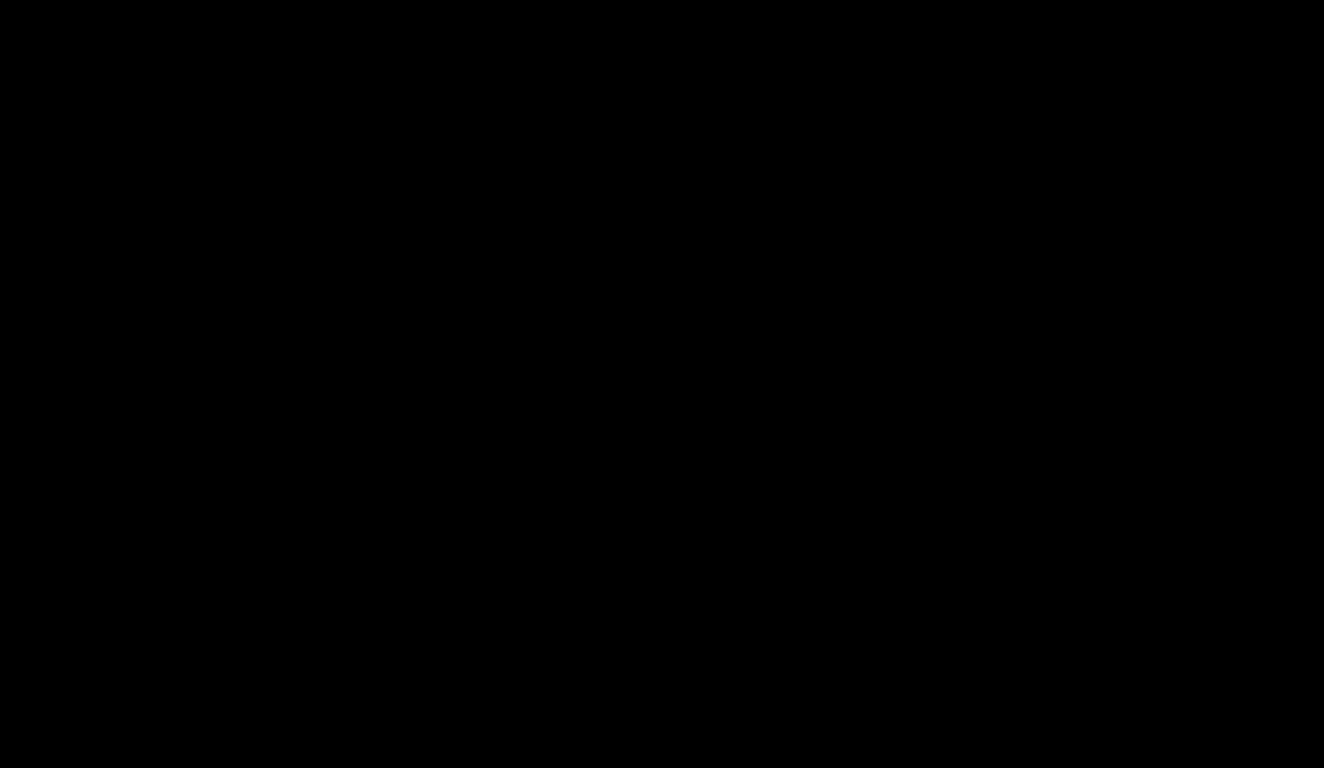 scroll, scrollTop: 2378, scrollLeft: 0, axis: vertical 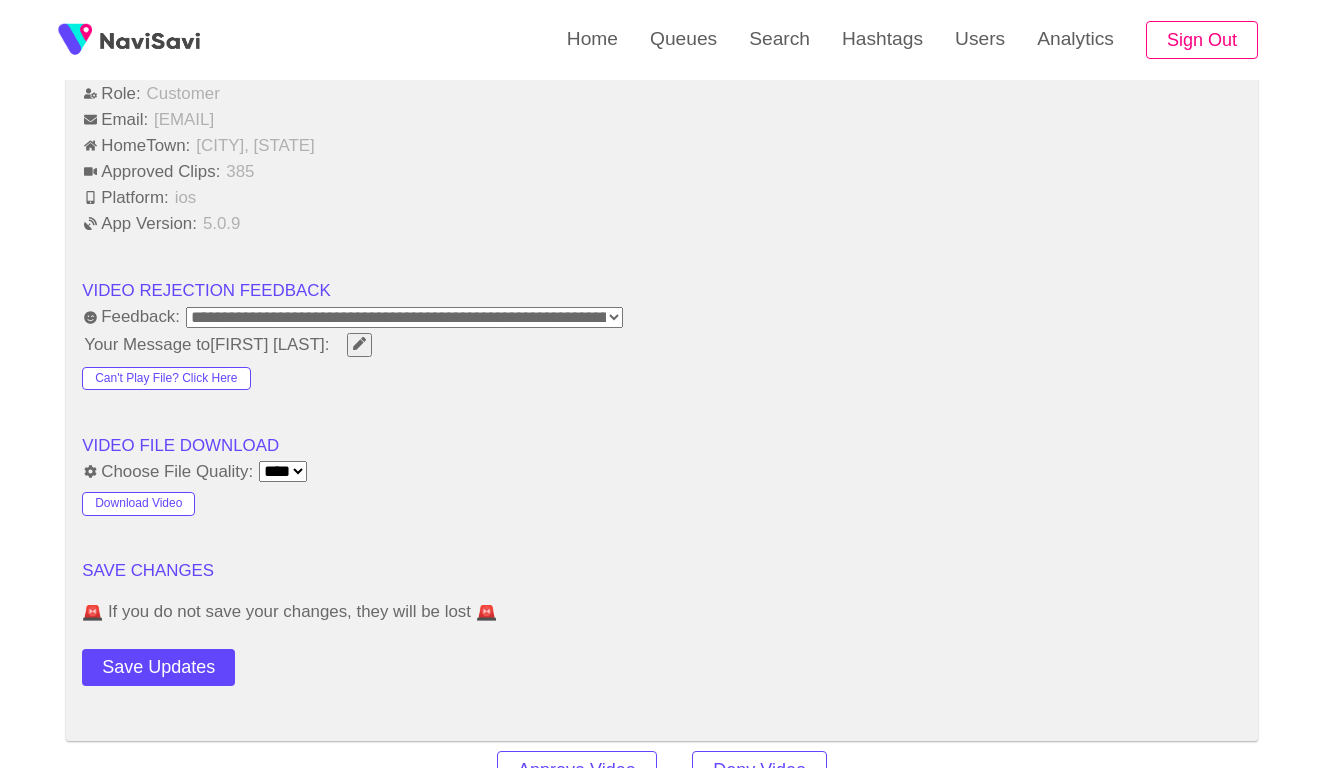 click on "**********" at bounding box center [404, 317] 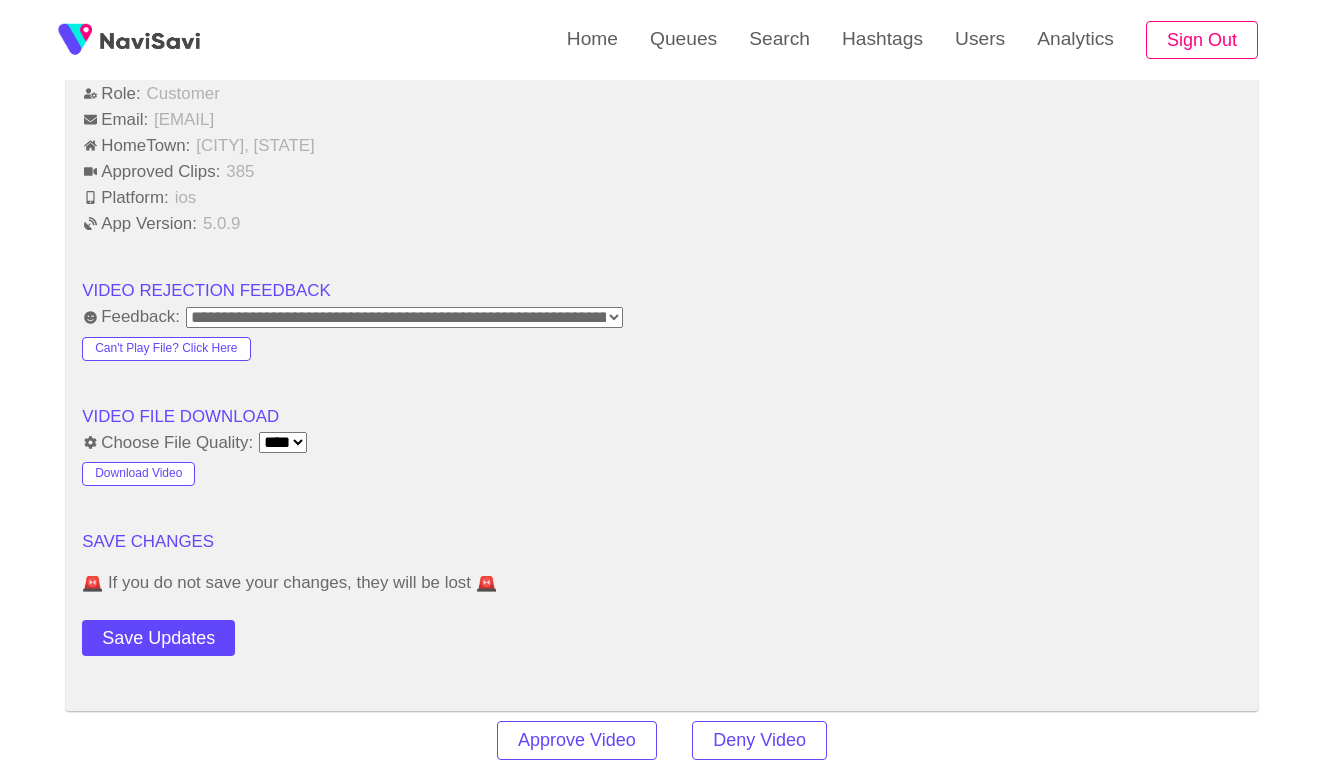 click on "**********" at bounding box center (662, -469) 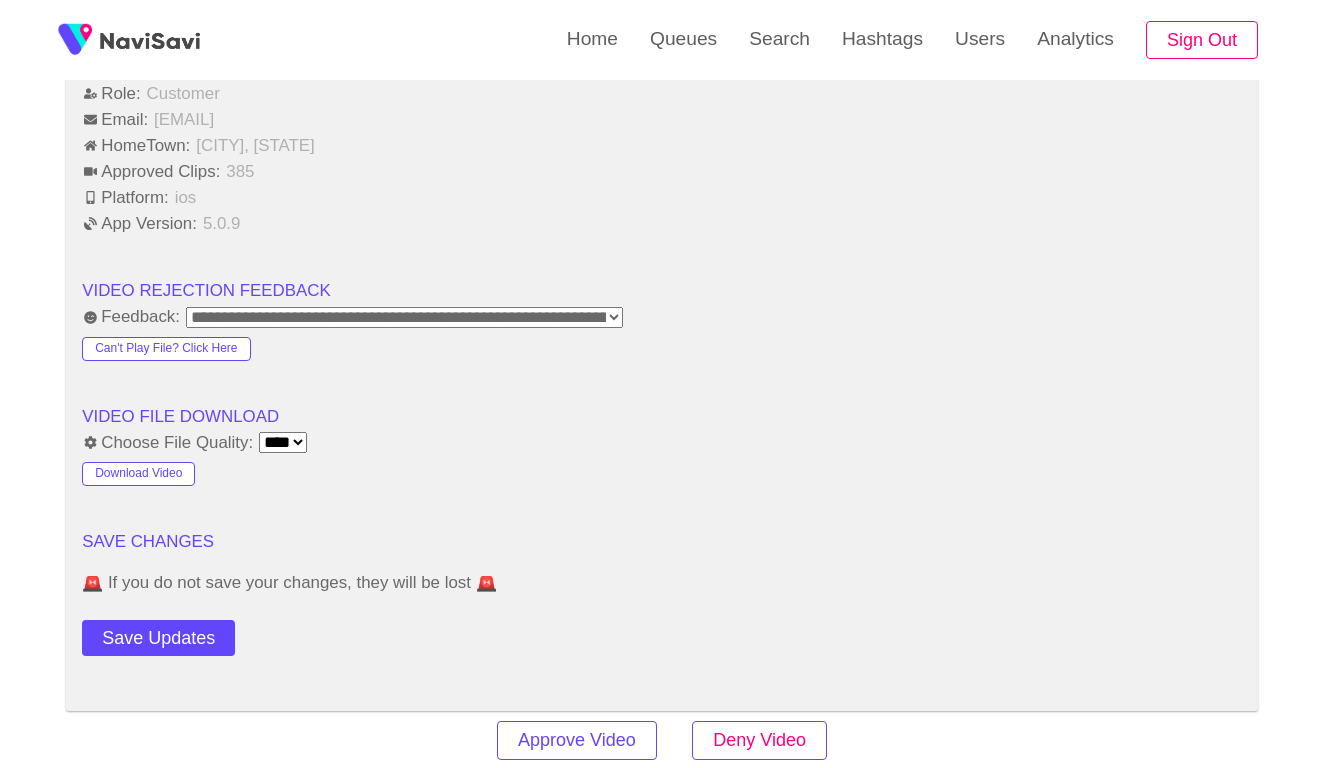 click on "Deny Video" at bounding box center [759, 740] 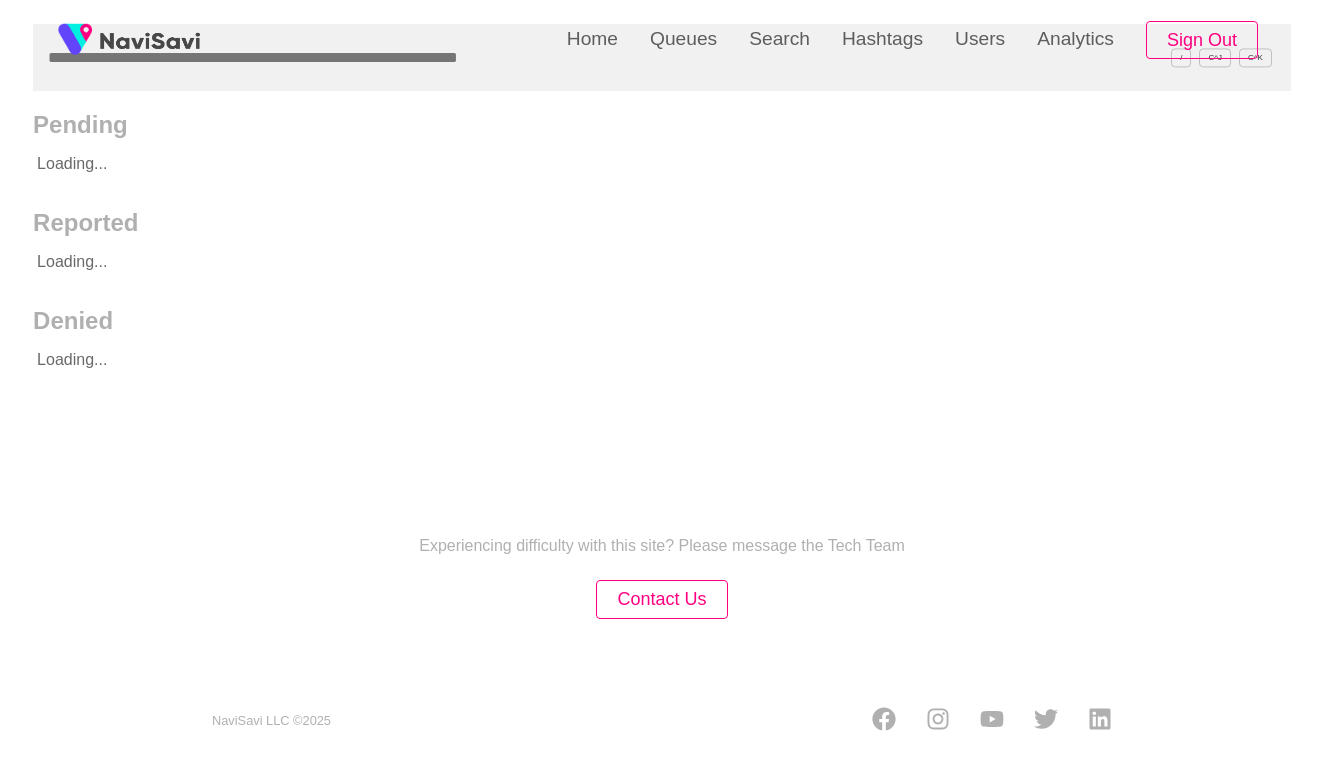 scroll, scrollTop: 0, scrollLeft: 0, axis: both 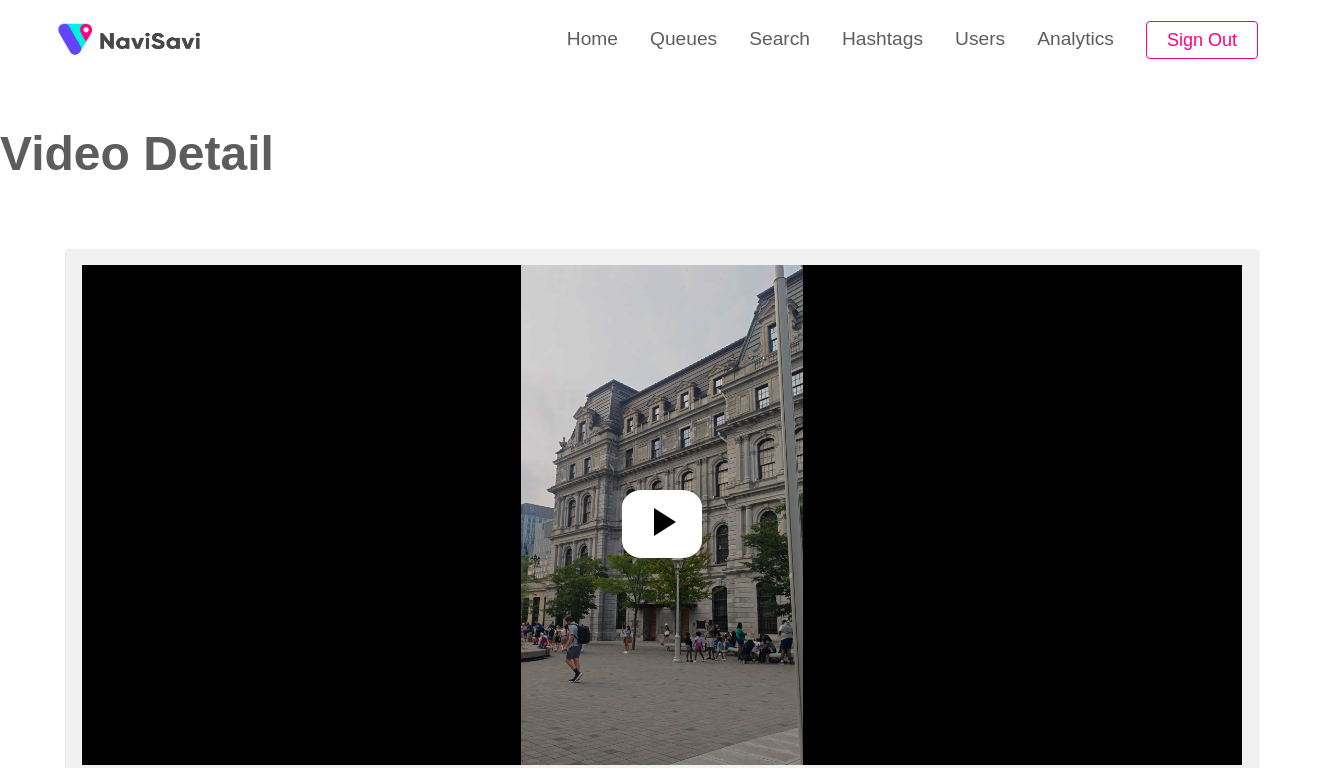 select on "**********" 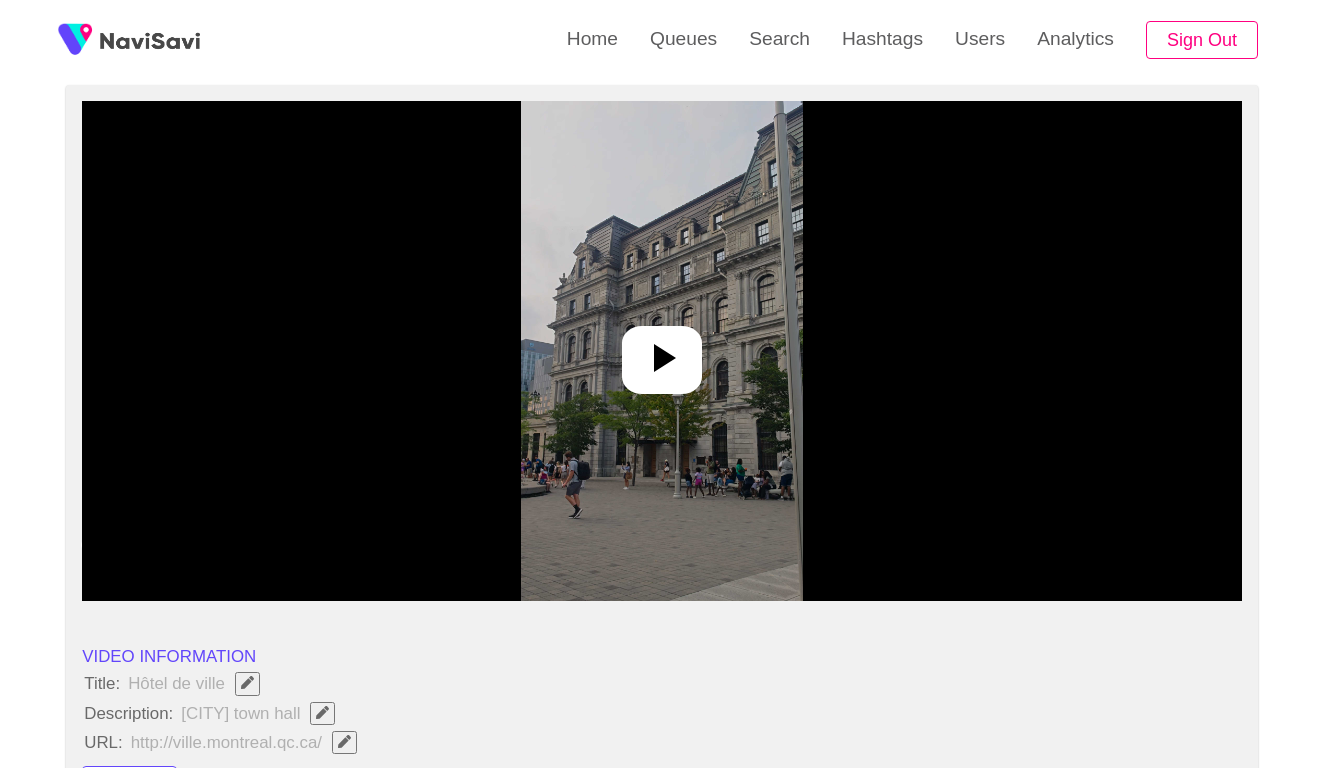 click at bounding box center (662, 351) 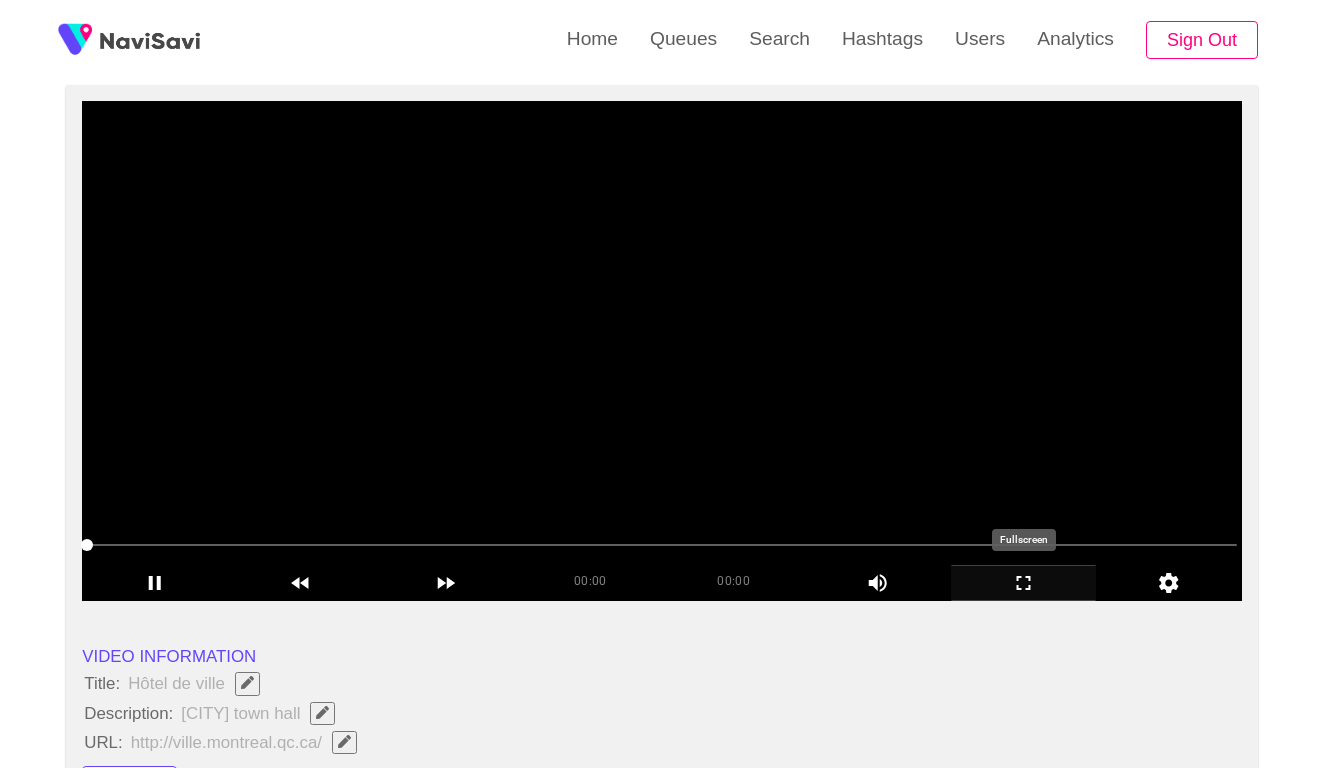 click 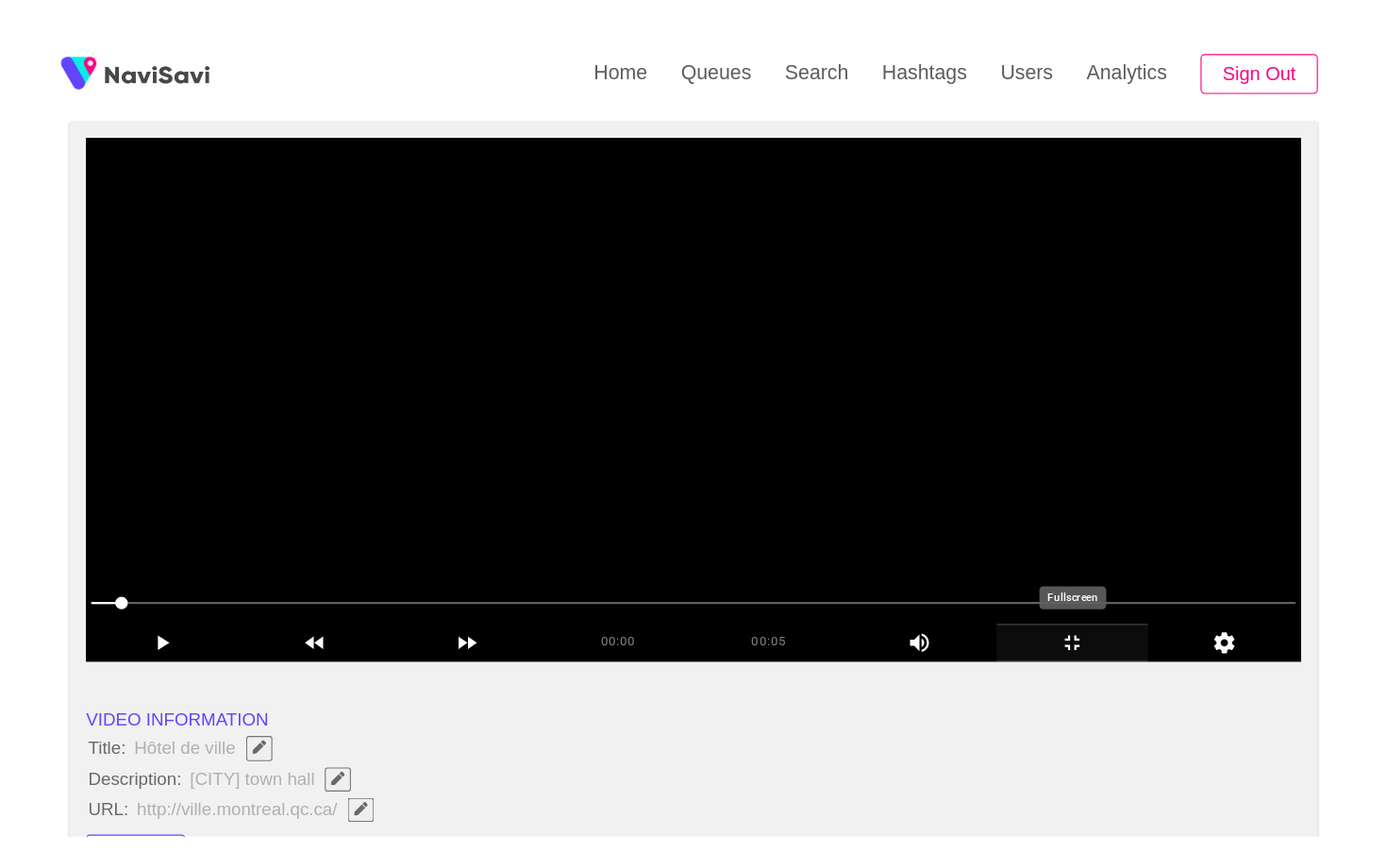 scroll, scrollTop: 0, scrollLeft: 0, axis: both 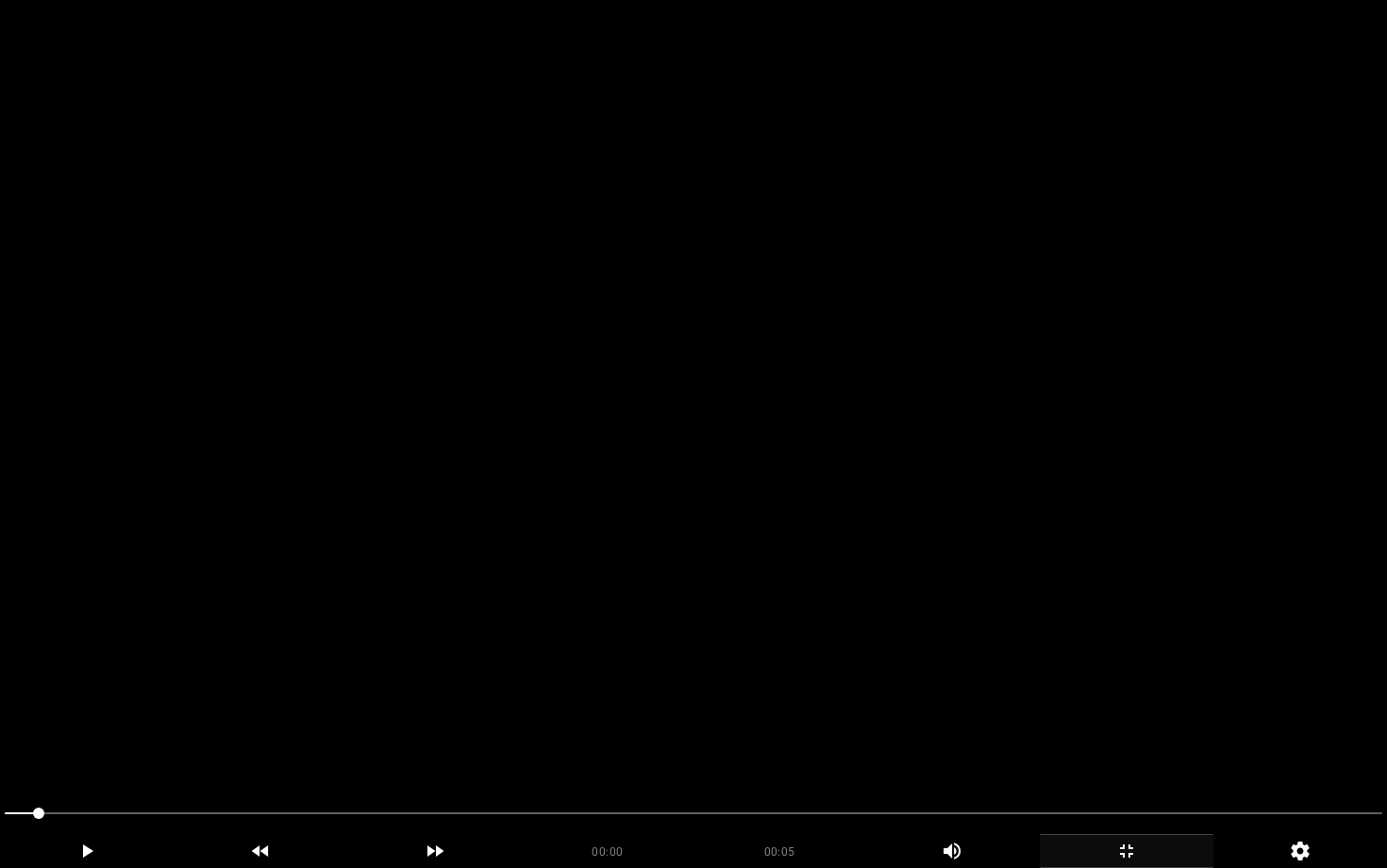 click at bounding box center (694, 434) 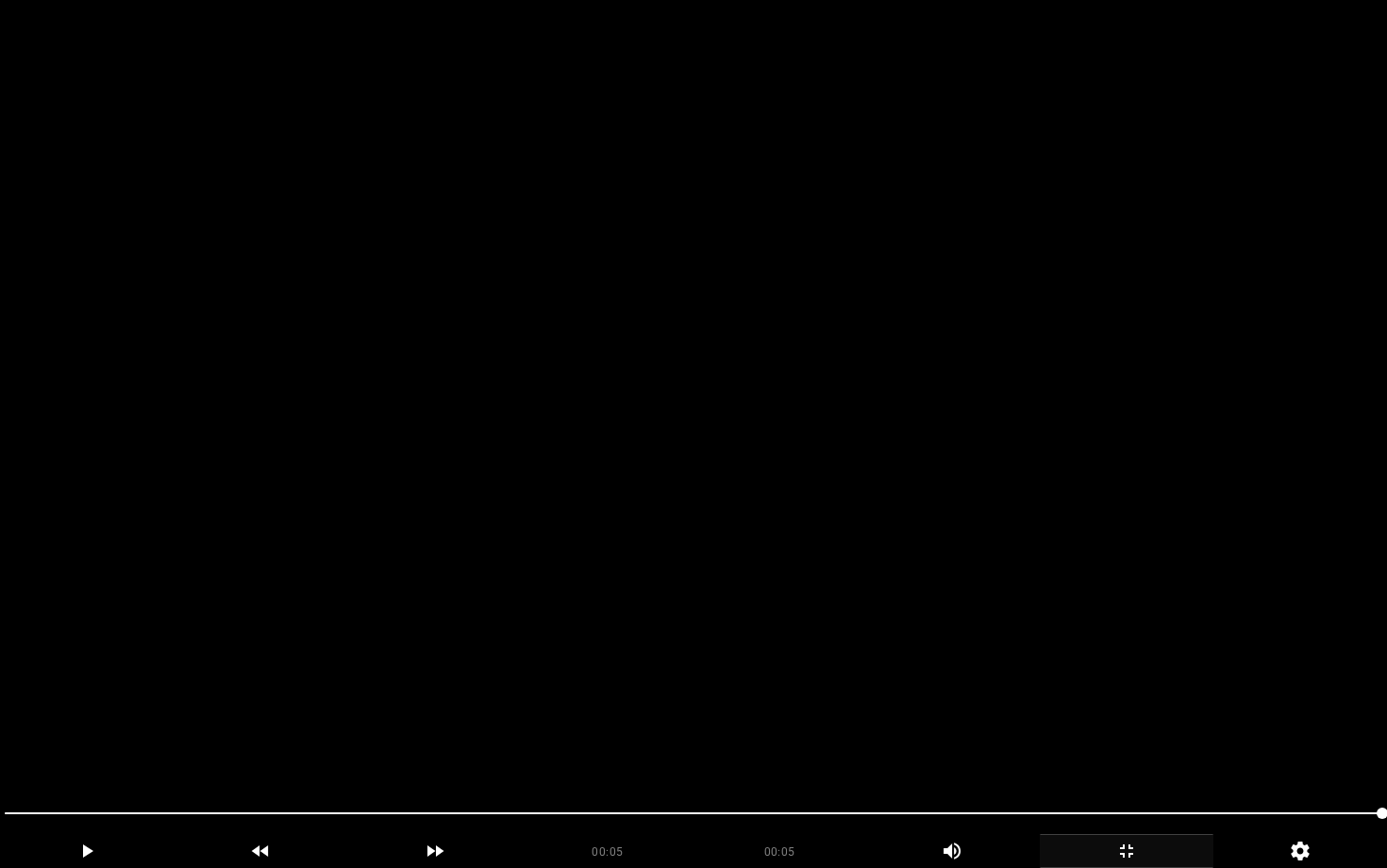 click at bounding box center [694, 434] 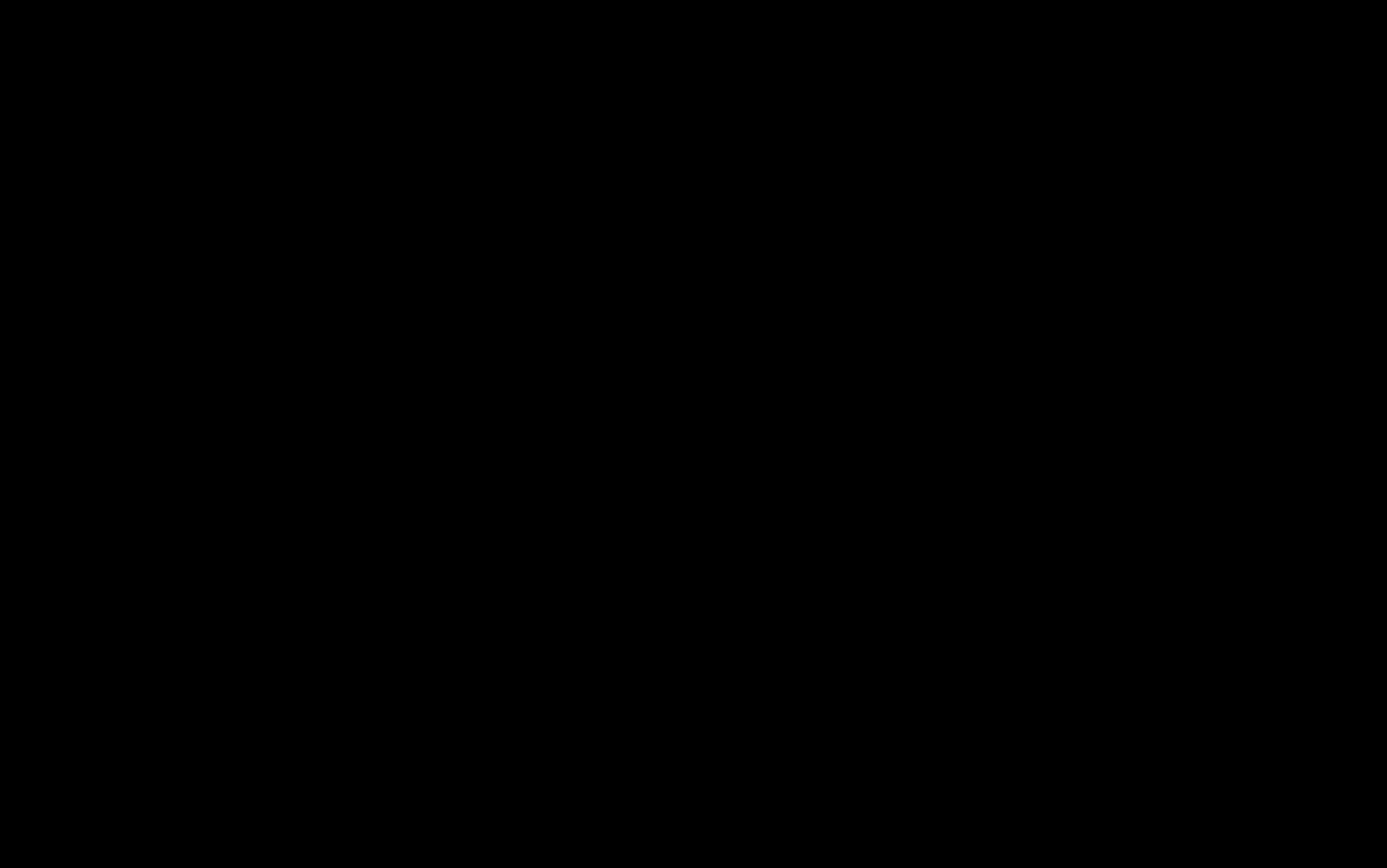 click at bounding box center [1127, 851] 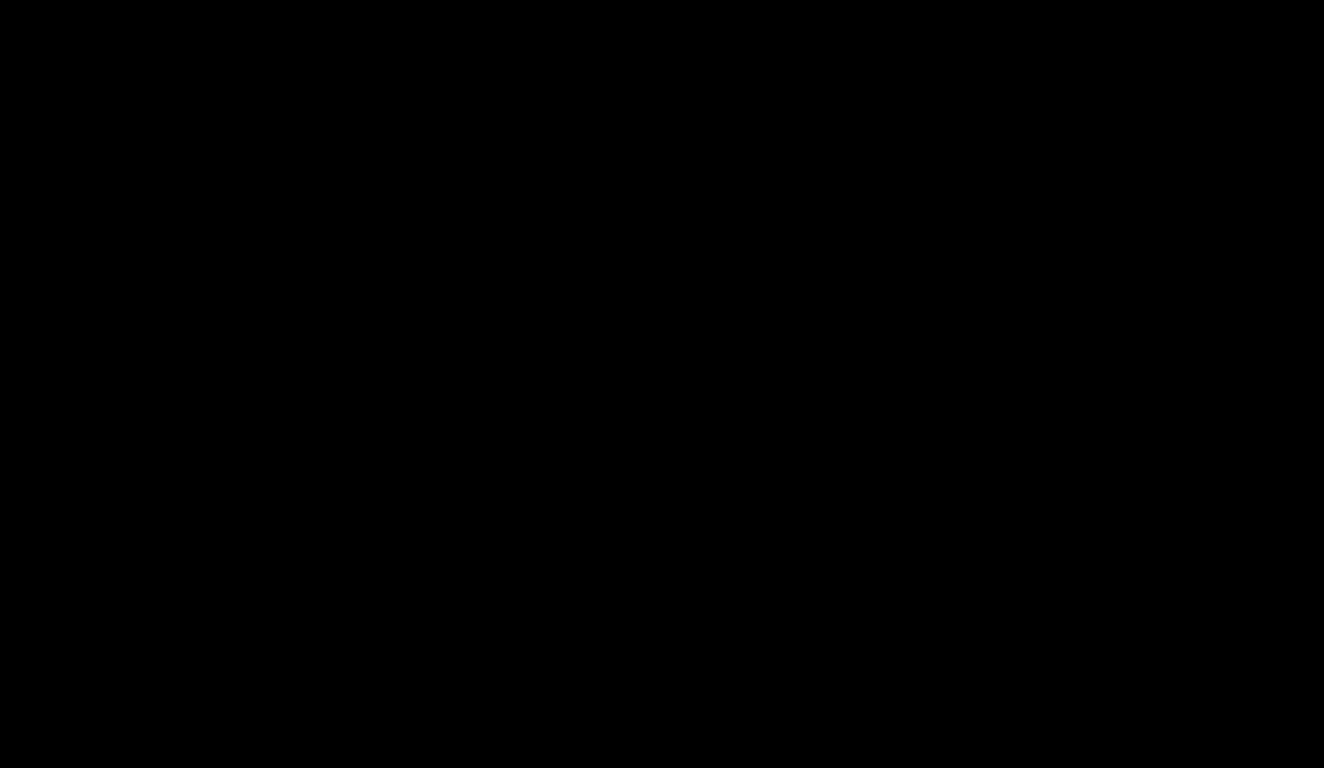 scroll, scrollTop: 834, scrollLeft: 0, axis: vertical 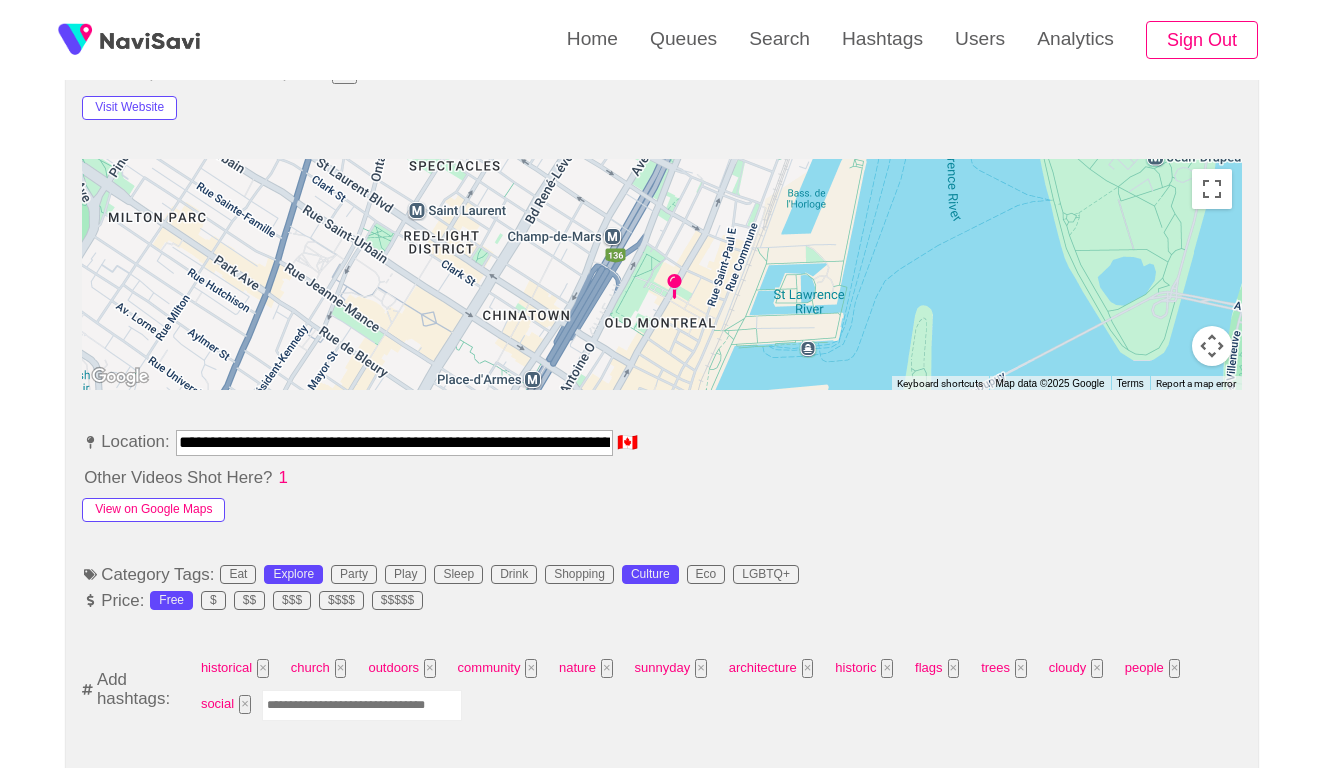 click on "View on Google Maps" at bounding box center [153, 510] 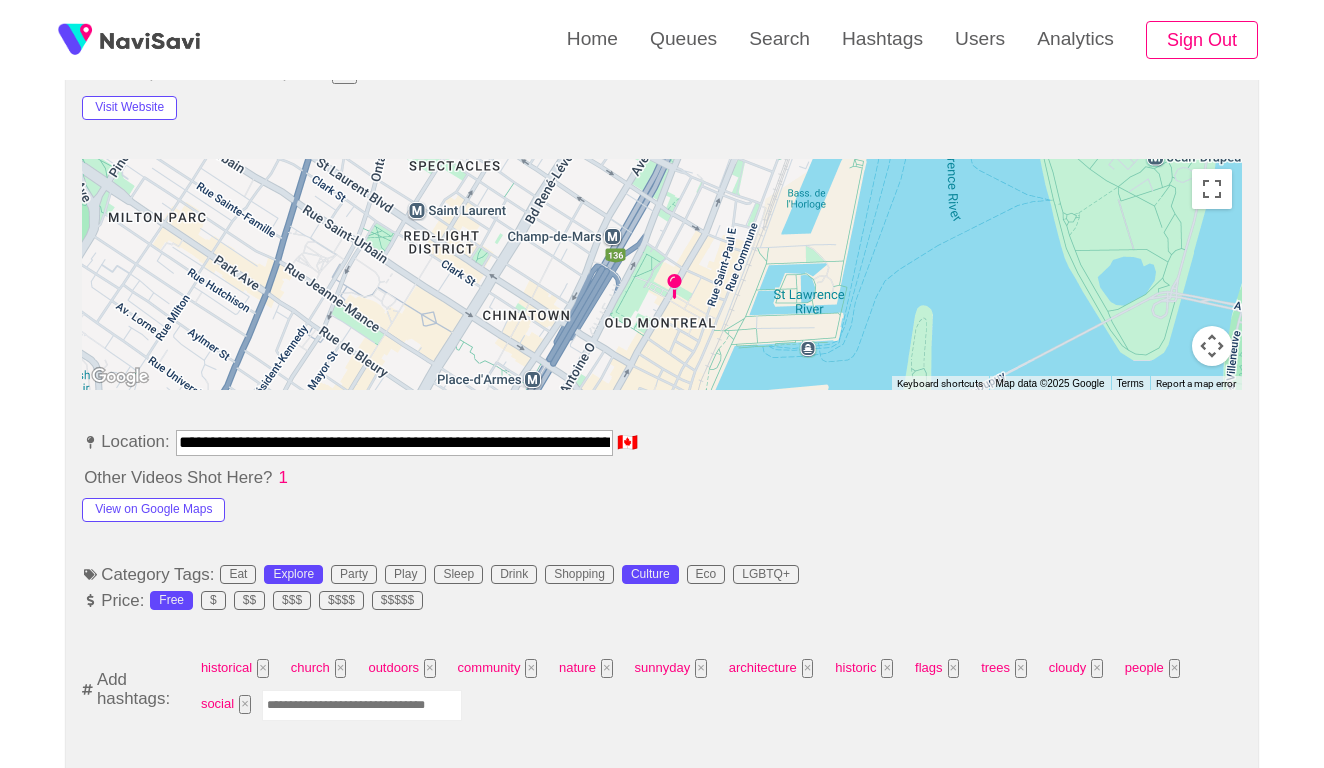 drag, startPoint x: 417, startPoint y: 431, endPoint x: 84, endPoint y: 437, distance: 333.05405 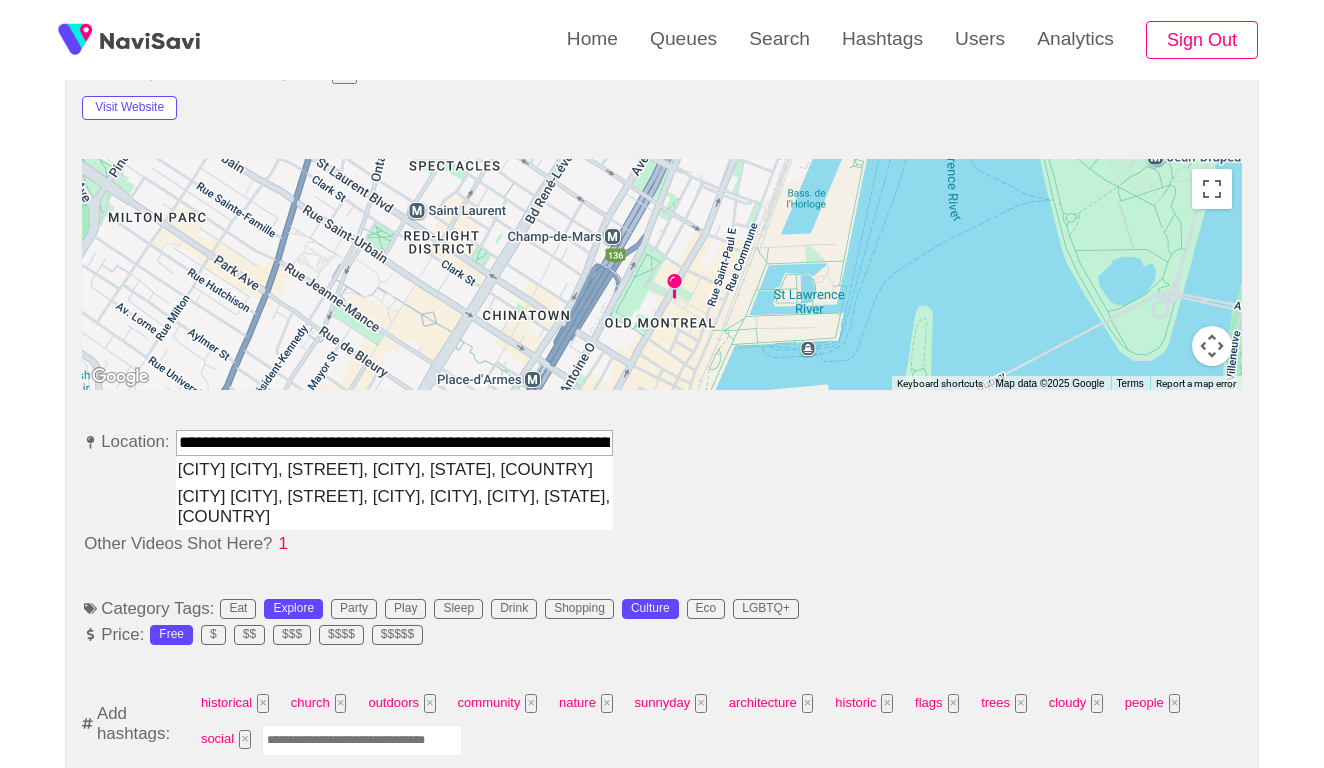 click on "[CITY] City Hall, [STREET] East, [CITY], [STATE], [COUNTRY]" at bounding box center [394, 469] 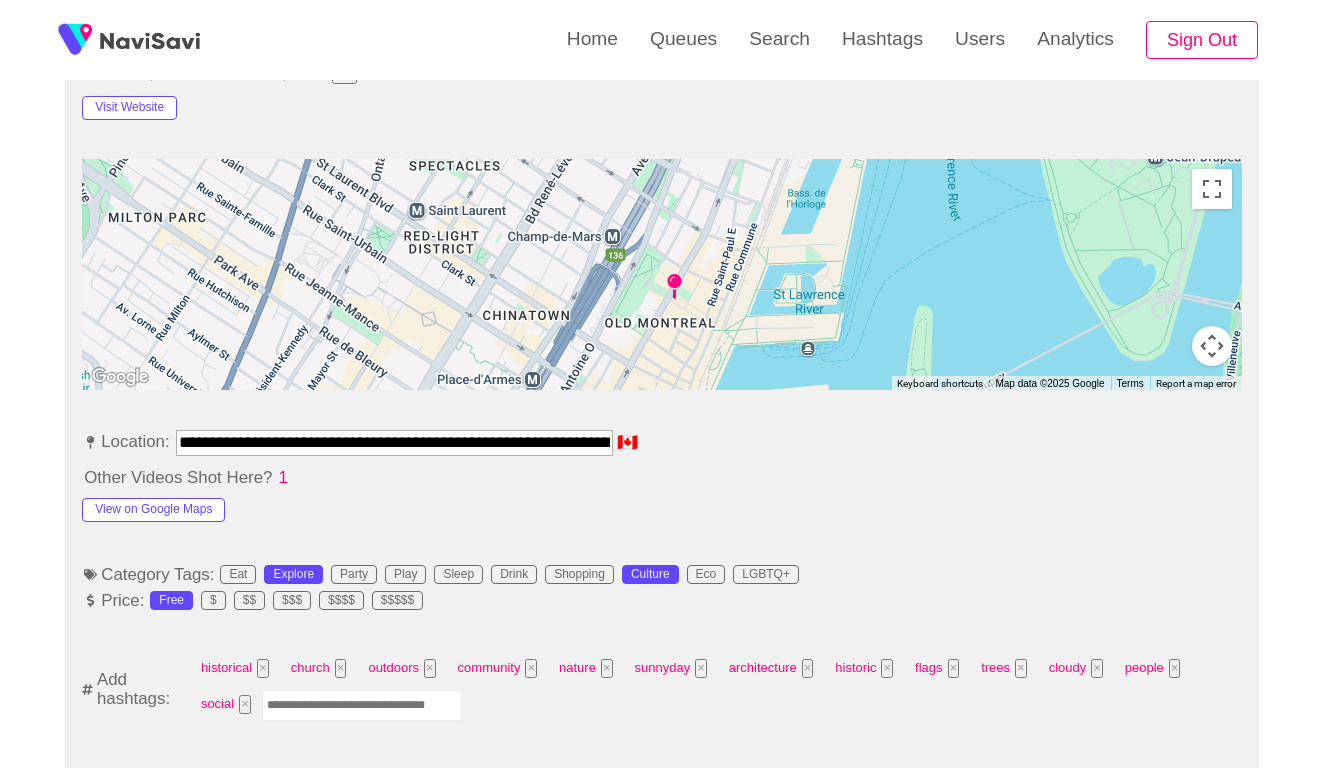 type on "**********" 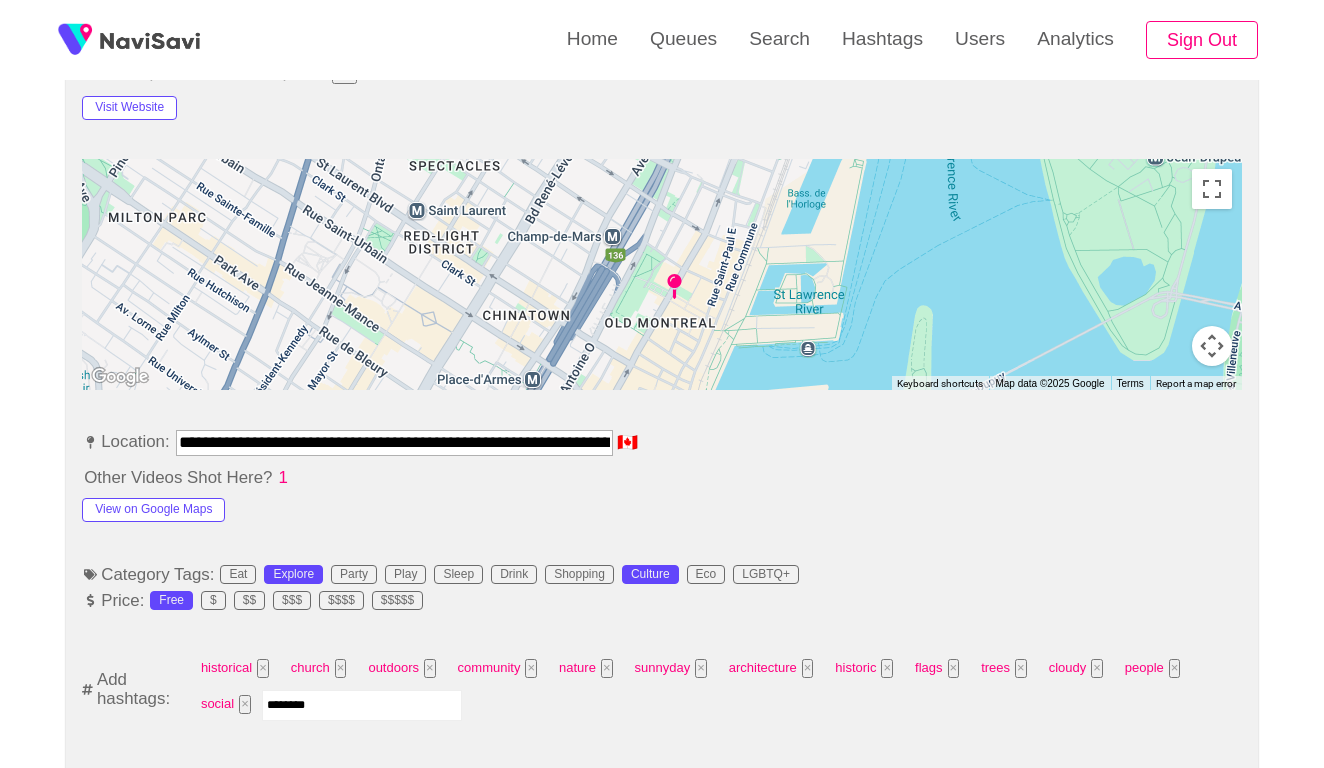 type on "*********" 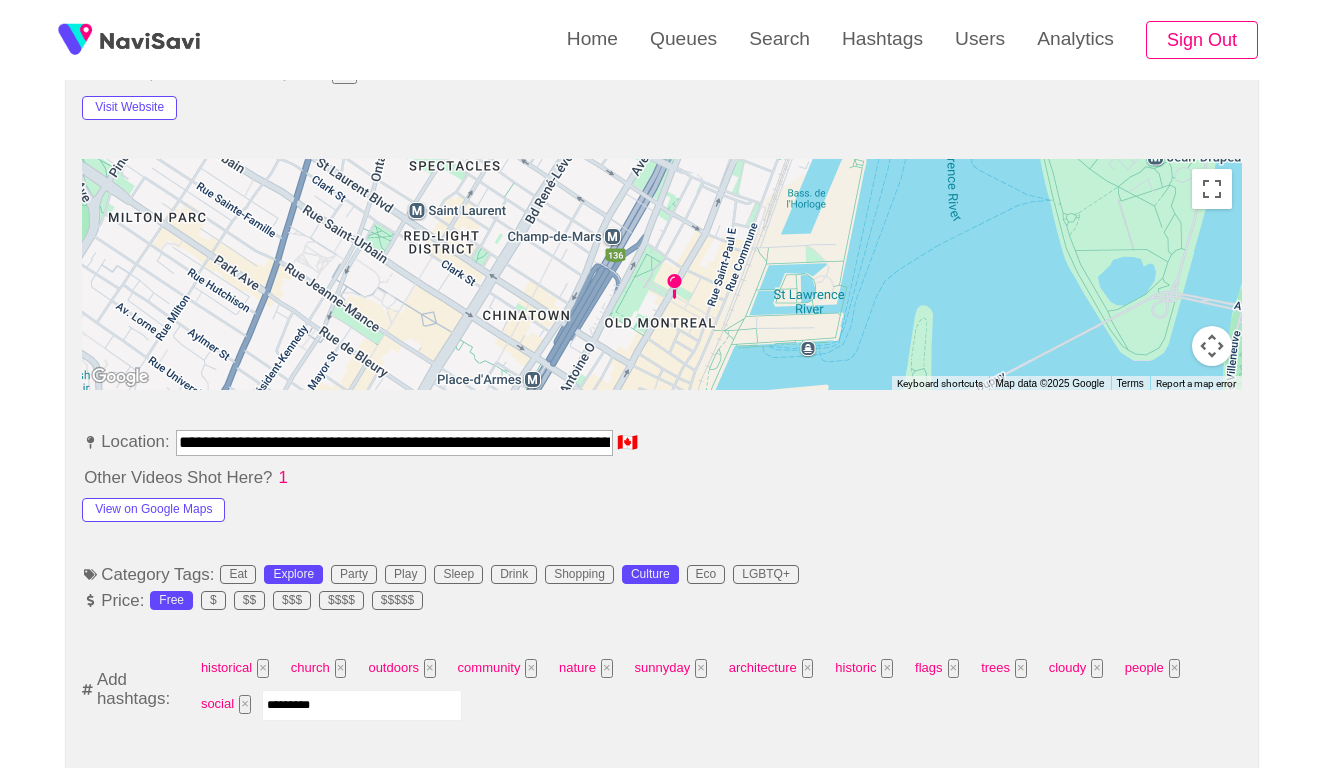 type 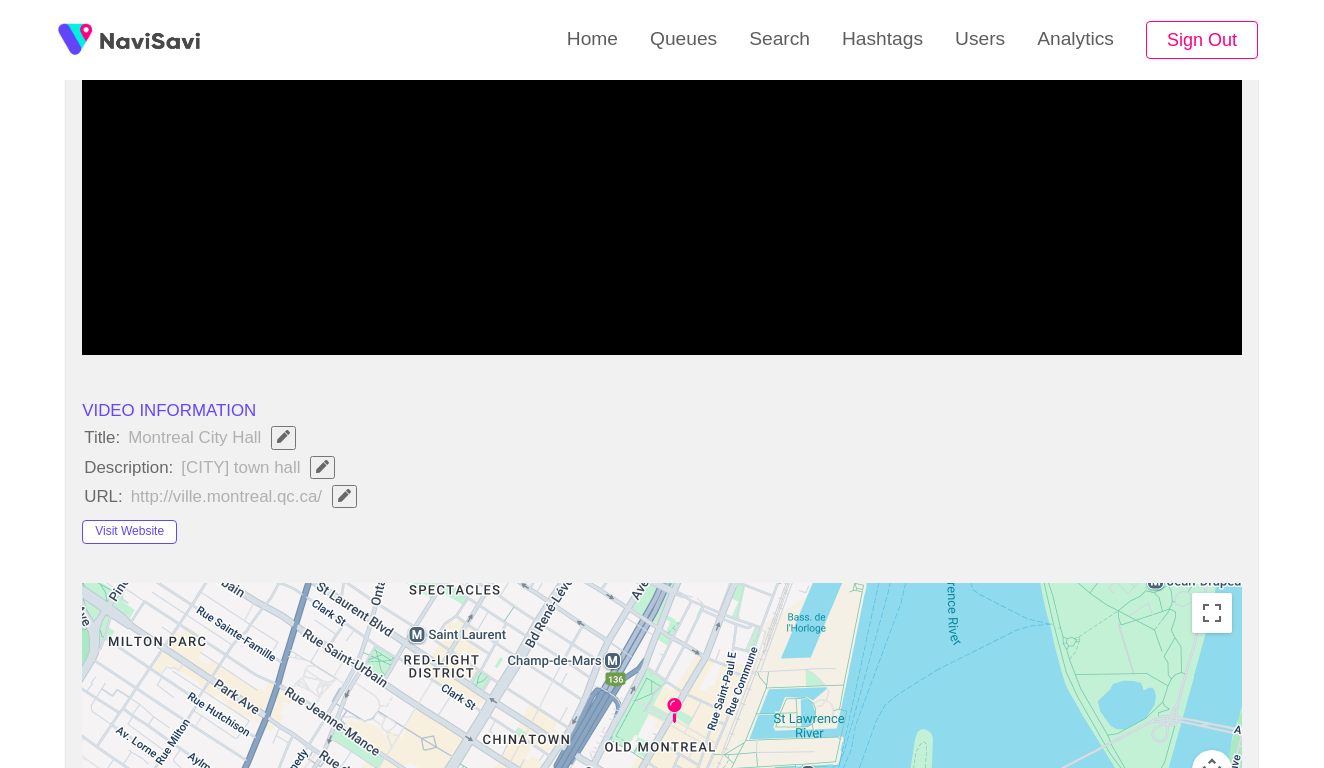 scroll, scrollTop: 413, scrollLeft: 0, axis: vertical 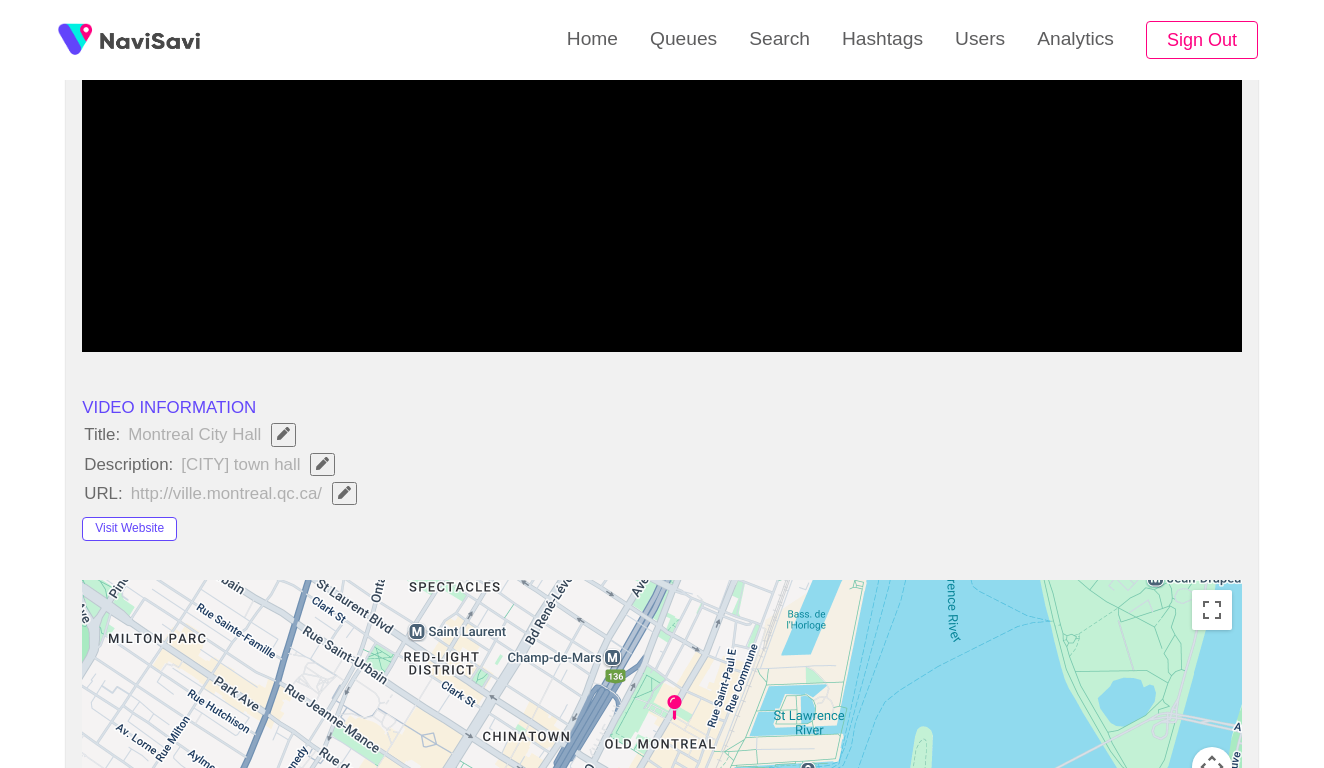 click at bounding box center (322, 463) 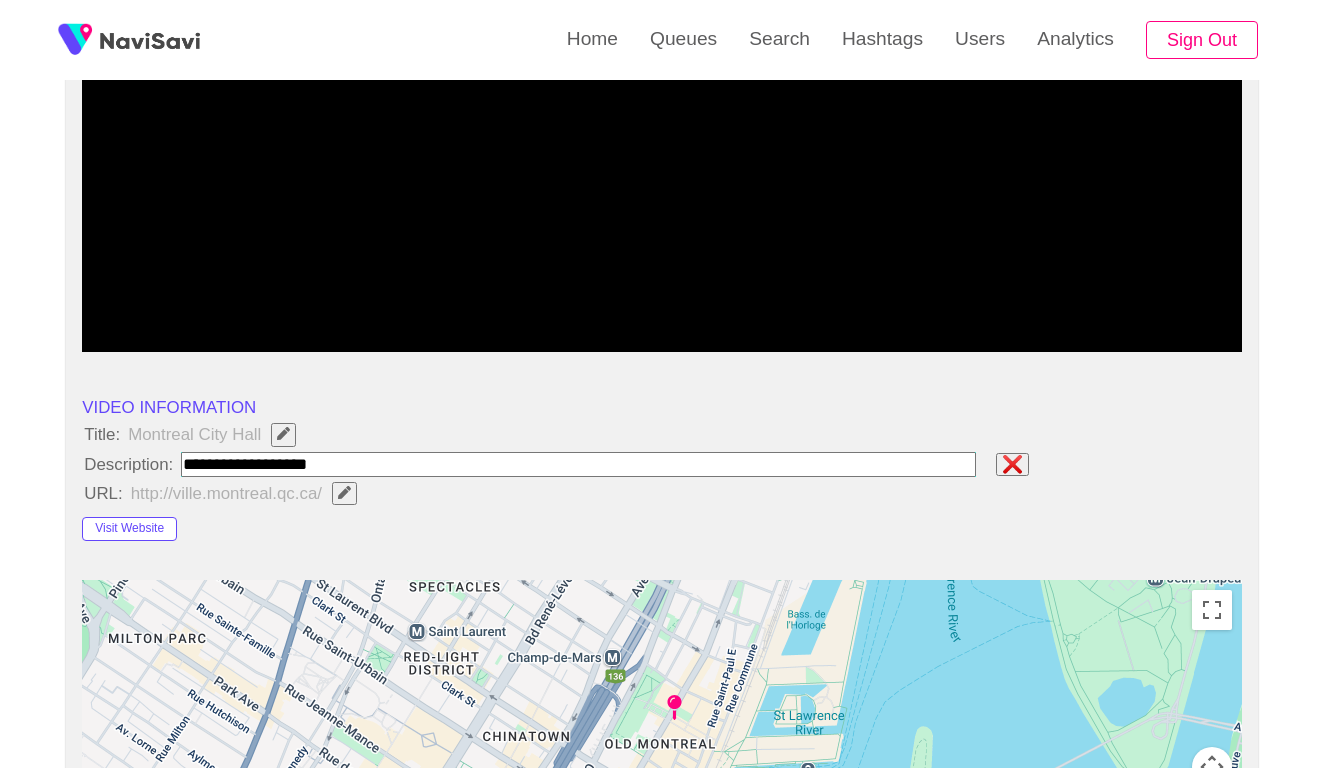 click at bounding box center [578, 464] 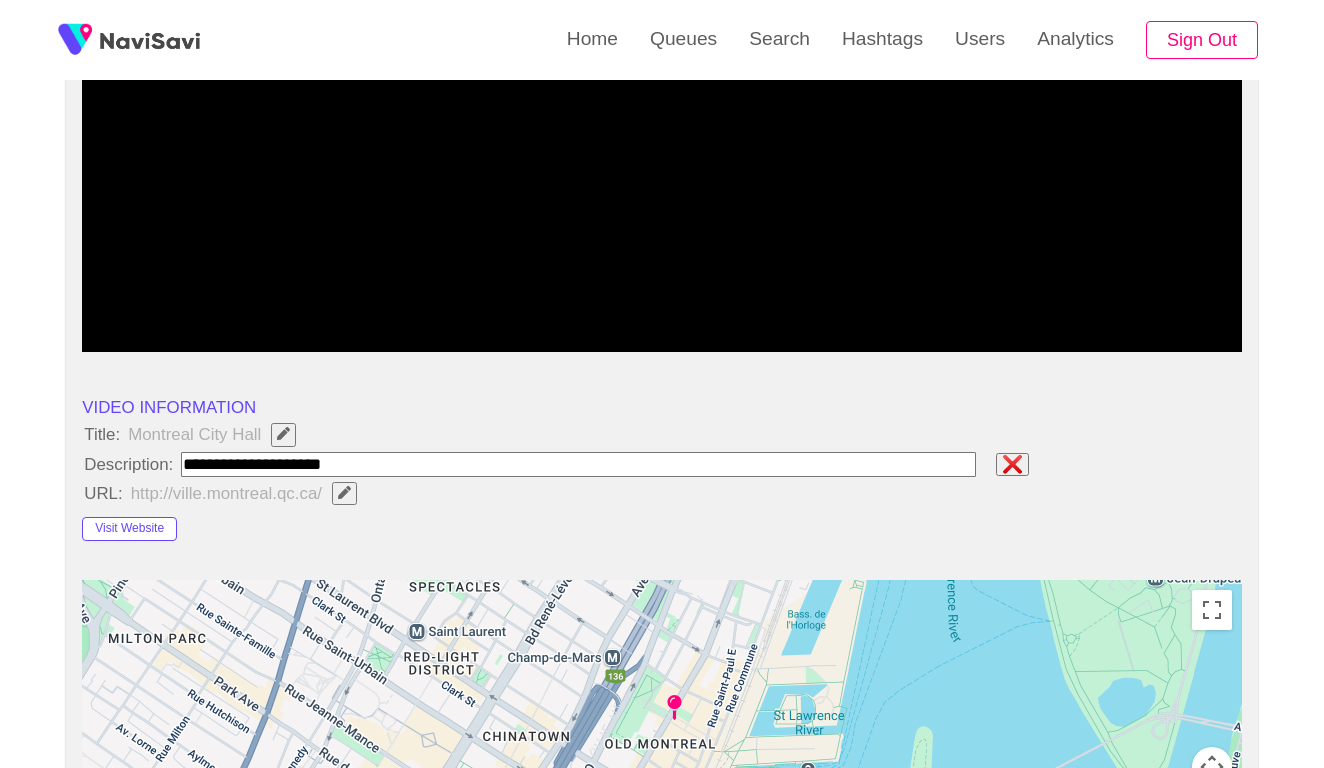 type on "**********" 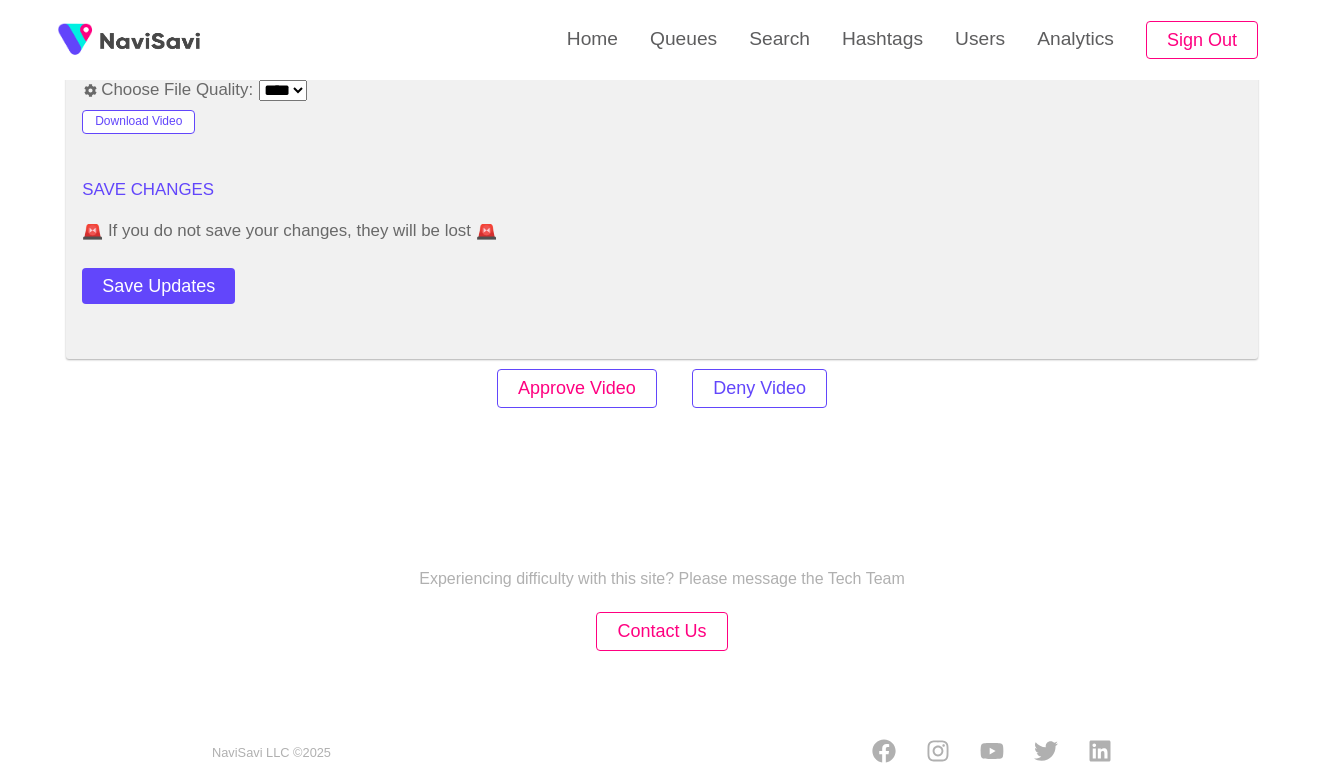 scroll, scrollTop: 2779, scrollLeft: 0, axis: vertical 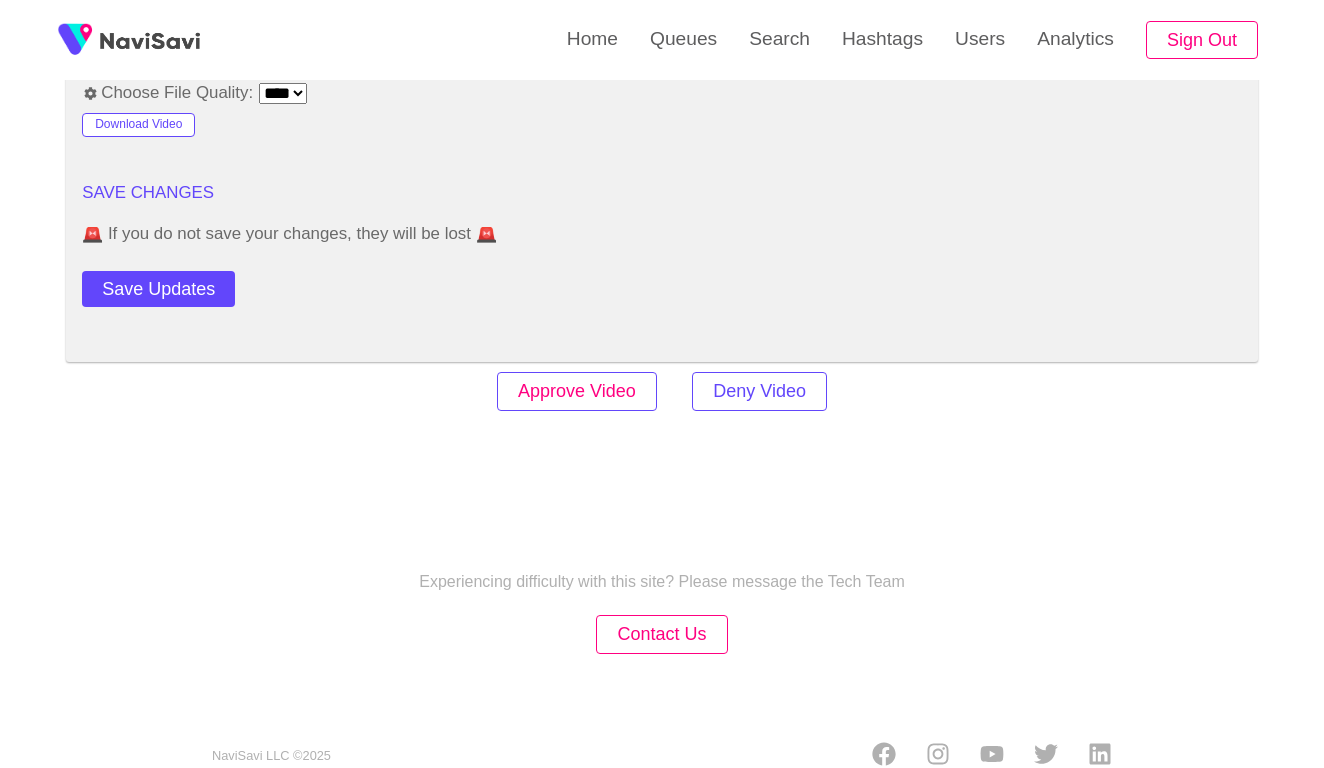 click on "Approve Video" at bounding box center [577, 391] 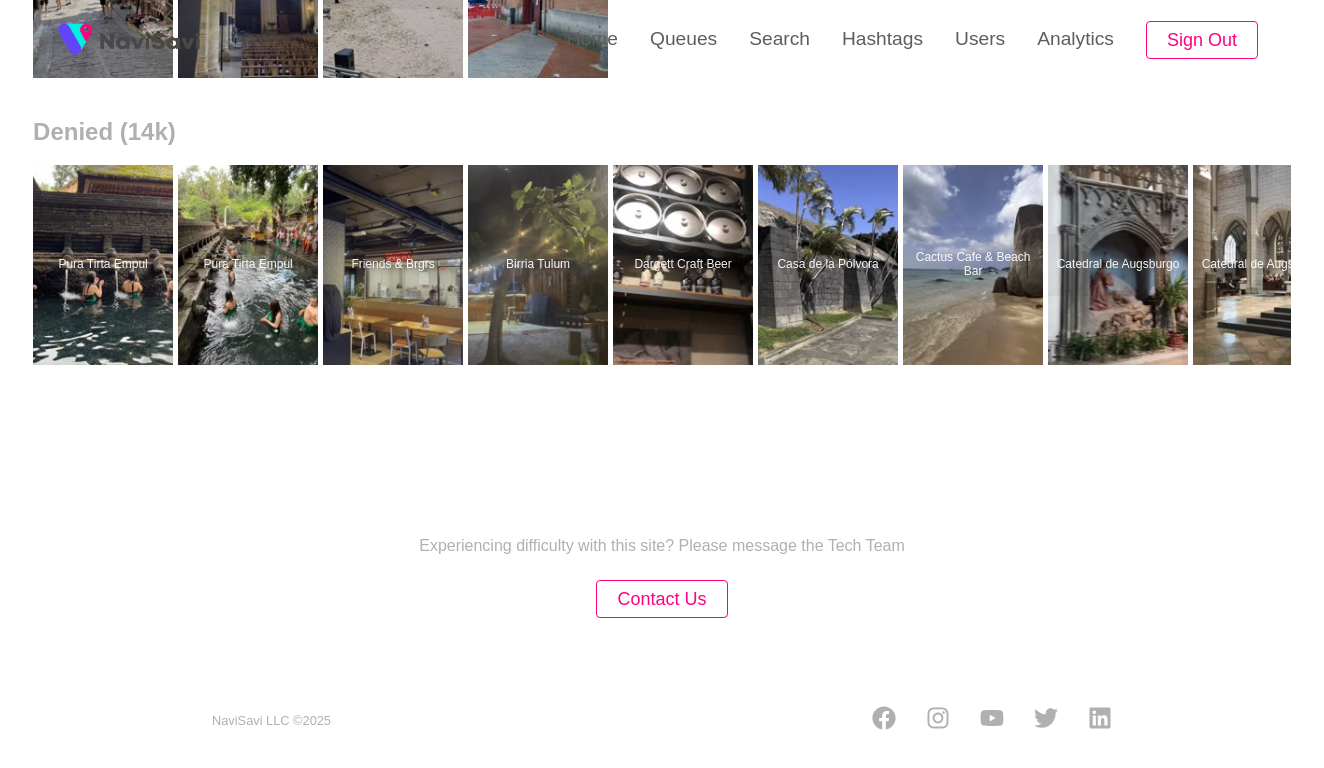 scroll, scrollTop: 0, scrollLeft: 0, axis: both 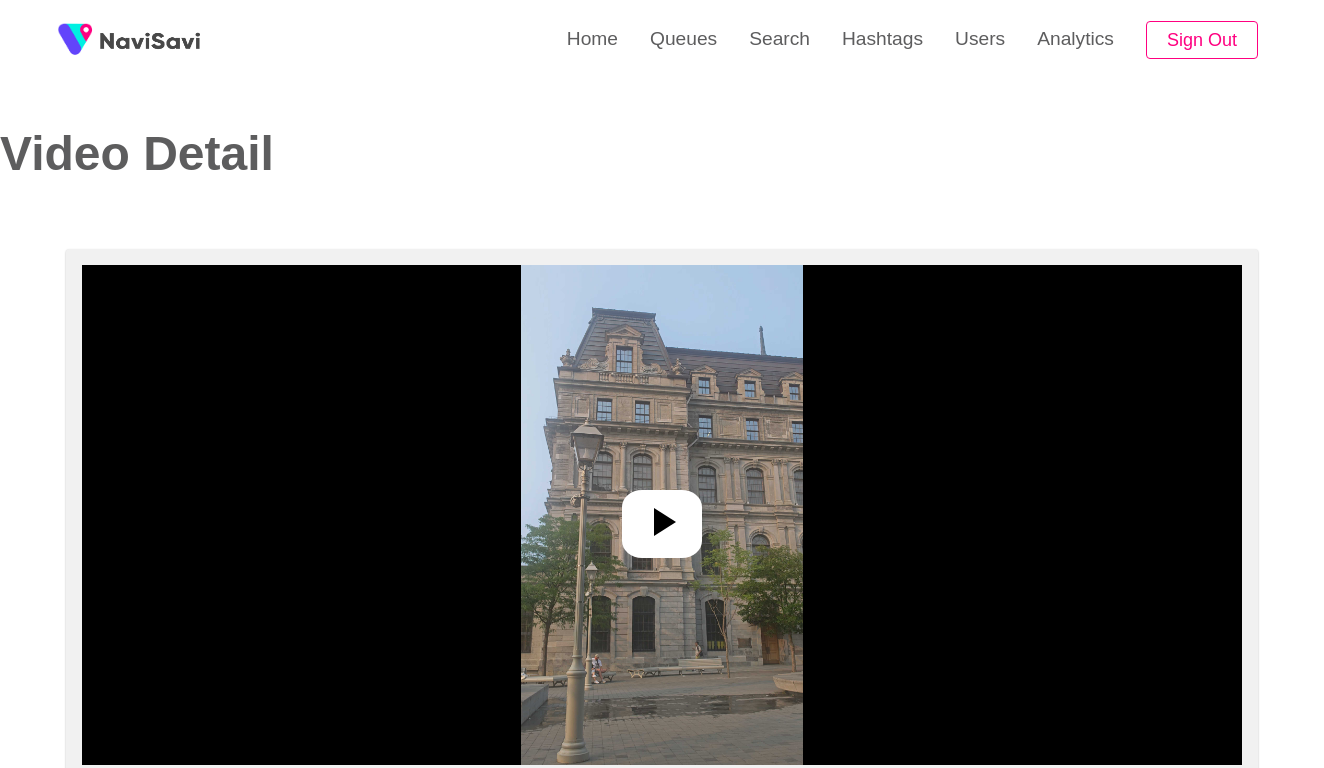 select on "**********" 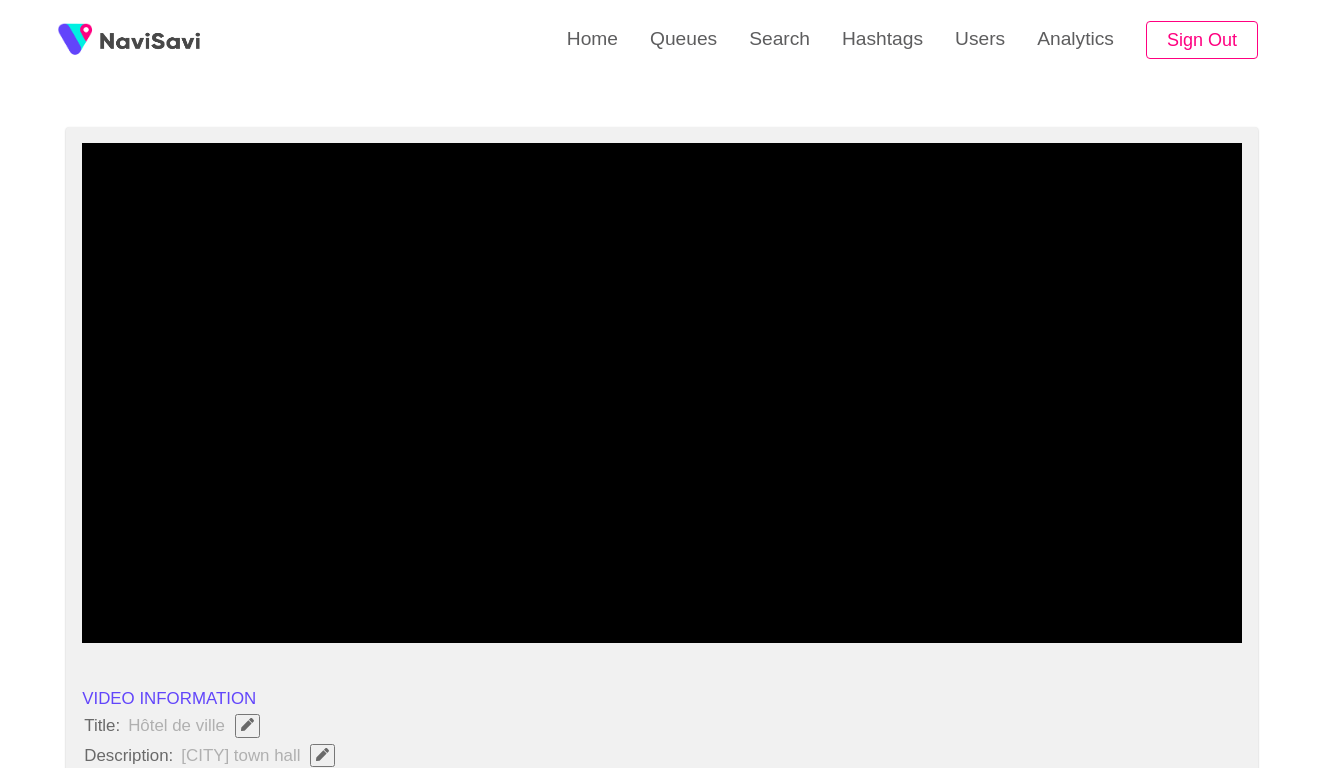 scroll, scrollTop: 123, scrollLeft: 0, axis: vertical 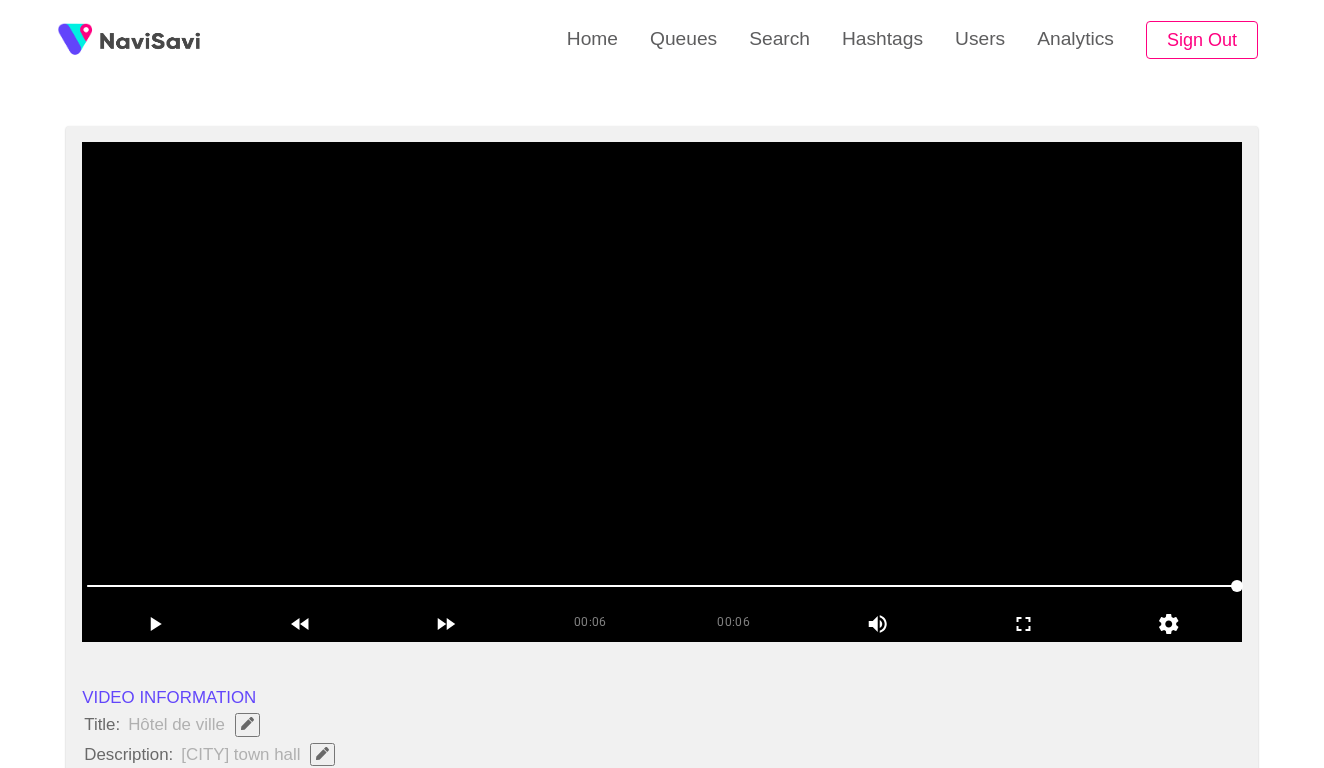 click at bounding box center (662, 392) 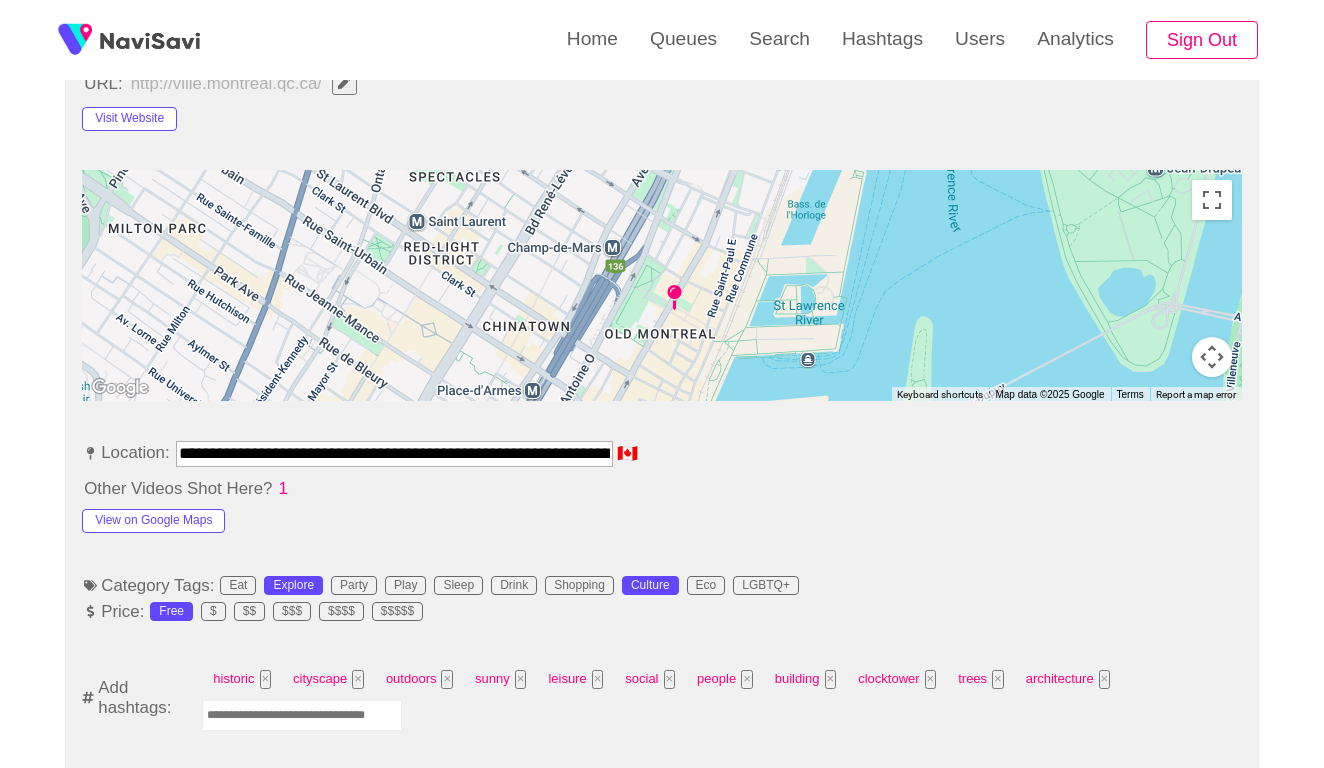 scroll, scrollTop: 837, scrollLeft: 0, axis: vertical 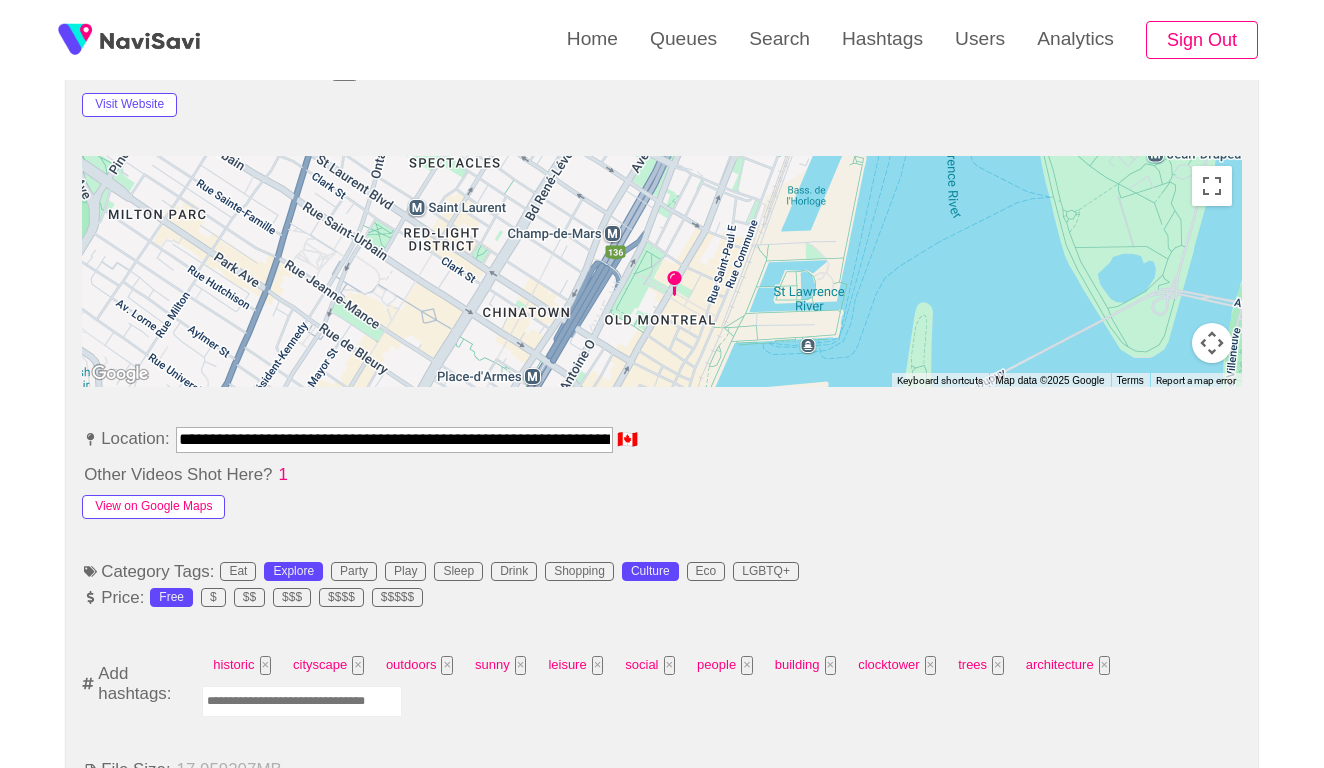 click on "View on Google Maps" at bounding box center (153, 507) 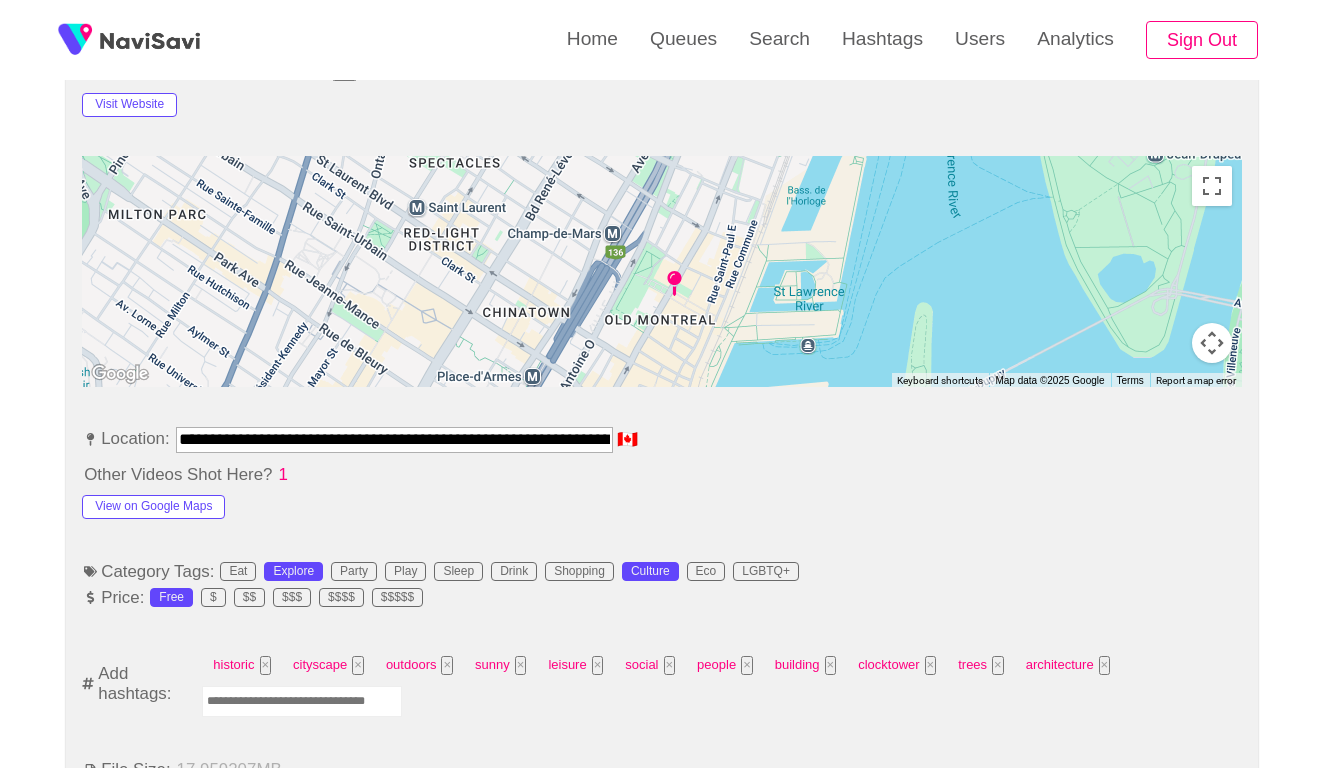 drag, startPoint x: 423, startPoint y: 421, endPoint x: 44, endPoint y: 388, distance: 380.43396 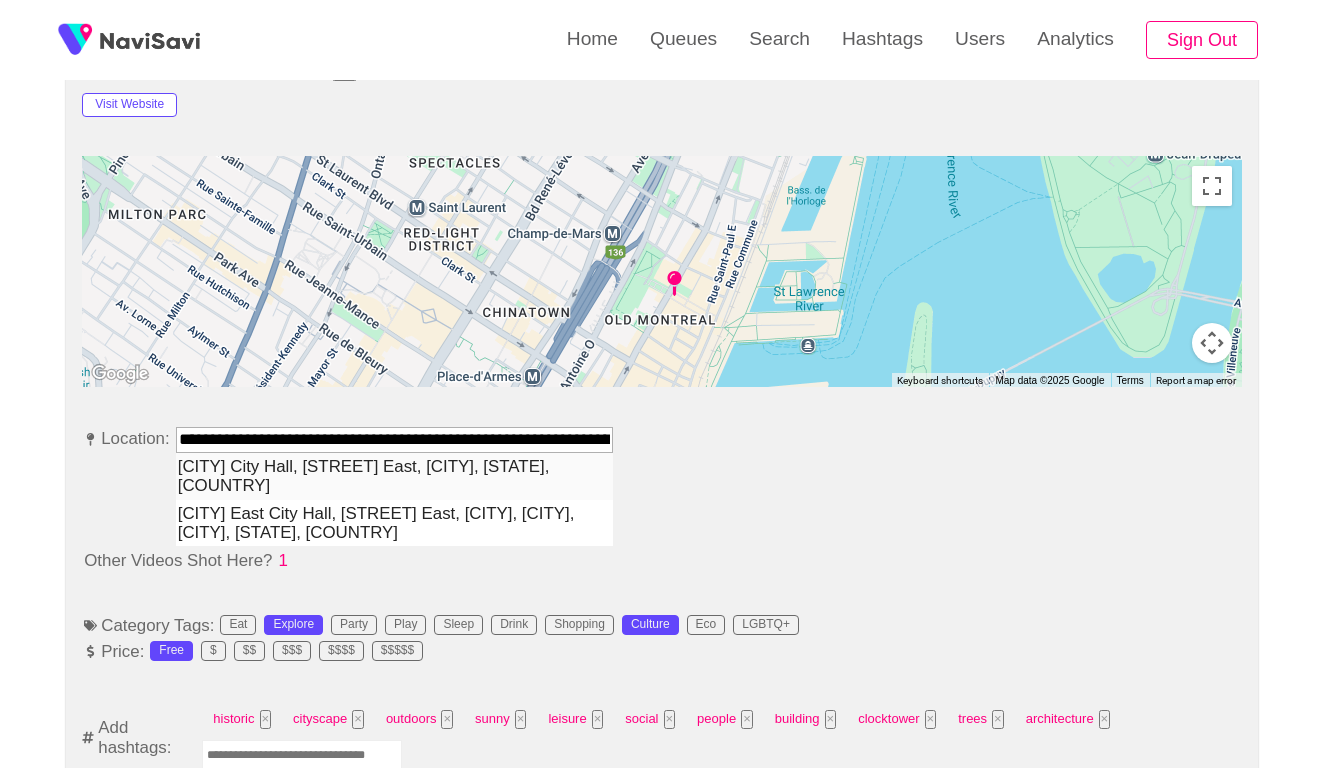 click on "[CITY] City Hall, [STREET] East, [CITY], [STATE], [COUNTRY]" at bounding box center (394, 476) 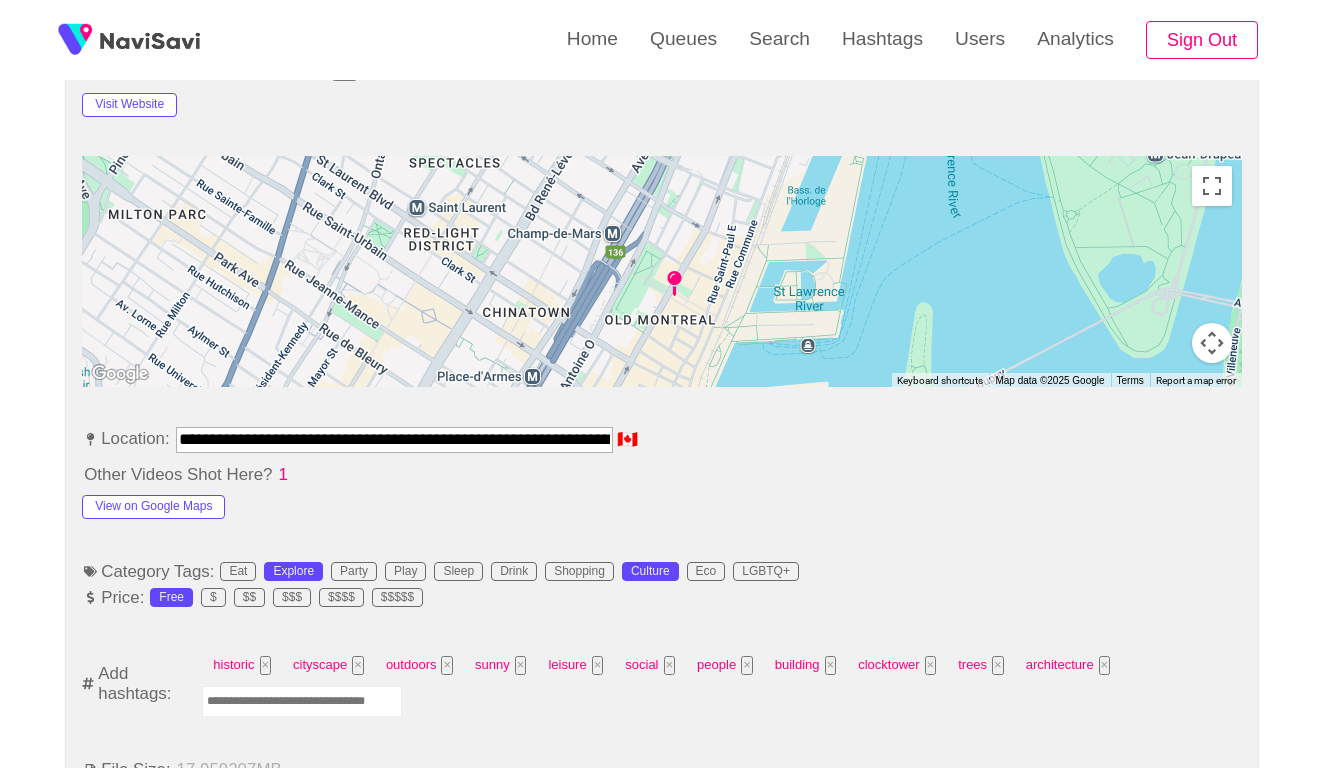 click at bounding box center [302, 701] 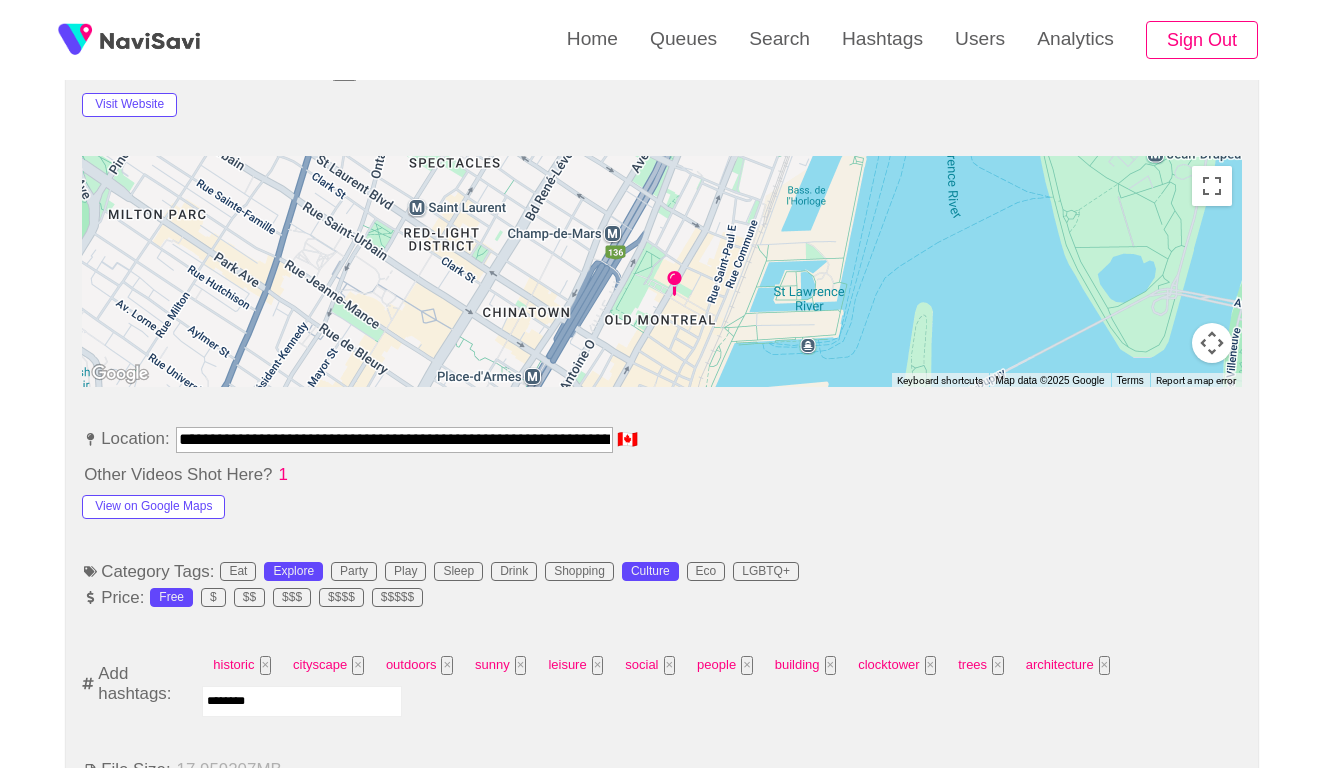 type on "*********" 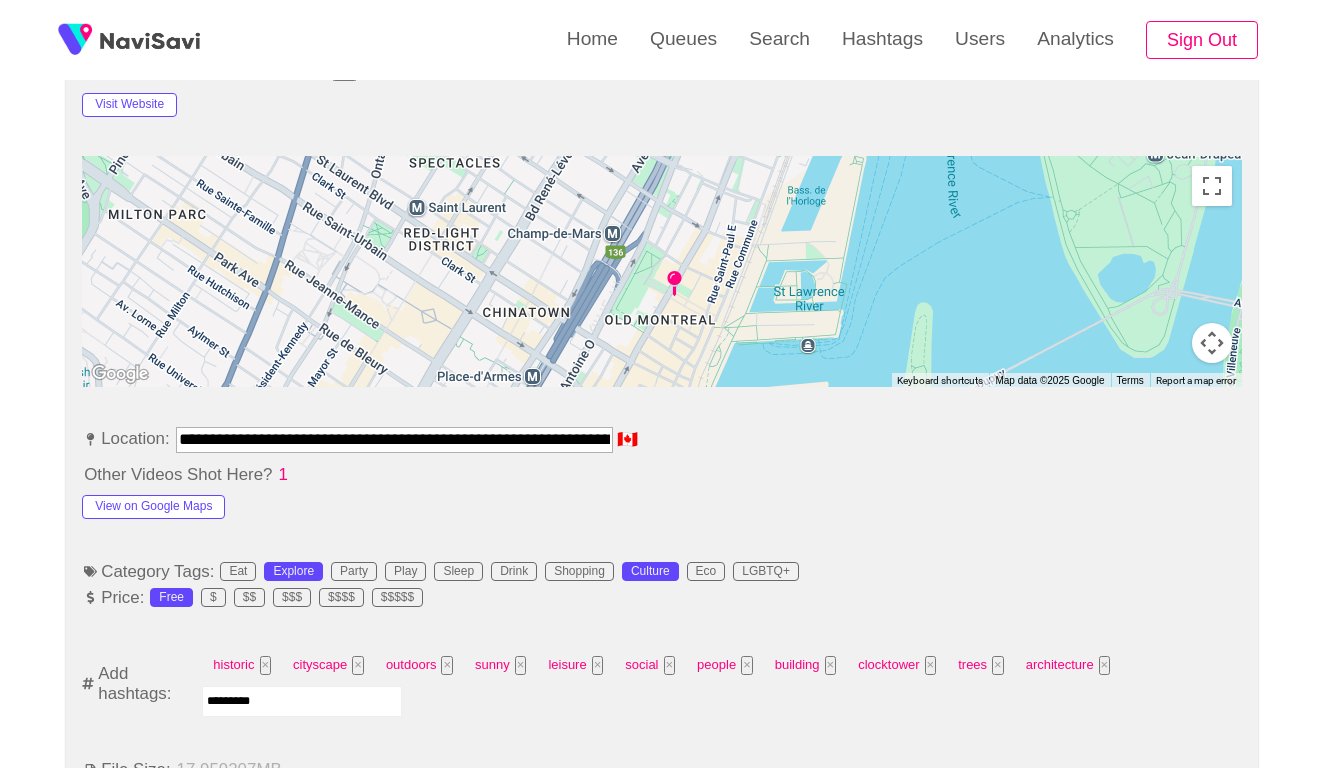 type 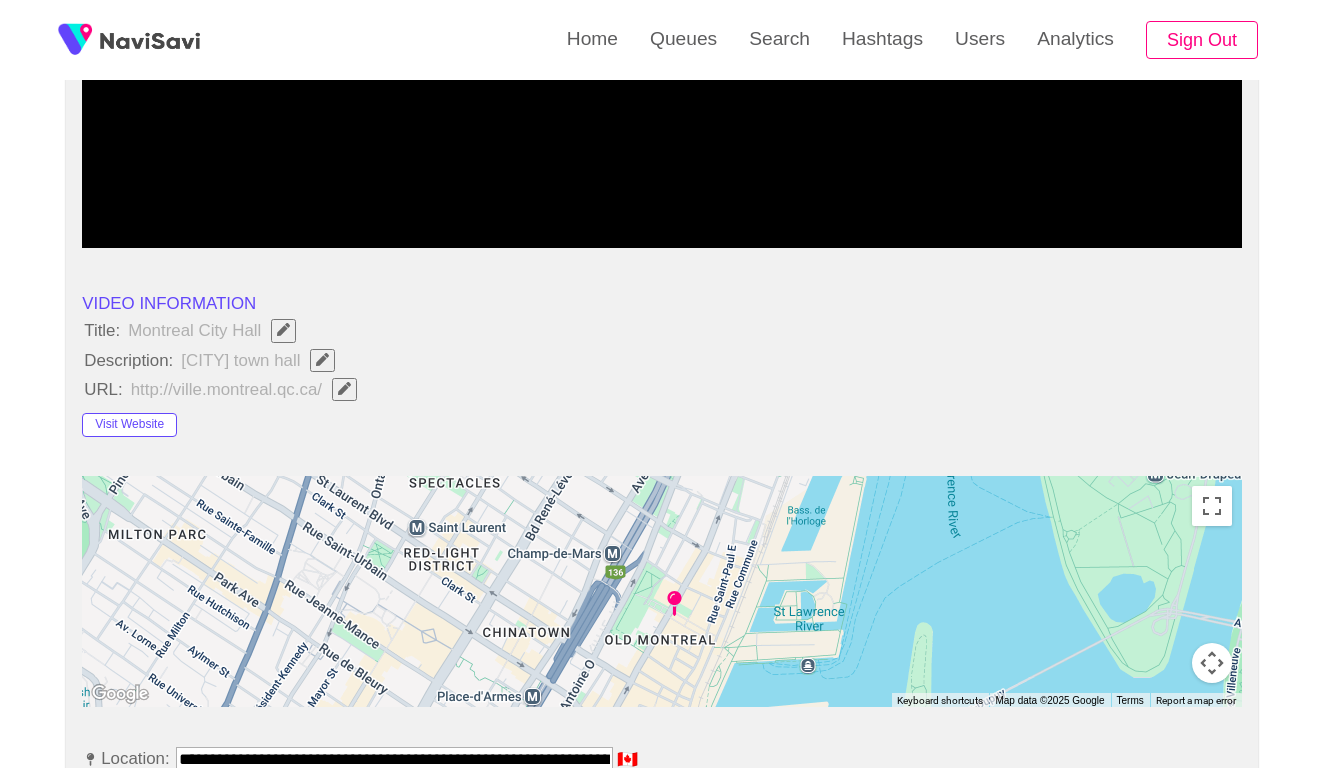 scroll, scrollTop: 491, scrollLeft: 0, axis: vertical 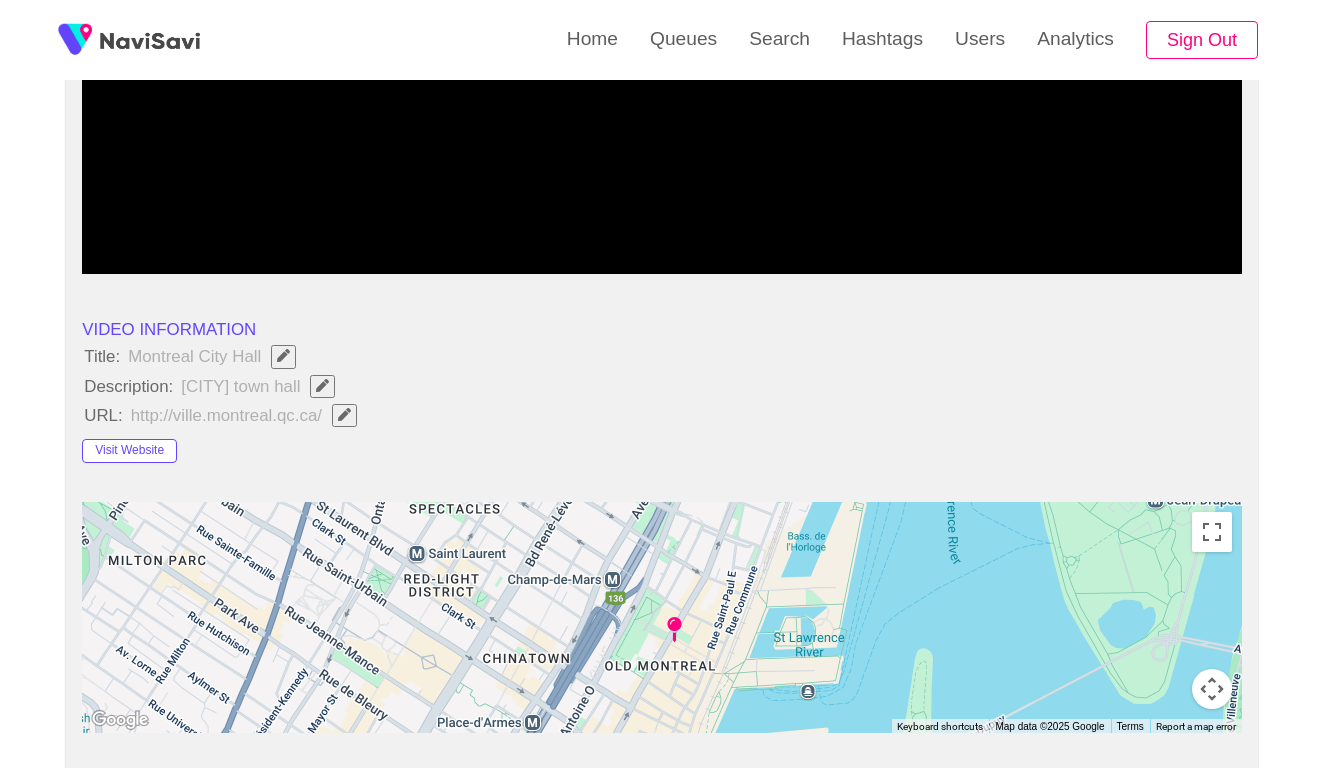 click 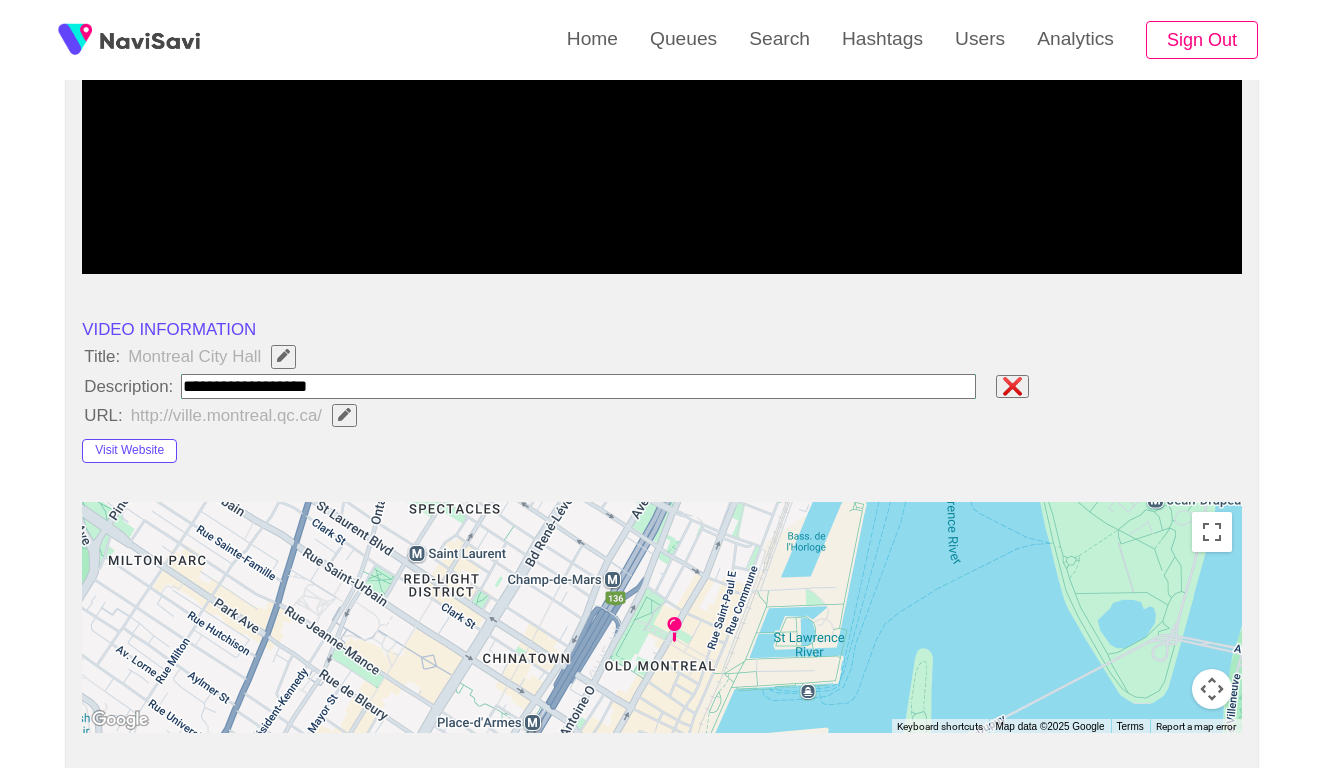 click at bounding box center [578, 386] 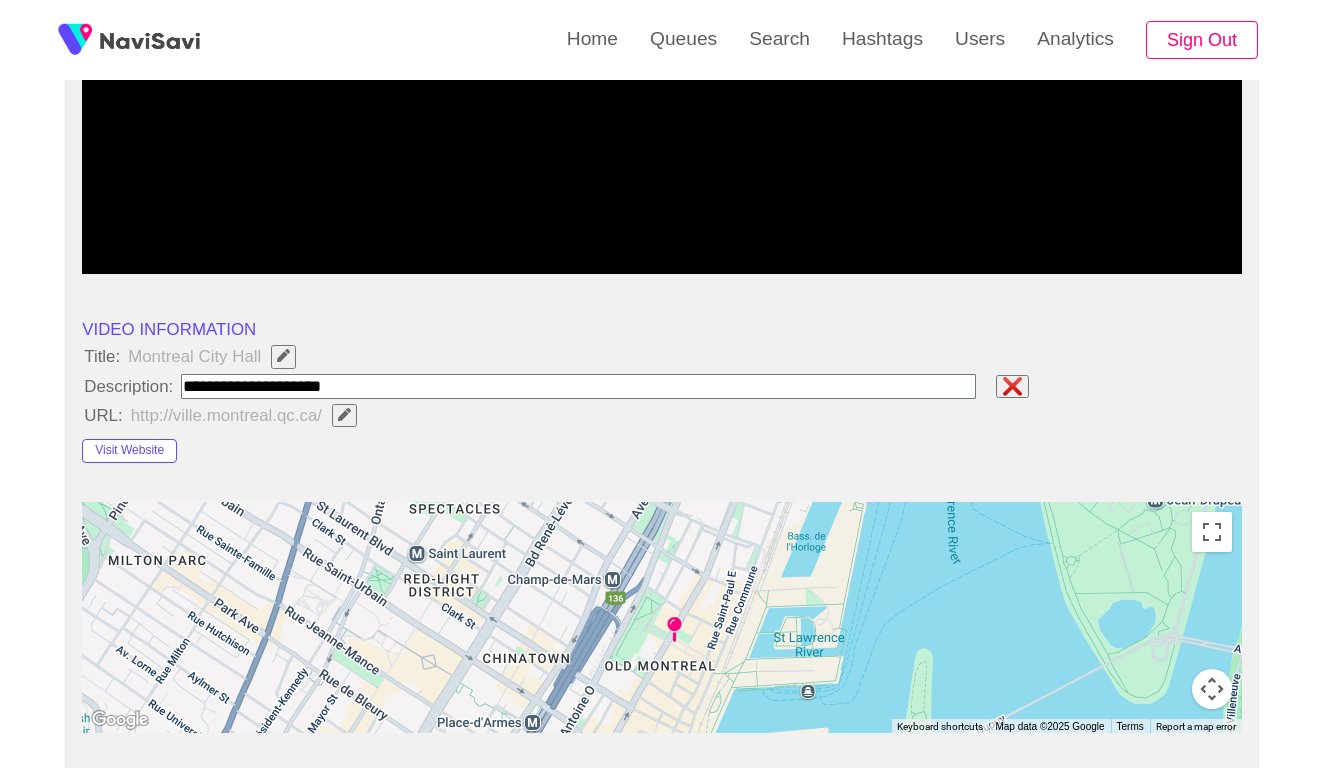 type on "**********" 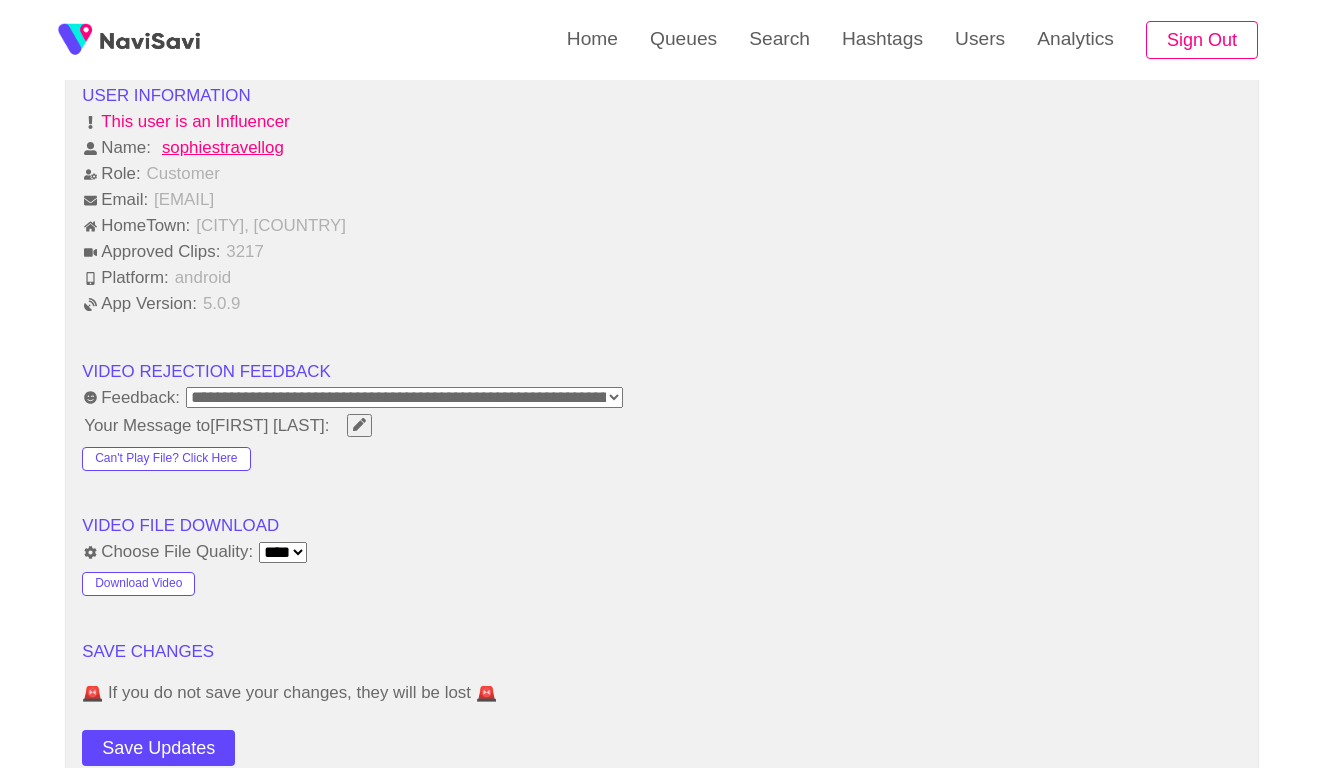 scroll, scrollTop: 2608, scrollLeft: 0, axis: vertical 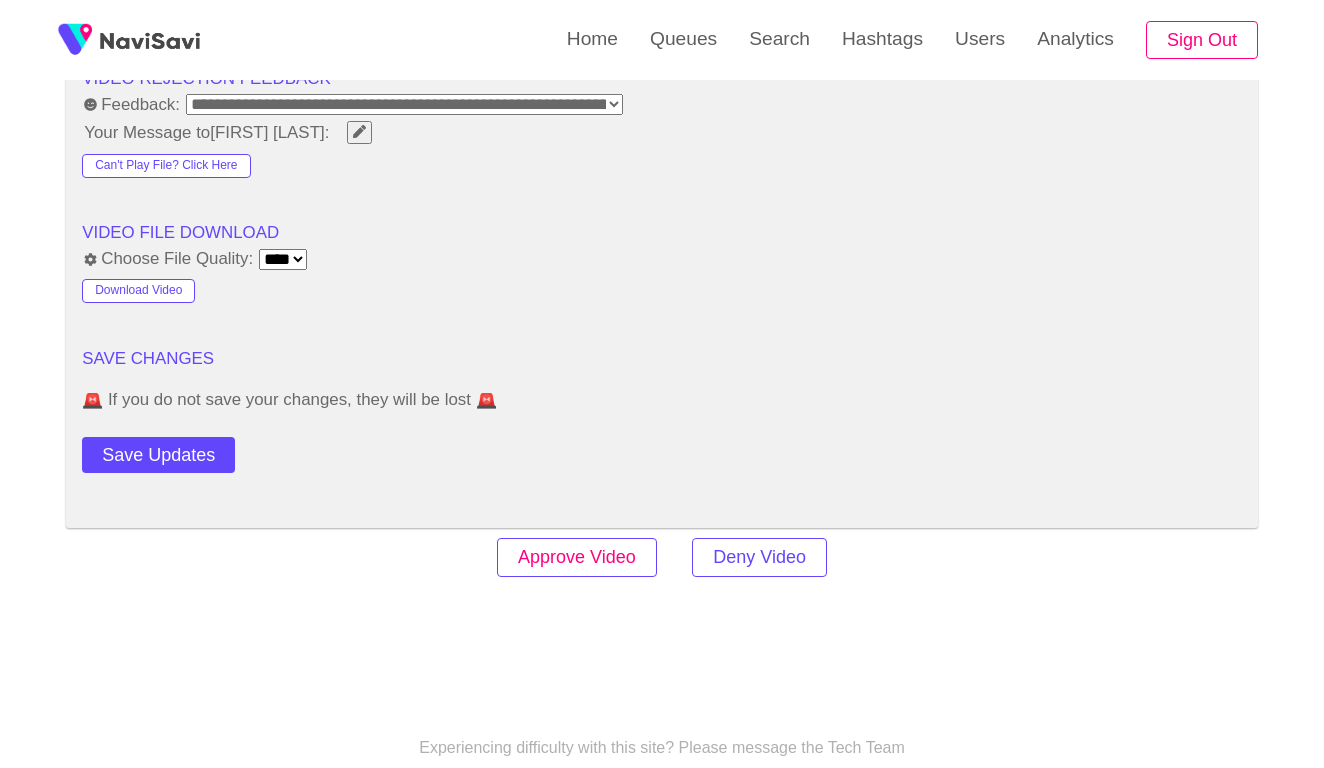 click on "Approve Video" at bounding box center (577, 557) 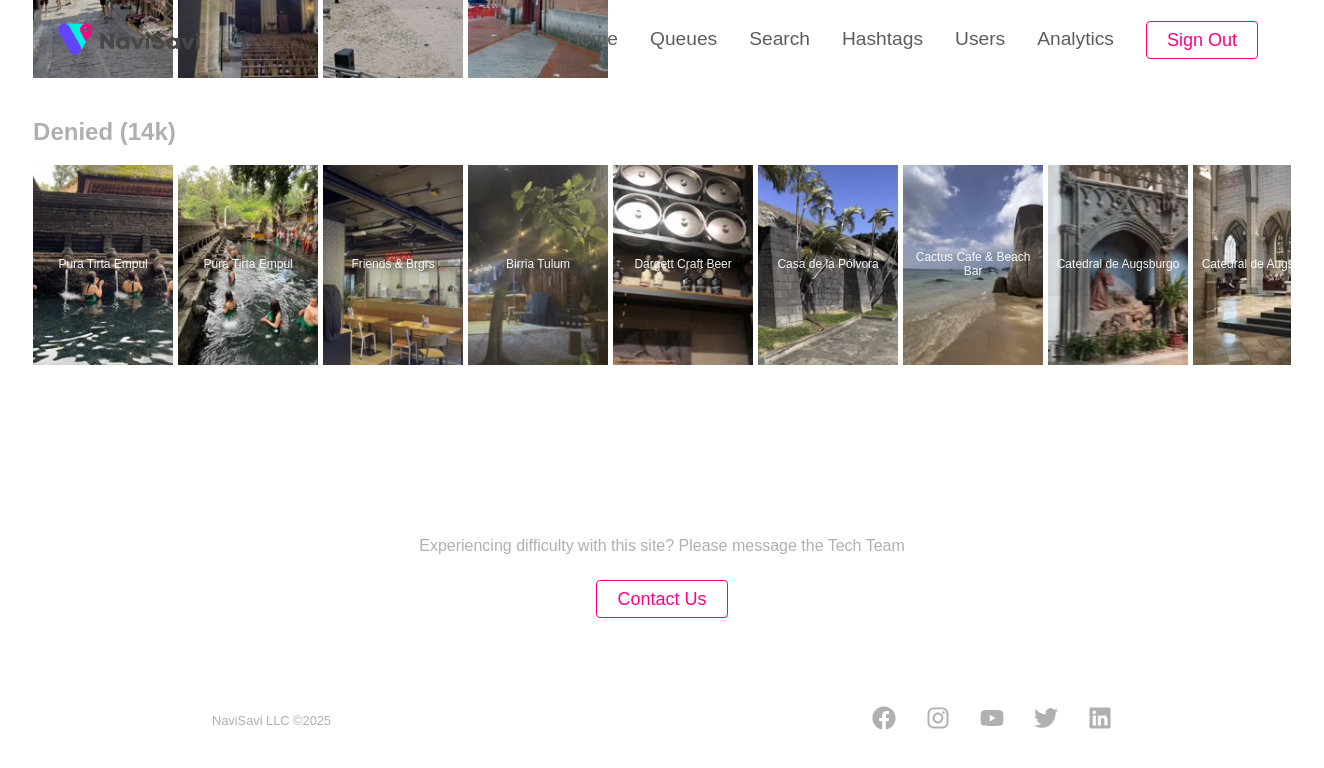 scroll, scrollTop: 0, scrollLeft: 0, axis: both 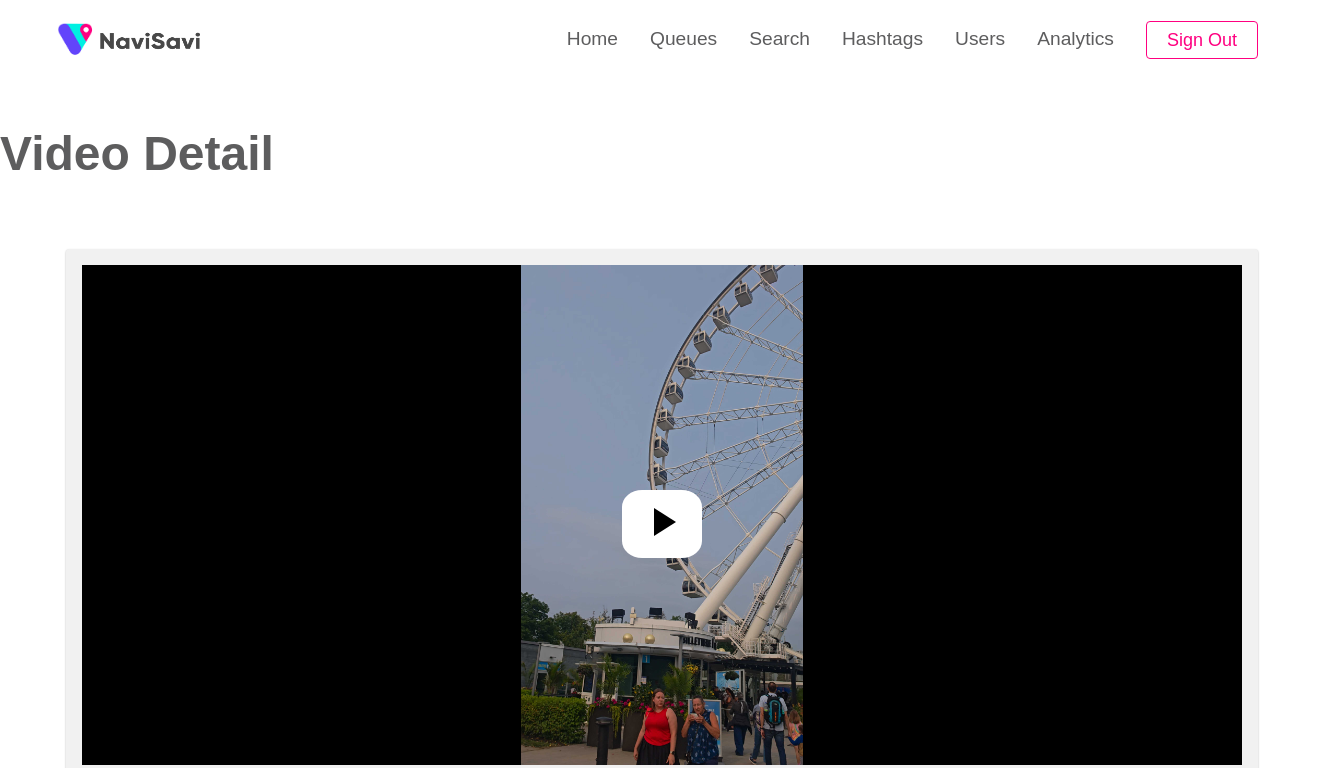 select on "**********" 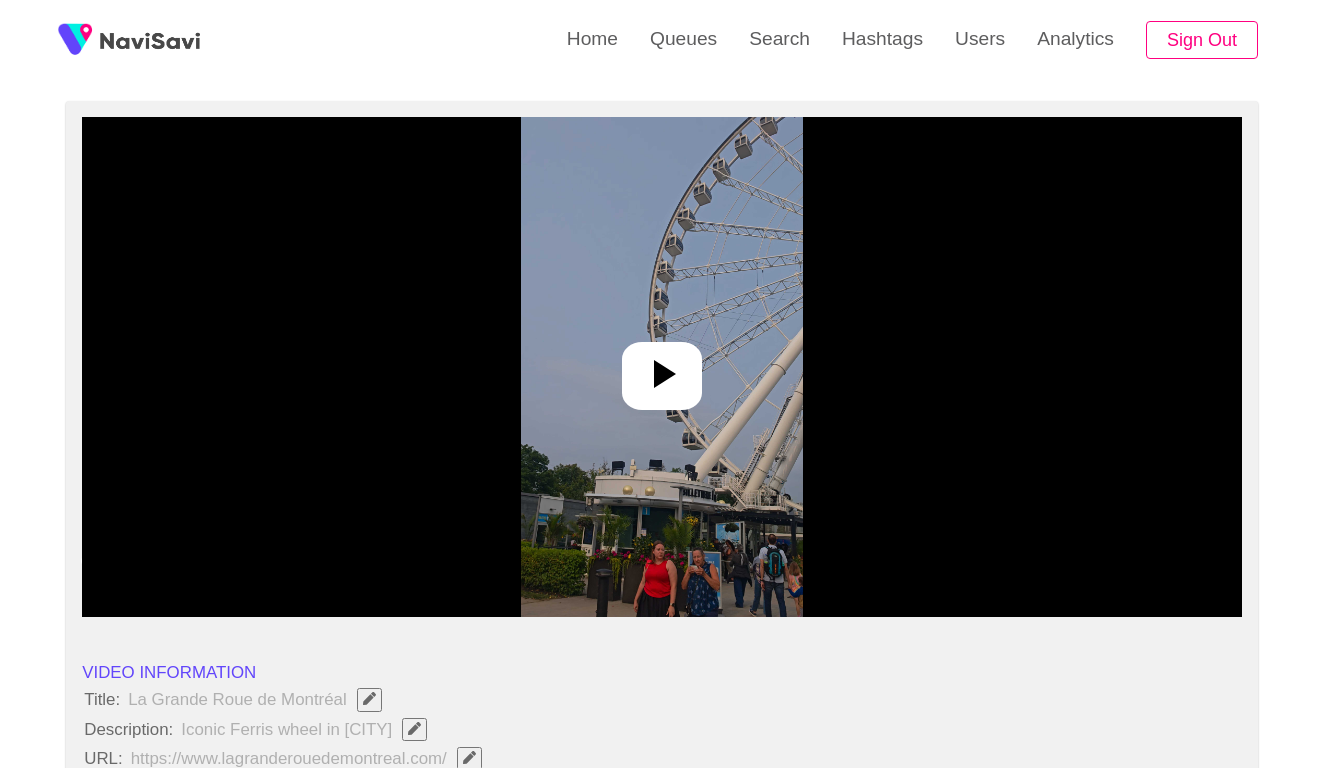 scroll, scrollTop: 185, scrollLeft: 0, axis: vertical 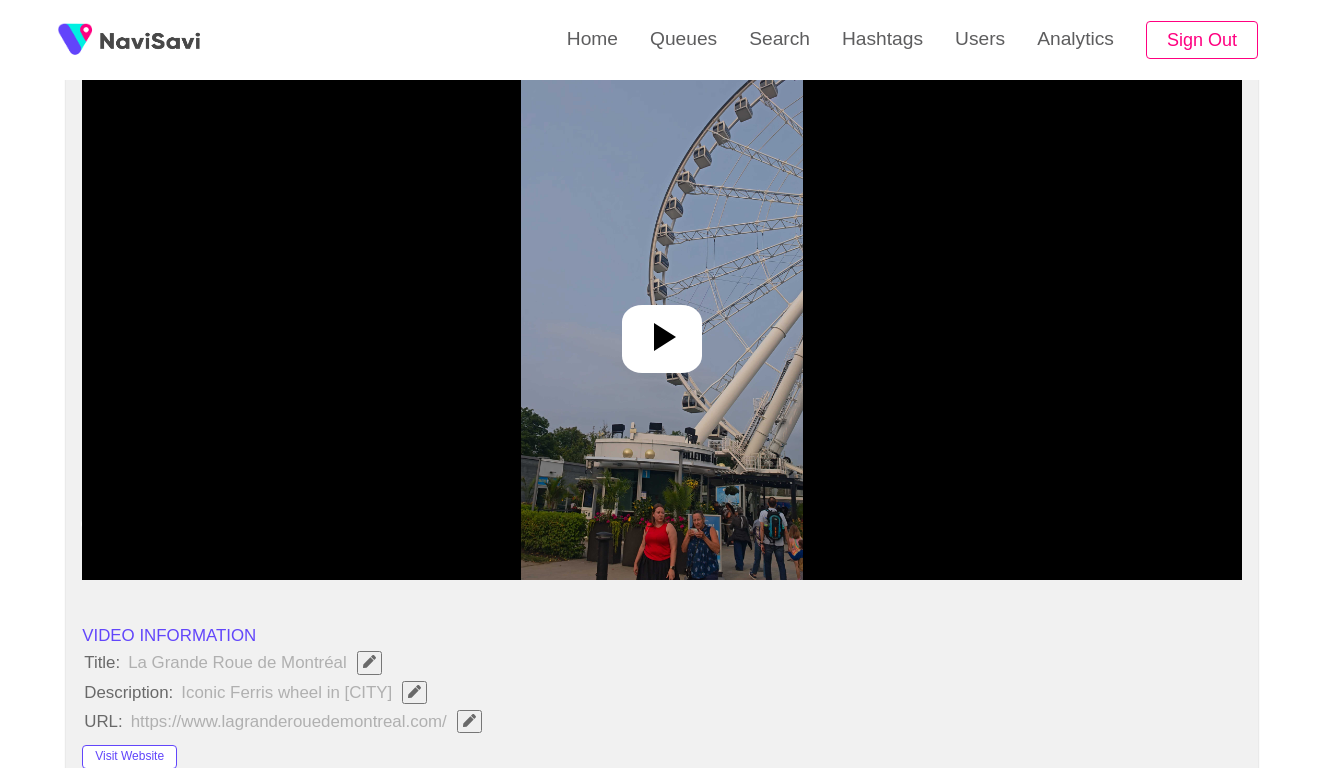 click at bounding box center [661, 330] 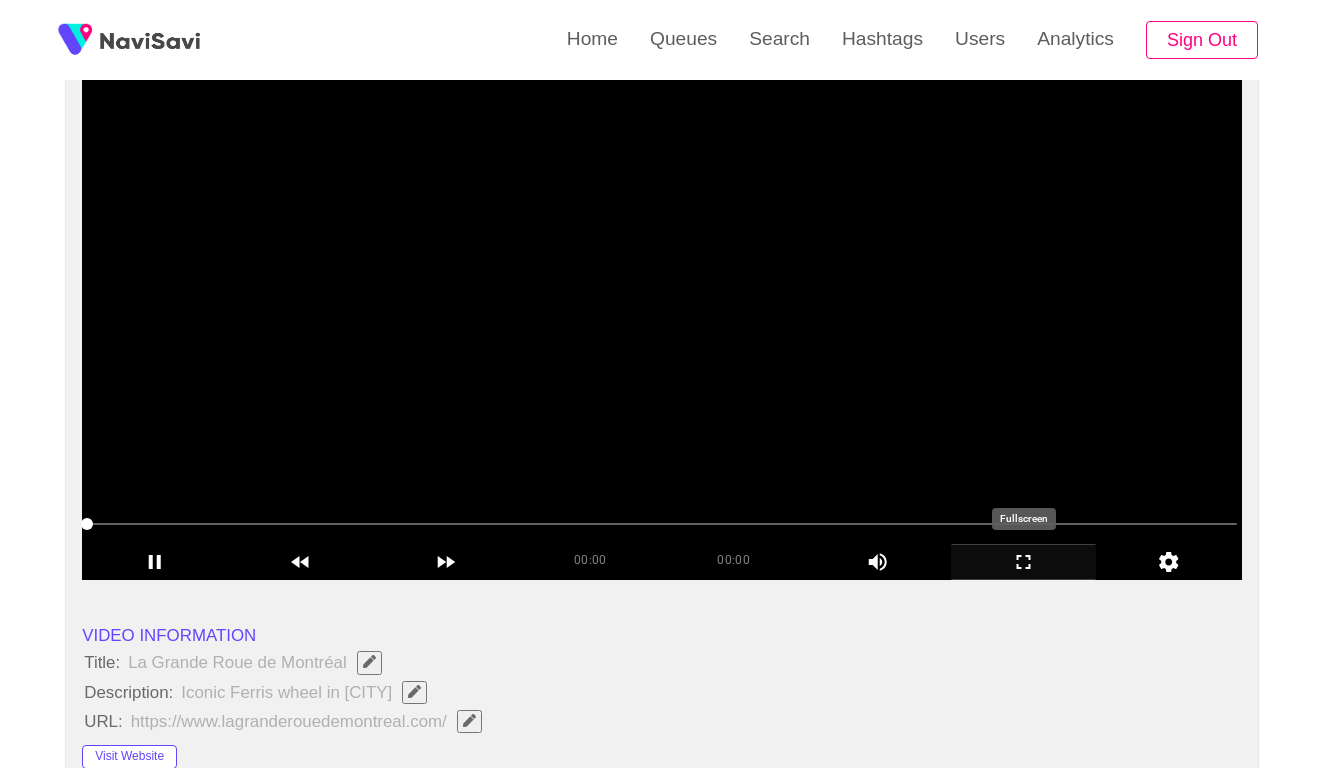 click 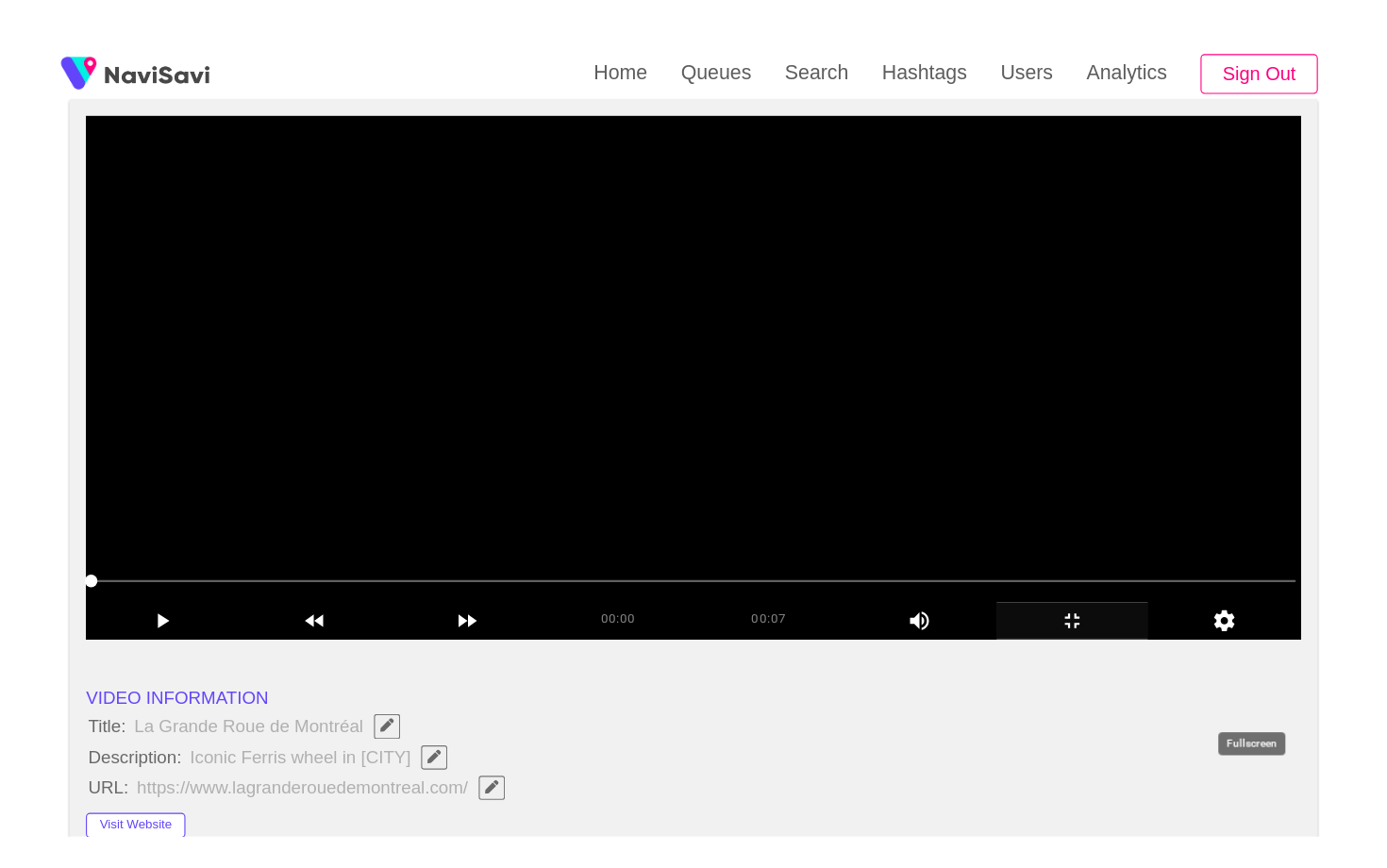 scroll, scrollTop: 0, scrollLeft: 0, axis: both 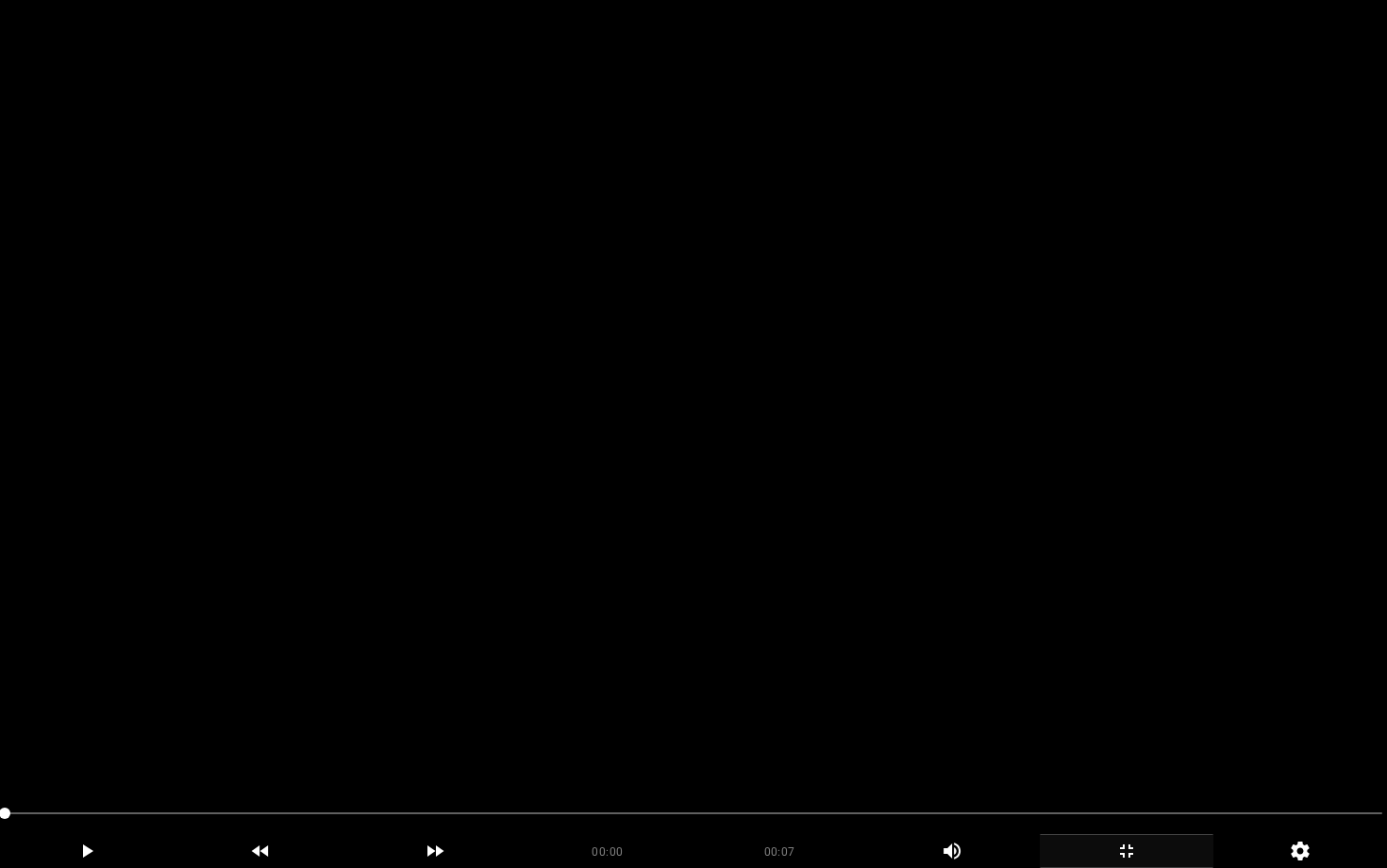 click at bounding box center [694, 434] 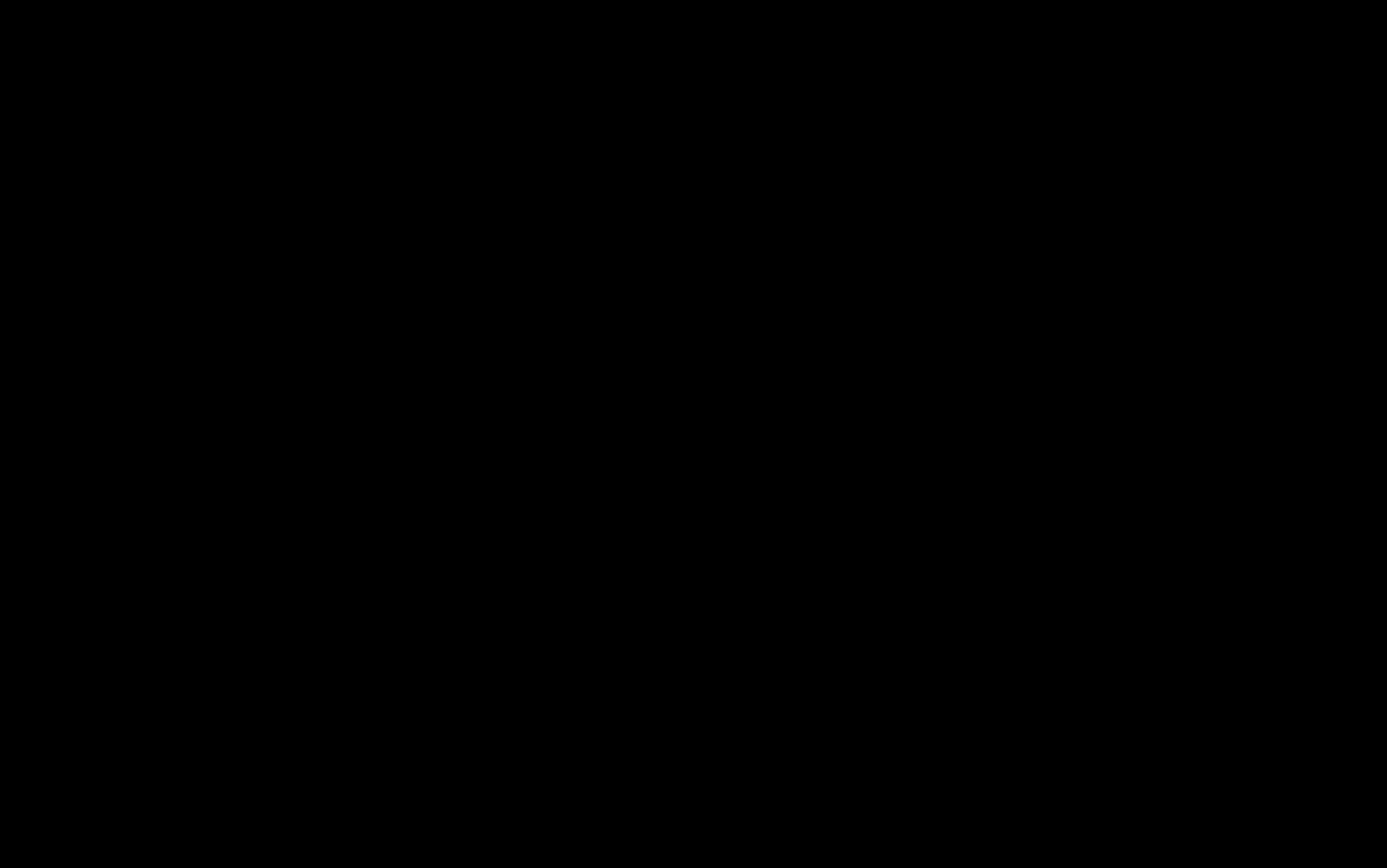 click 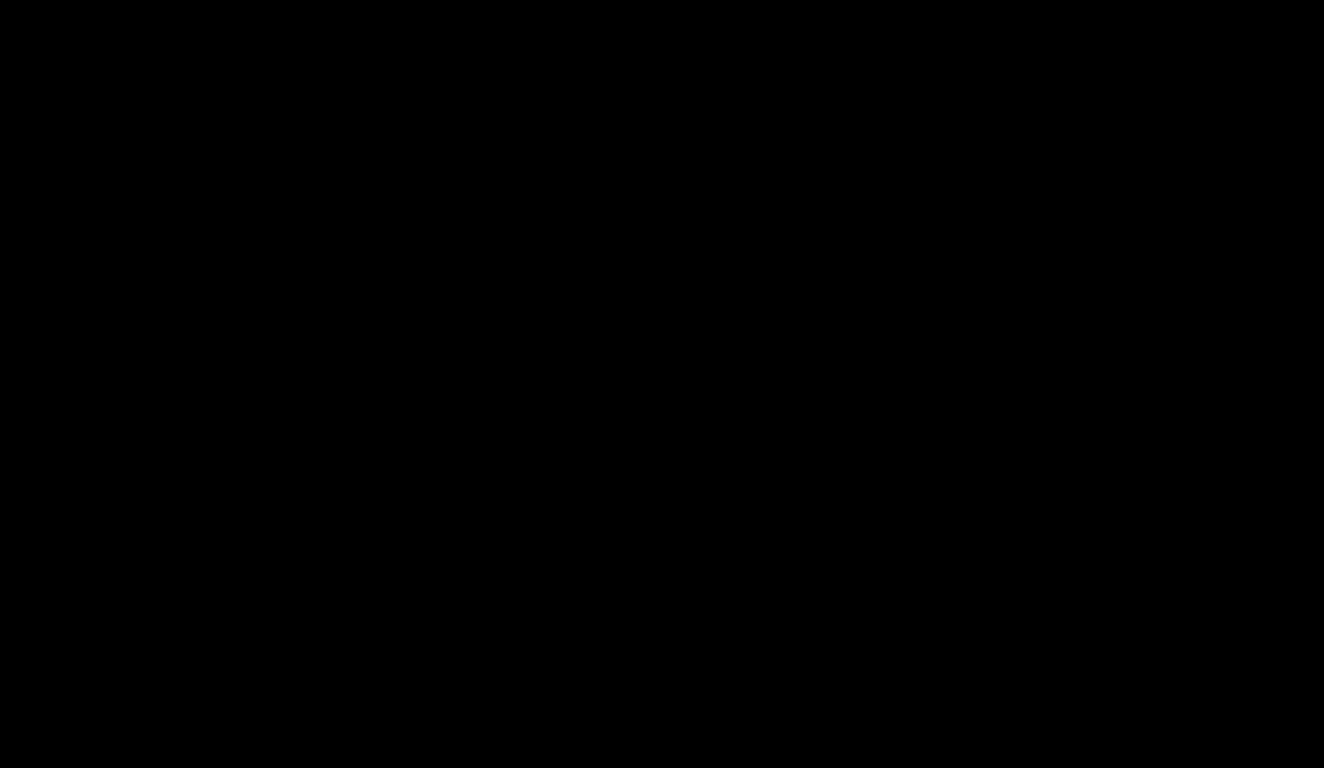 scroll, scrollTop: 990, scrollLeft: 0, axis: vertical 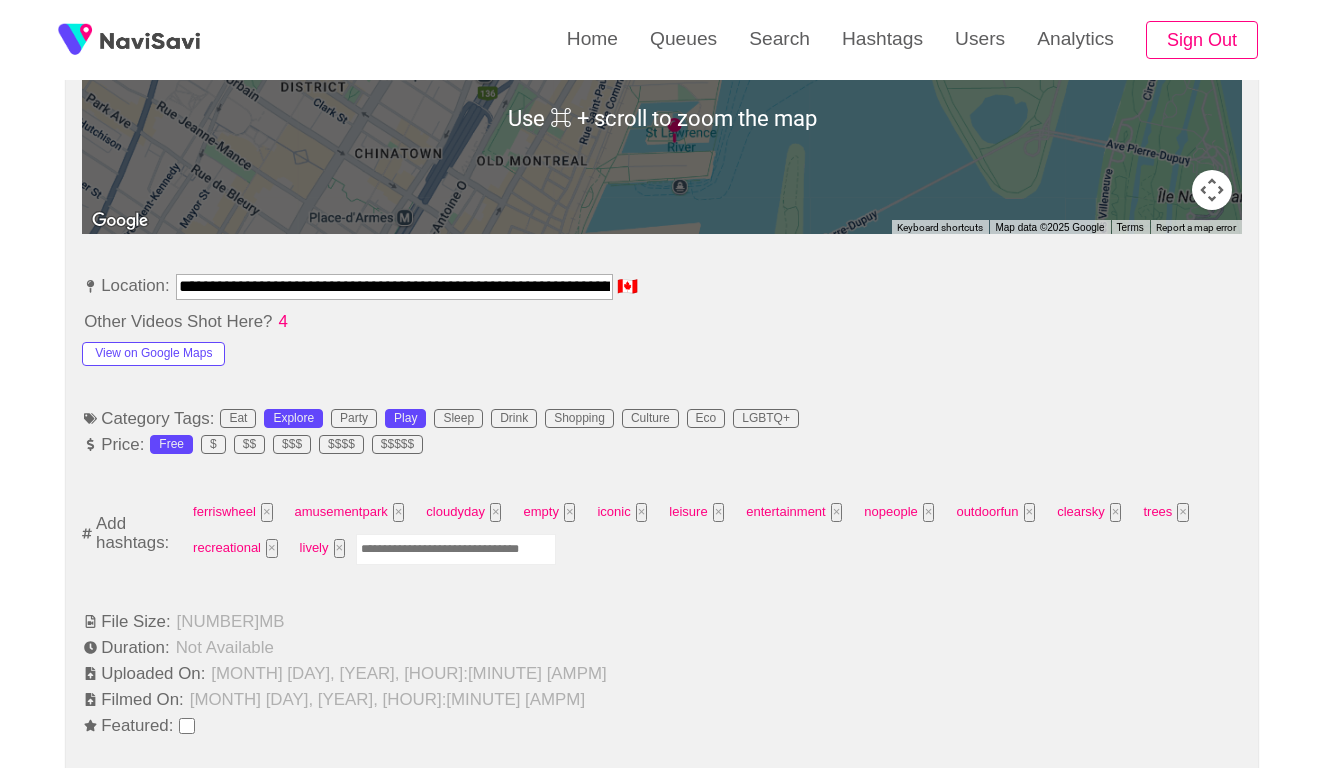 click at bounding box center [456, 549] 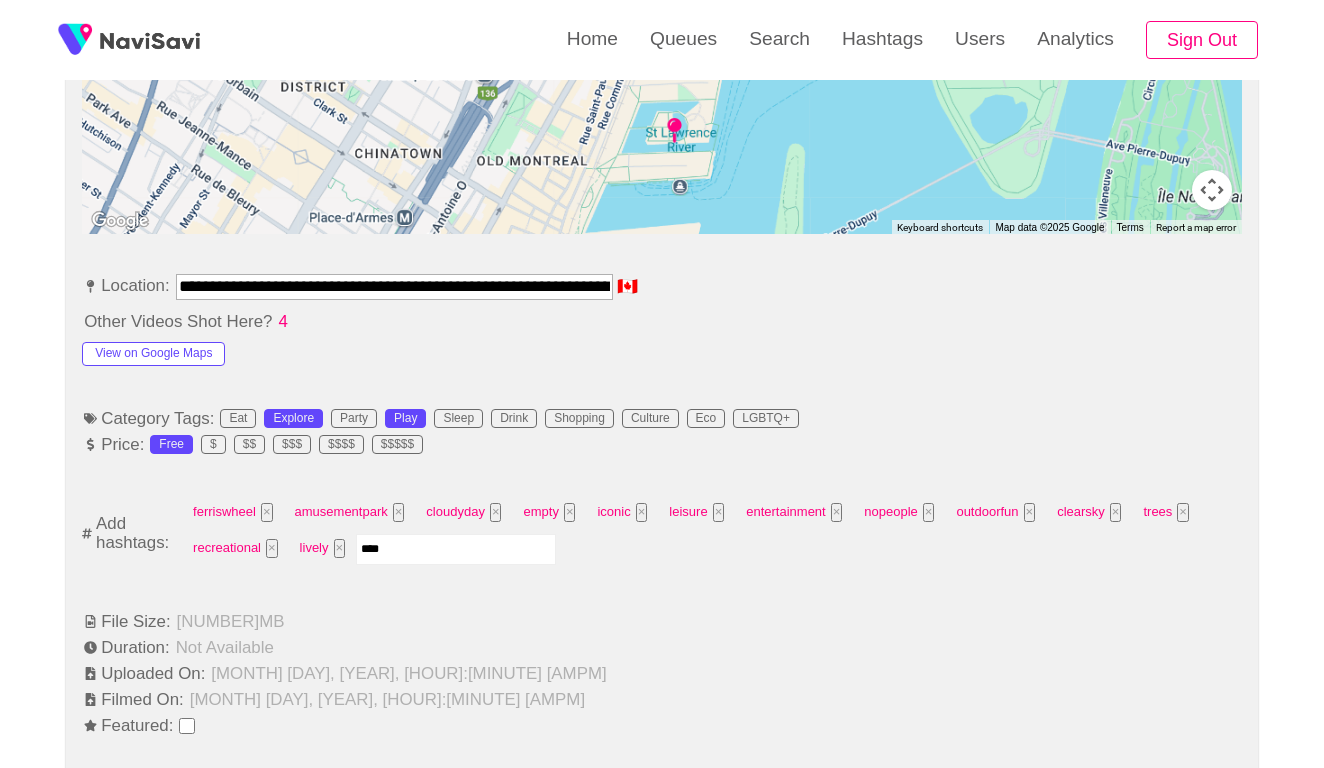 type on "*****" 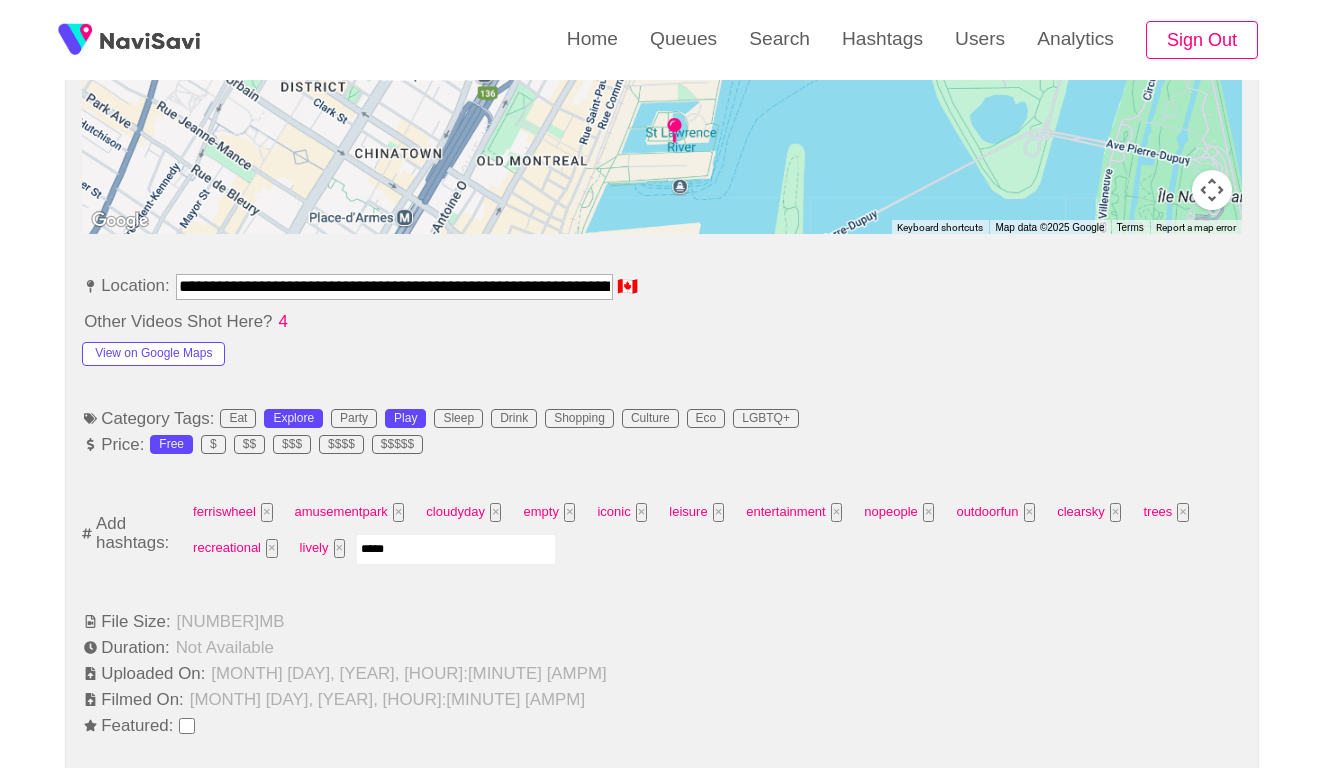 type 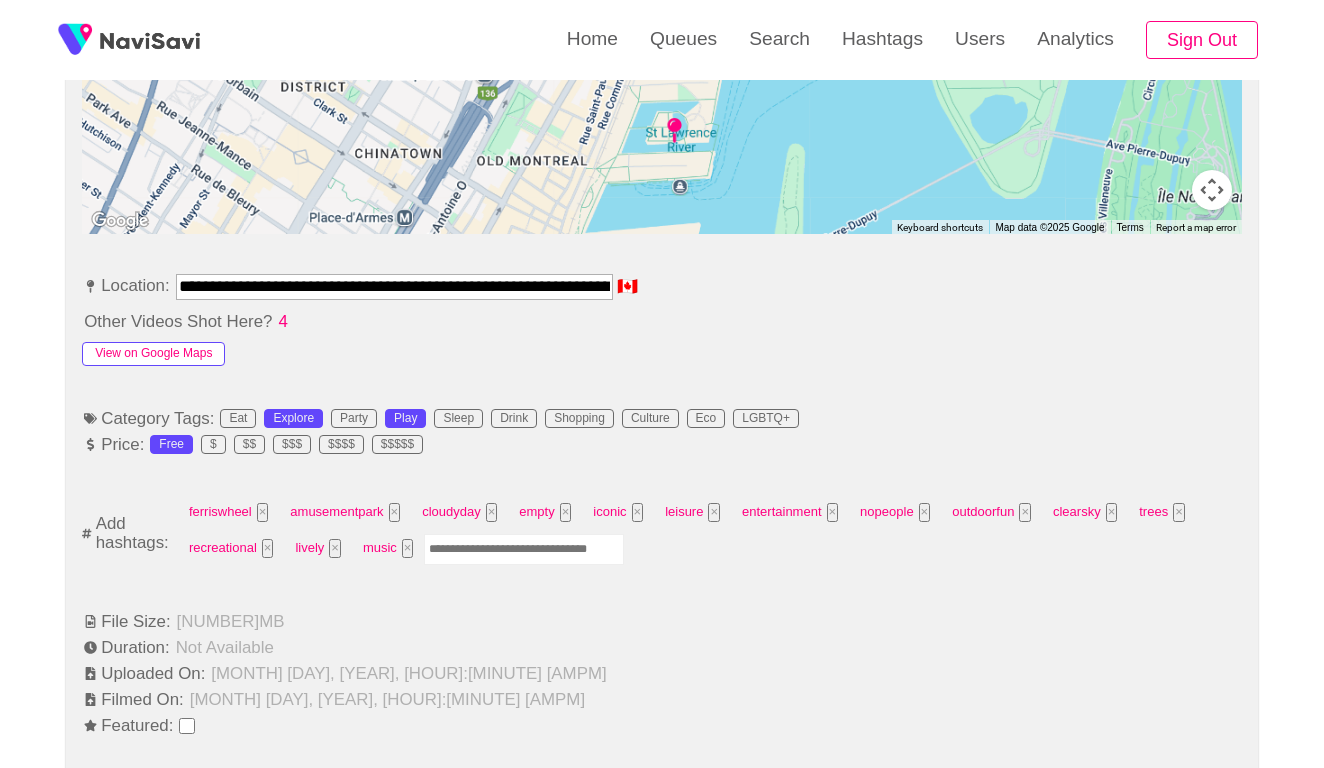 click on "View on Google Maps" at bounding box center [153, 354] 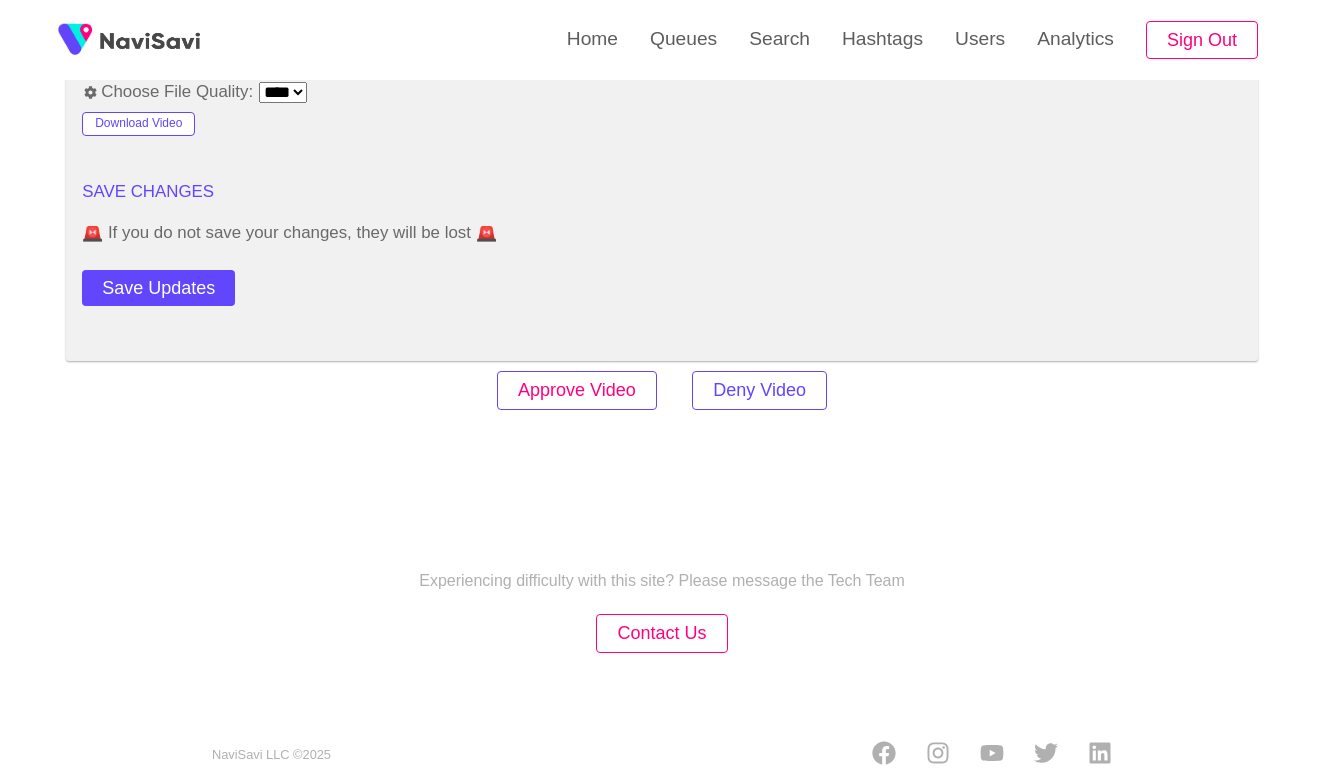 scroll, scrollTop: 2779, scrollLeft: 0, axis: vertical 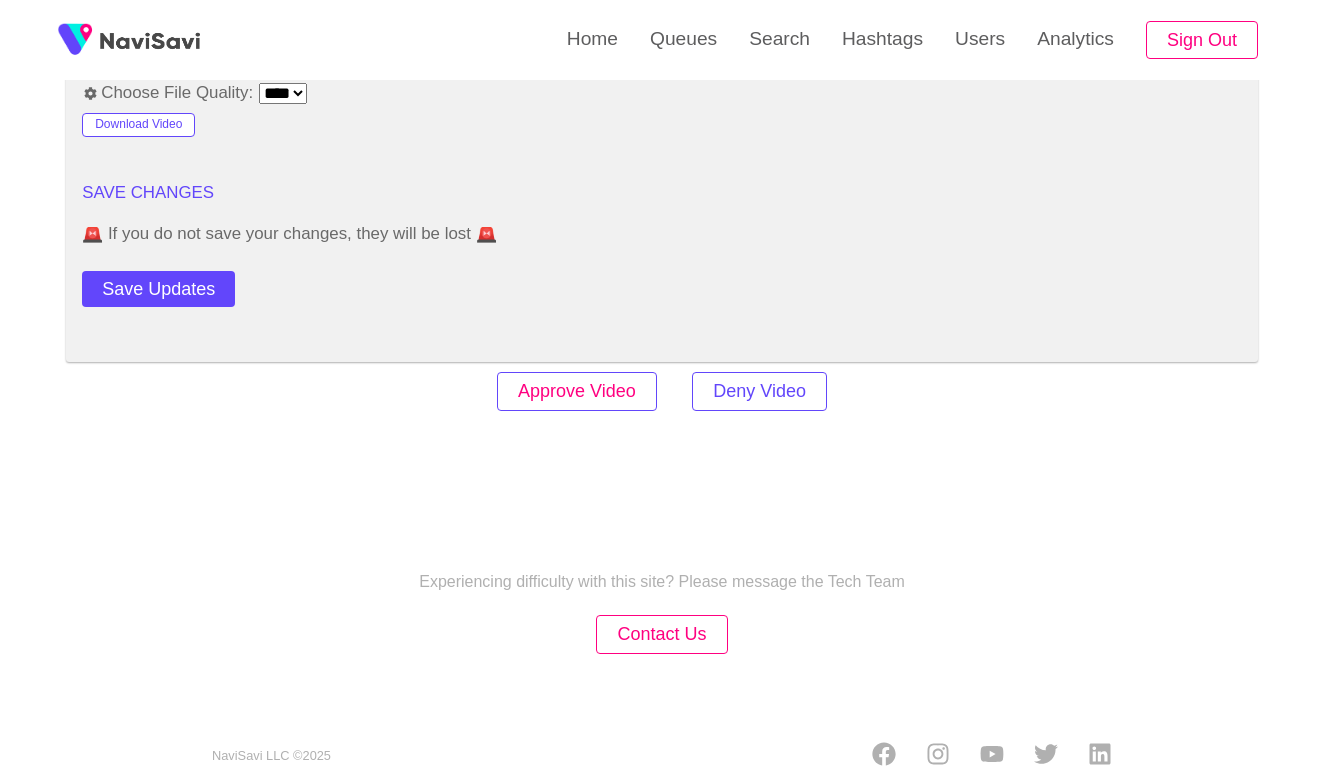 click on "Approve Video" at bounding box center [577, 391] 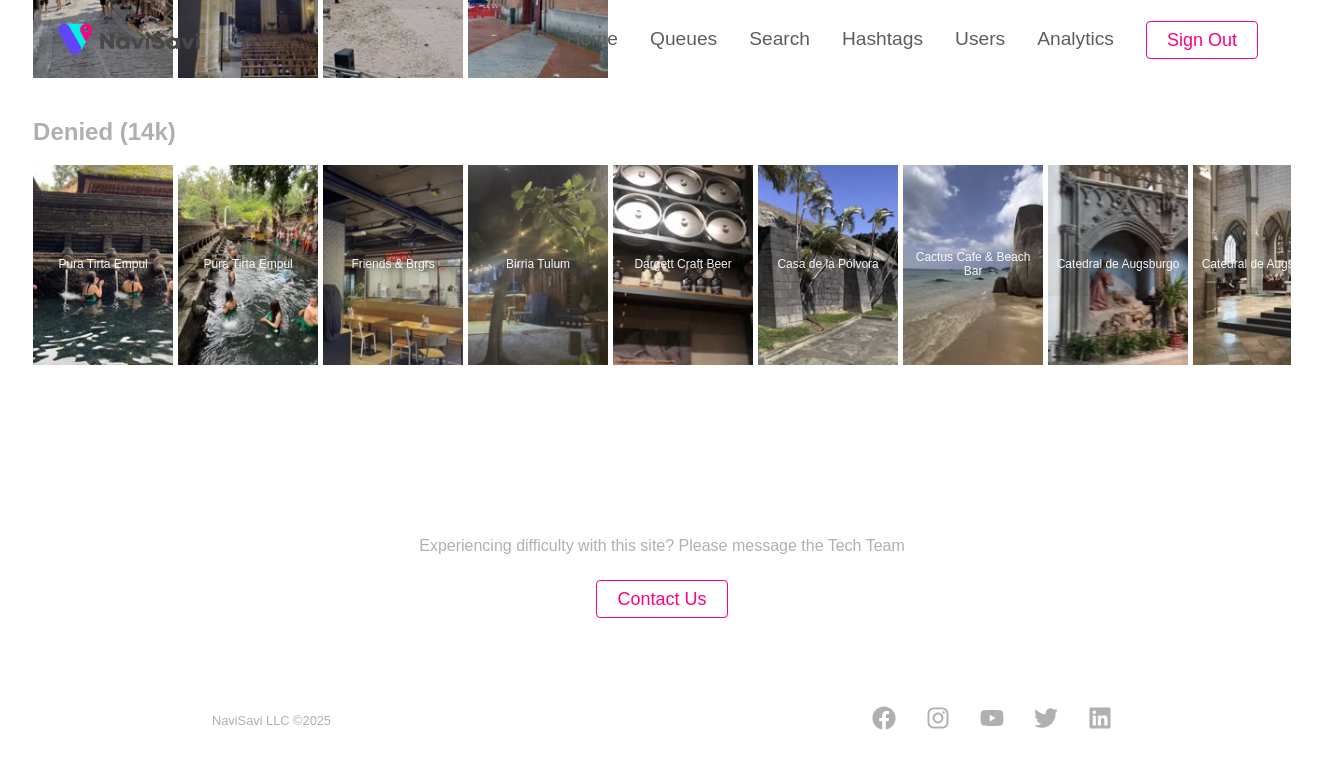 scroll, scrollTop: 0, scrollLeft: 0, axis: both 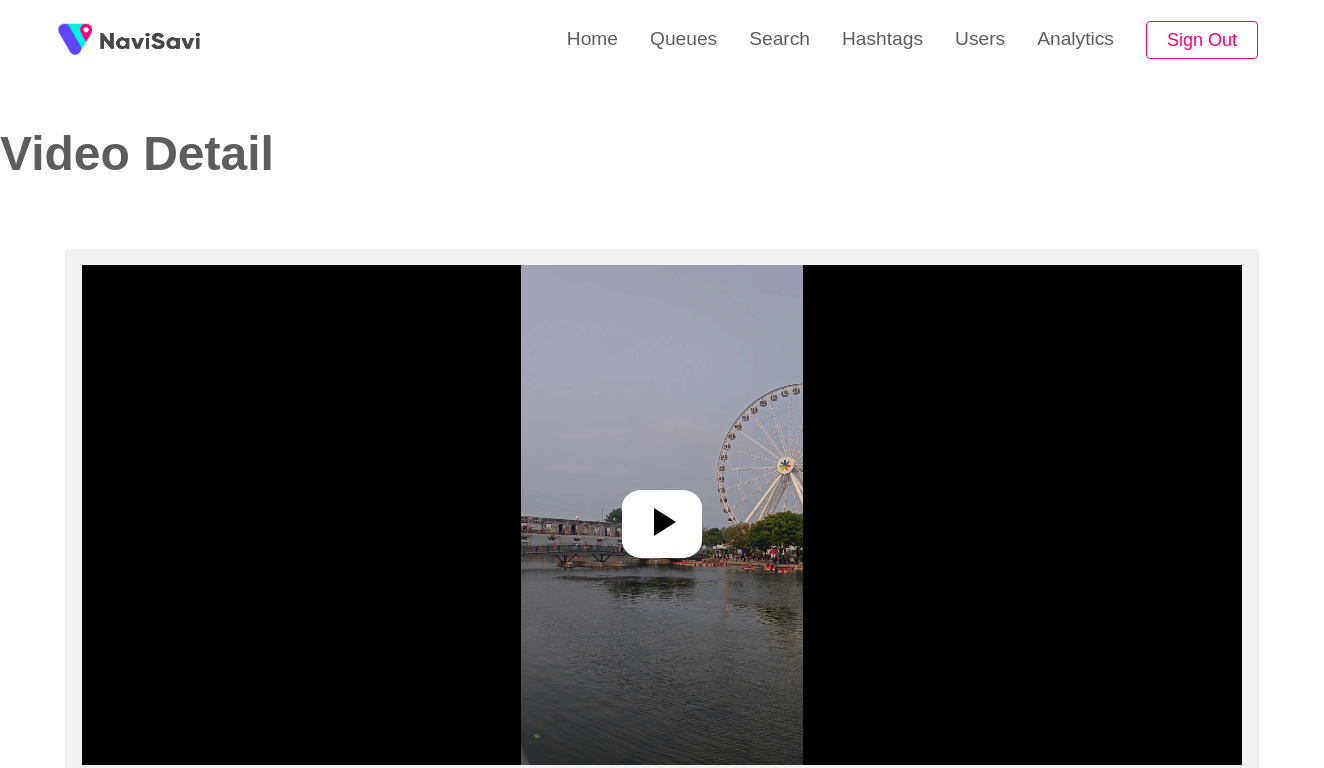 select on "**********" 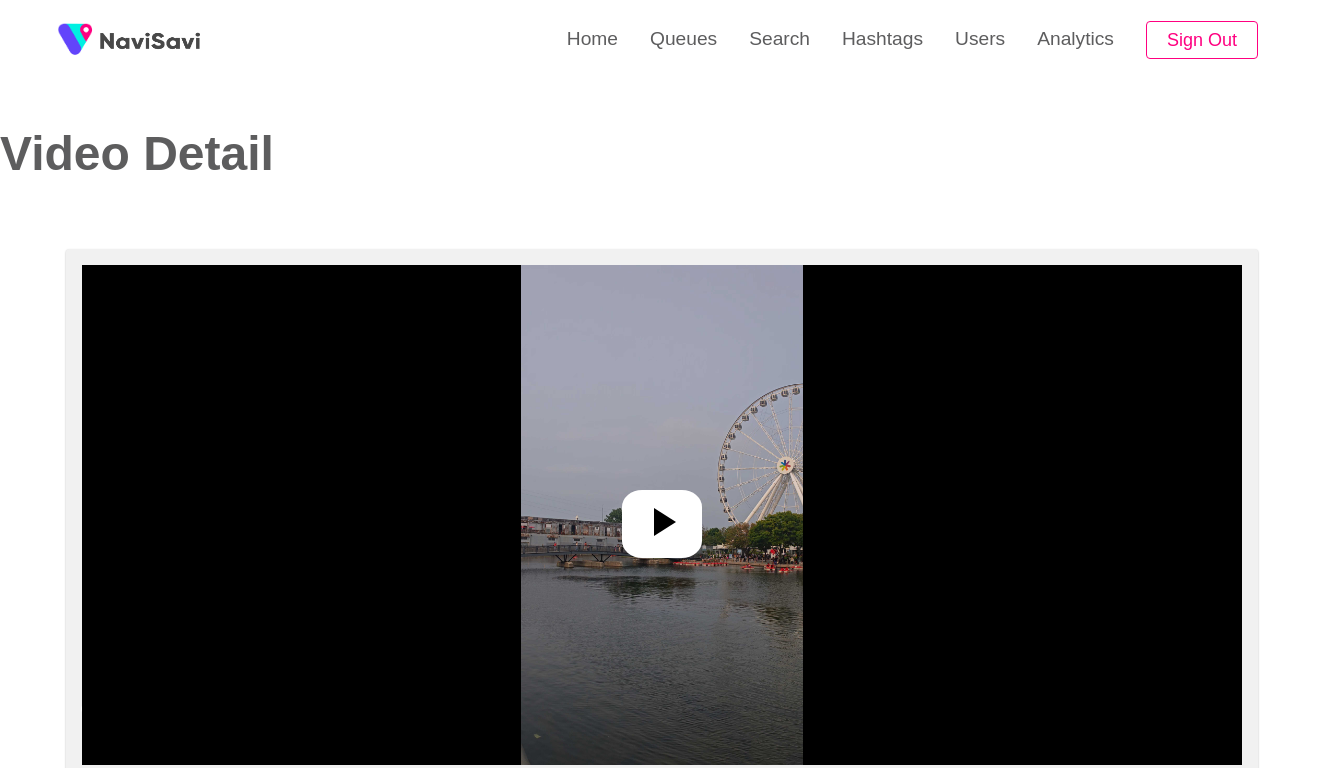 click at bounding box center (661, 515) 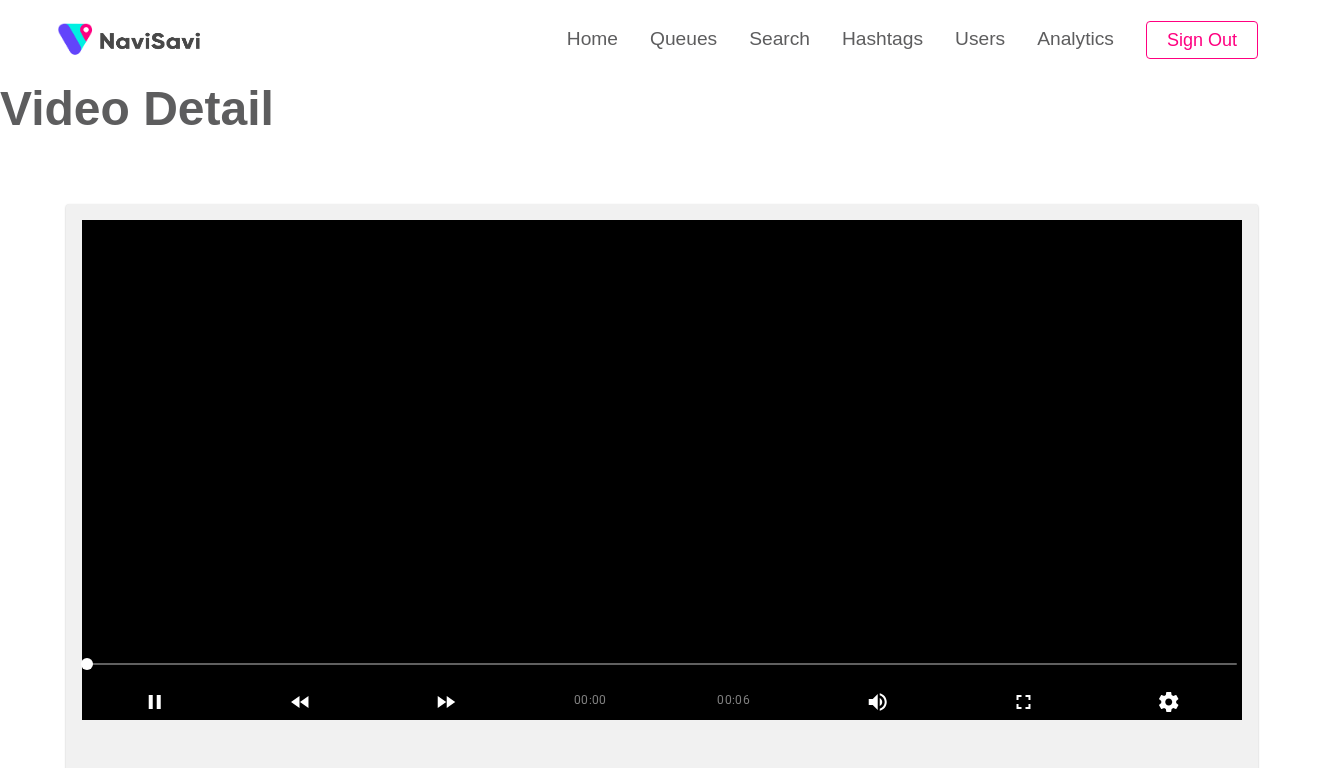 scroll, scrollTop: 56, scrollLeft: 0, axis: vertical 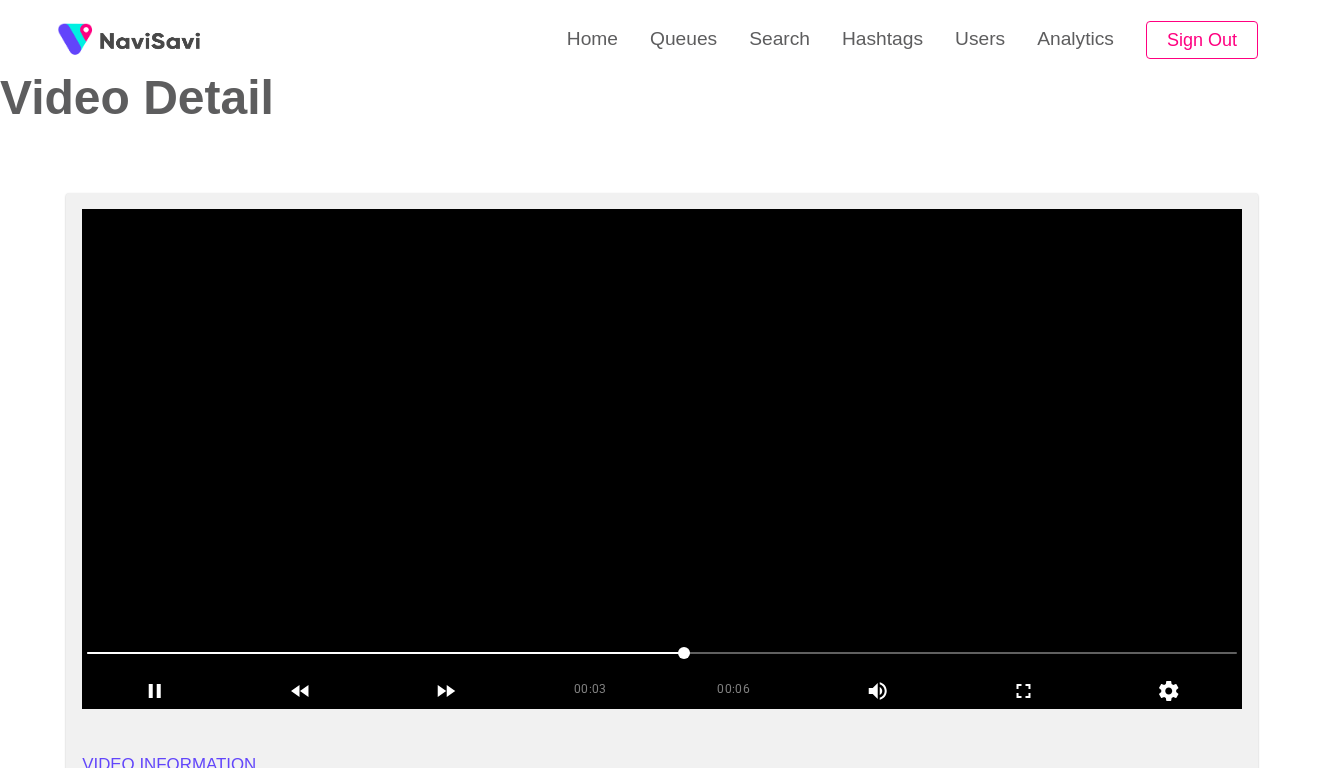 click at bounding box center (662, 653) 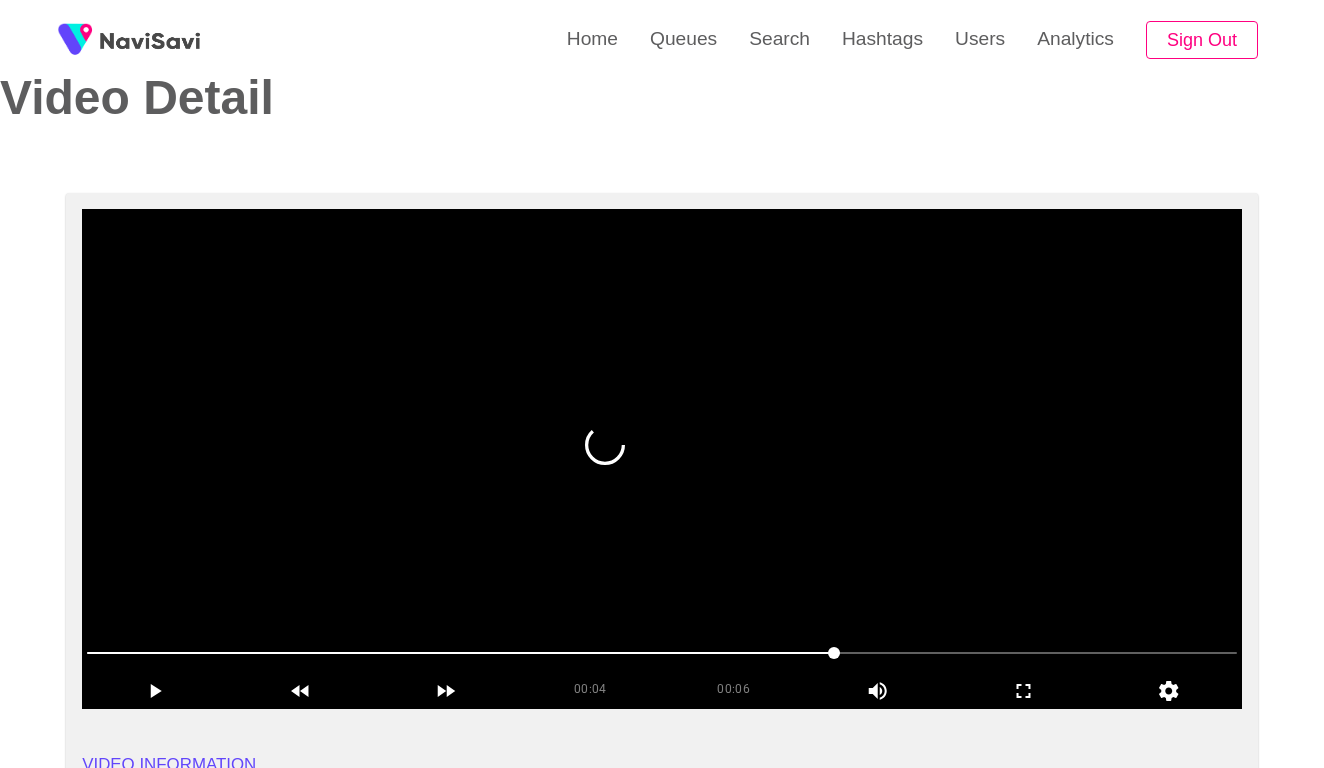 click at bounding box center [662, 459] 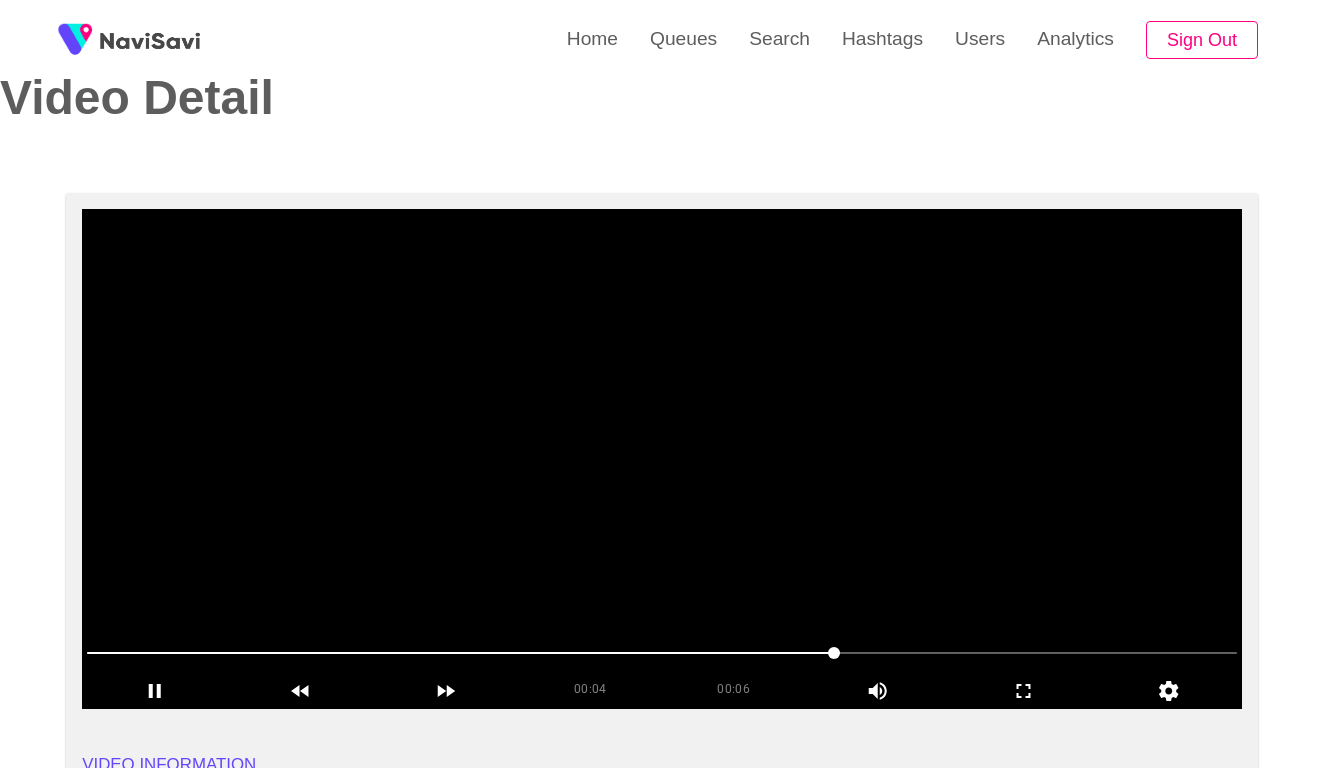 click at bounding box center [662, 459] 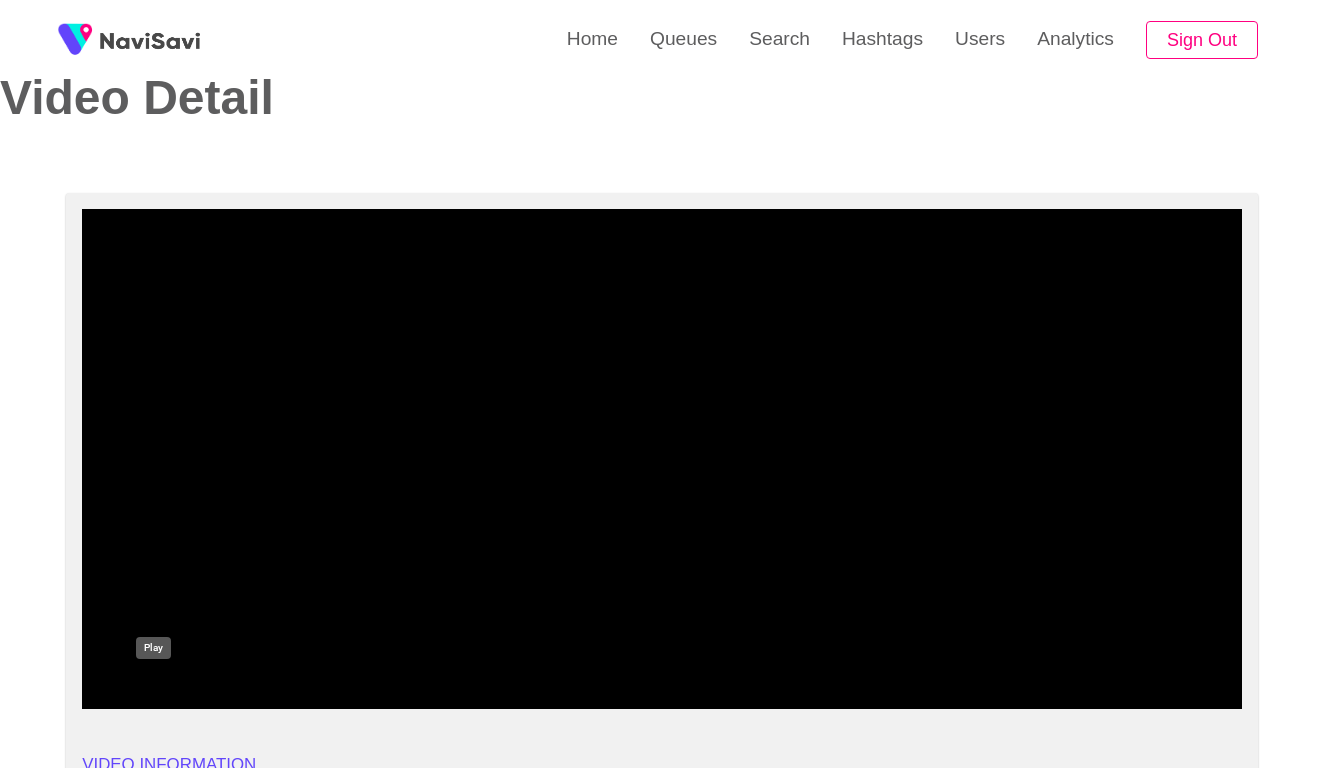 click 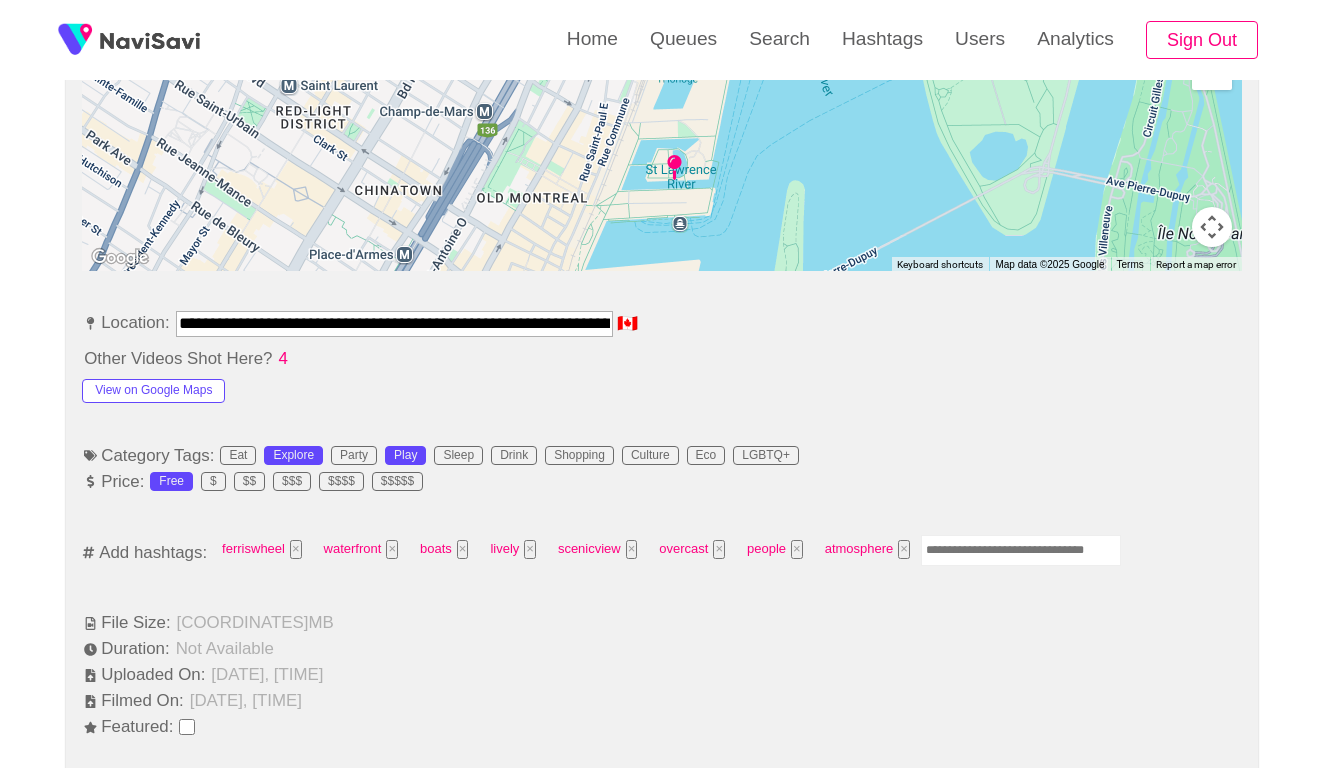 scroll, scrollTop: 1006, scrollLeft: 0, axis: vertical 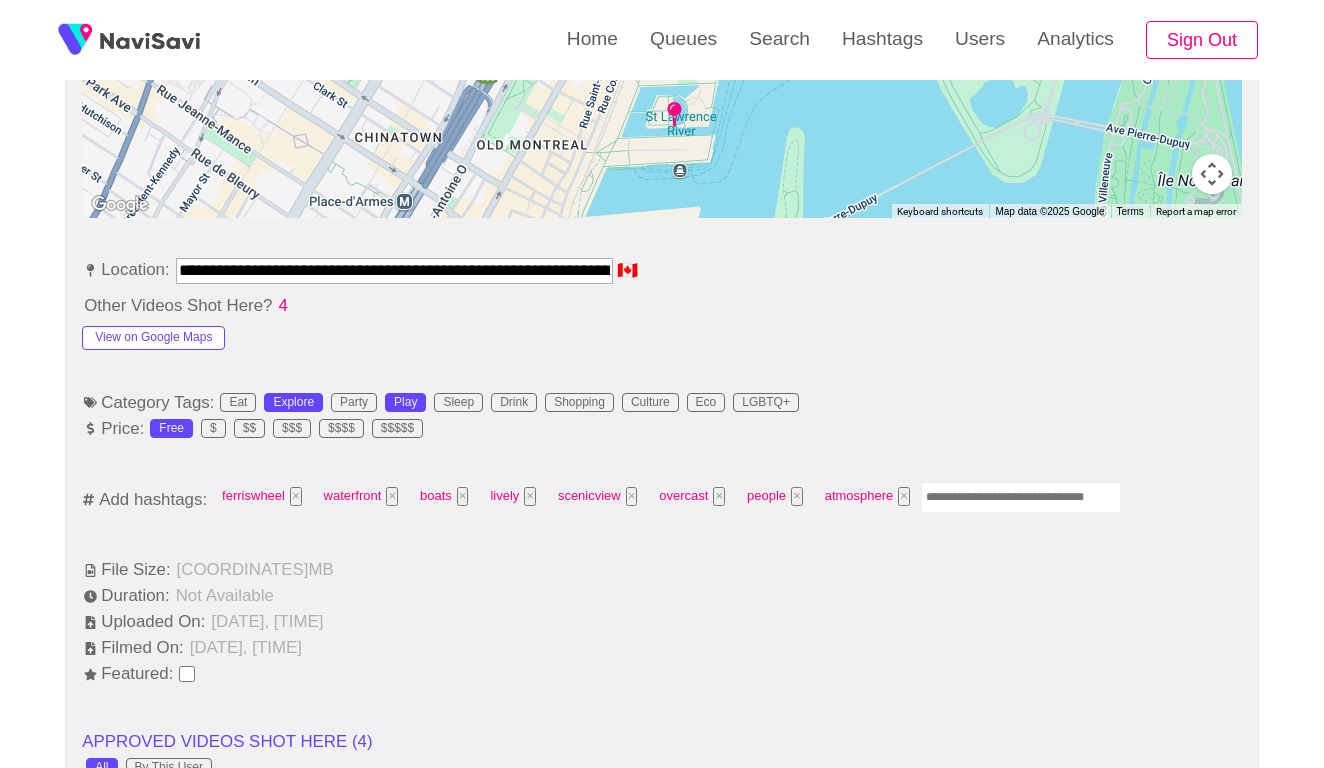 click at bounding box center [1021, 497] 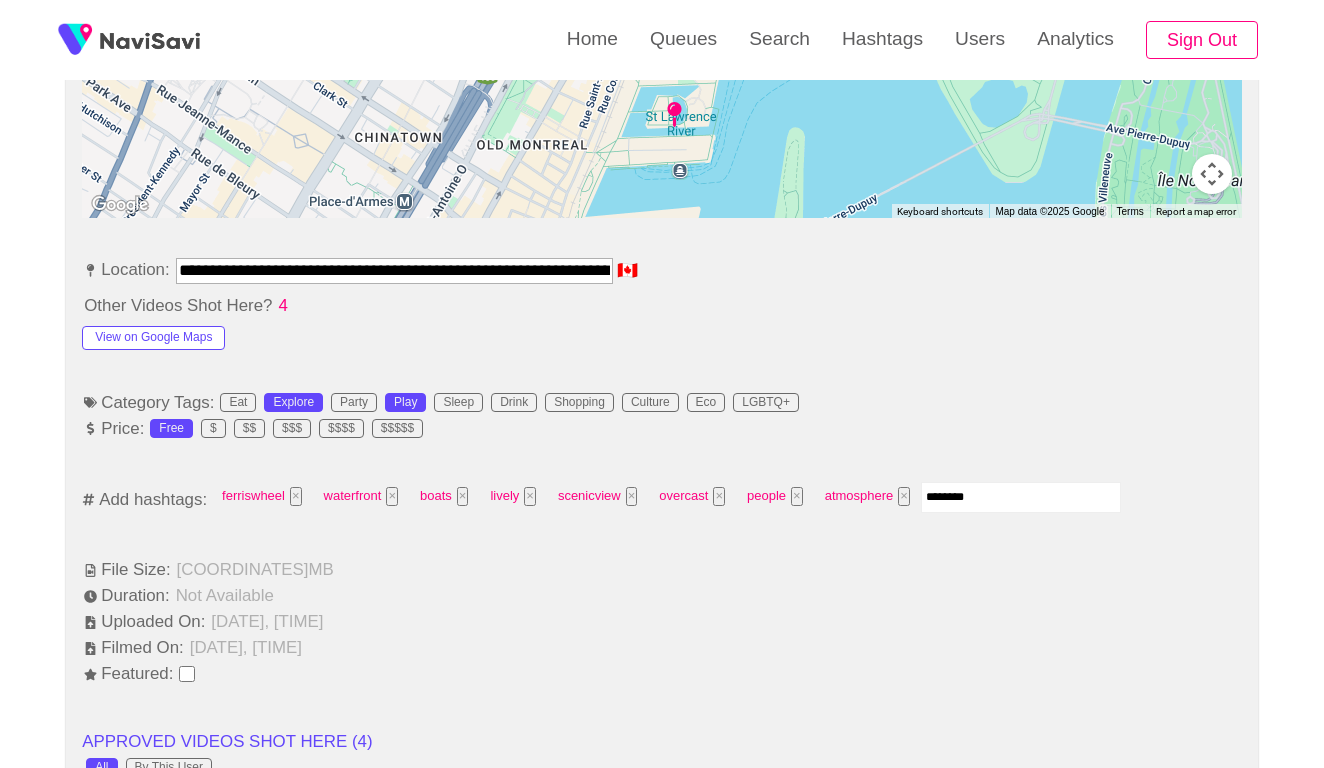 type on "*********" 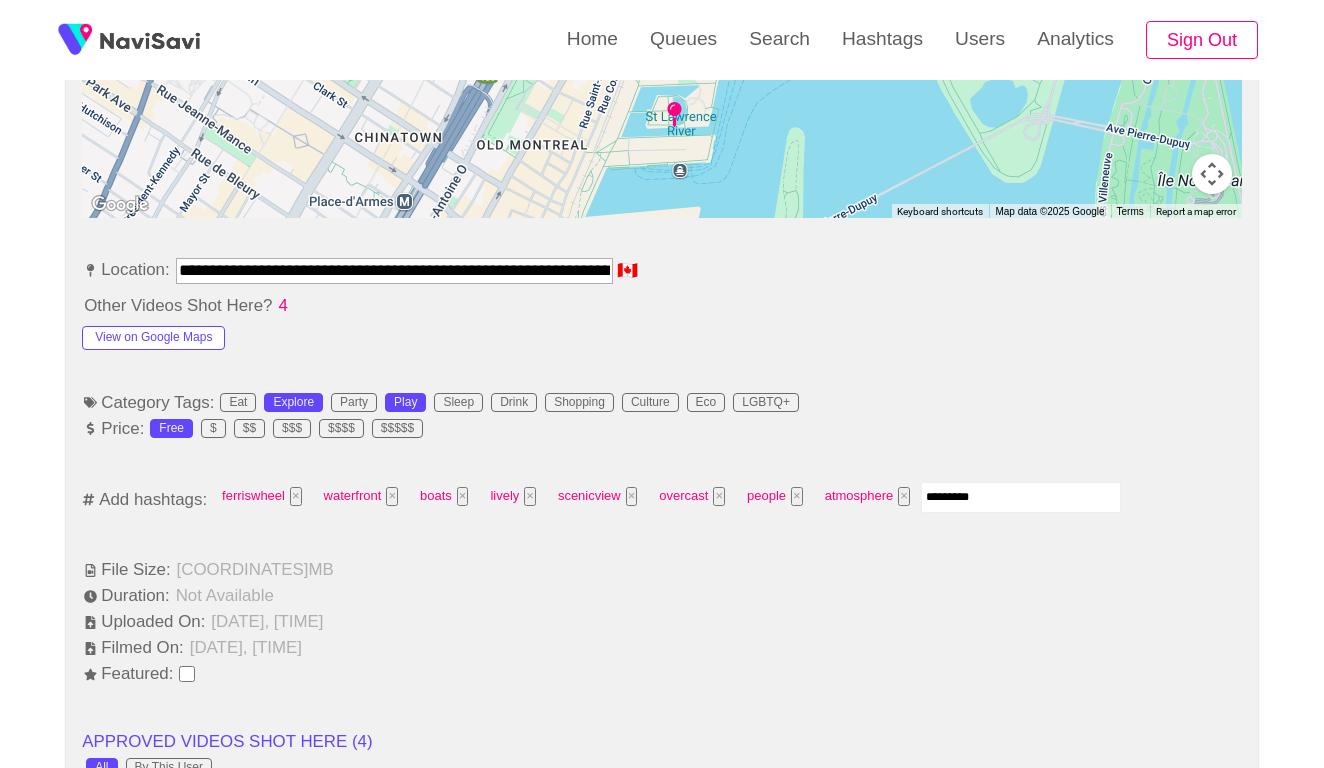 type 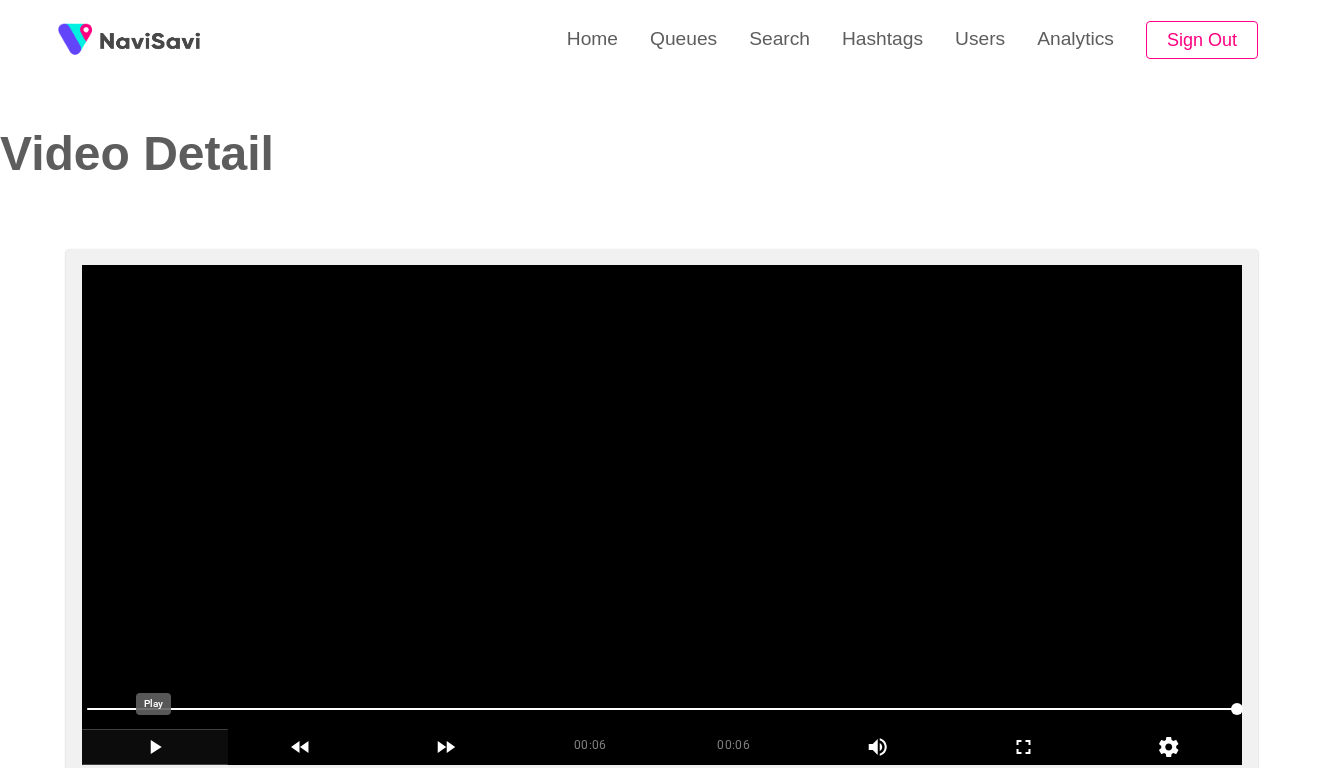 scroll, scrollTop: -2, scrollLeft: 0, axis: vertical 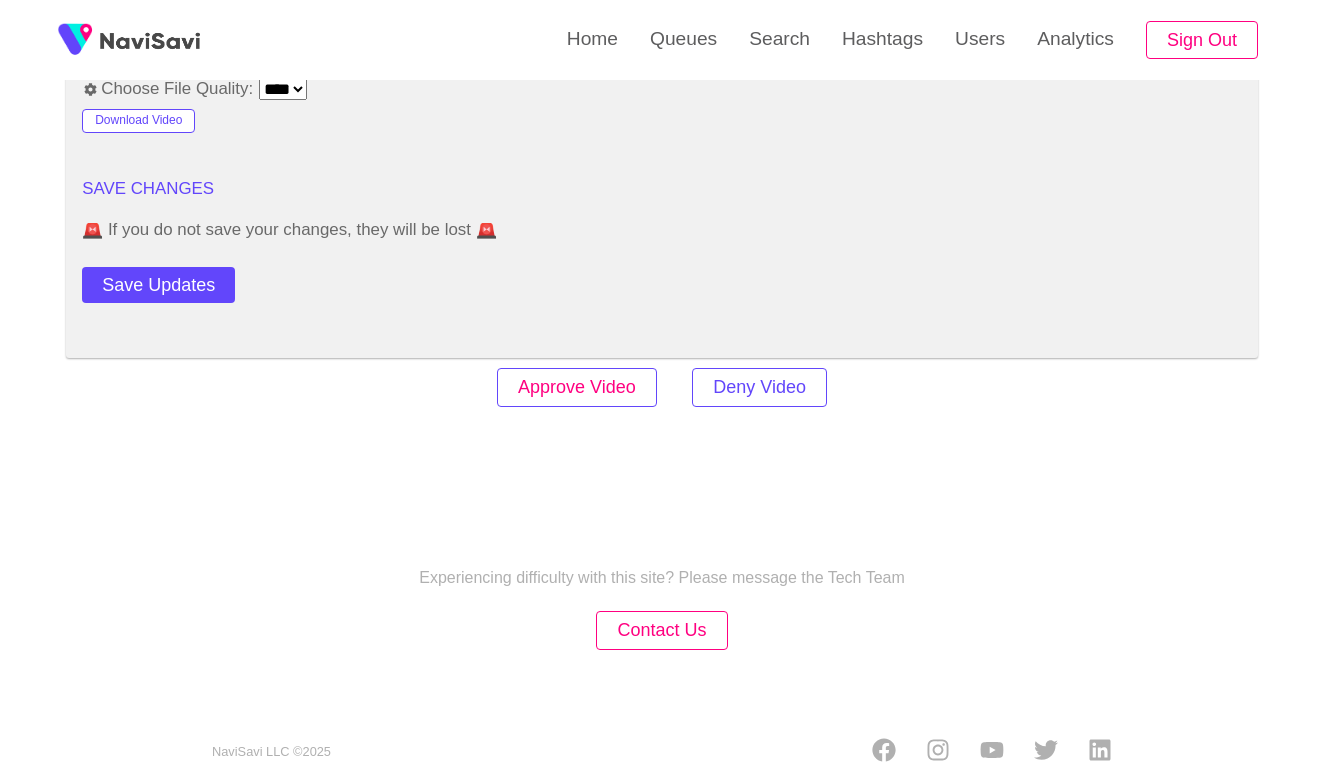click on "Approve Video" at bounding box center [577, 387] 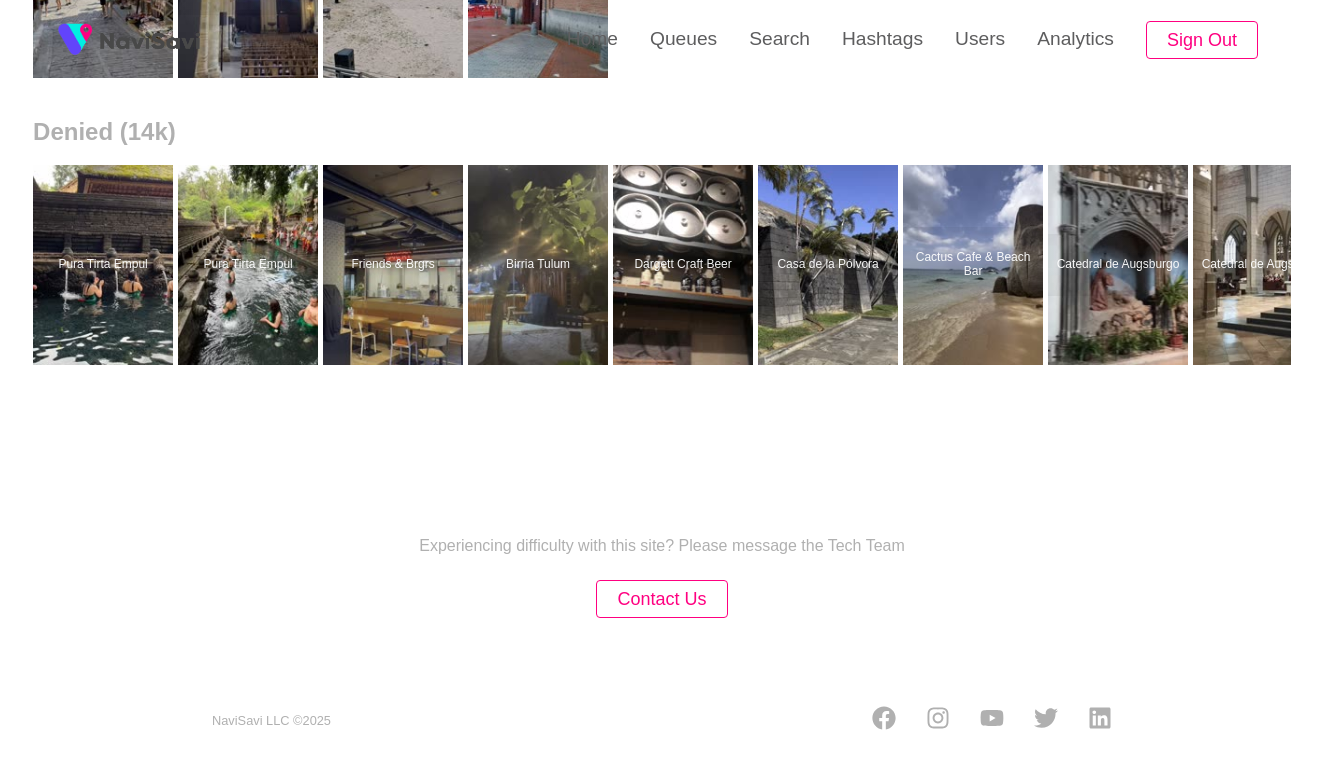scroll, scrollTop: 0, scrollLeft: 0, axis: both 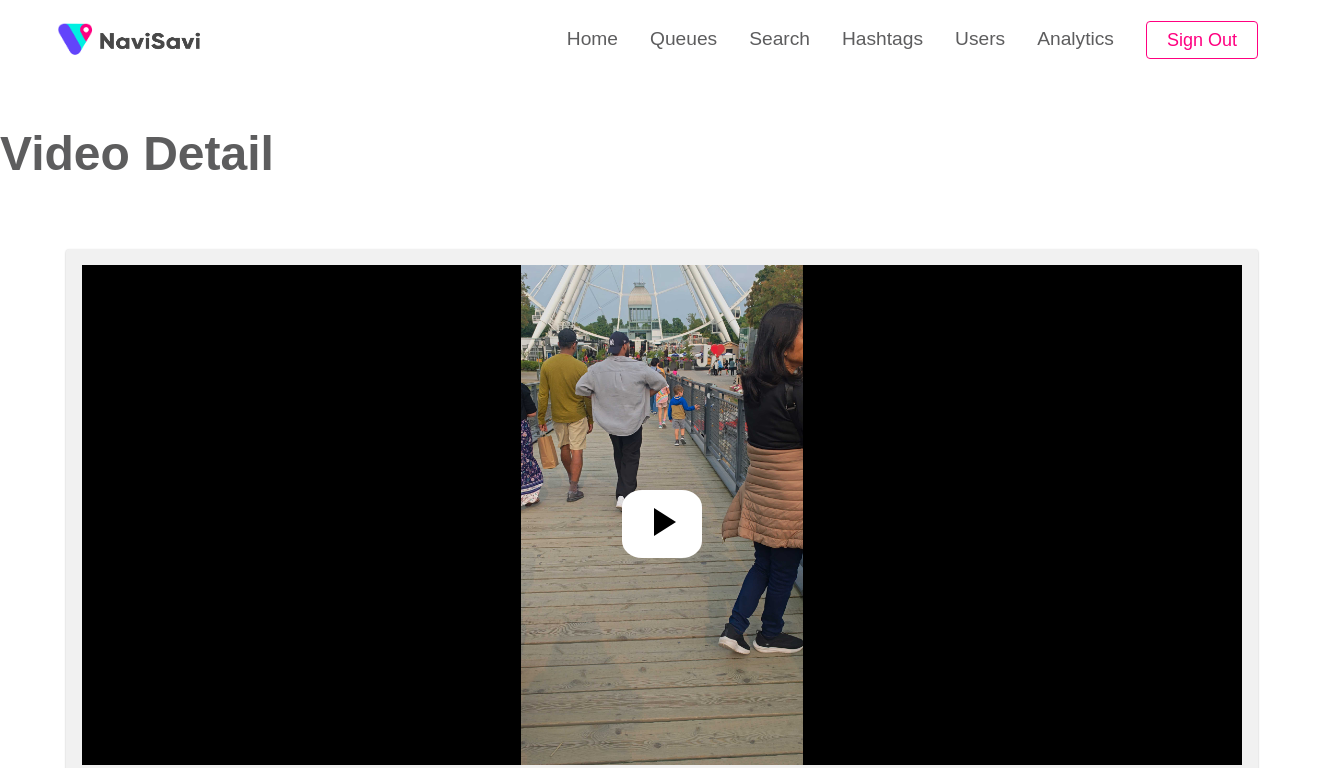 select on "**********" 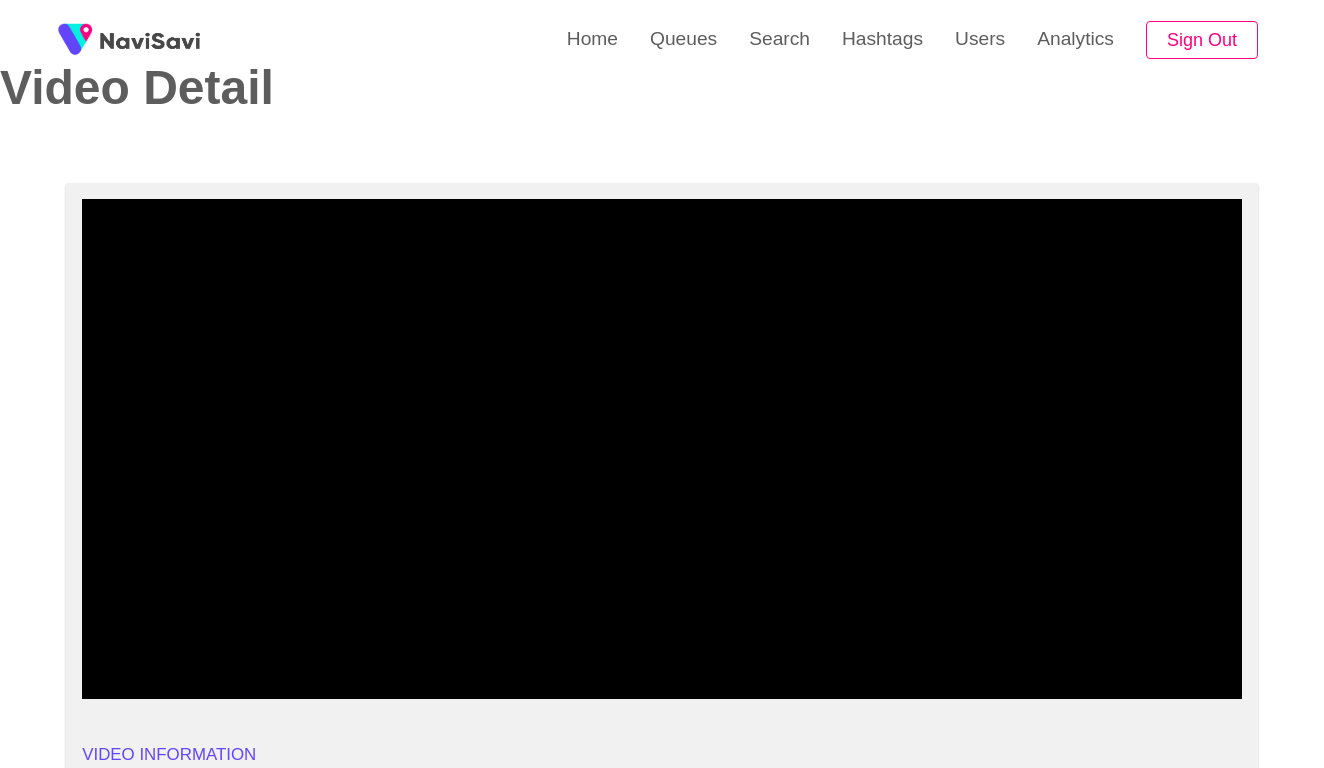 scroll, scrollTop: 62, scrollLeft: 0, axis: vertical 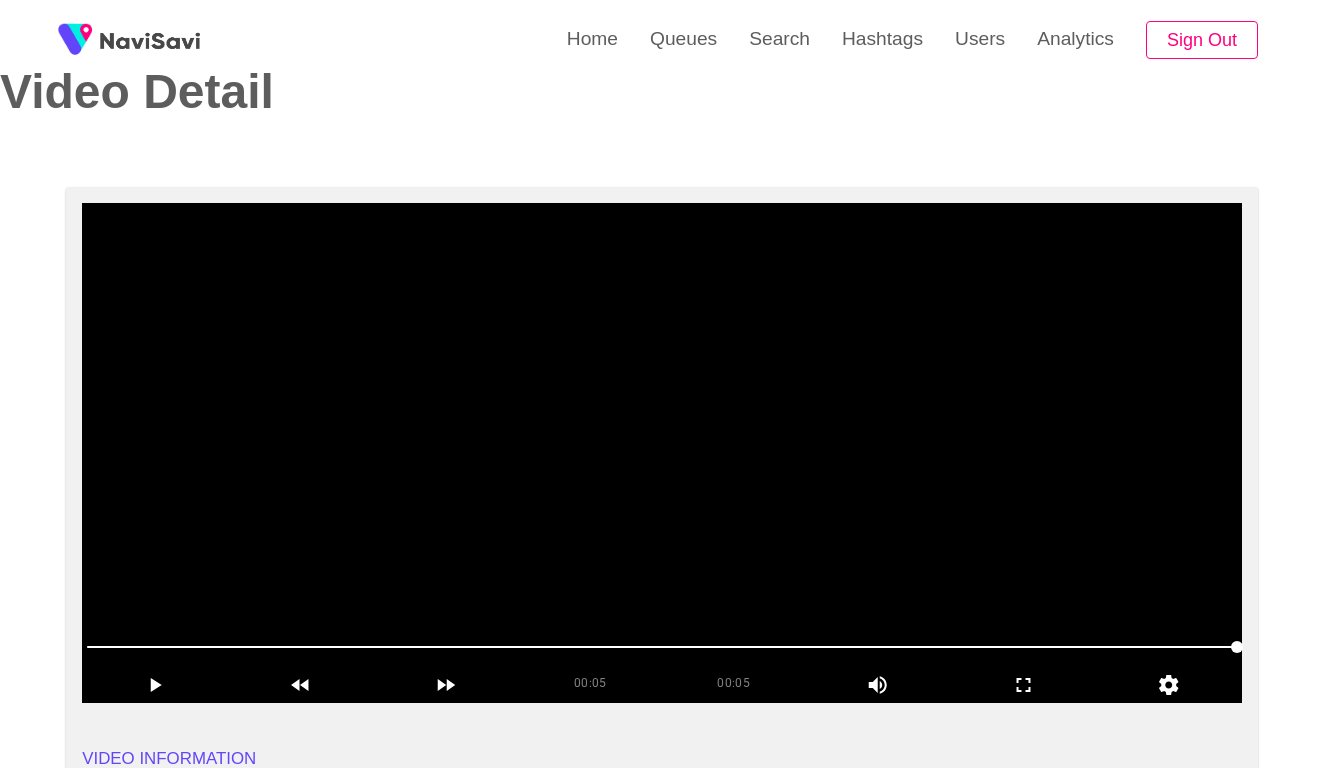 click at bounding box center [662, 453] 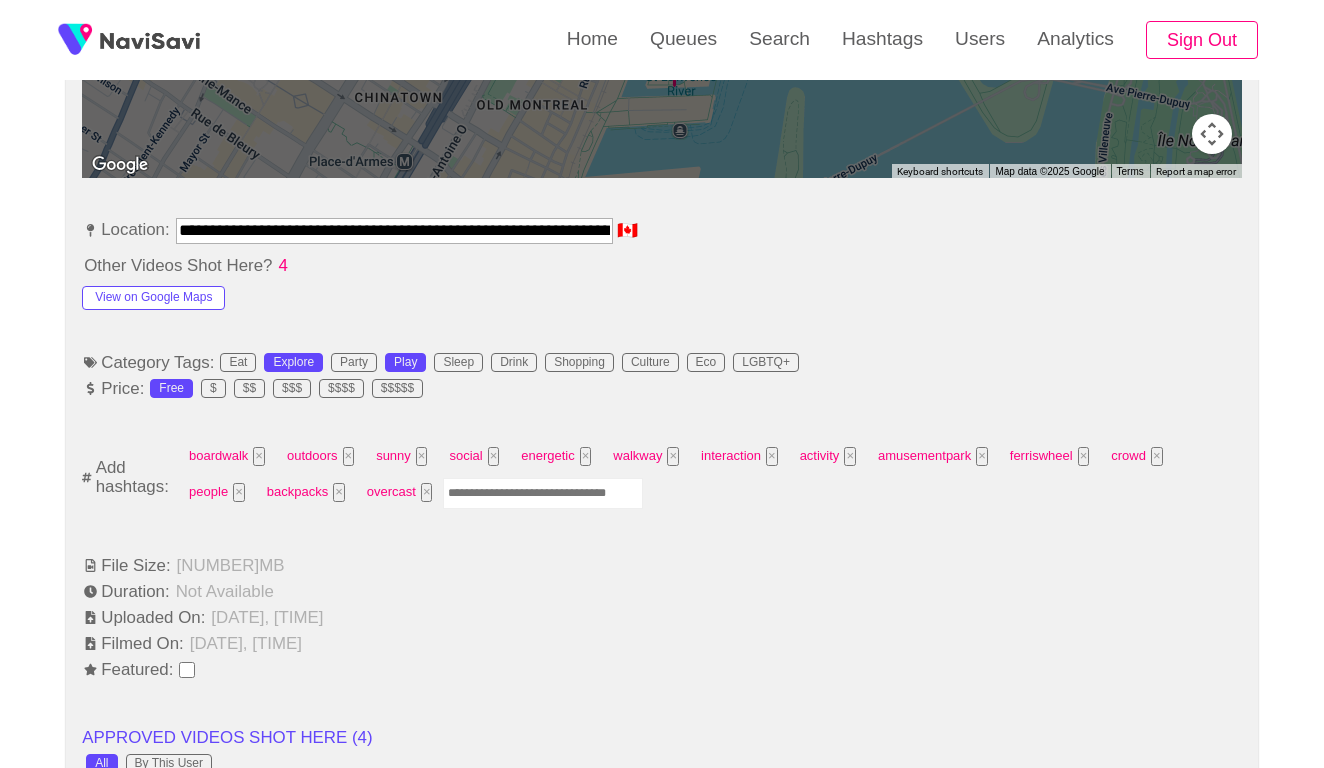 scroll, scrollTop: 1315, scrollLeft: 0, axis: vertical 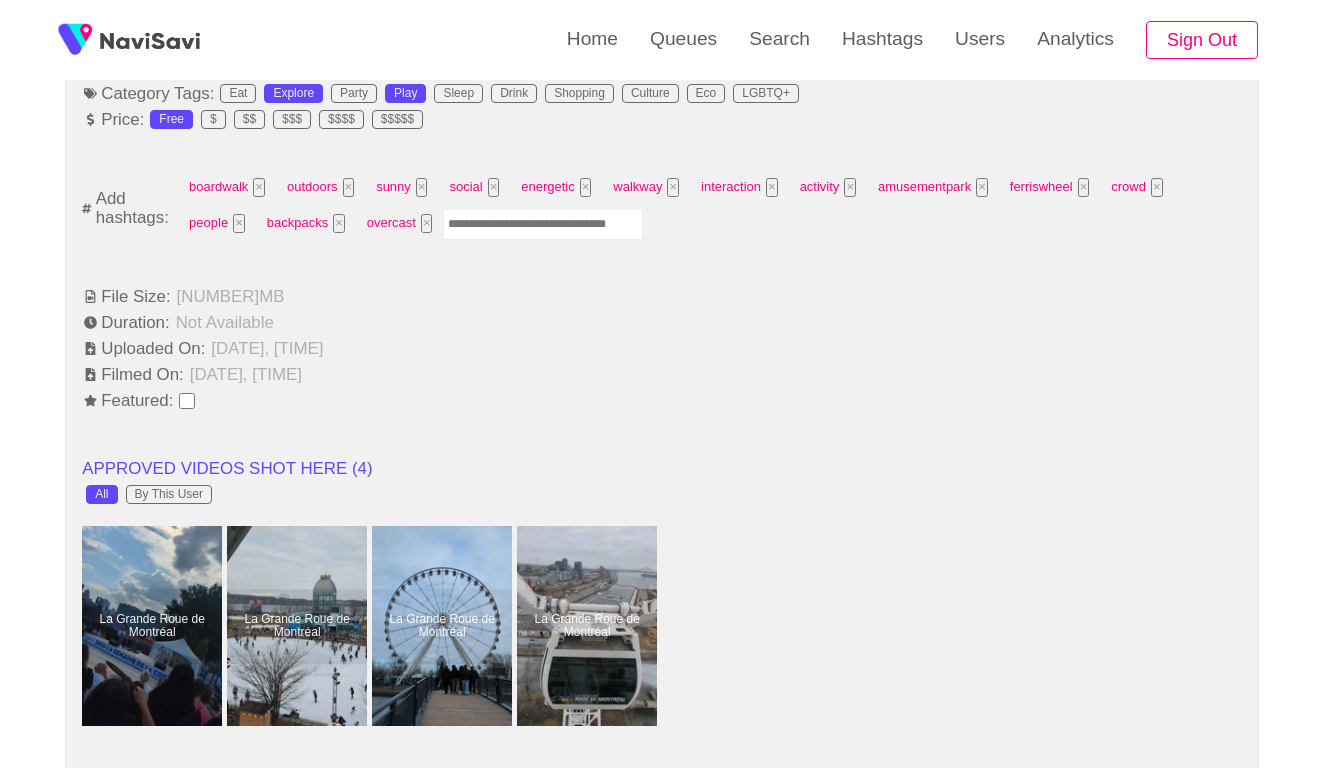 click at bounding box center [543, 224] 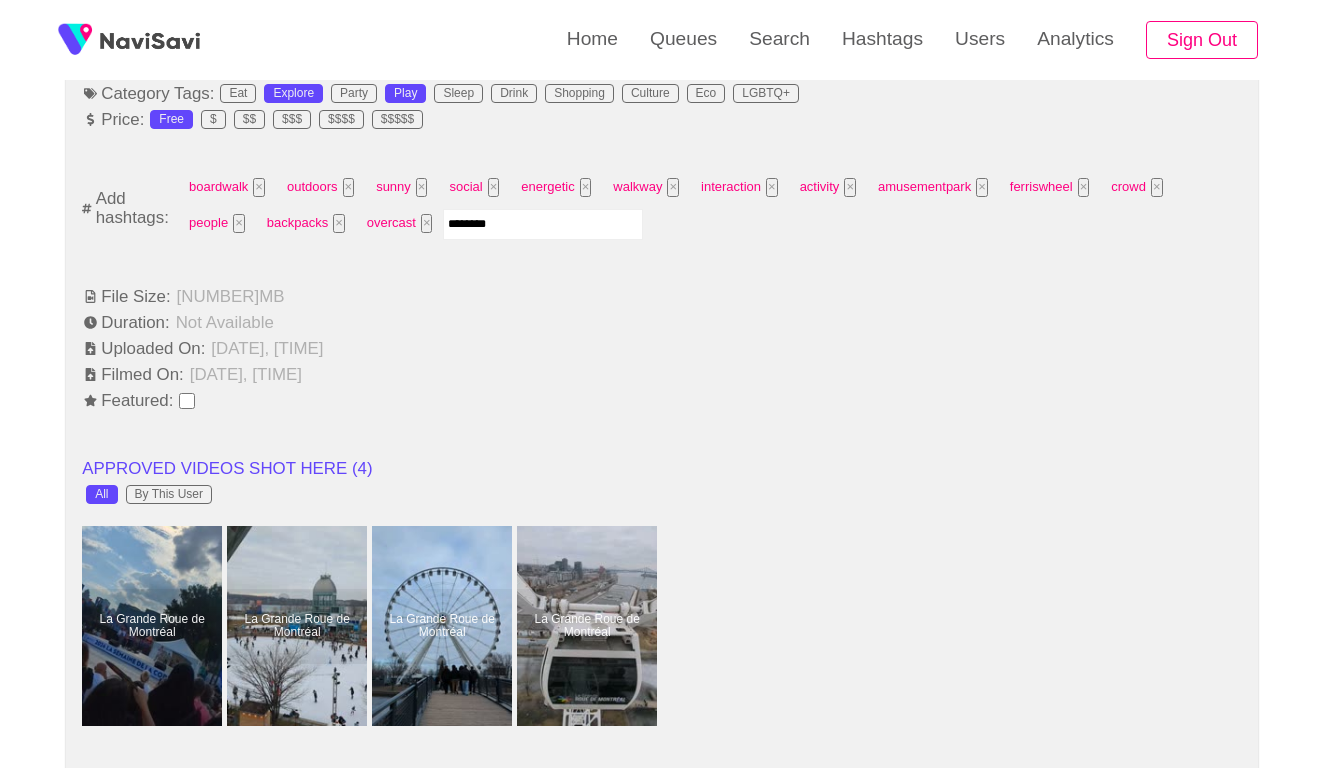 type on "*********" 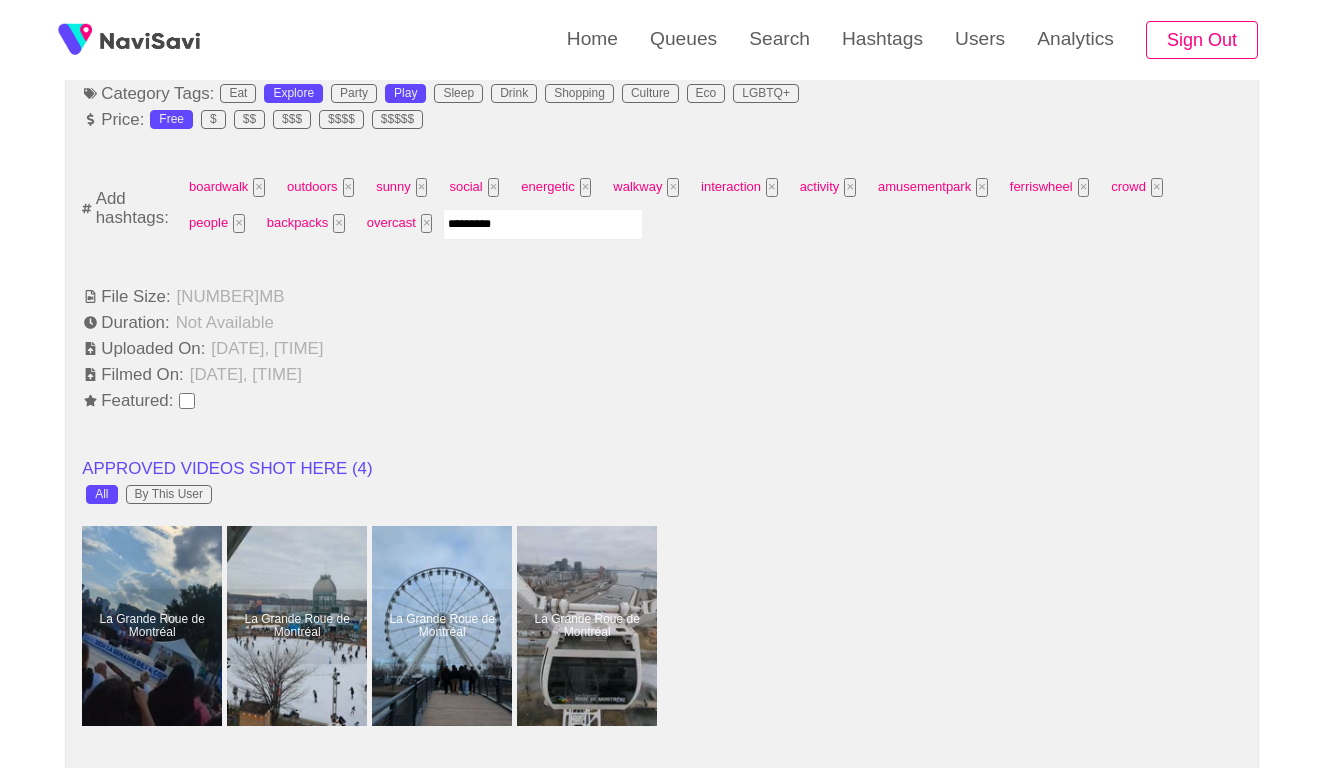 type 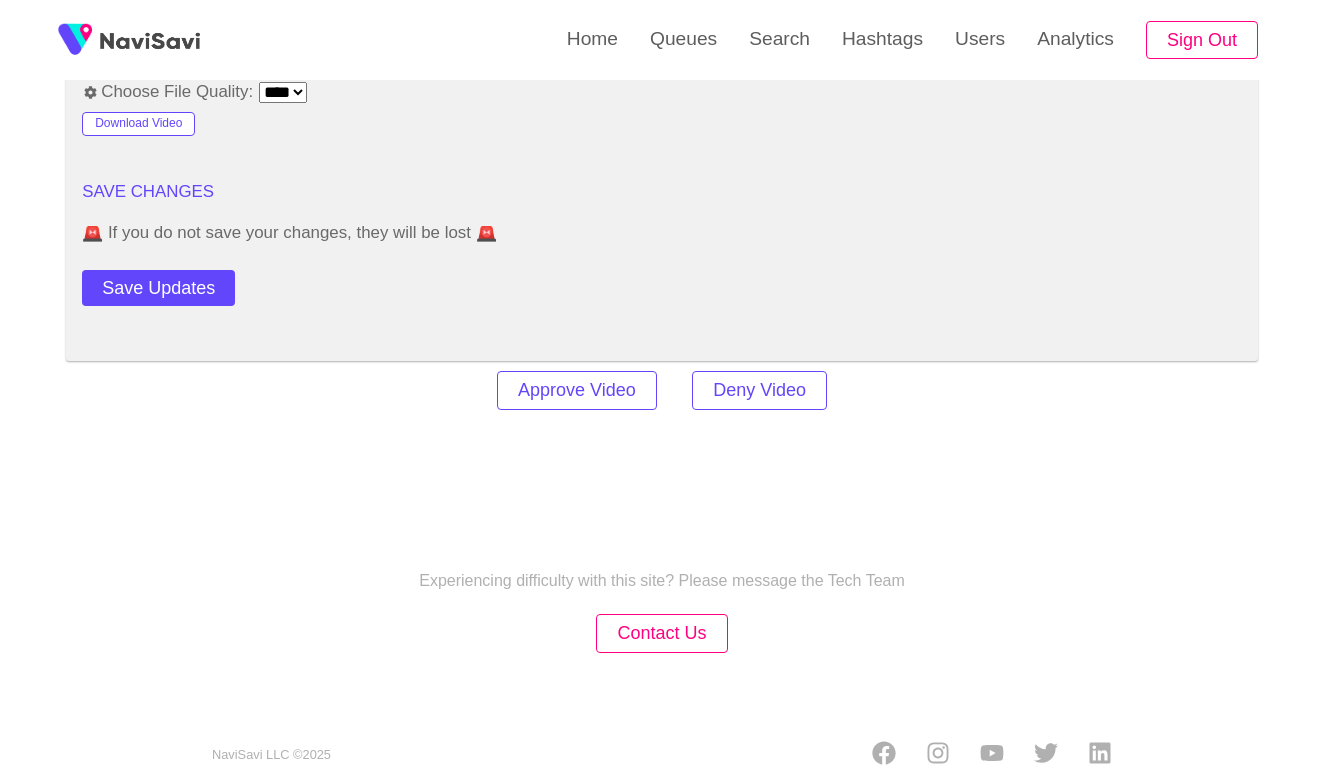 scroll, scrollTop: 2779, scrollLeft: 0, axis: vertical 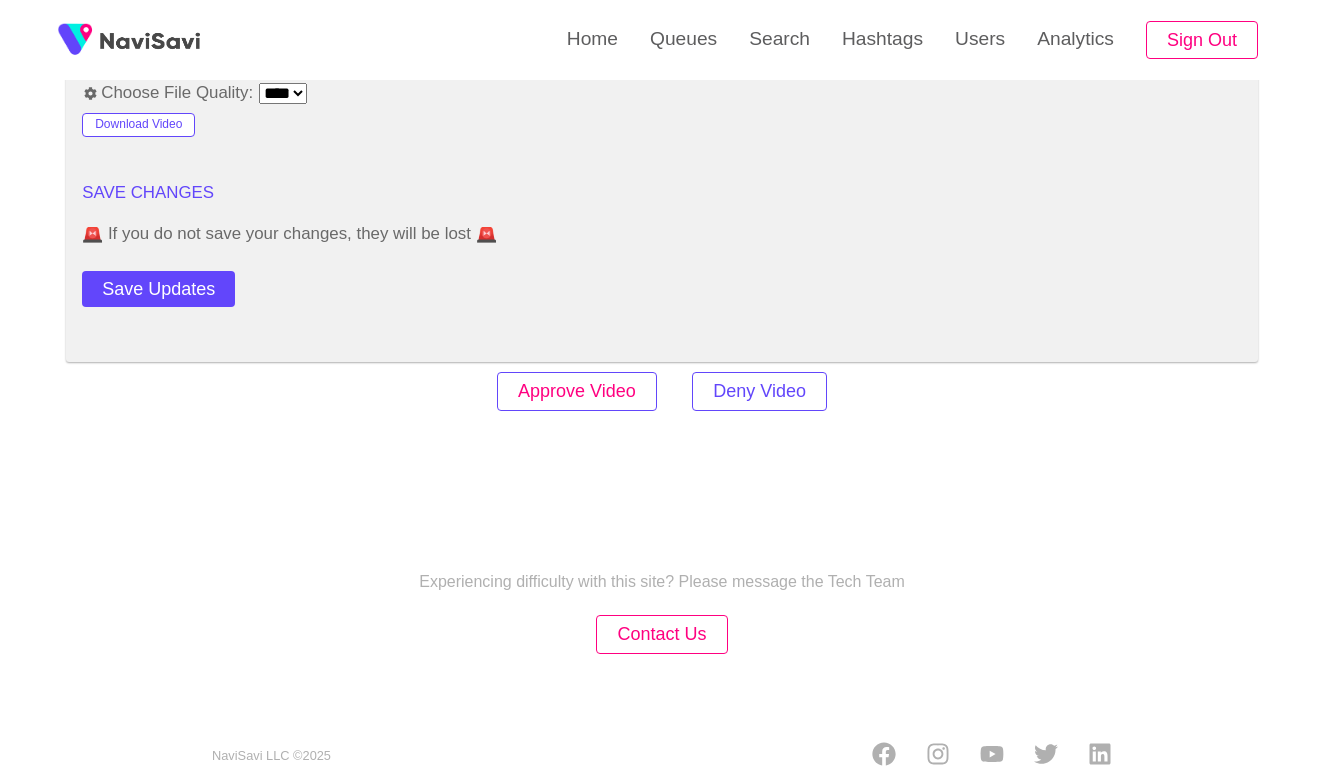click on "Approve Video" at bounding box center (577, 391) 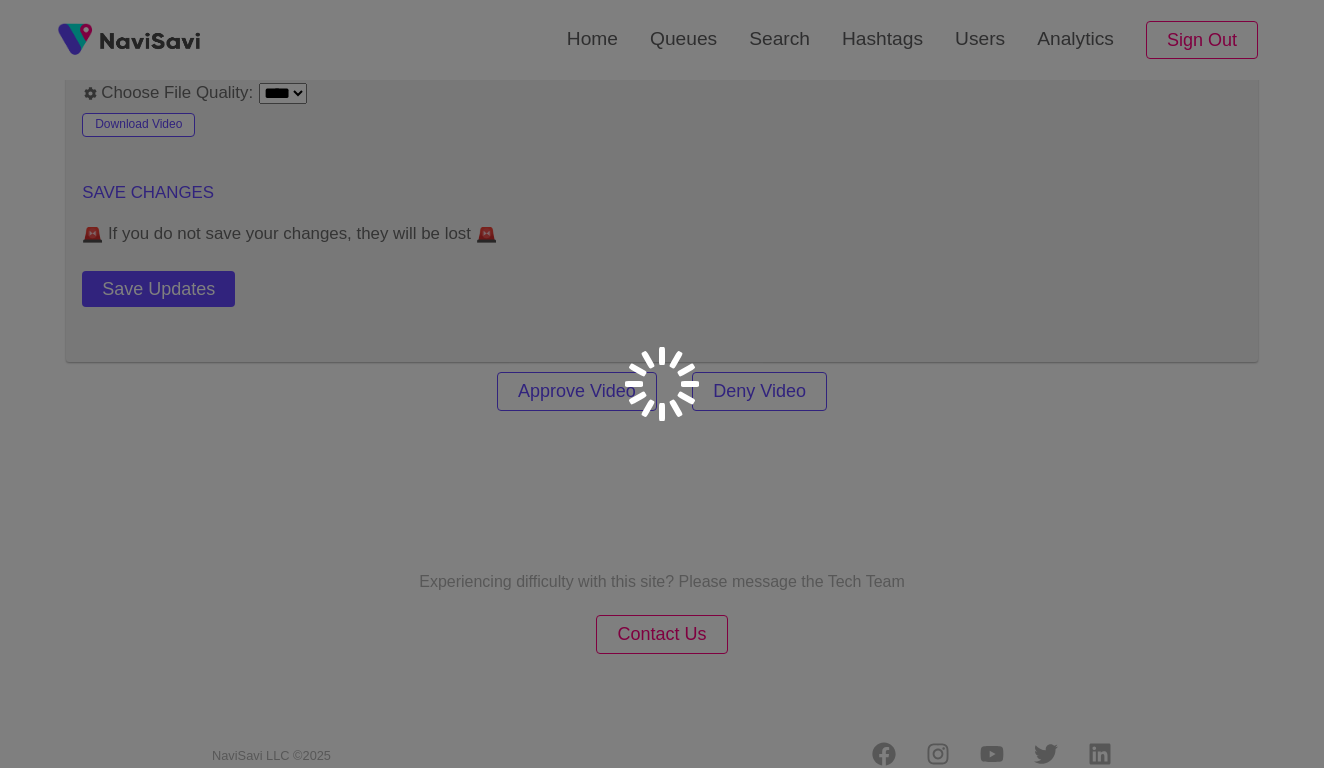 scroll, scrollTop: 0, scrollLeft: 0, axis: both 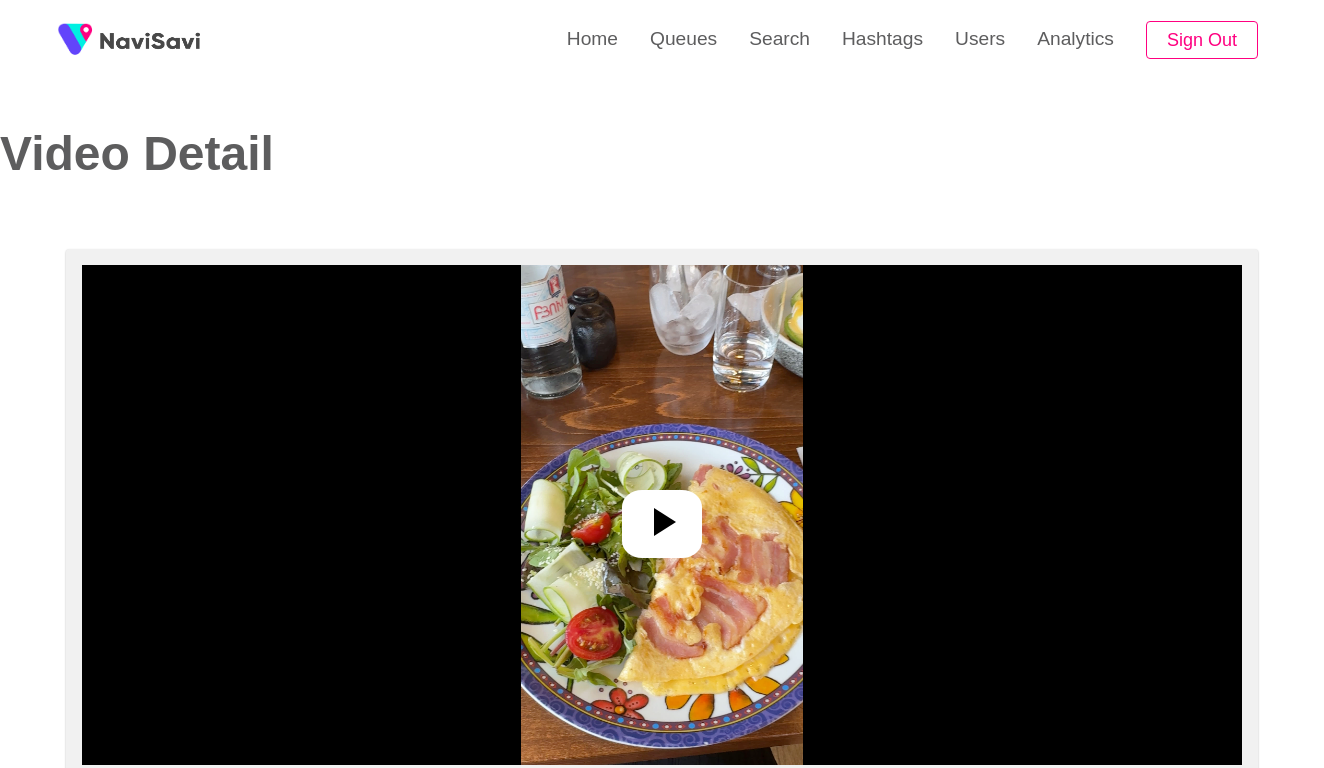 select on "**********" 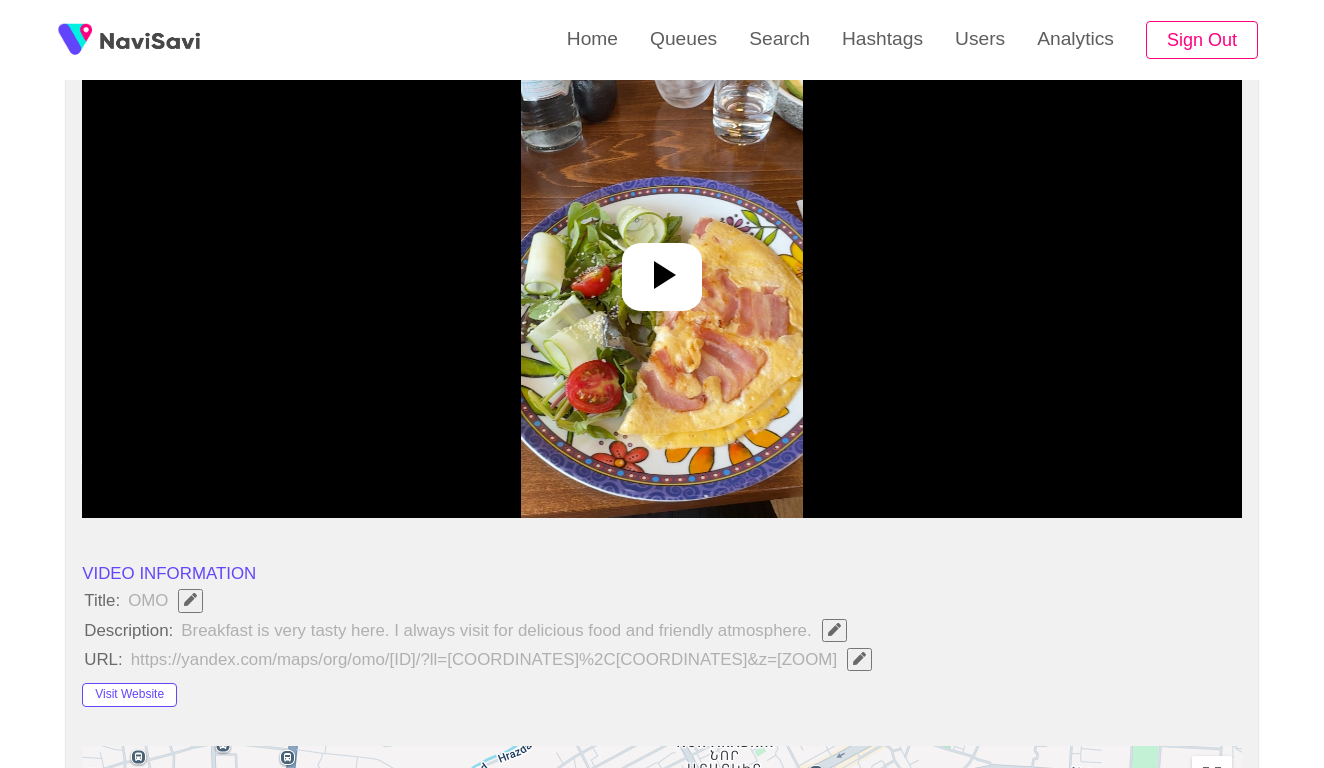 scroll, scrollTop: 303, scrollLeft: 0, axis: vertical 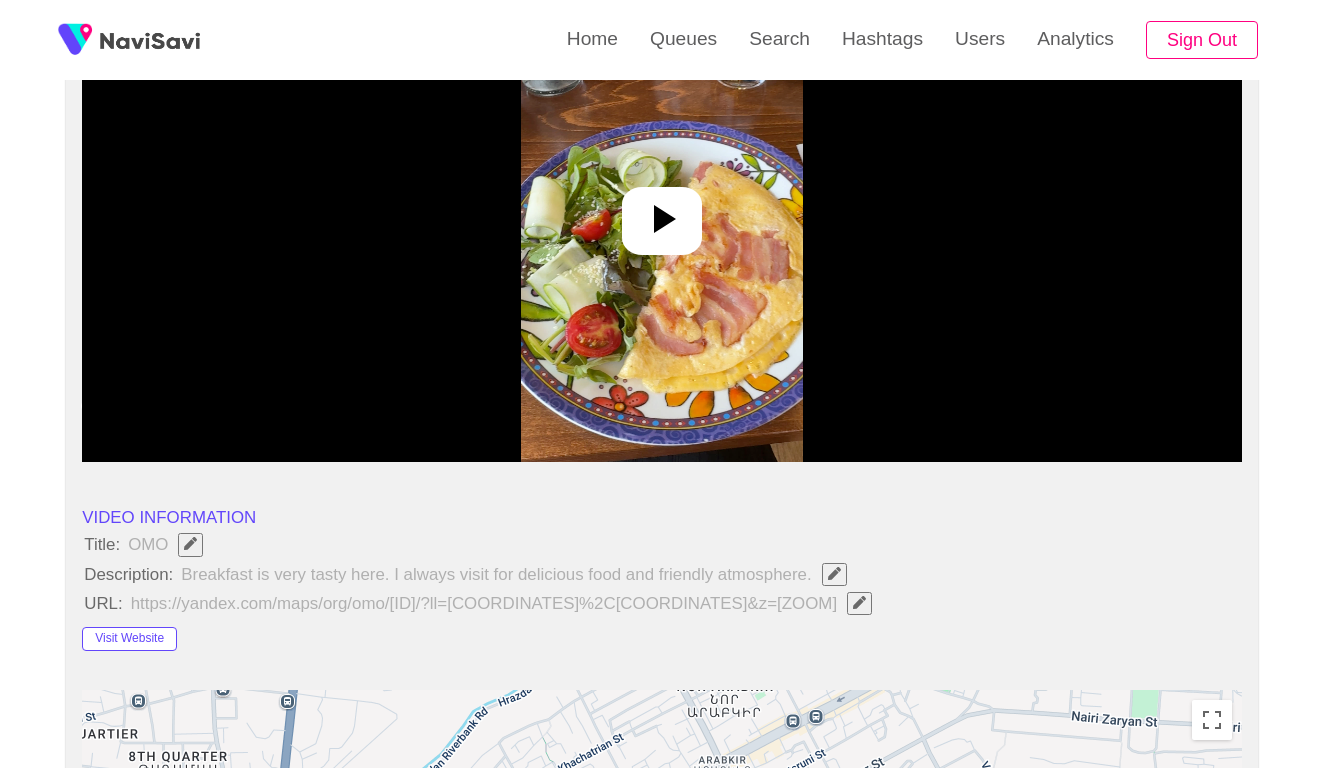 click at bounding box center [662, 212] 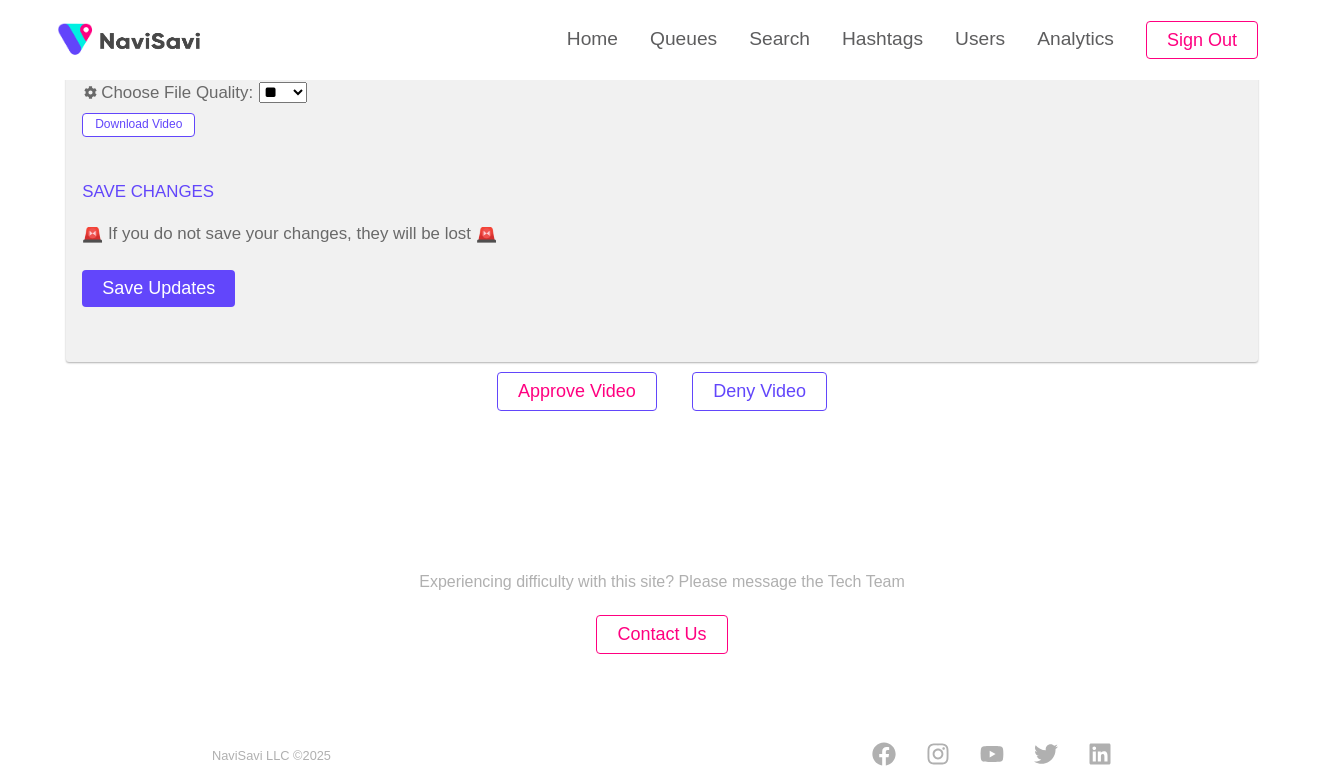 scroll, scrollTop: 2810, scrollLeft: 0, axis: vertical 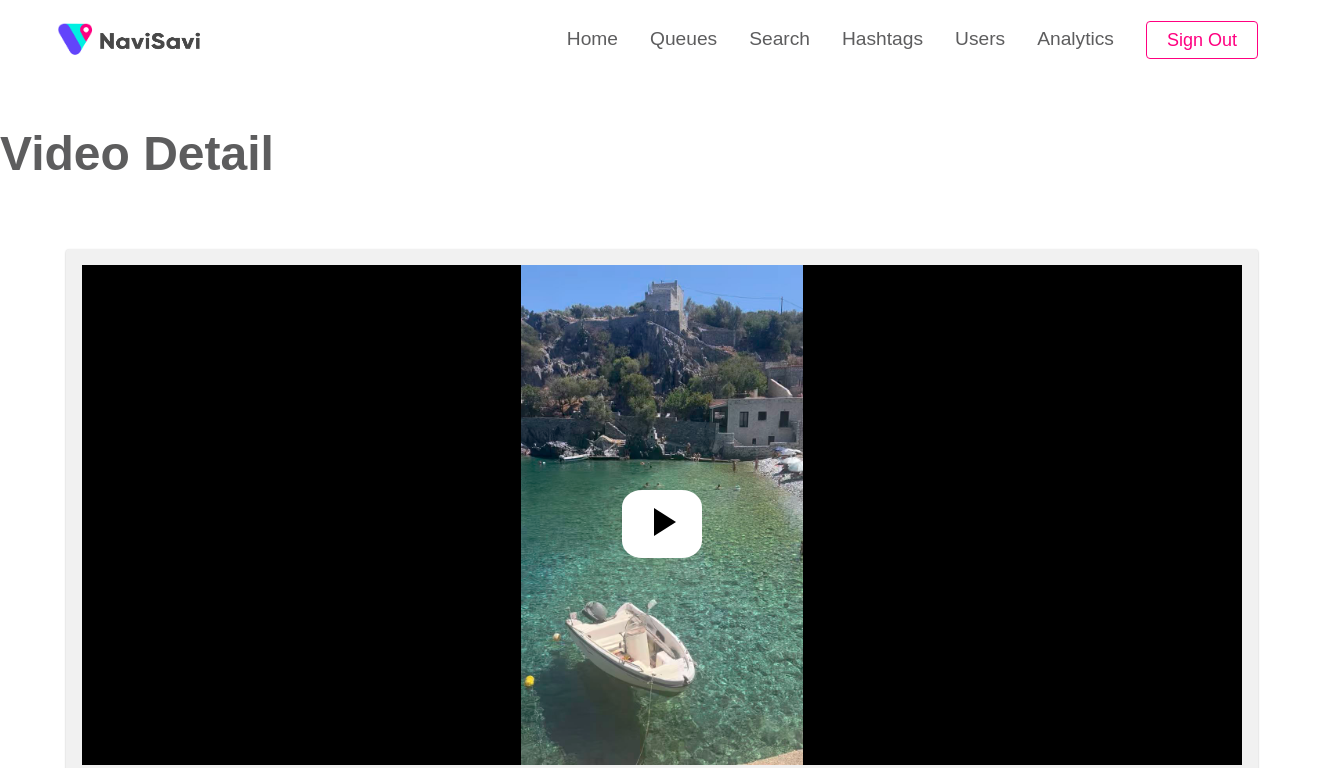 select on "****" 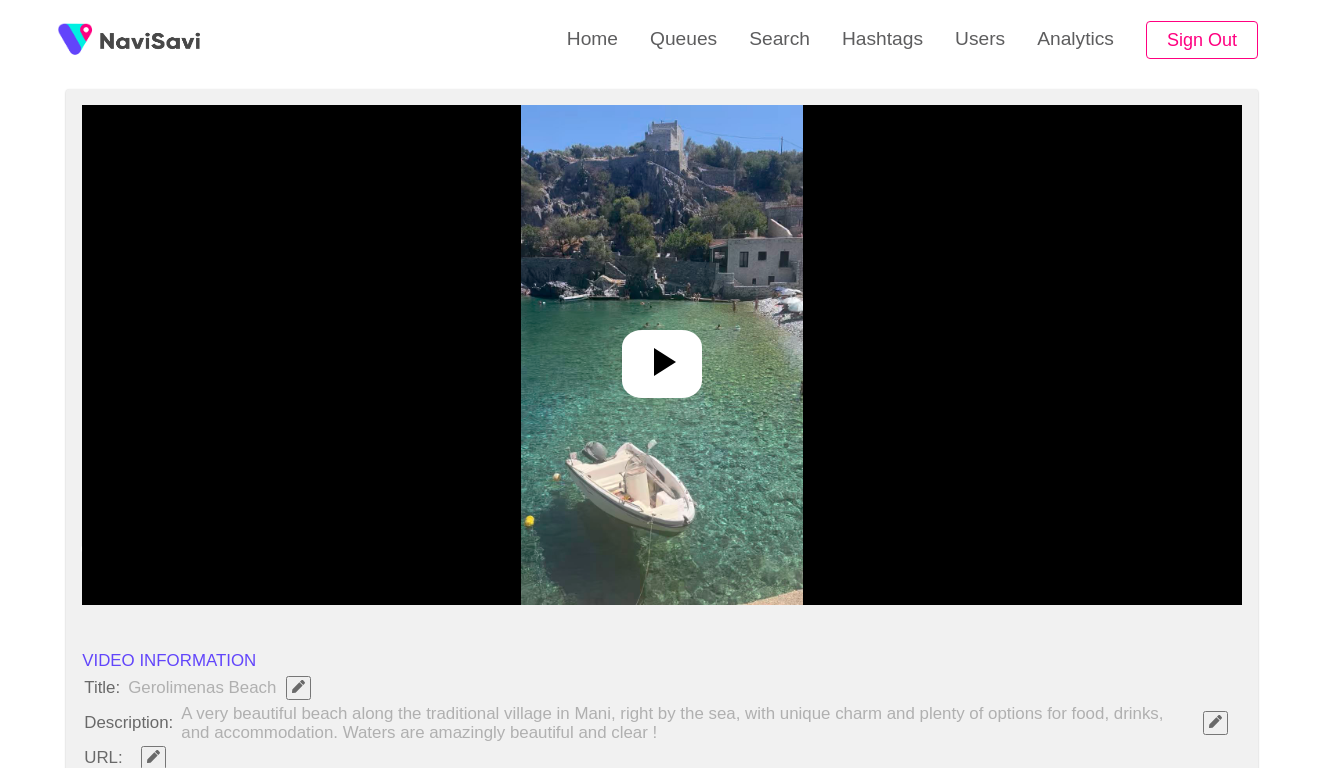 scroll, scrollTop: 211, scrollLeft: 0, axis: vertical 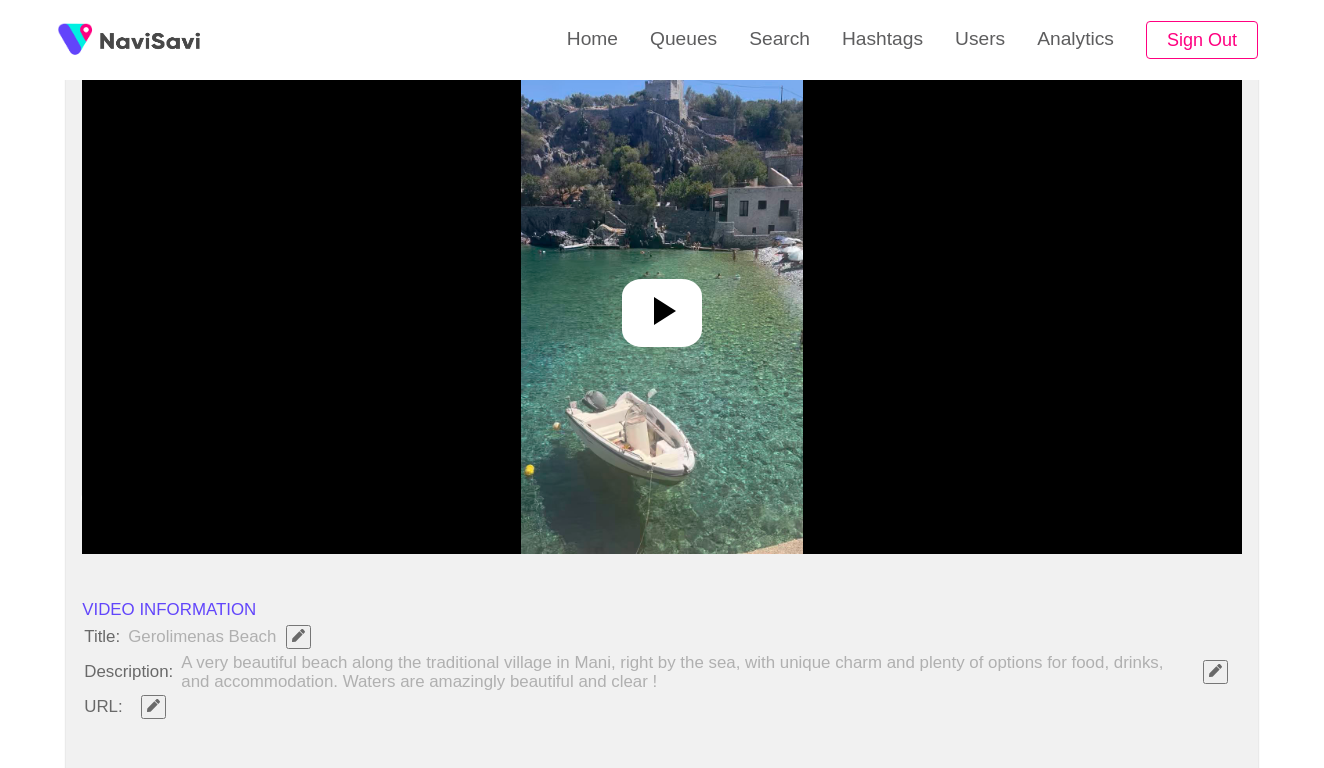 click at bounding box center (662, 304) 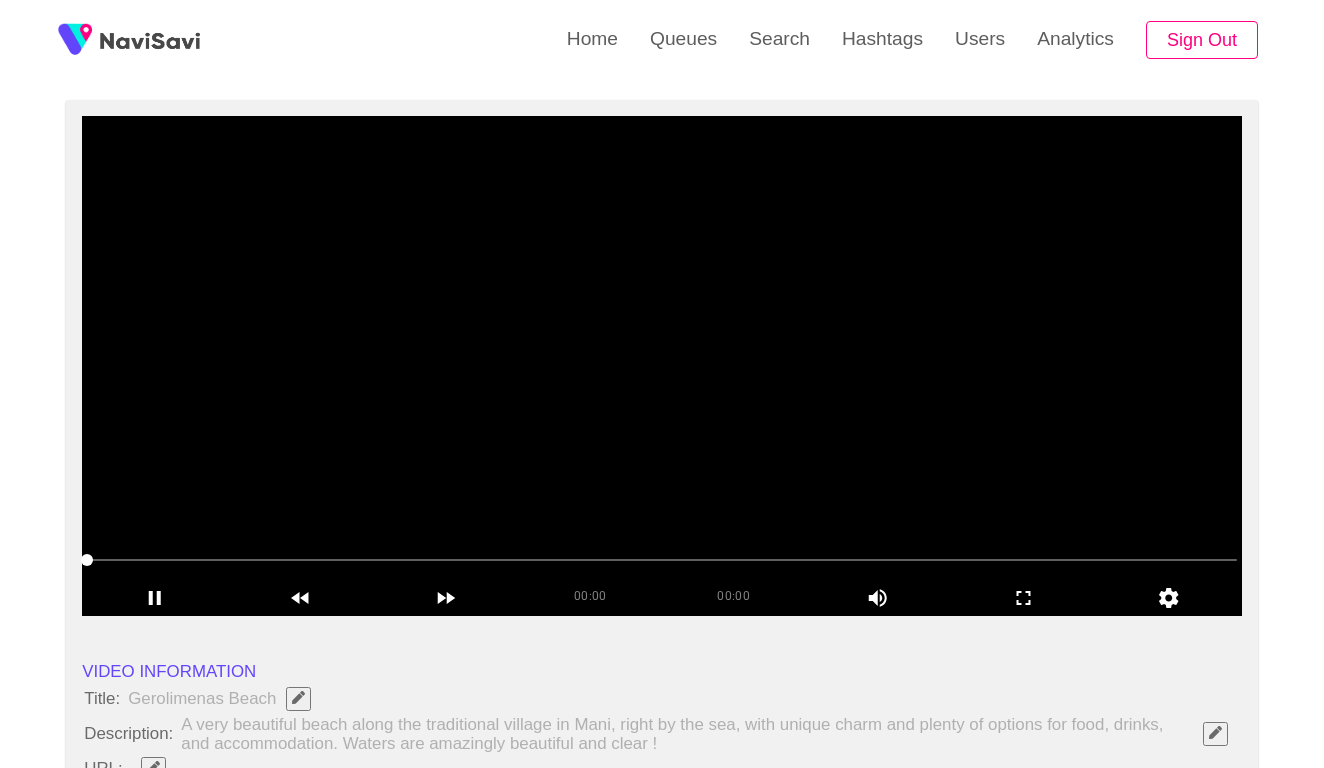 scroll, scrollTop: 142, scrollLeft: 0, axis: vertical 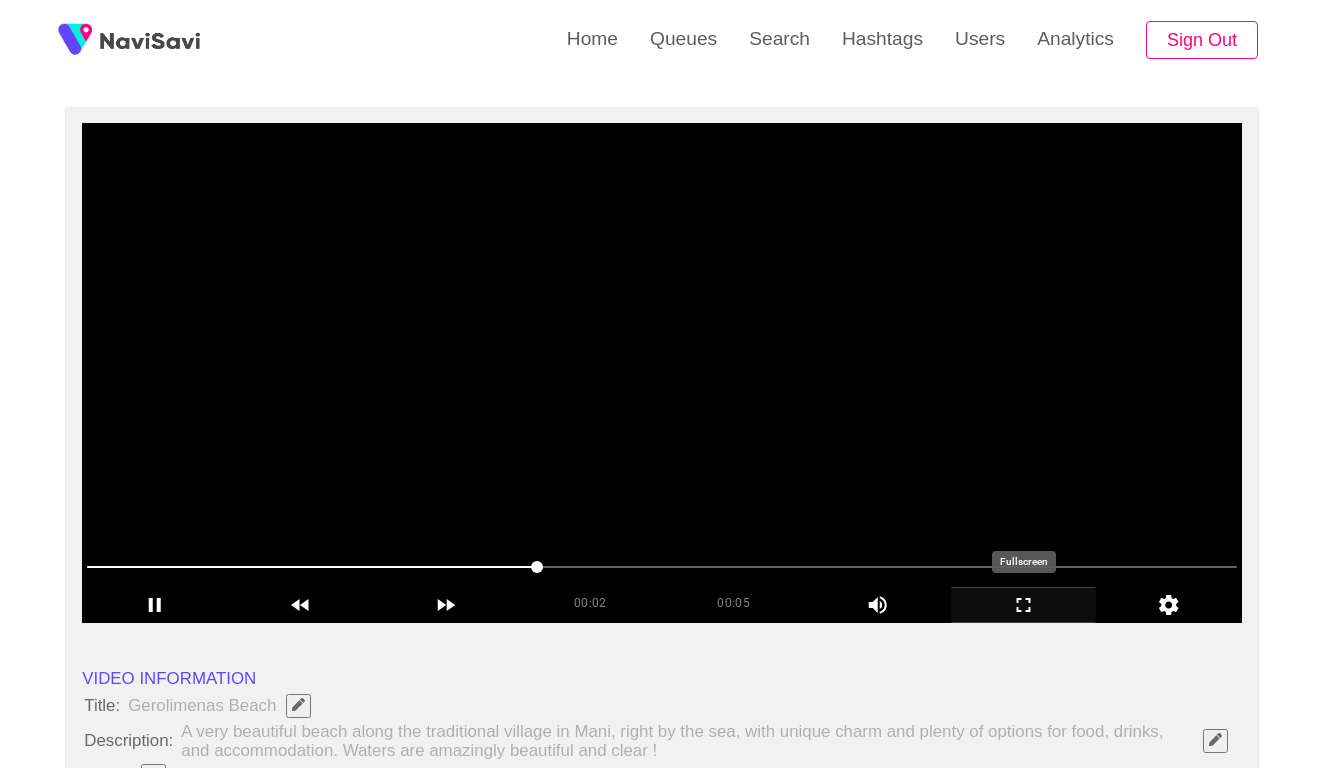 click 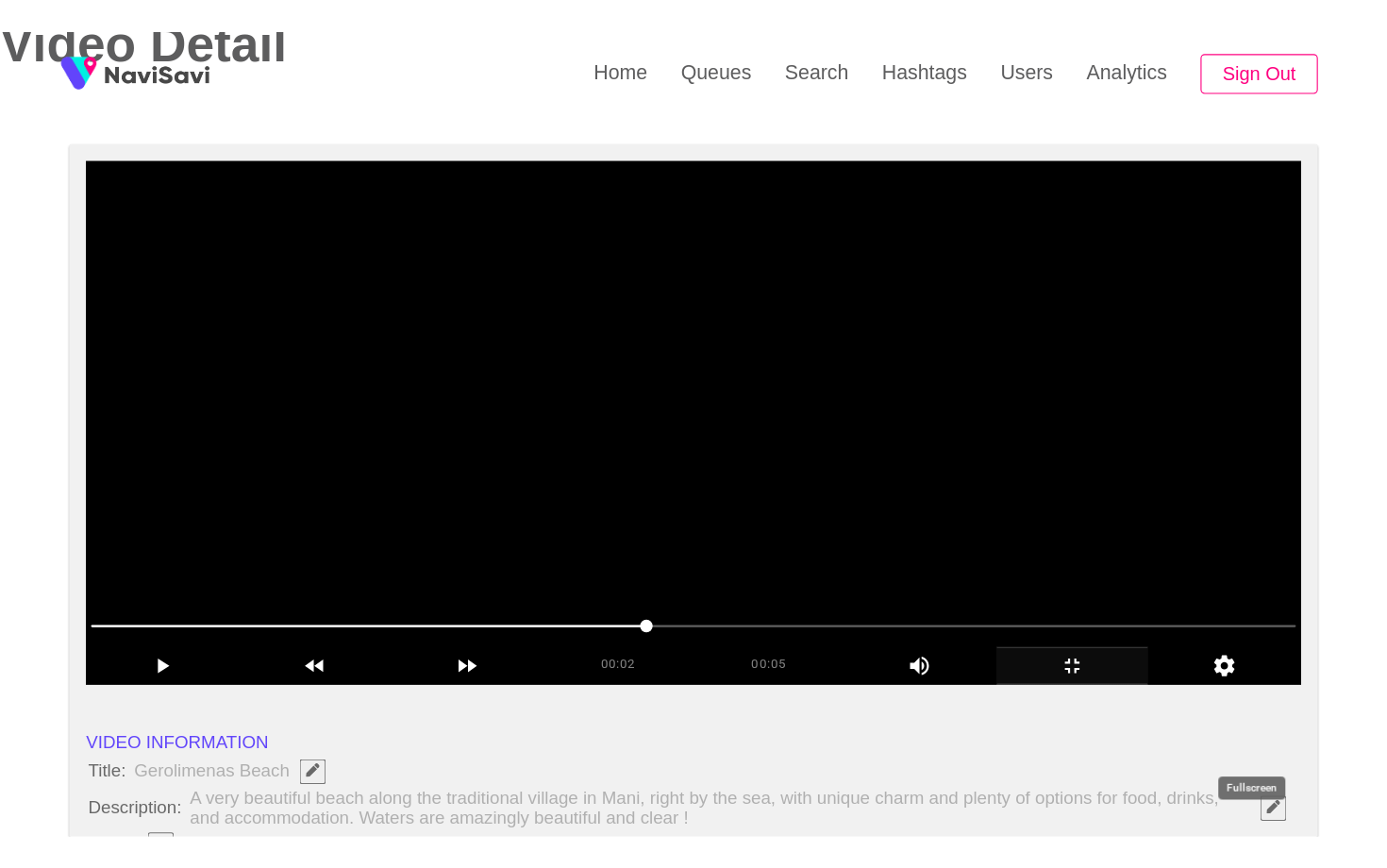 scroll, scrollTop: 0, scrollLeft: 0, axis: both 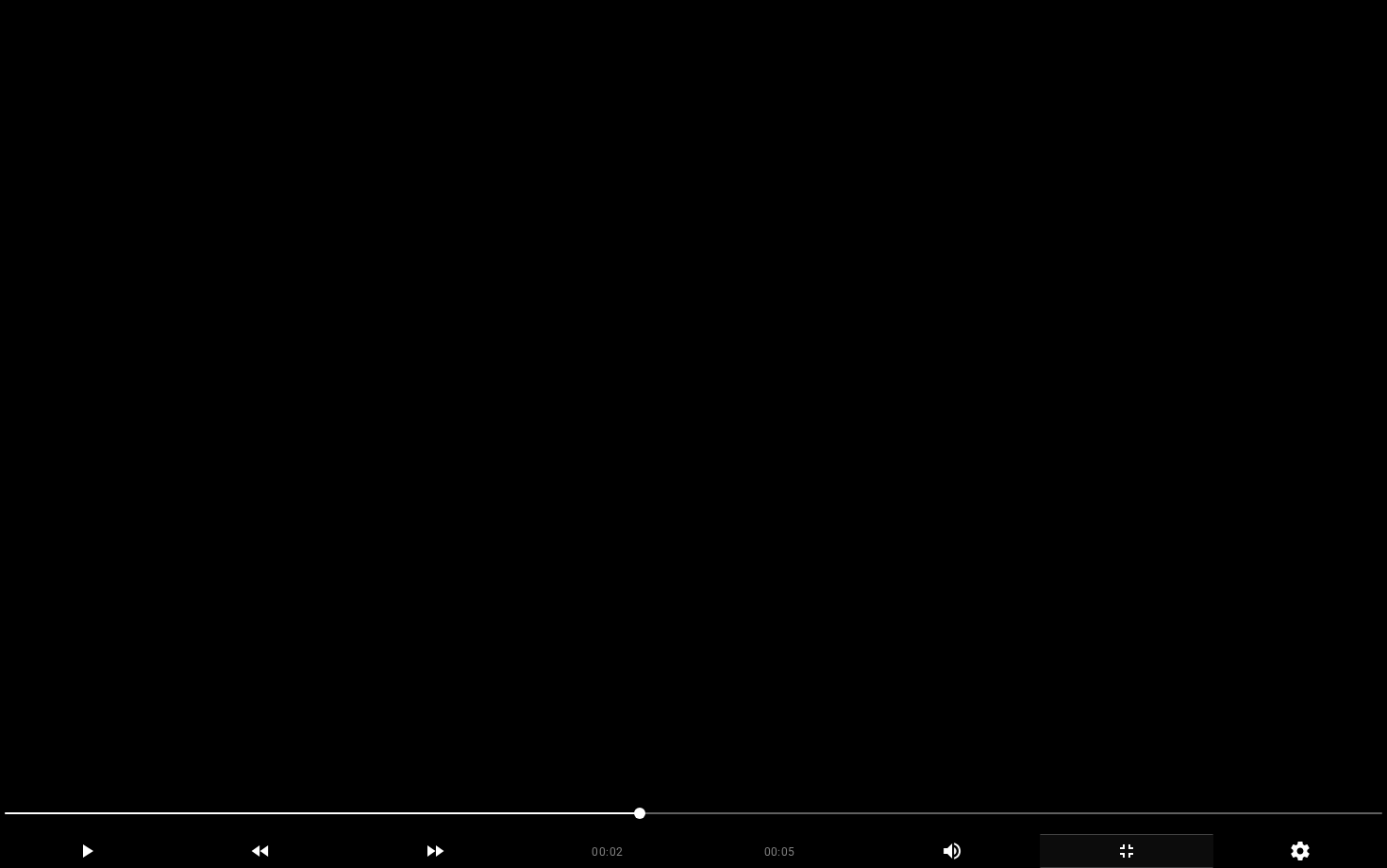 click at bounding box center [694, 434] 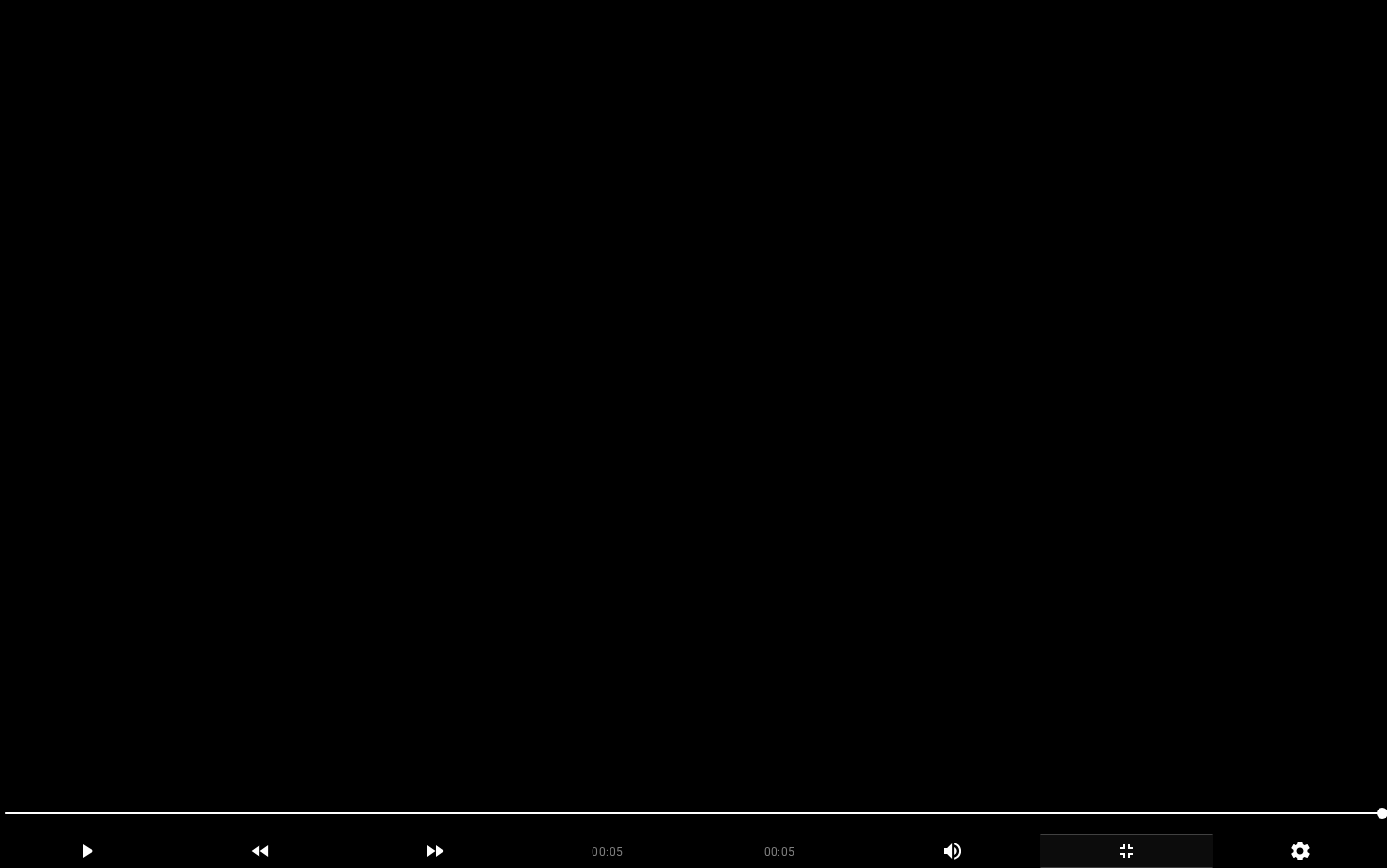 click at bounding box center [694, 434] 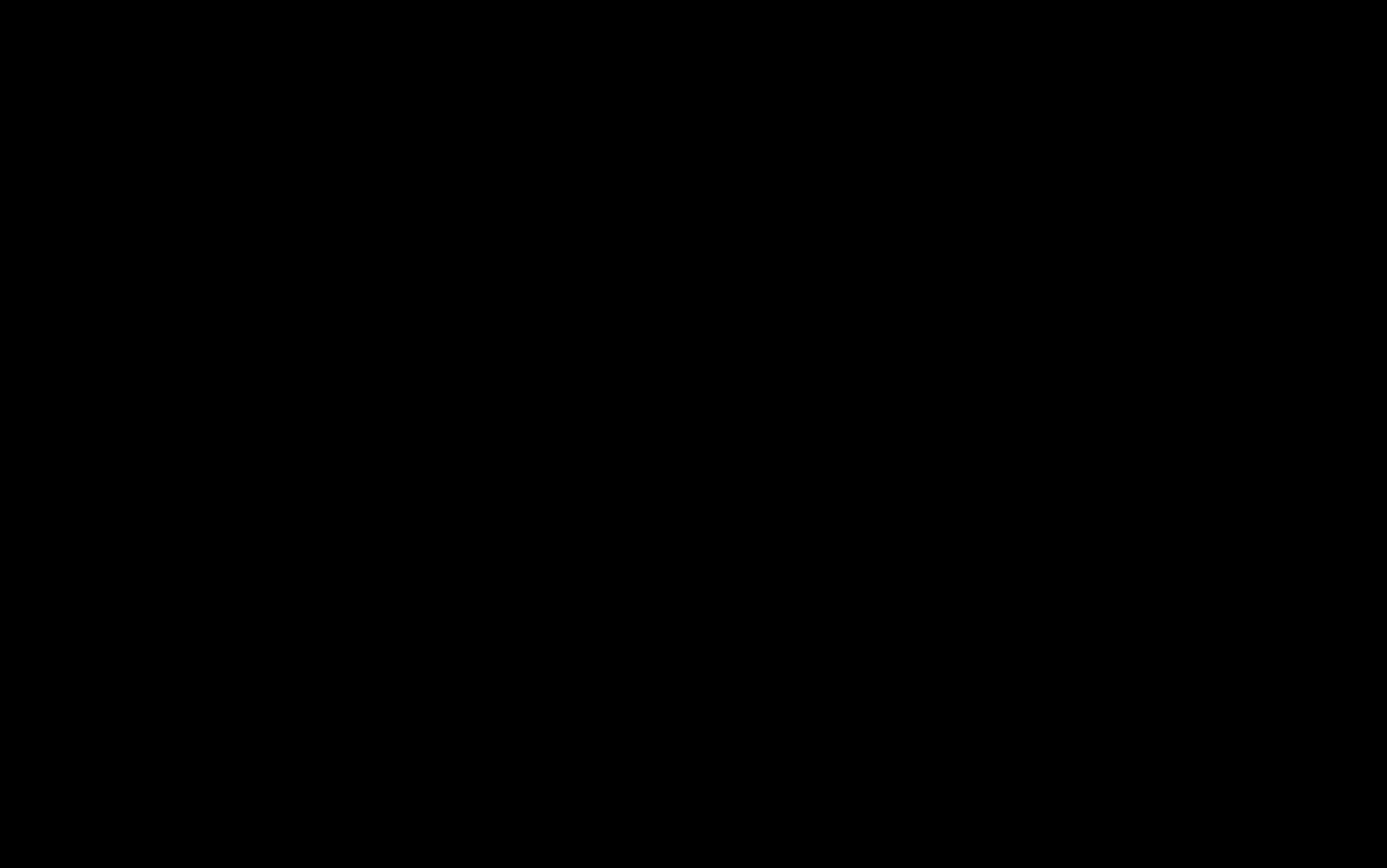 click 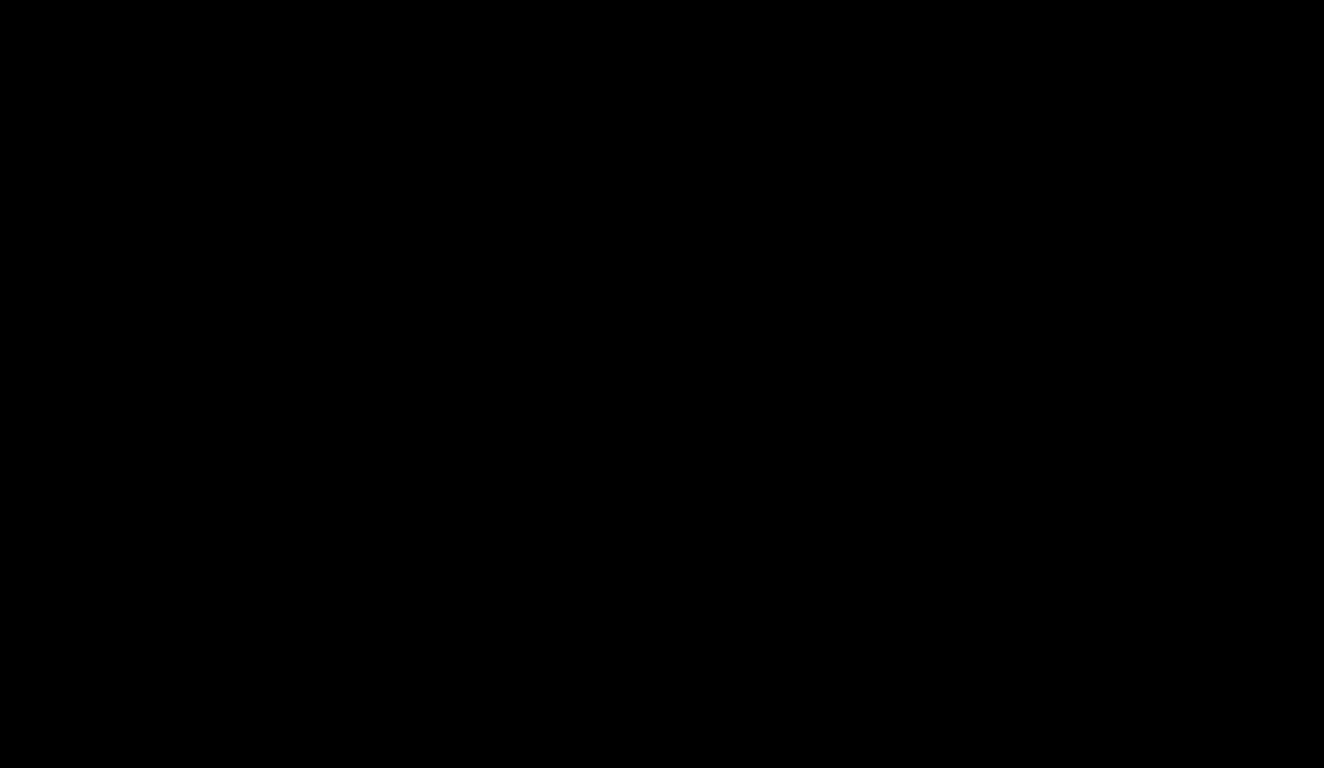 scroll, scrollTop: 2082, scrollLeft: 0, axis: vertical 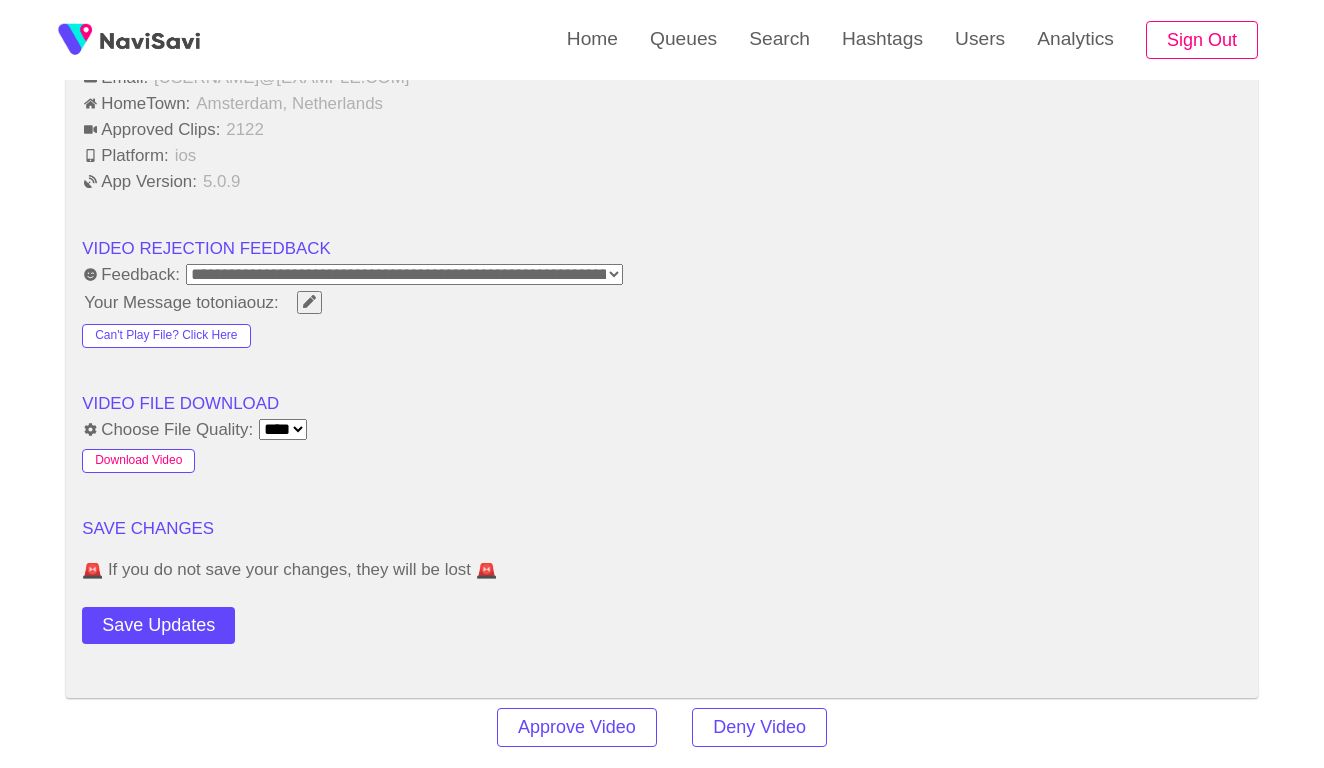 click on "Download Video" at bounding box center (138, 461) 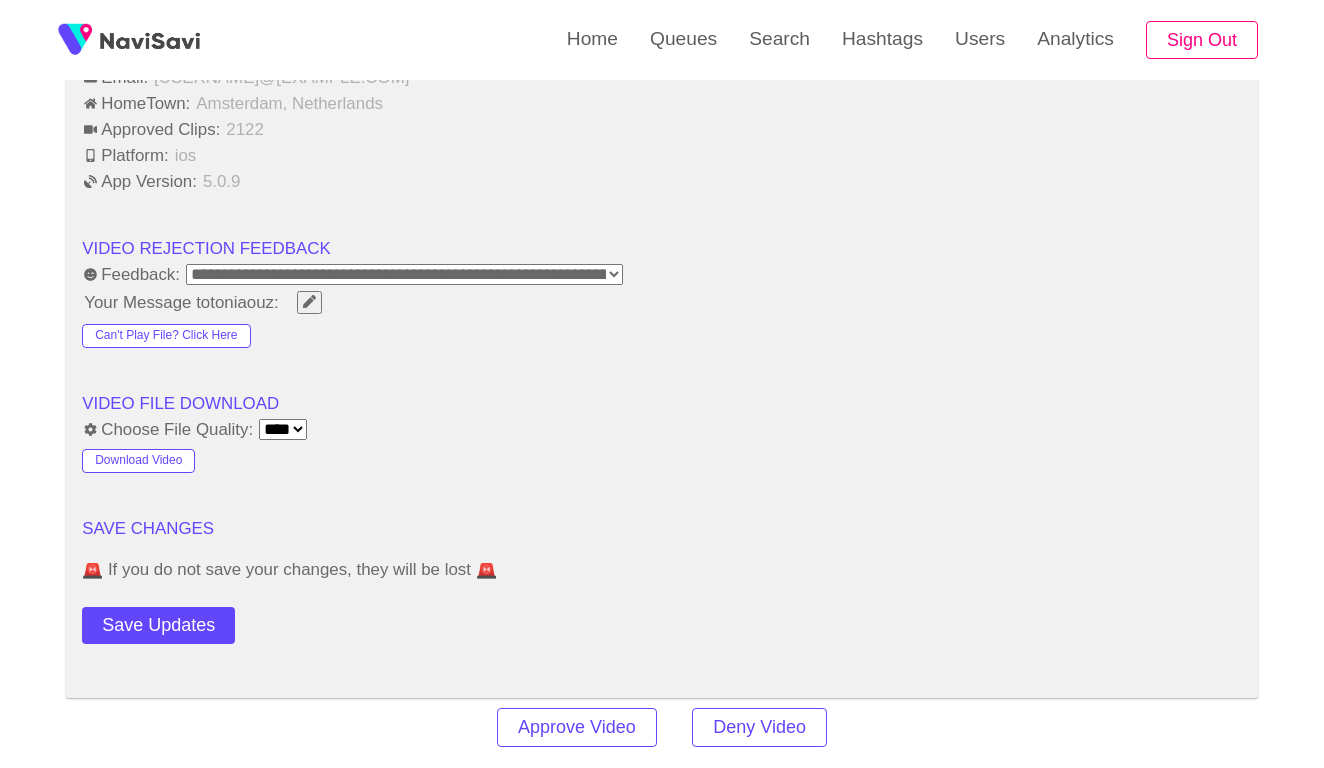 click on "**********" at bounding box center [662, -327] 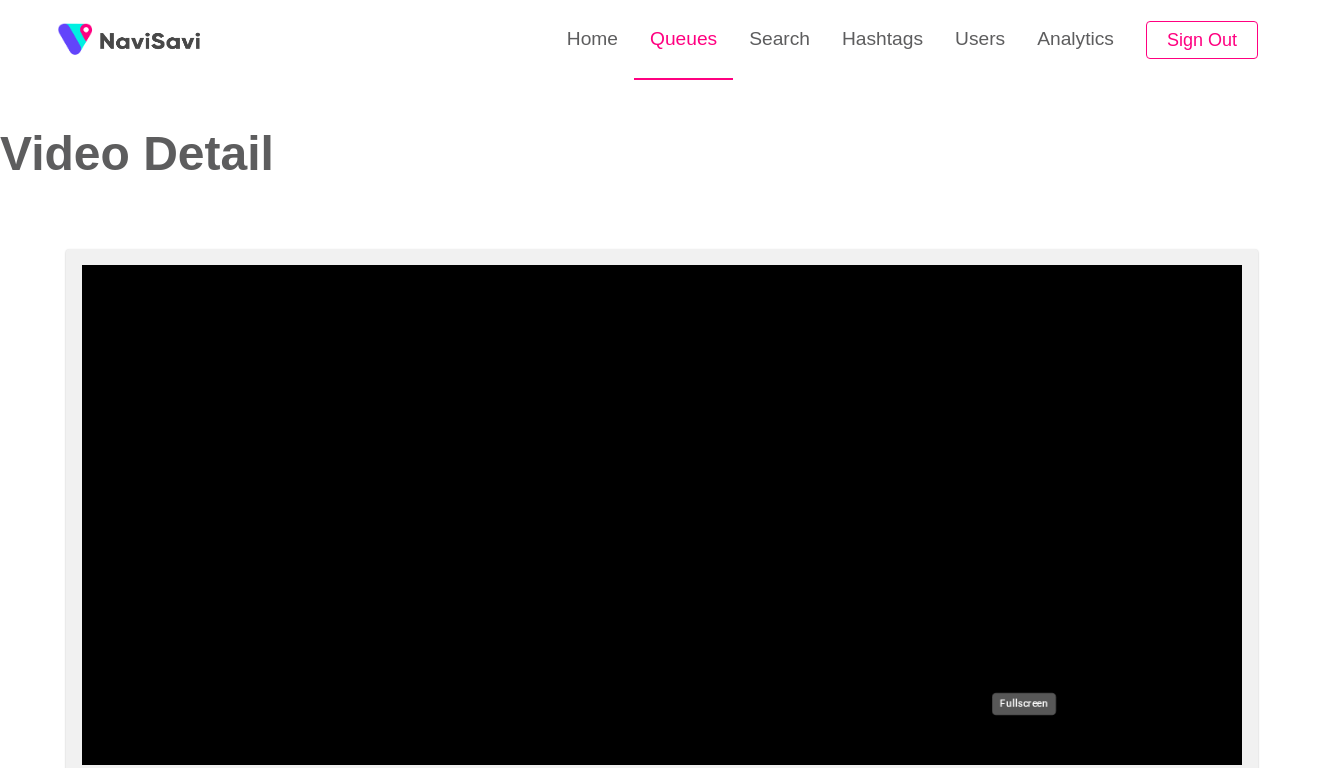 scroll, scrollTop: 0, scrollLeft: 0, axis: both 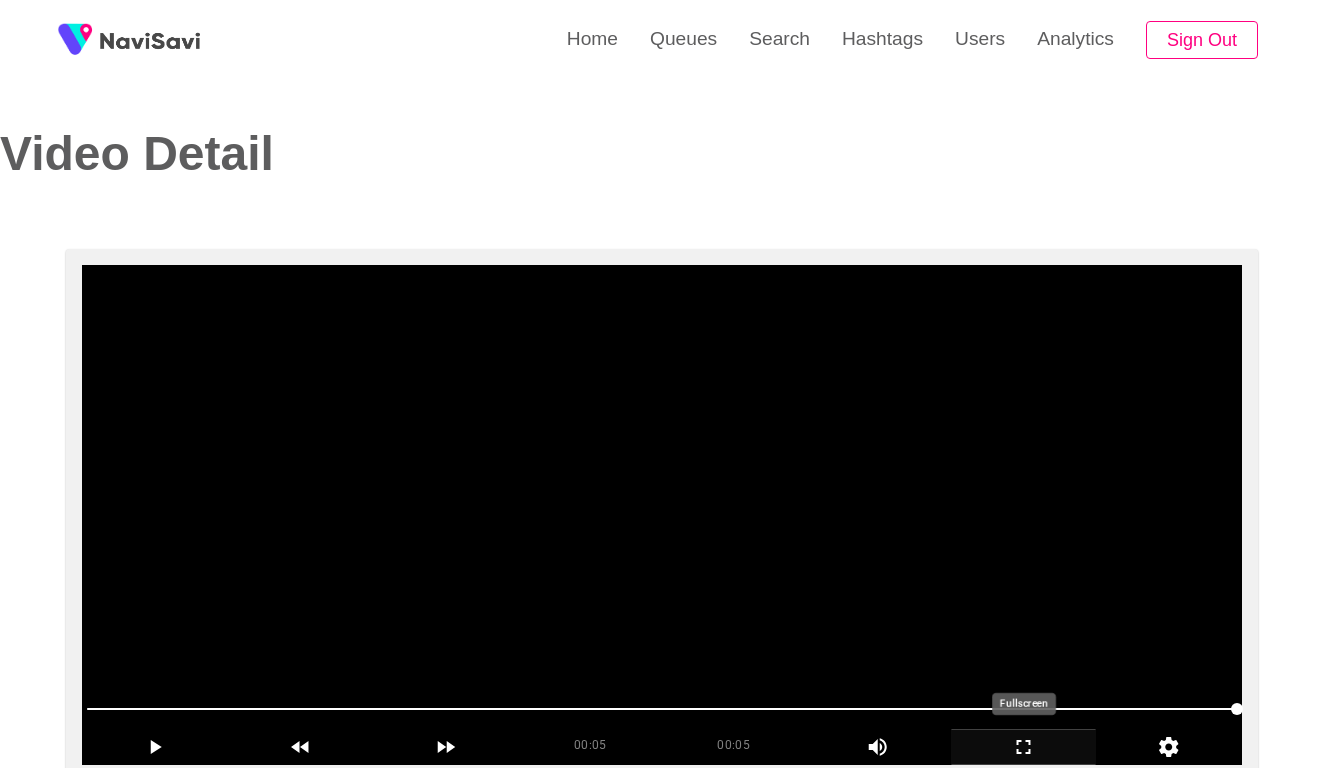 click at bounding box center [662, 515] 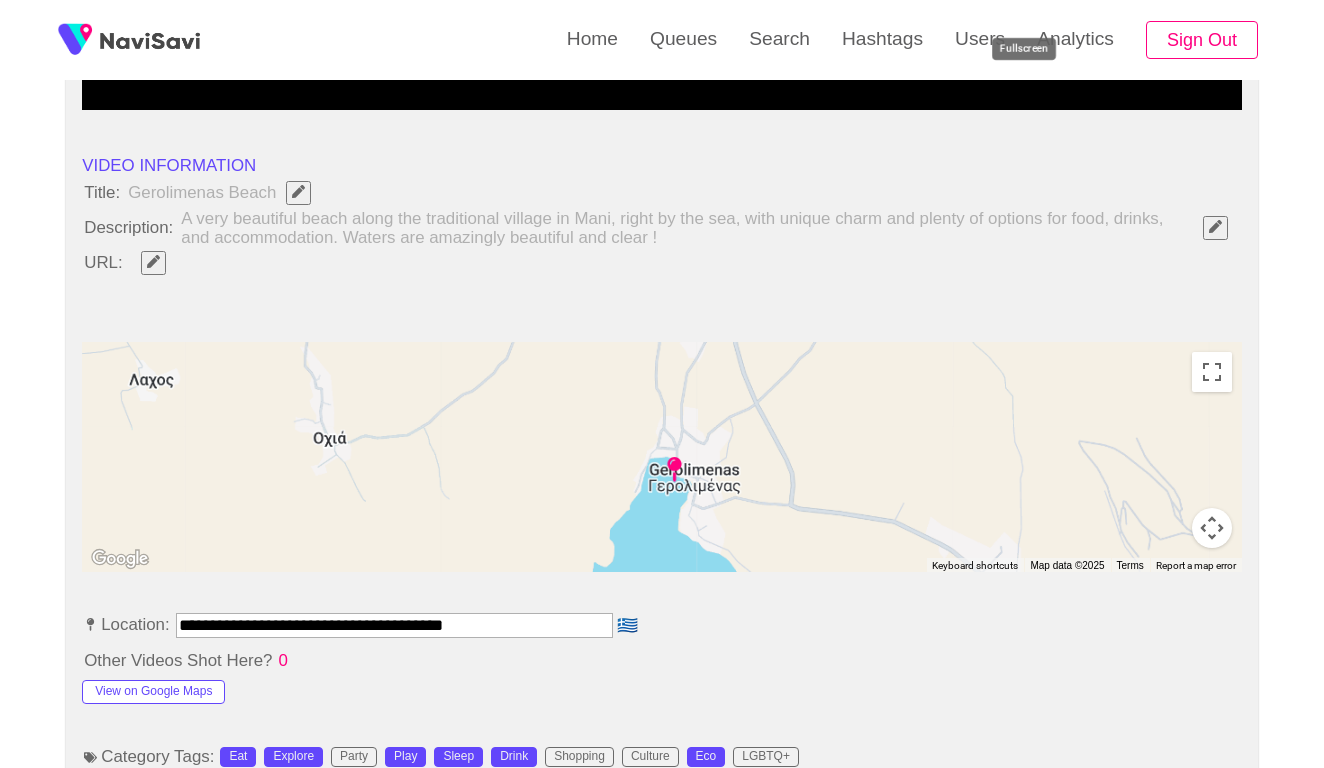 scroll, scrollTop: 667, scrollLeft: 0, axis: vertical 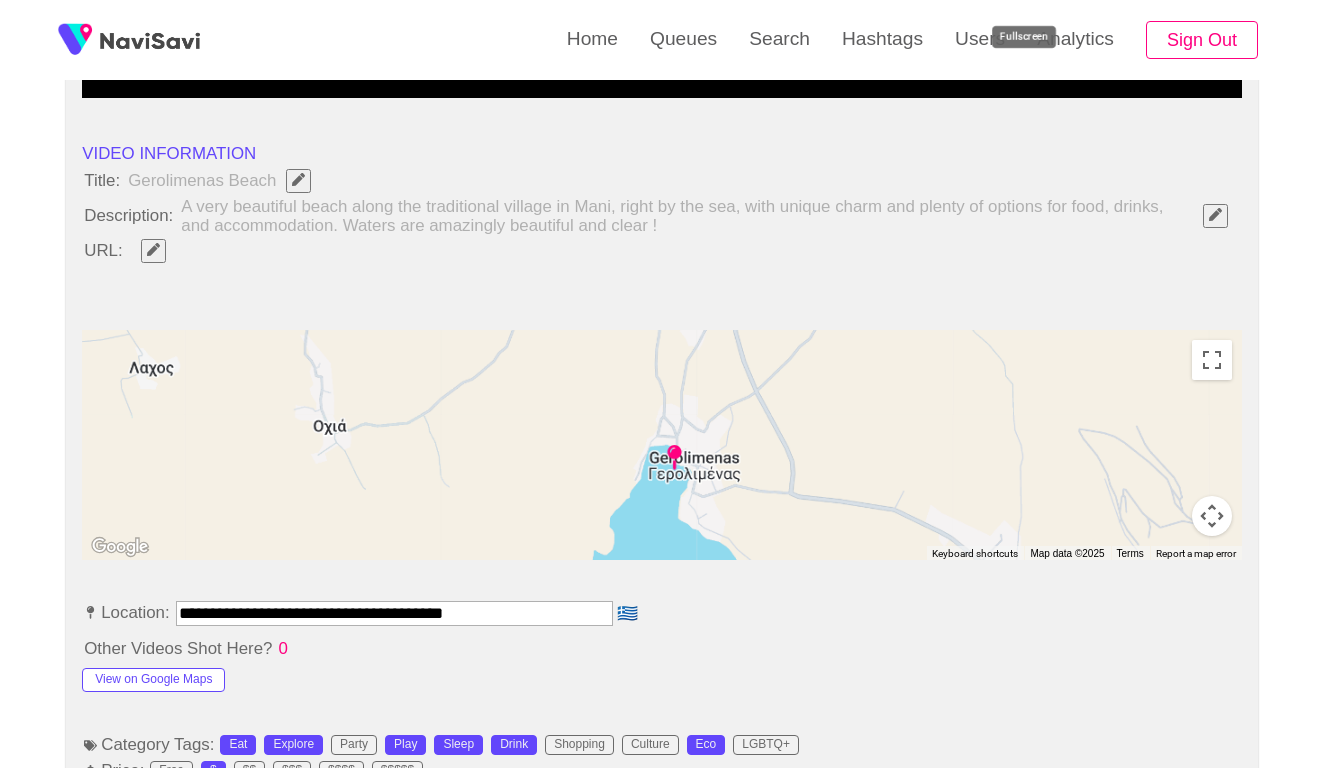 click on "**********" at bounding box center [394, 613] 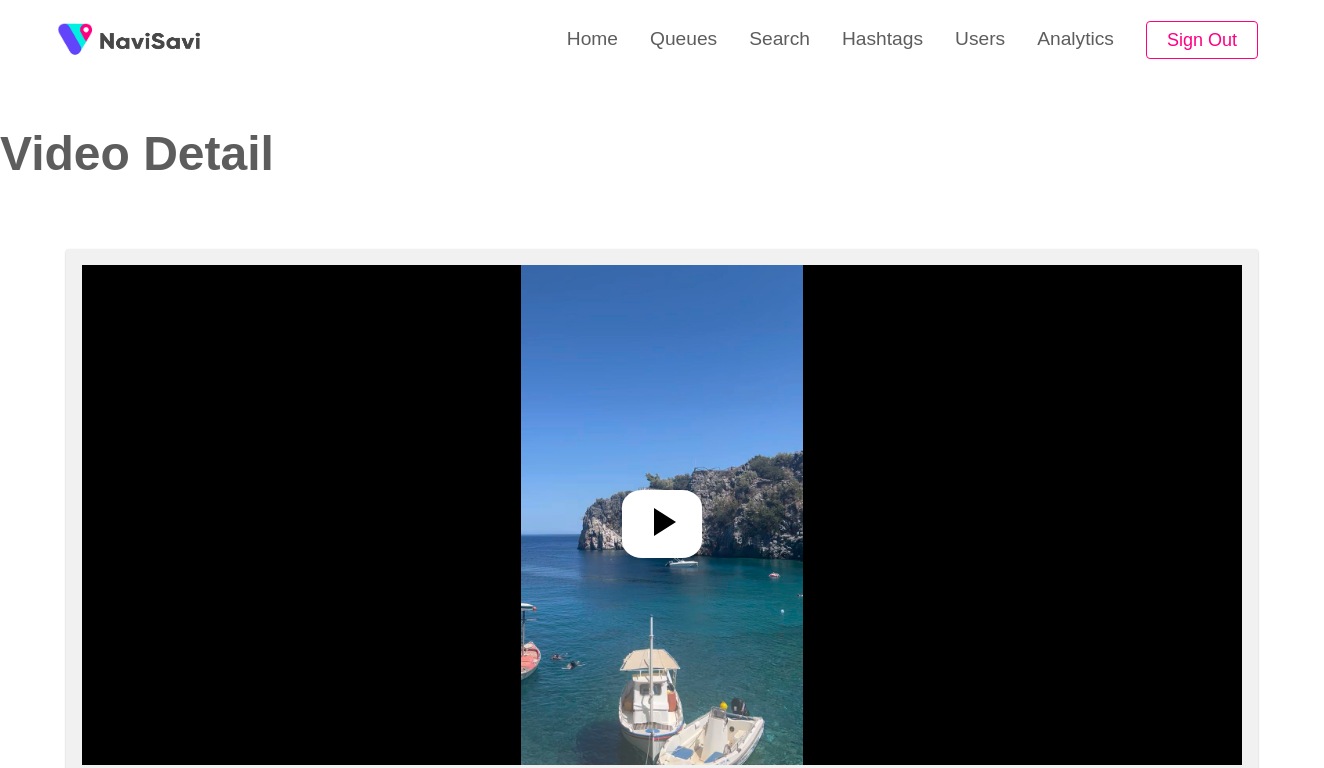 select on "**********" 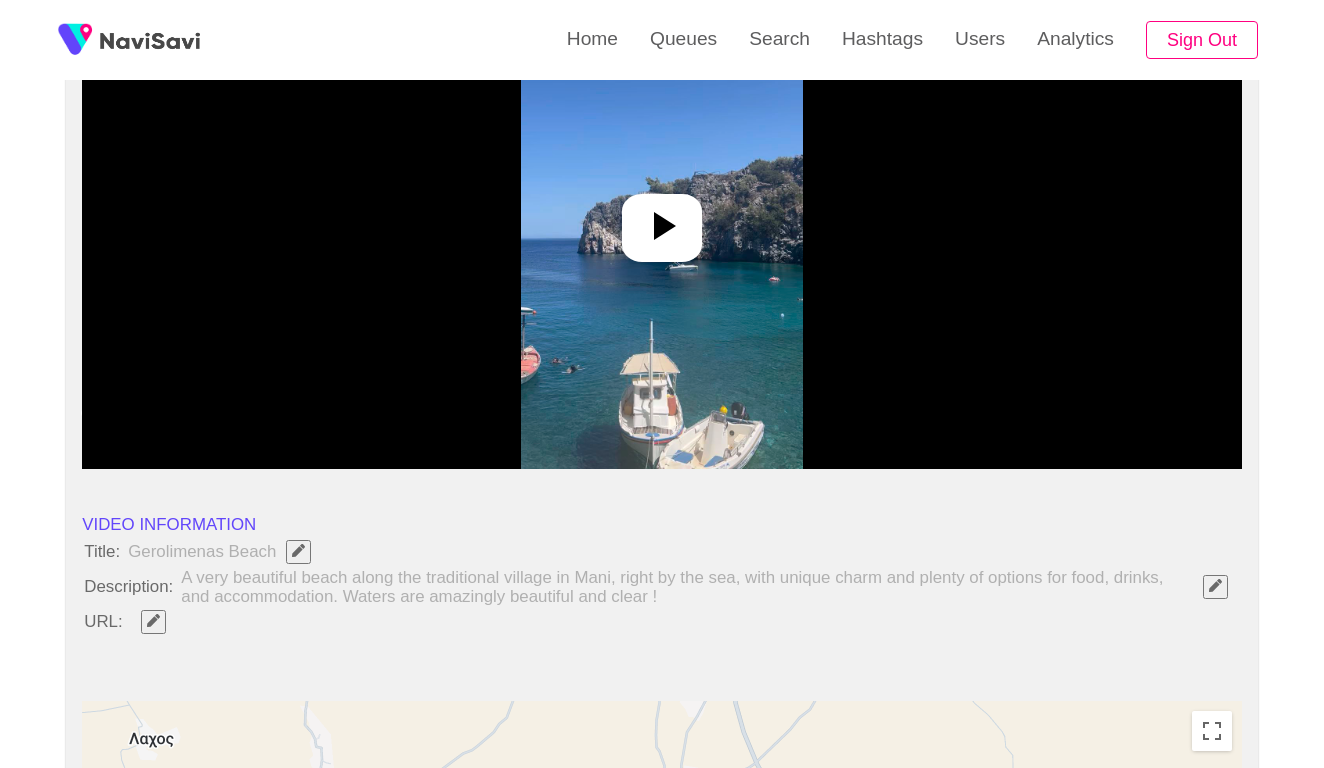 scroll, scrollTop: 390, scrollLeft: 0, axis: vertical 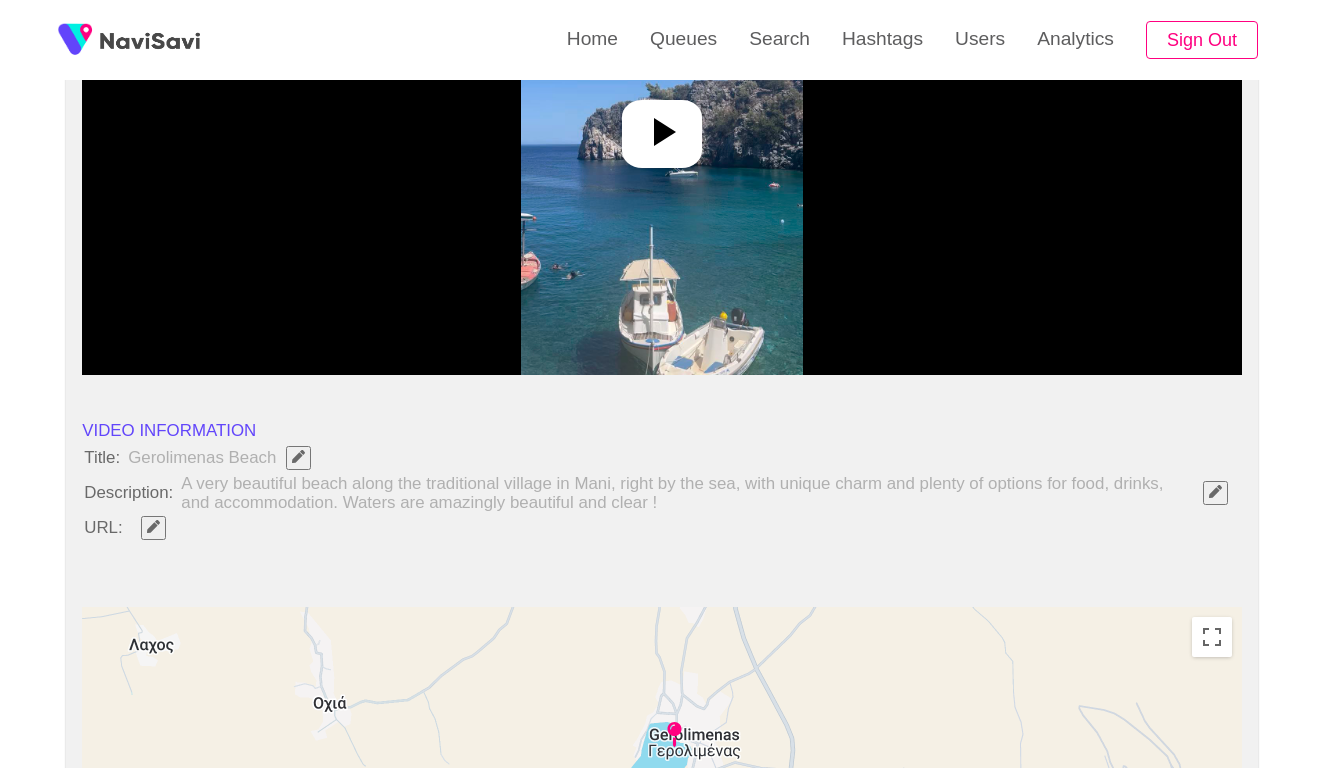 click 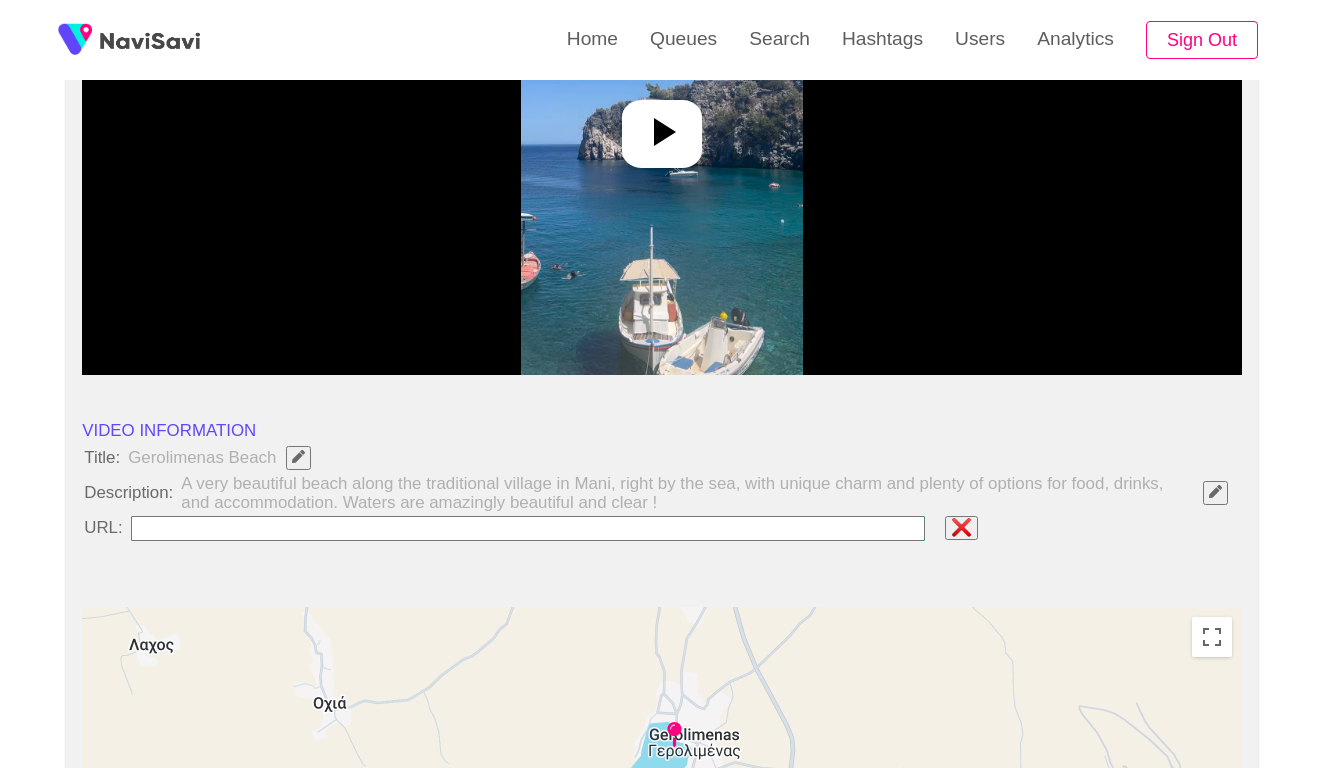 type on "**********" 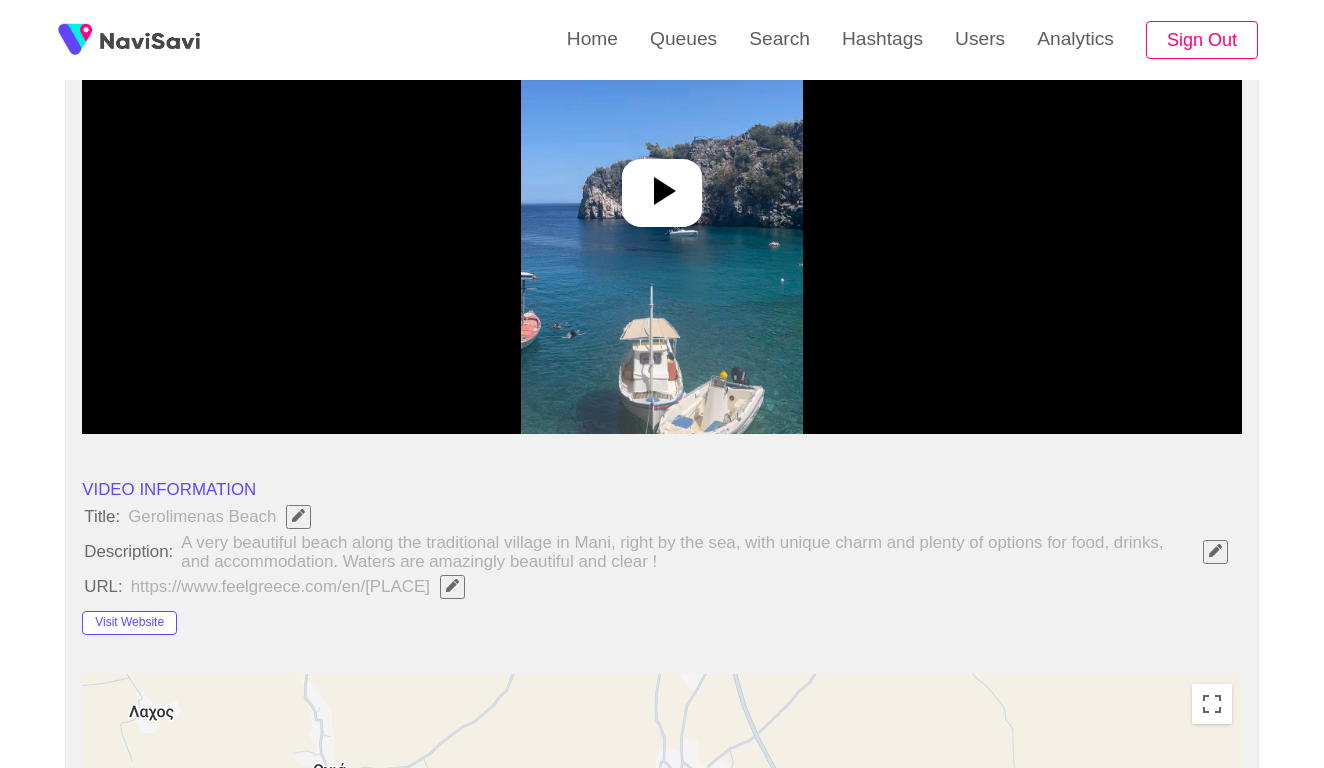 scroll, scrollTop: 210, scrollLeft: 0, axis: vertical 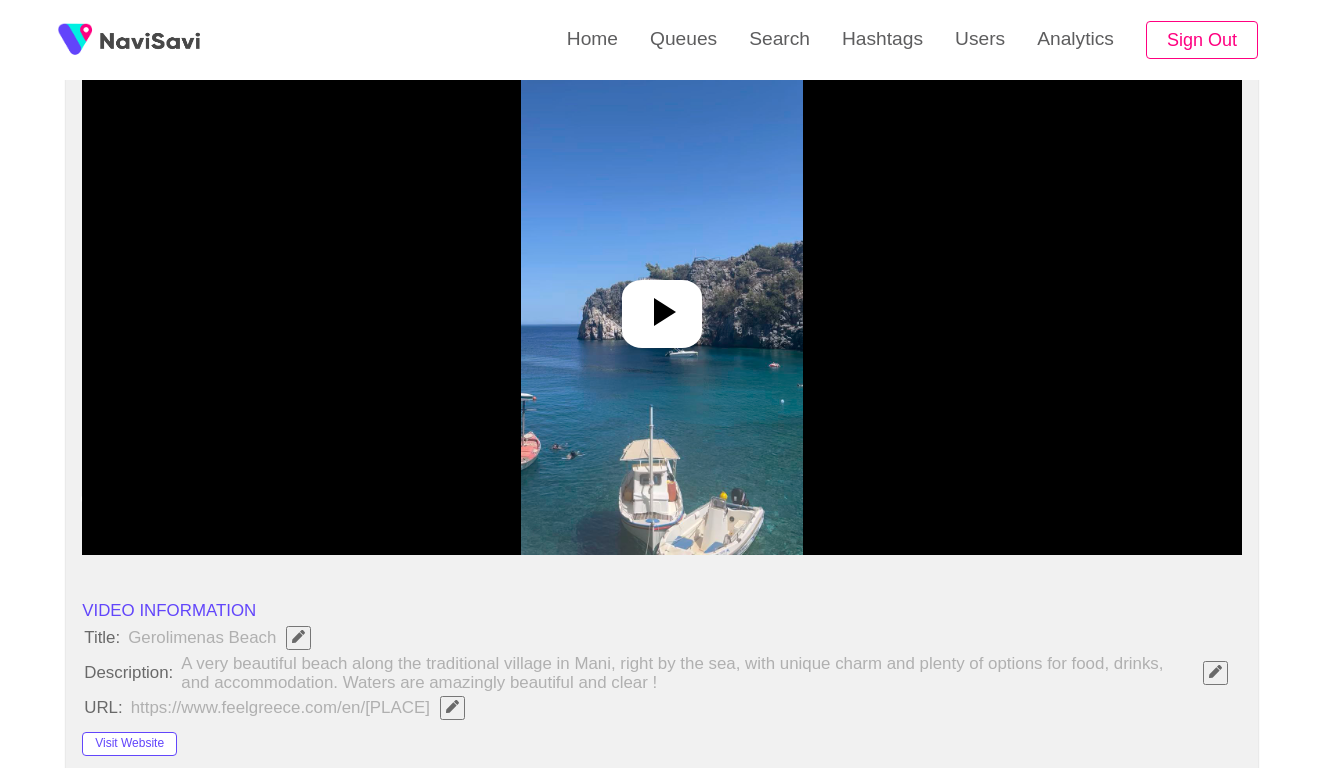 click at bounding box center (661, 305) 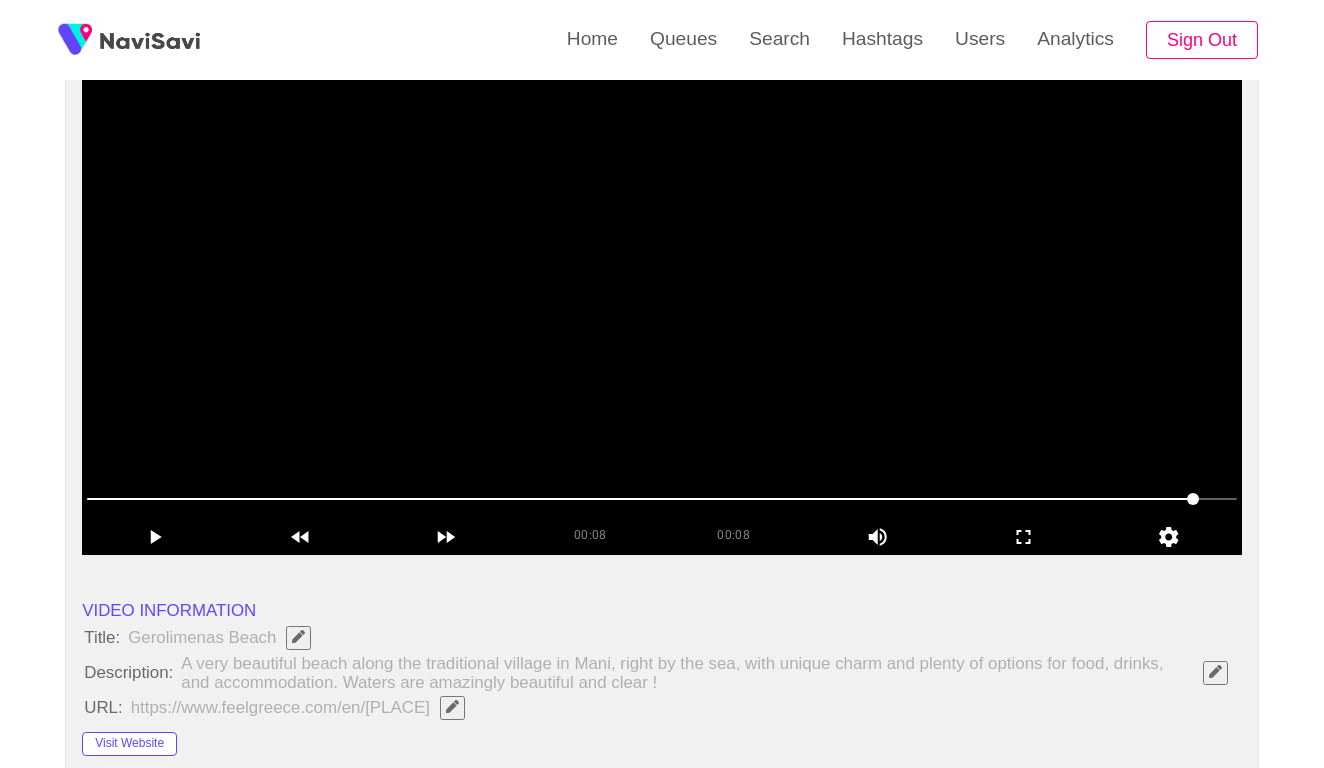 click at bounding box center (662, 305) 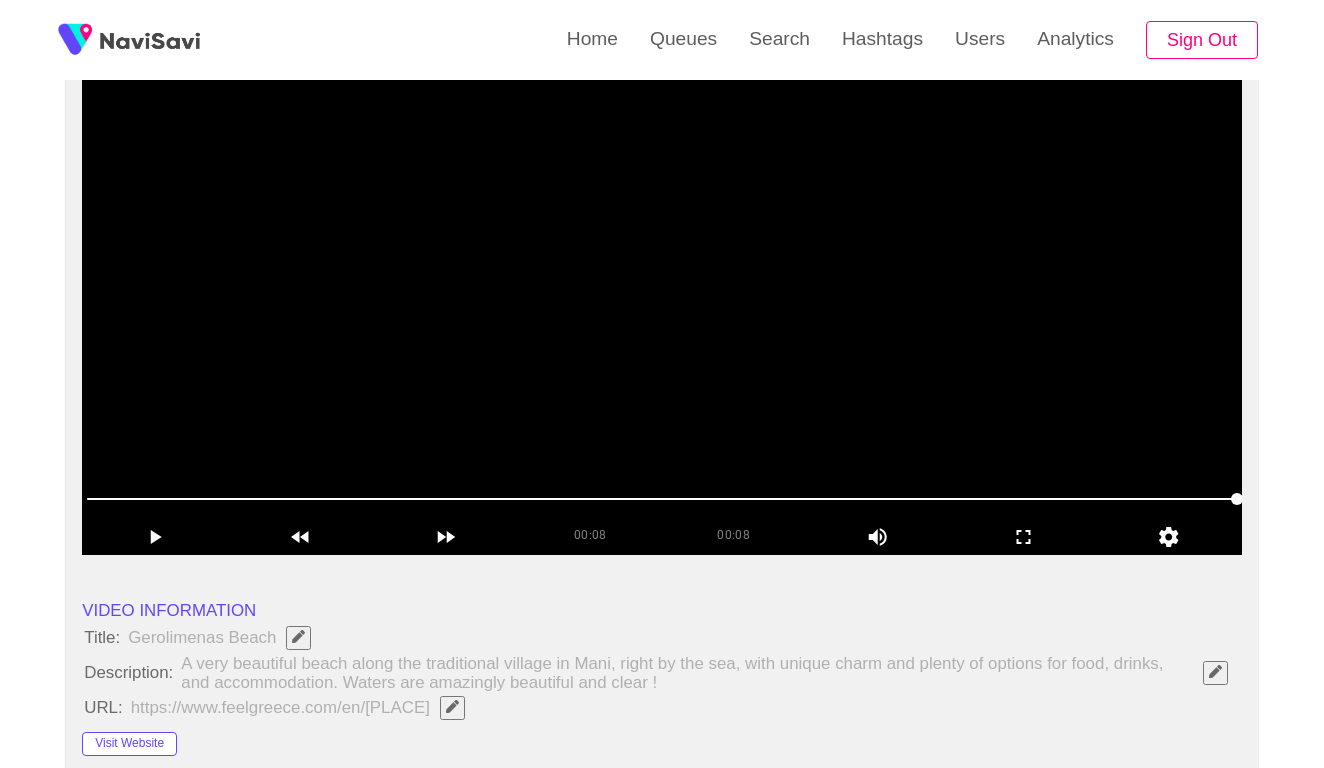 click at bounding box center (662, 305) 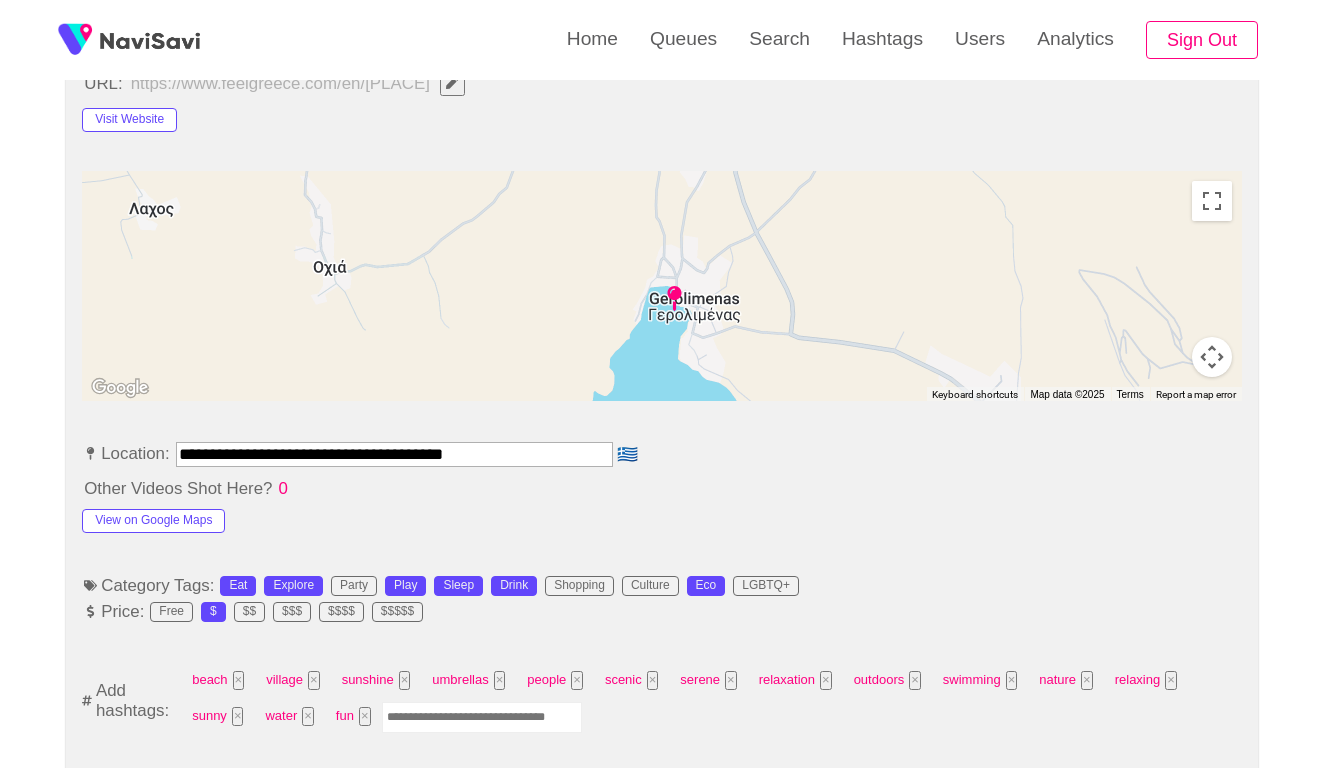 scroll, scrollTop: 1092, scrollLeft: 0, axis: vertical 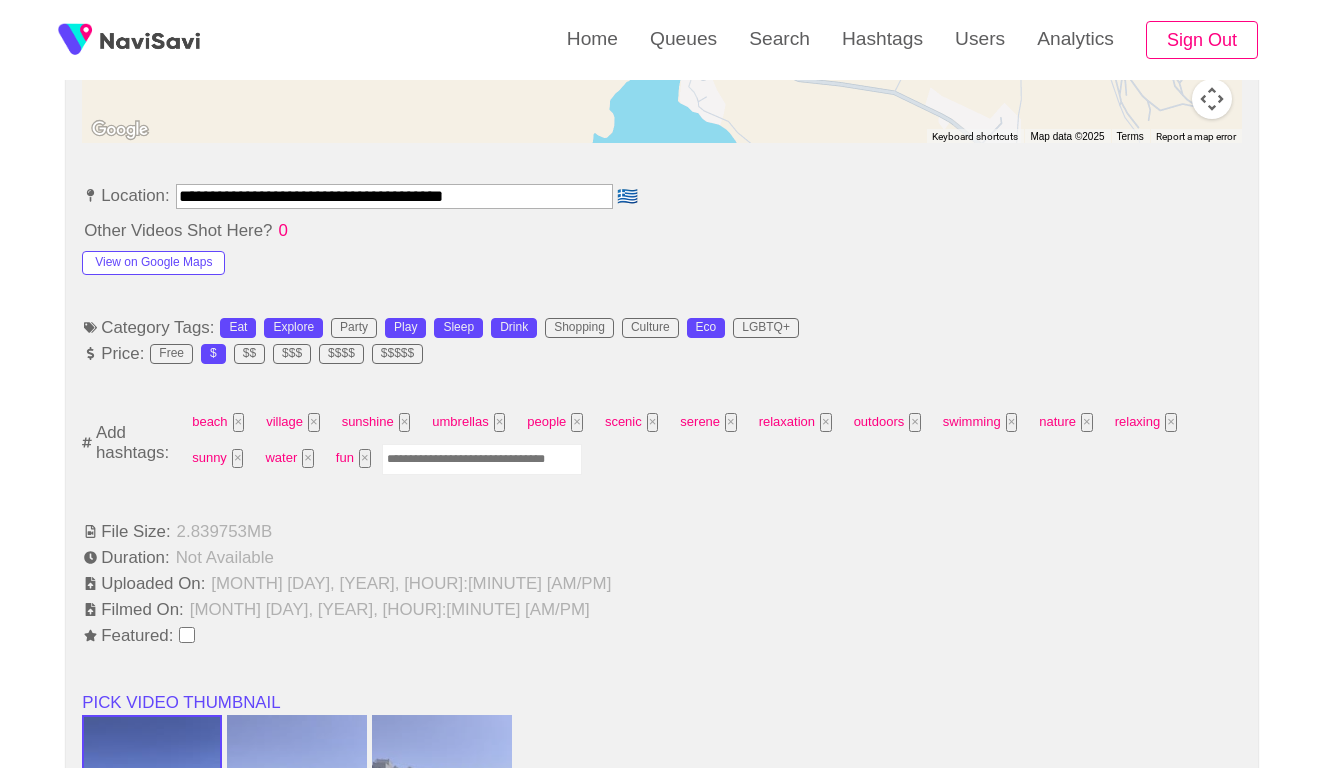 click at bounding box center (482, 459) 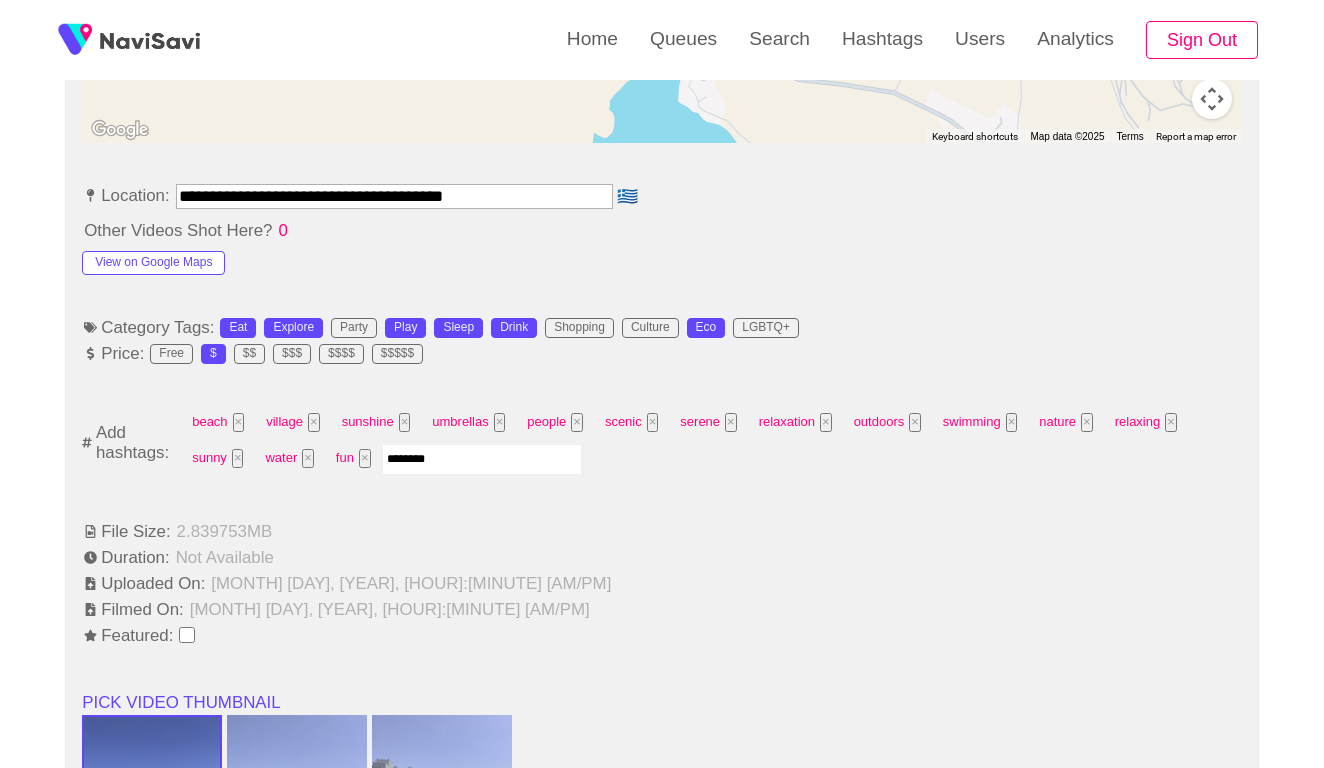 type on "*********" 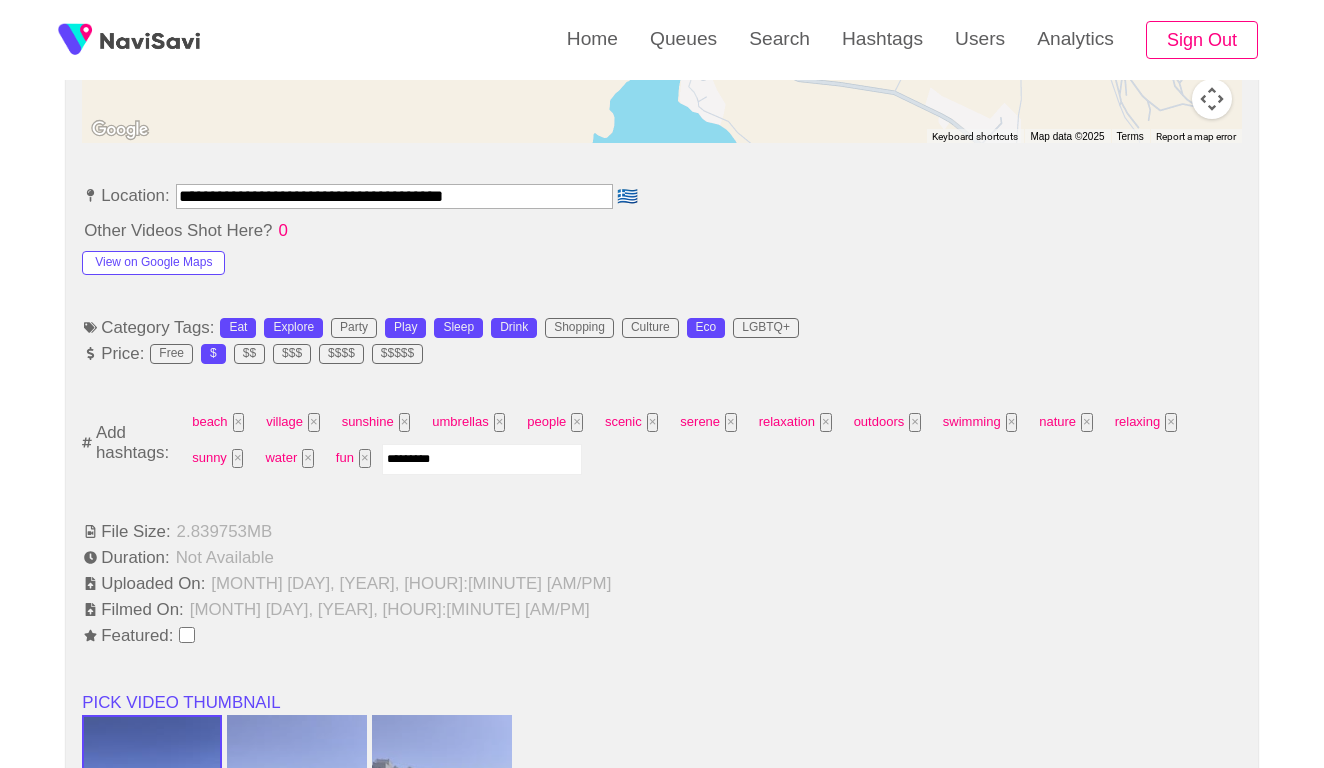 type 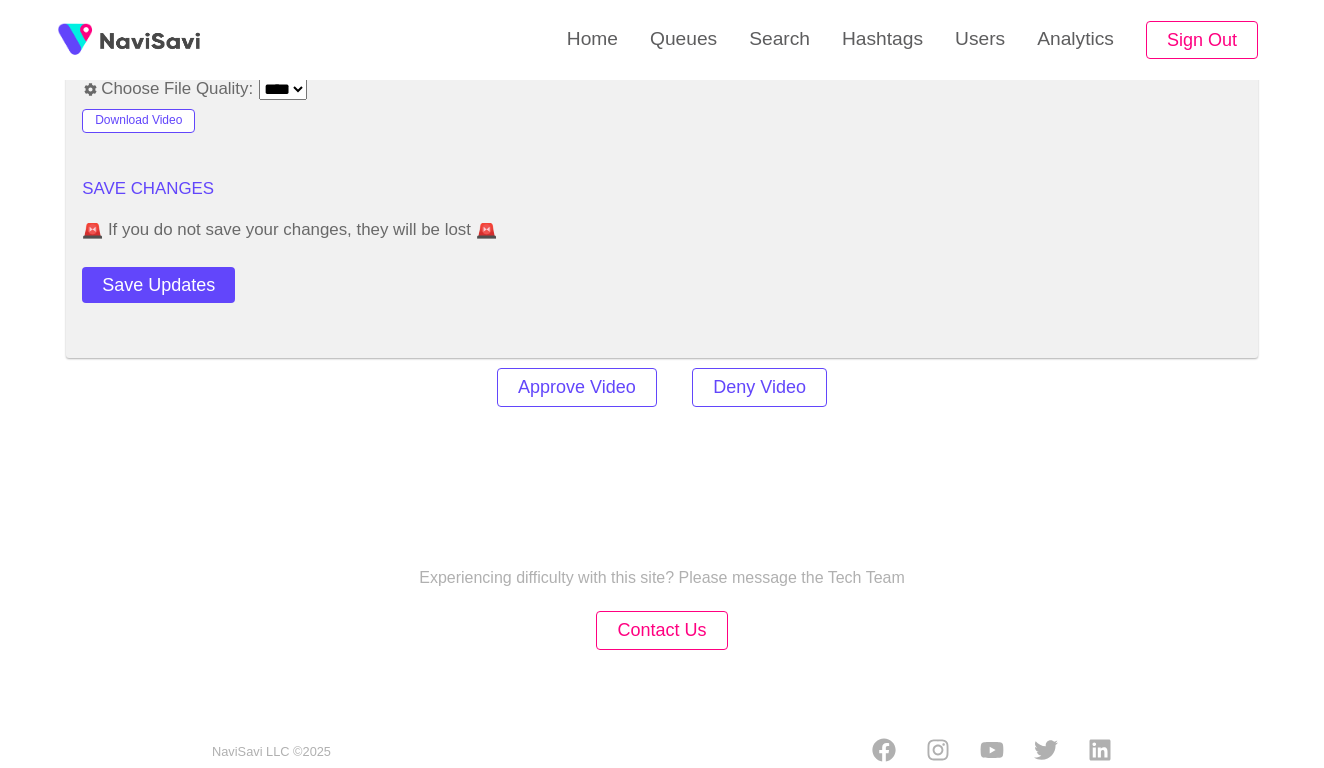 scroll, scrollTop: 2434, scrollLeft: 0, axis: vertical 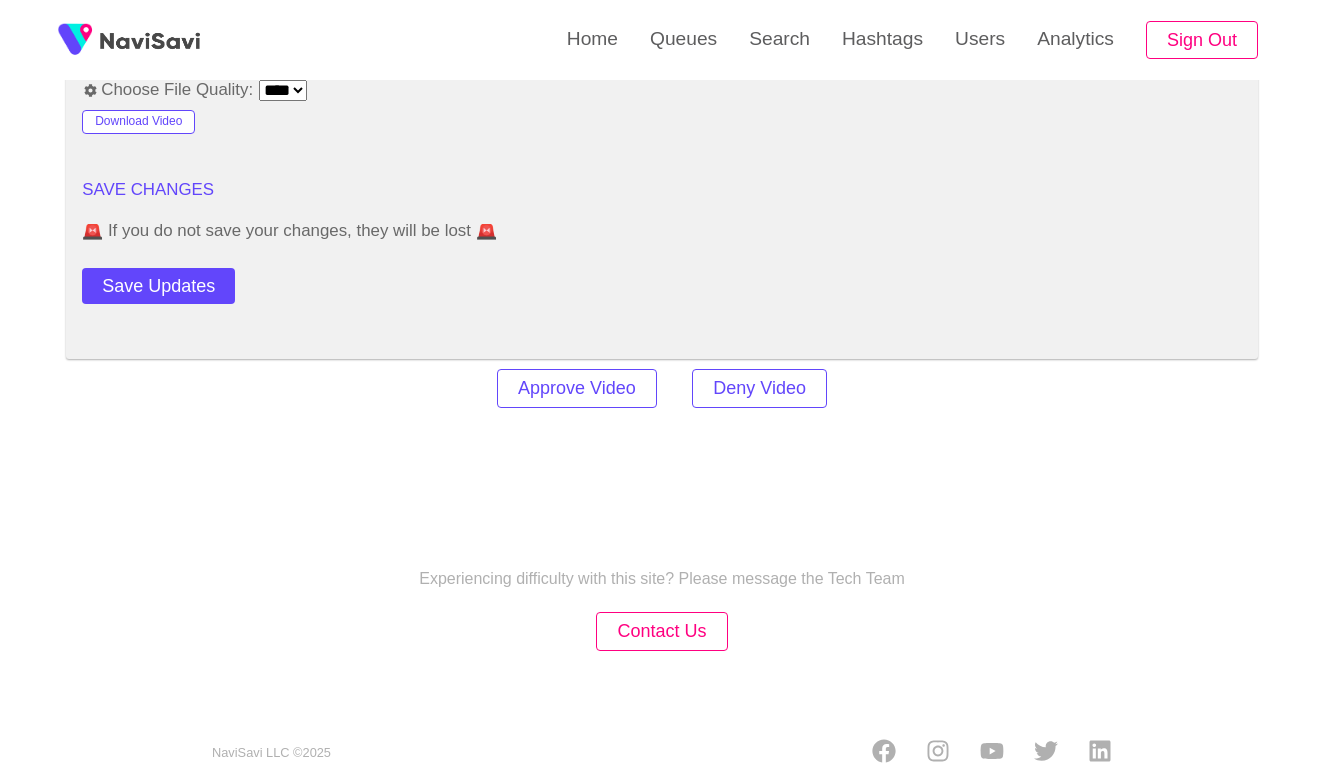 click on "Approve Video Deny Video" at bounding box center (662, 388) 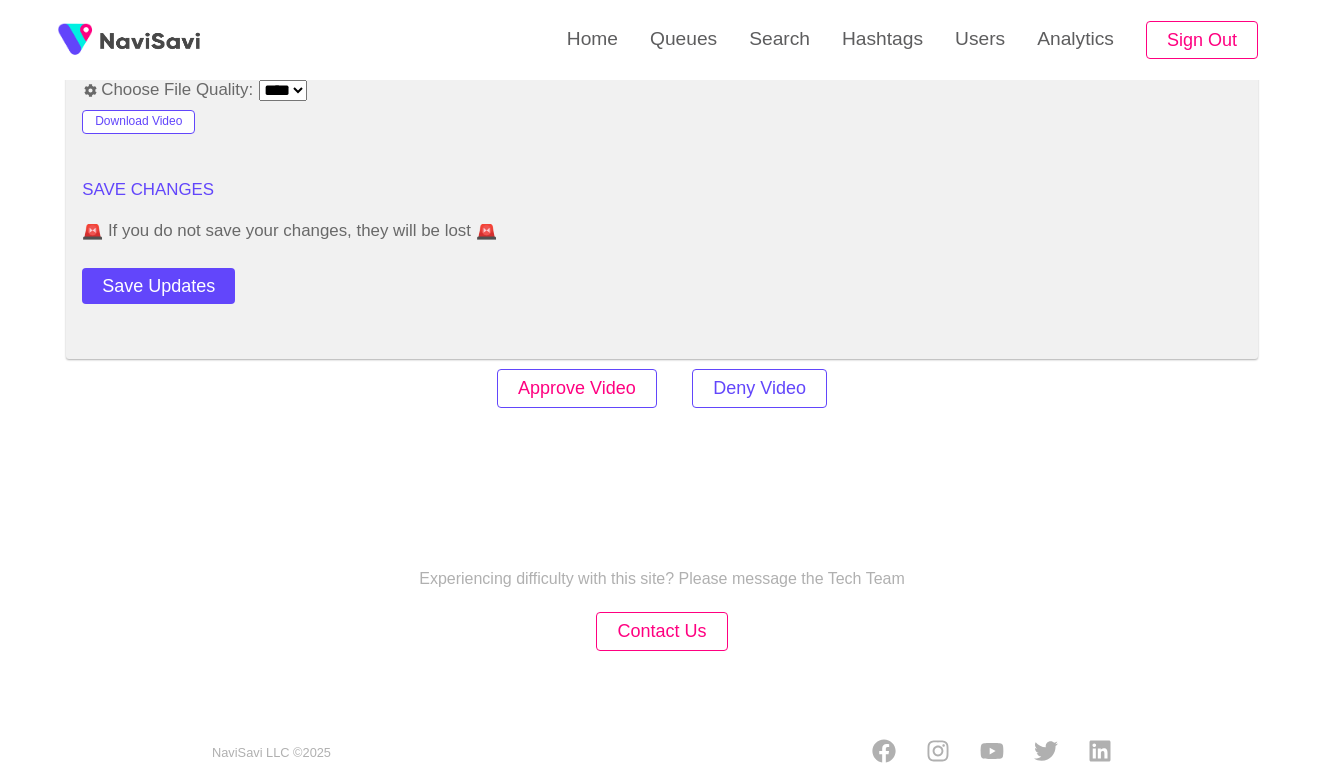 click on "Approve Video" at bounding box center (577, 388) 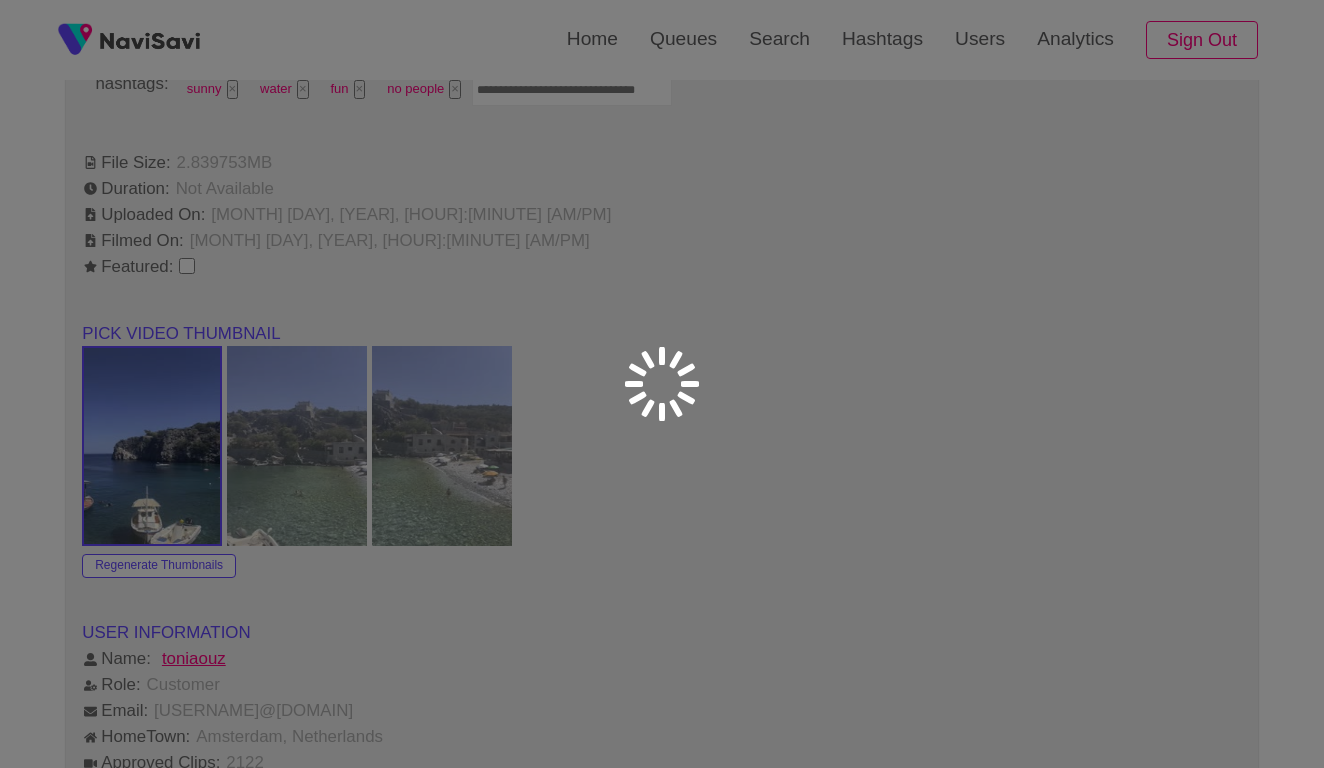 scroll, scrollTop: 1455, scrollLeft: 0, axis: vertical 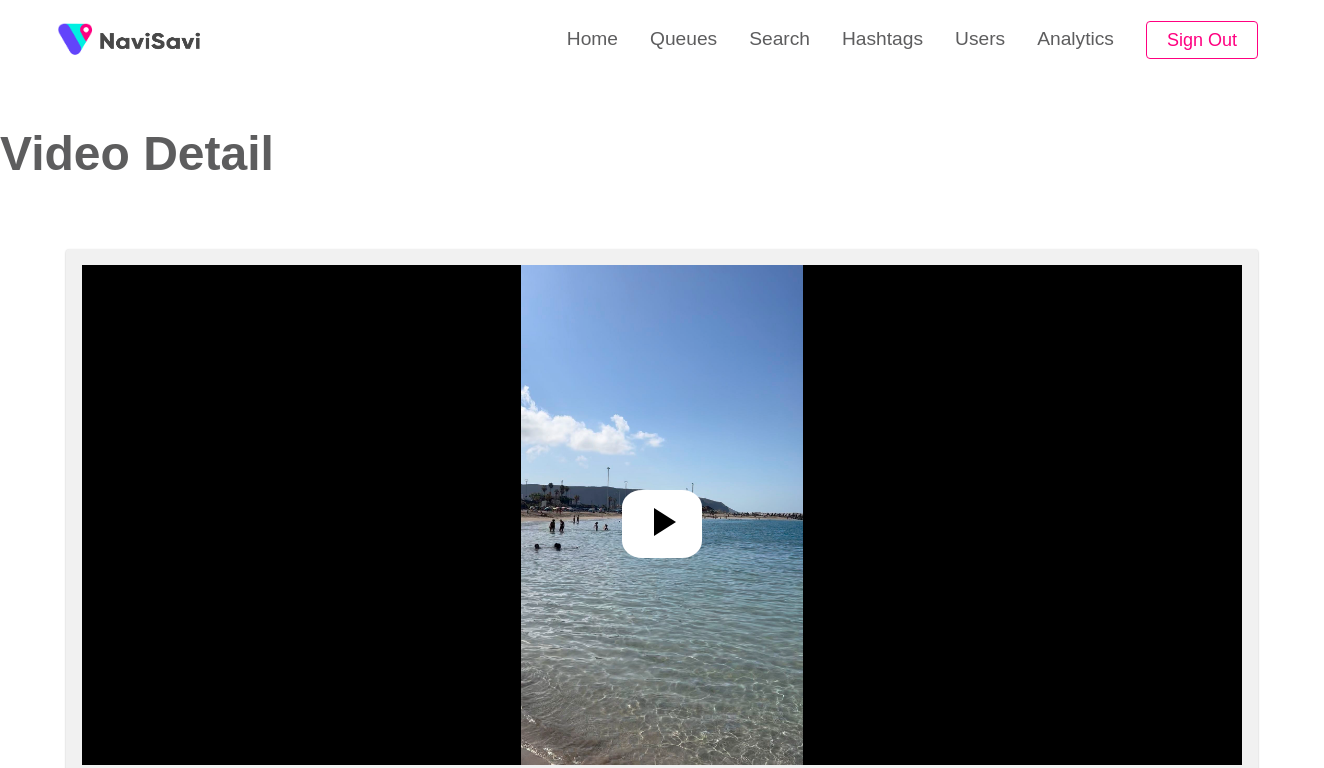 select on "**********" 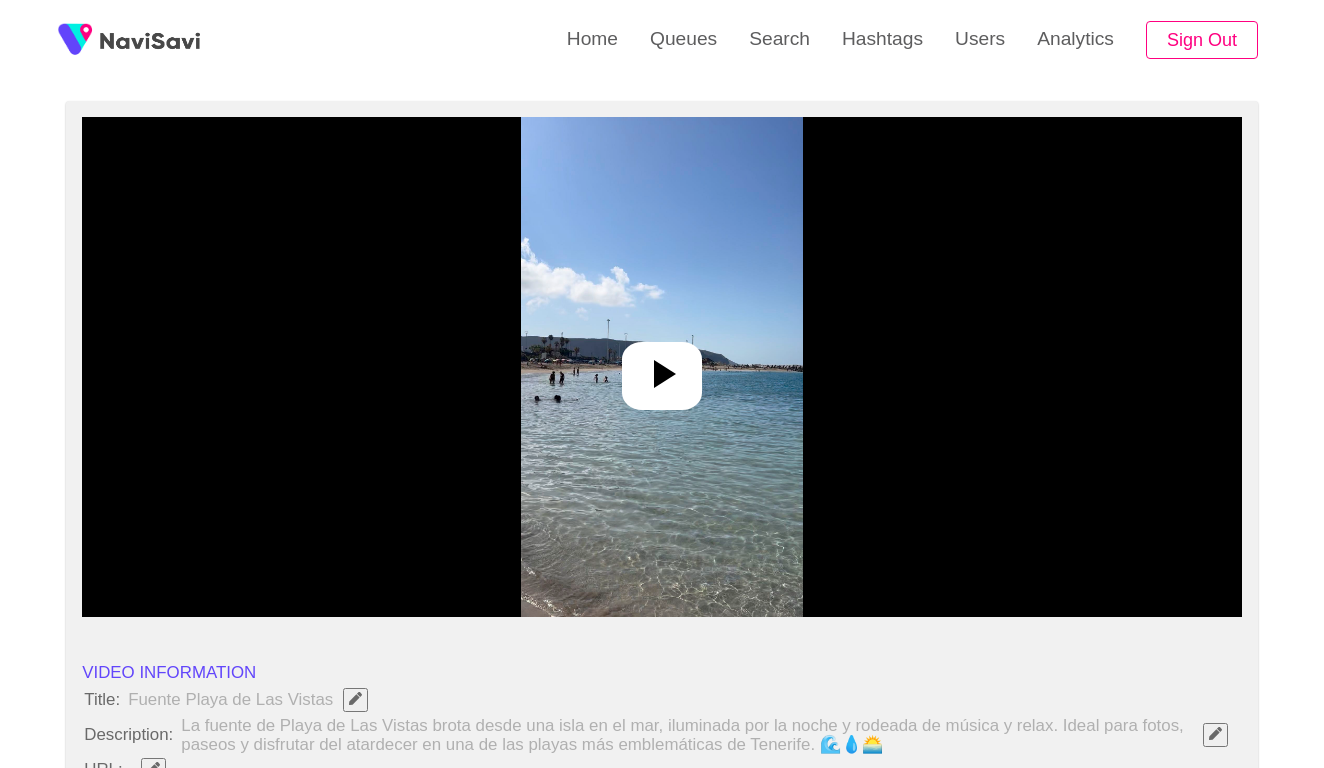 scroll, scrollTop: 260, scrollLeft: 0, axis: vertical 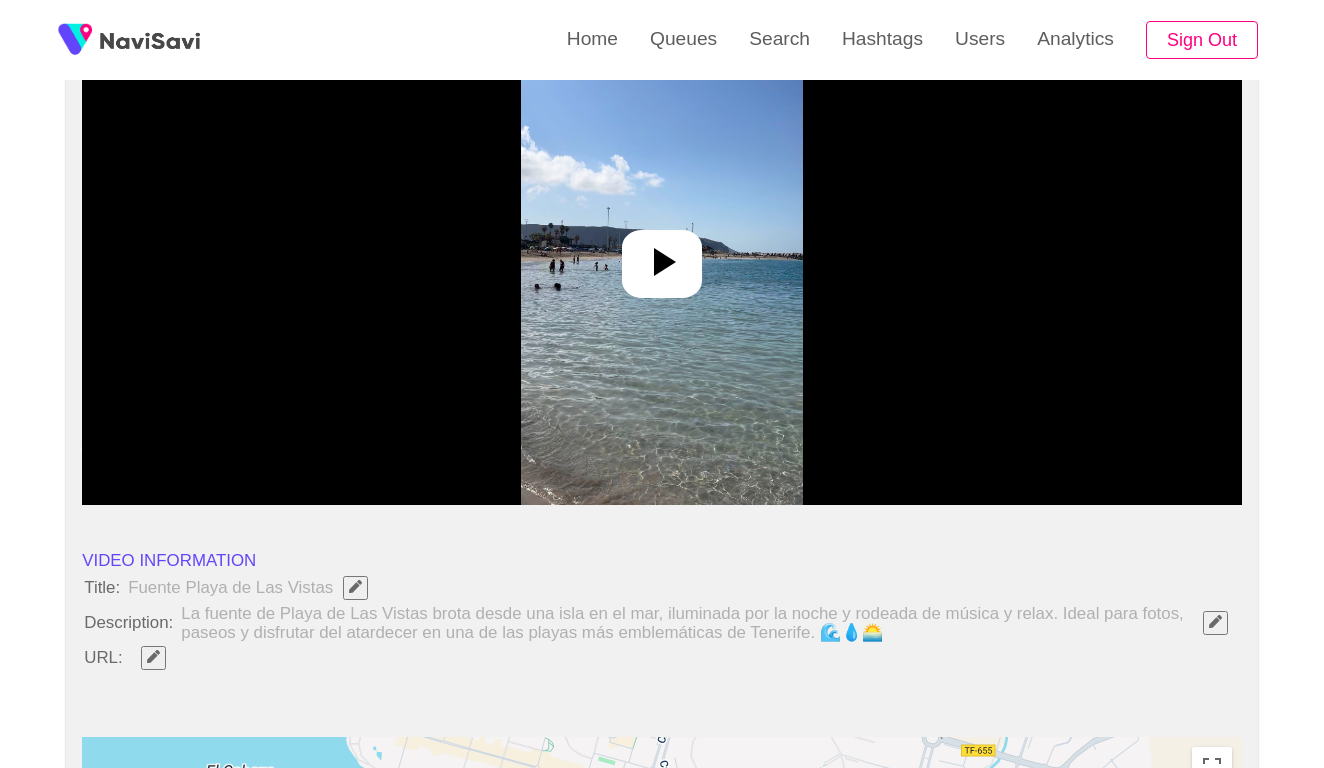 click at bounding box center [661, 255] 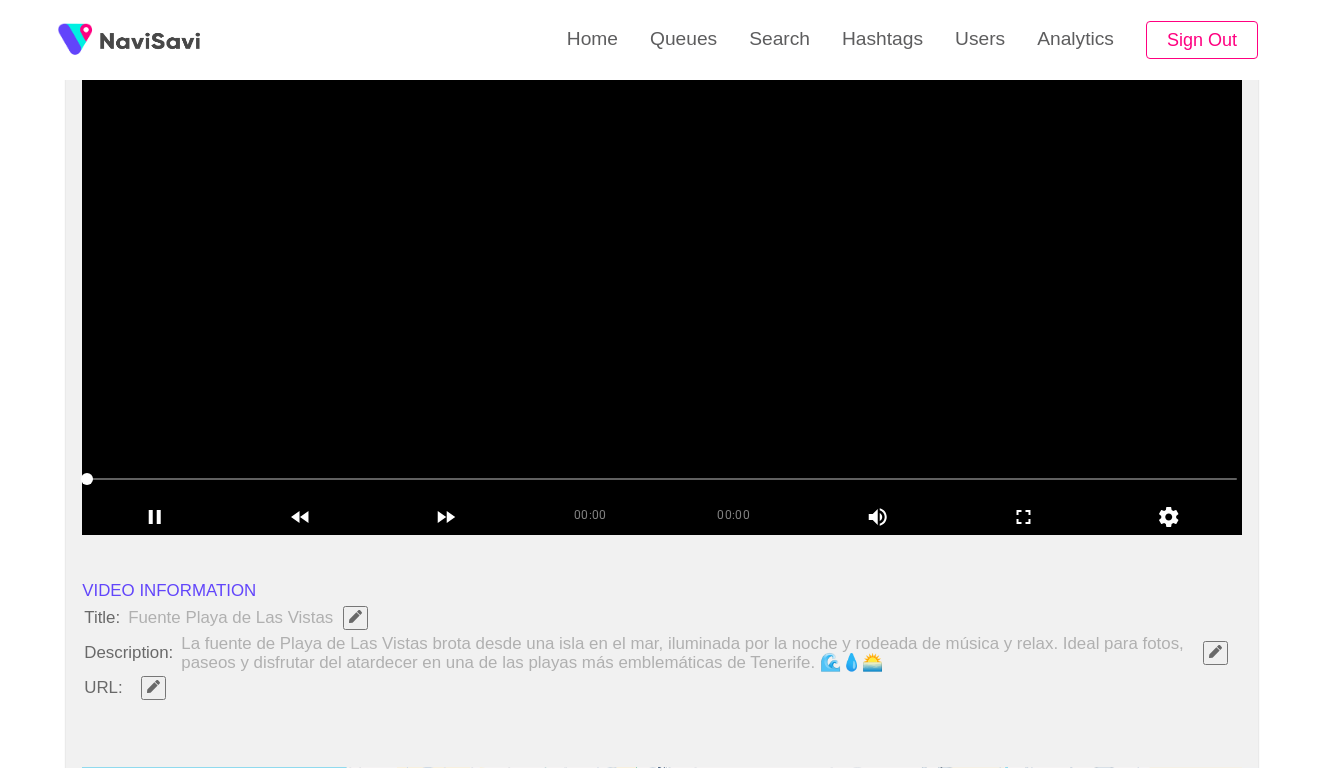 scroll, scrollTop: 217, scrollLeft: 0, axis: vertical 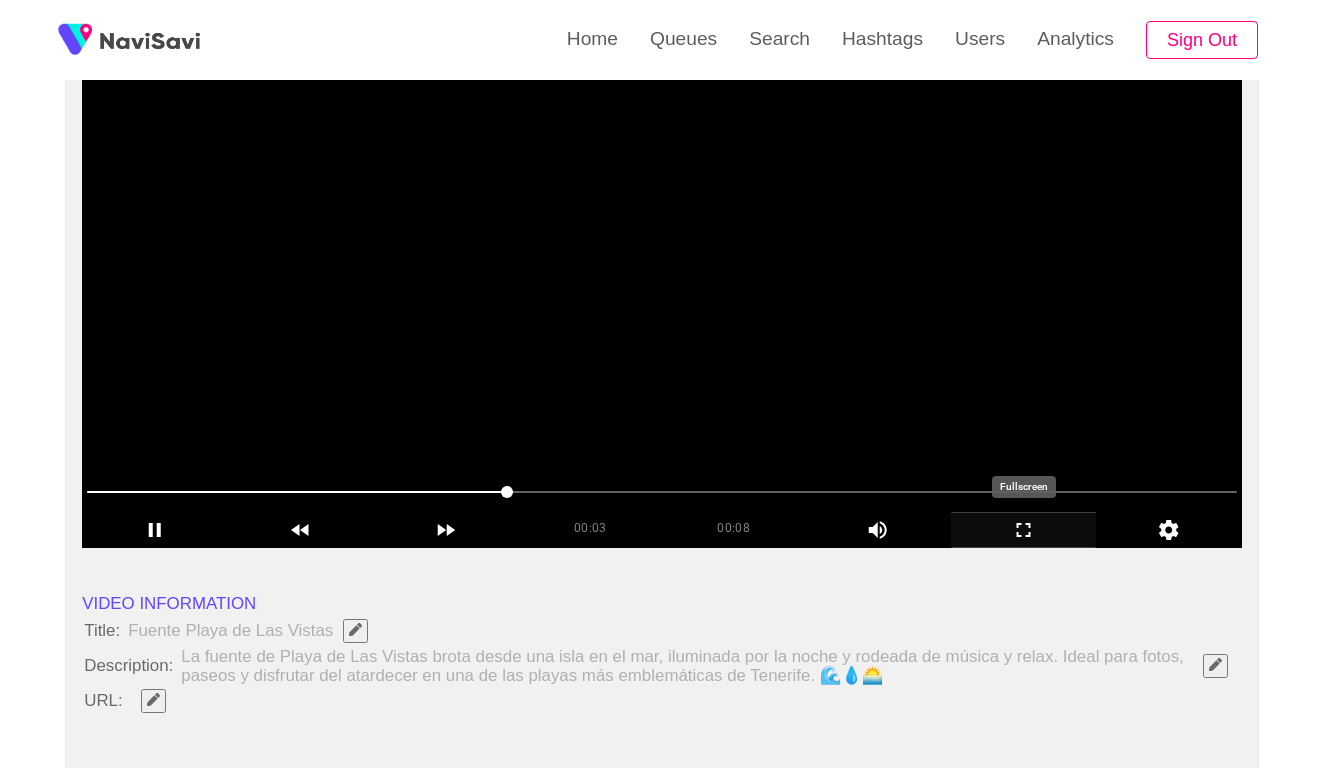 click 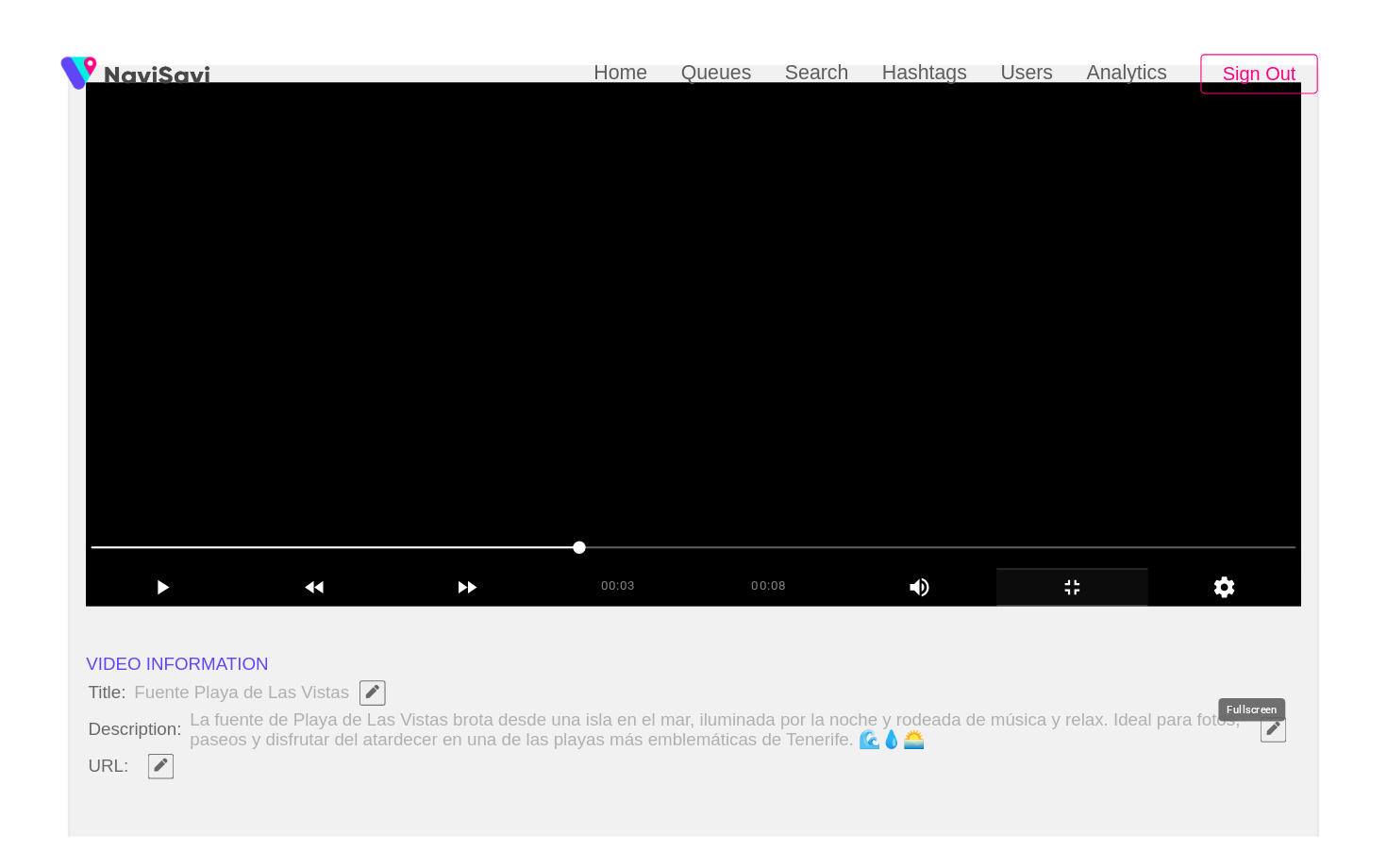 scroll, scrollTop: 0, scrollLeft: 0, axis: both 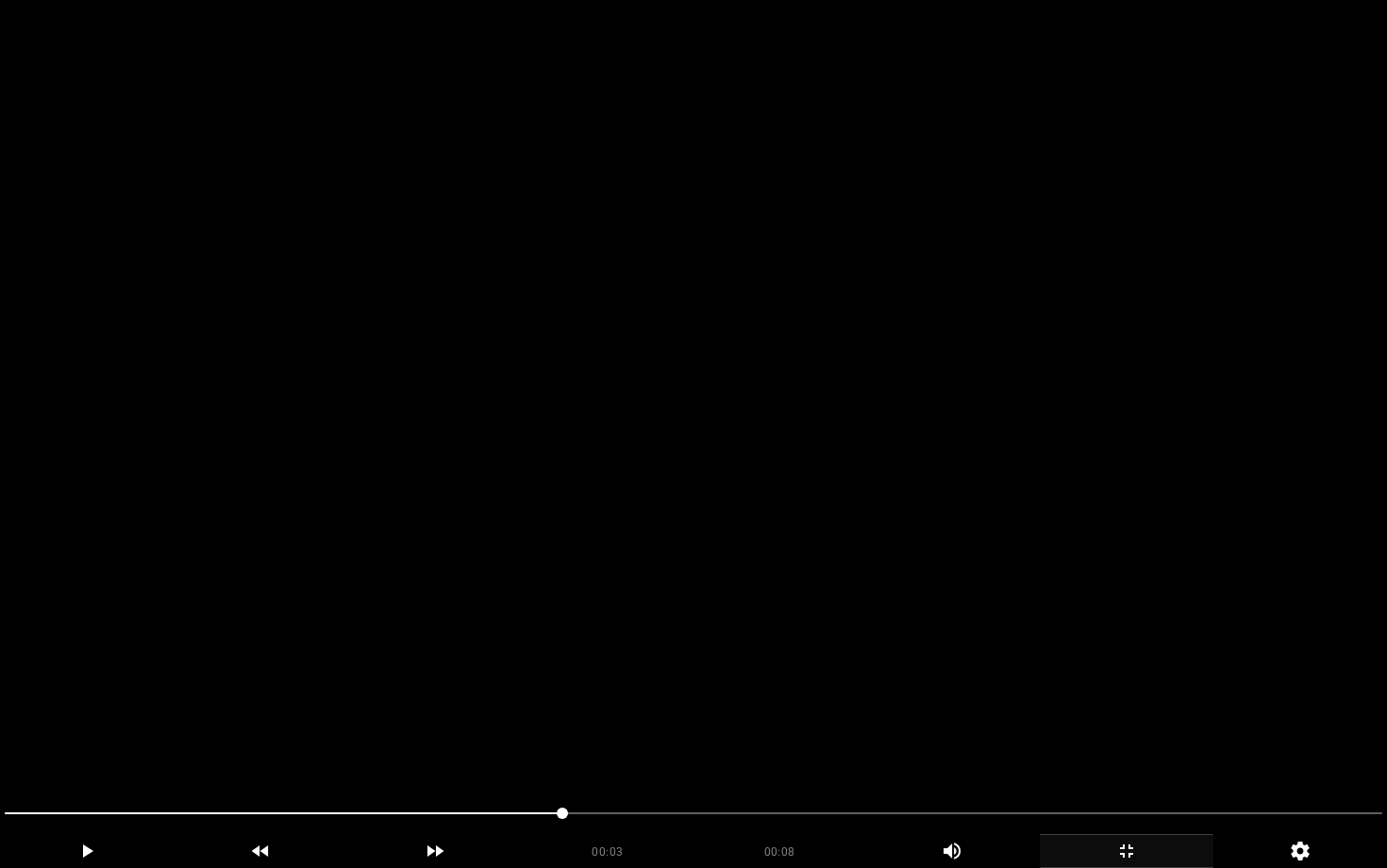 click at bounding box center (694, 434) 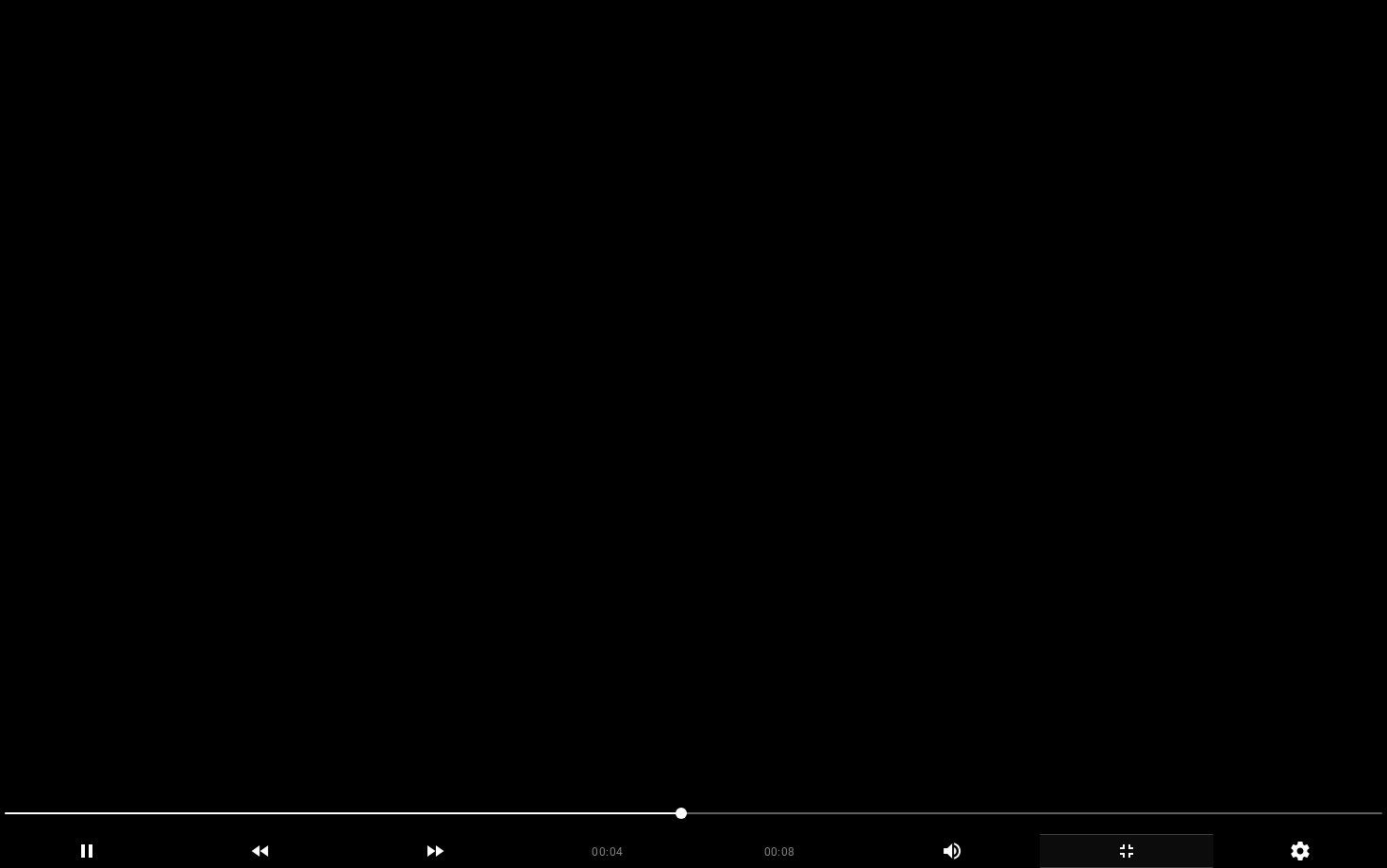 click at bounding box center [694, 434] 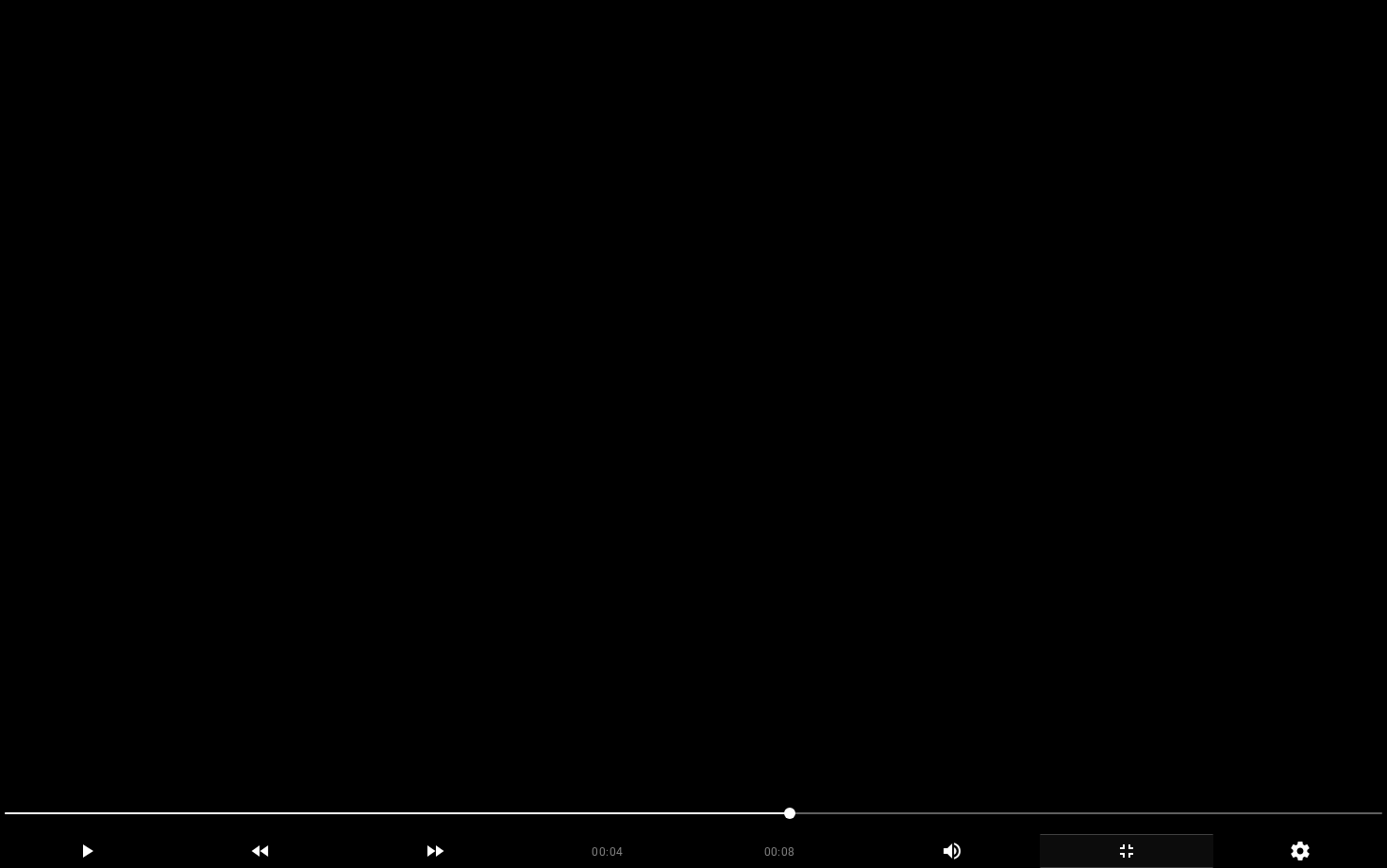 click at bounding box center [694, 434] 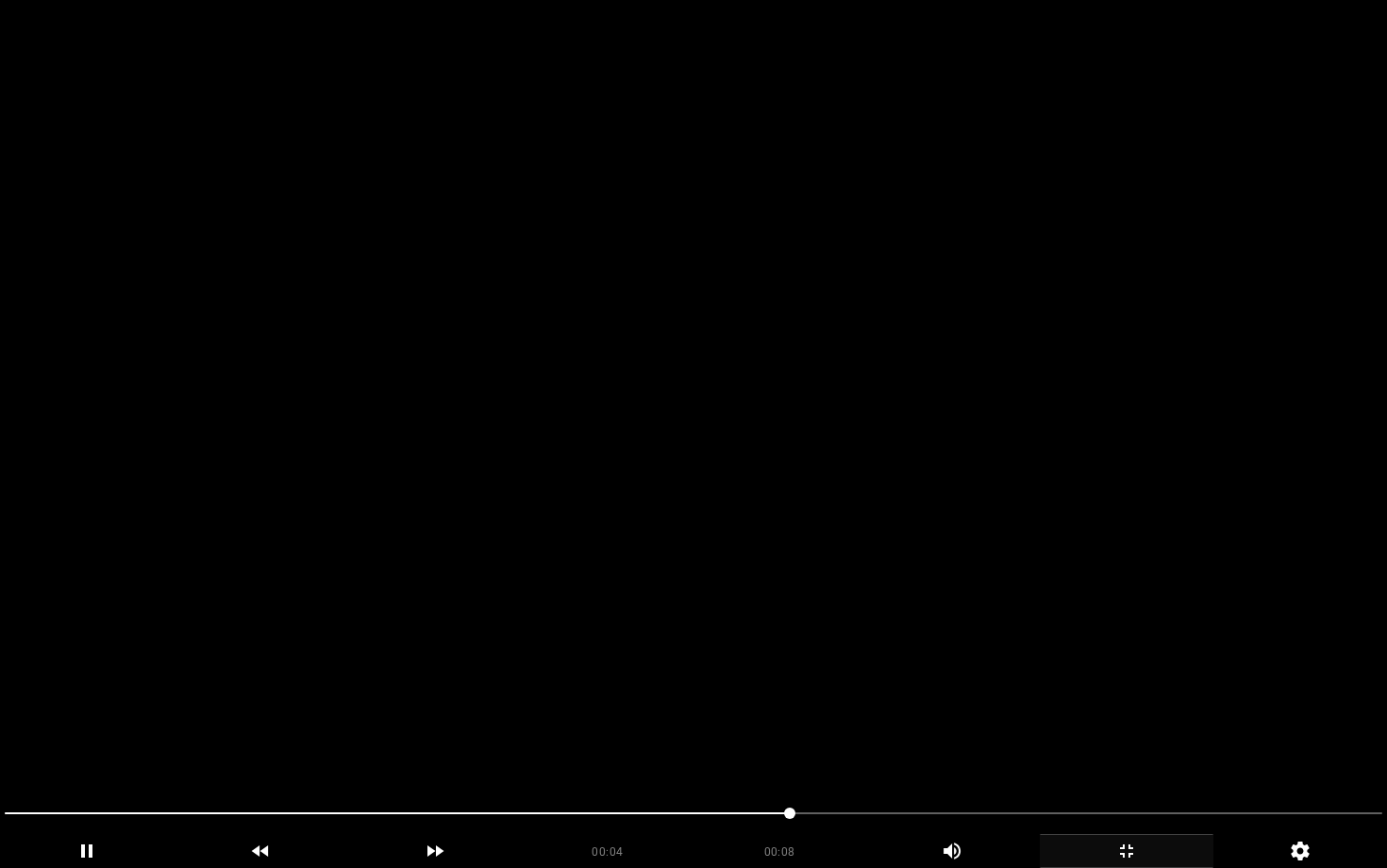 click at bounding box center [694, 434] 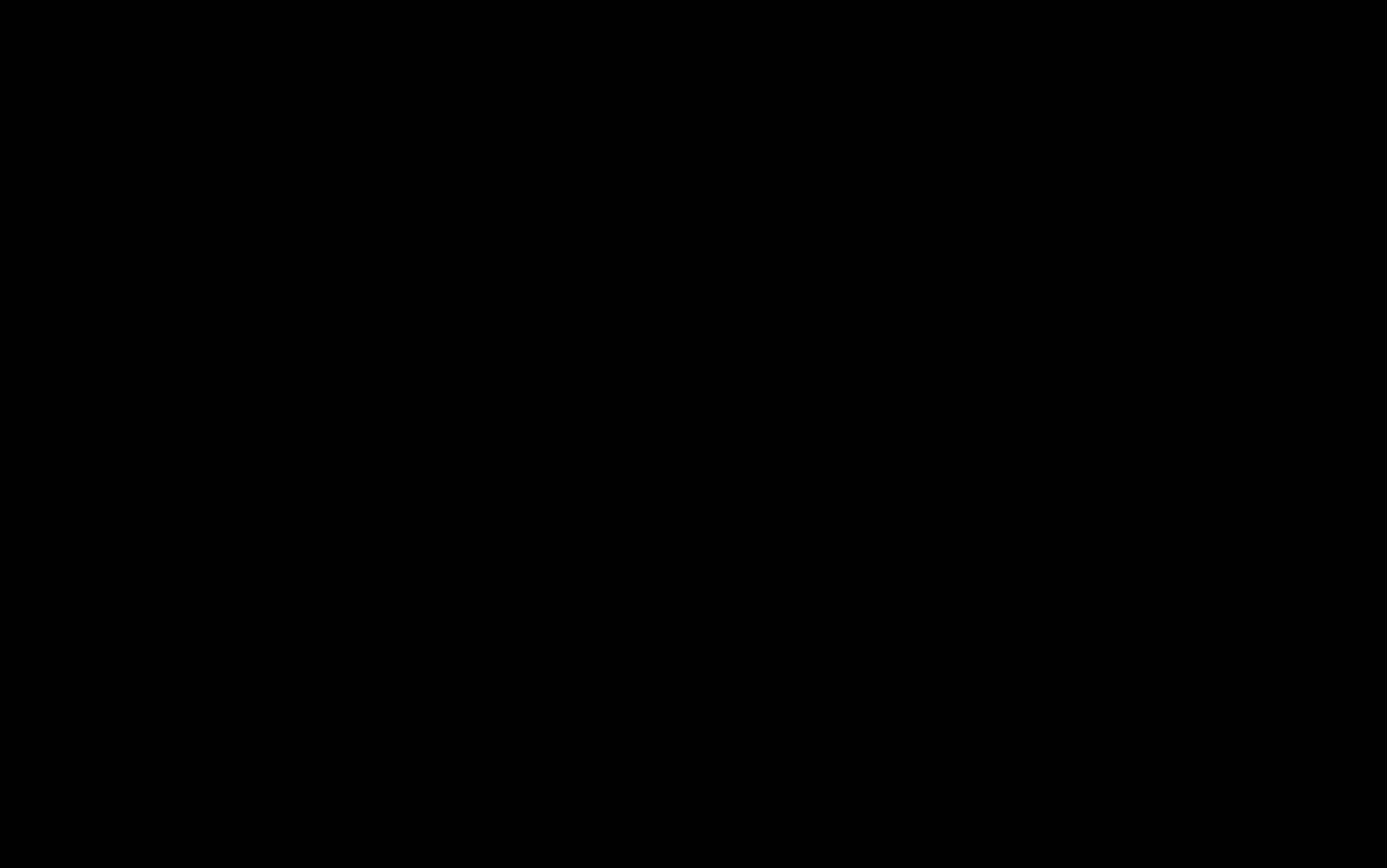 scroll, scrollTop: 6, scrollLeft: 0, axis: vertical 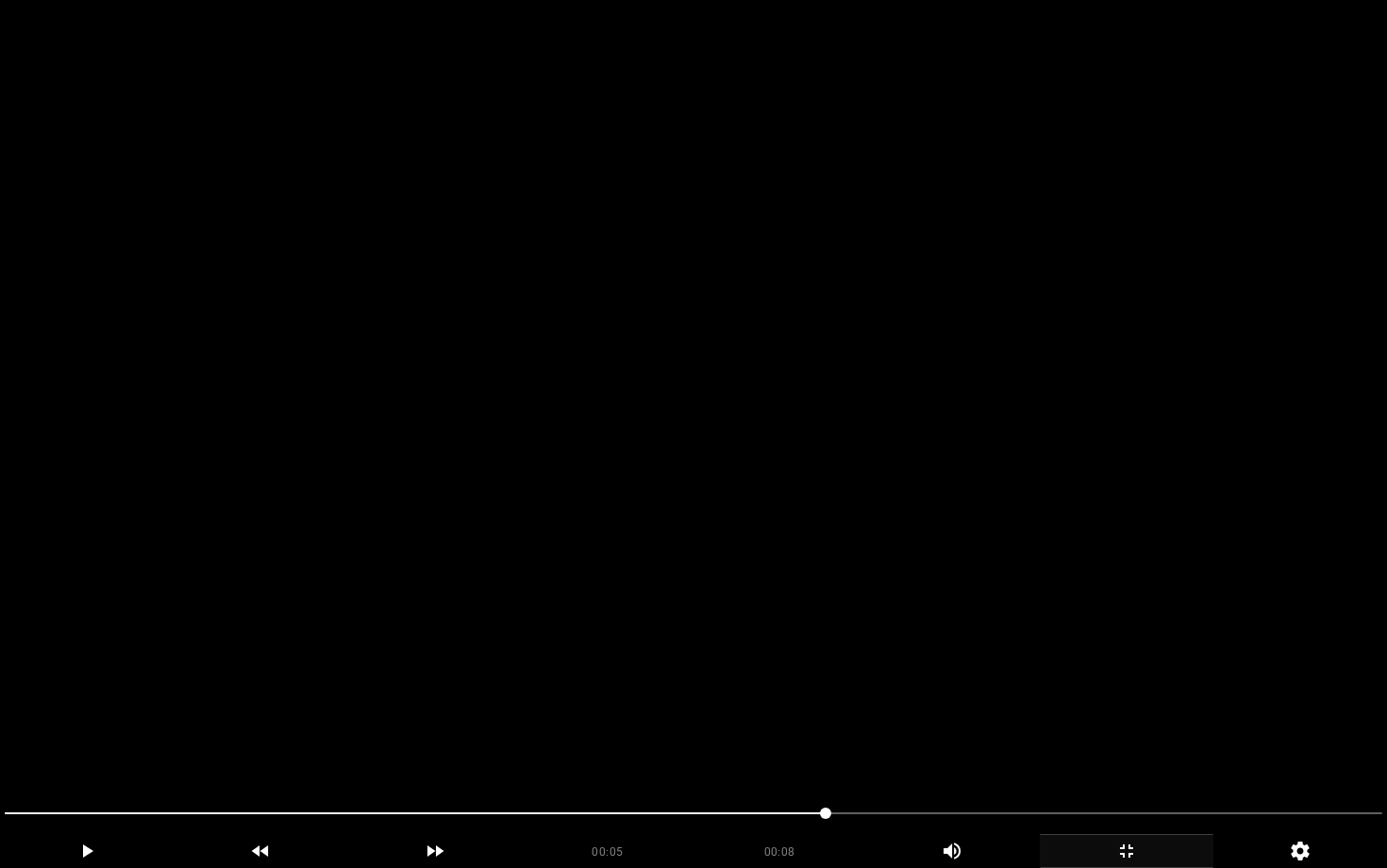 click at bounding box center (694, 434) 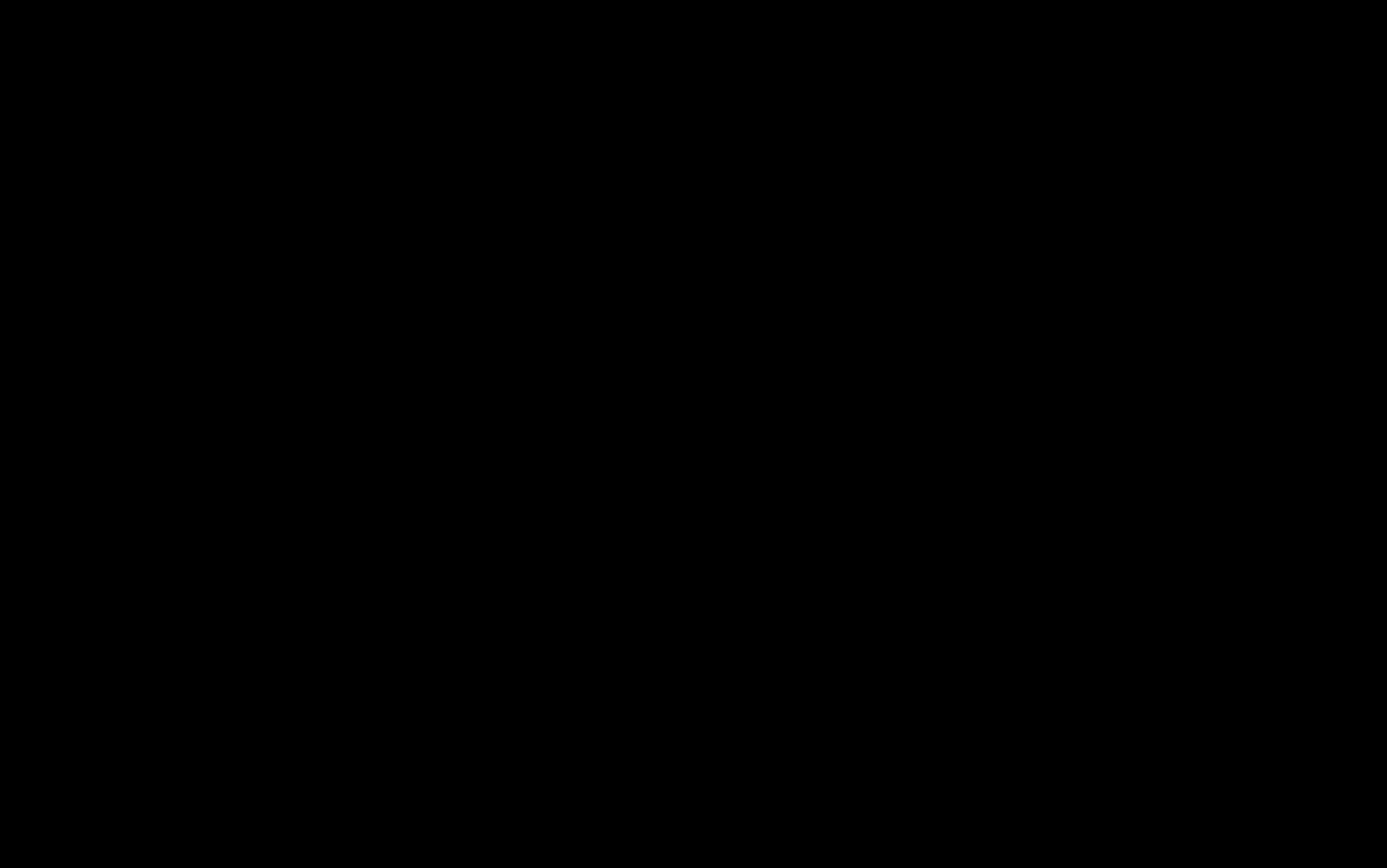 click 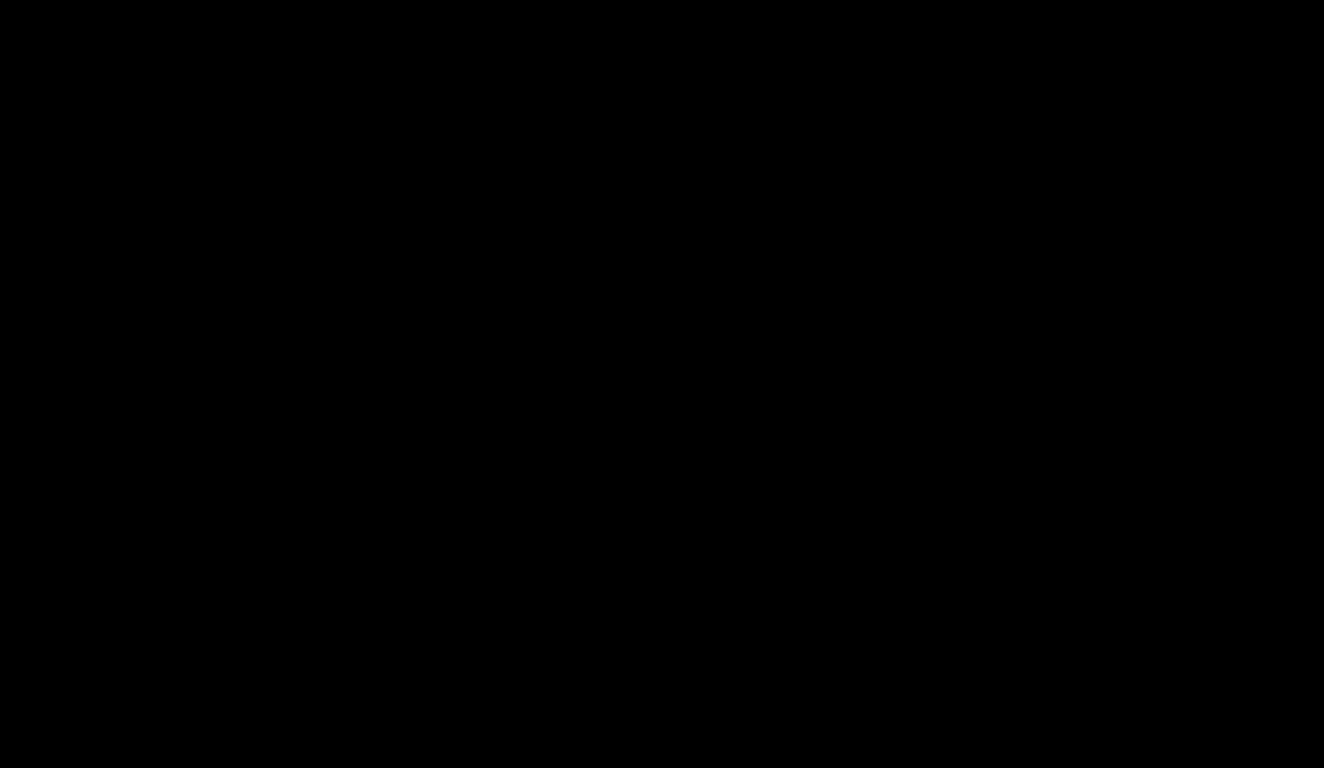 scroll, scrollTop: 796, scrollLeft: 0, axis: vertical 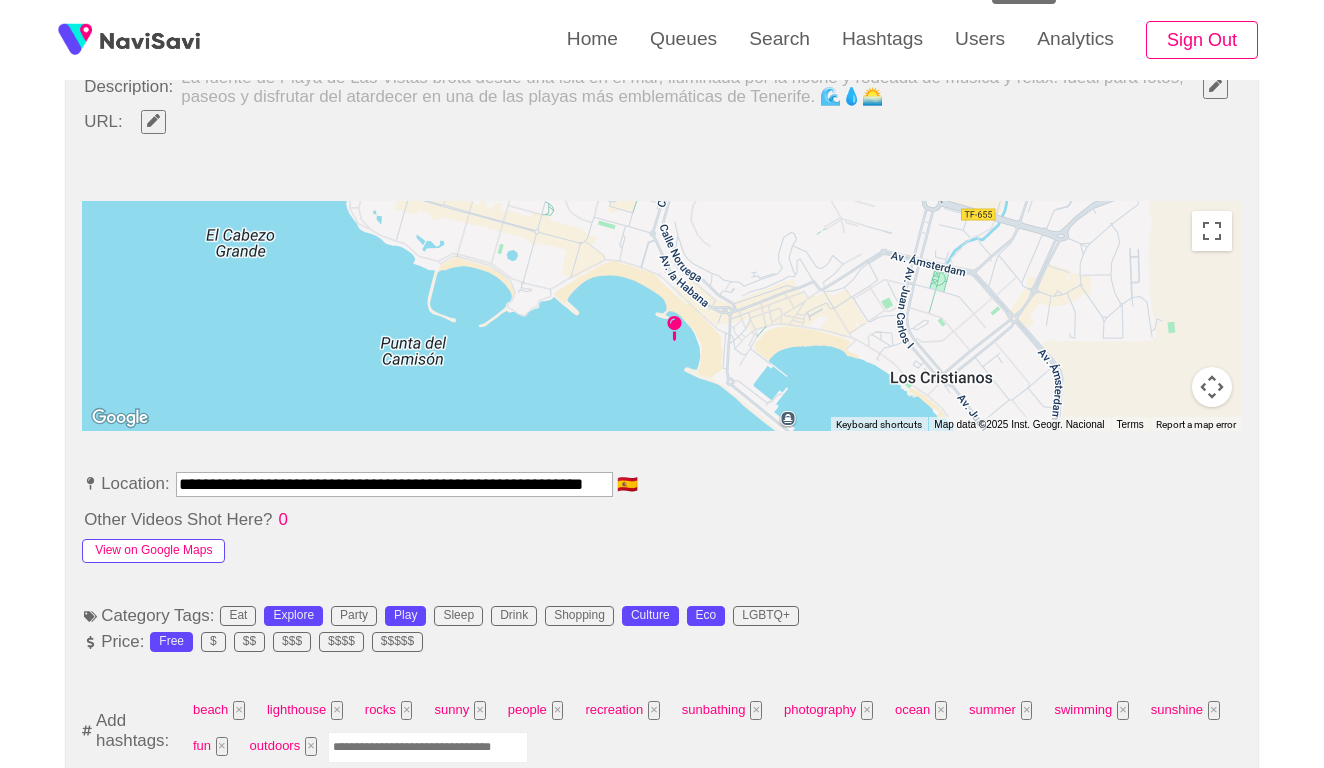 click on "View on Google Maps" at bounding box center [153, 551] 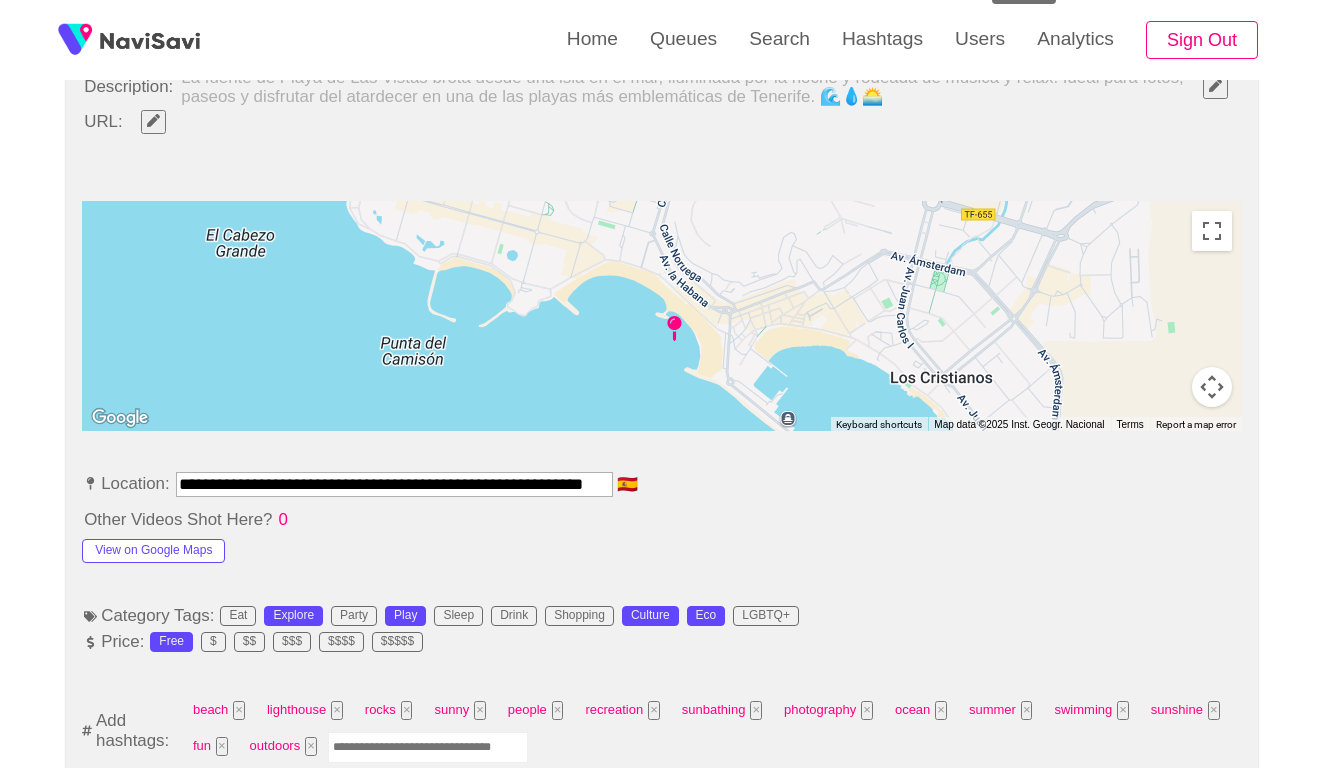 click on "**********" at bounding box center (394, 484) 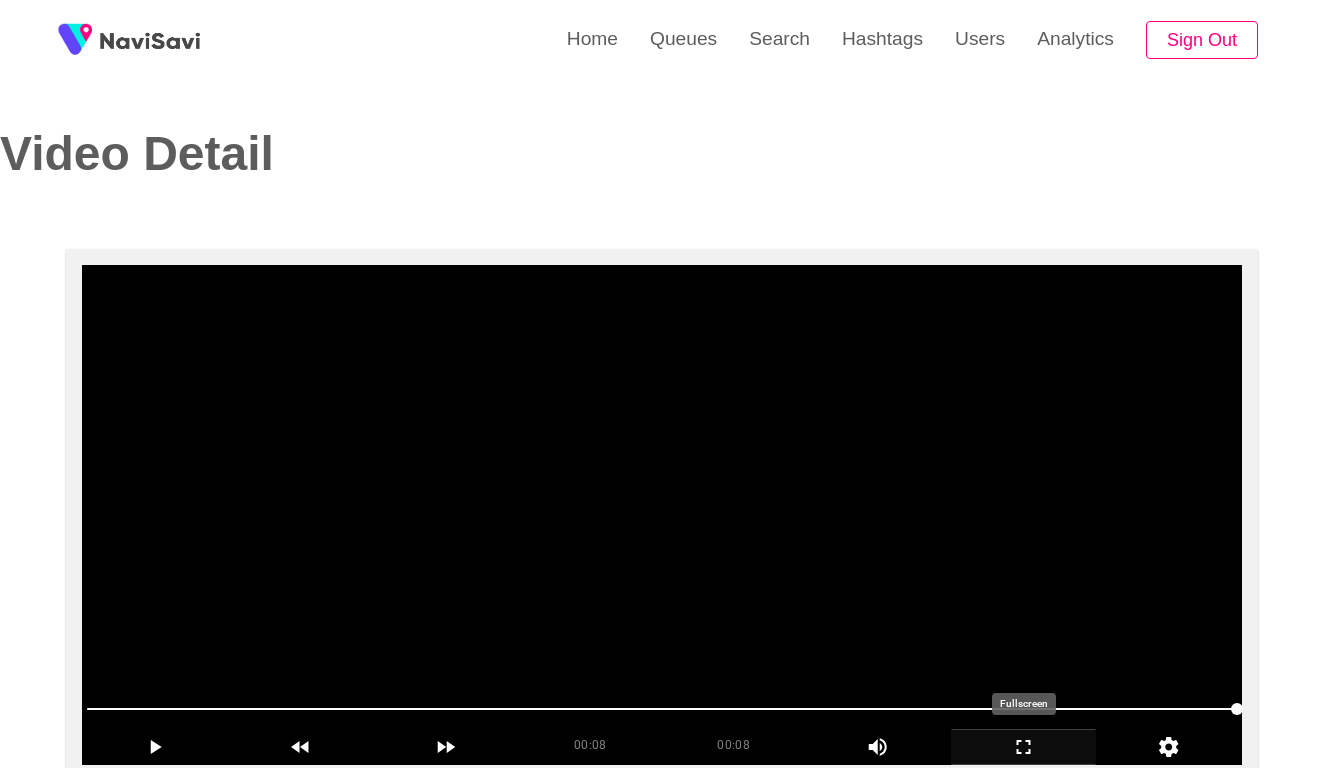 scroll, scrollTop: 0, scrollLeft: 0, axis: both 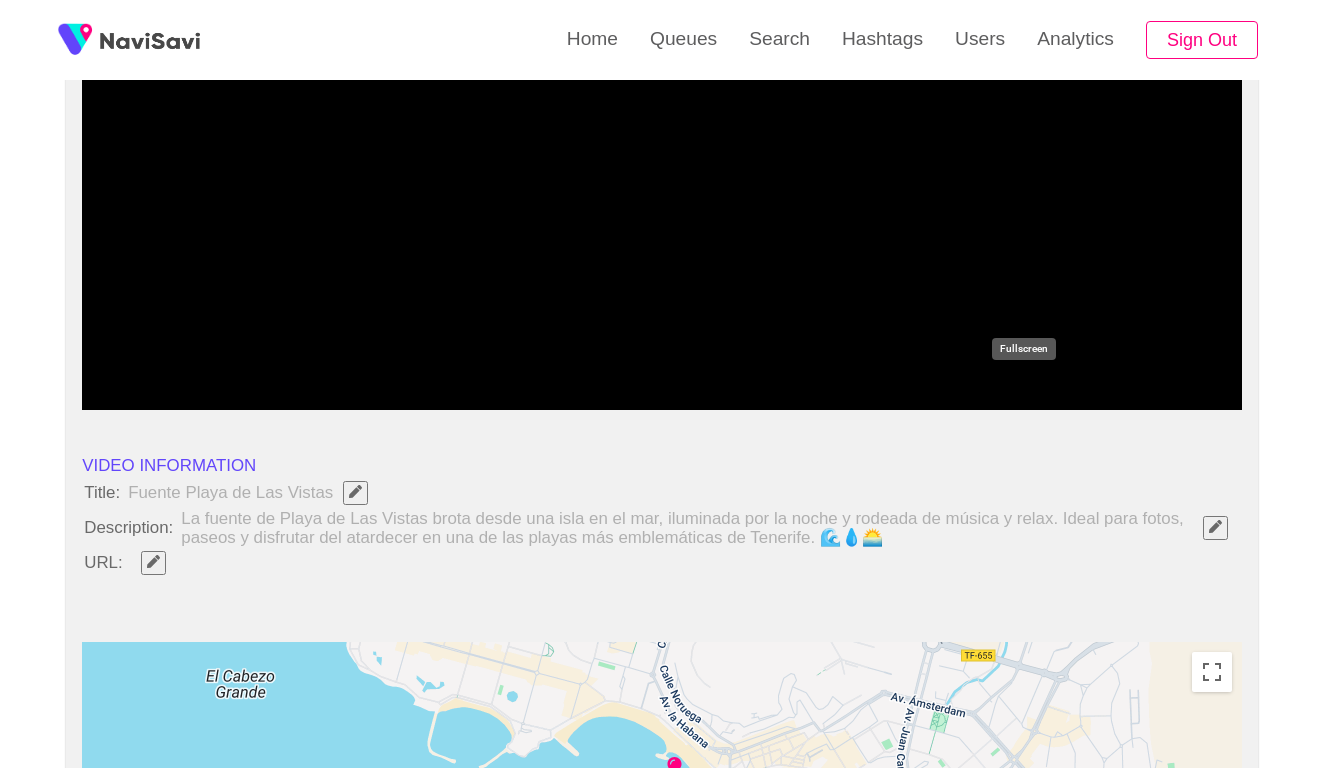 click 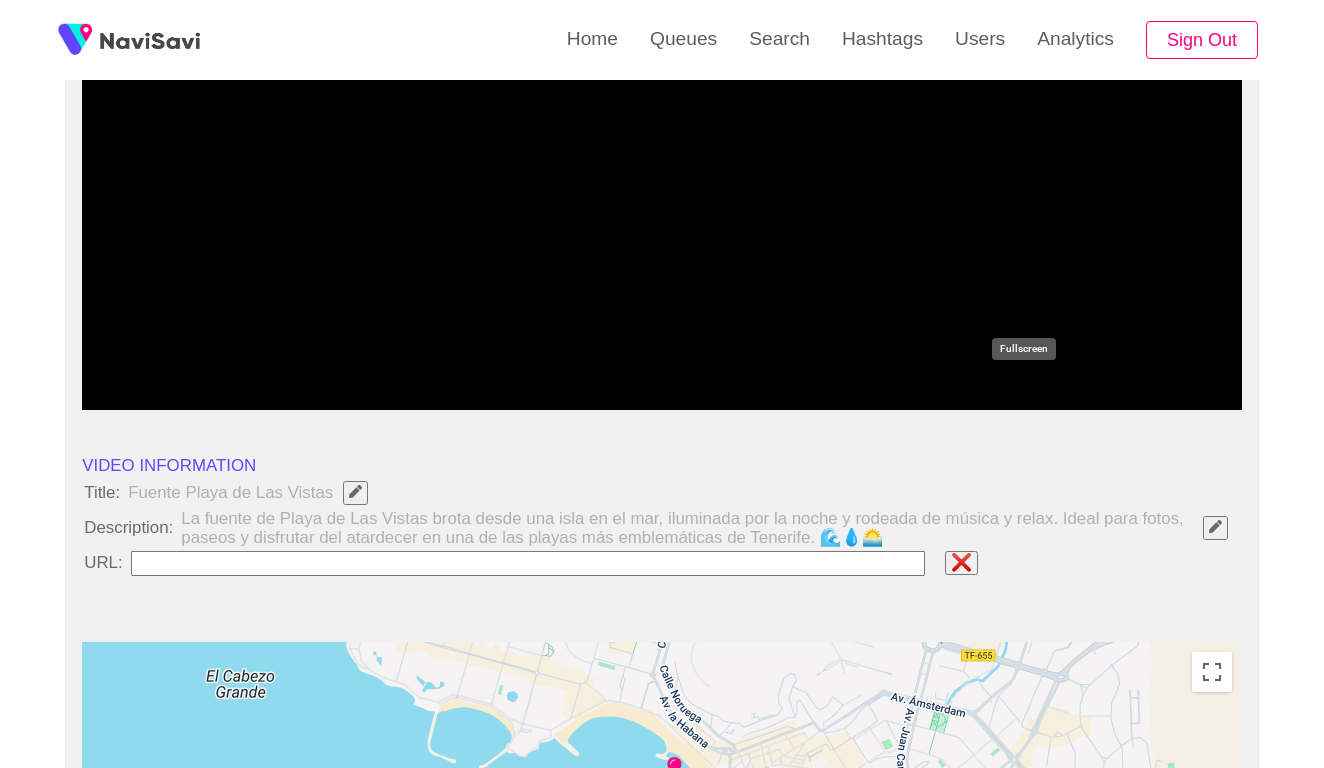 type on "**********" 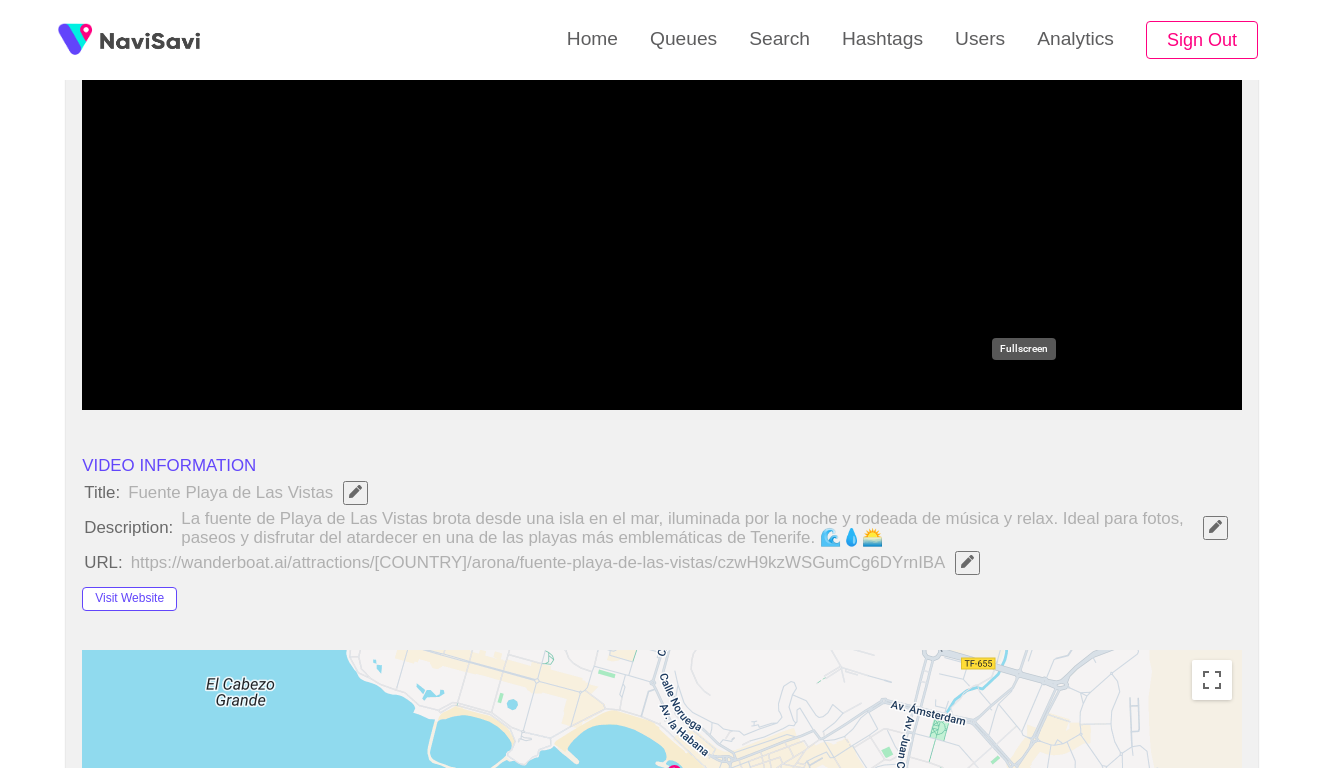 click 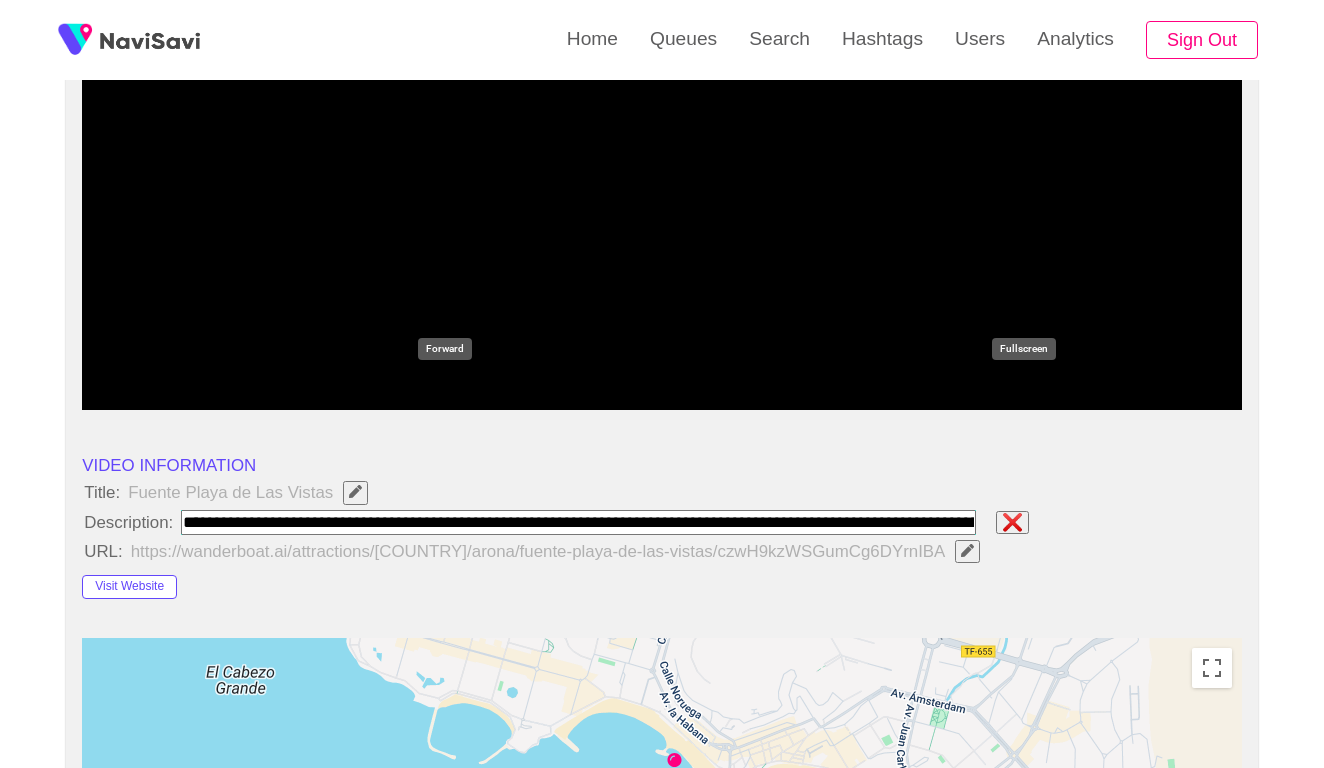 paste on "**********" 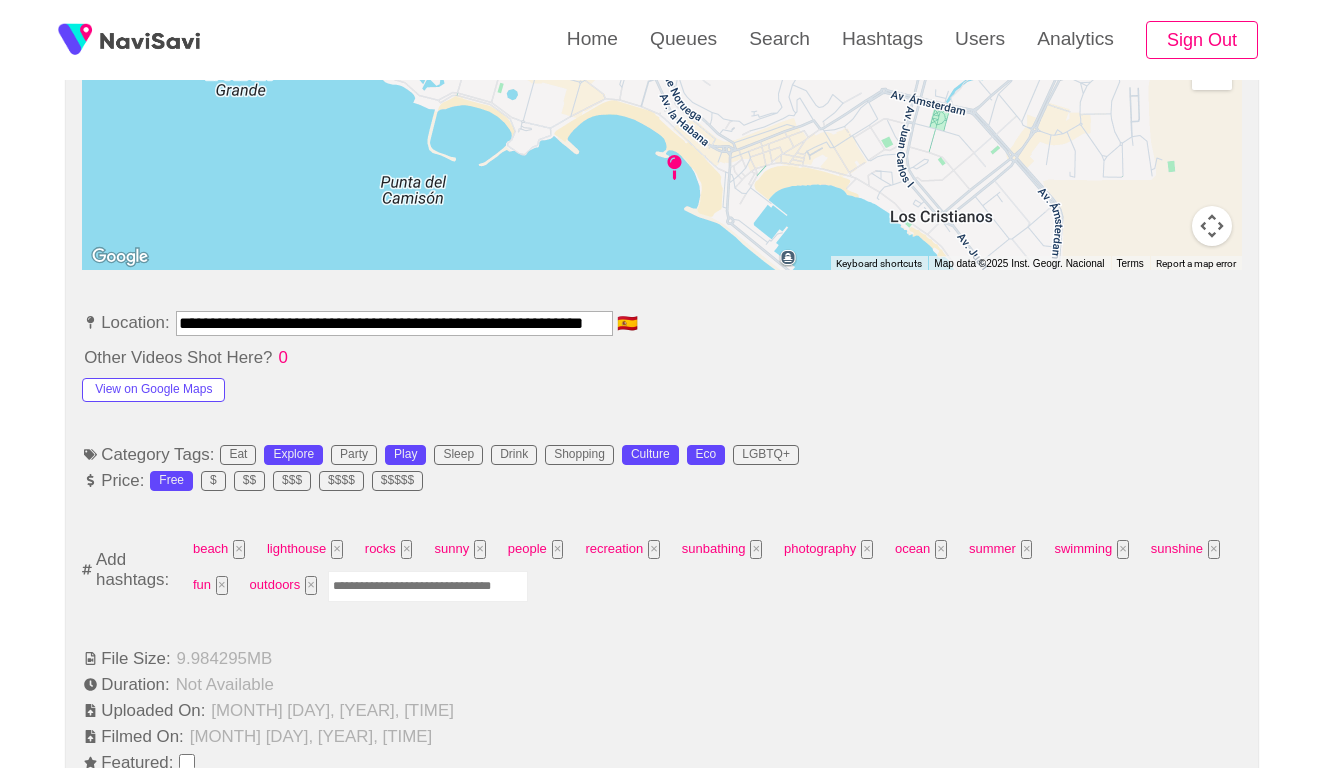 scroll, scrollTop: 1008, scrollLeft: 0, axis: vertical 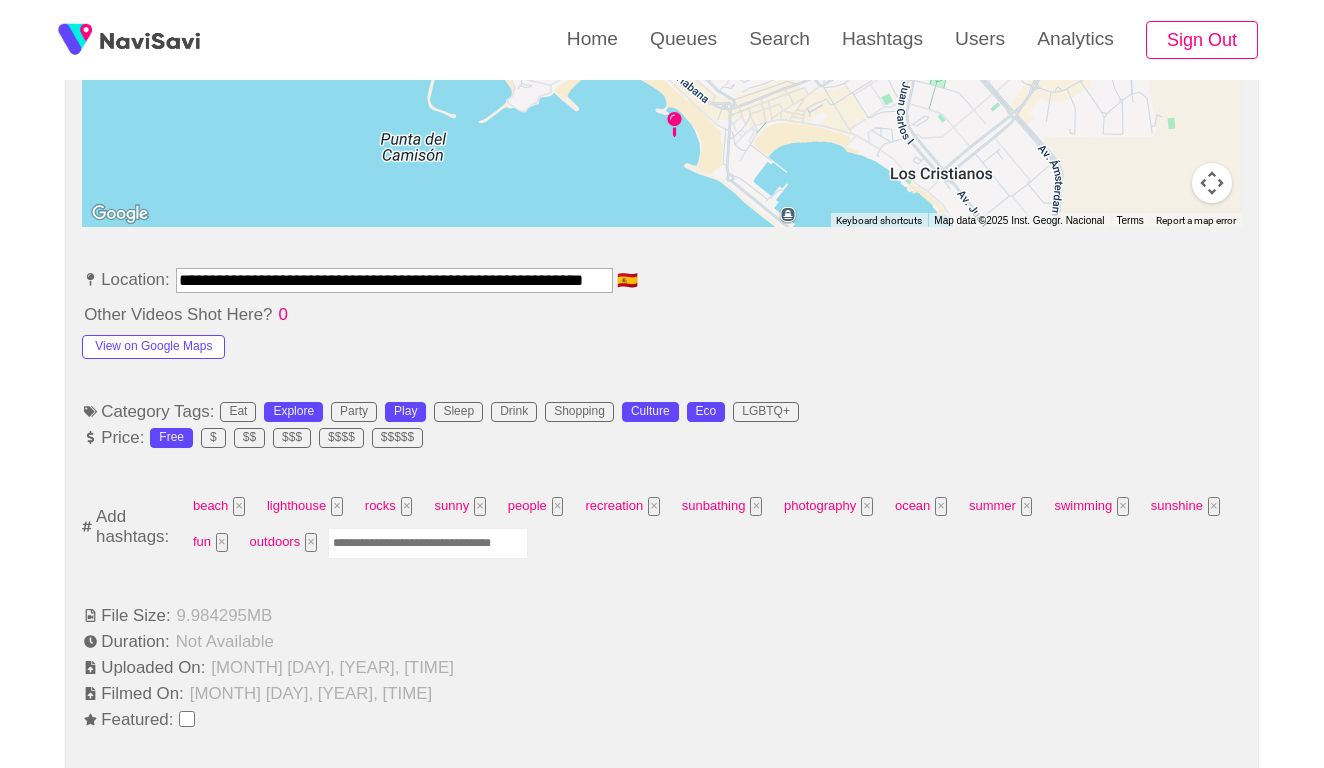 click at bounding box center [428, 543] 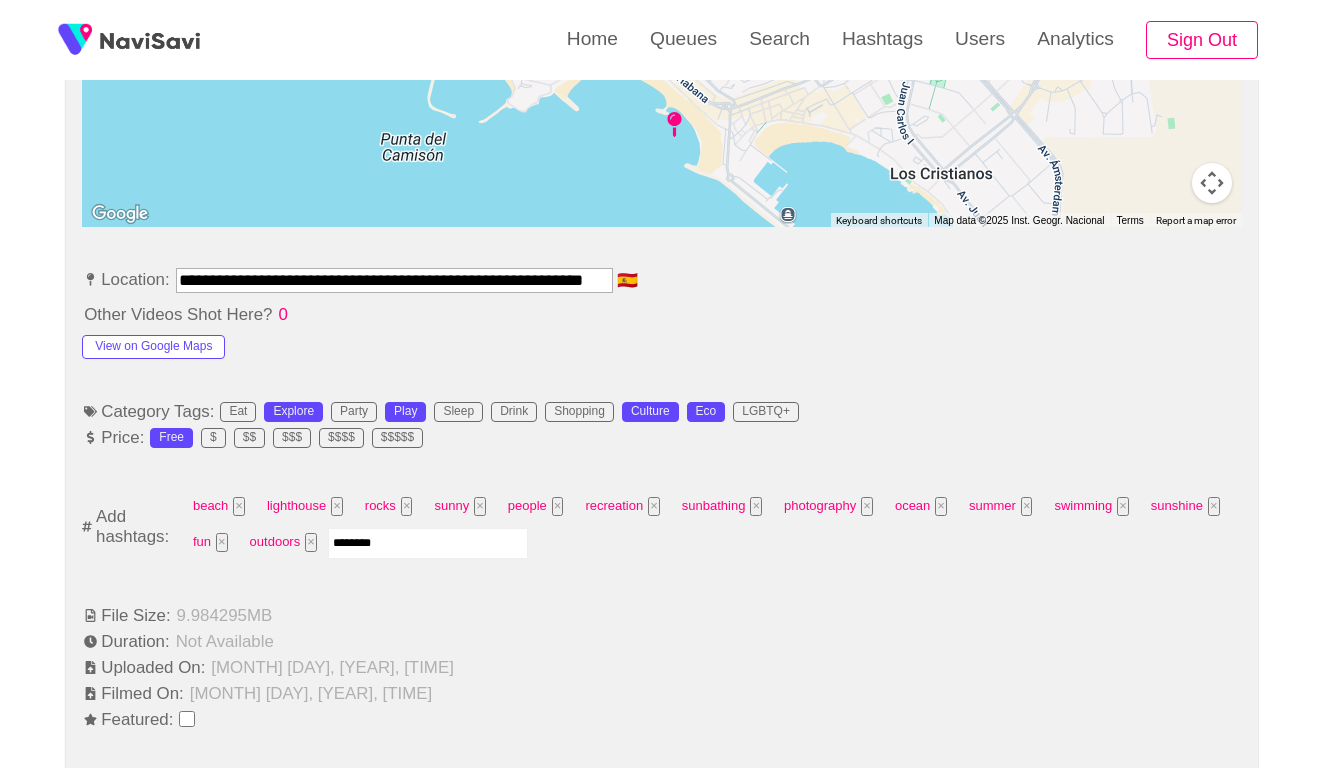 type on "*********" 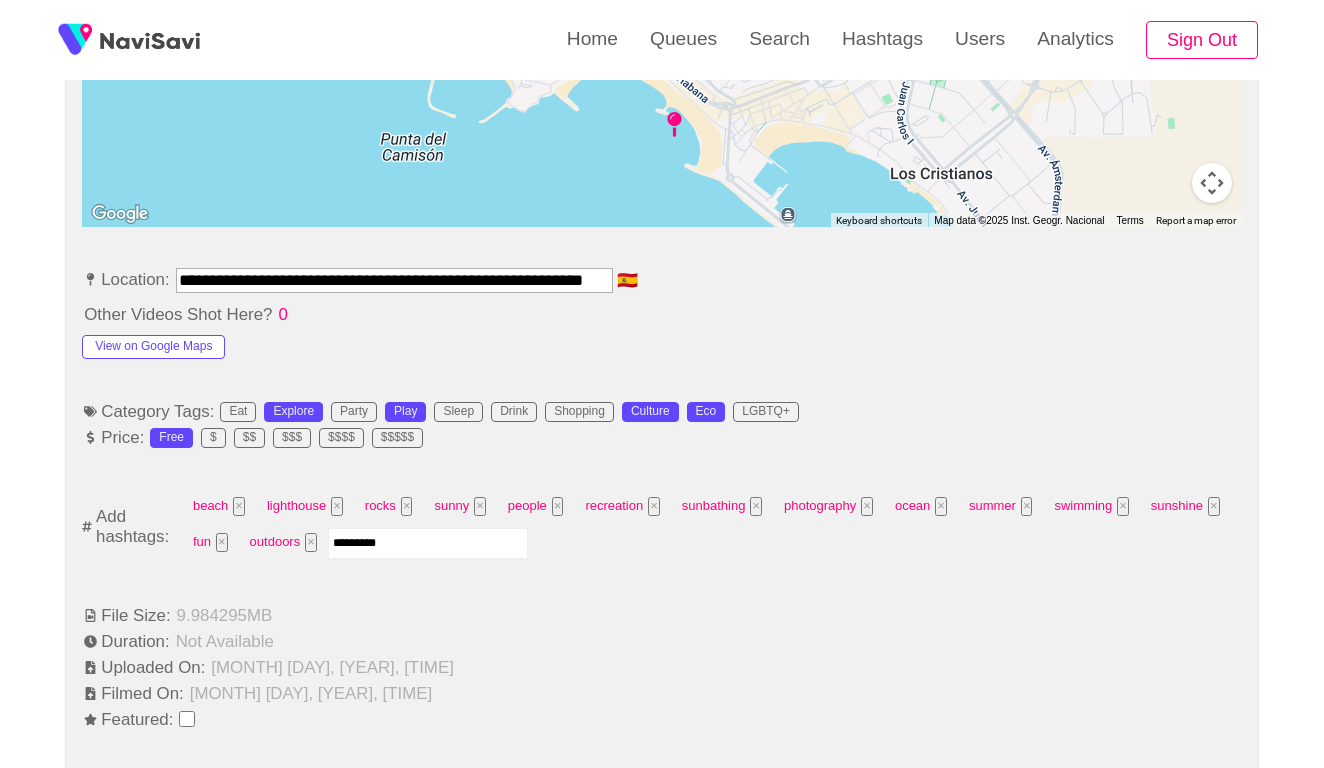 type 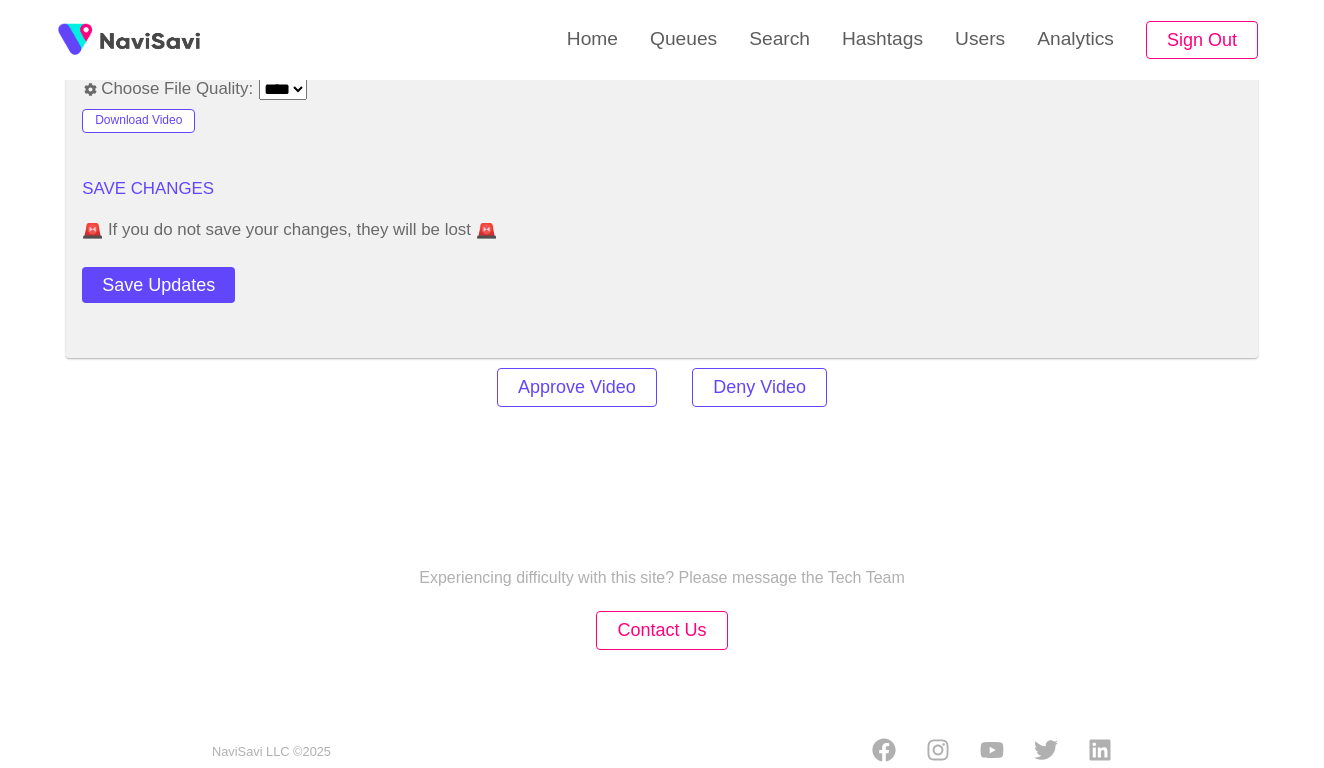 scroll, scrollTop: 2434, scrollLeft: 0, axis: vertical 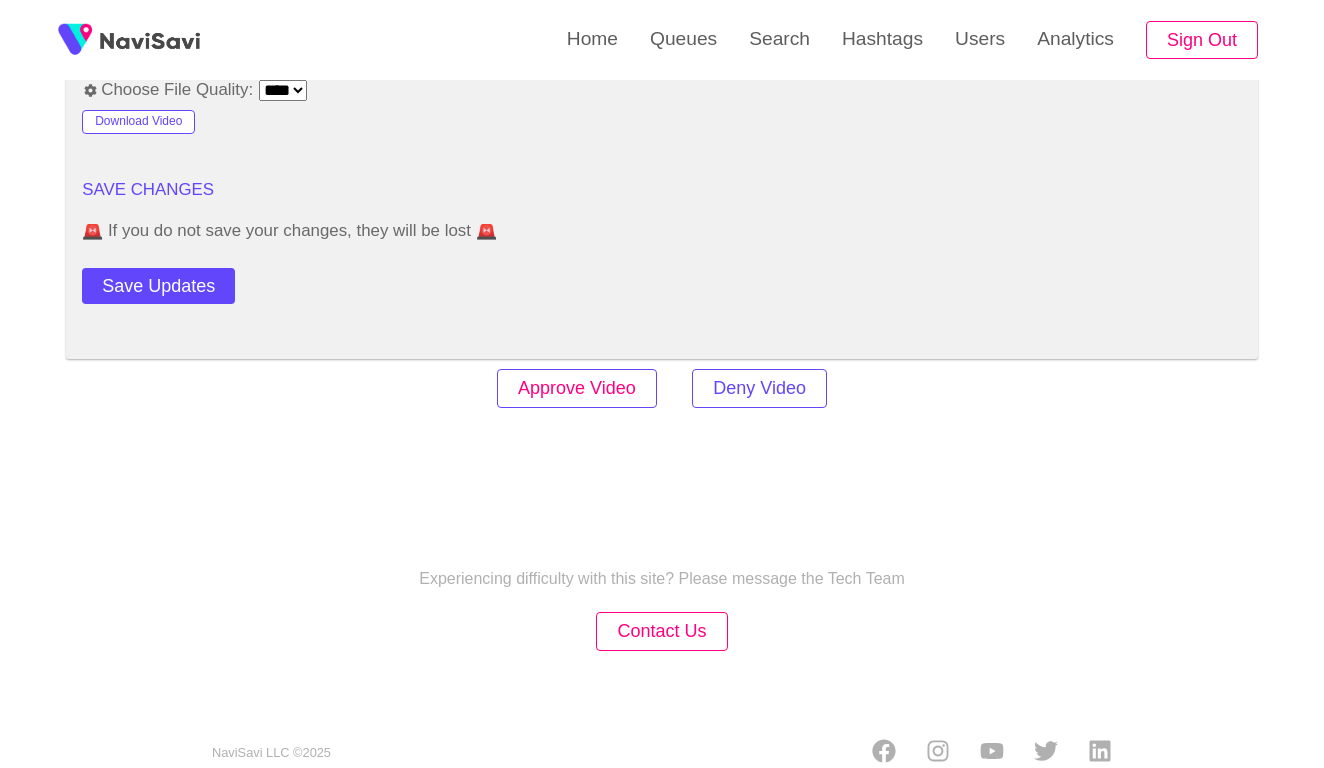 click on "Approve Video" at bounding box center (577, 388) 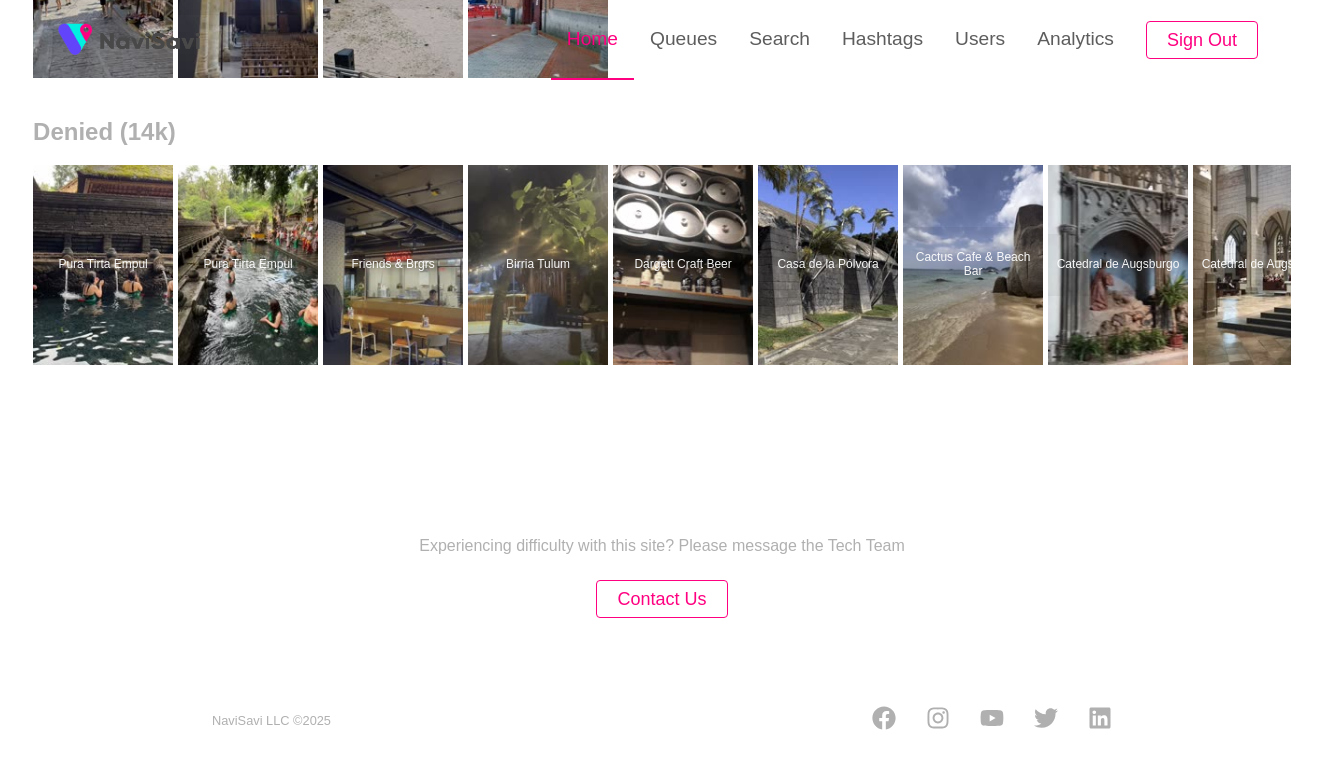 scroll, scrollTop: 0, scrollLeft: 0, axis: both 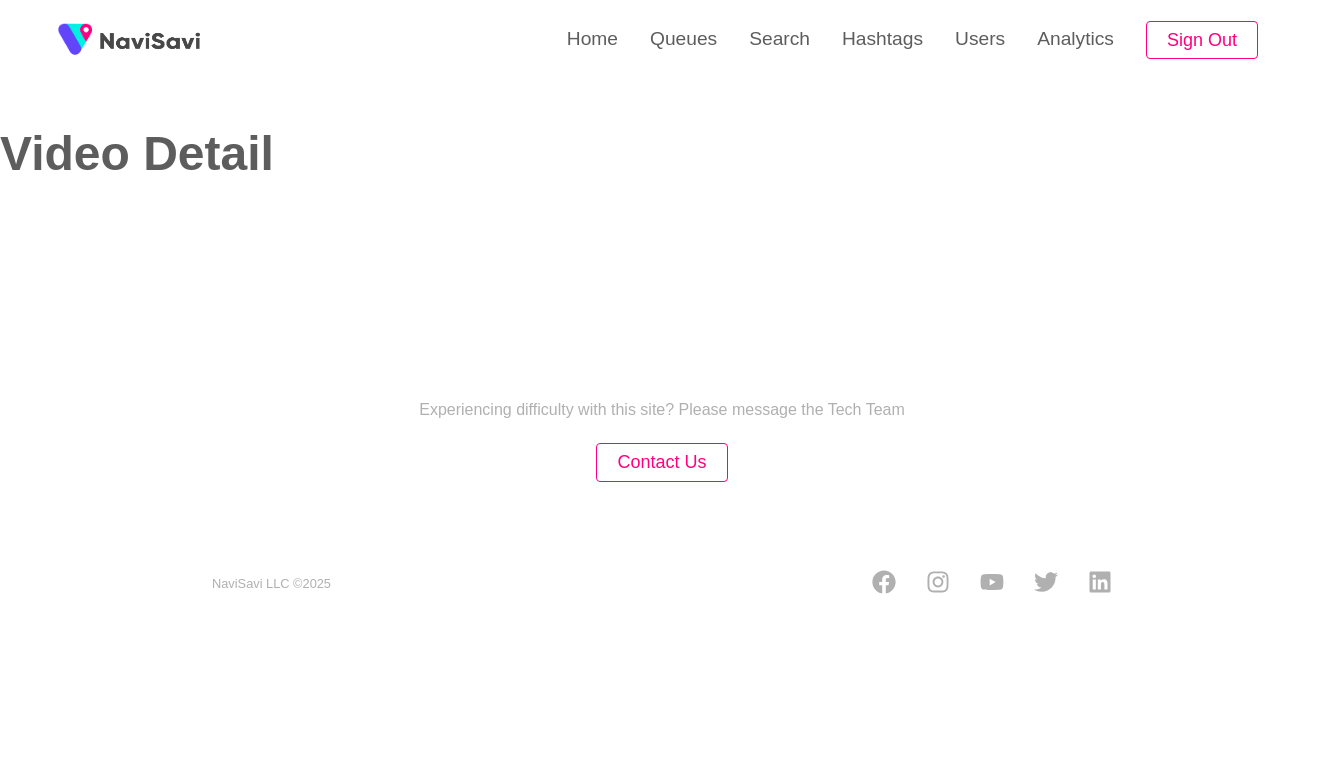 select on "**********" 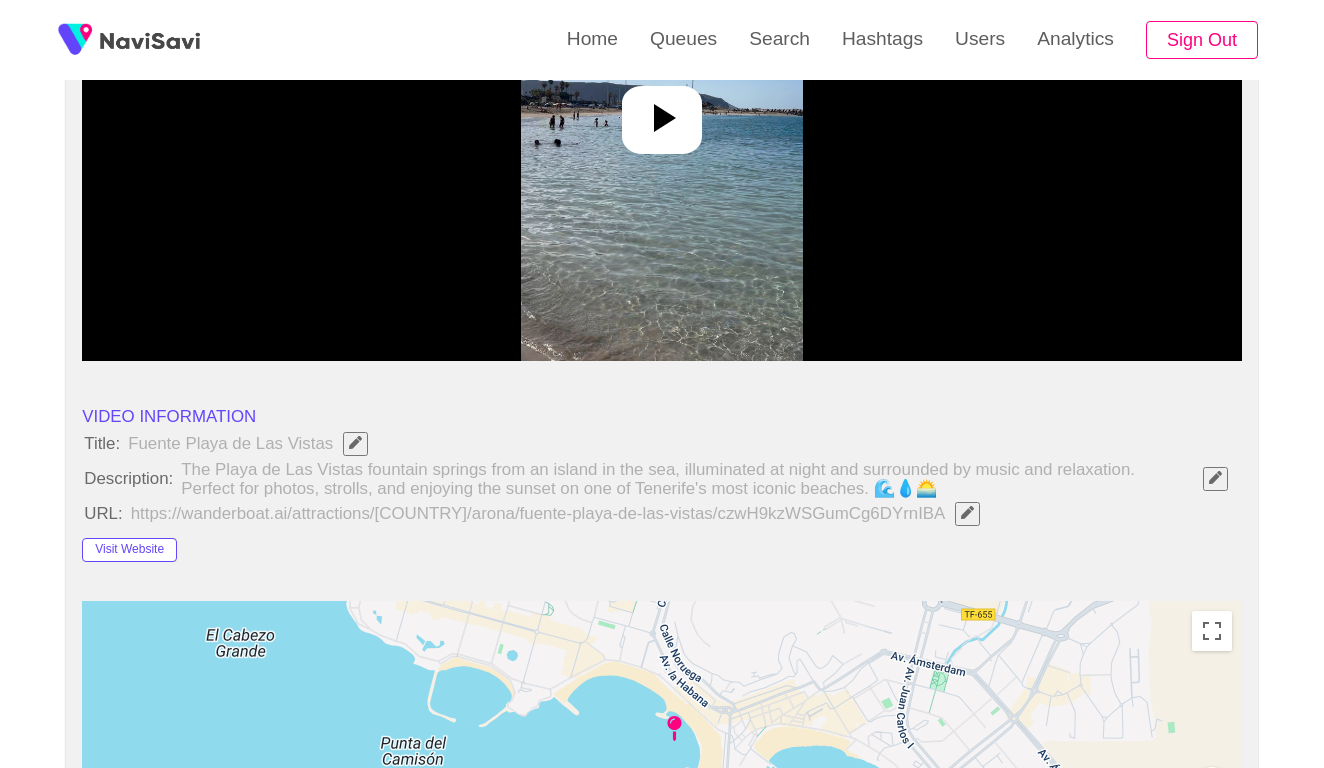 scroll, scrollTop: 408, scrollLeft: 0, axis: vertical 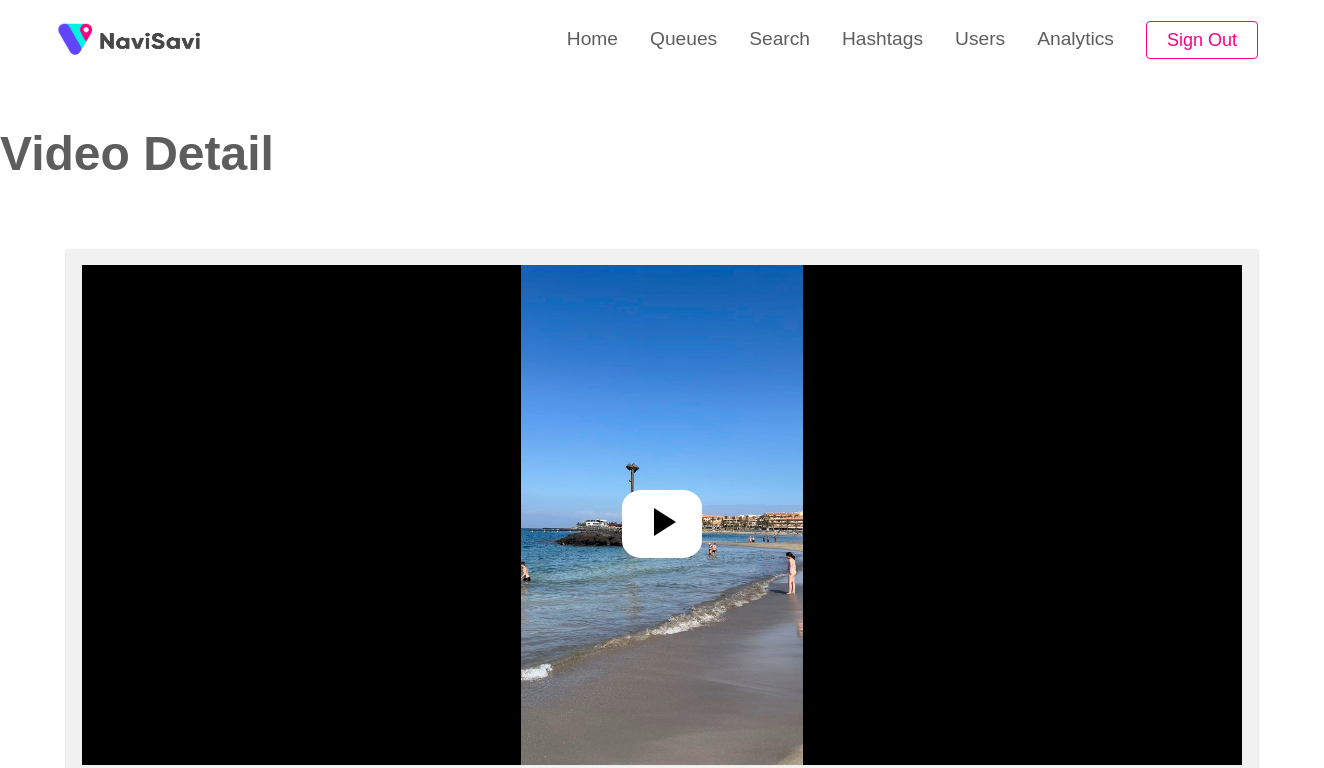 select on "**********" 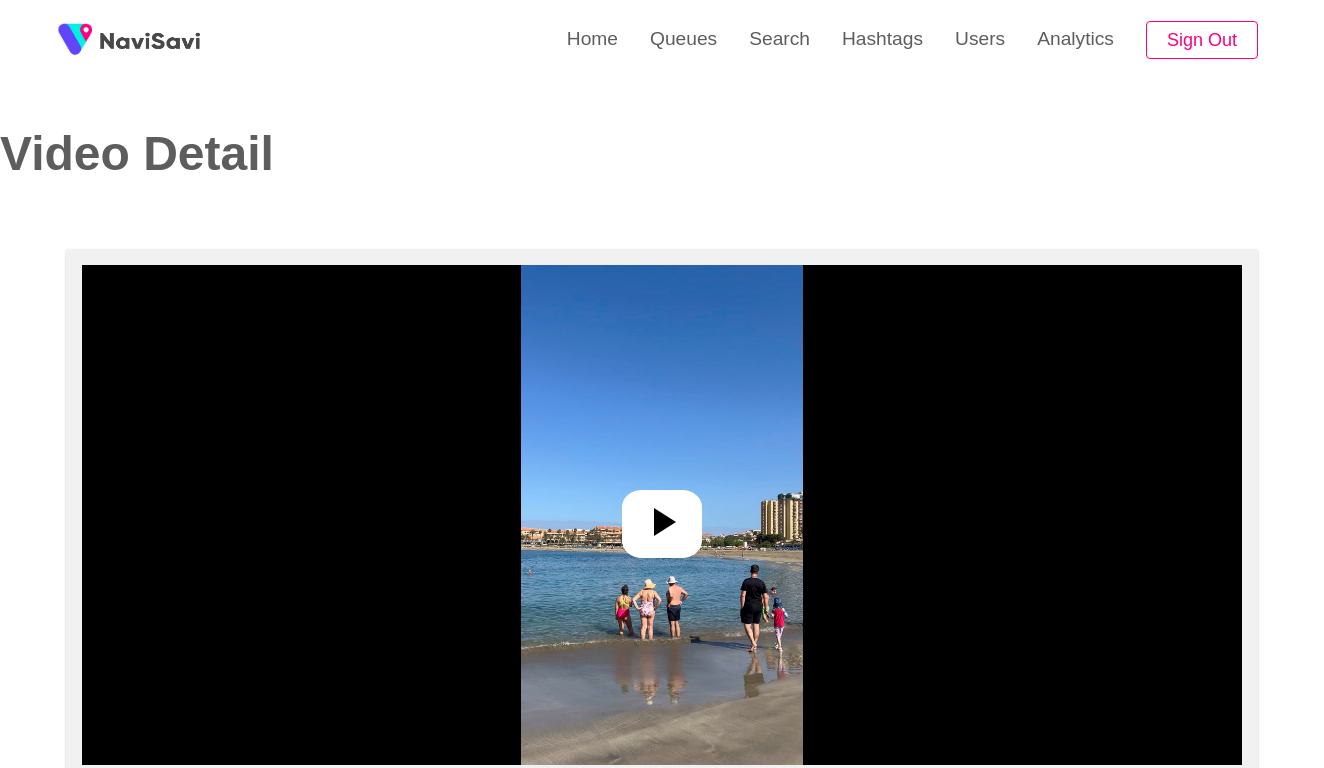 select on "**********" 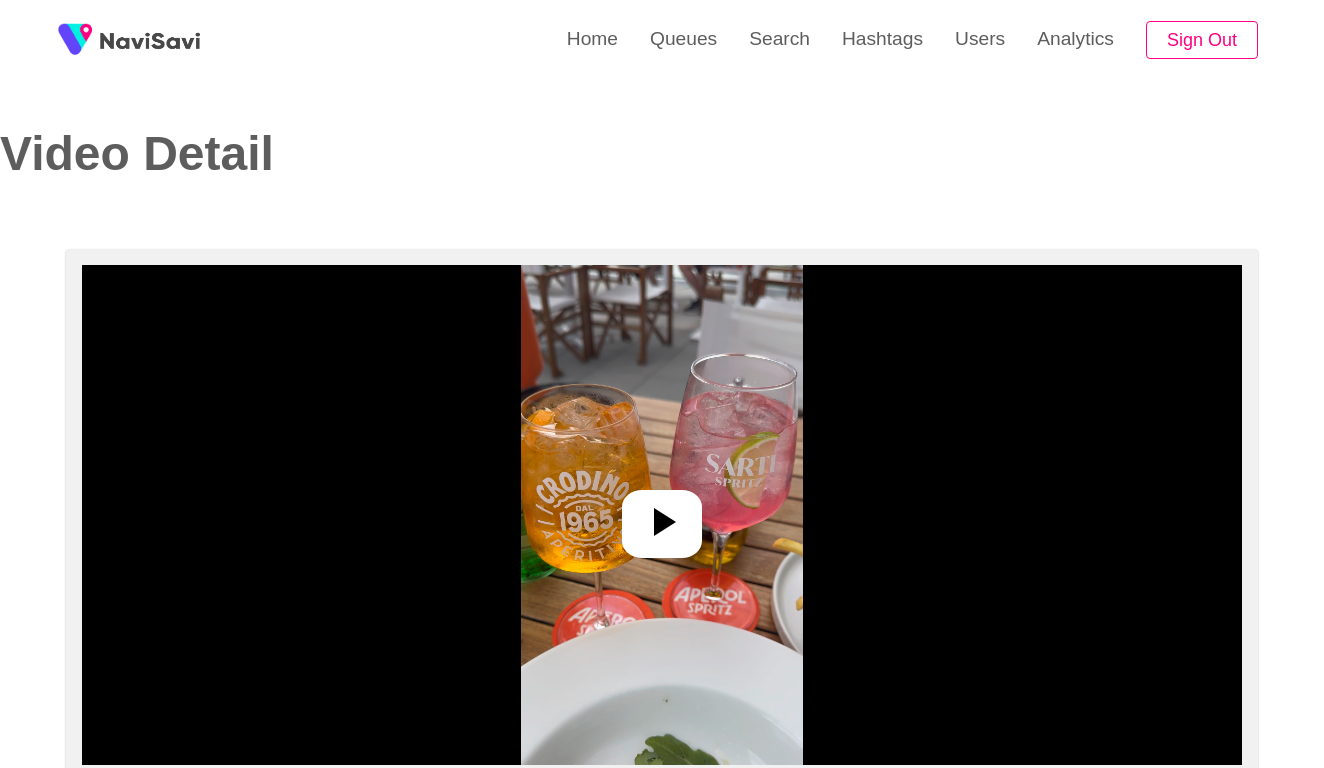 select on "**********" 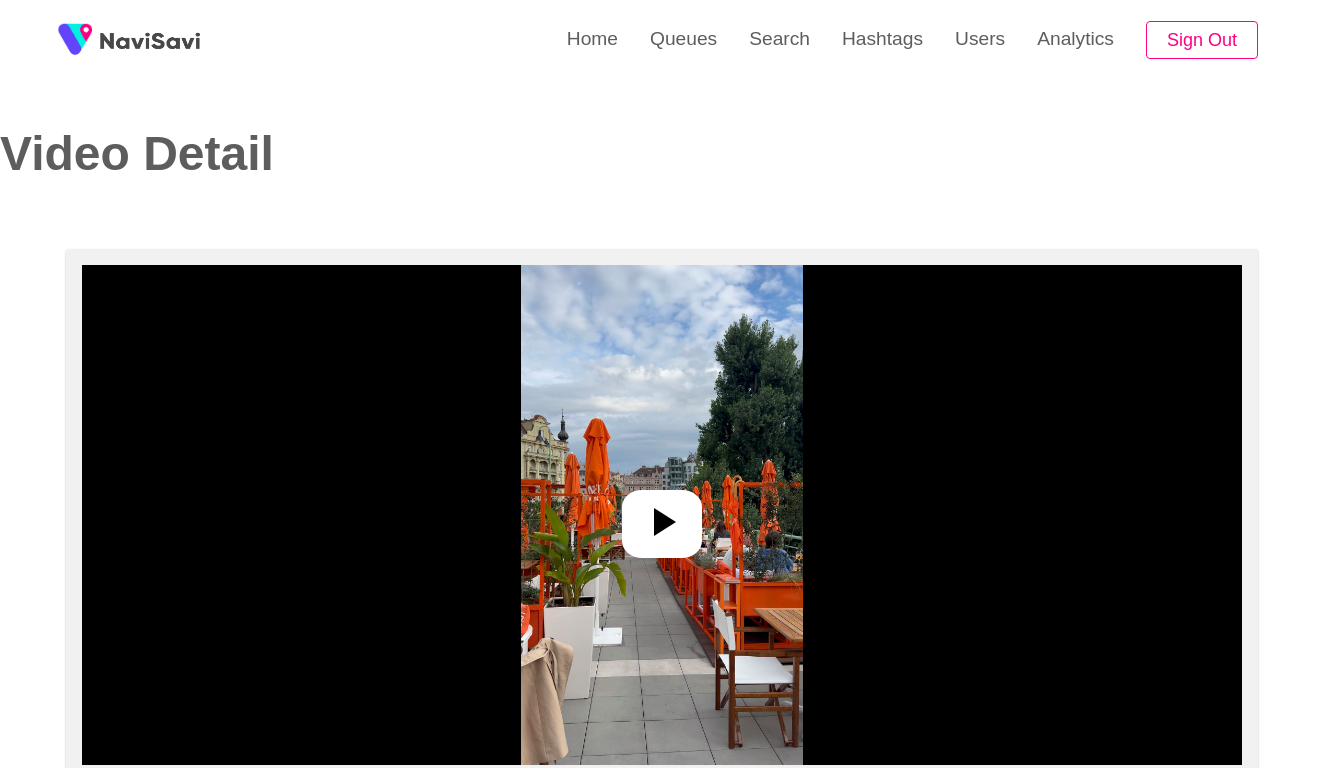 select on "**********" 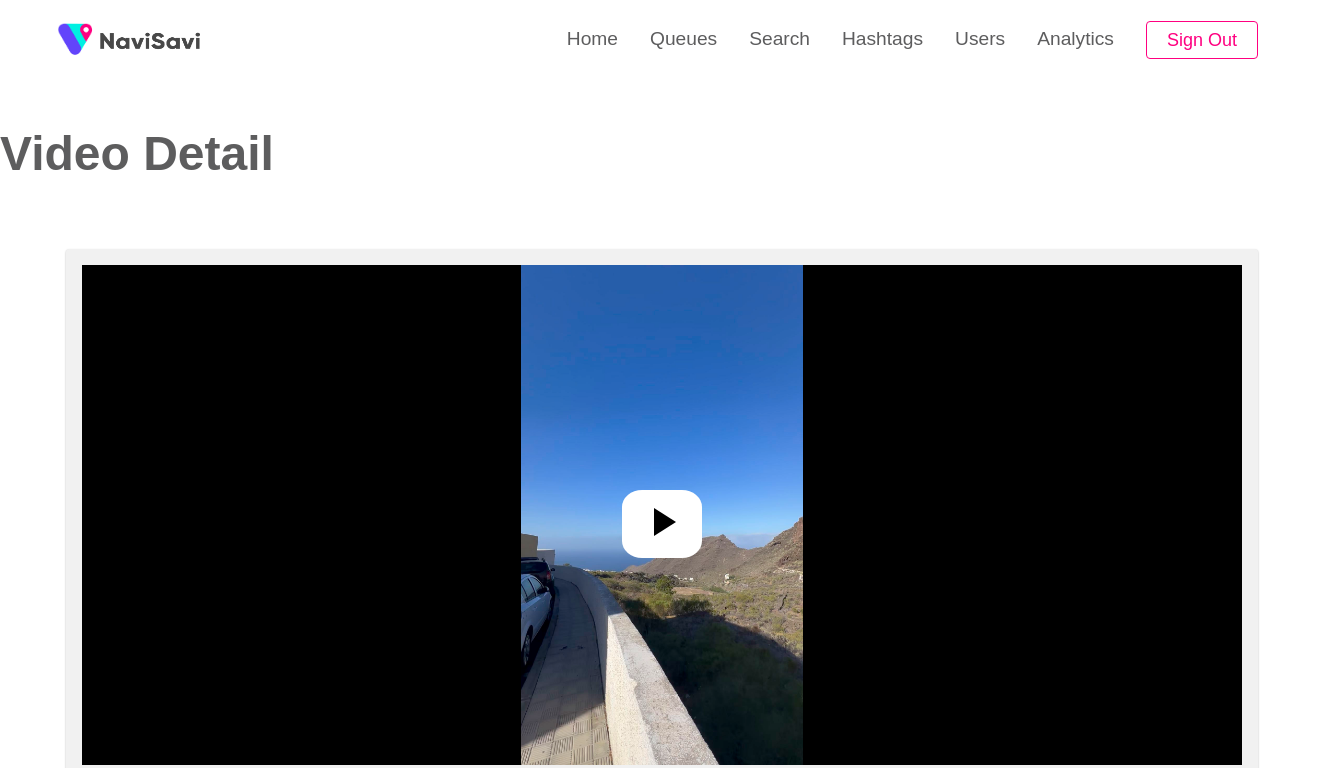 select on "**********" 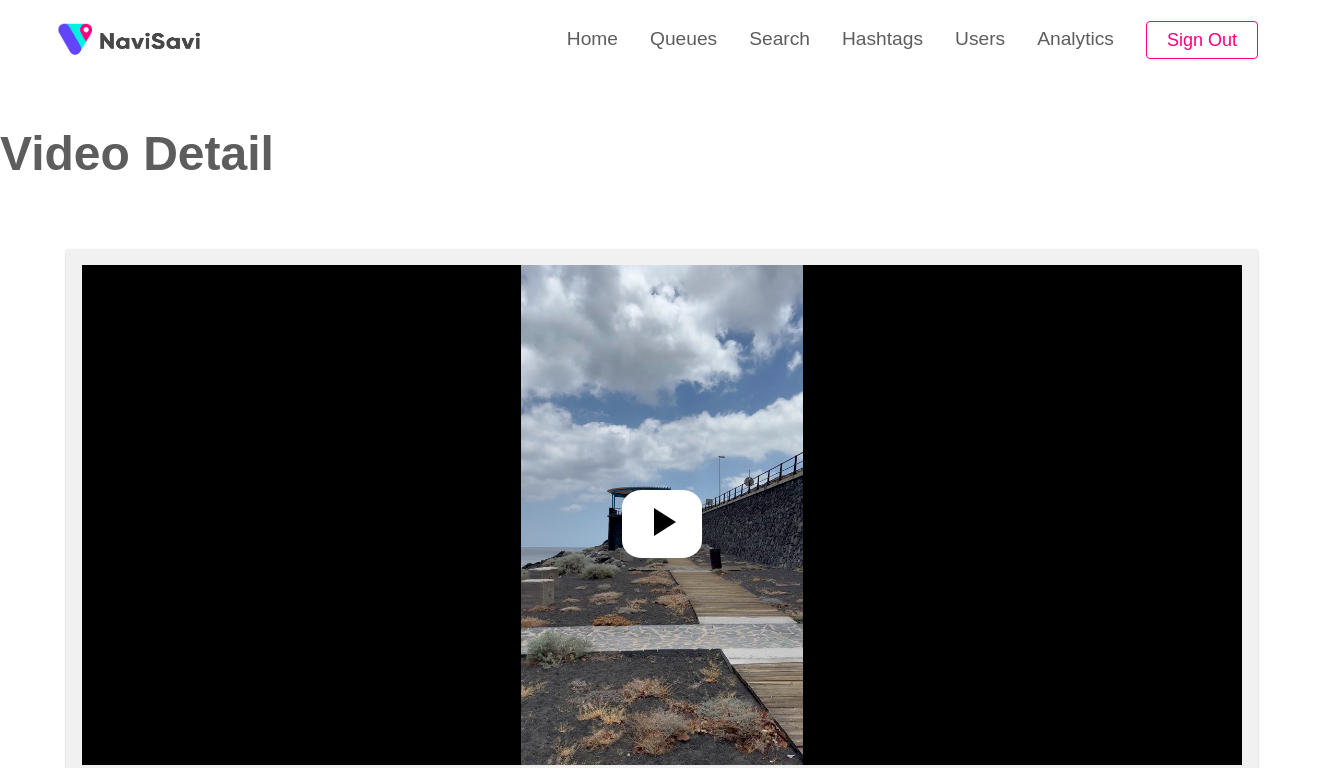 select on "**********" 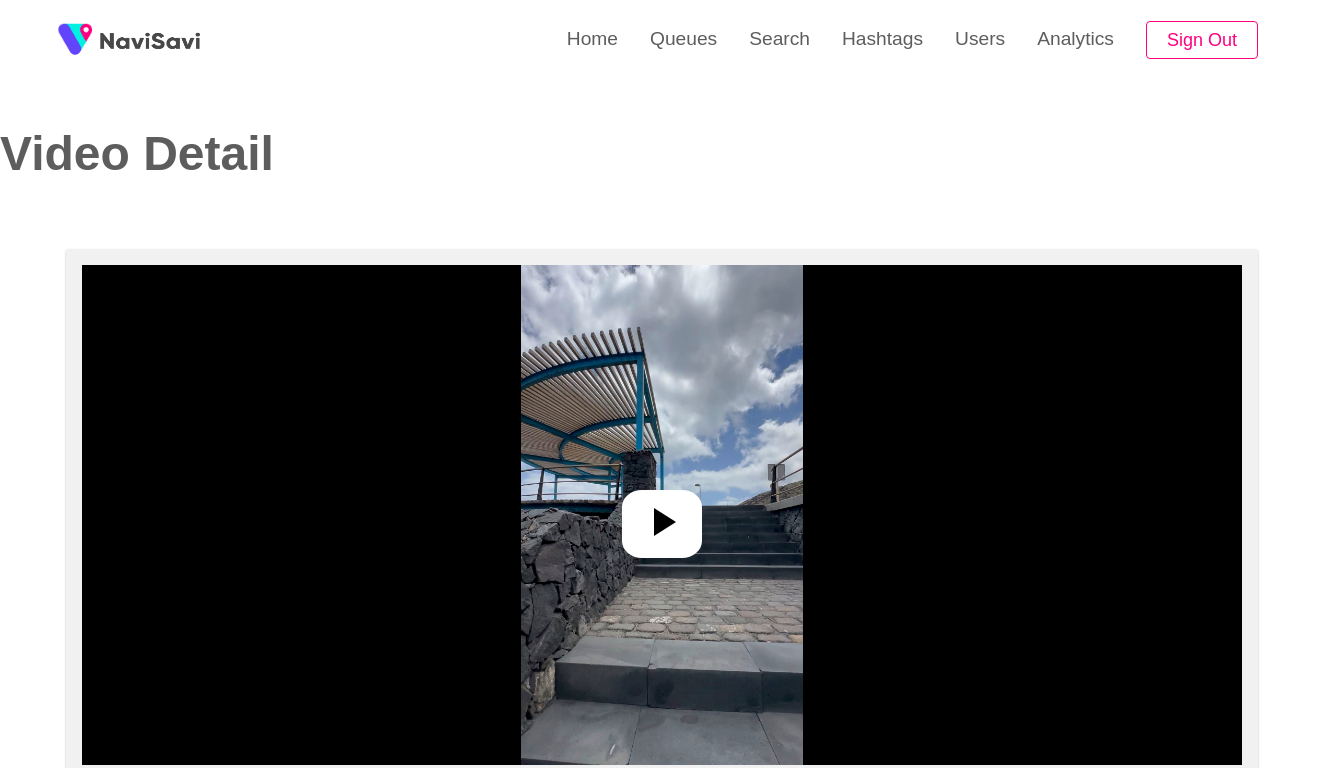 select on "**********" 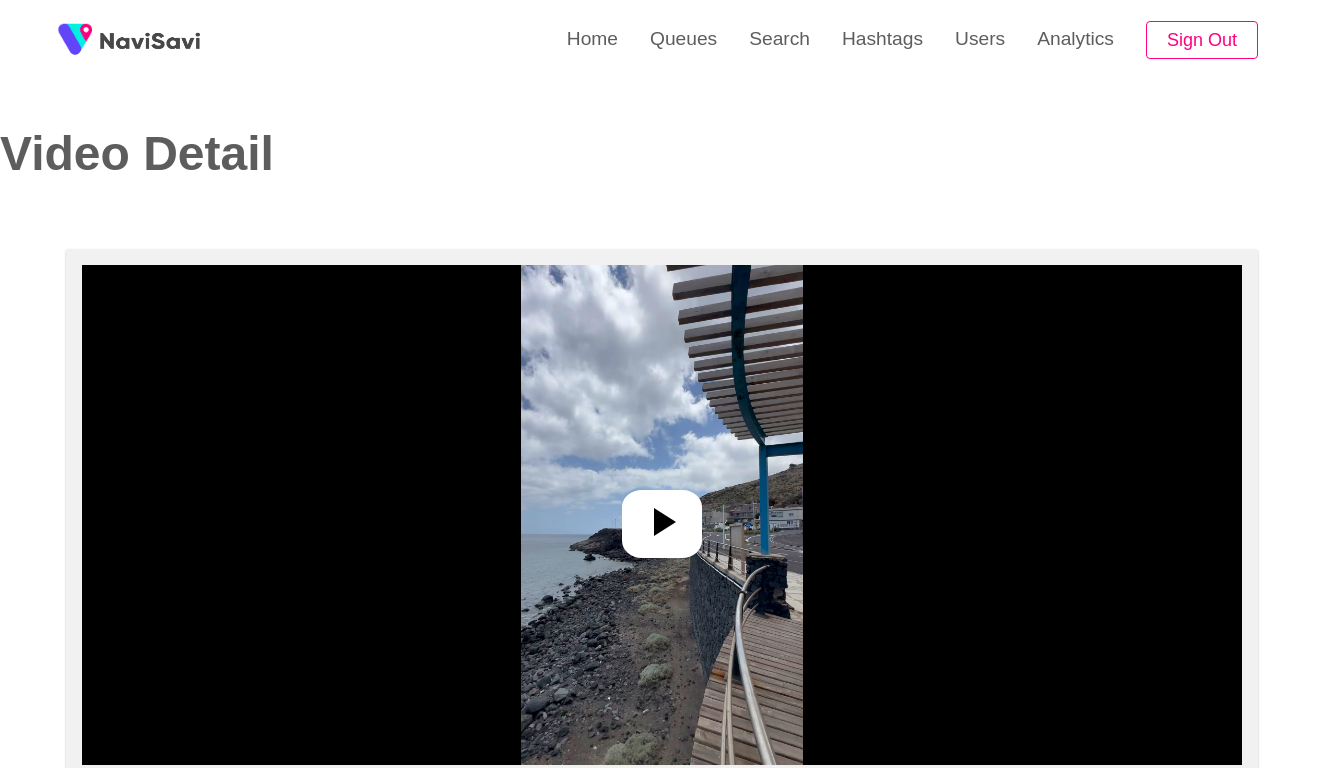 select on "**********" 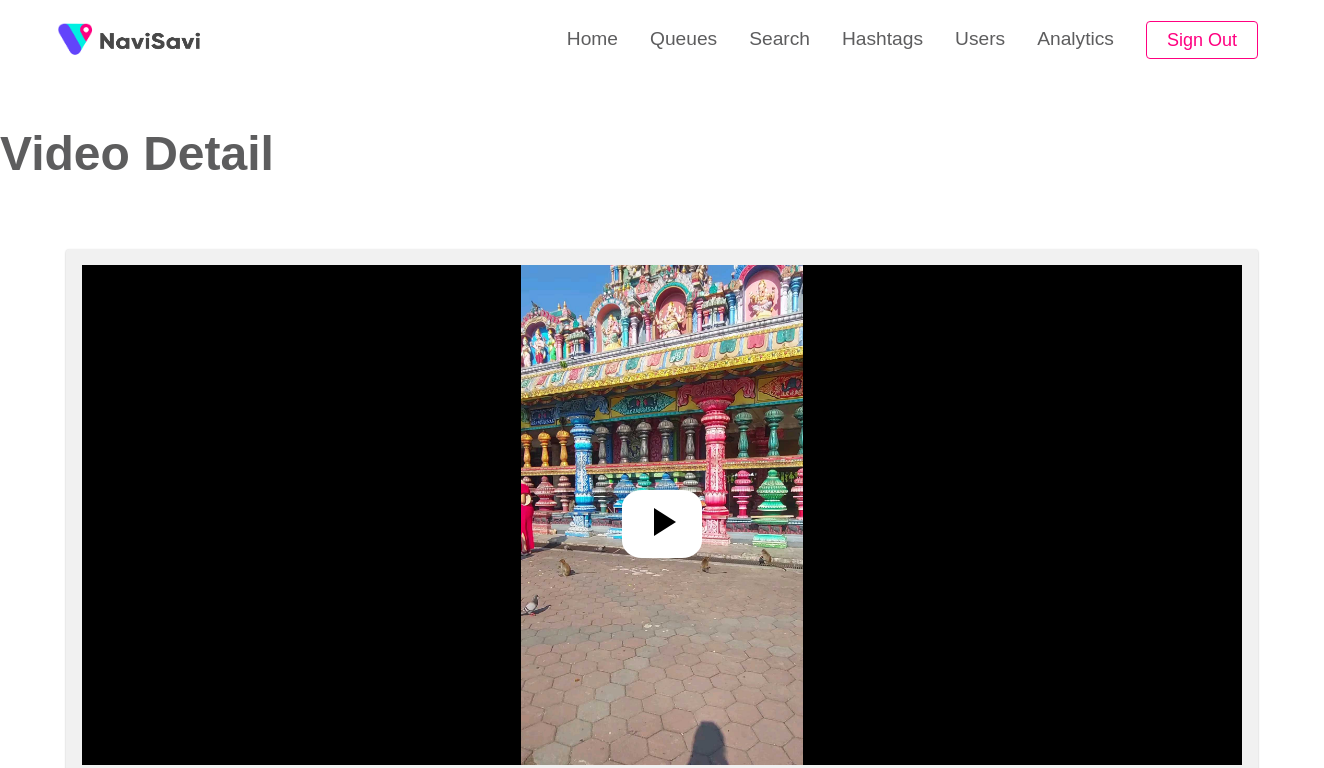 select on "**********" 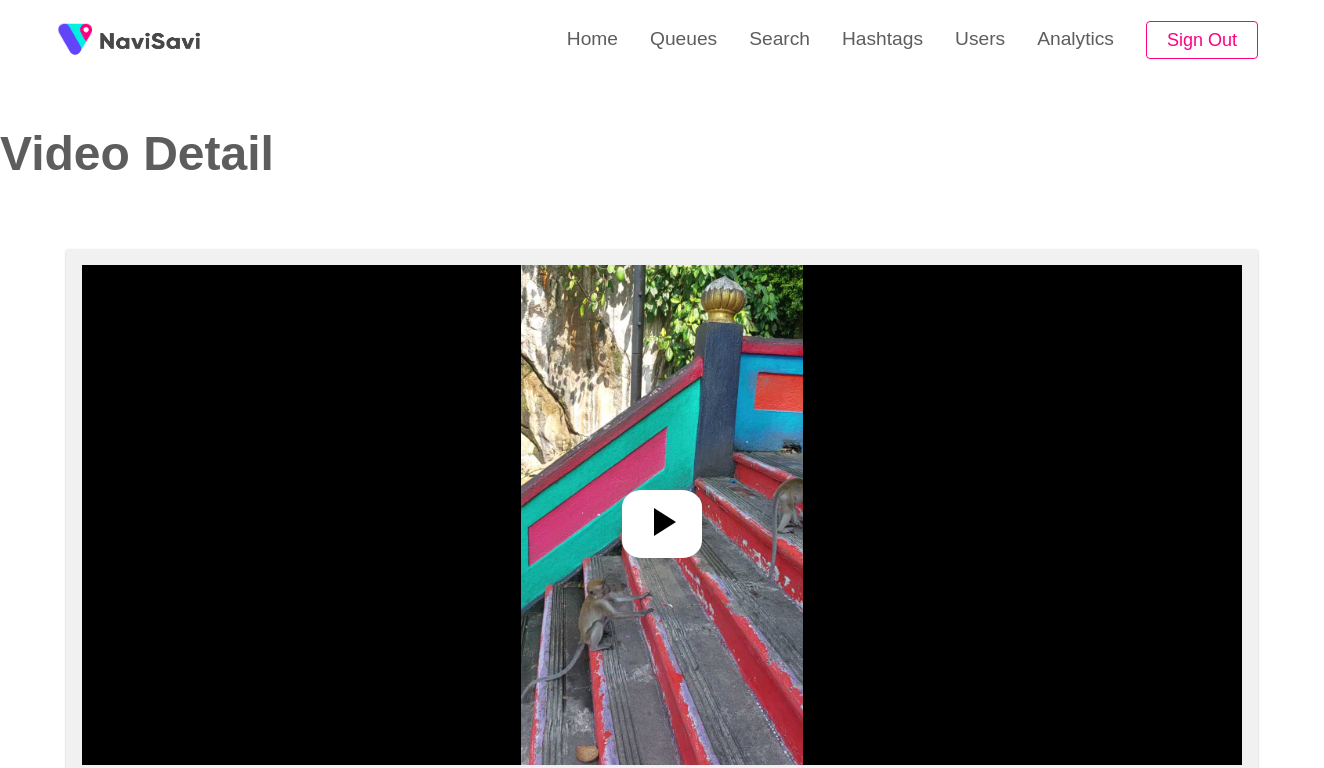 select on "**********" 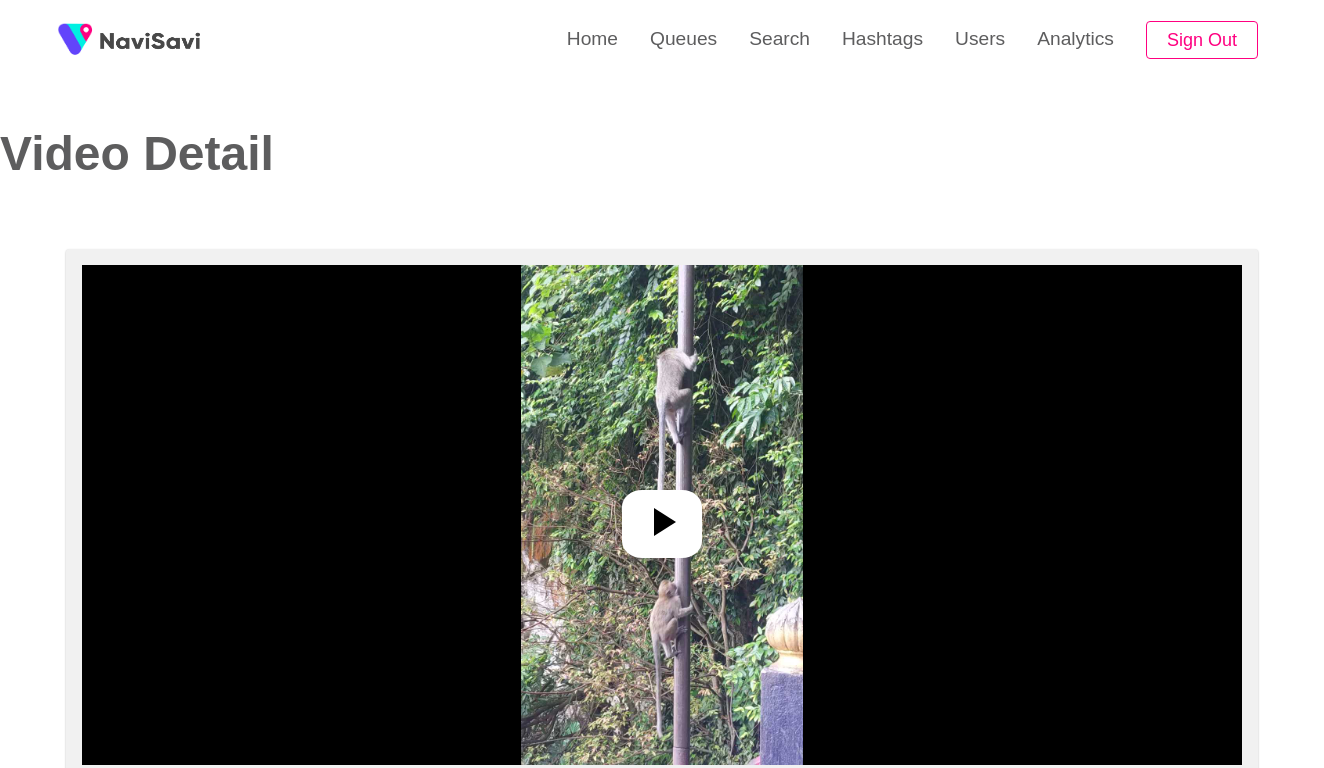 select on "**********" 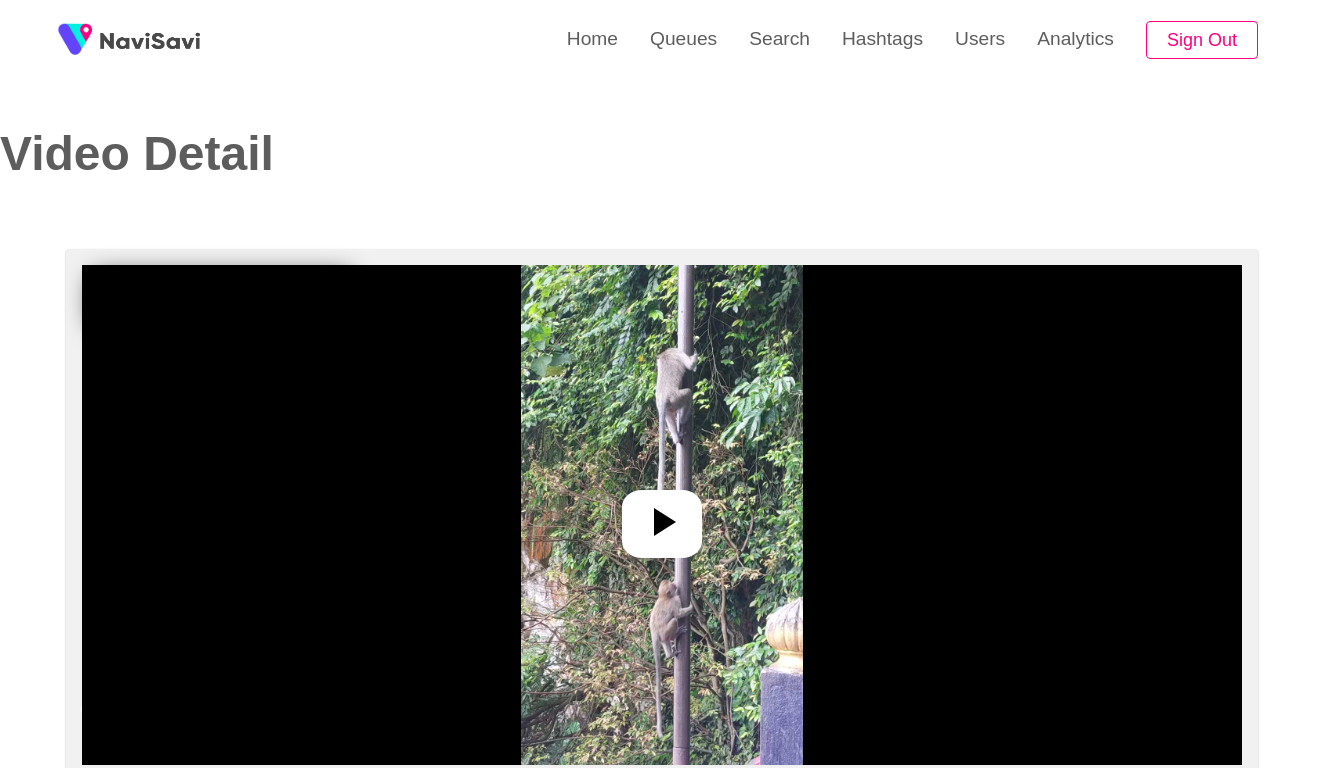 click at bounding box center (661, 515) 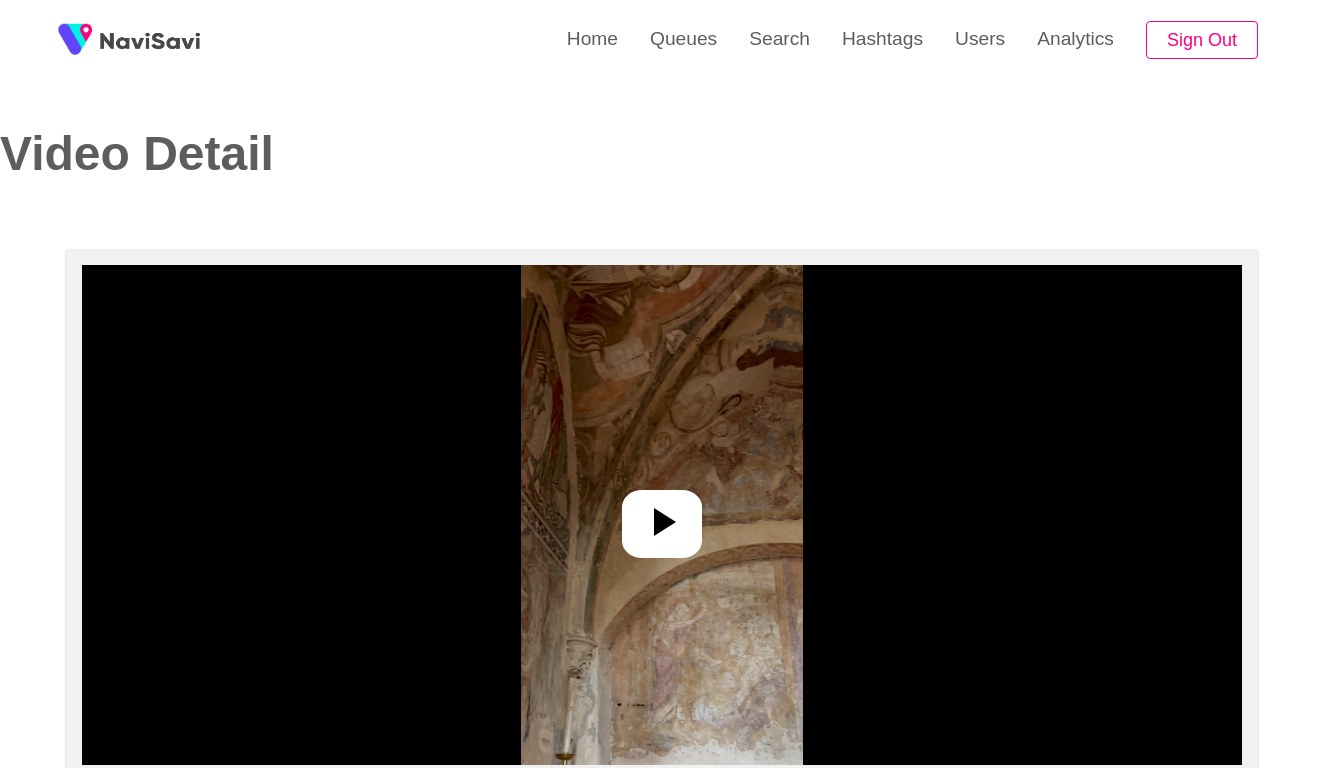 select on "**********" 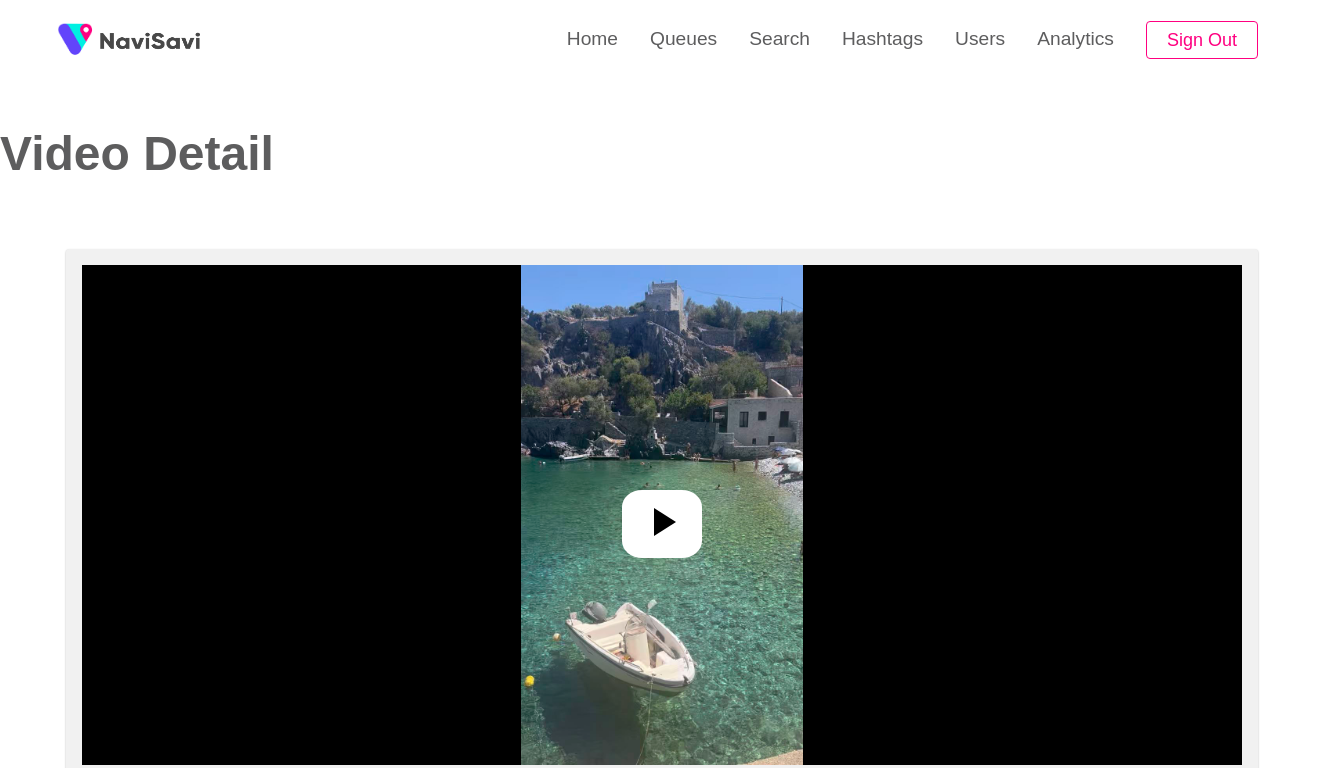 select on "**" 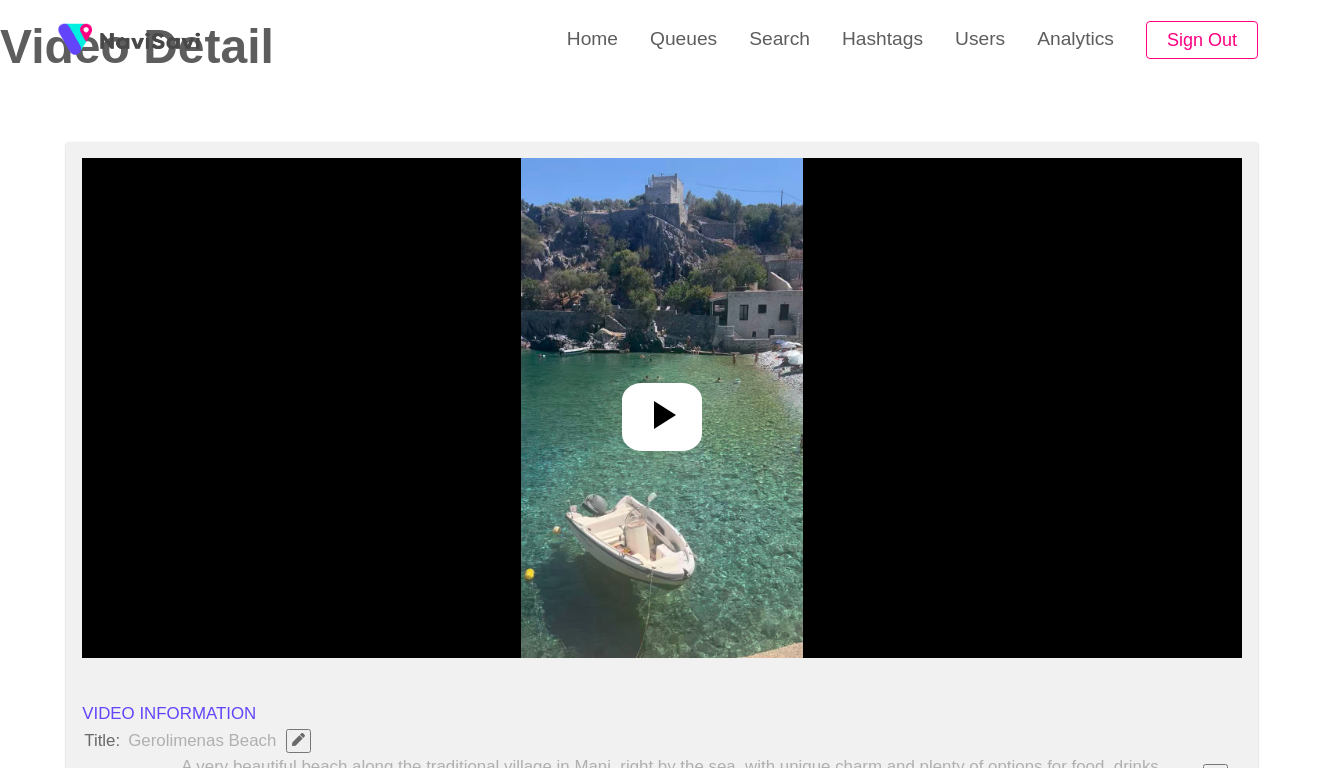 select on "**********" 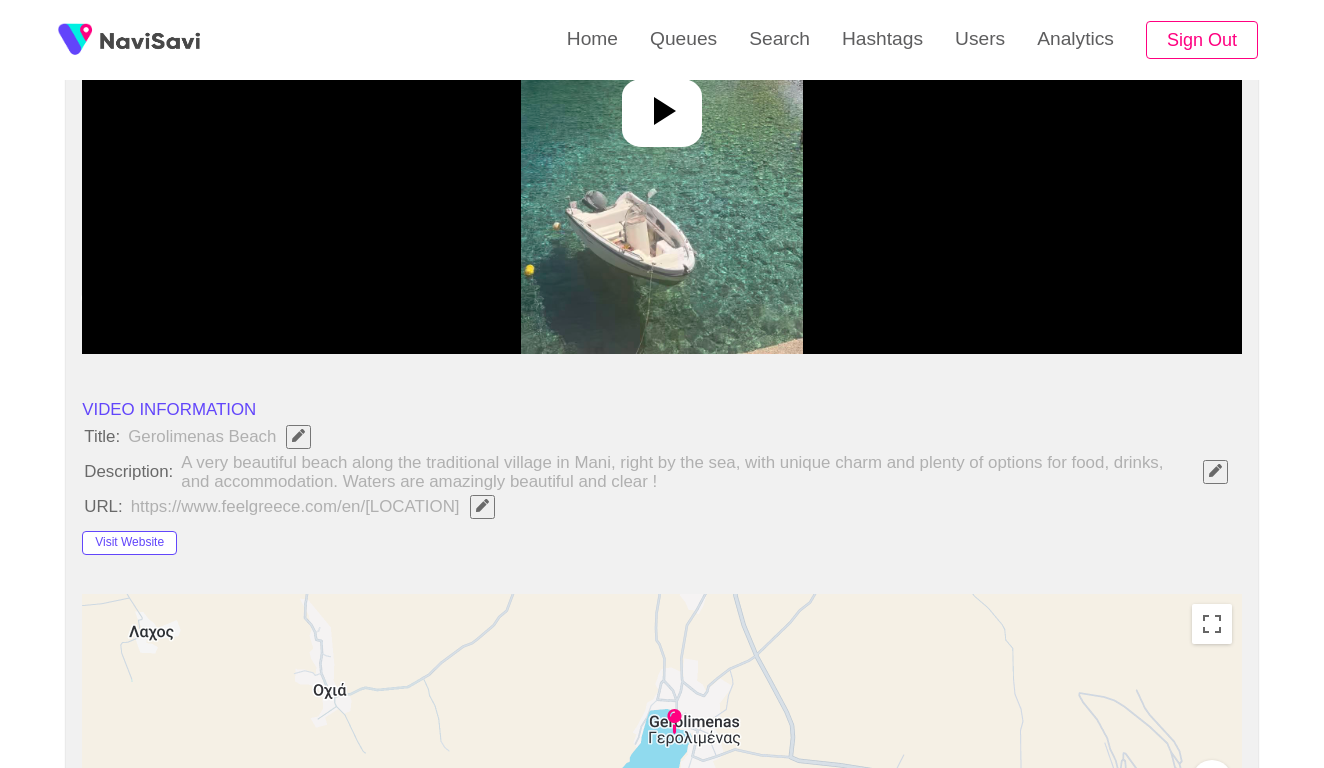 scroll, scrollTop: 241, scrollLeft: 0, axis: vertical 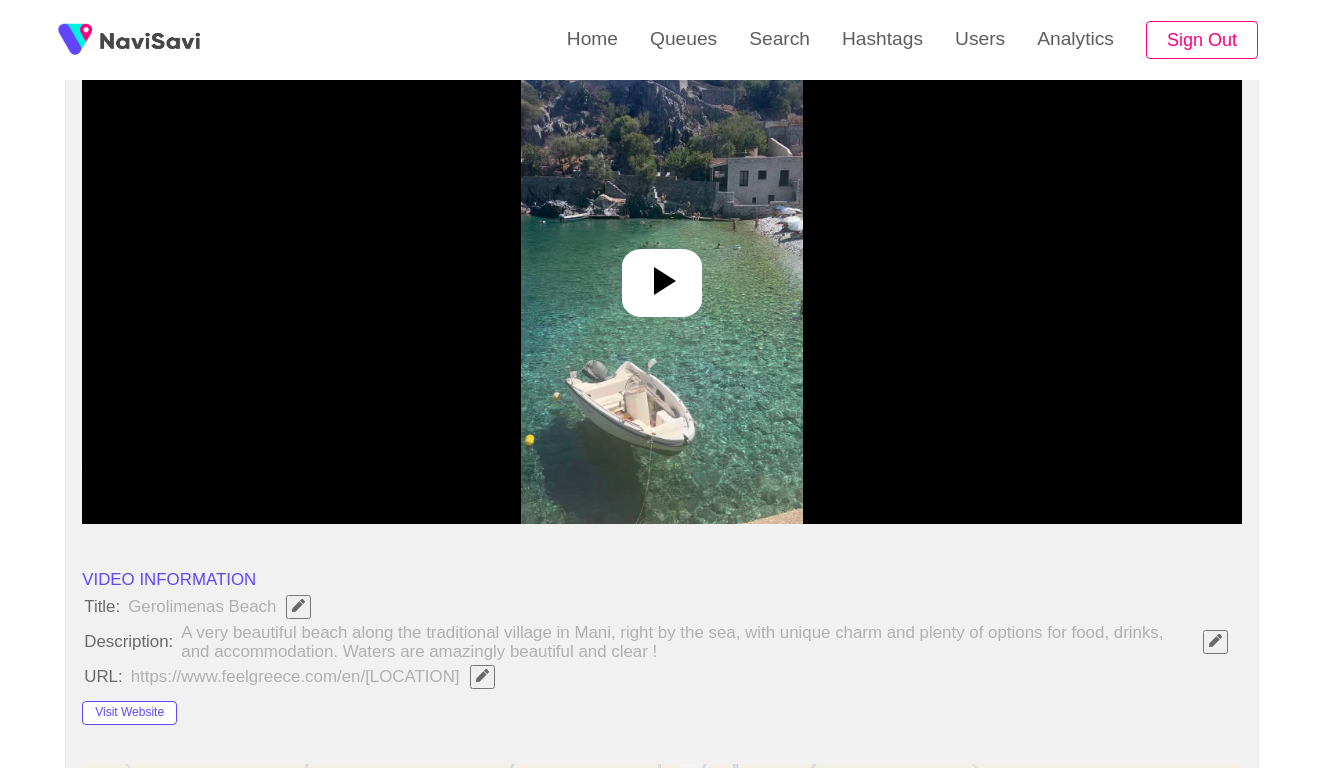 click at bounding box center [662, 274] 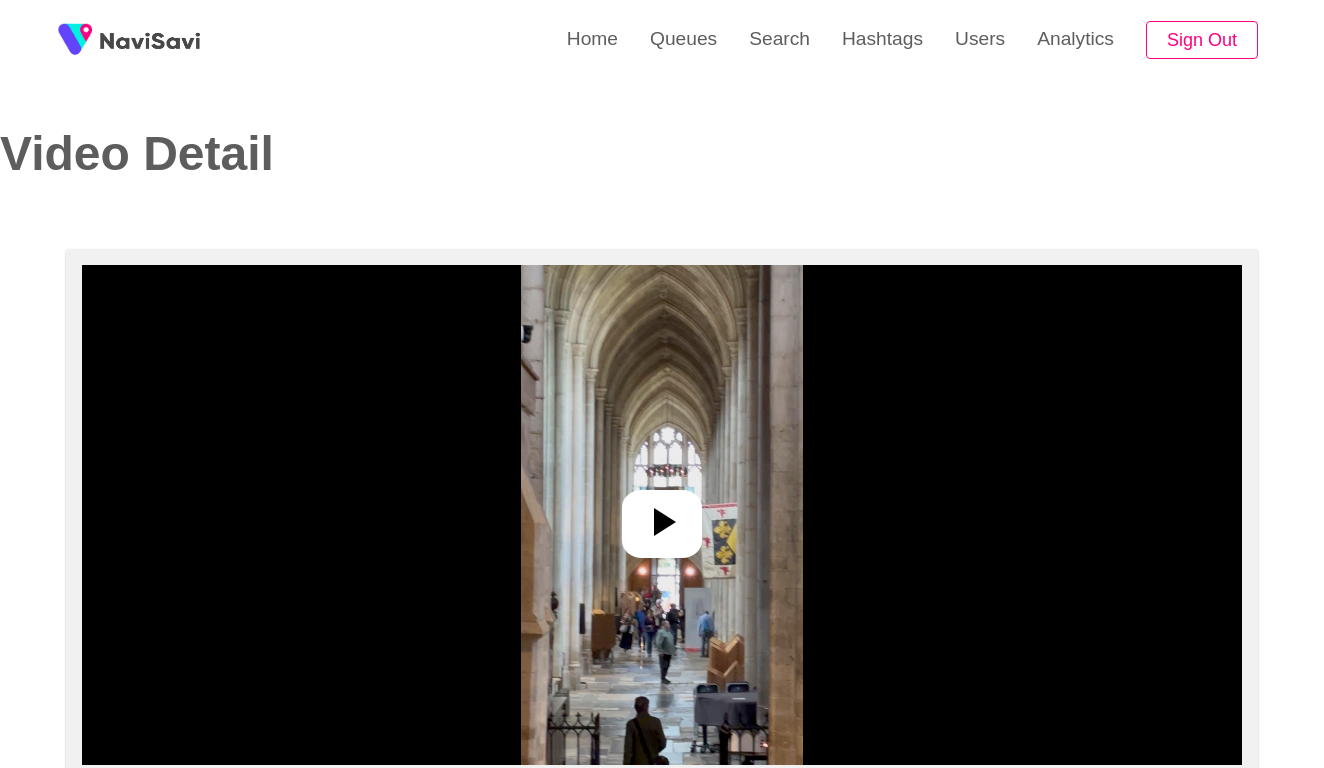 select on "****" 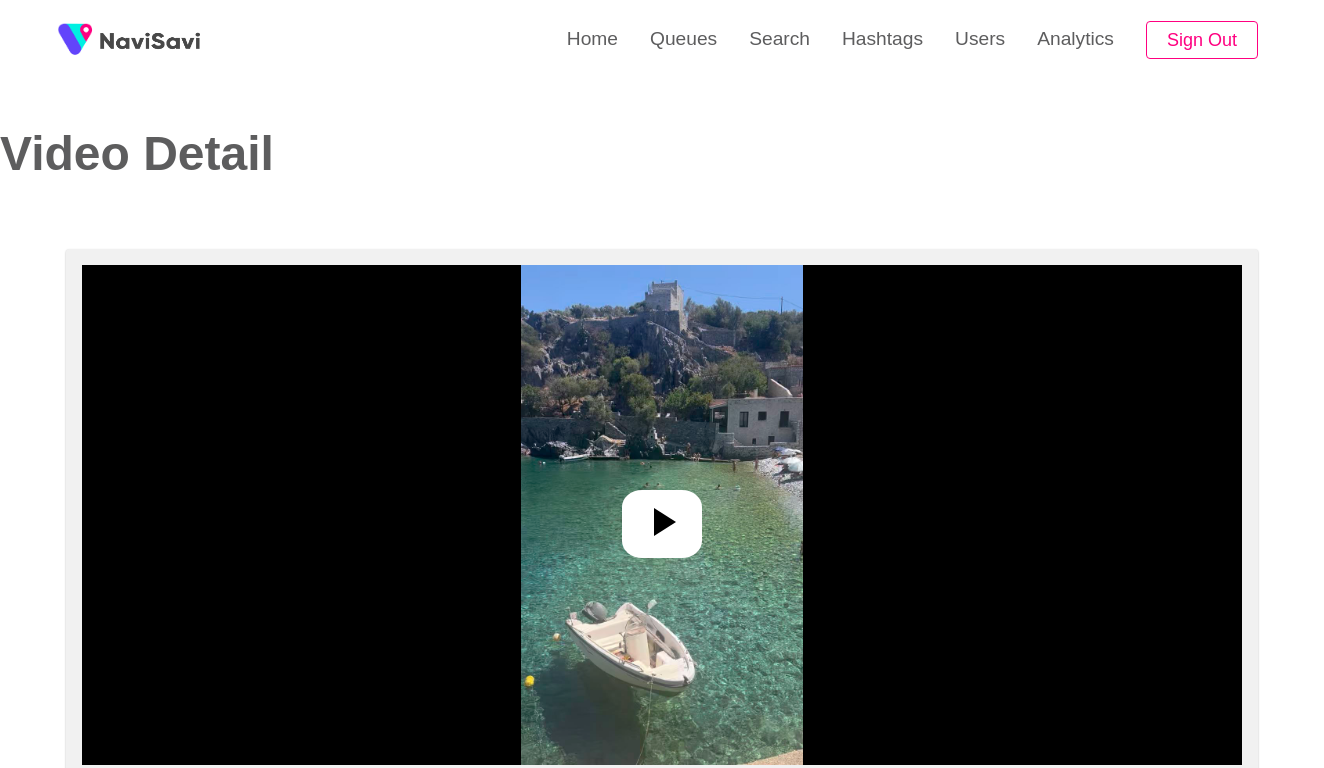 select on "**********" 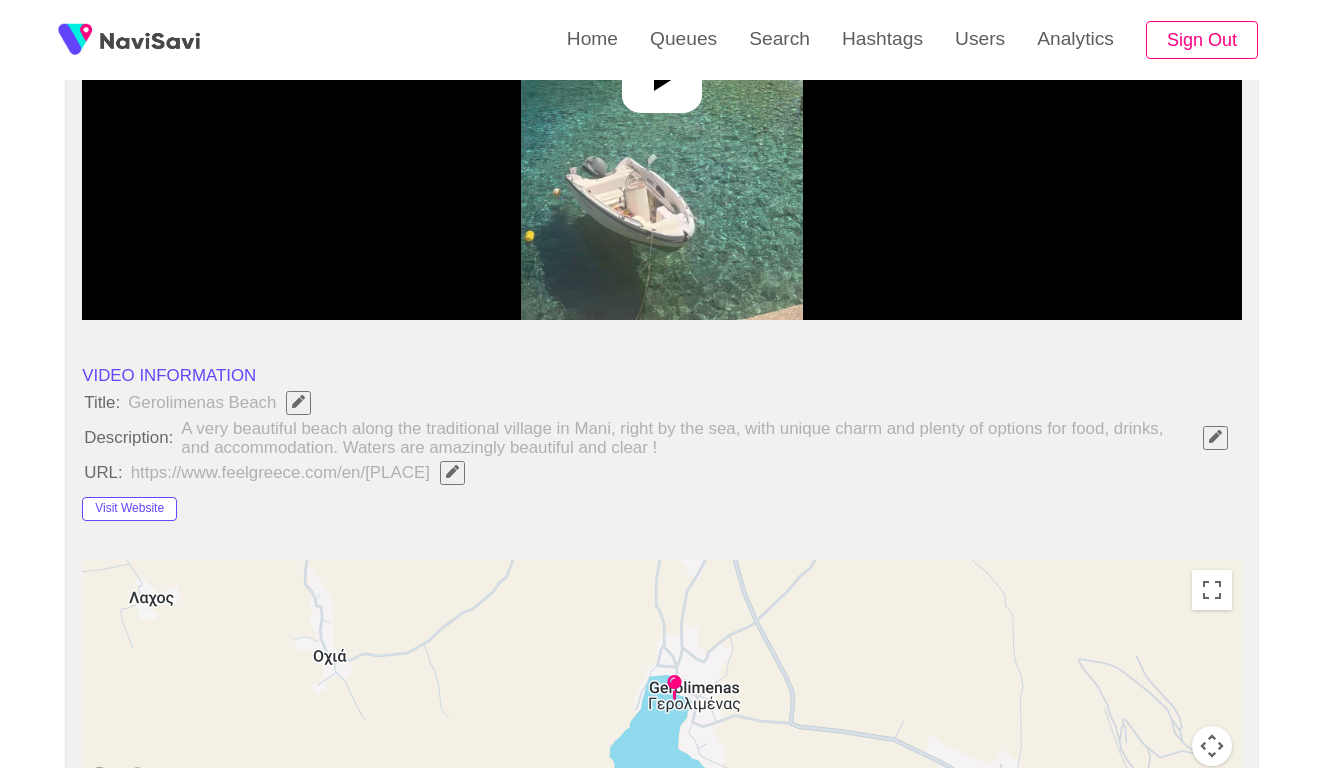 scroll, scrollTop: 479, scrollLeft: 0, axis: vertical 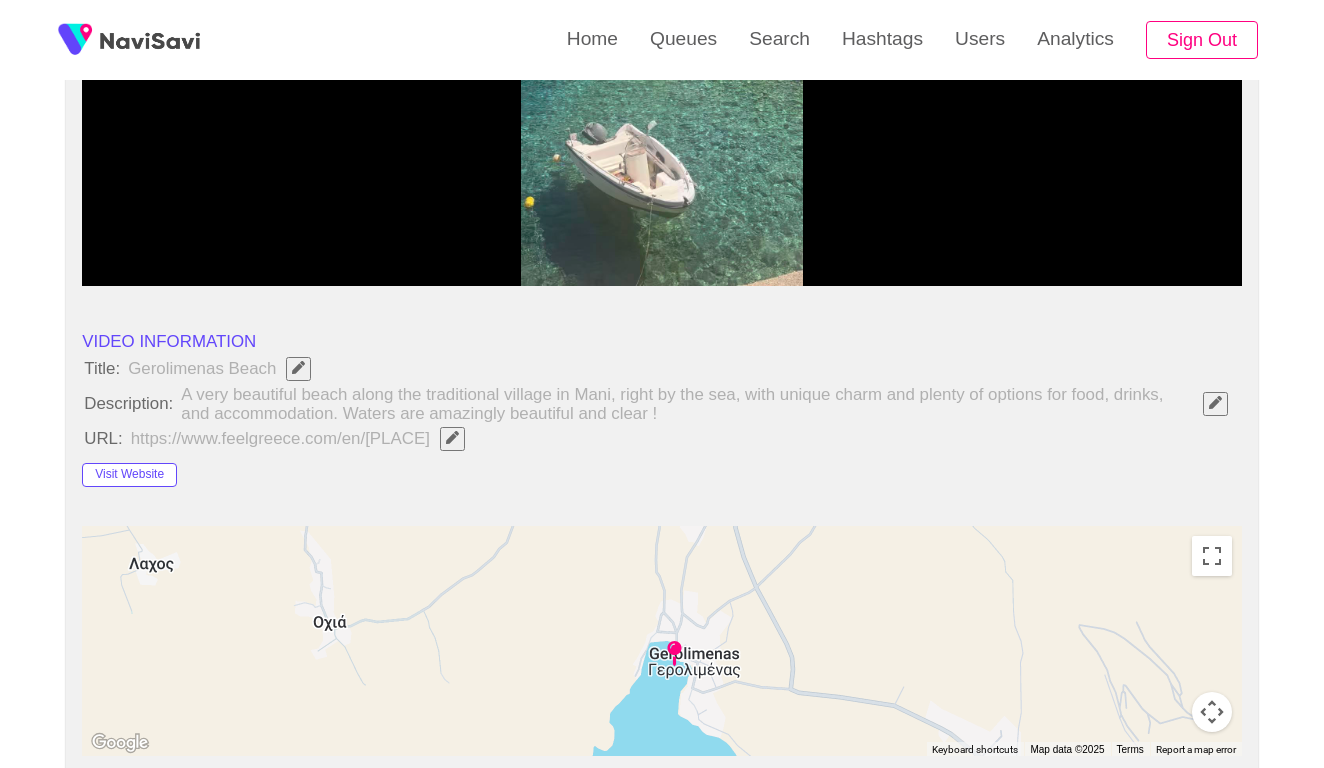 click 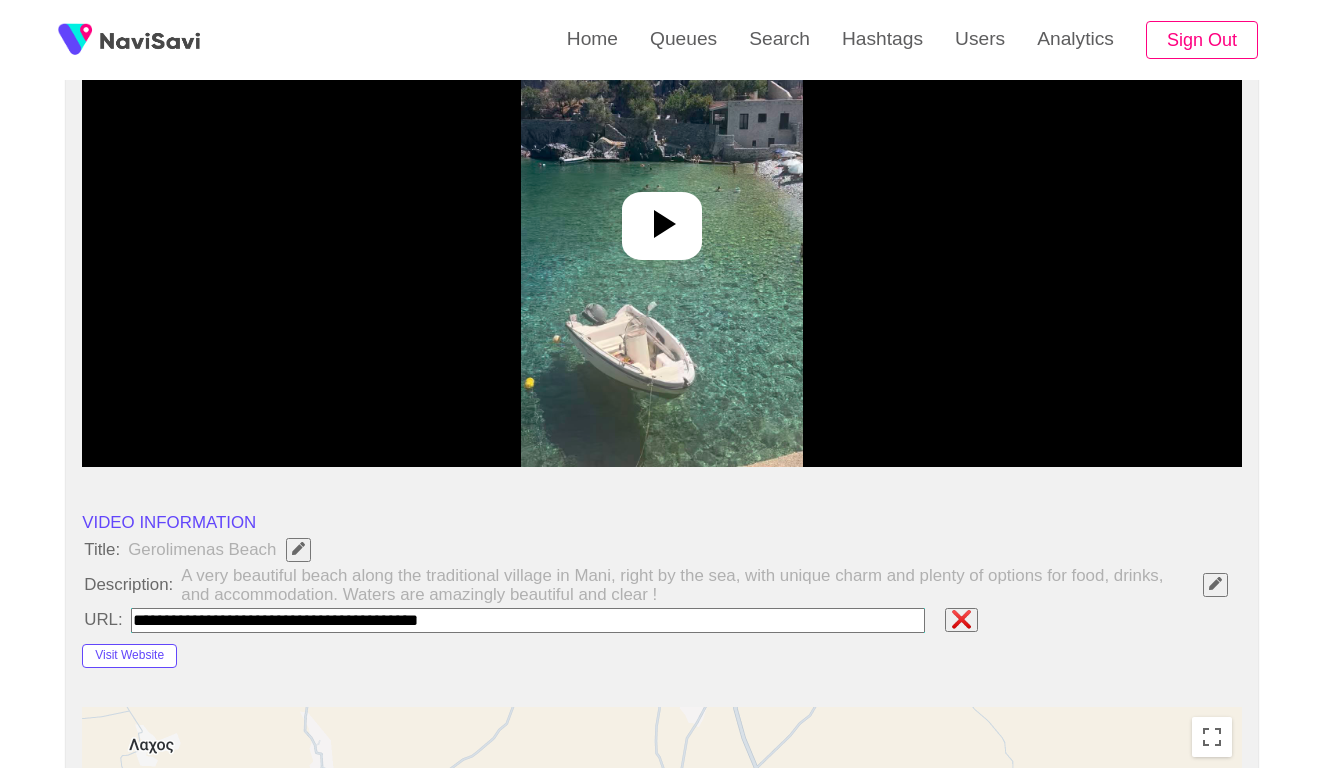 scroll, scrollTop: 41, scrollLeft: 0, axis: vertical 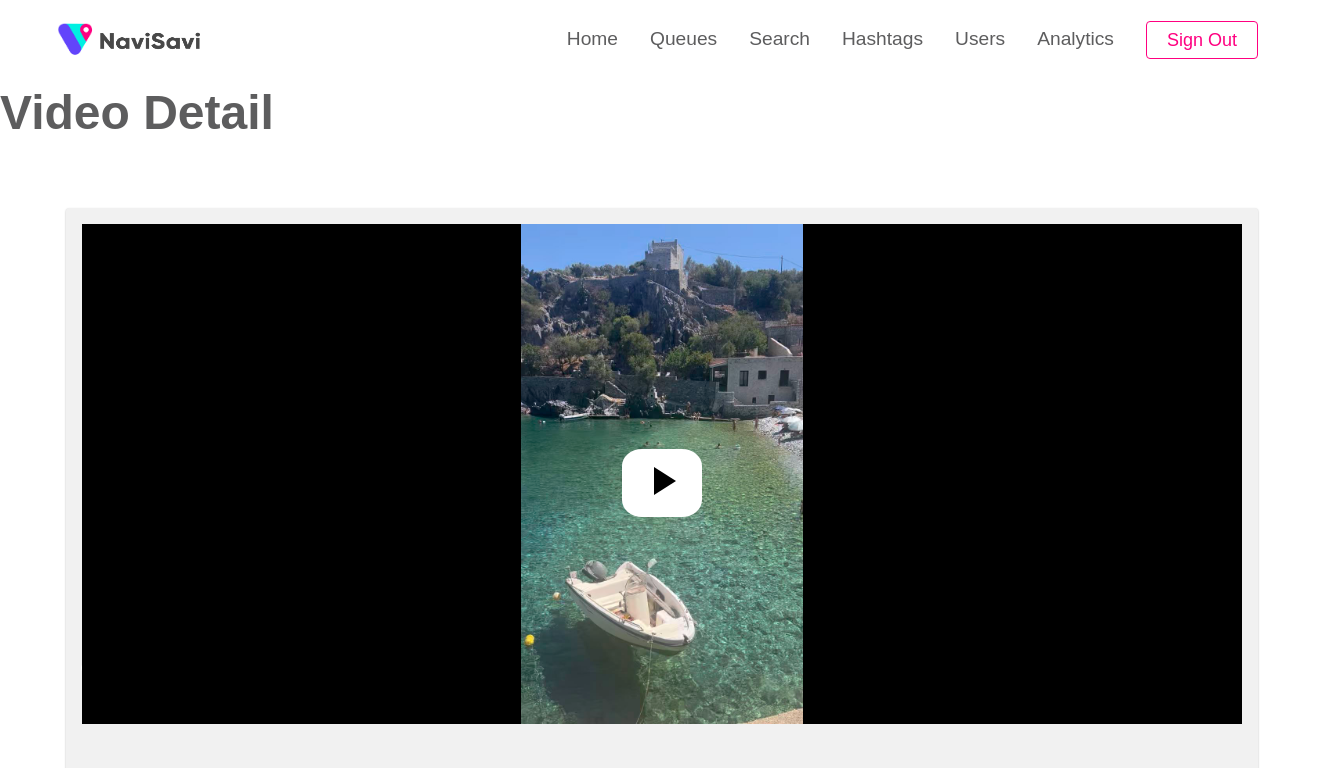click at bounding box center [661, 474] 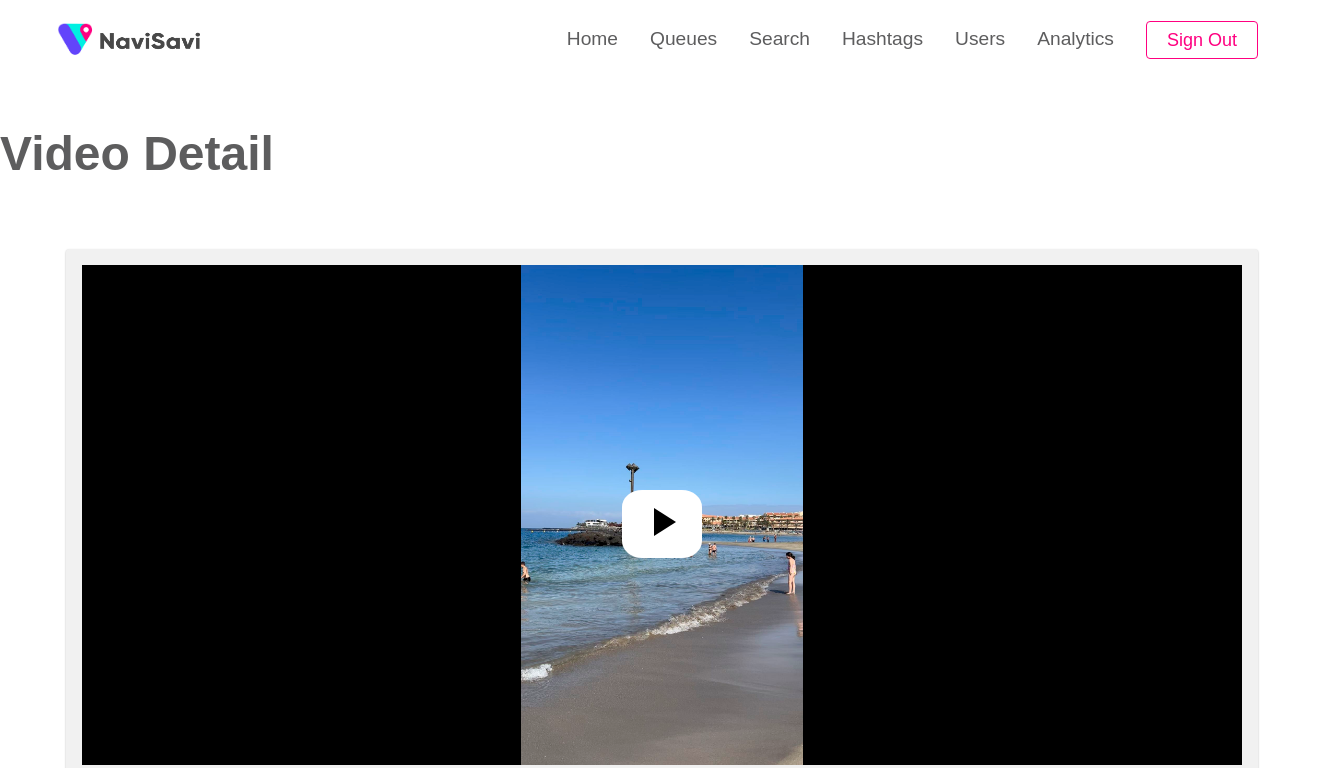 select on "**********" 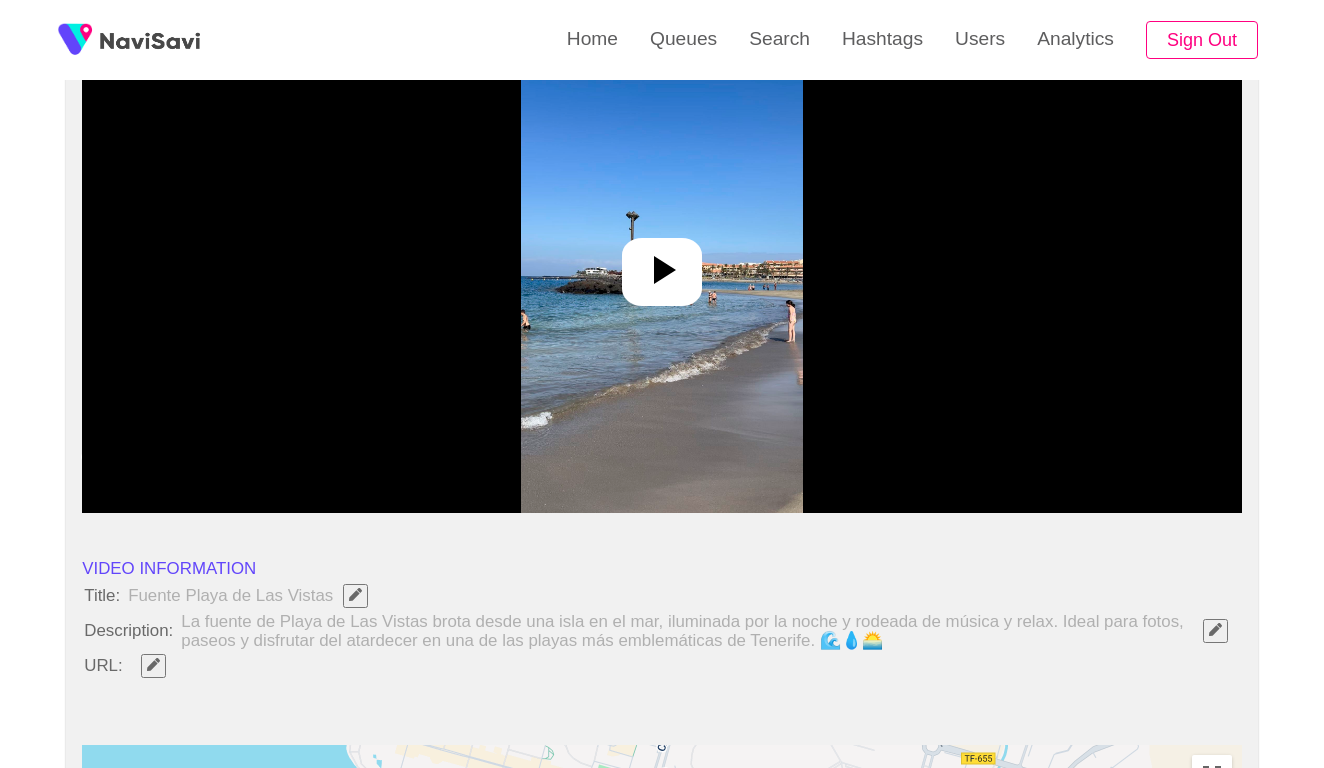 click at bounding box center [661, 263] 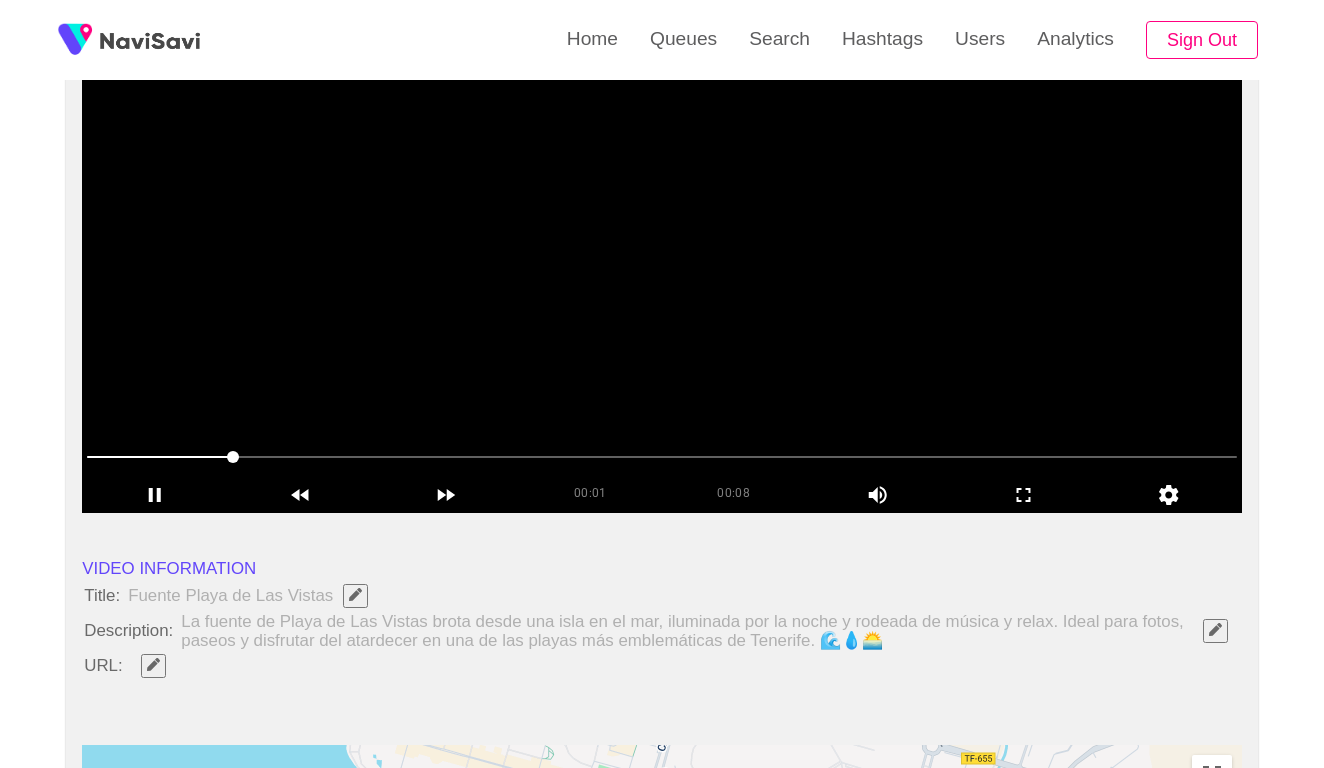 click 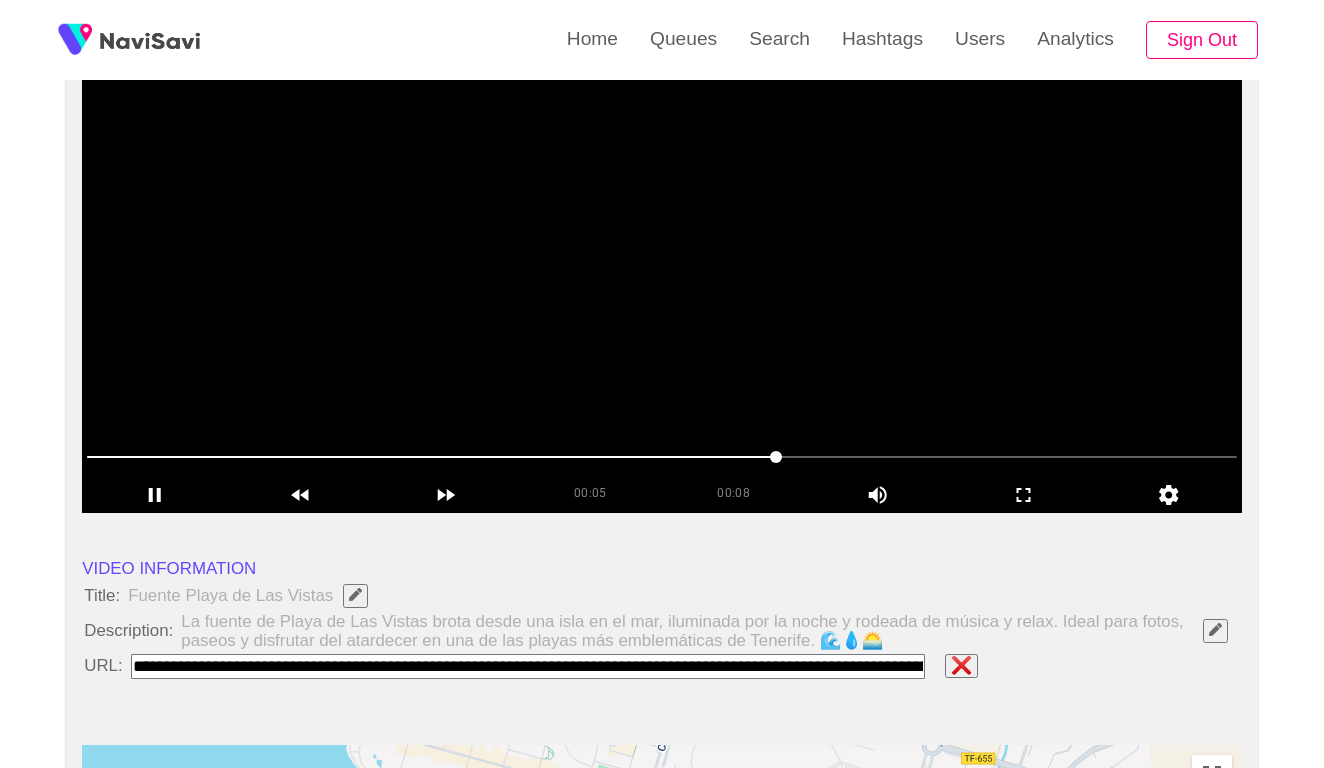type on "**********" 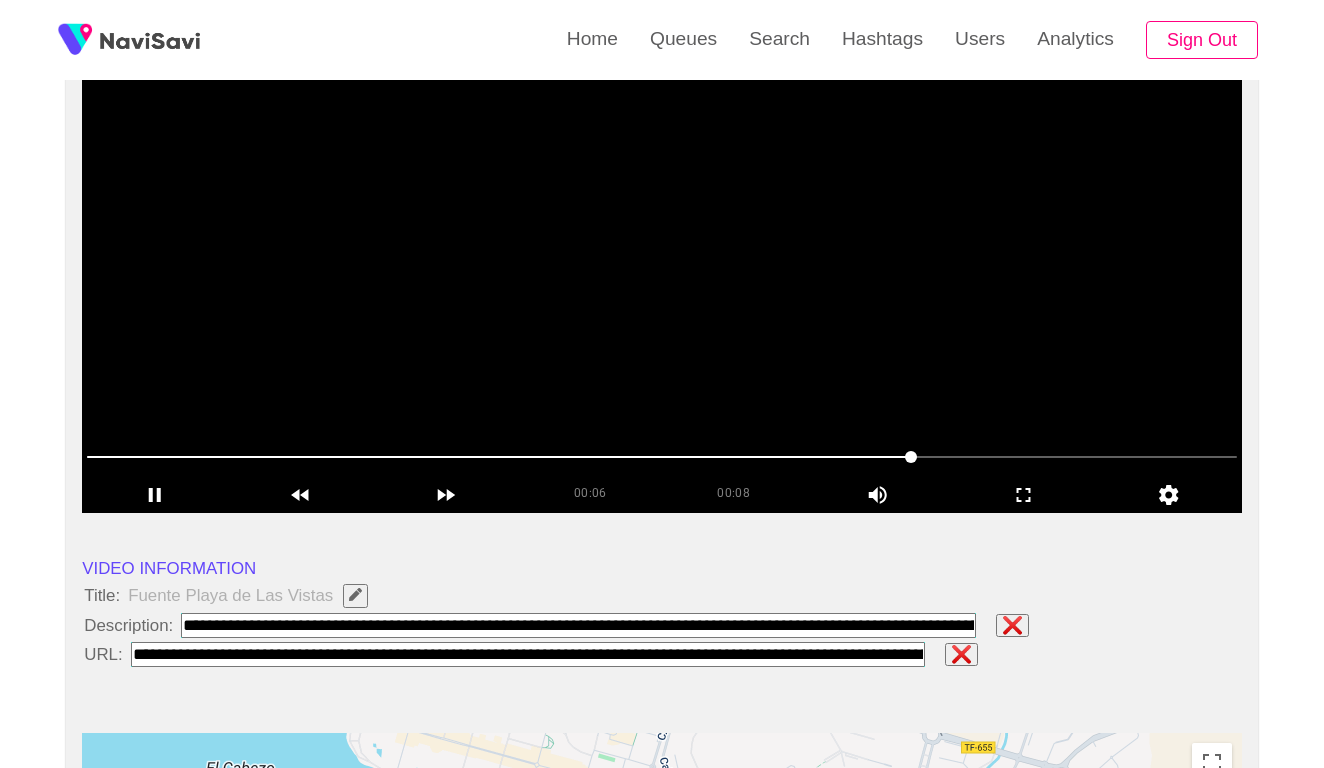 type on "**********" 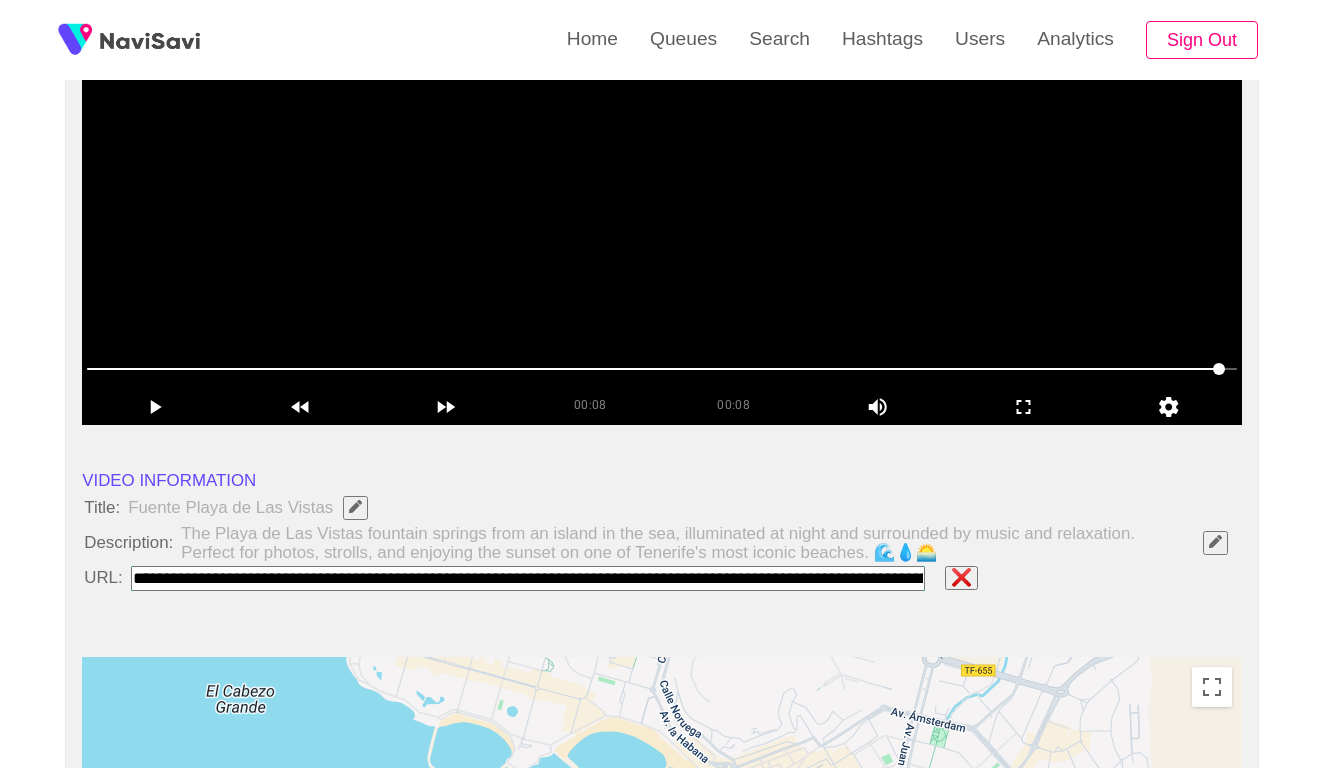 scroll, scrollTop: 351, scrollLeft: 0, axis: vertical 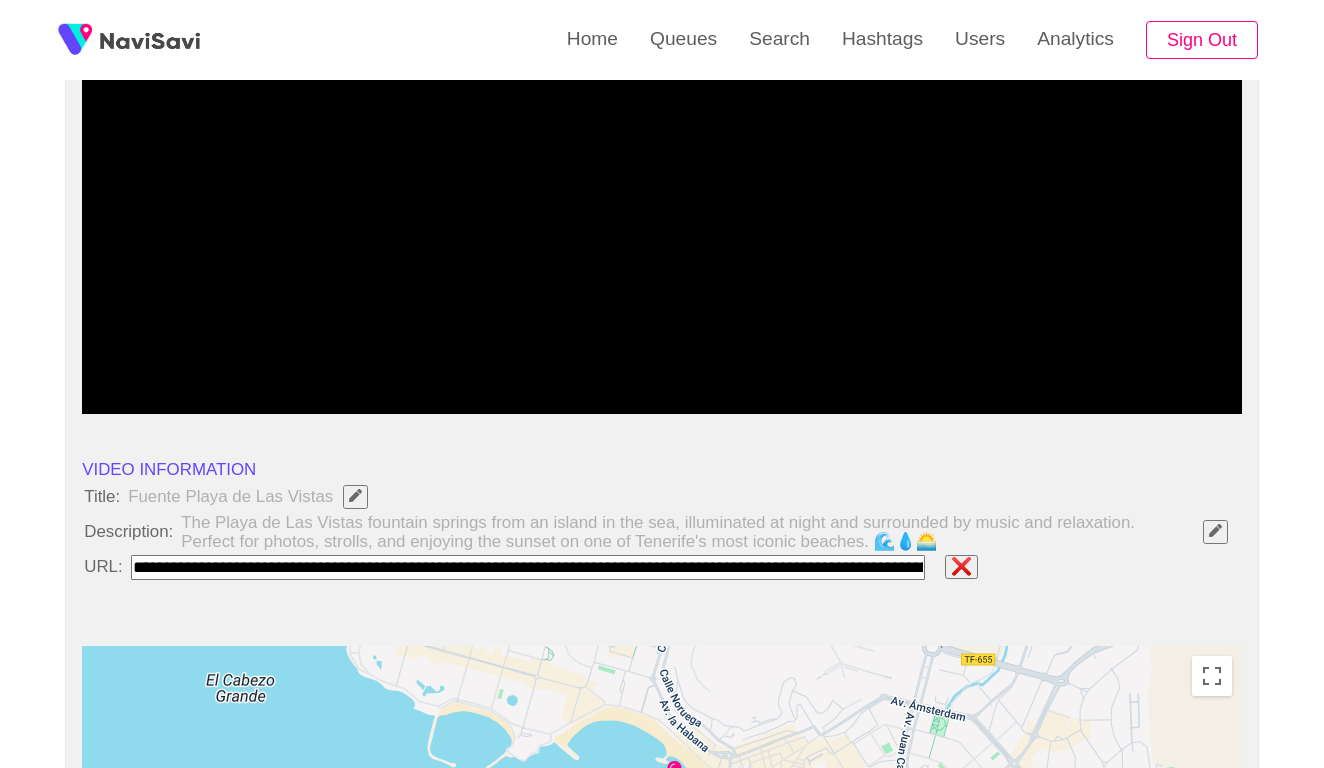 click at bounding box center (528, 567) 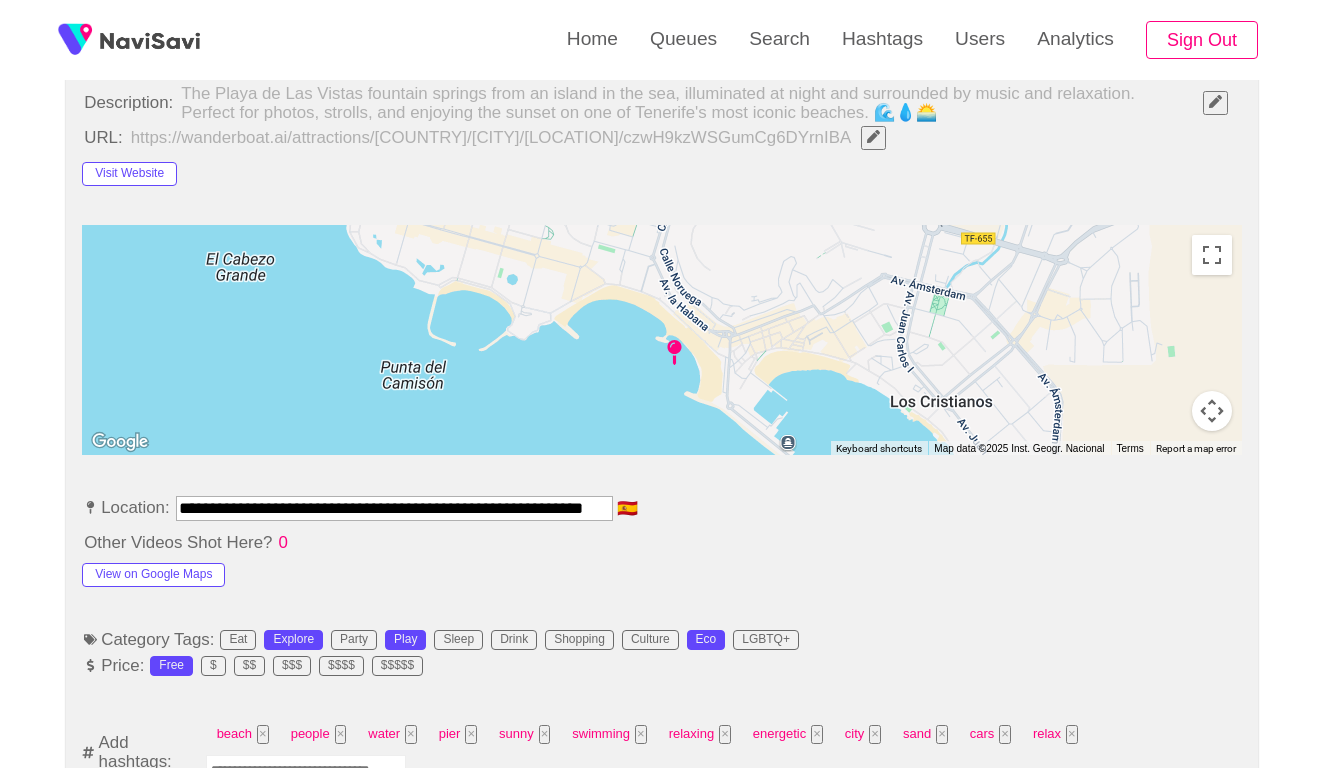 scroll, scrollTop: 982, scrollLeft: 0, axis: vertical 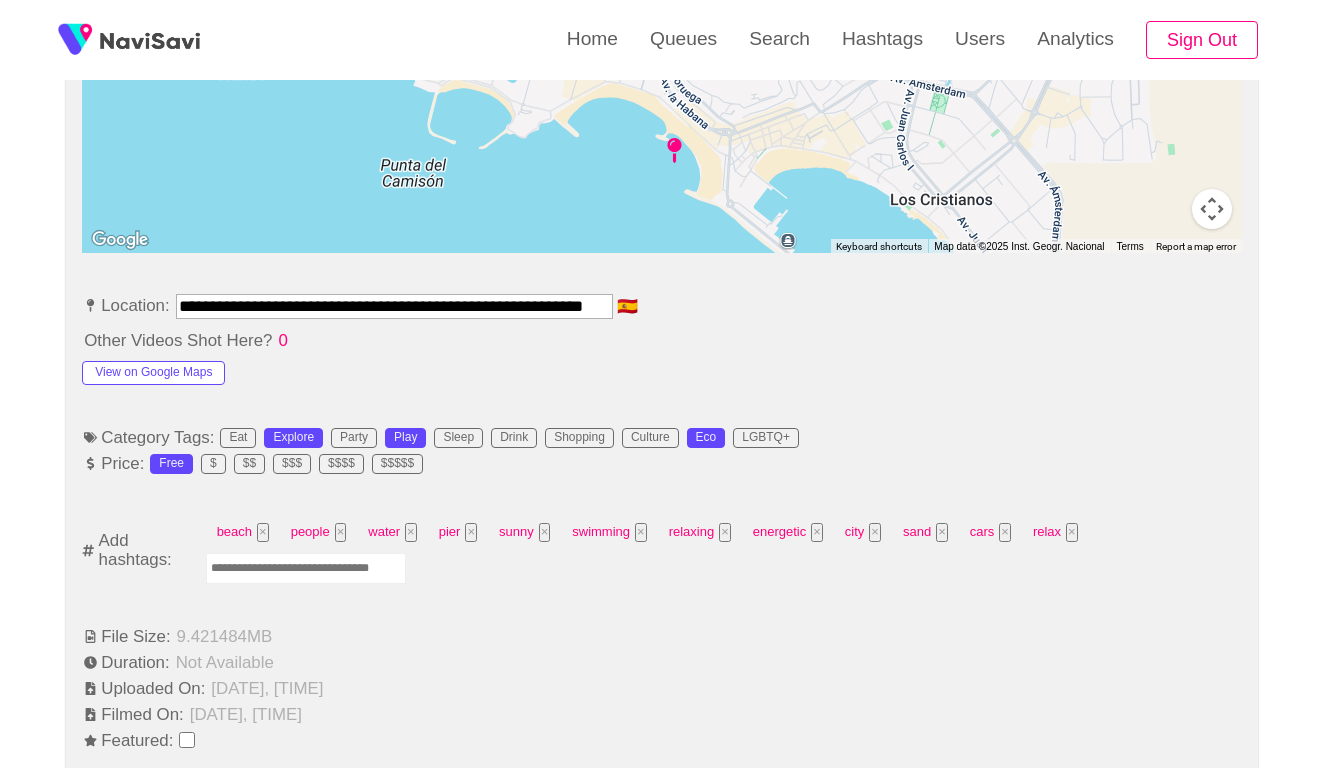 click at bounding box center (306, 568) 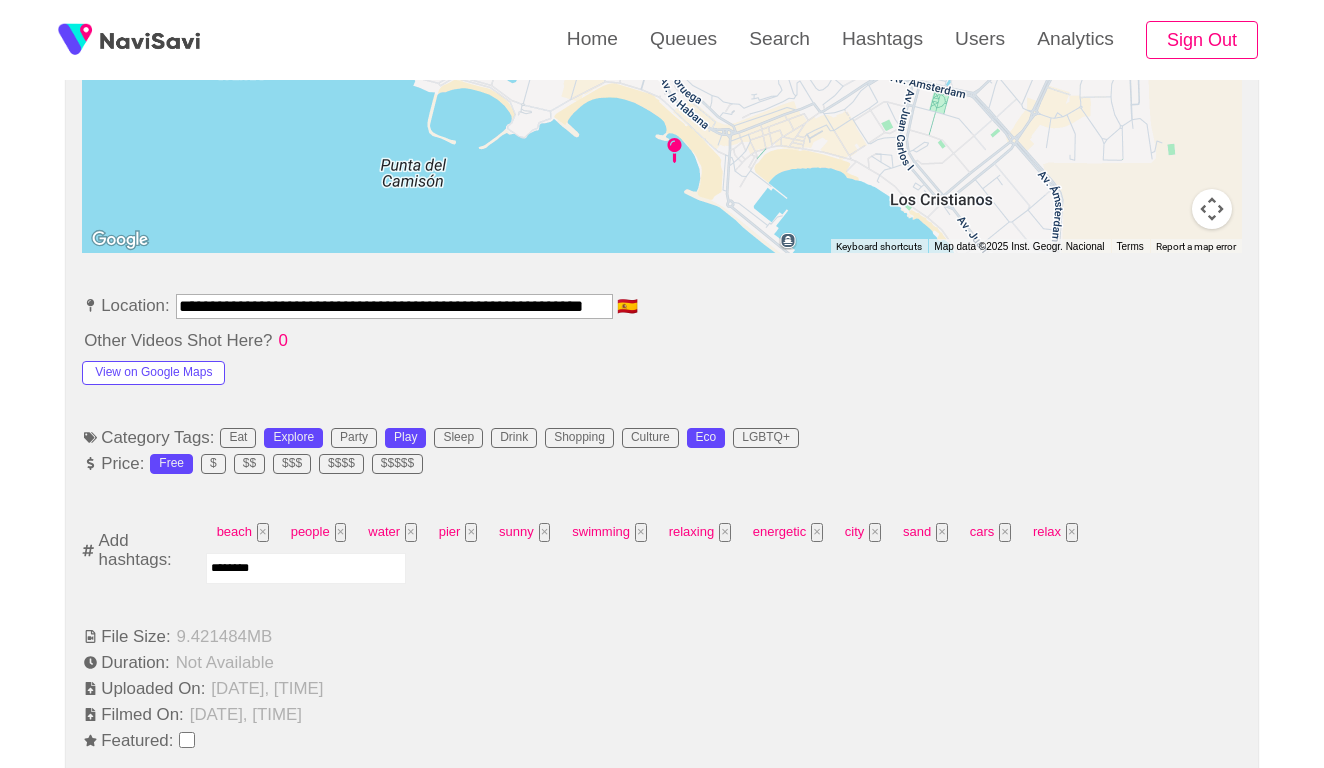 type on "*********" 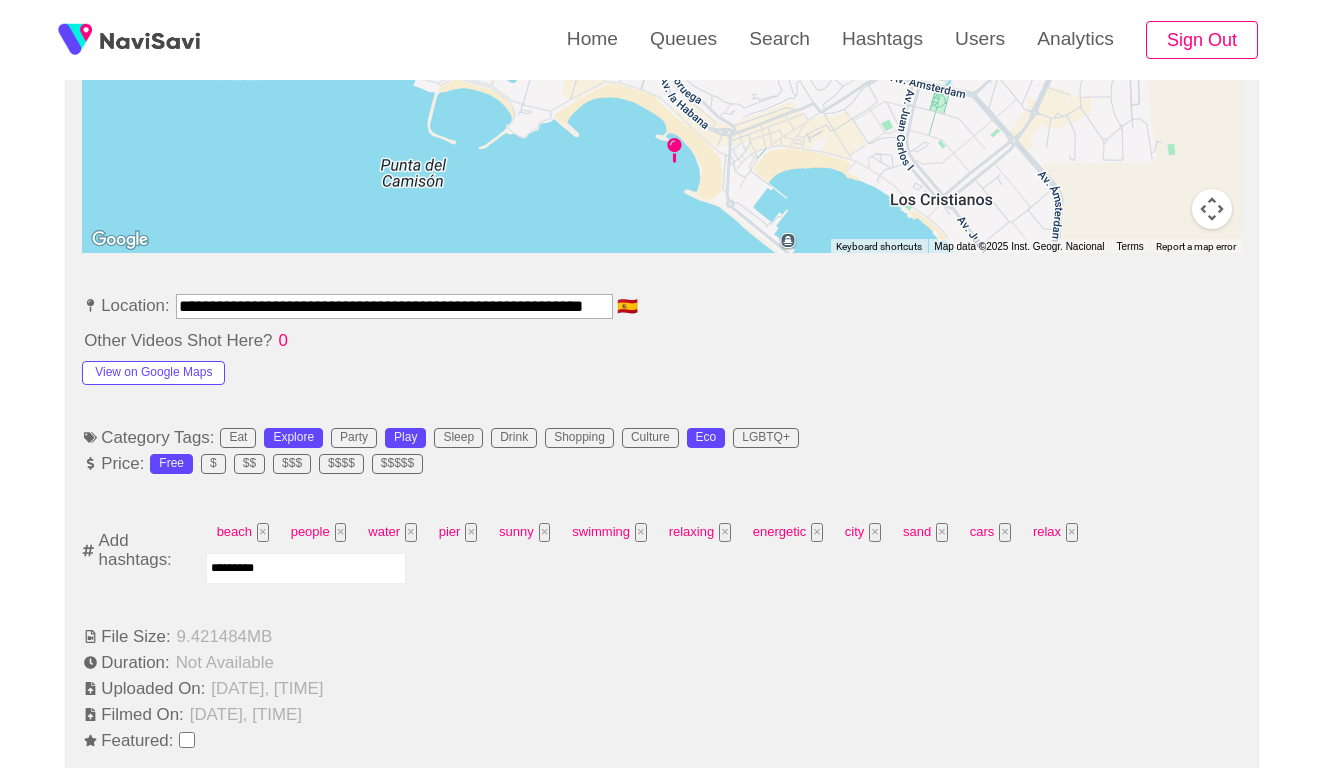 type 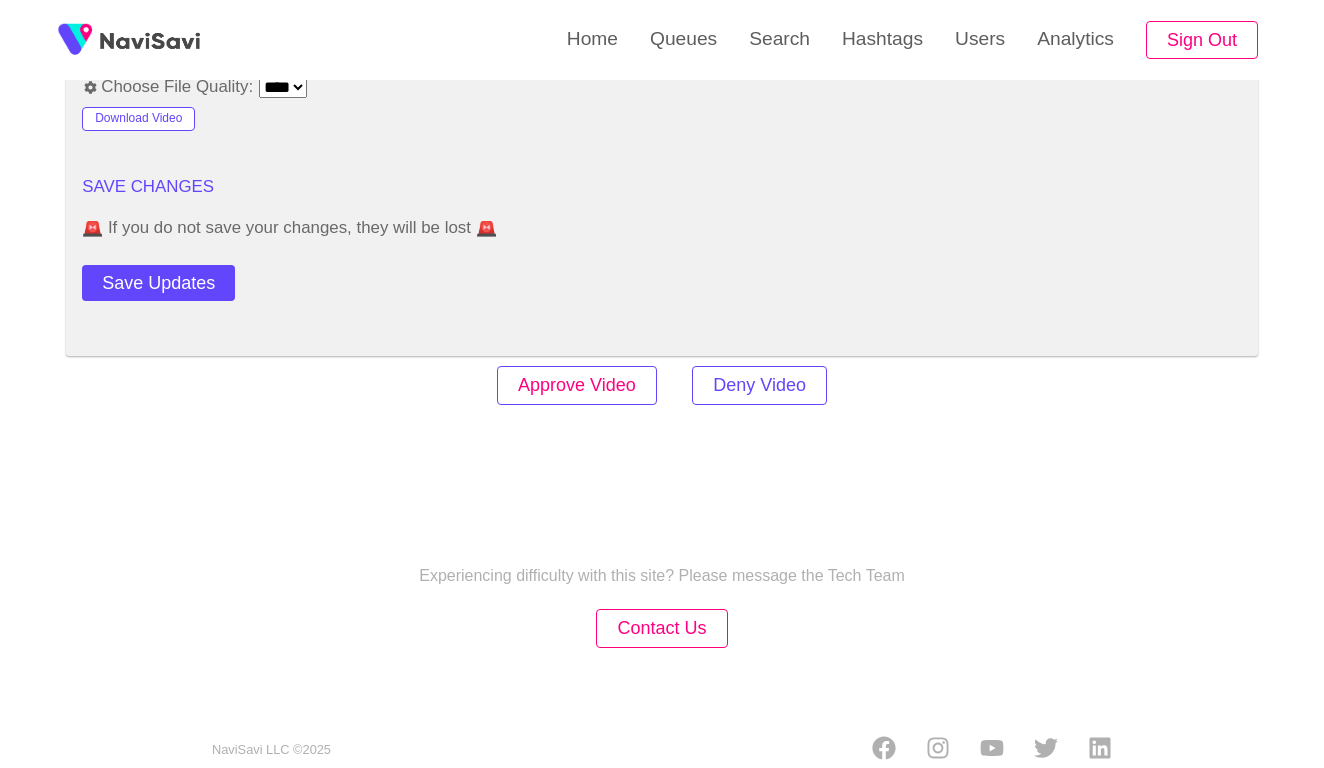 scroll, scrollTop: 2431, scrollLeft: 0, axis: vertical 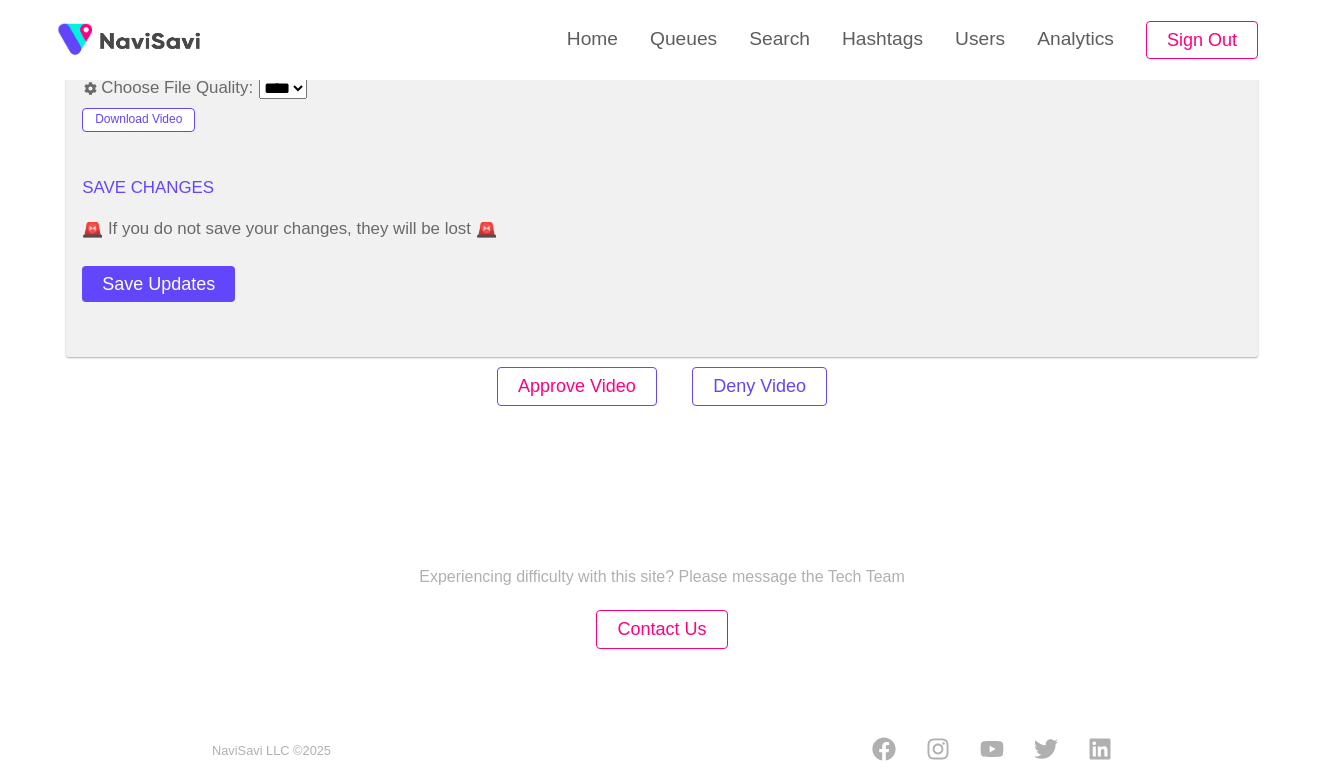 click on "Approve Video" at bounding box center (577, 386) 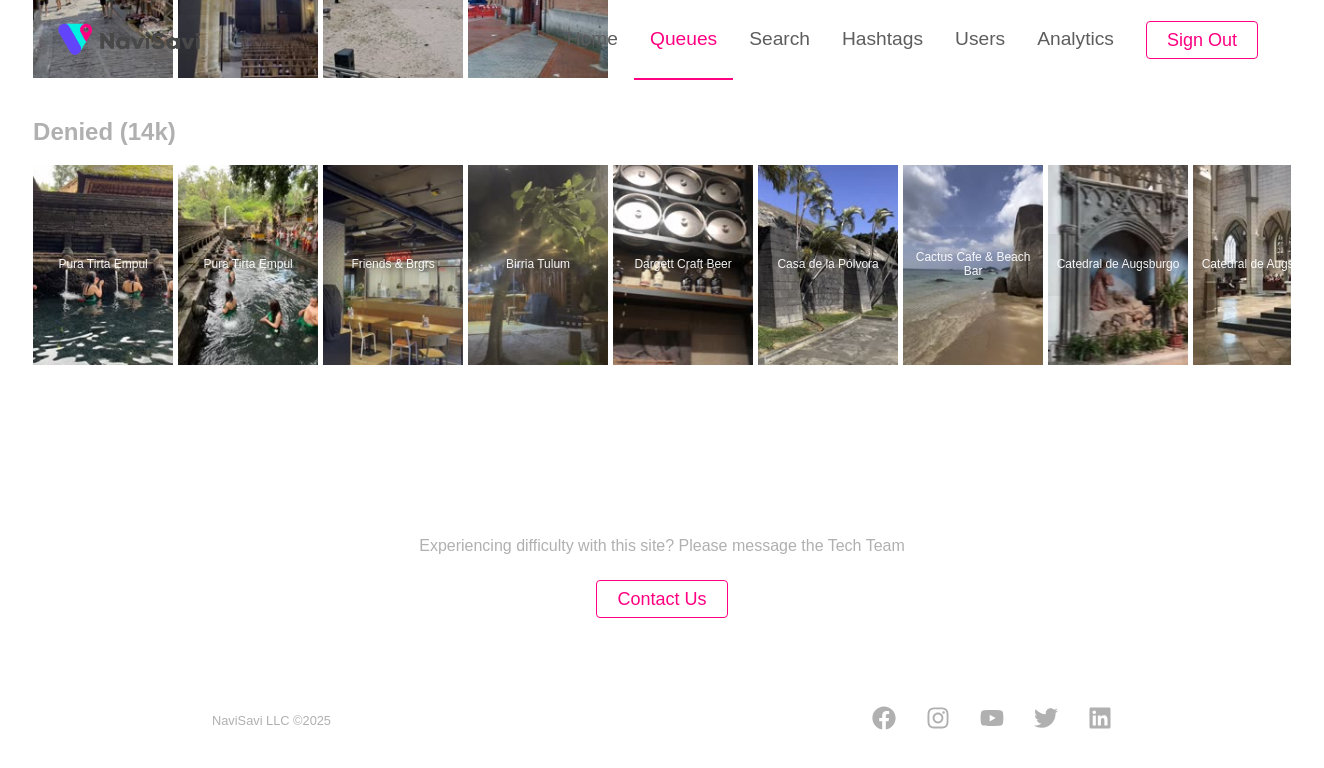 scroll, scrollTop: 0, scrollLeft: 0, axis: both 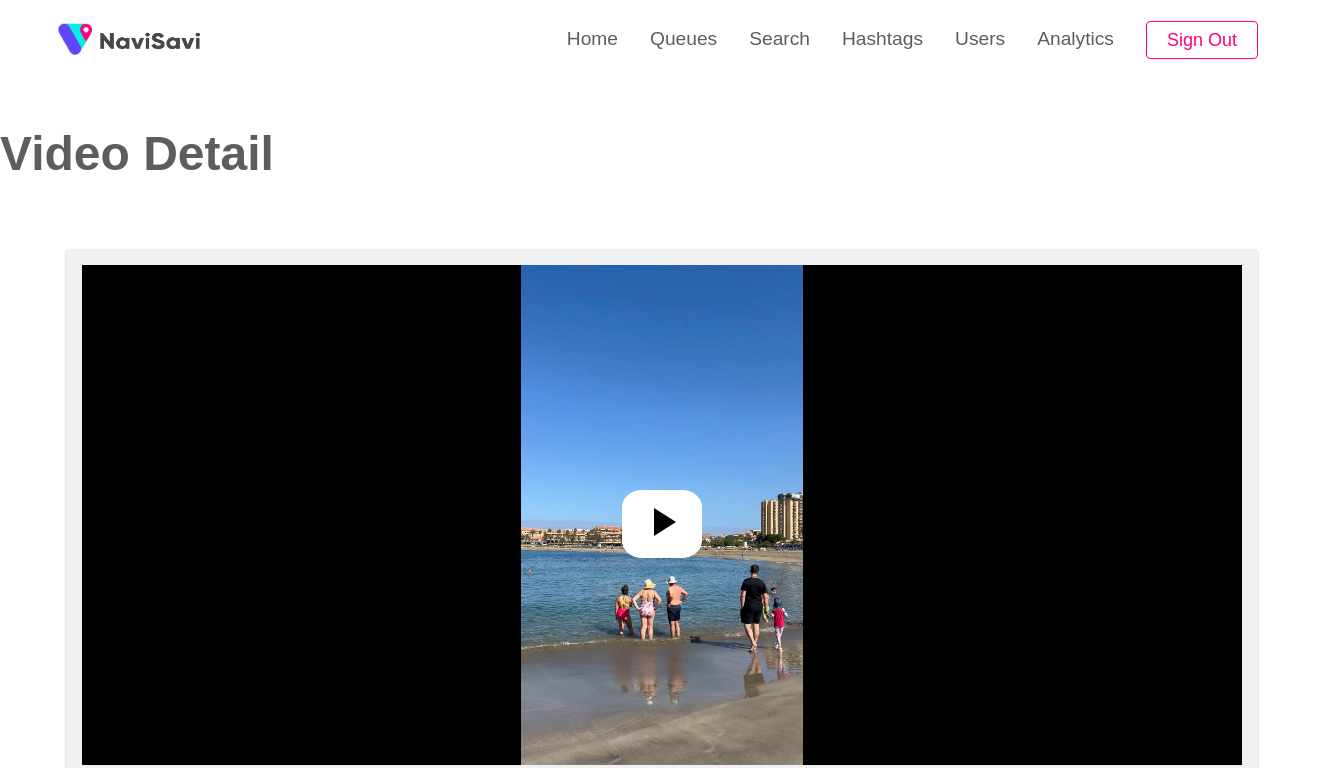 select on "**********" 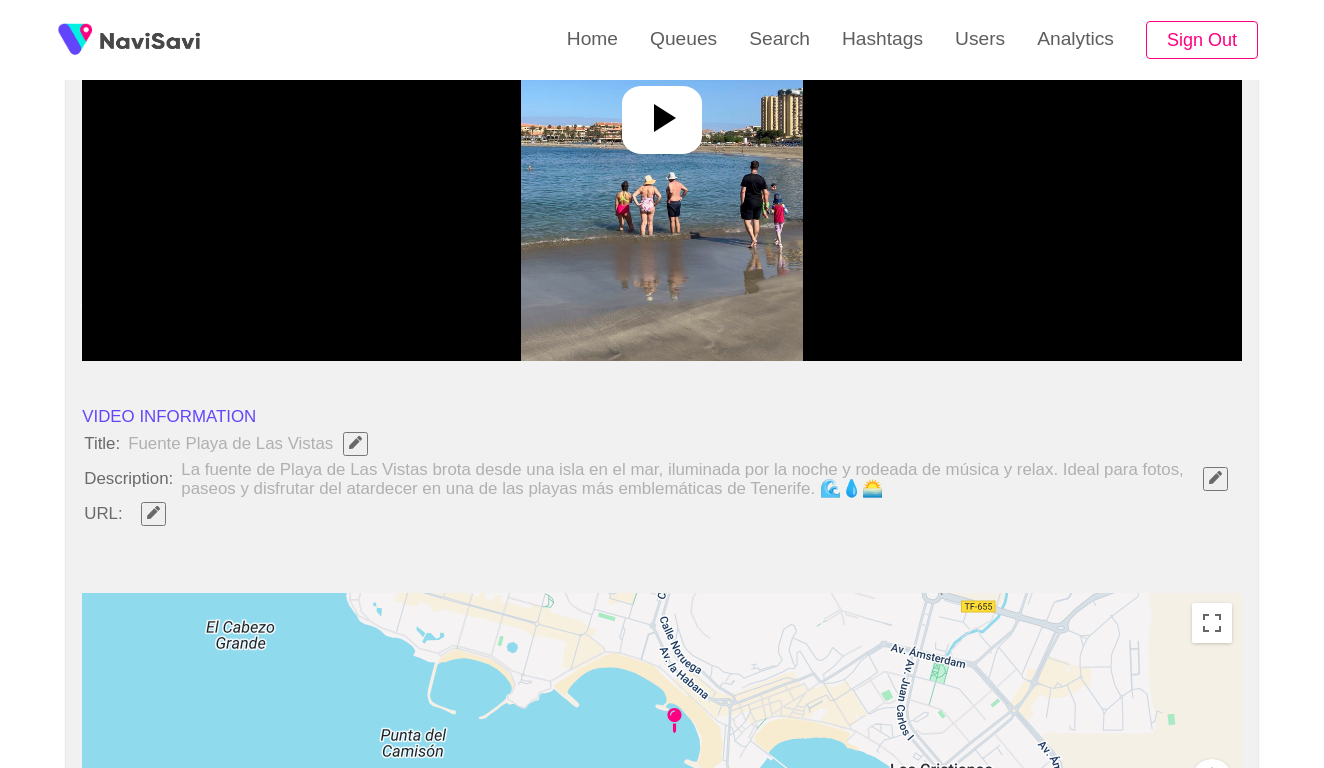 click at bounding box center (661, 111) 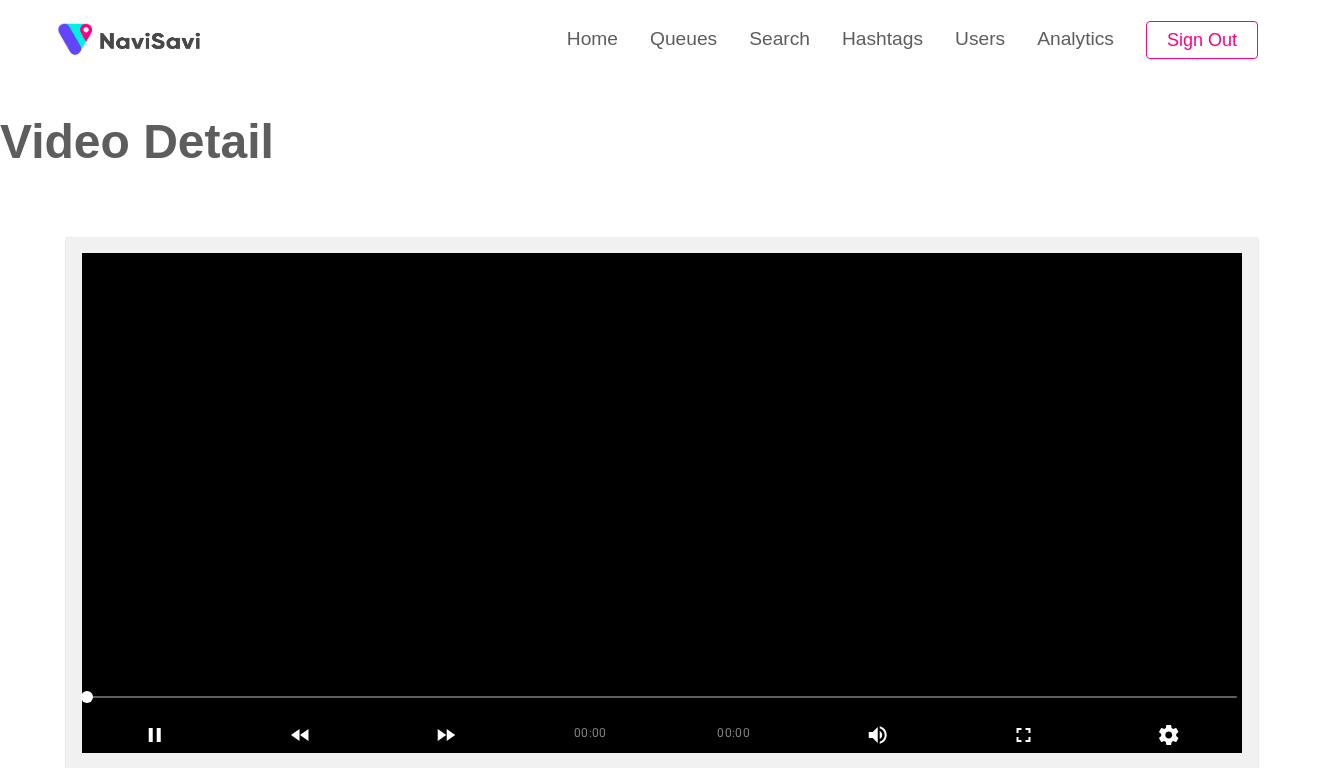 click on "Video Detail" at bounding box center [647, 170] 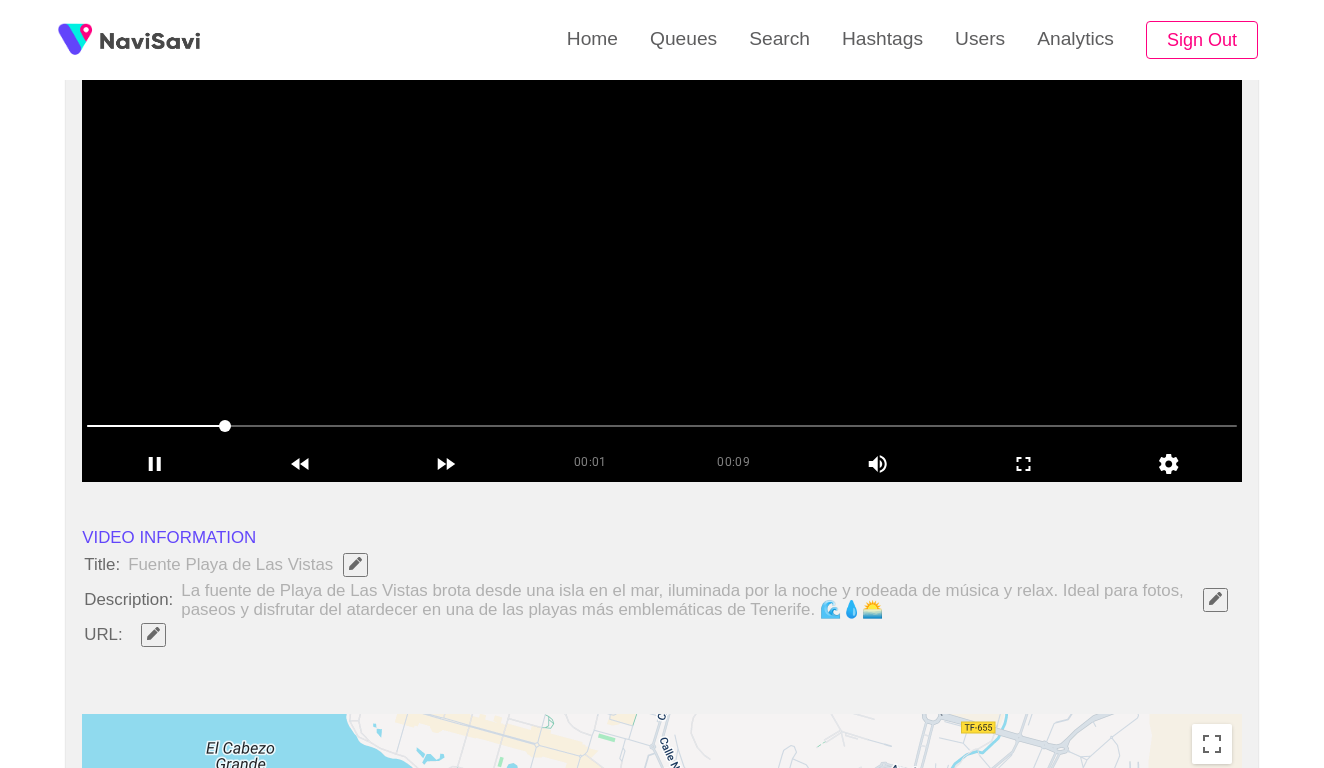 scroll, scrollTop: 294, scrollLeft: 0, axis: vertical 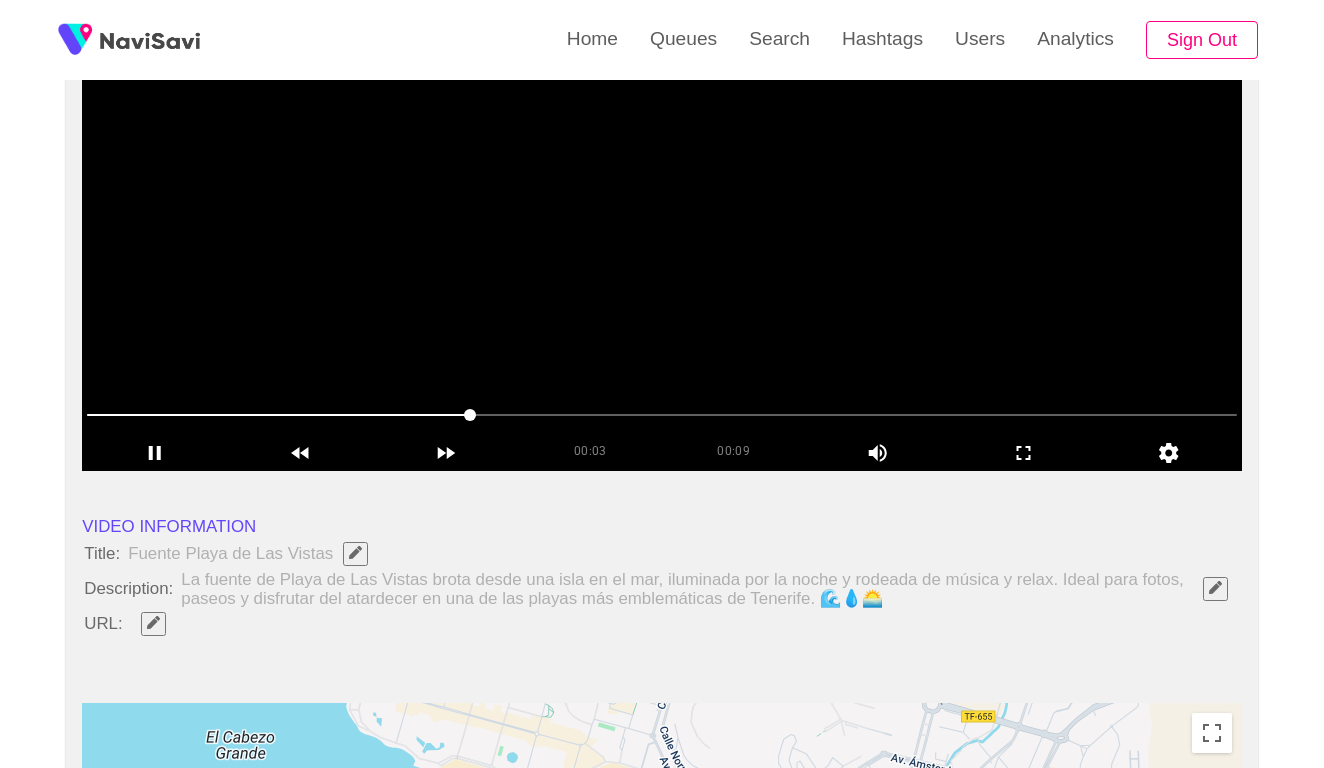 click 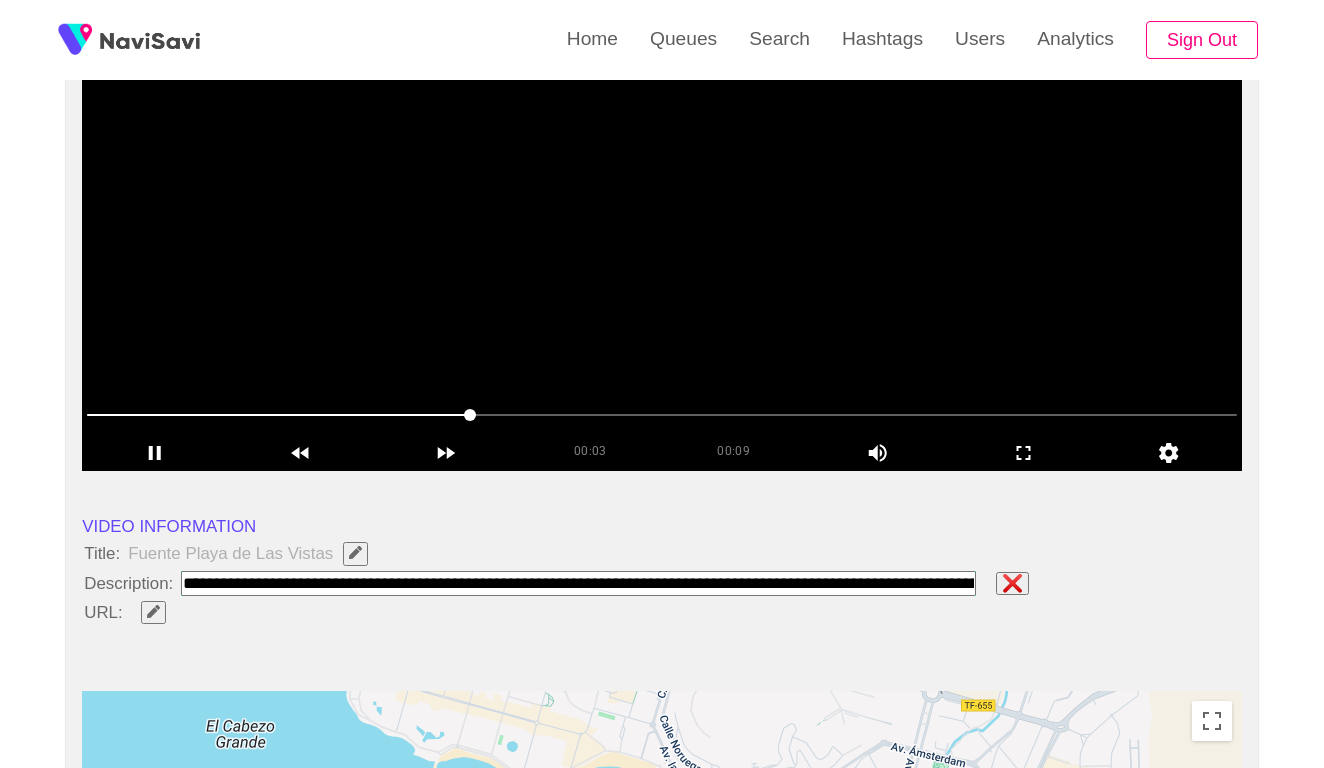 type on "**********" 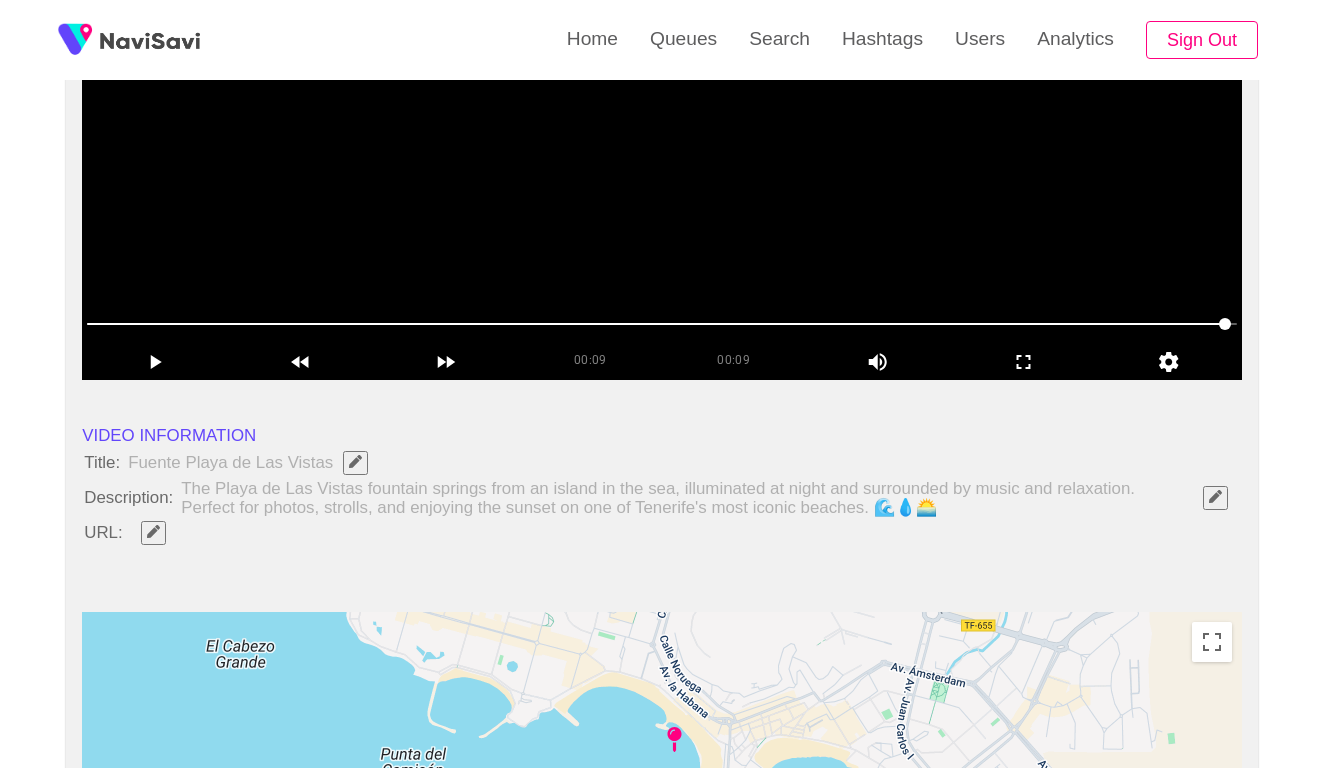 scroll, scrollTop: 468, scrollLeft: 0, axis: vertical 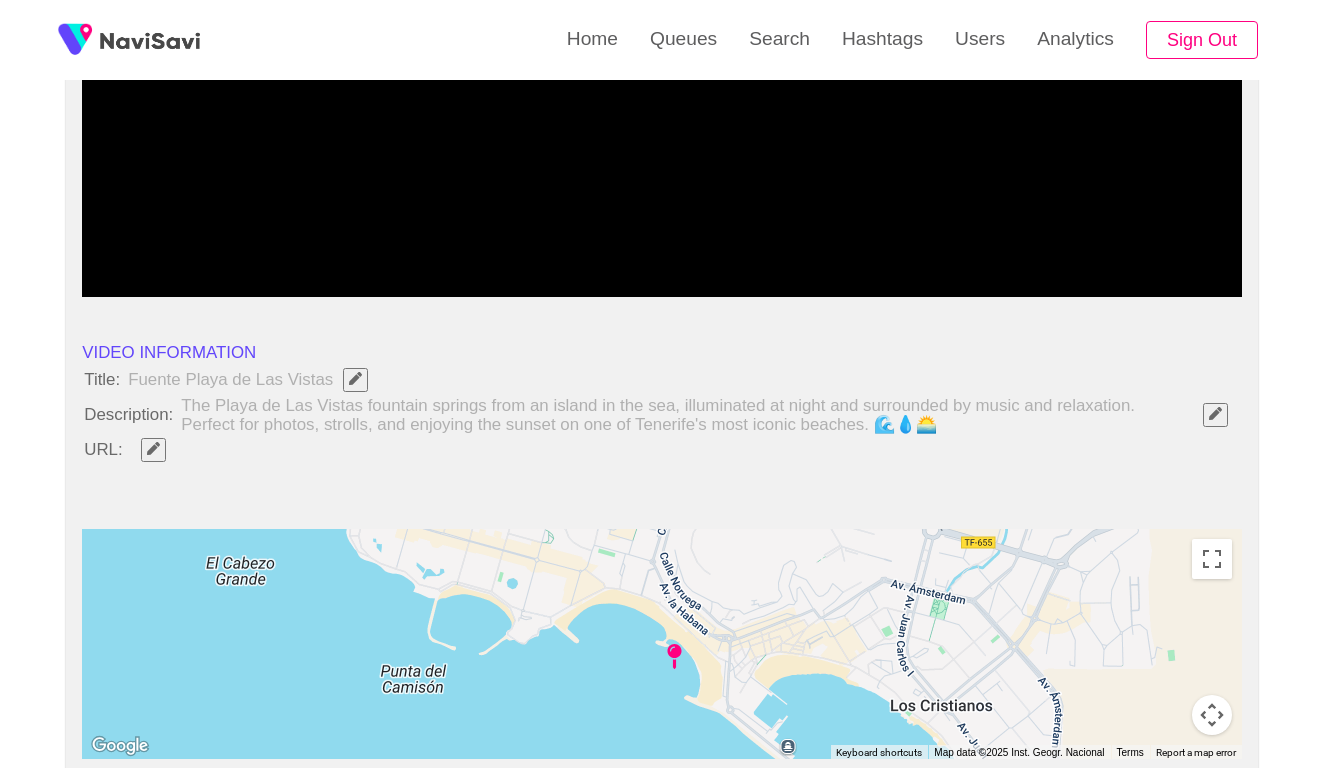 click at bounding box center (153, 448) 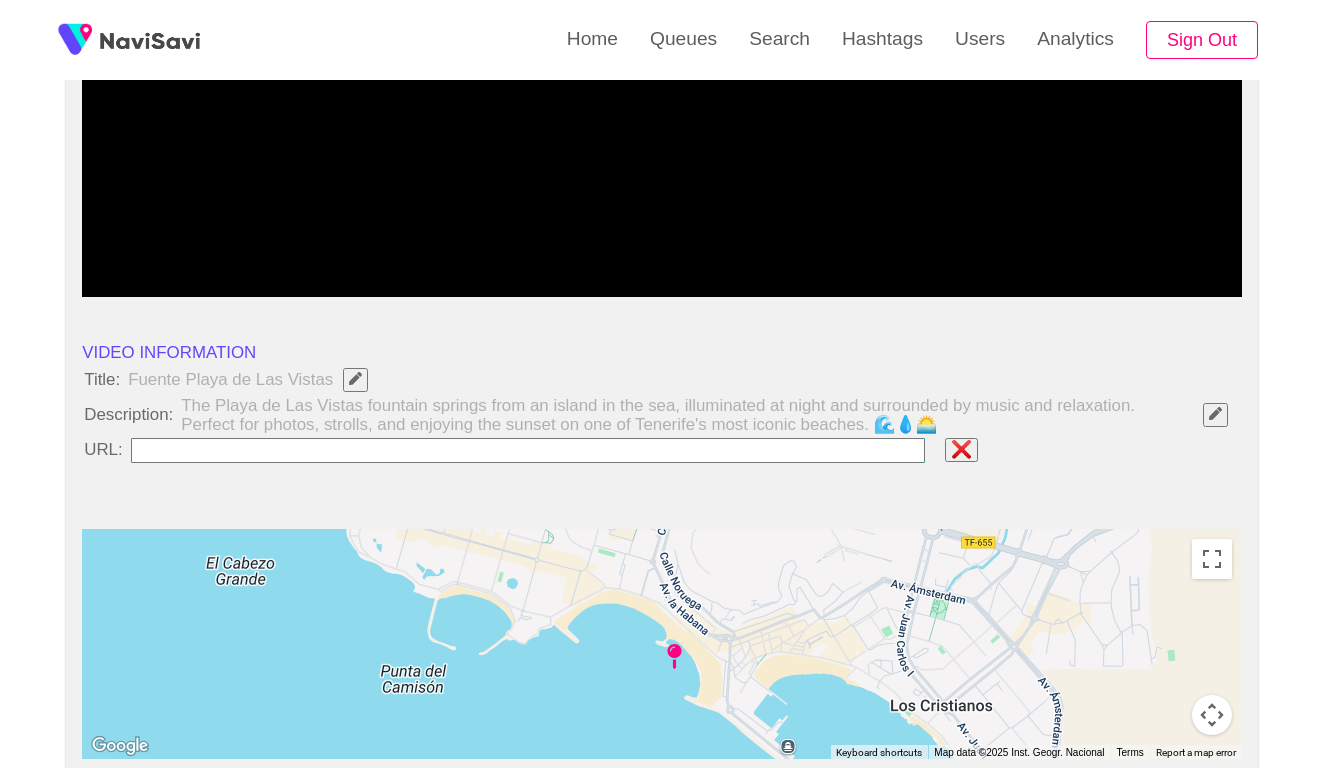 type on "**********" 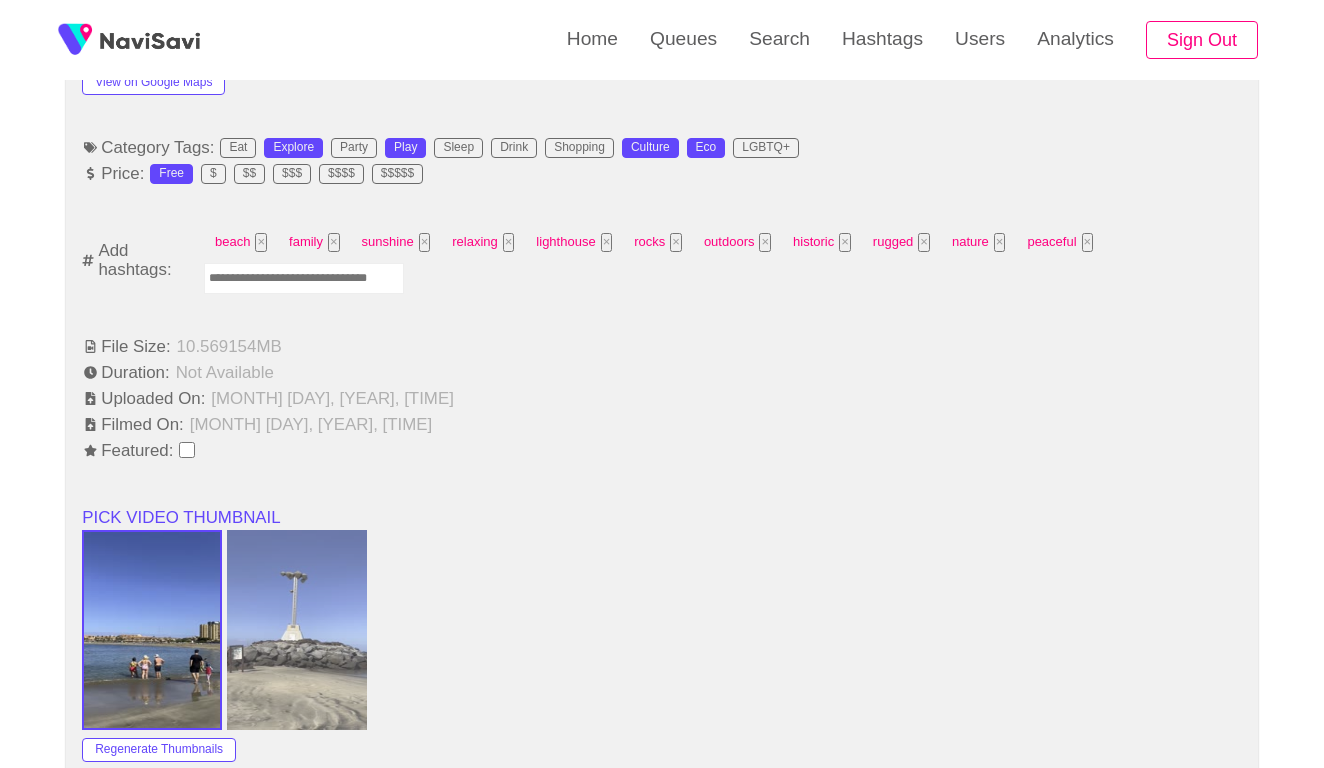 scroll, scrollTop: 1328, scrollLeft: 0, axis: vertical 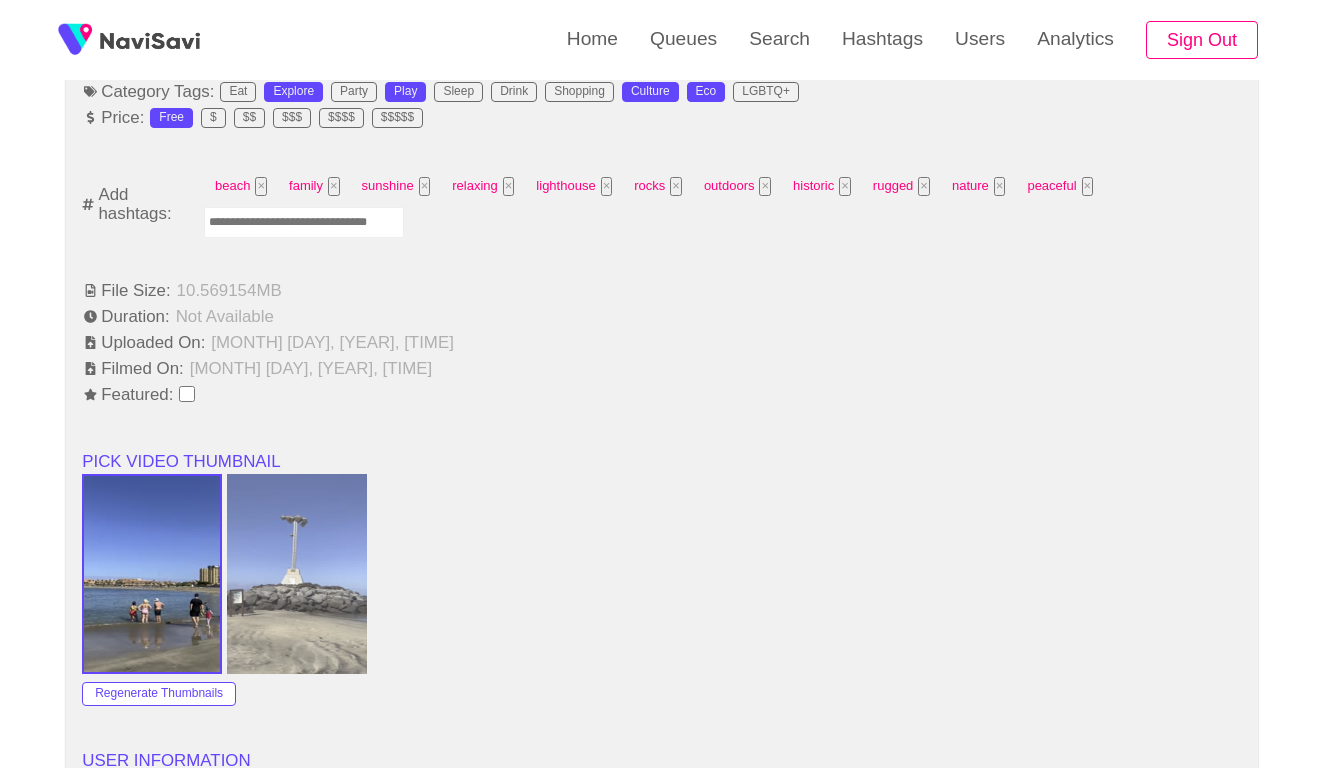 click at bounding box center [304, 222] 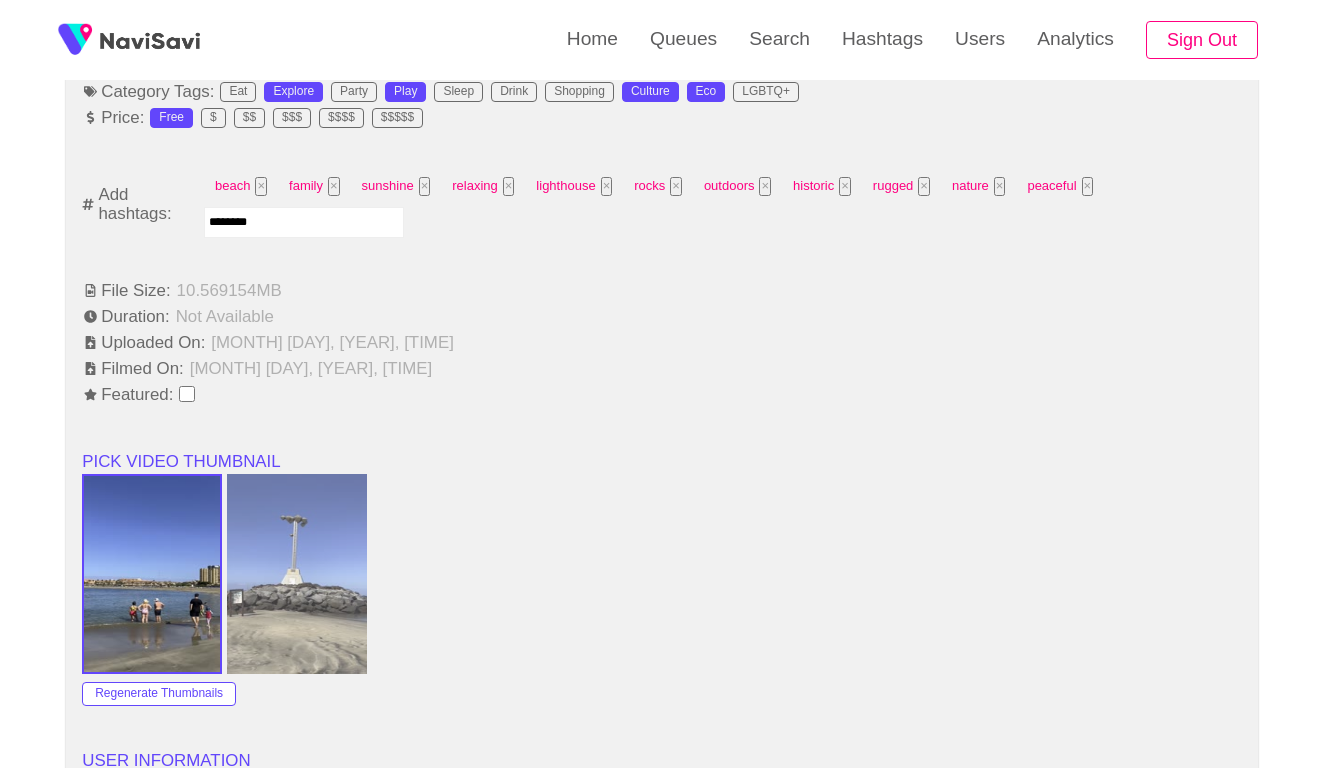 type on "*********" 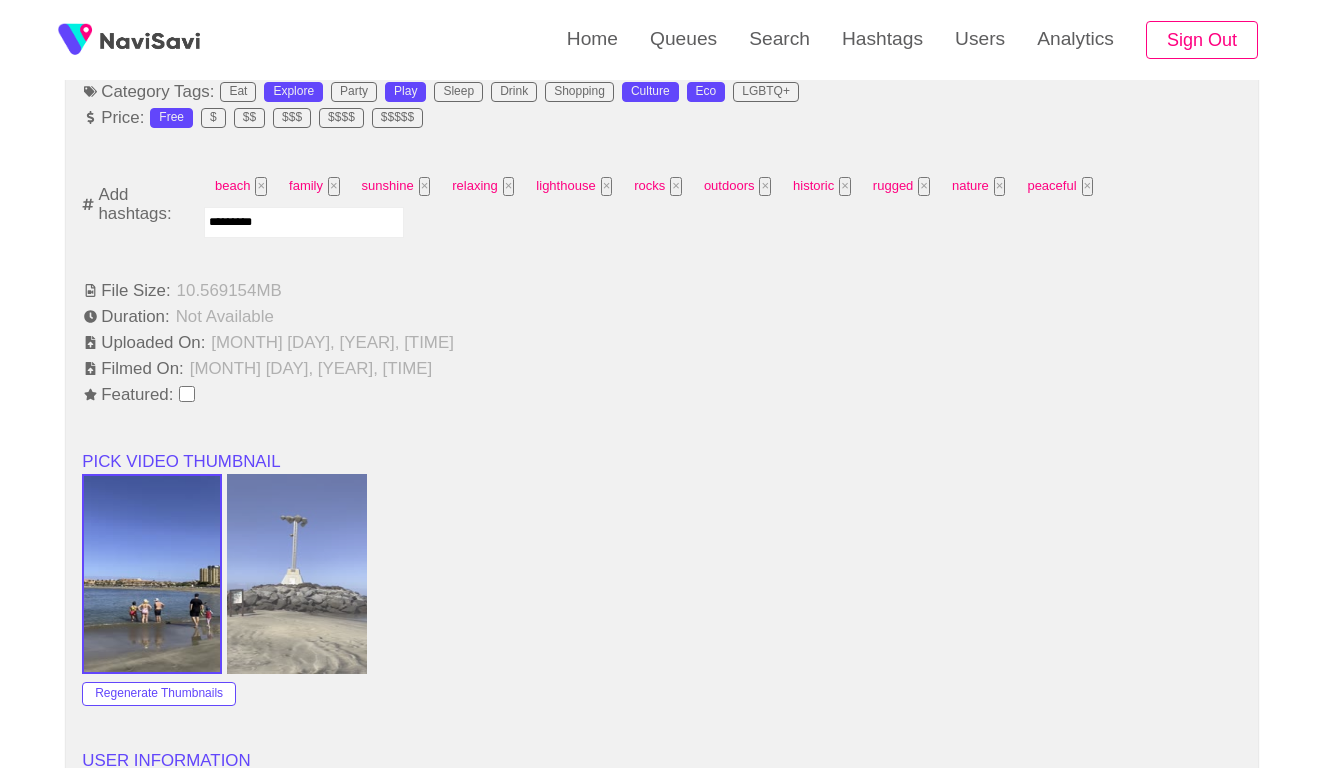 type 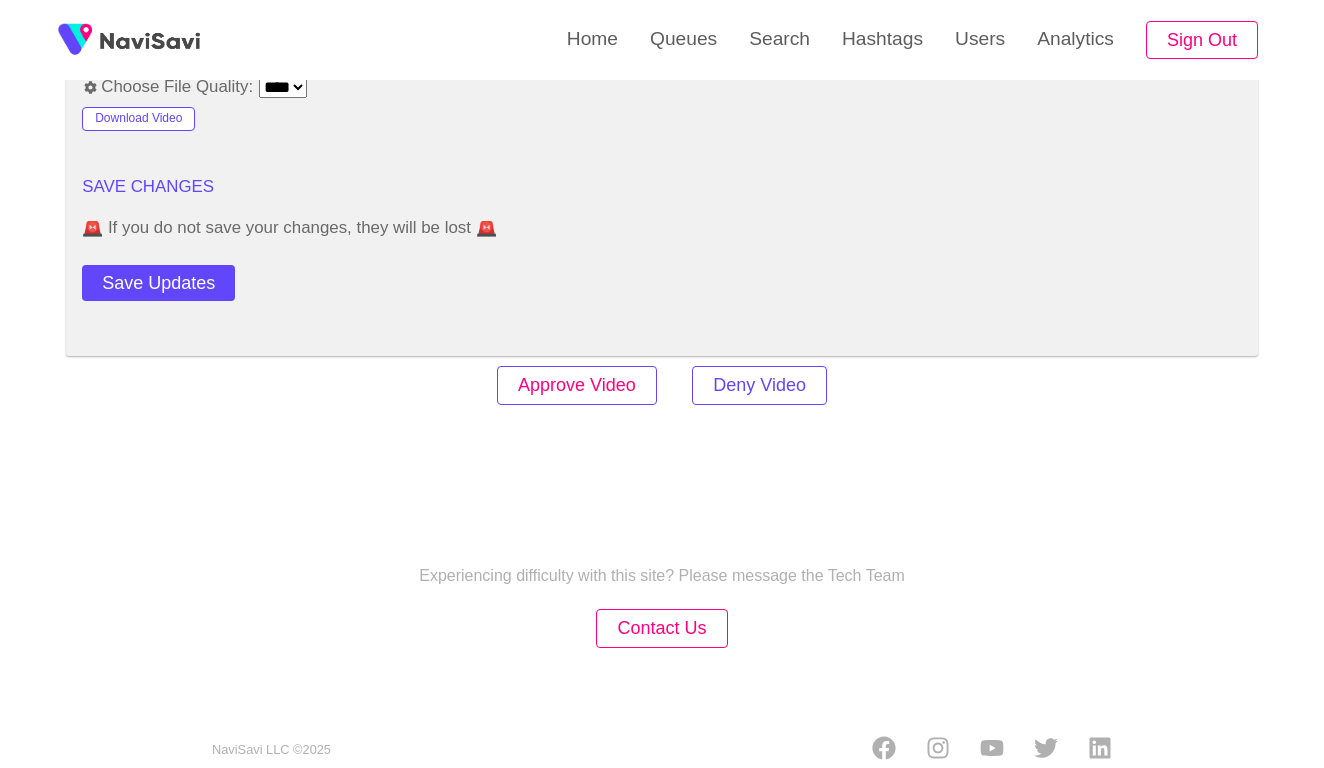 scroll, scrollTop: 2431, scrollLeft: 0, axis: vertical 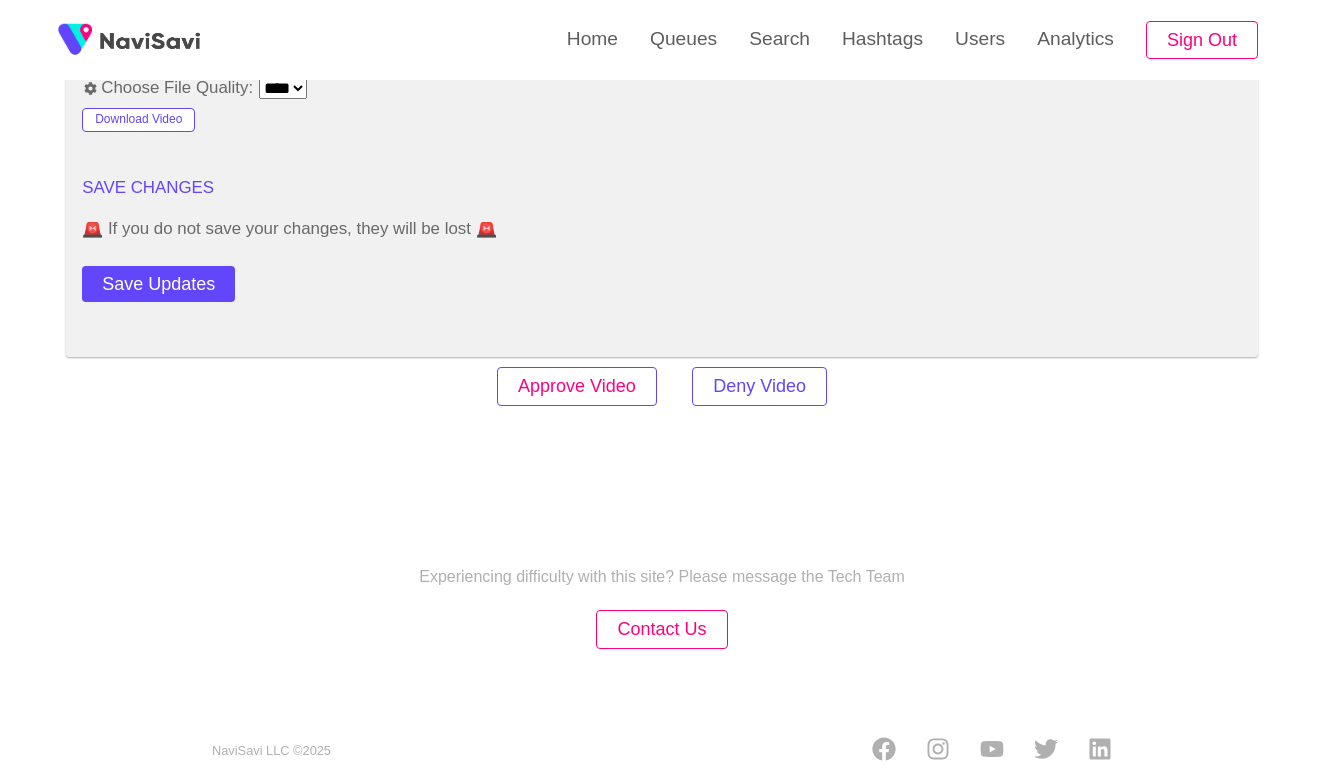 click on "Approve Video" at bounding box center [577, 386] 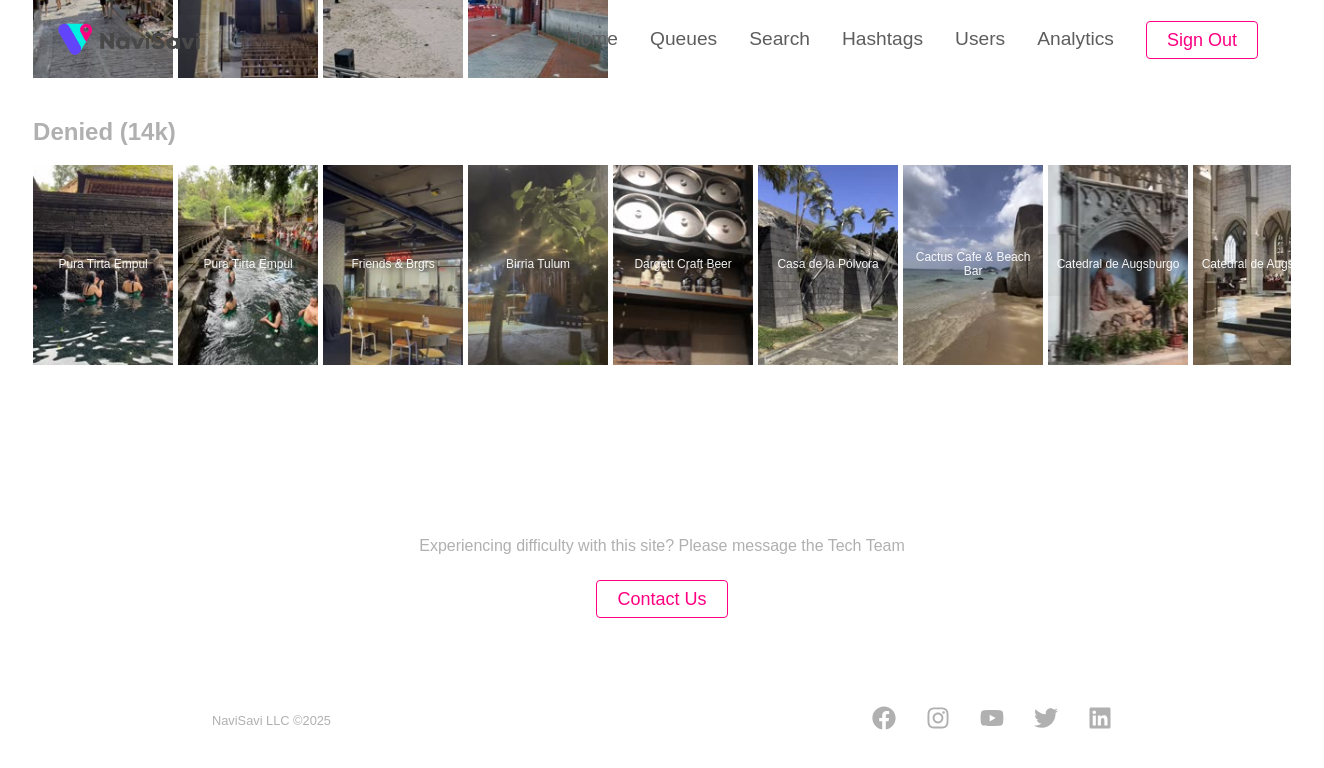 scroll, scrollTop: 0, scrollLeft: 0, axis: both 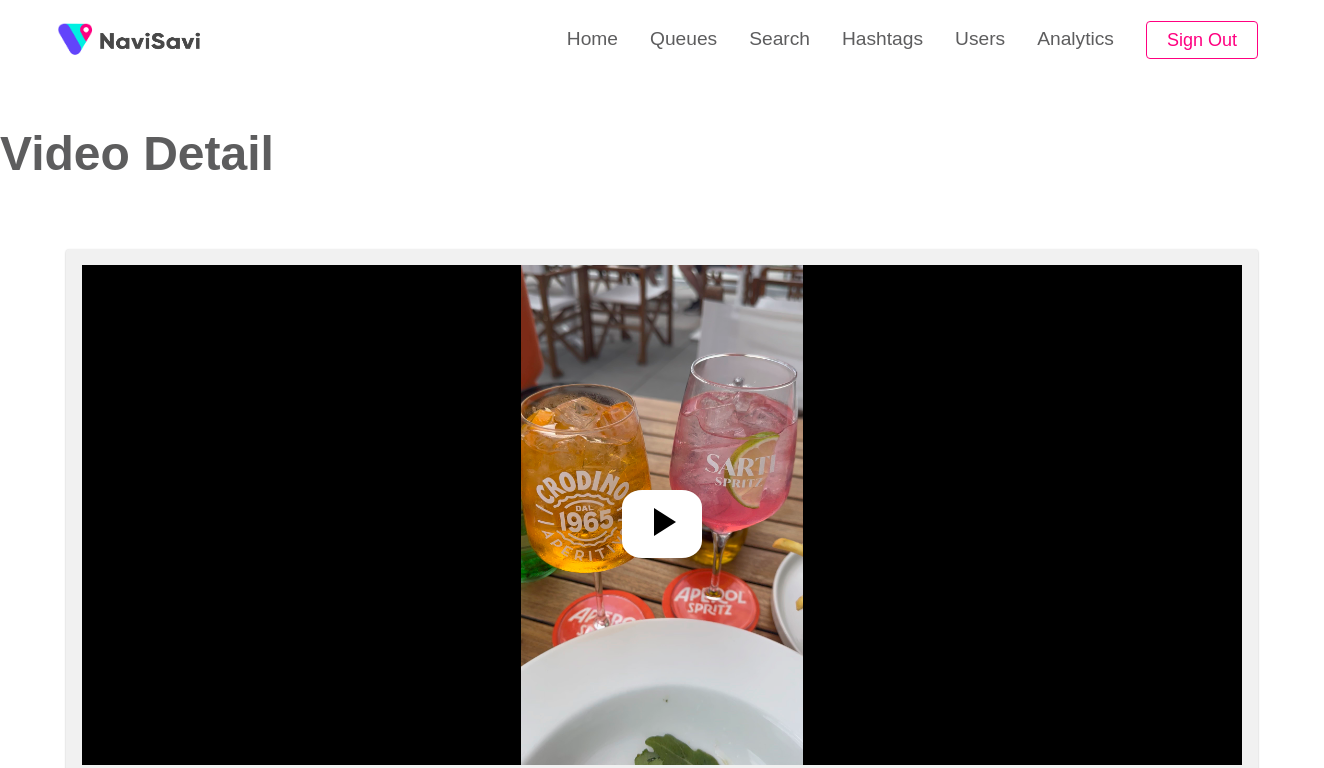 select on "**********" 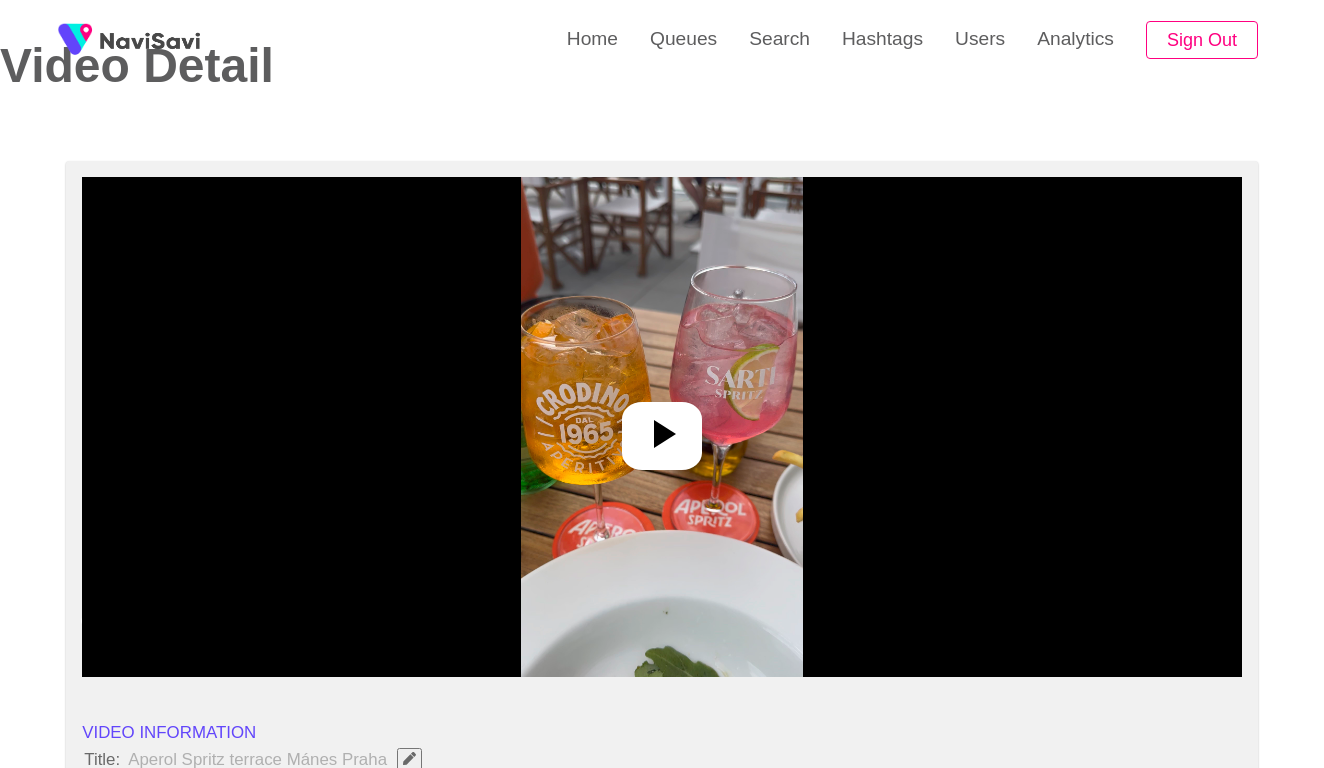 scroll, scrollTop: 113, scrollLeft: 0, axis: vertical 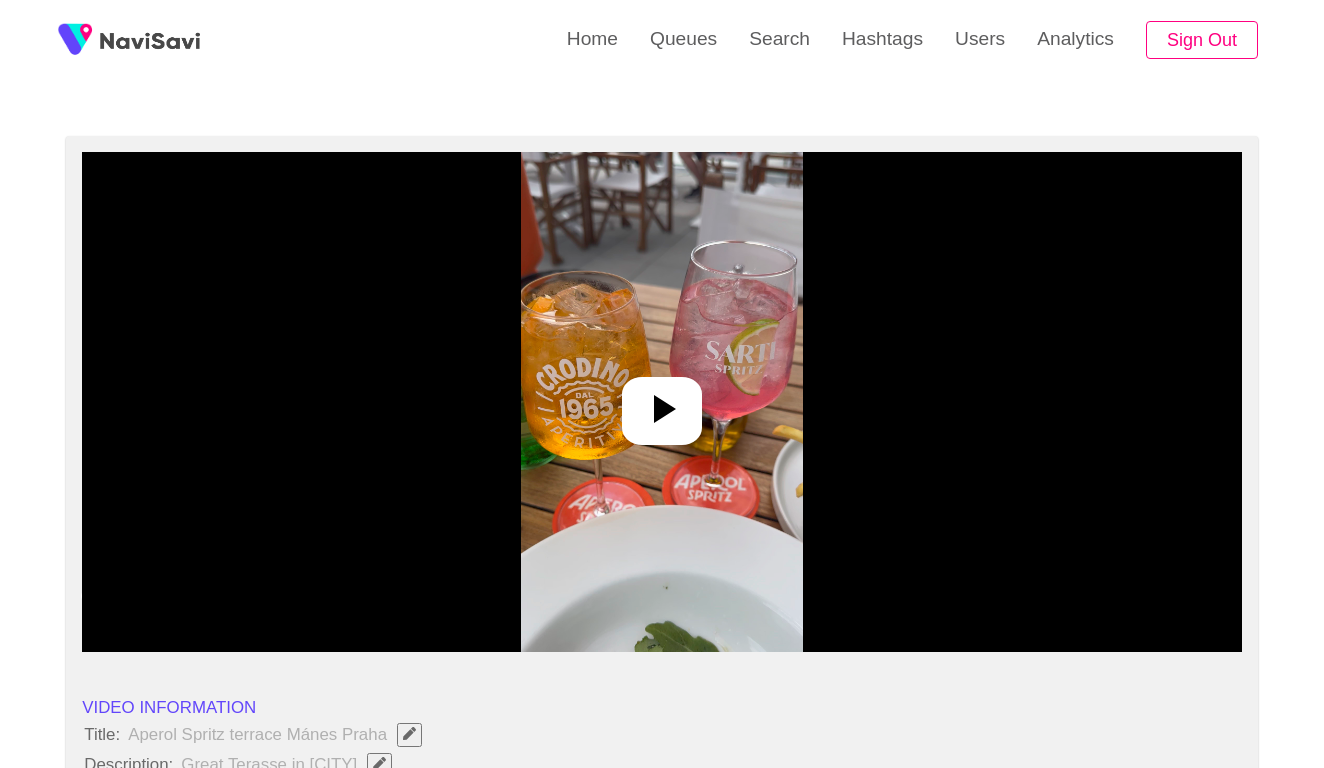 click 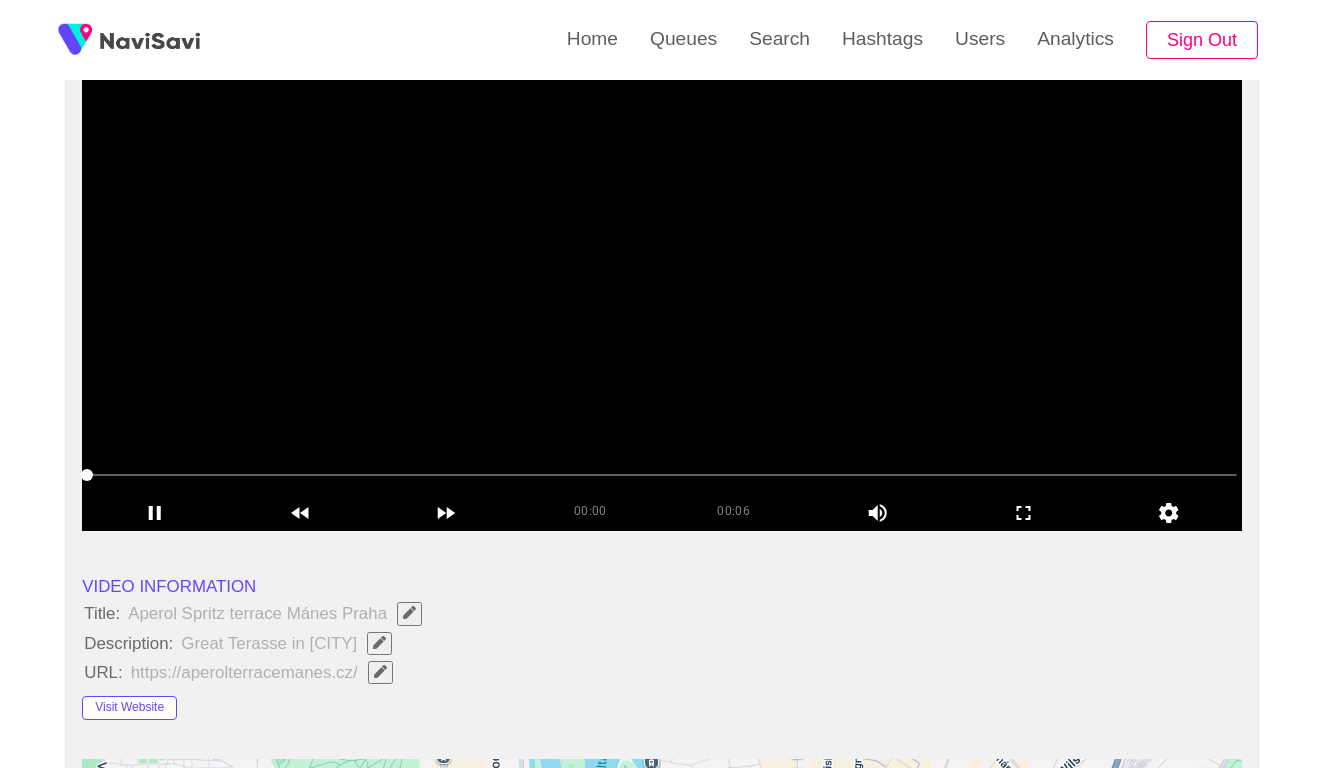 scroll, scrollTop: 211, scrollLeft: 0, axis: vertical 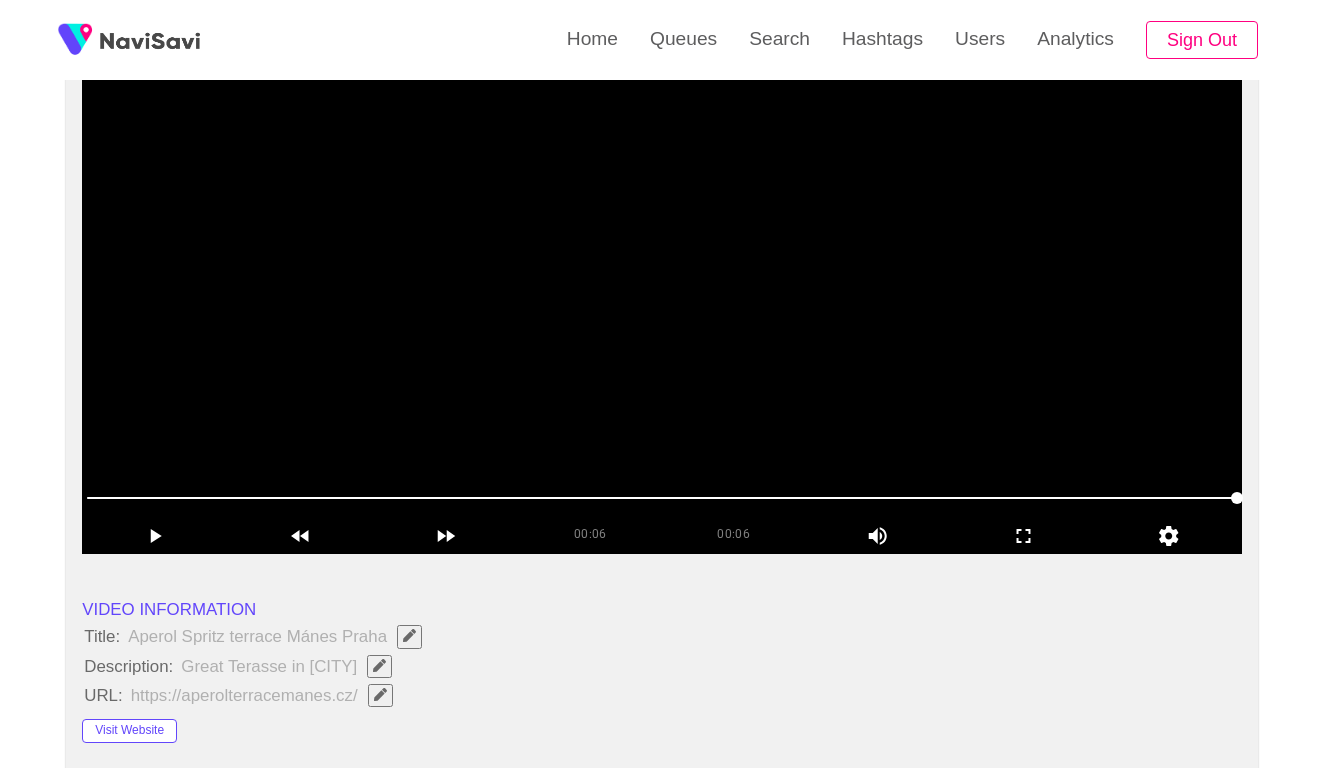 click at bounding box center [662, 304] 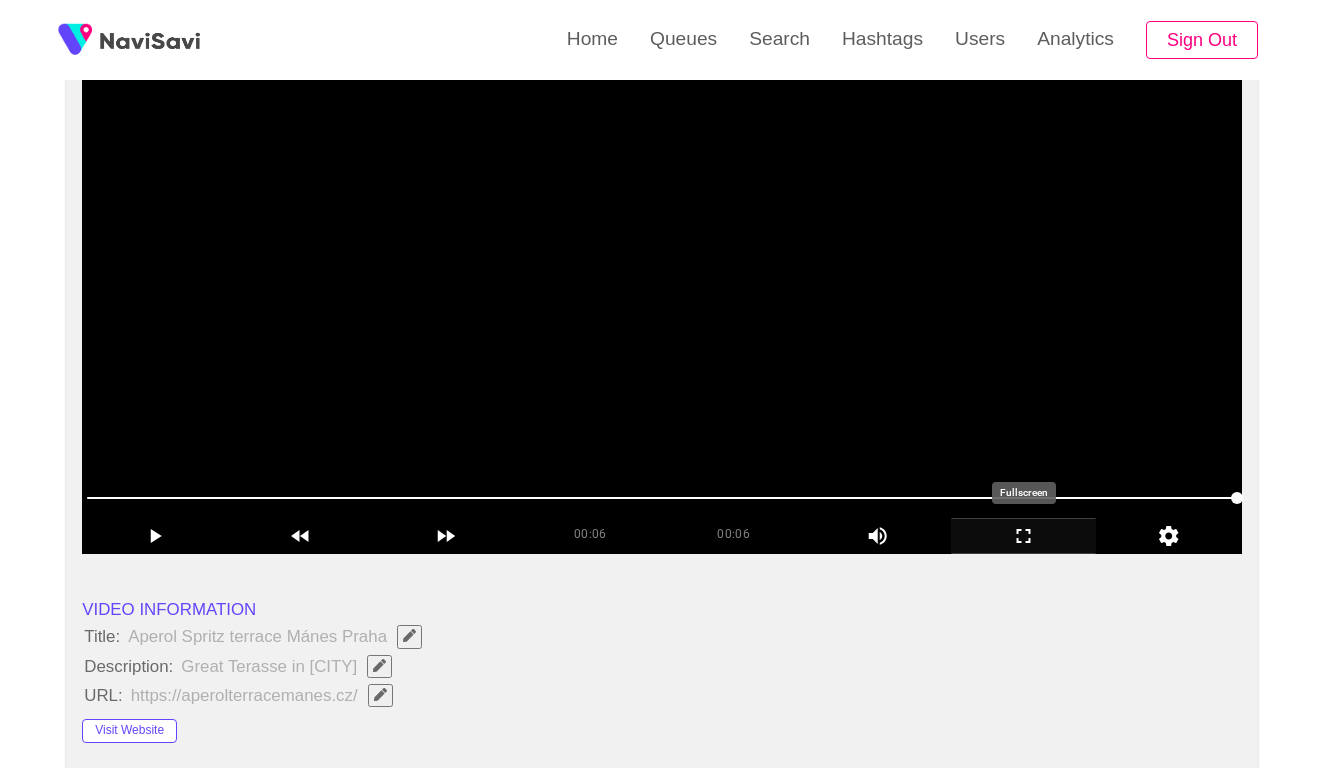 click 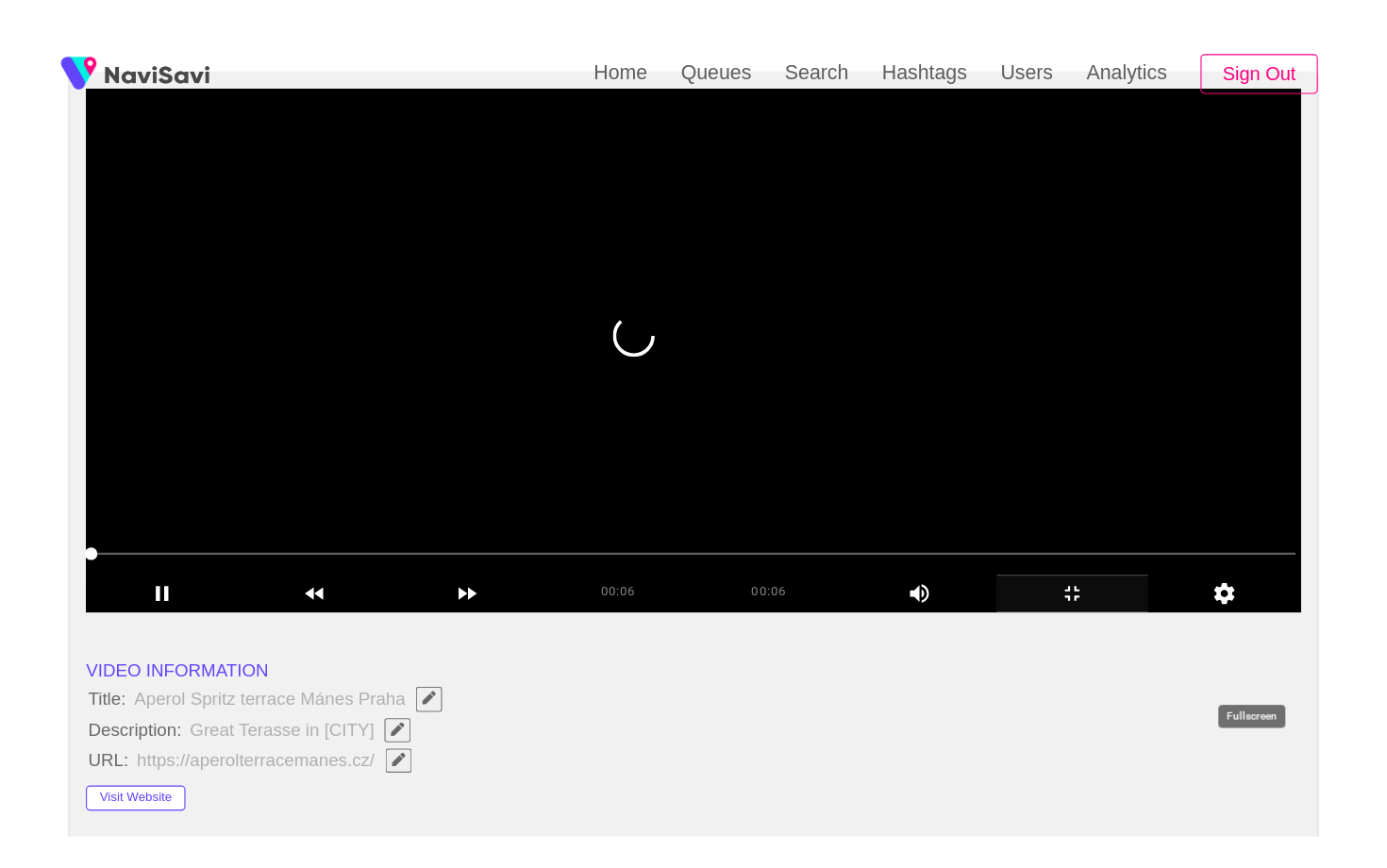 scroll, scrollTop: 0, scrollLeft: 0, axis: both 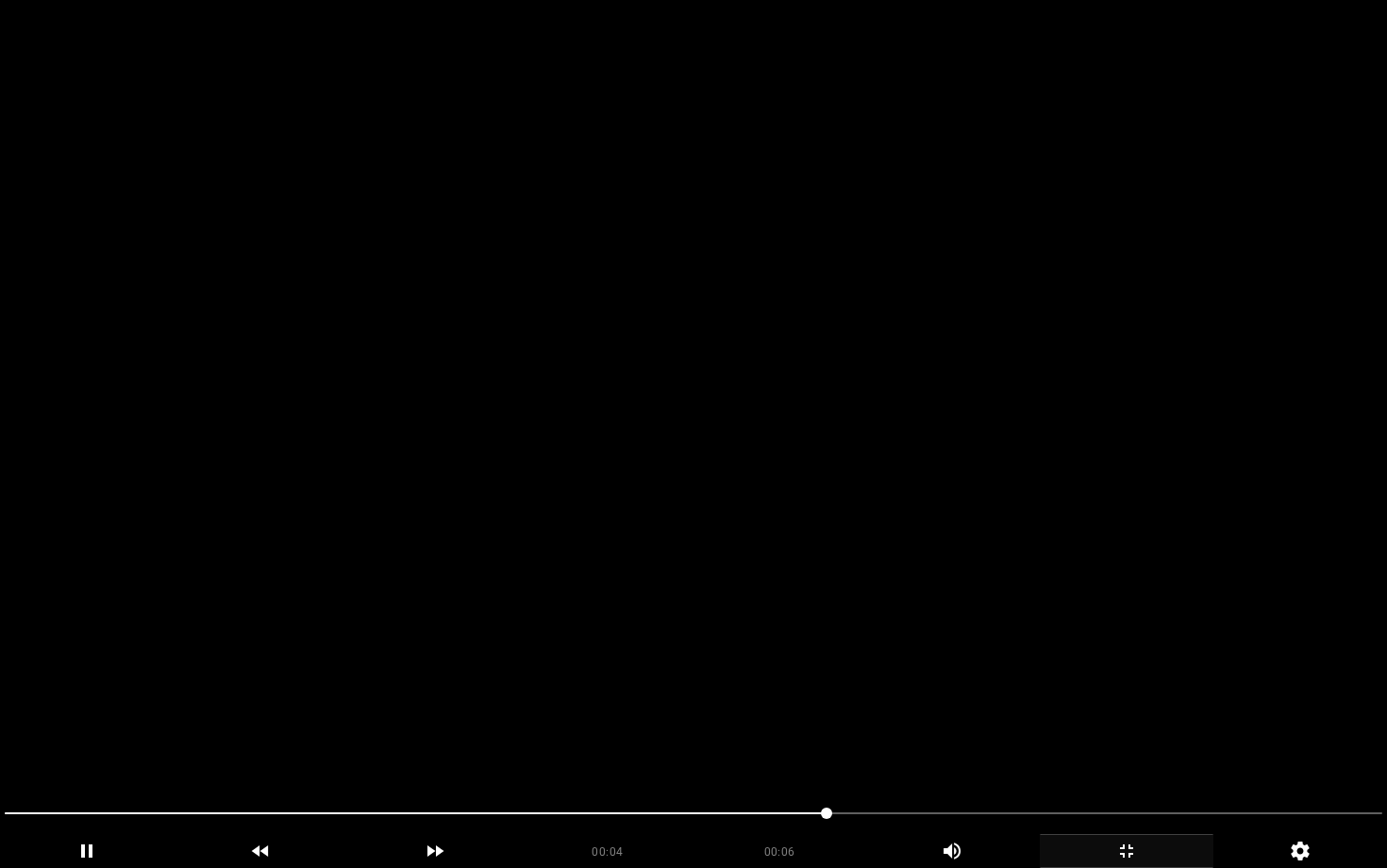 click at bounding box center [694, 434] 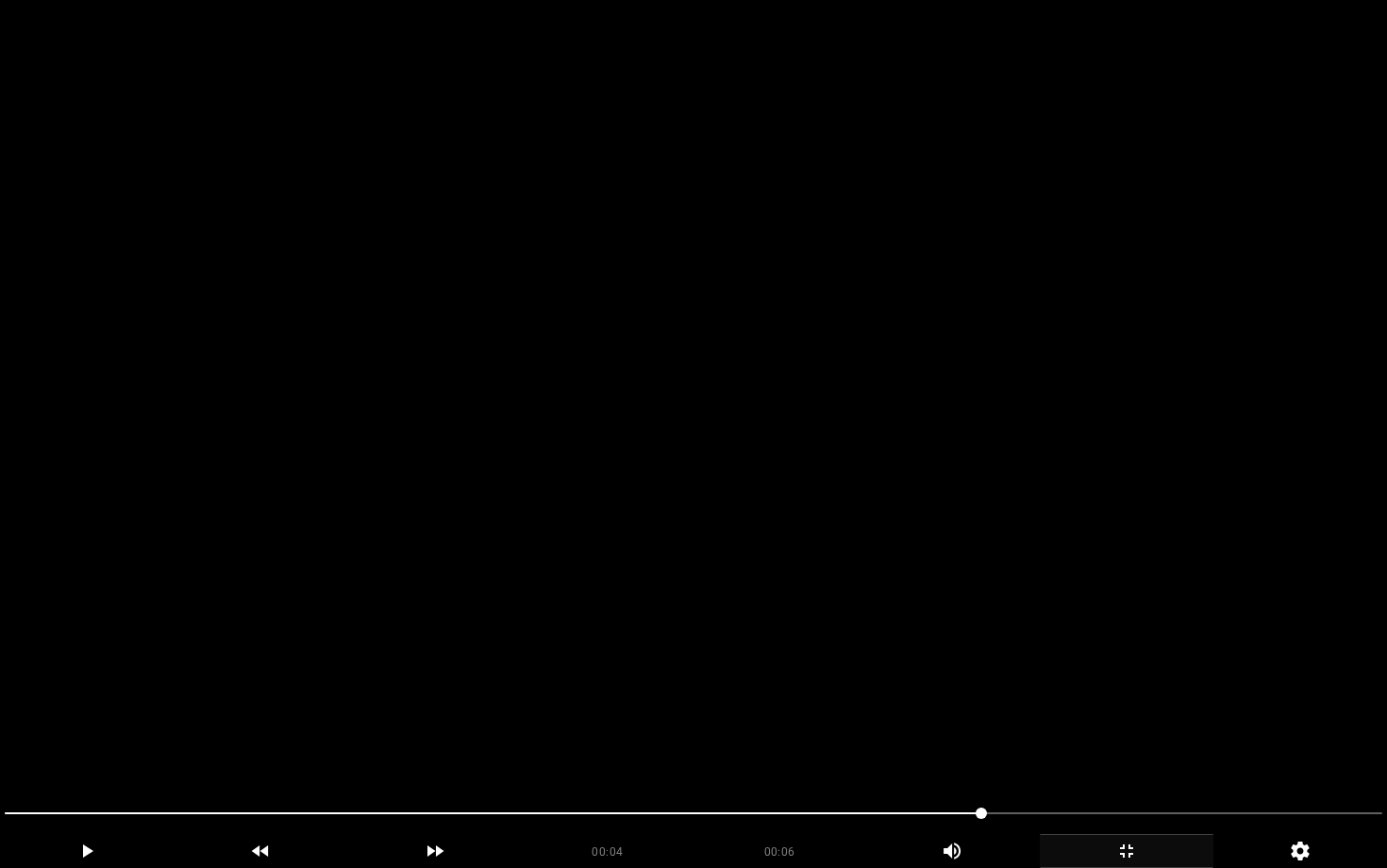 click at bounding box center (694, 434) 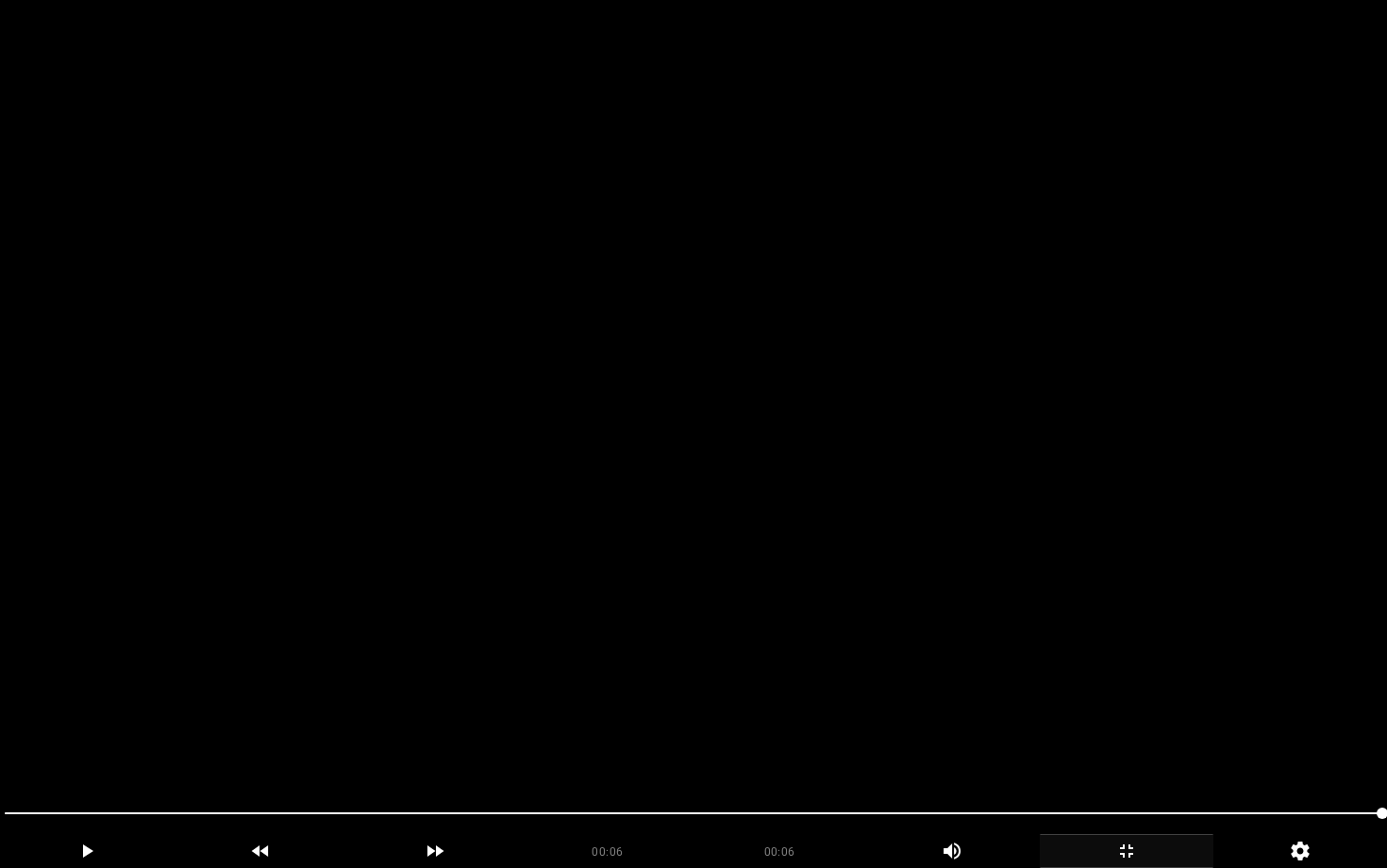 click at bounding box center [694, 434] 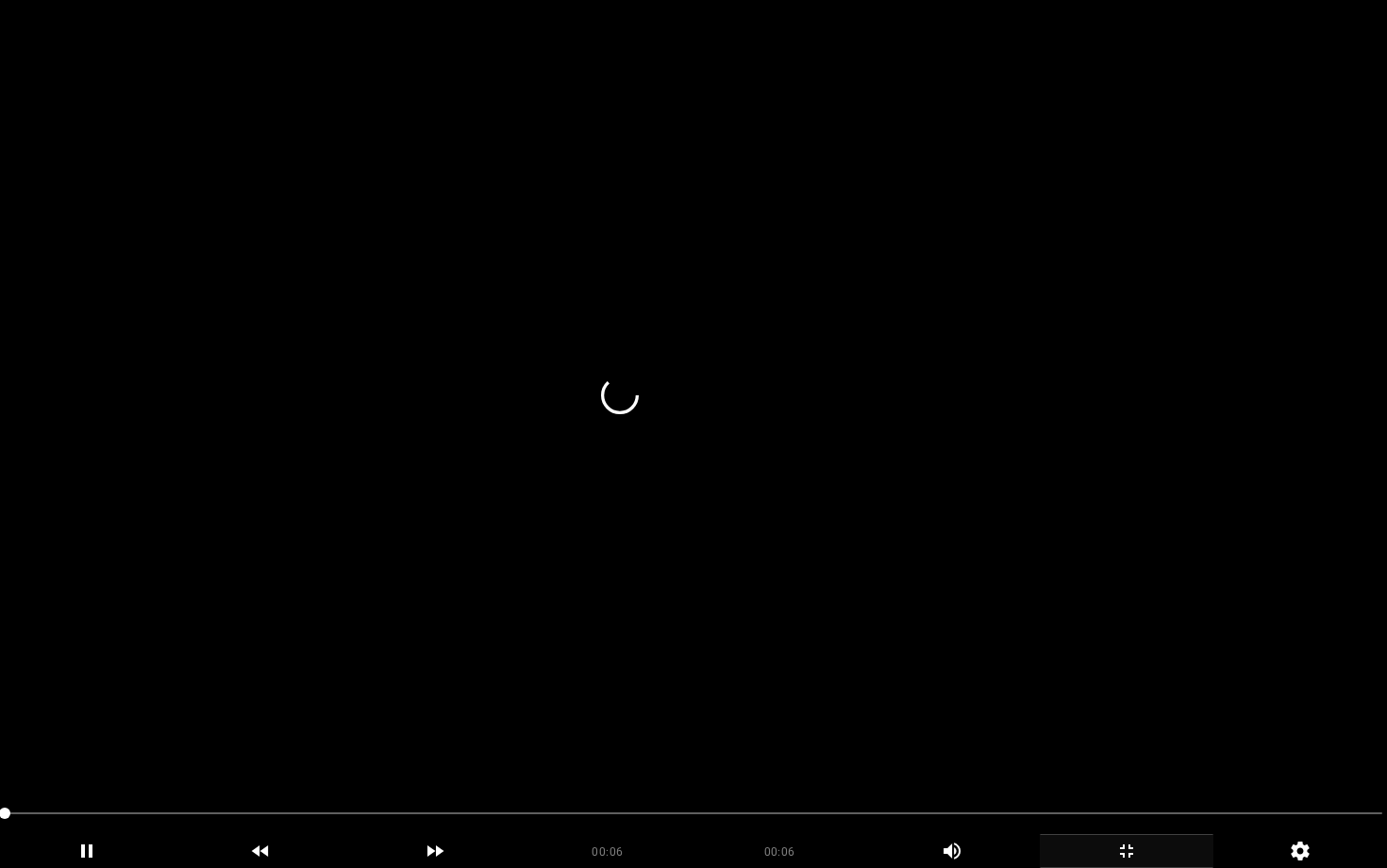 click at bounding box center (694, 434) 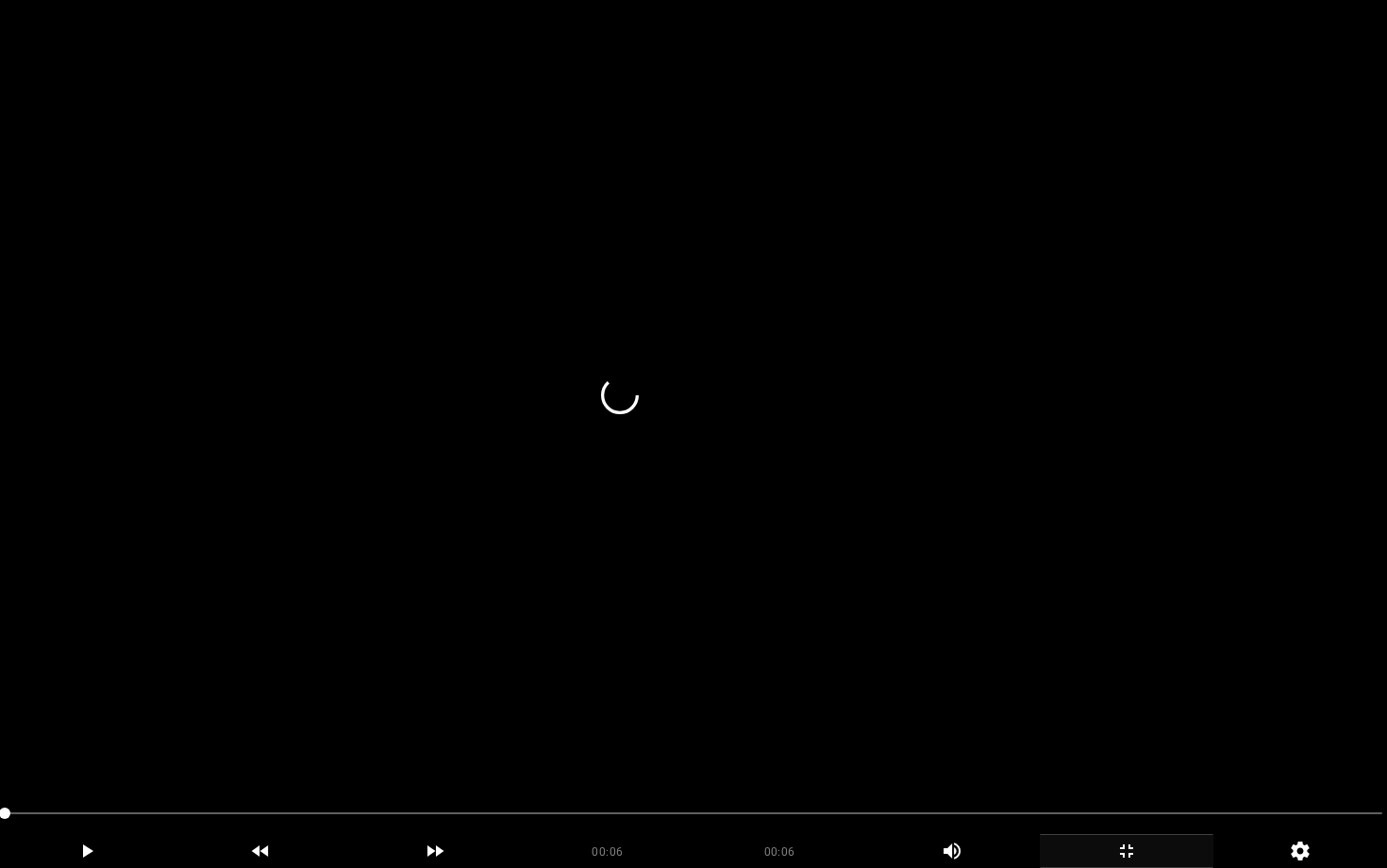 click at bounding box center [694, 434] 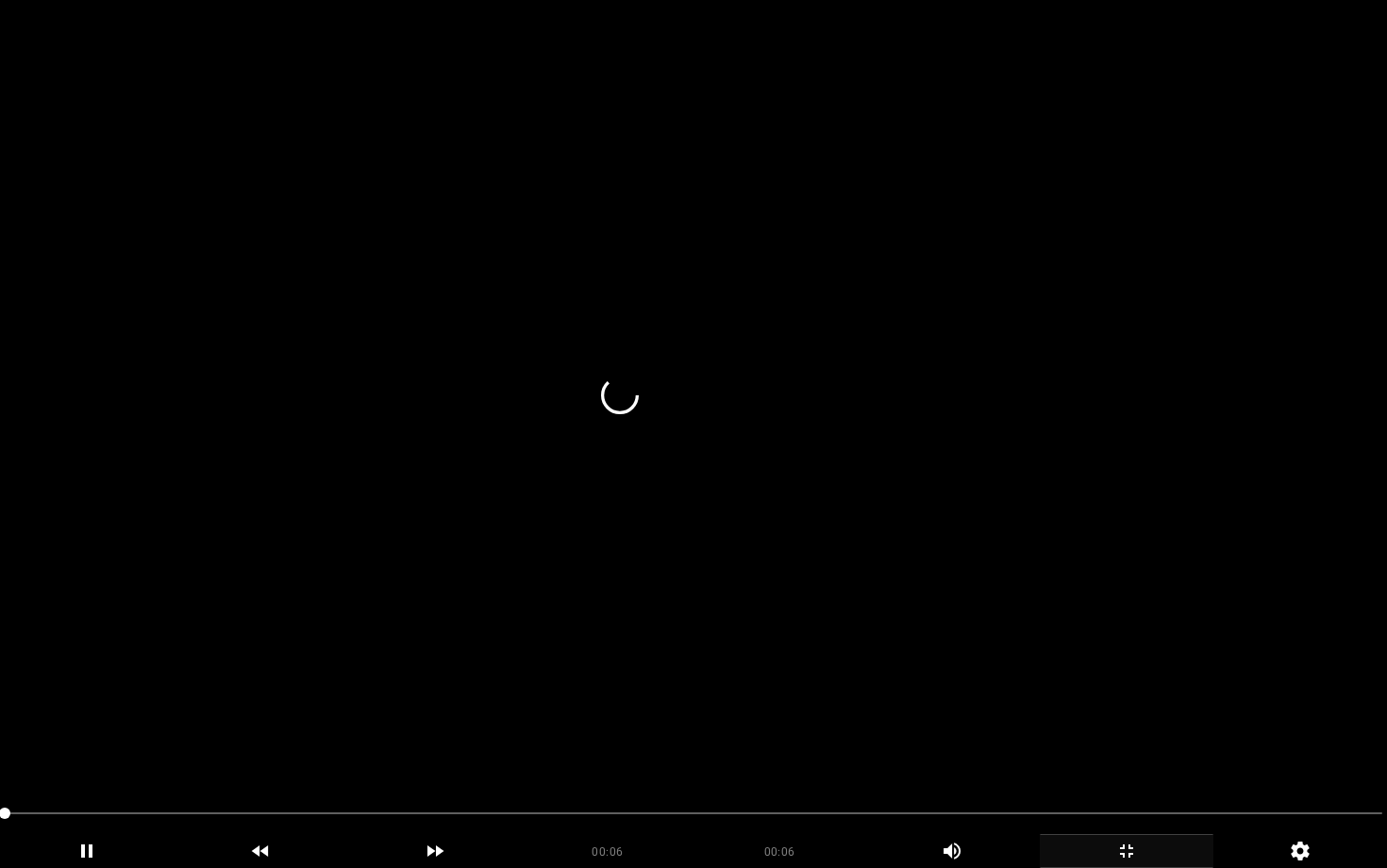 click at bounding box center [694, 434] 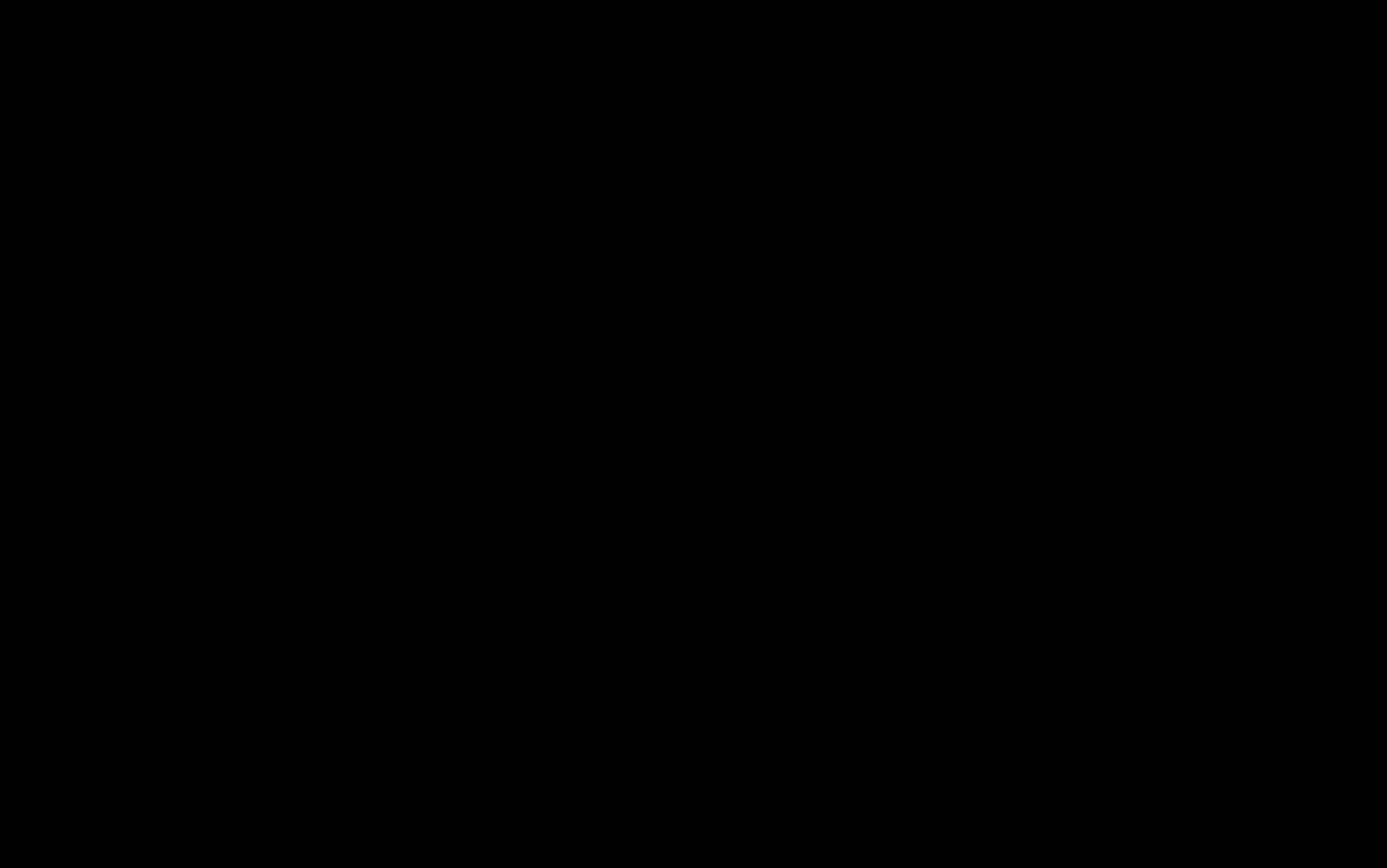 click 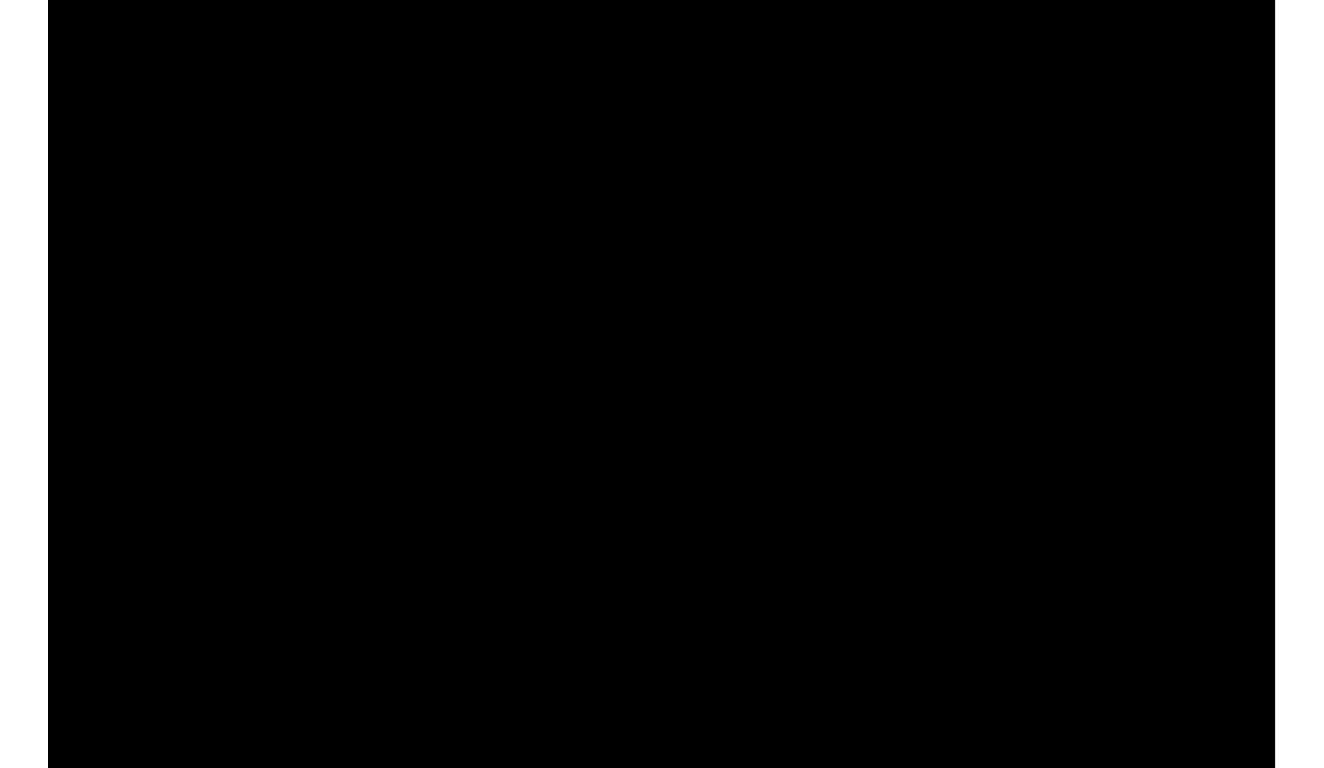 scroll, scrollTop: 211, scrollLeft: 0, axis: vertical 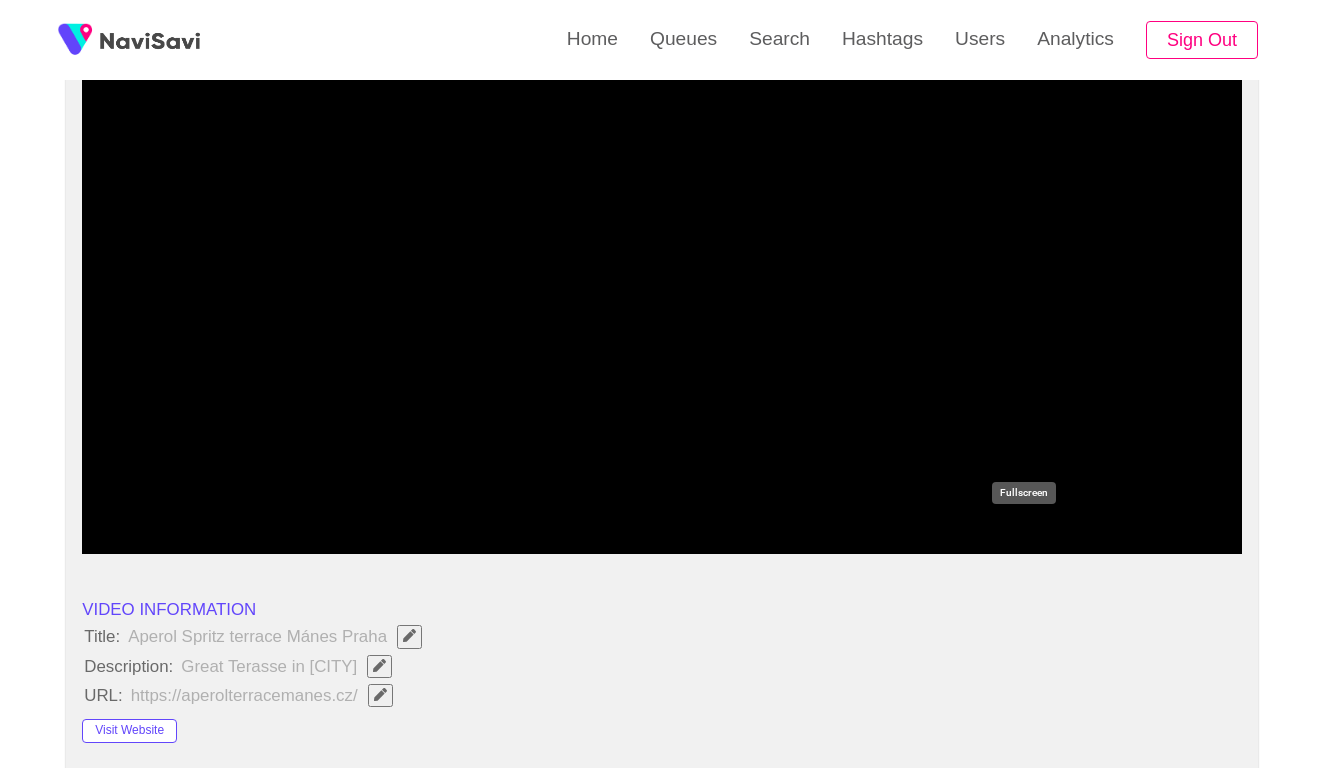 click 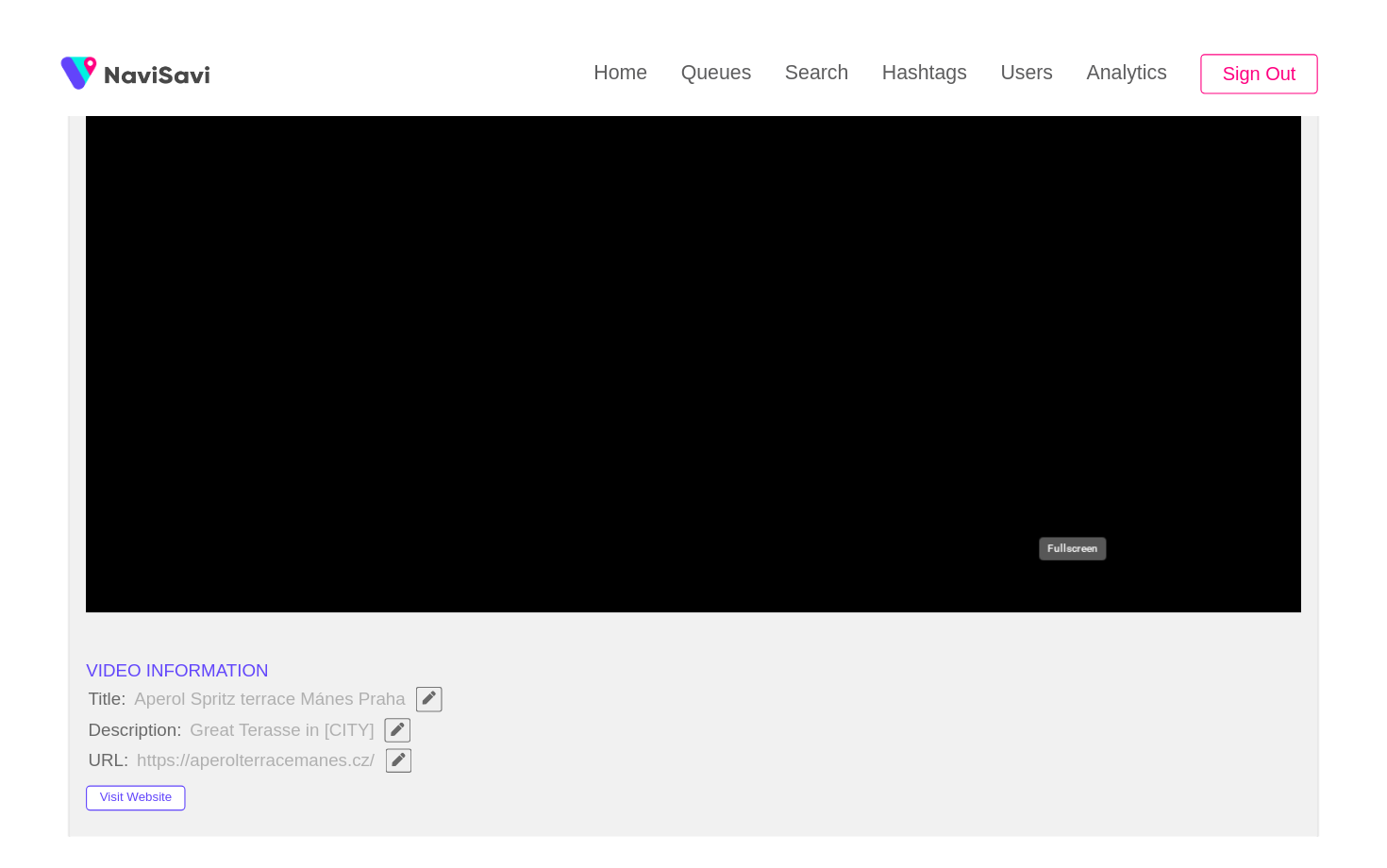 scroll, scrollTop: 0, scrollLeft: 0, axis: both 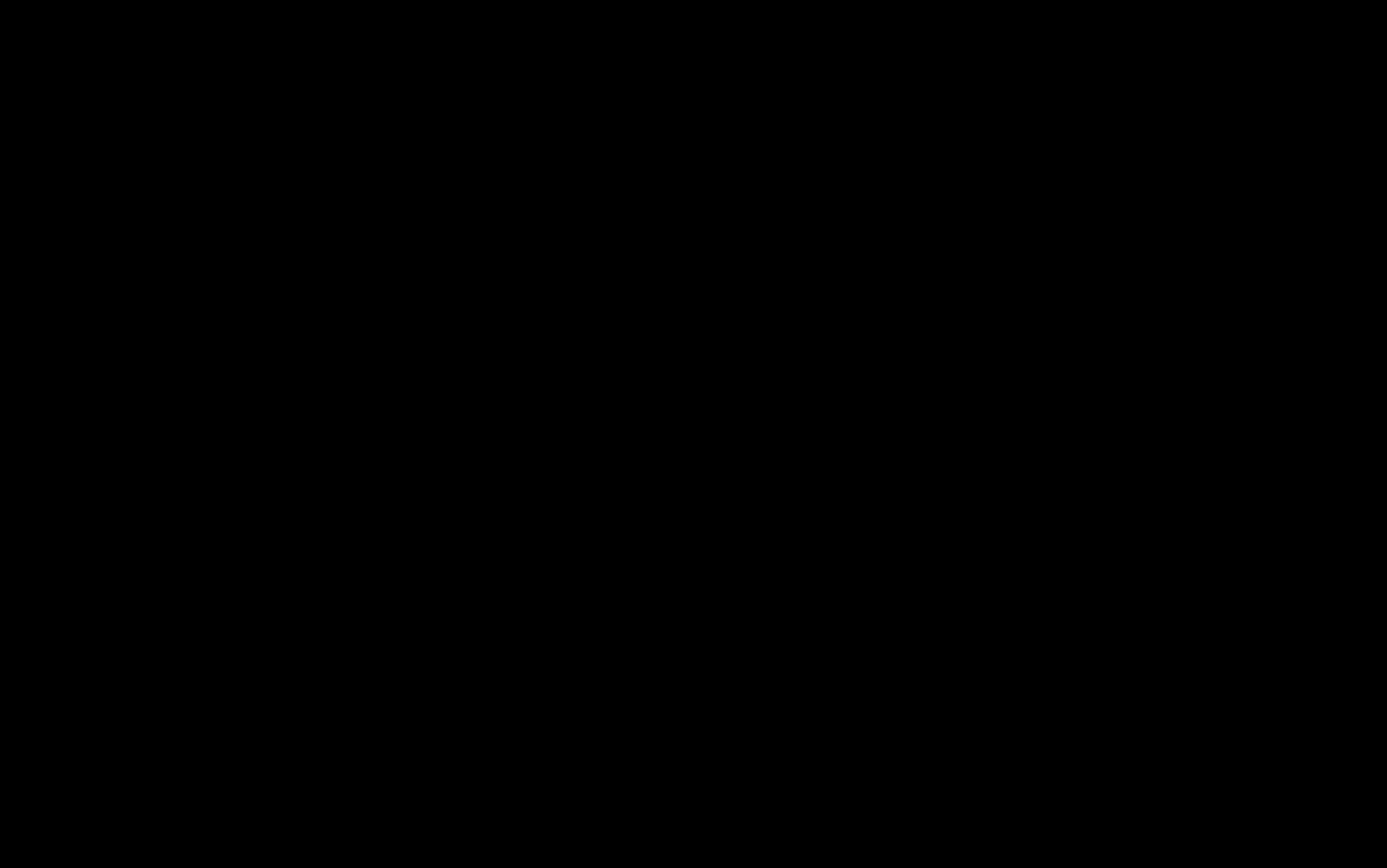 click at bounding box center [694, 815] 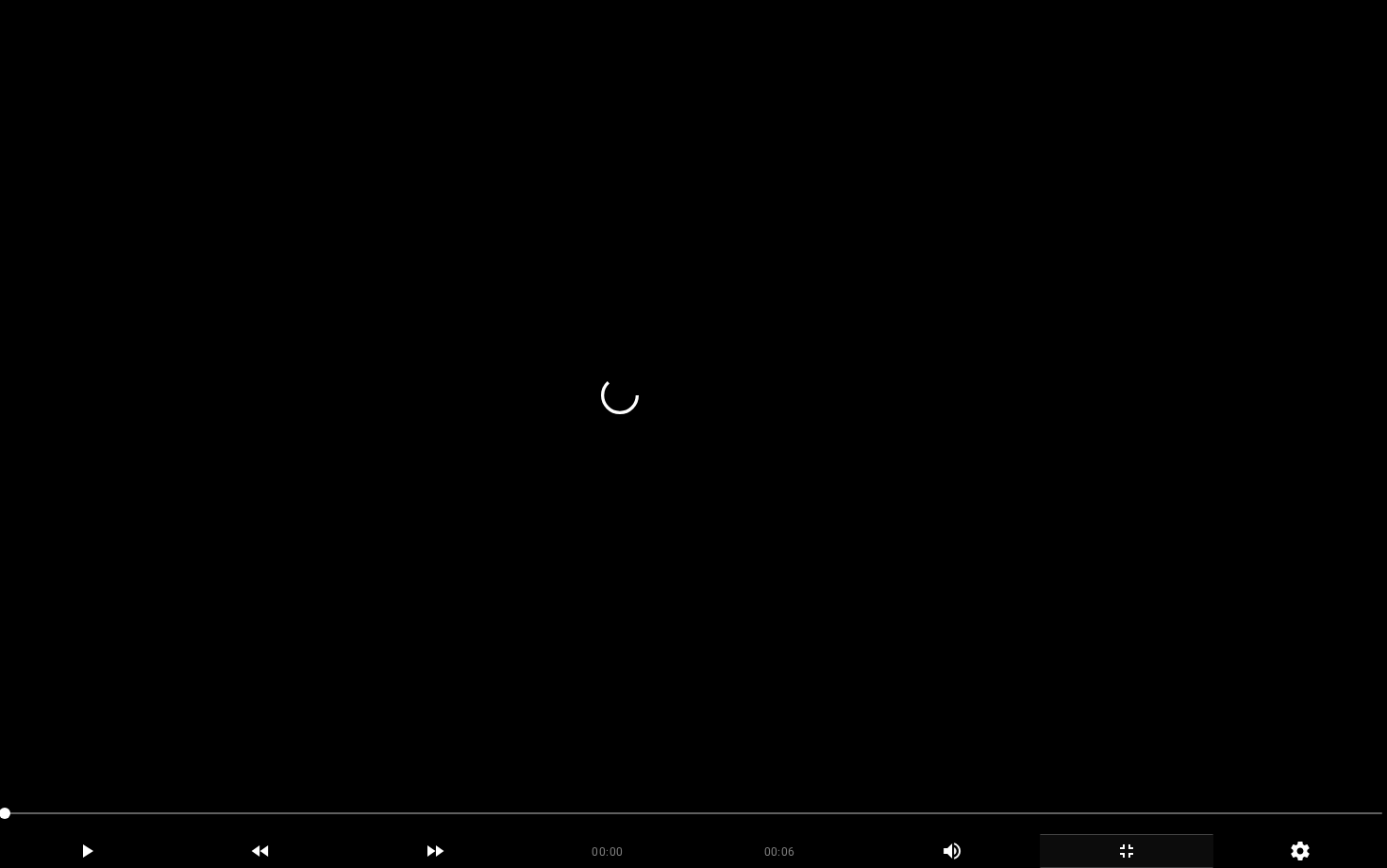 click at bounding box center [694, 434] 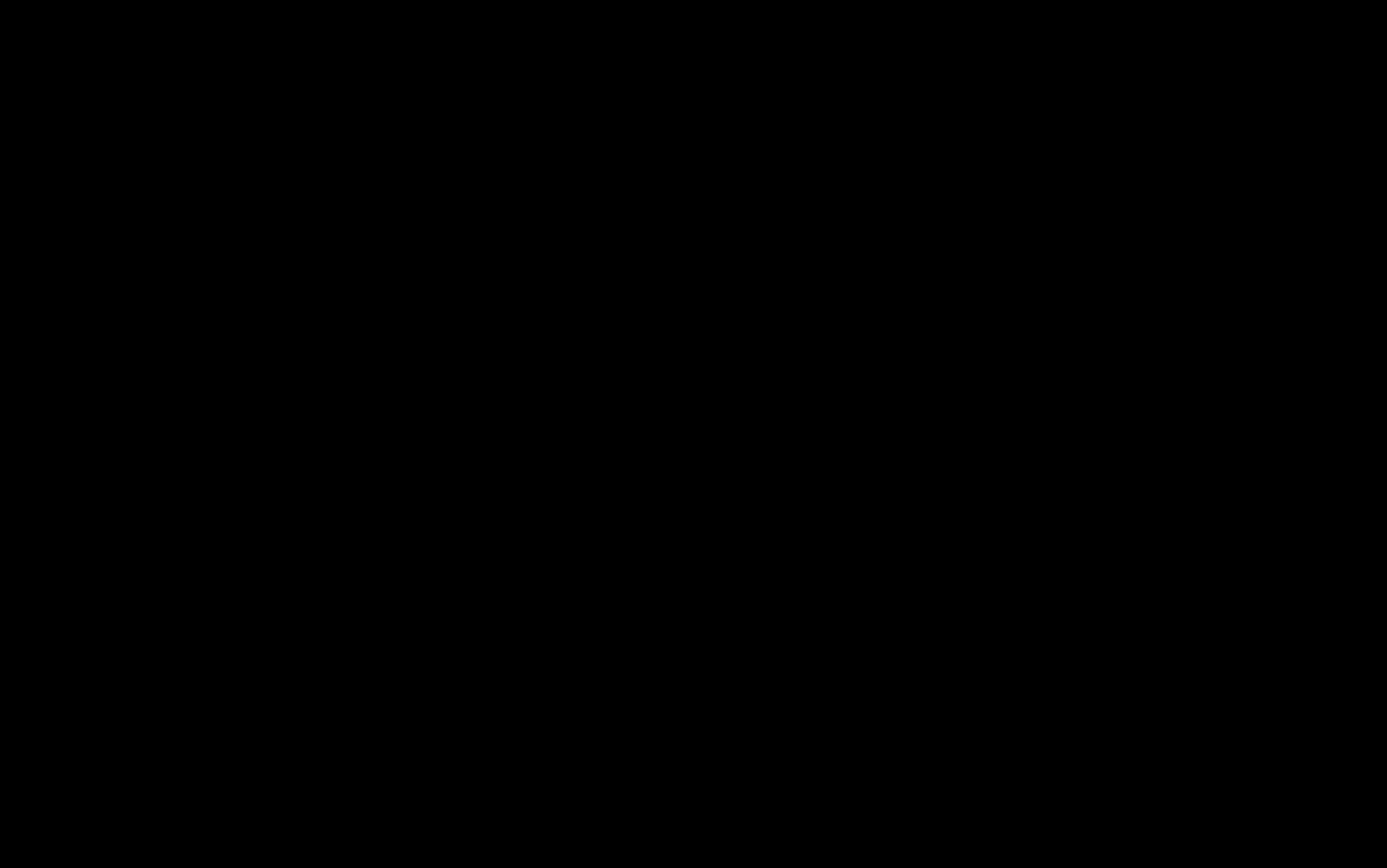 click 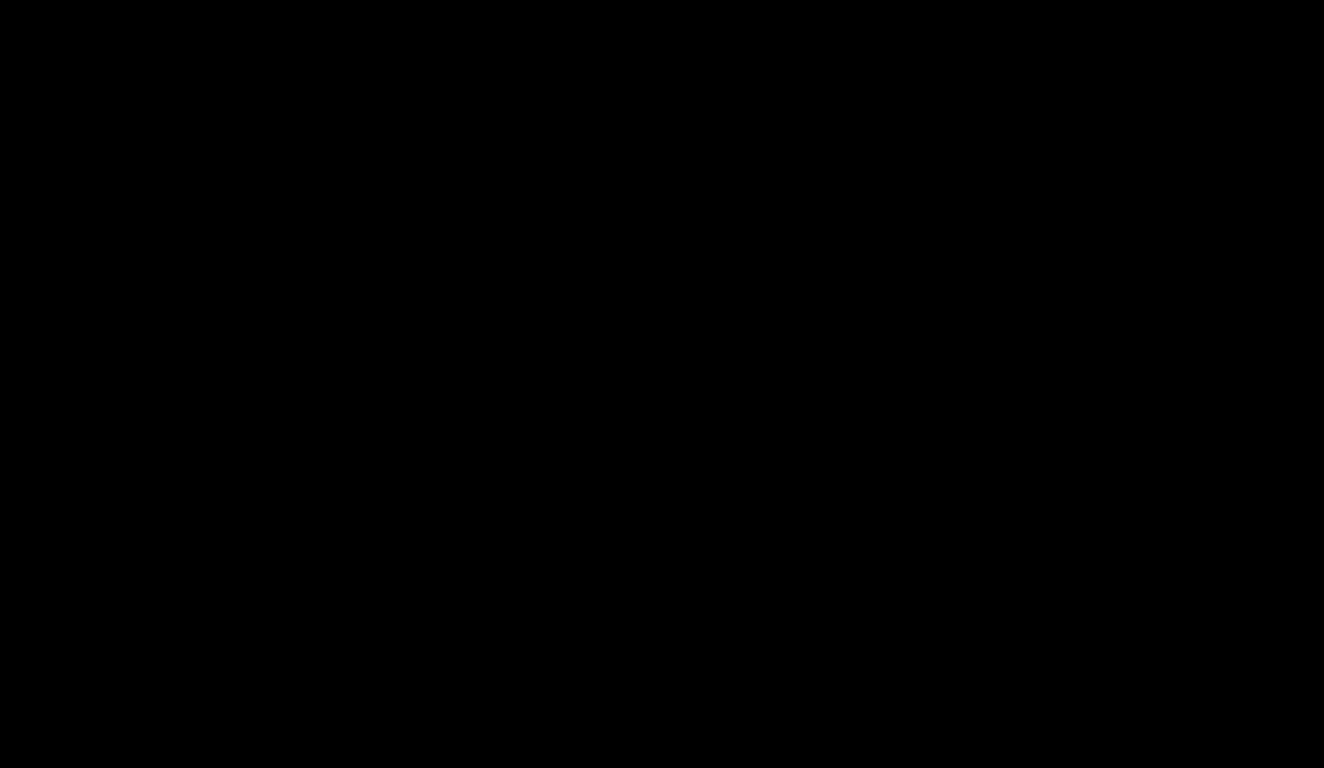 scroll, scrollTop: 855, scrollLeft: 0, axis: vertical 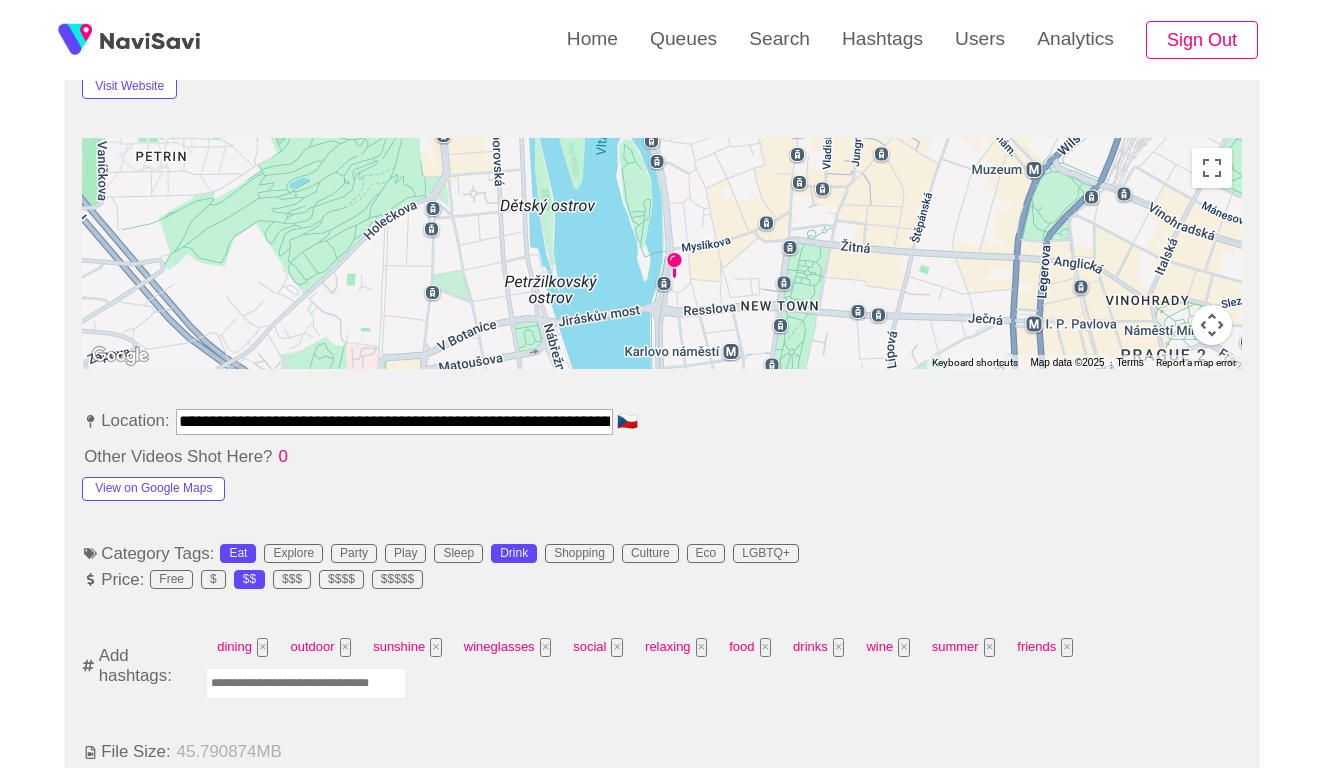 click at bounding box center [306, 683] 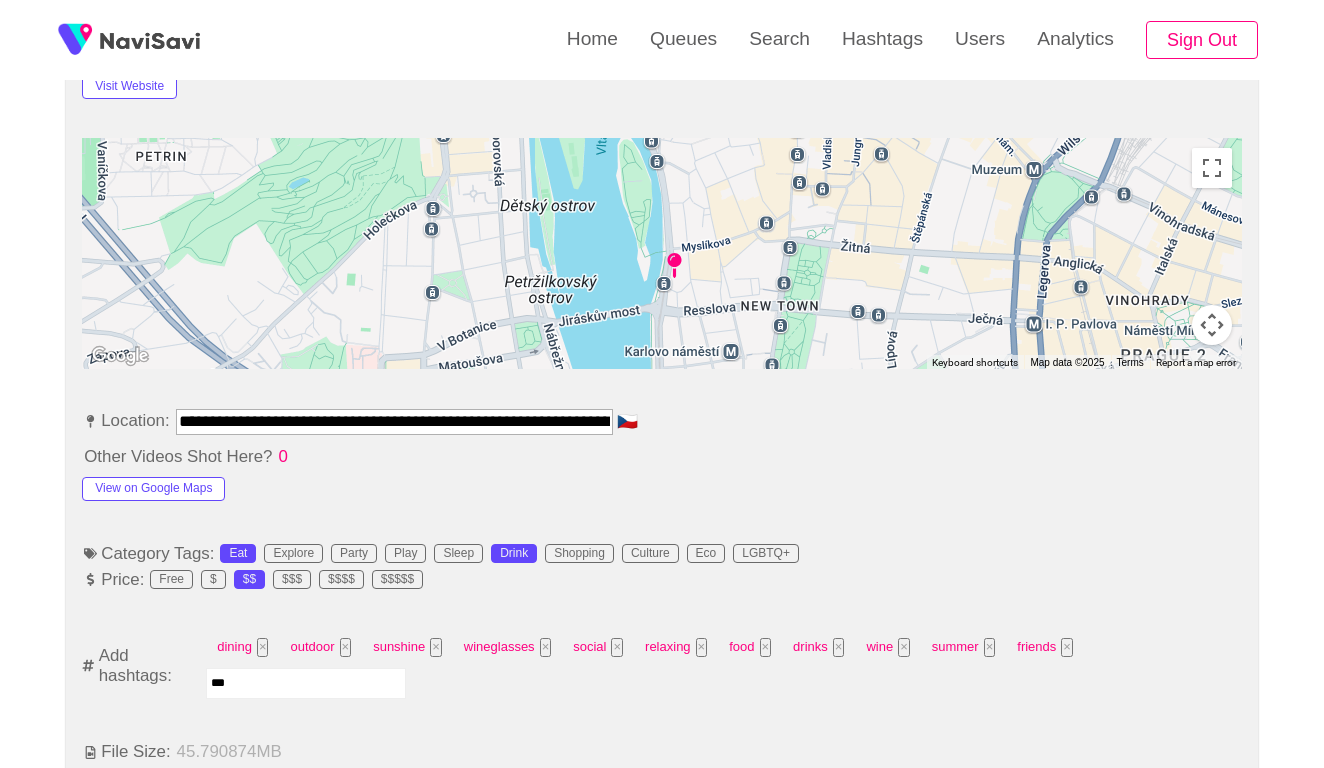 type on "****" 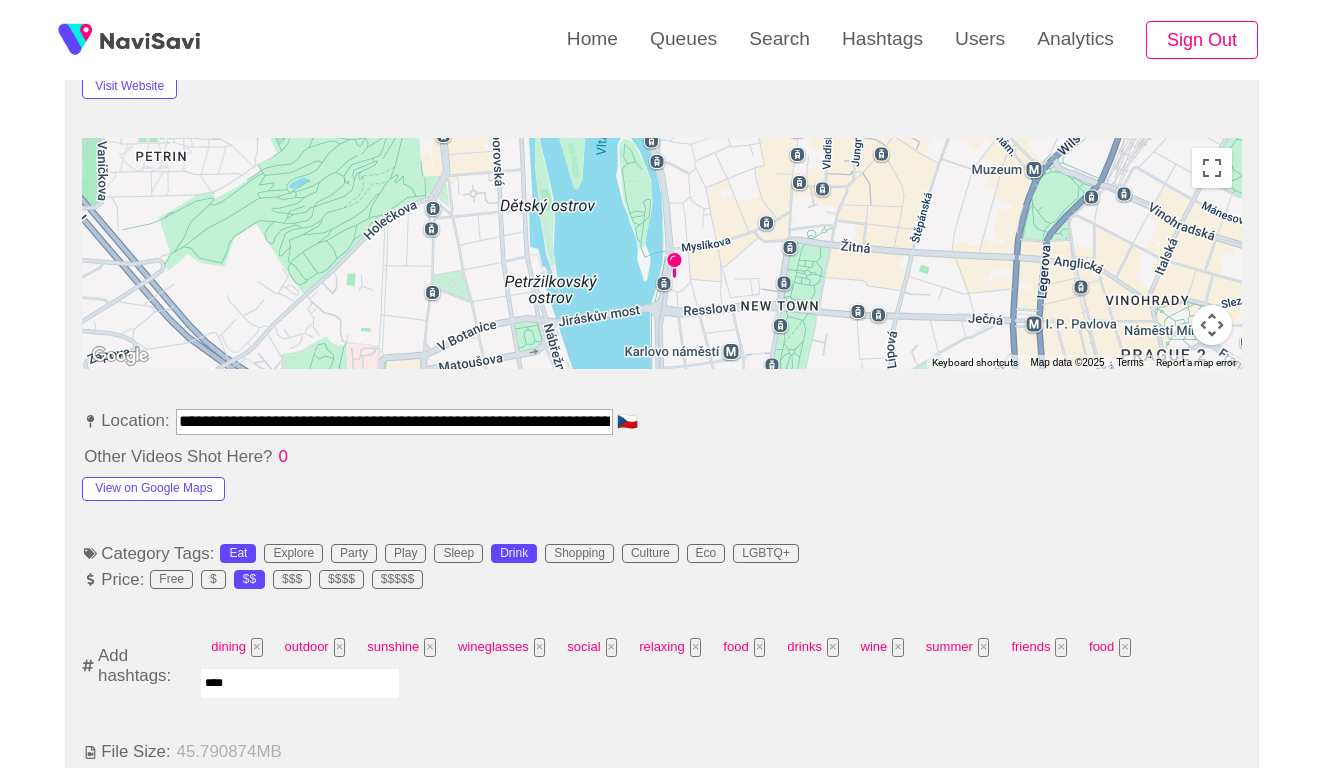 type on "*****" 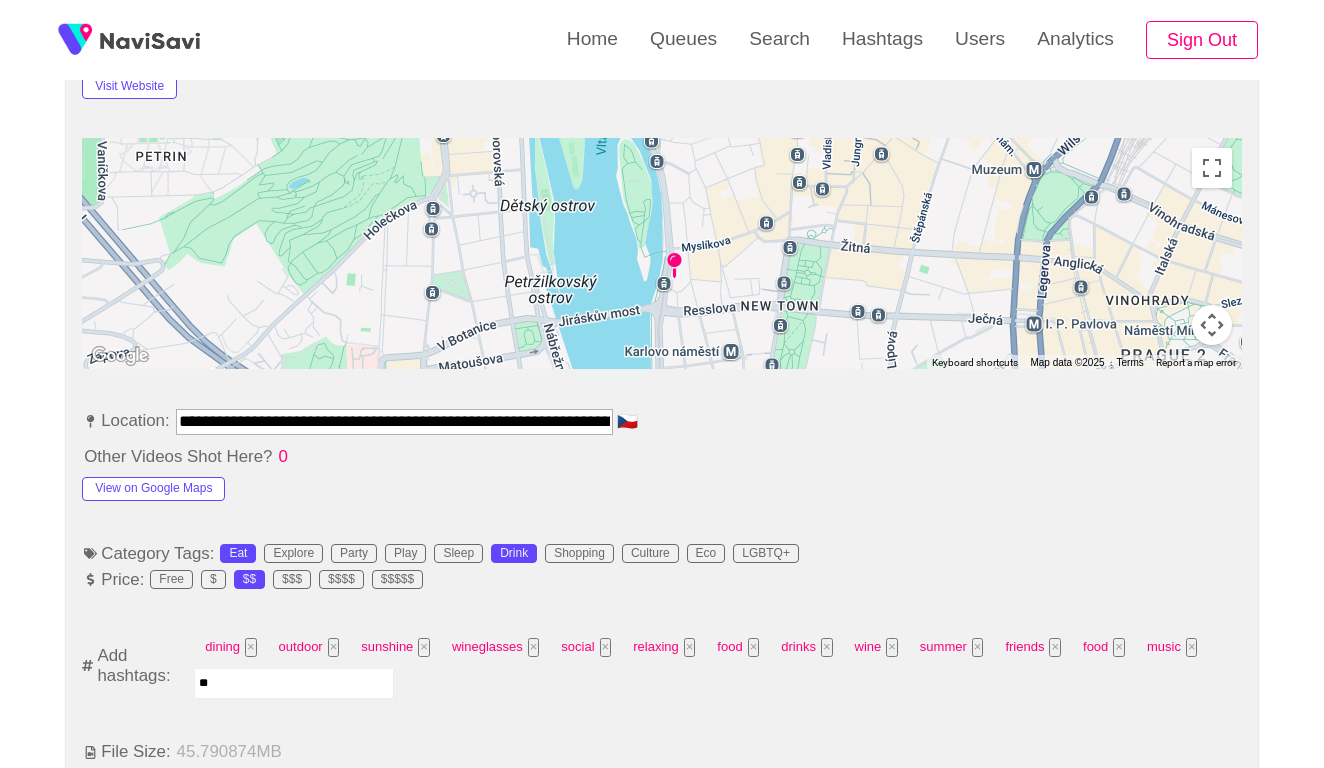 type on "***" 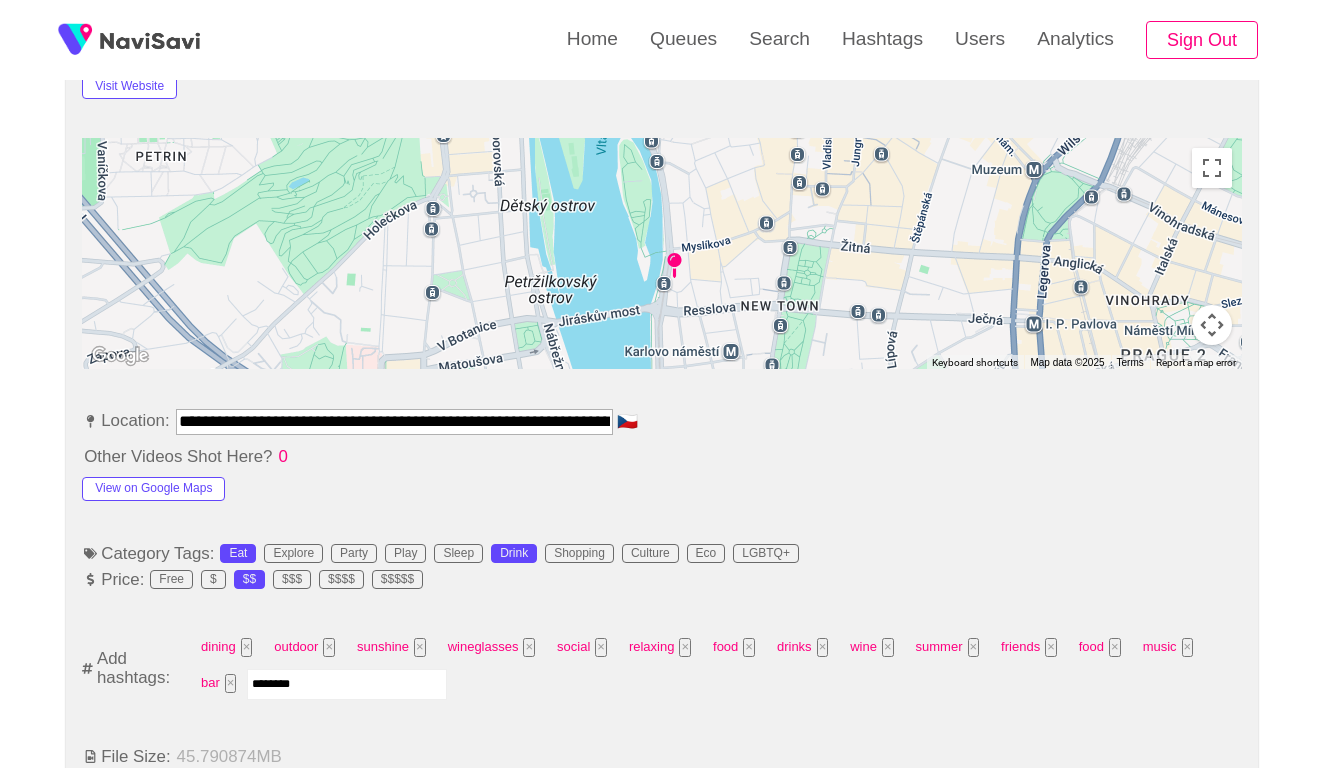 type on "*********" 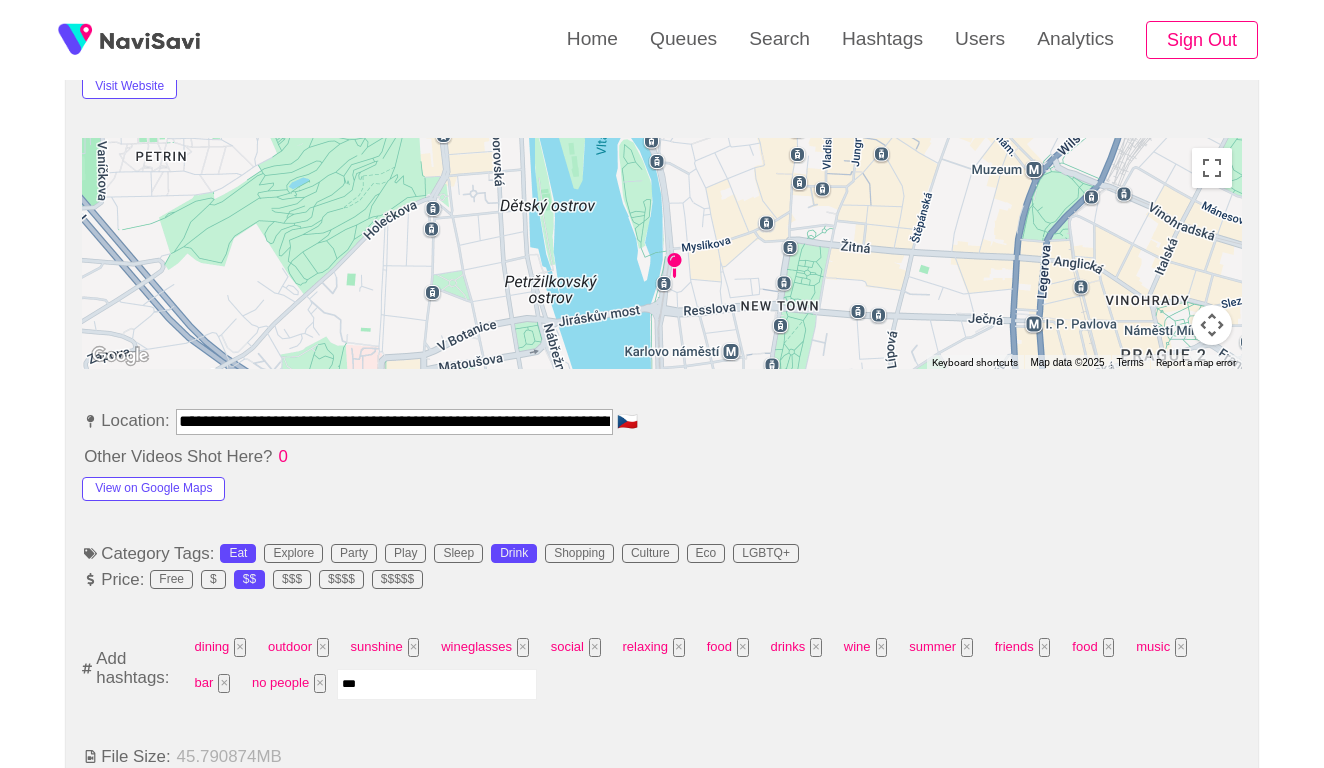 type on "****" 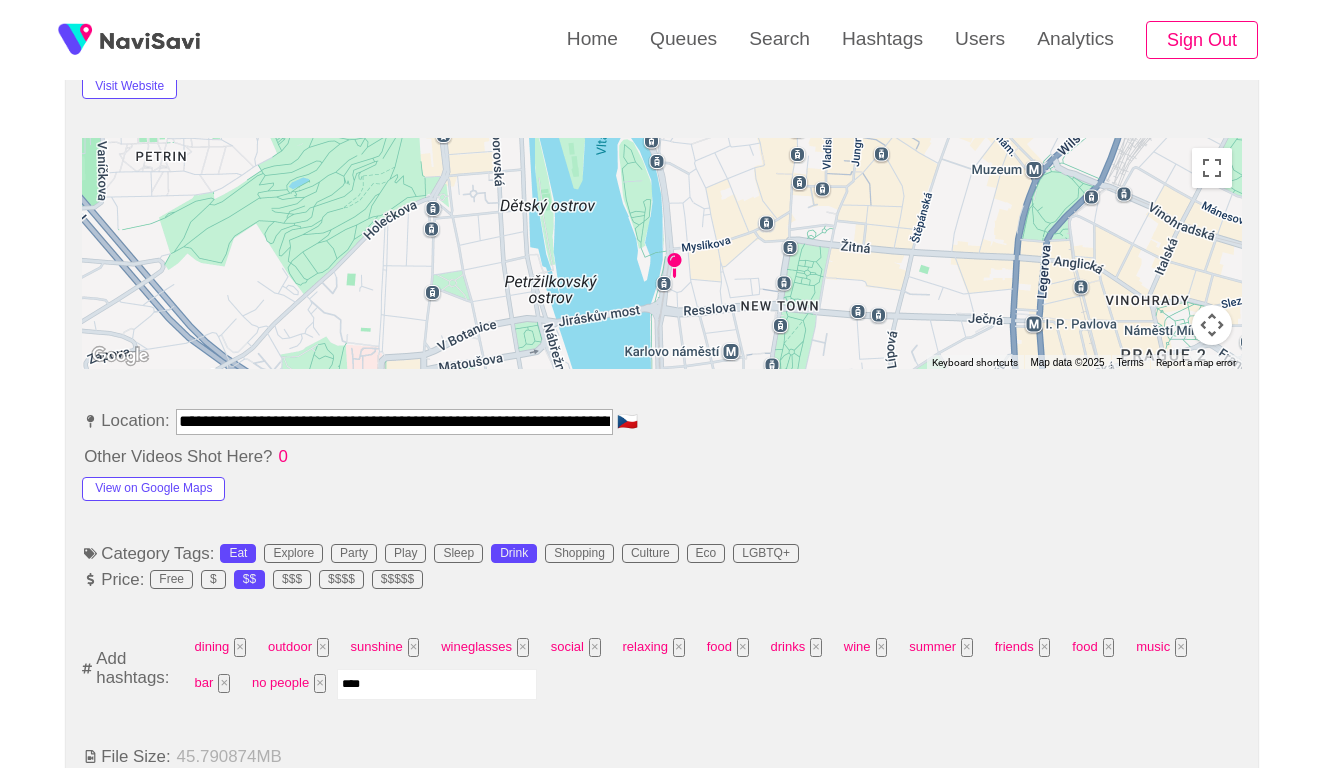 type 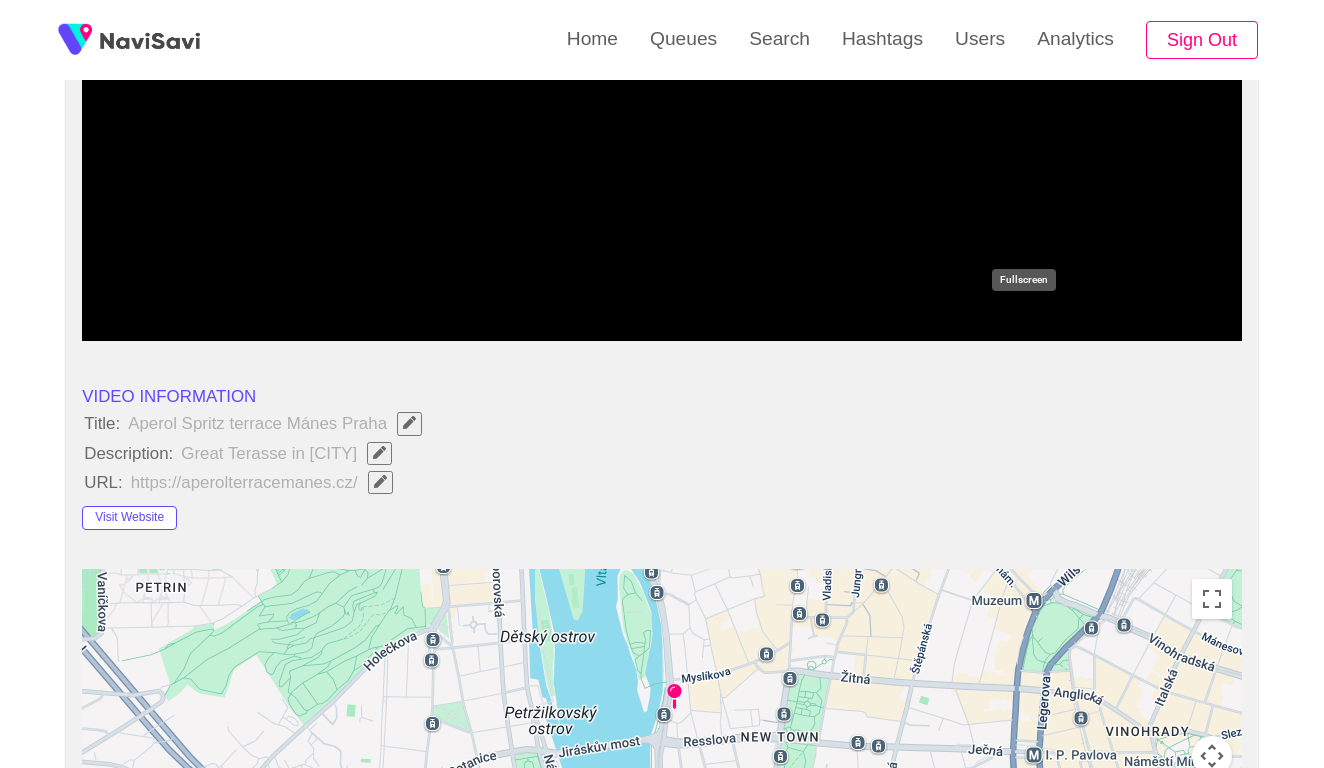 scroll, scrollTop: 425, scrollLeft: 0, axis: vertical 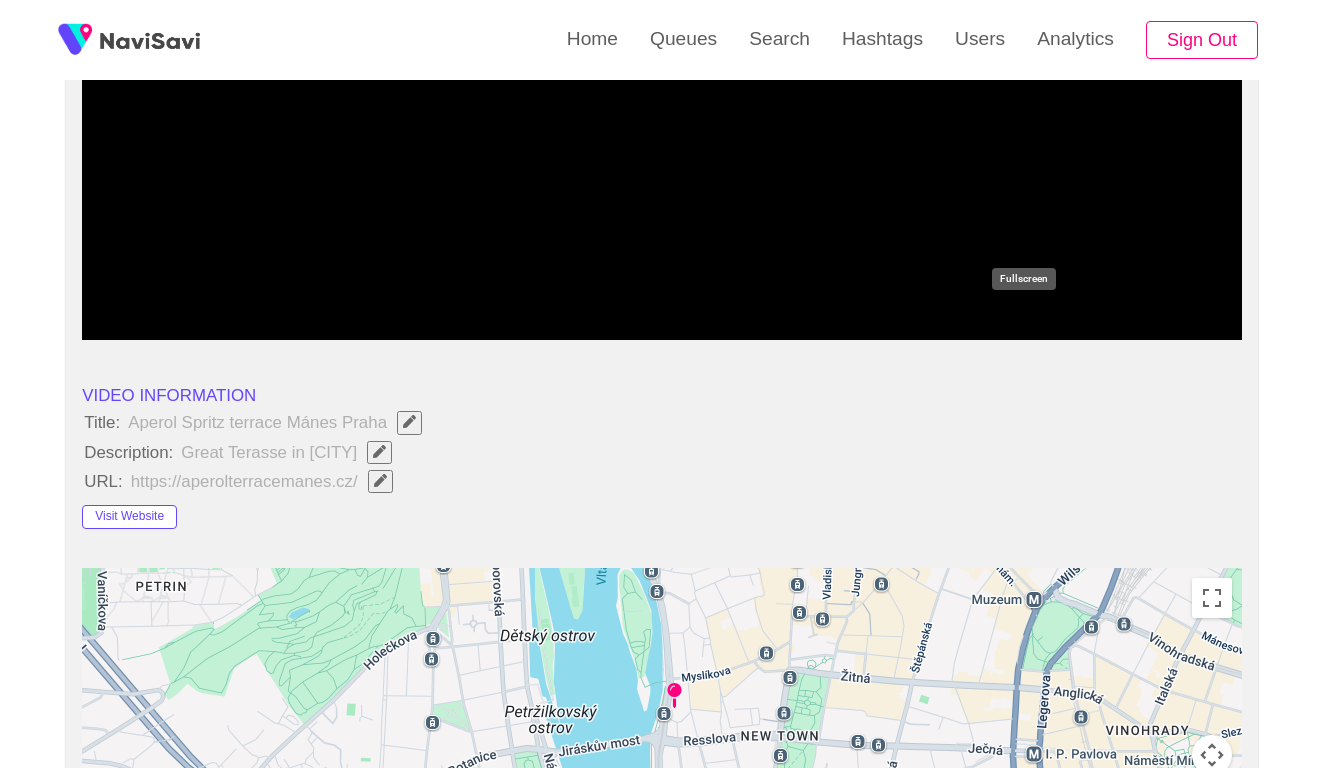 click 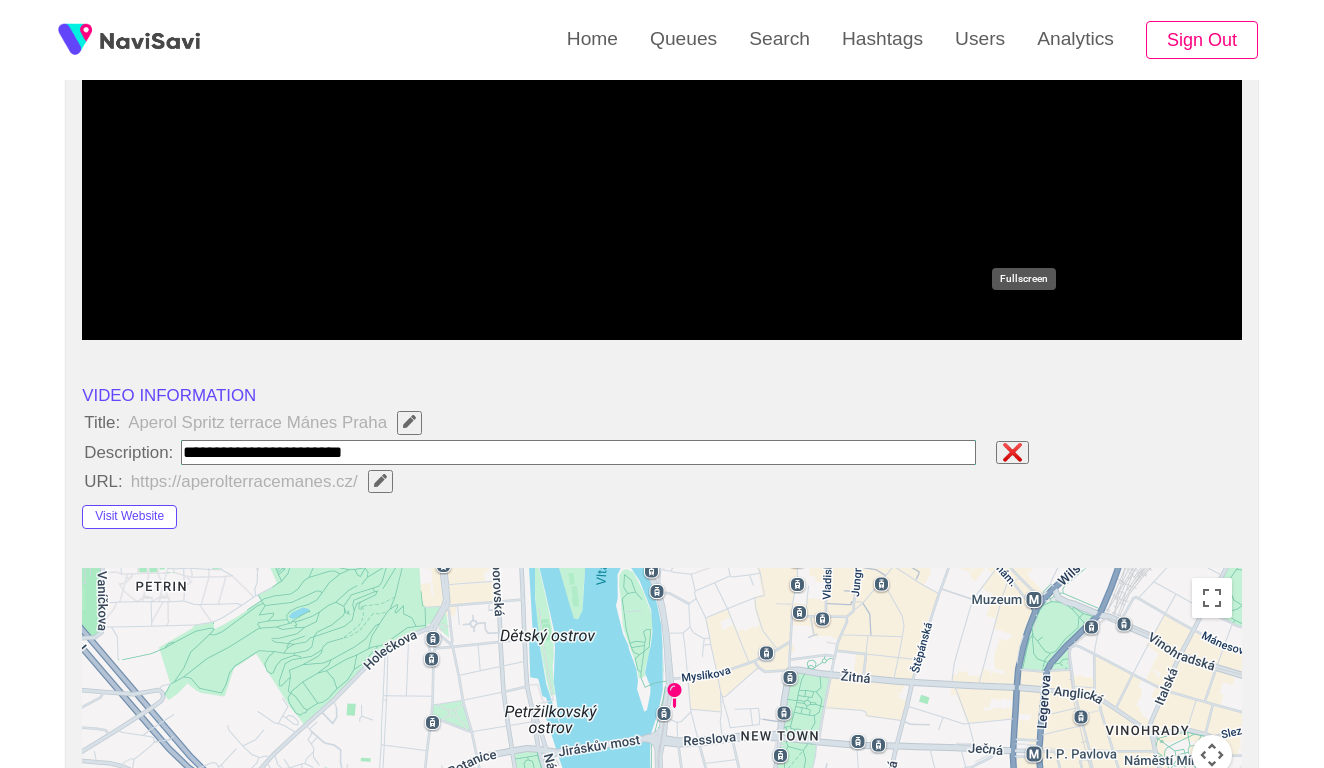 click at bounding box center (578, 452) 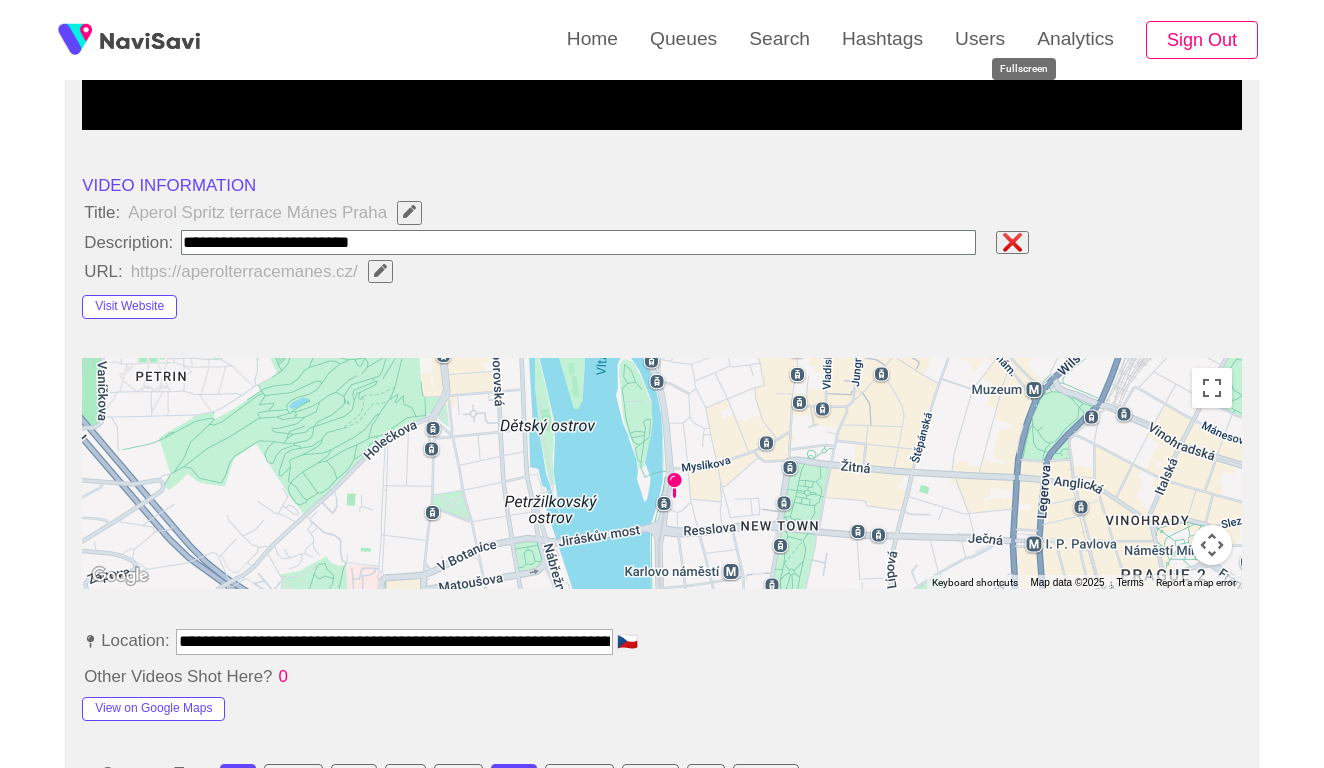 scroll, scrollTop: 648, scrollLeft: 0, axis: vertical 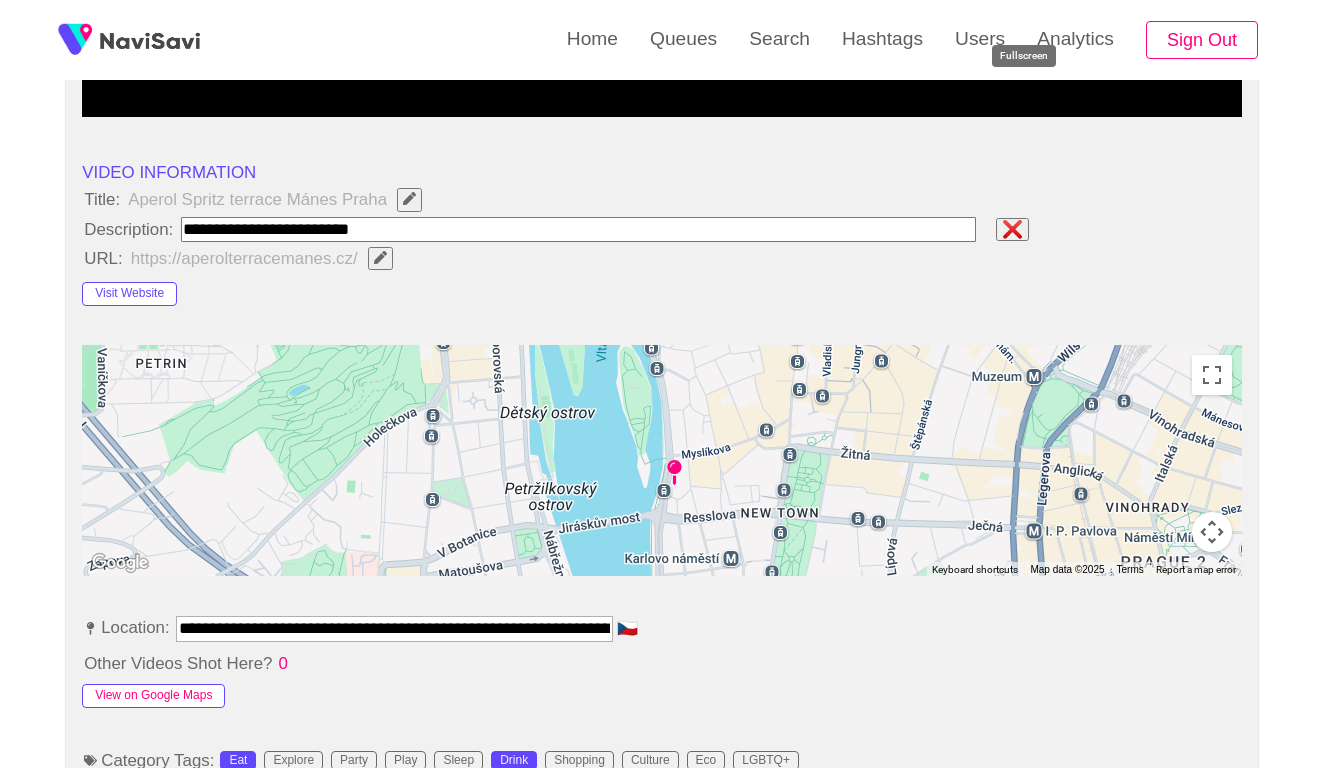 click on "View on Google Maps" at bounding box center (153, 696) 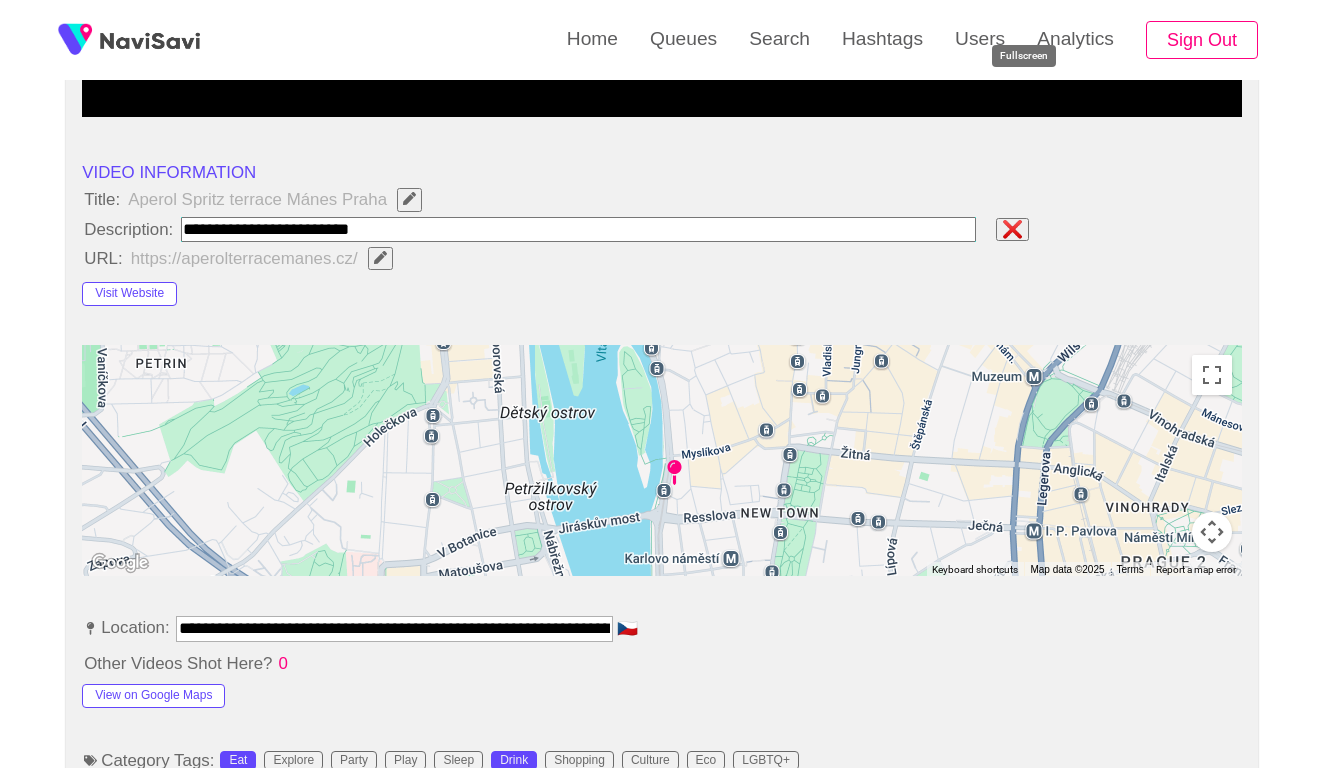 click at bounding box center (578, 229) 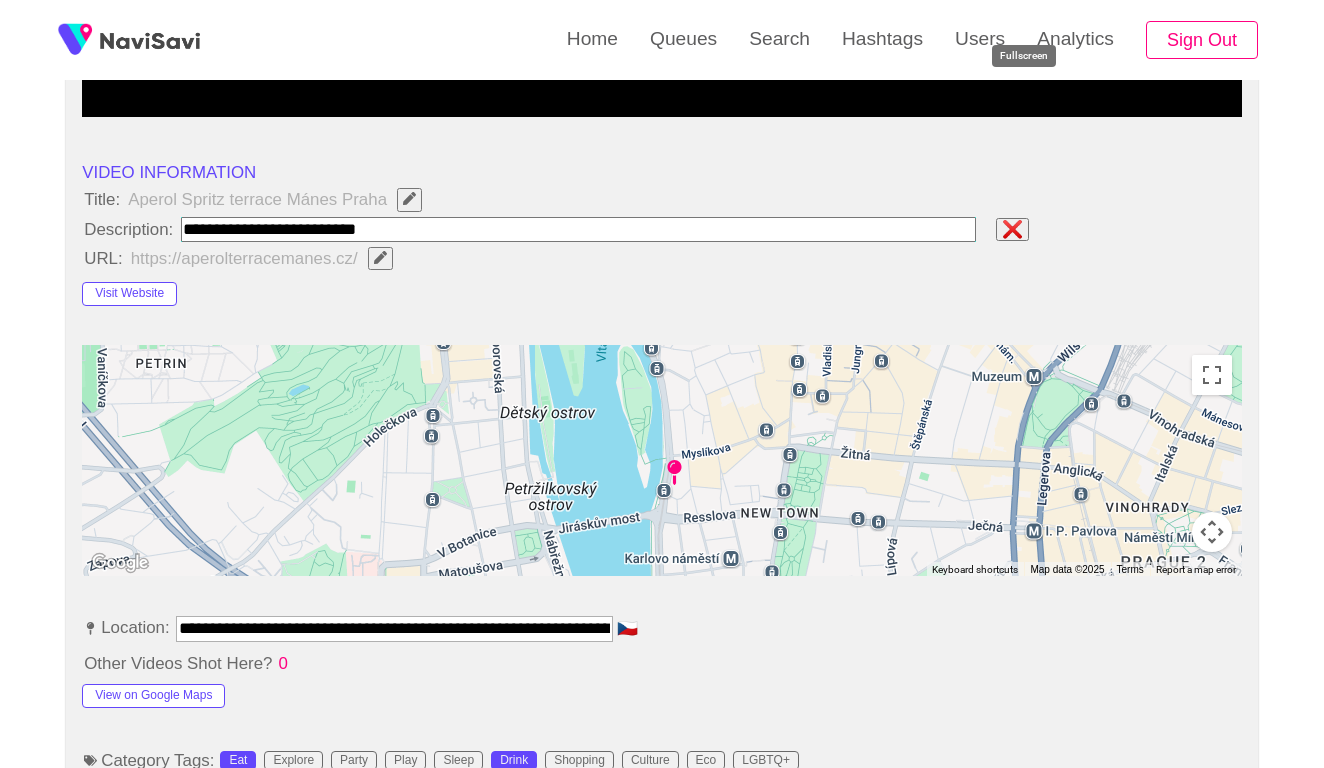paste on "**********" 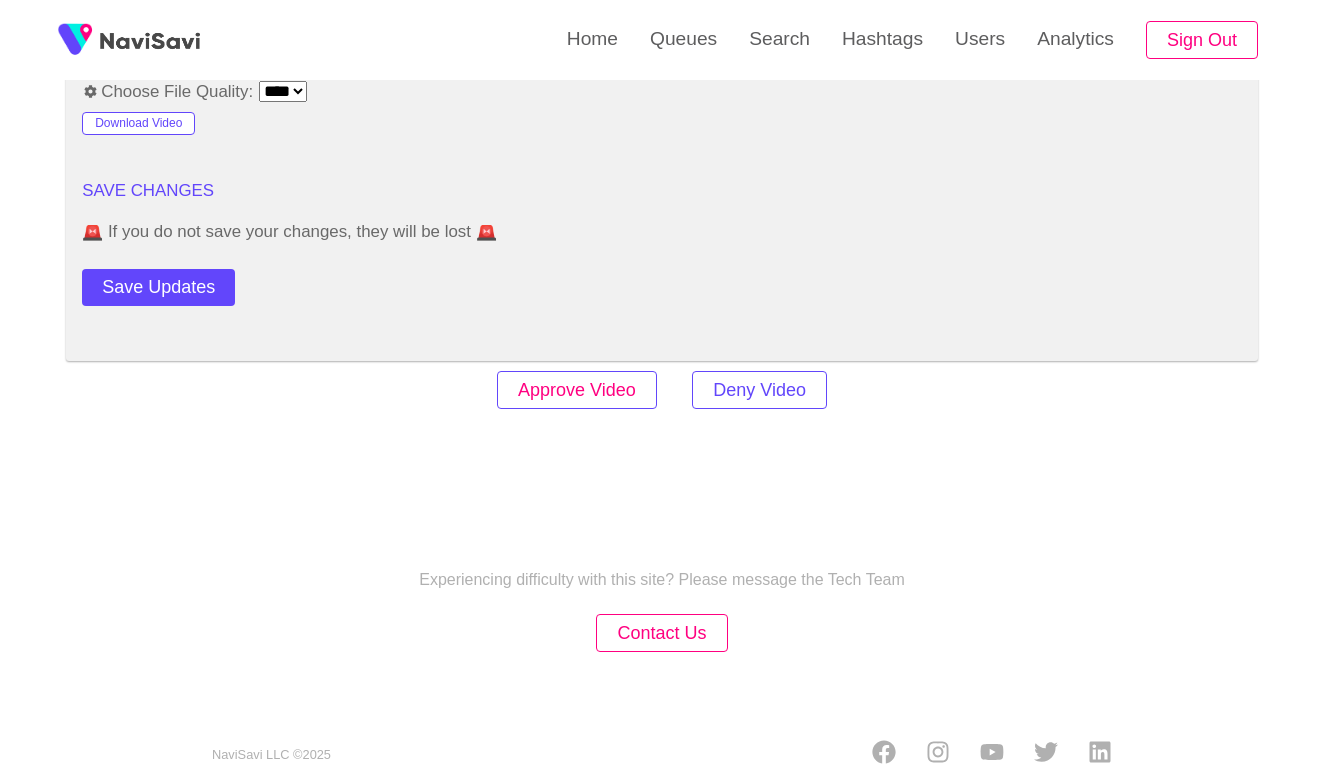 scroll, scrollTop: 2446, scrollLeft: 0, axis: vertical 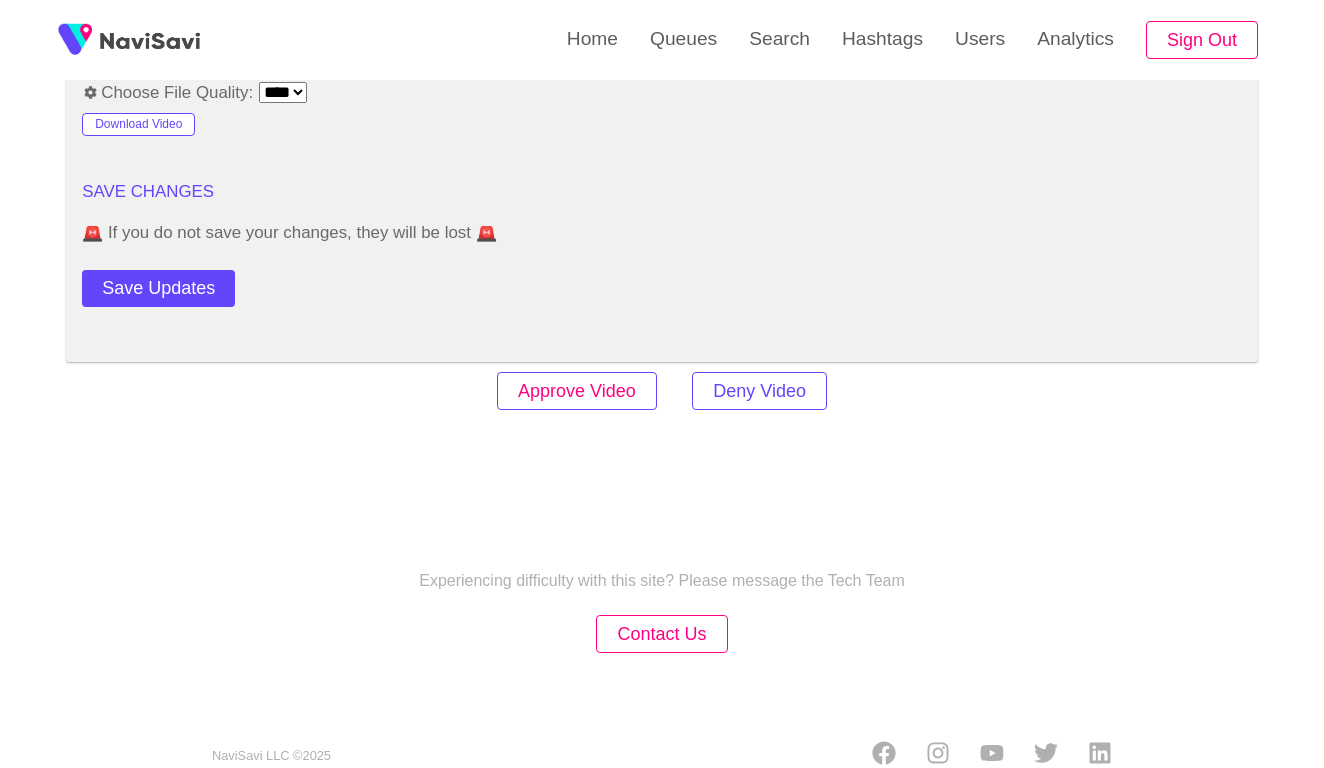 click on "Approve Video" at bounding box center [577, 391] 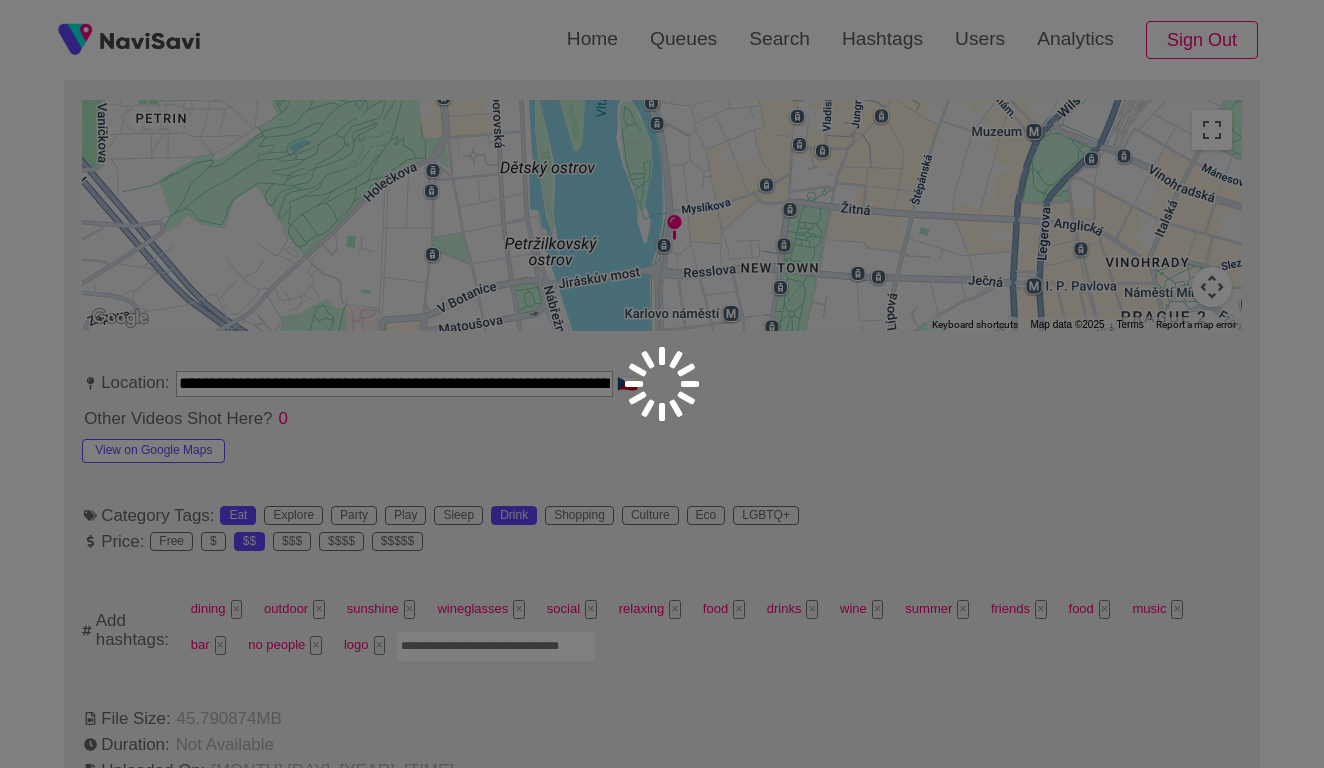 scroll, scrollTop: 900, scrollLeft: 0, axis: vertical 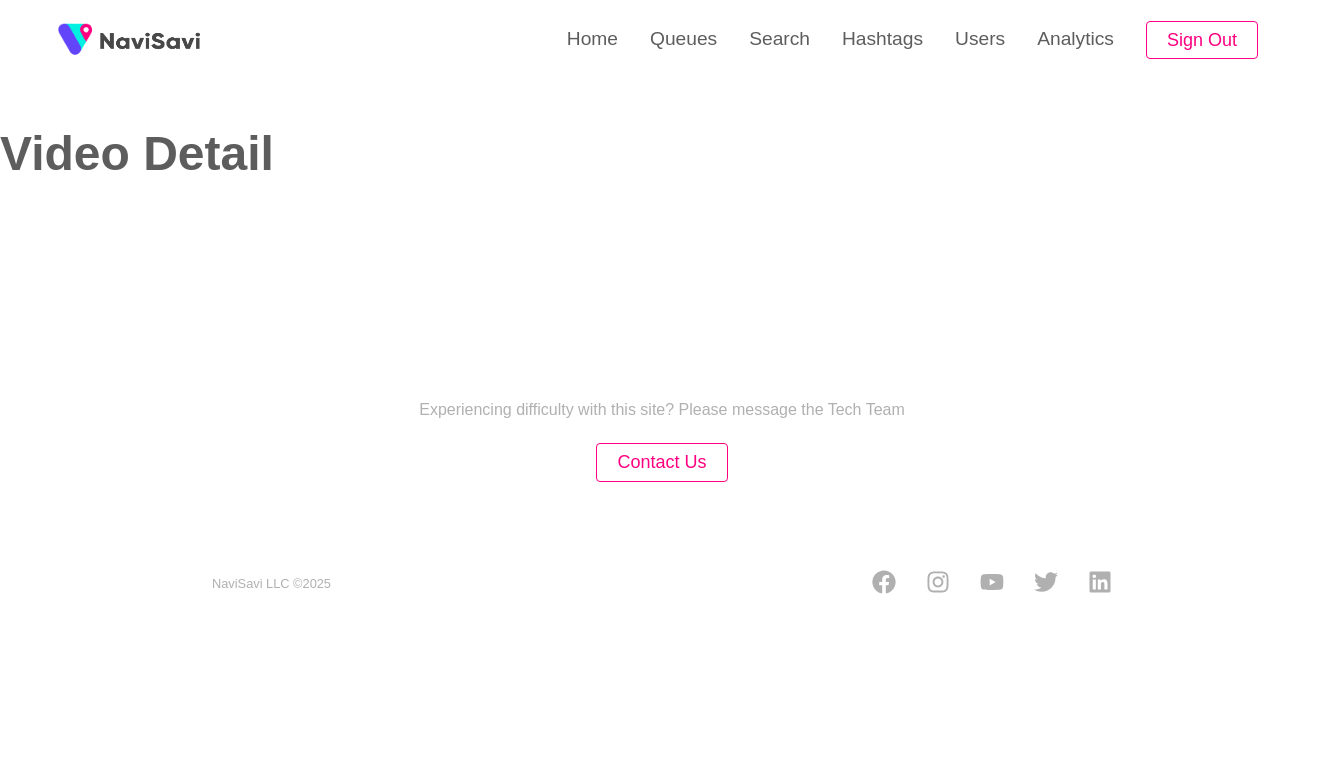 select on "**" 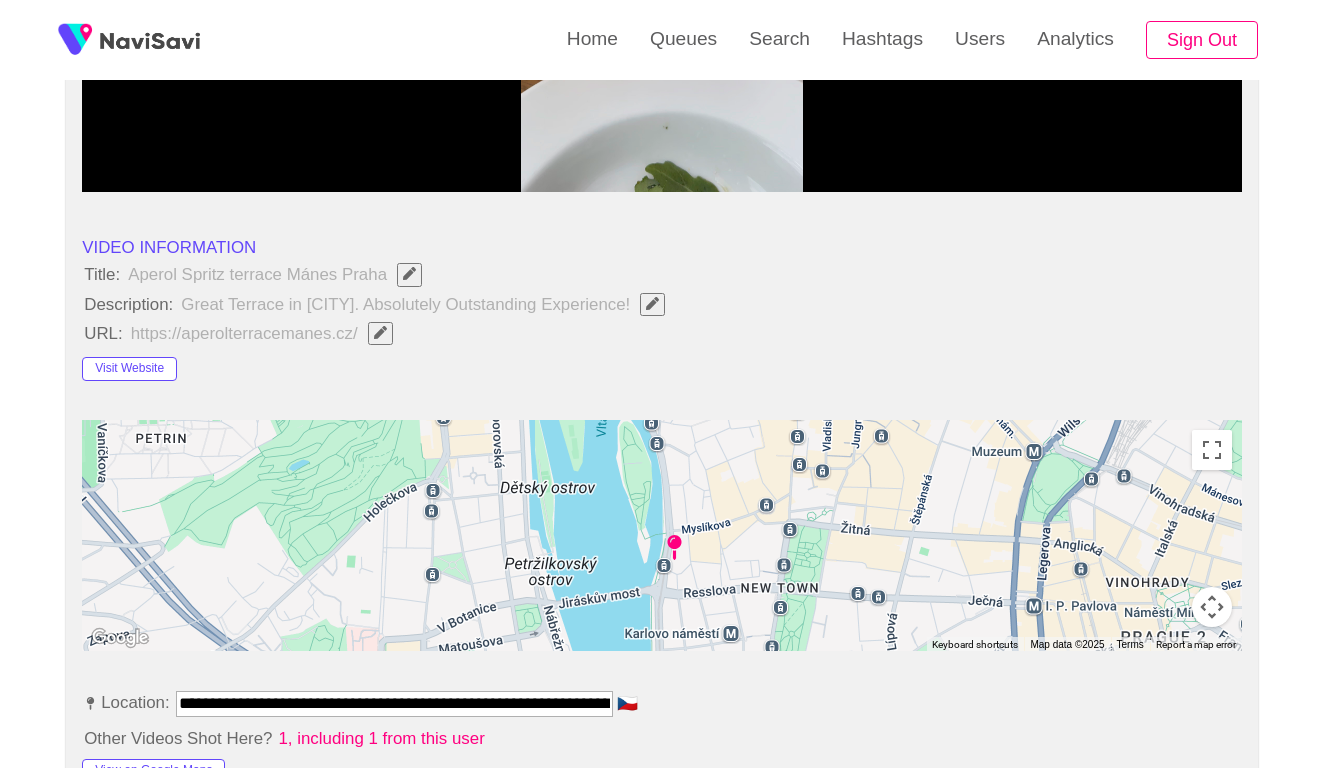 scroll, scrollTop: 624, scrollLeft: 0, axis: vertical 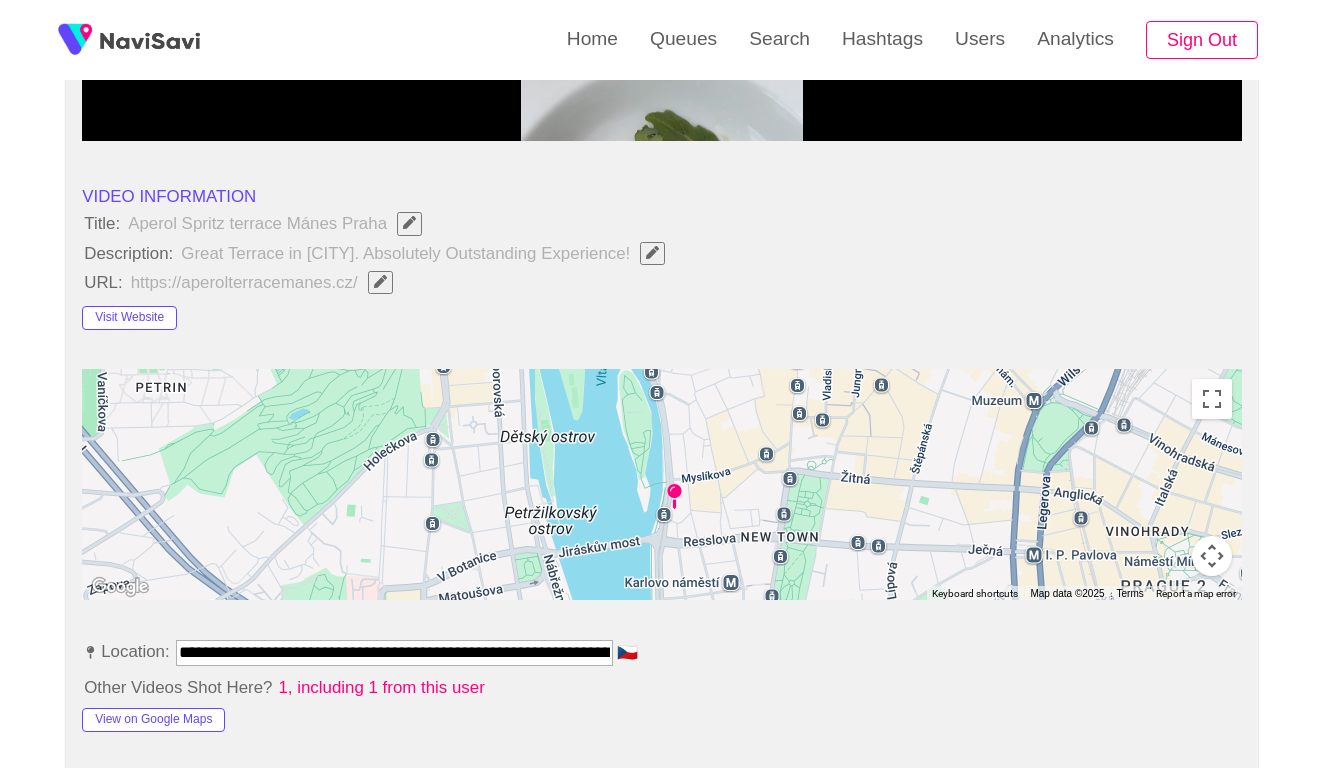 select on "**********" 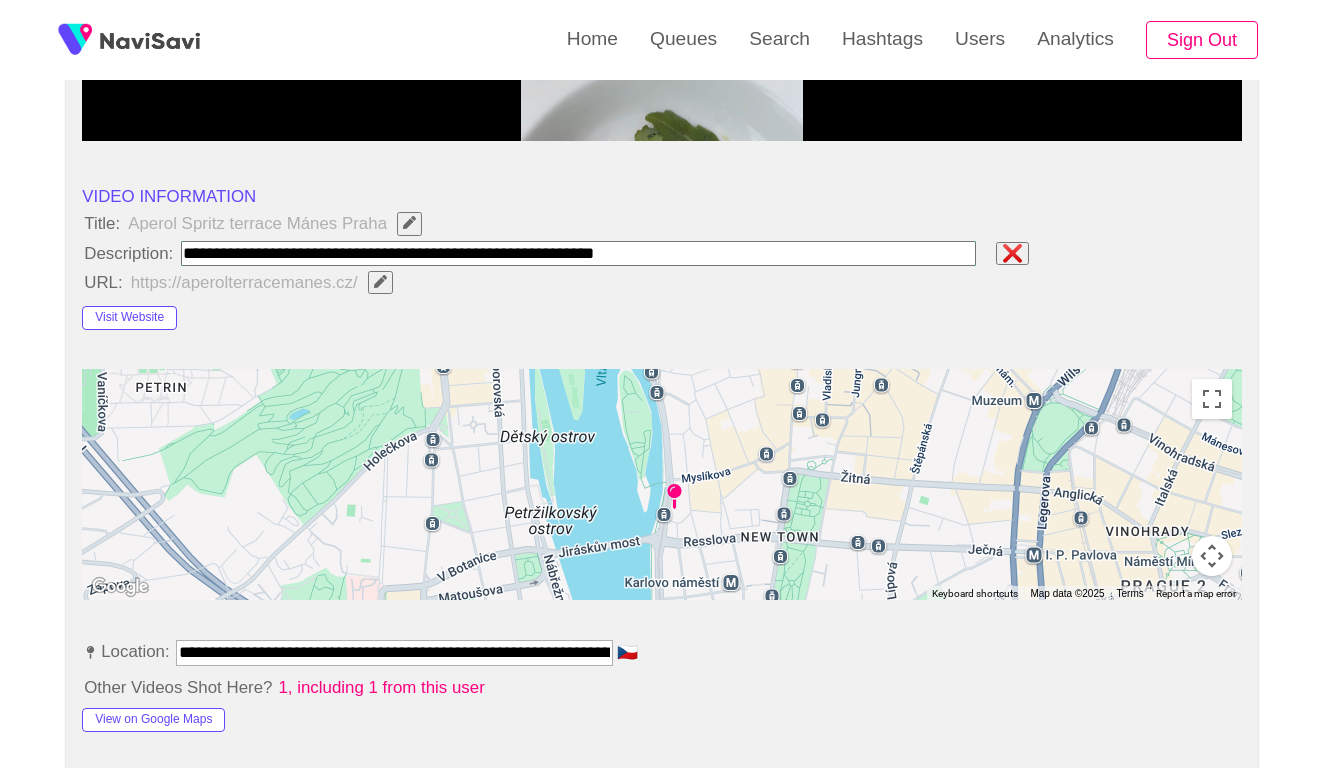 scroll, scrollTop: 0, scrollLeft: 0, axis: both 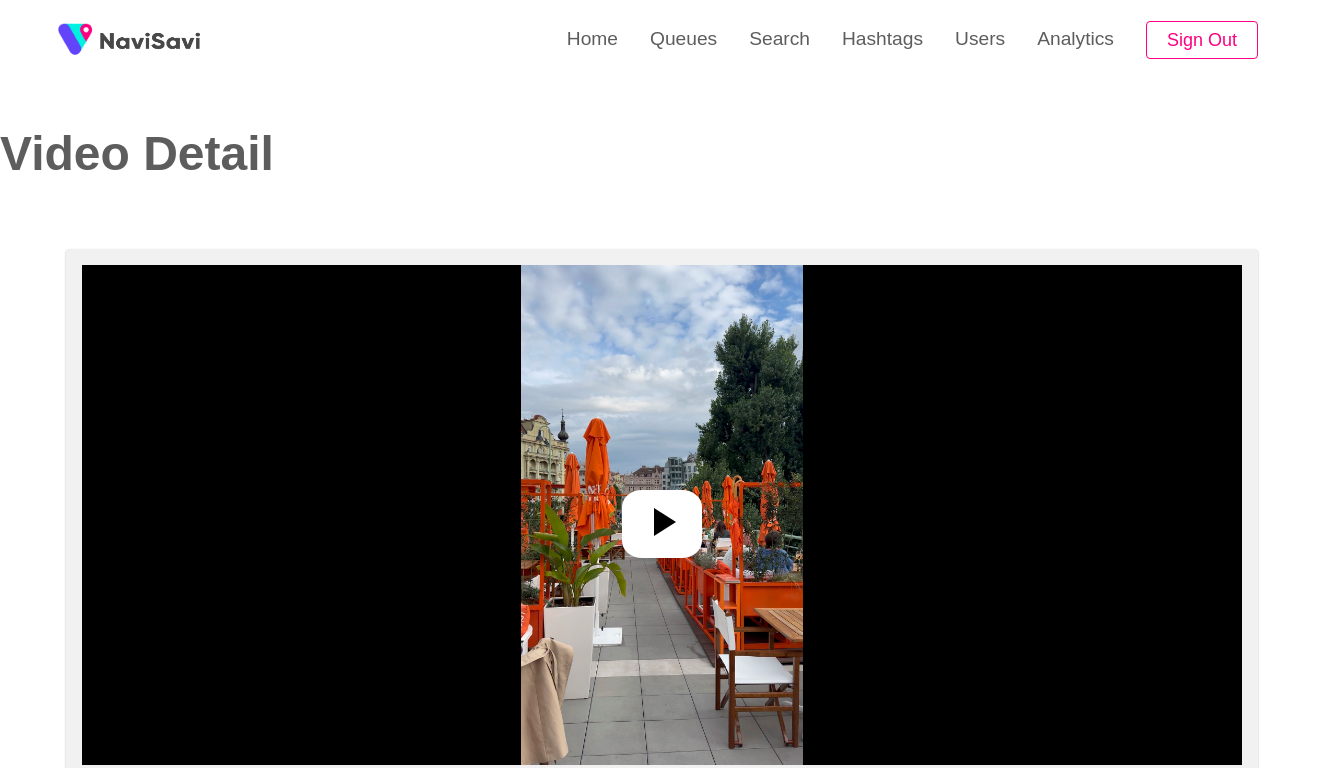 select on "**********" 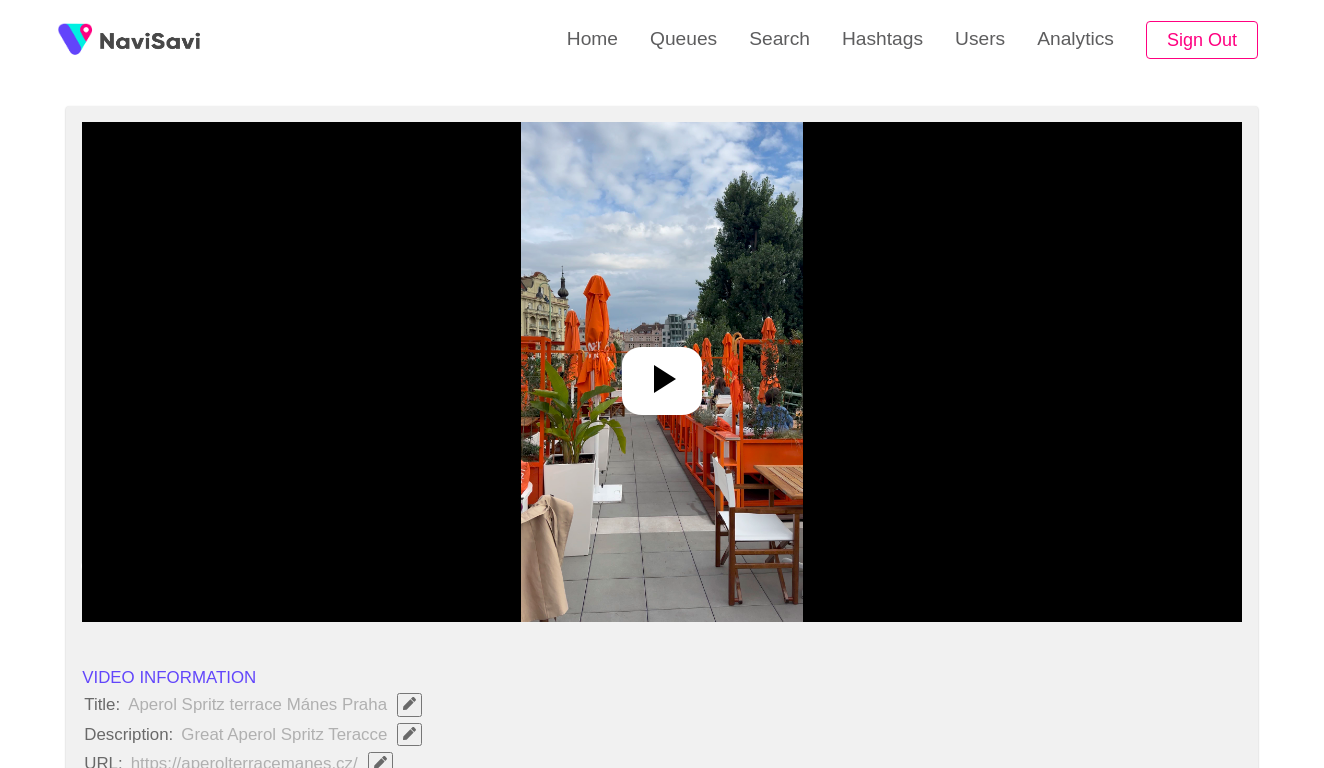 click at bounding box center [662, 381] 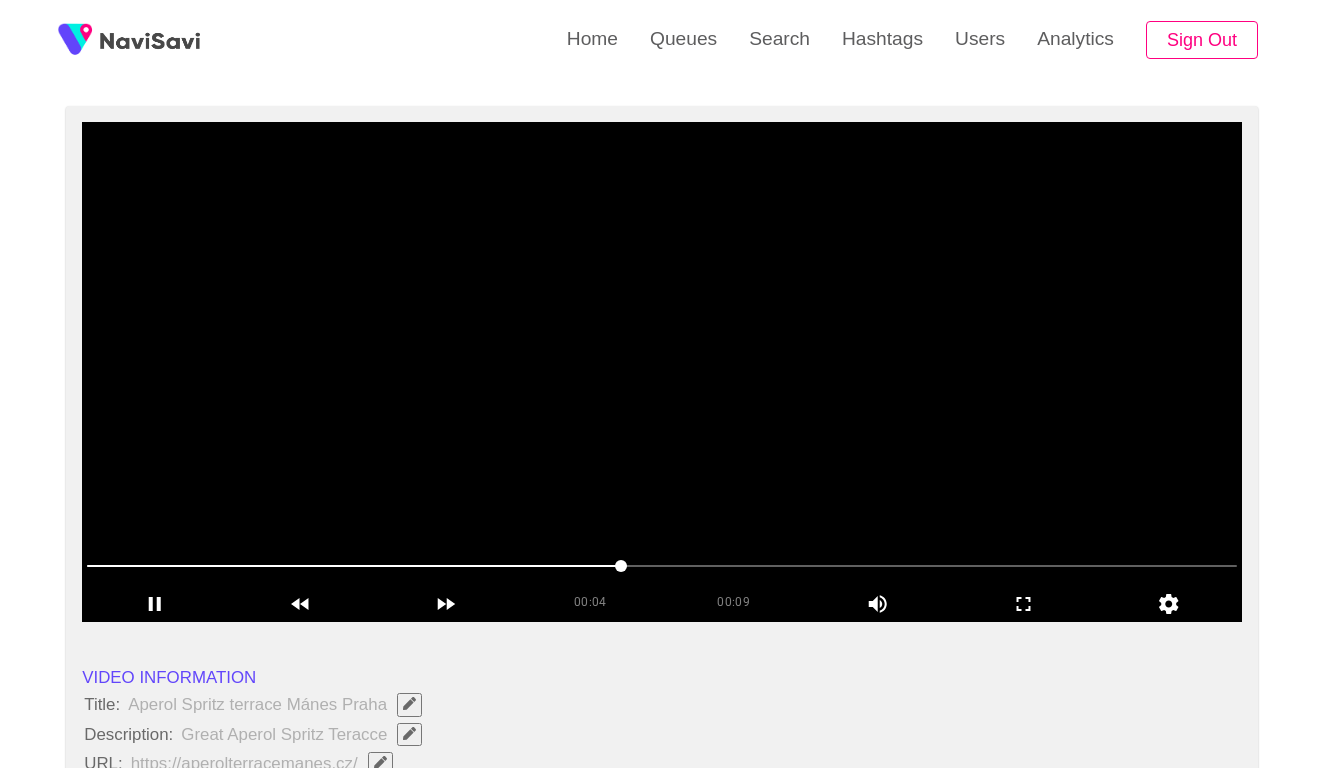 click at bounding box center [354, 566] 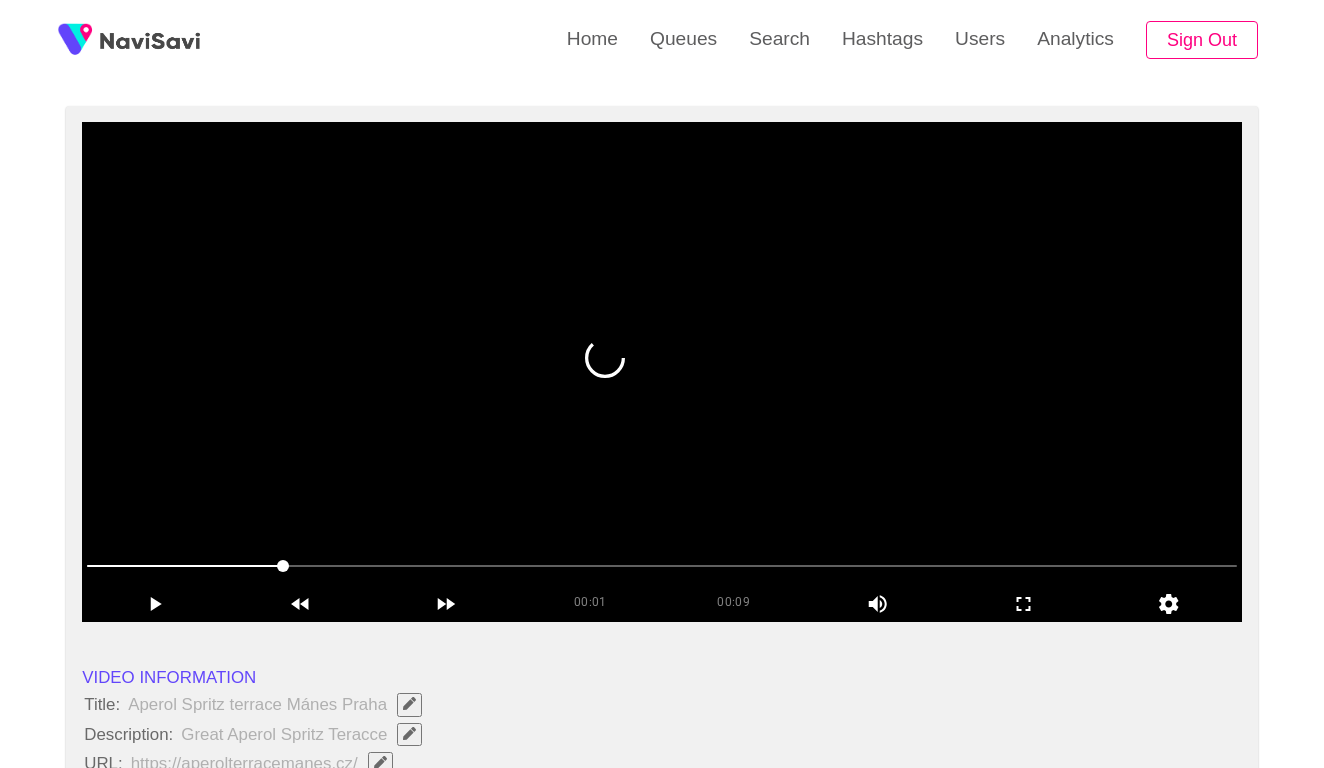 click at bounding box center (662, 372) 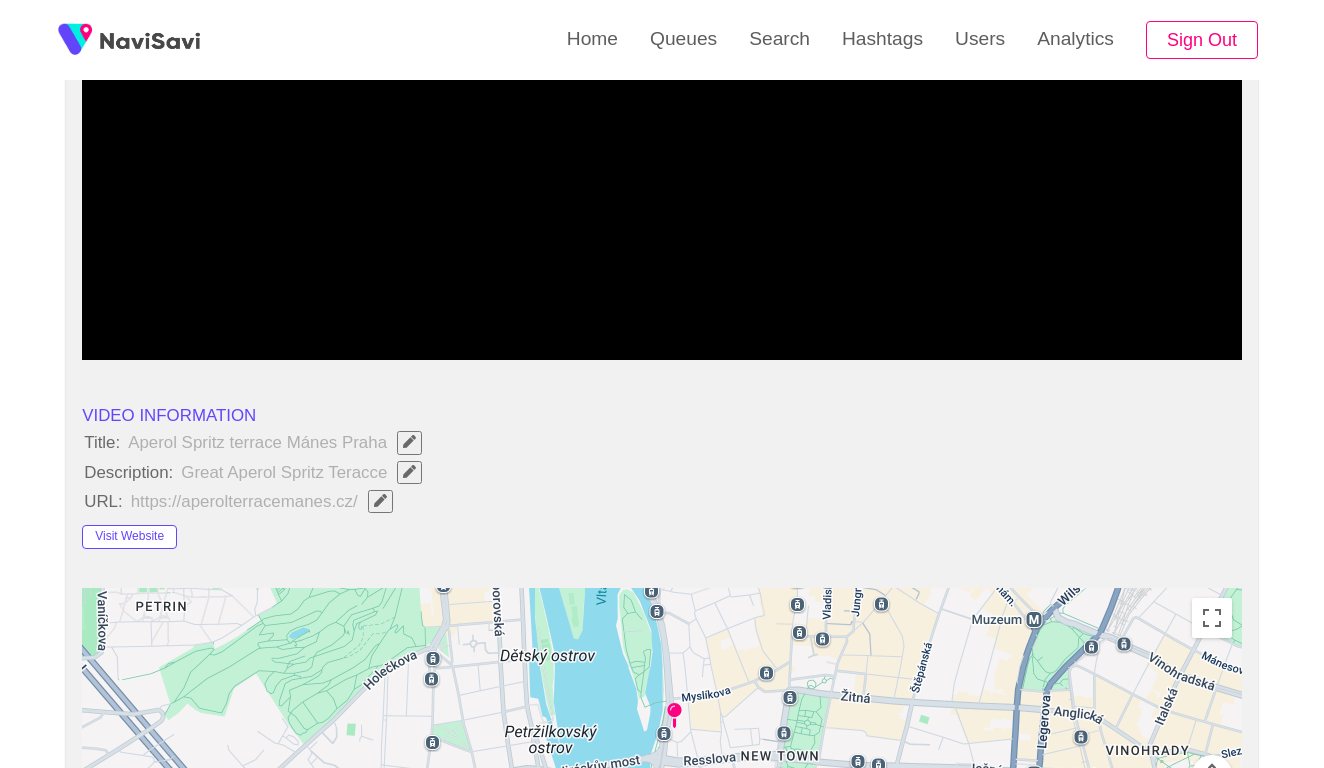 scroll, scrollTop: 426, scrollLeft: 0, axis: vertical 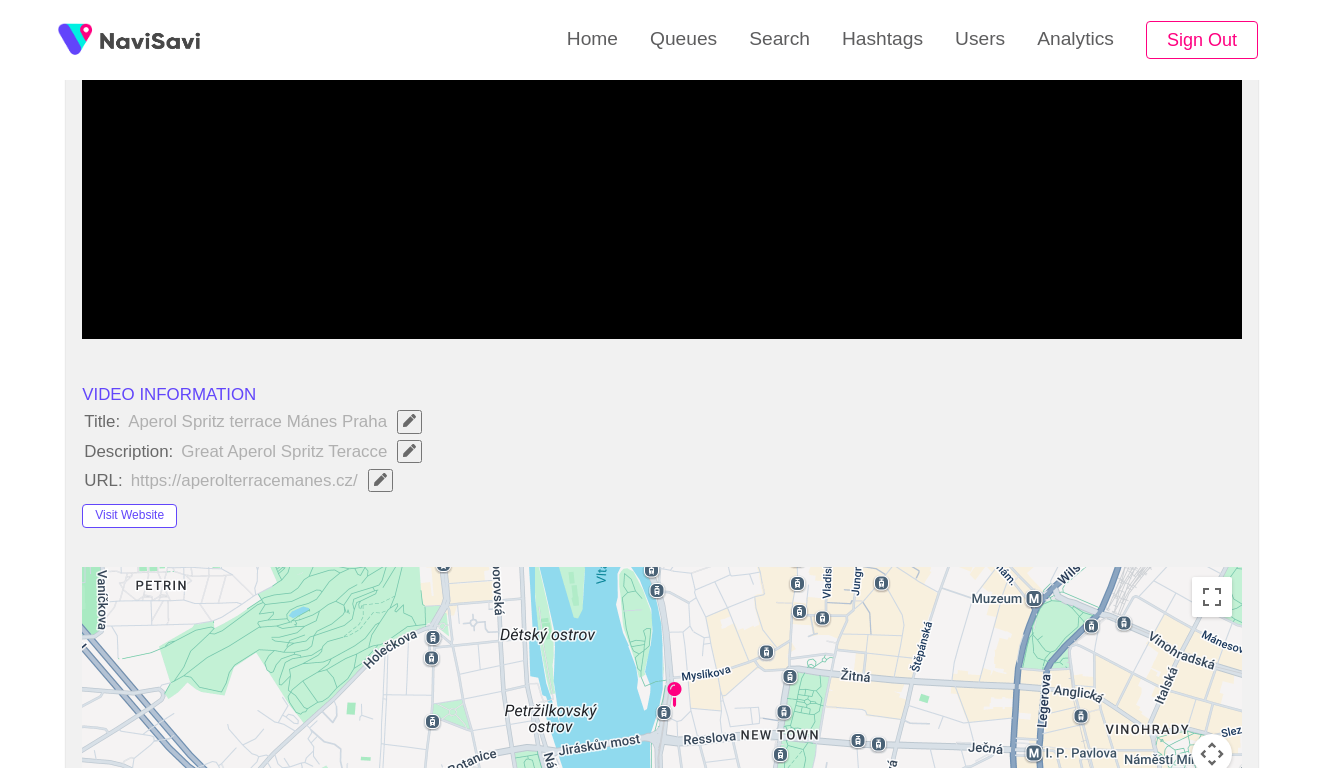 click 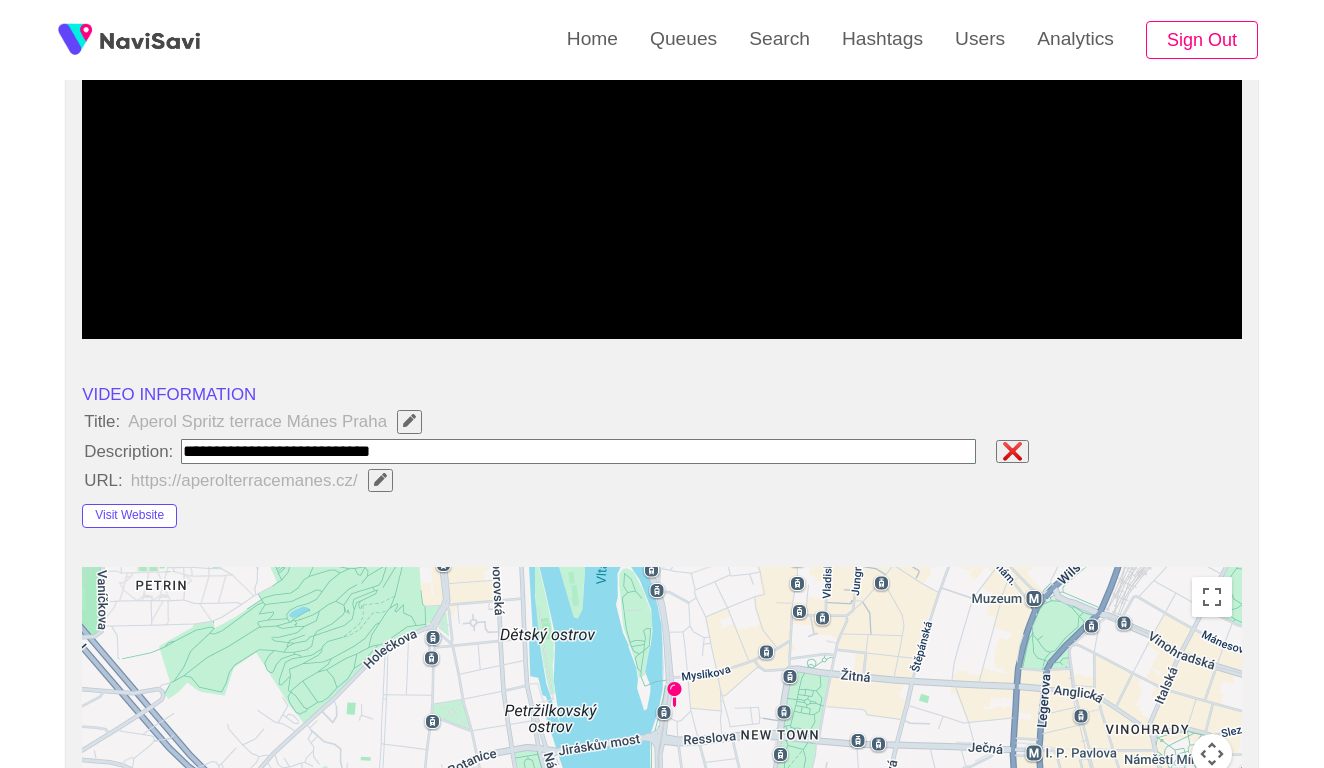 type on "**********" 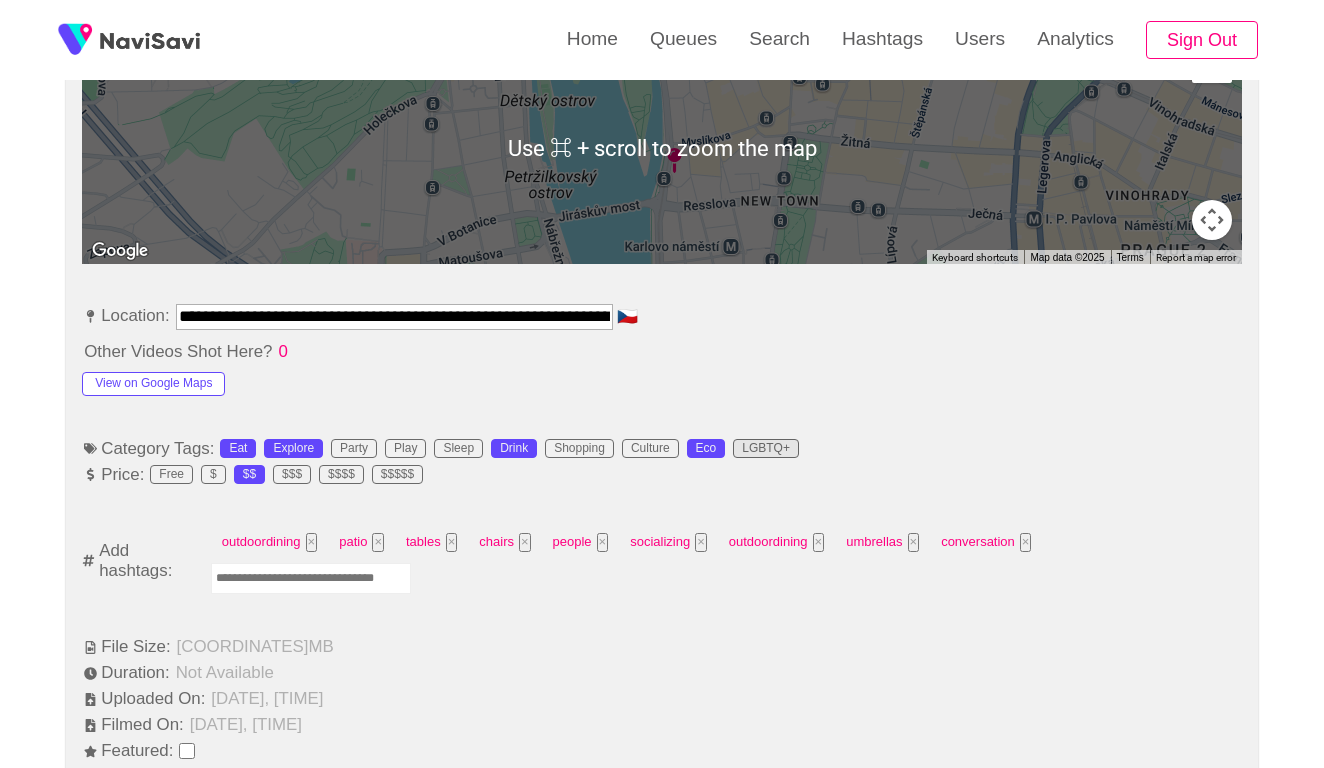 scroll, scrollTop: 1030, scrollLeft: 0, axis: vertical 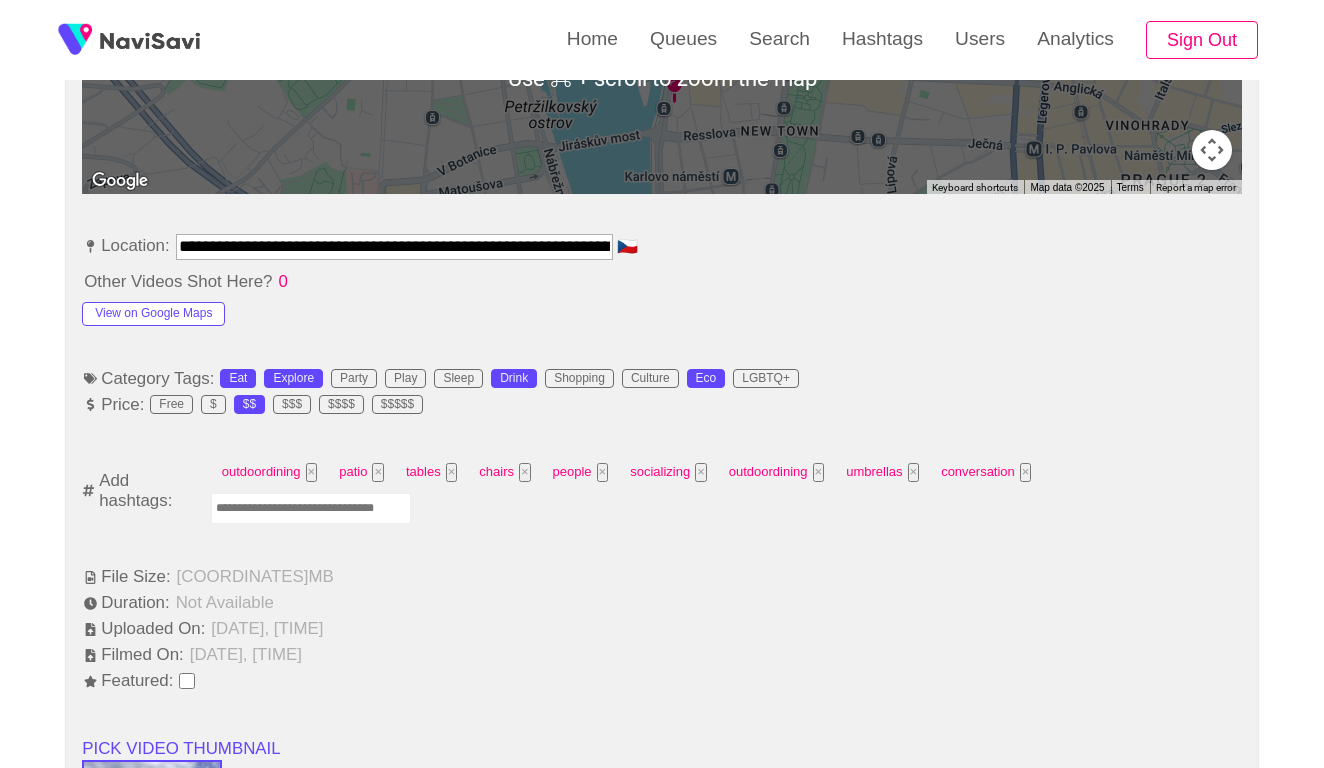 click at bounding box center (311, 508) 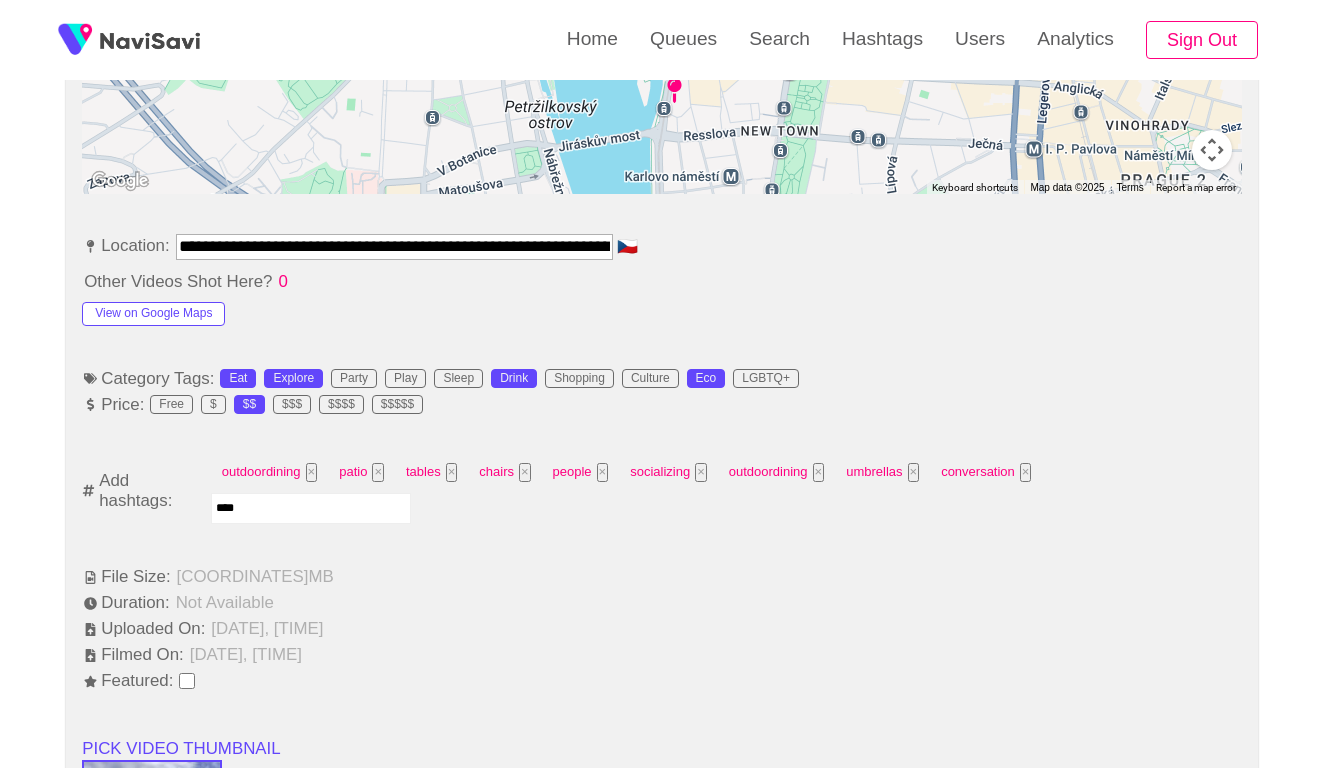type on "*****" 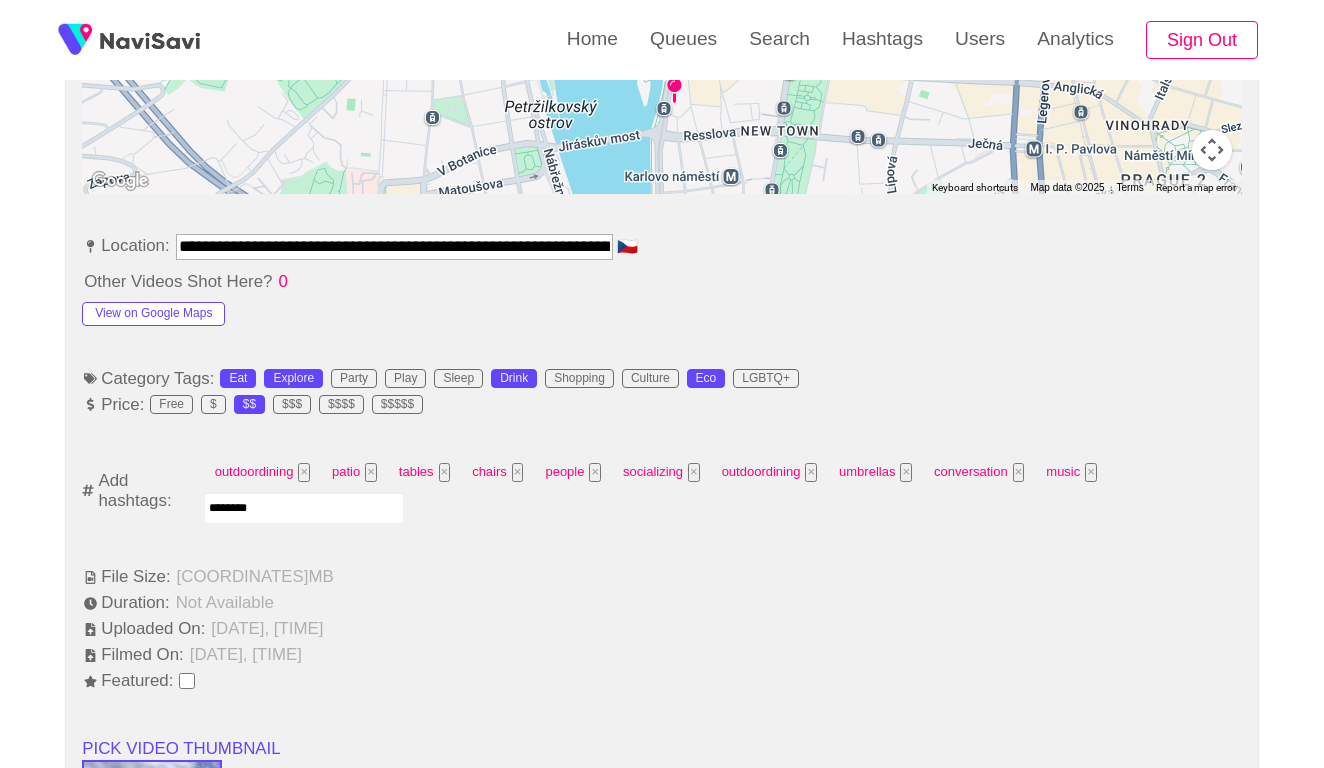 type on "*********" 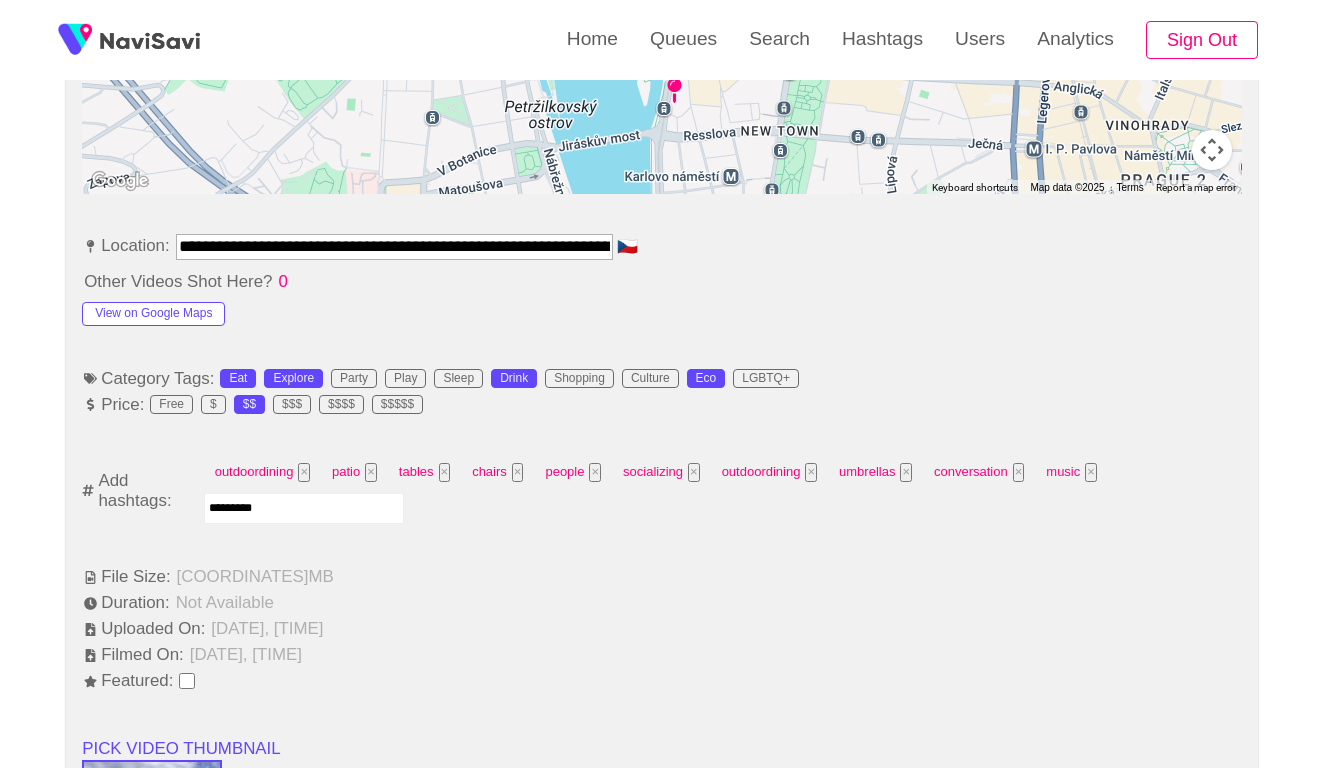 type 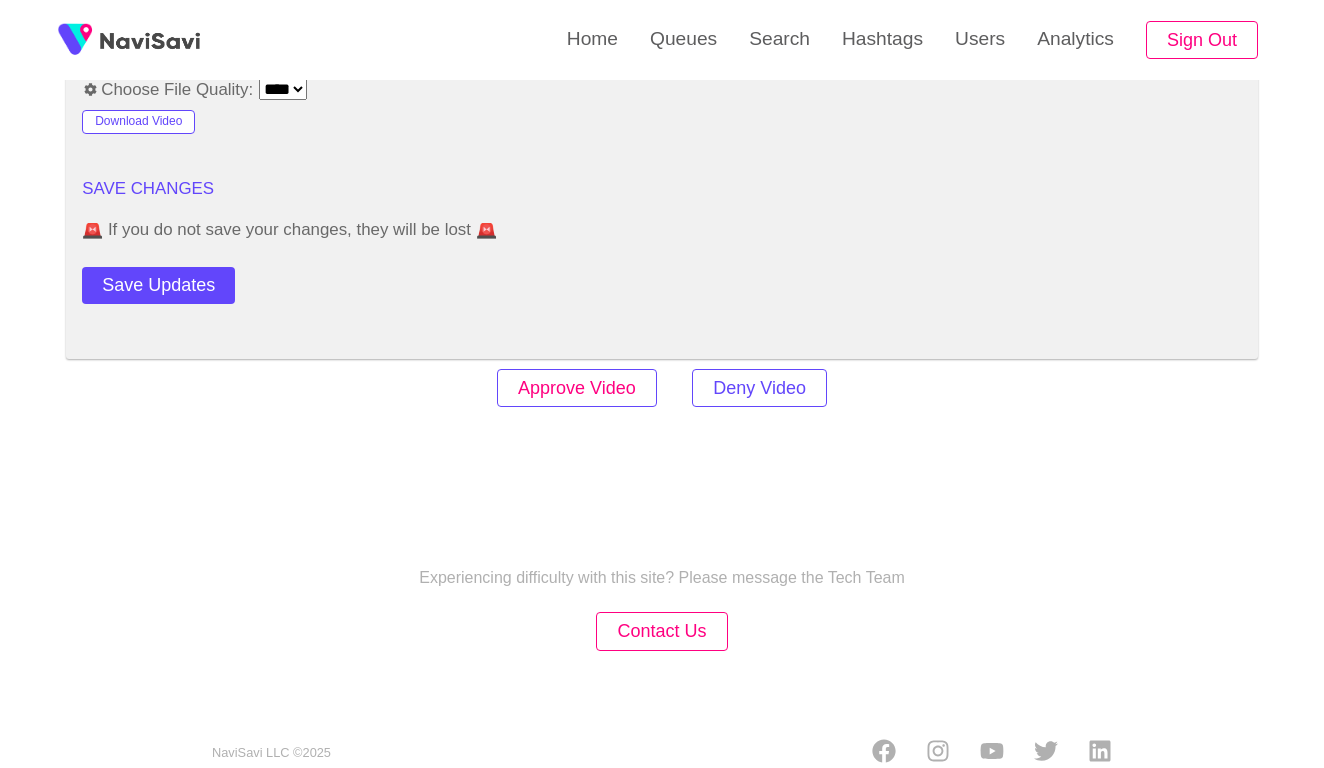 scroll, scrollTop: 2443, scrollLeft: 0, axis: vertical 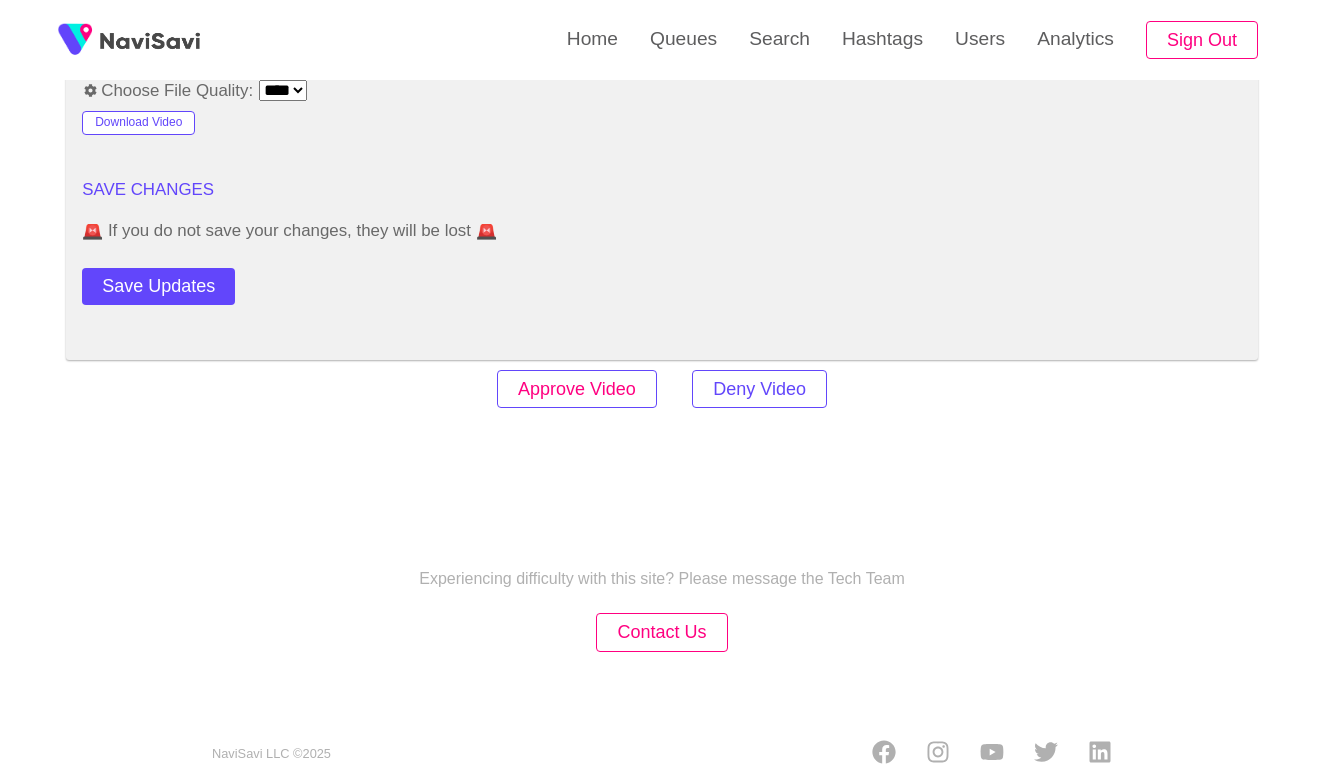 click on "Approve Video" at bounding box center [577, 389] 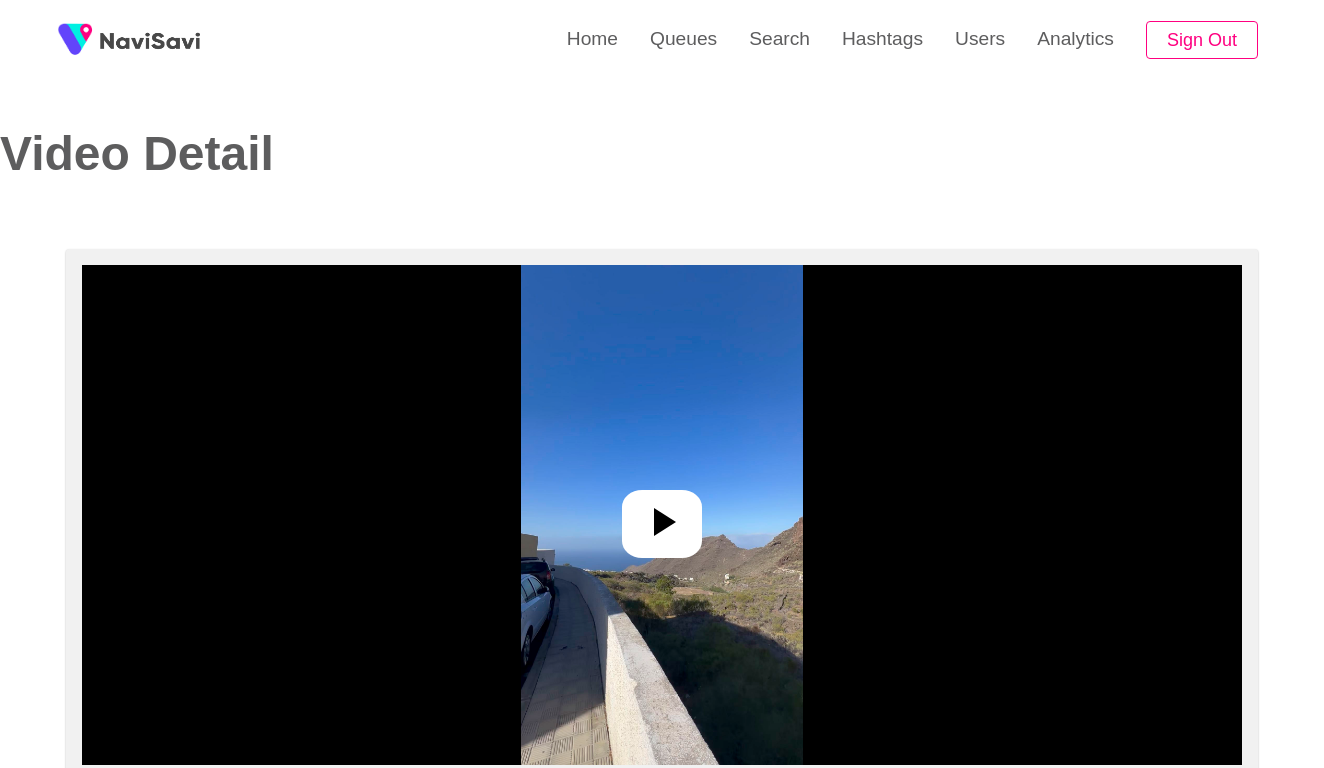select on "**********" 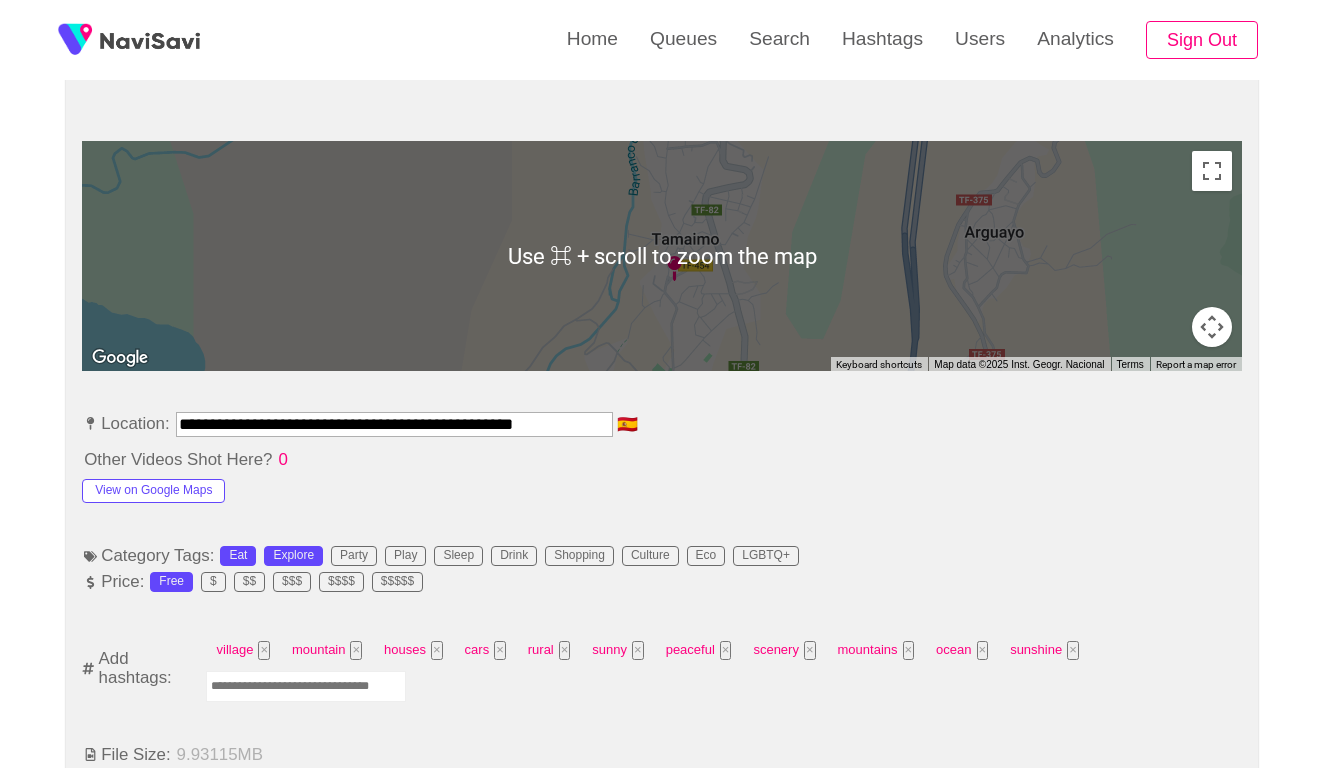 scroll, scrollTop: 905, scrollLeft: 0, axis: vertical 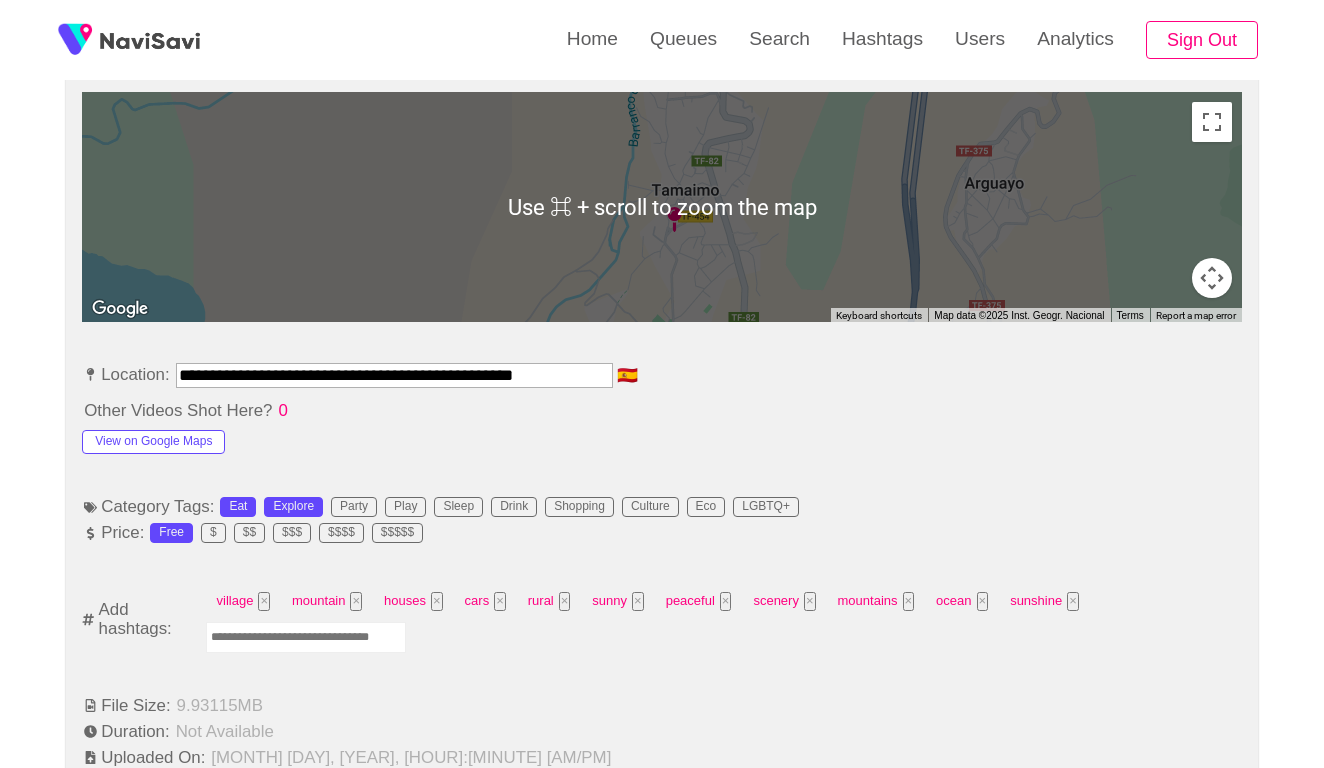 click on "**********" at bounding box center (394, 375) 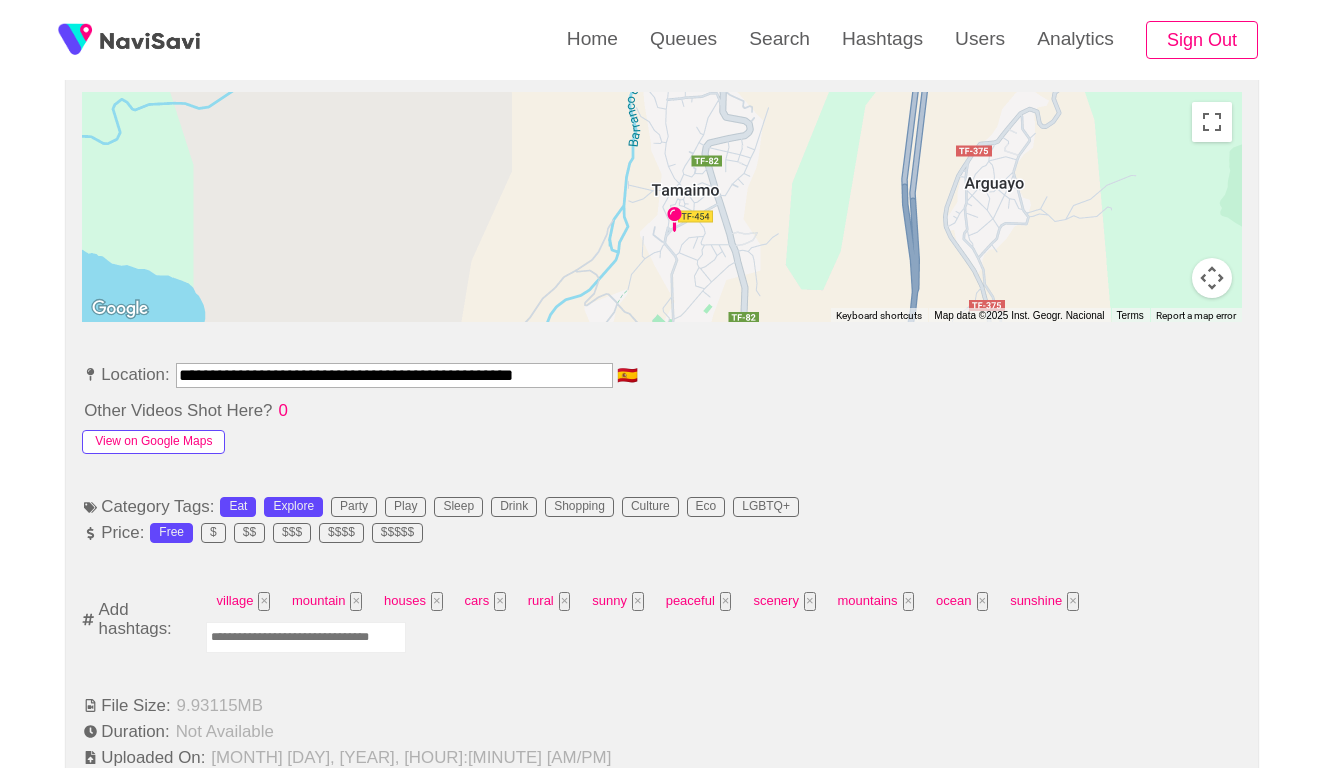 click on "View on Google Maps" at bounding box center (153, 442) 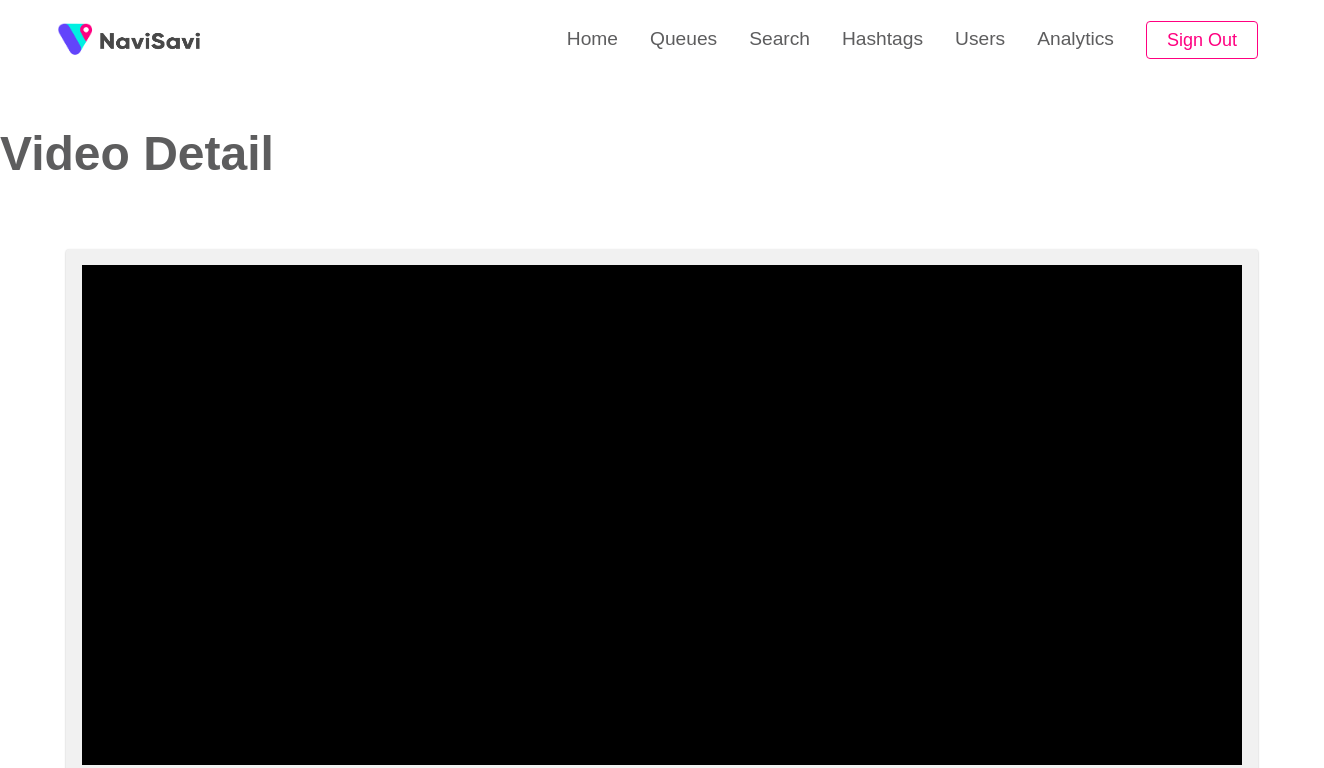 scroll, scrollTop: 0, scrollLeft: 0, axis: both 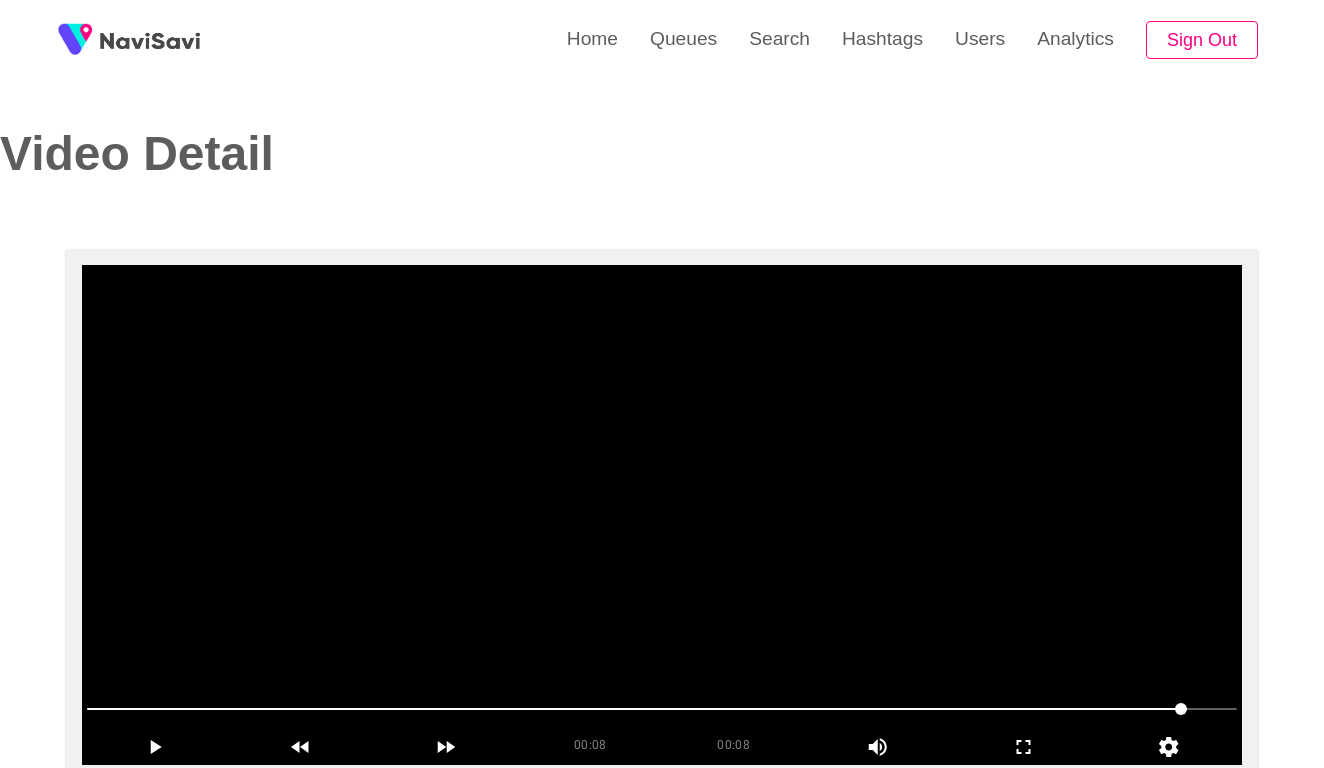 click at bounding box center [662, 515] 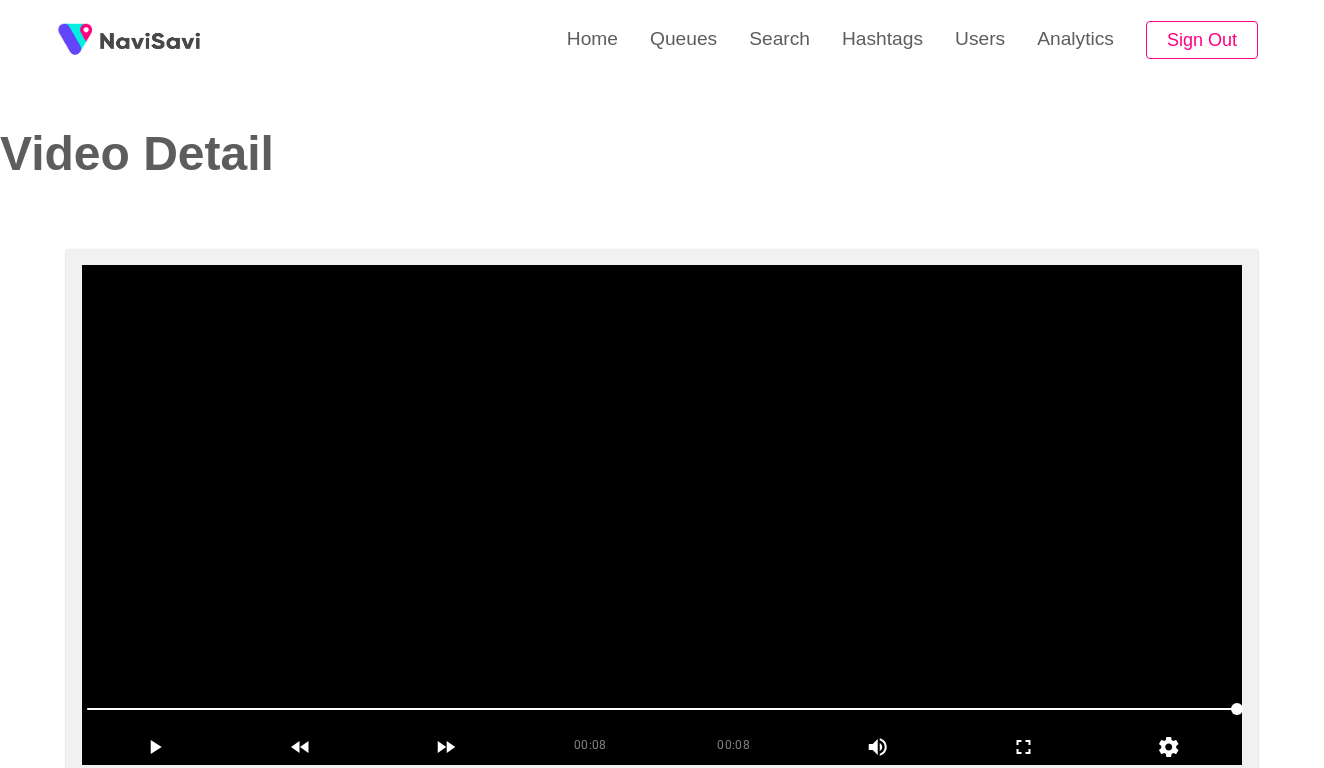 click at bounding box center (662, 515) 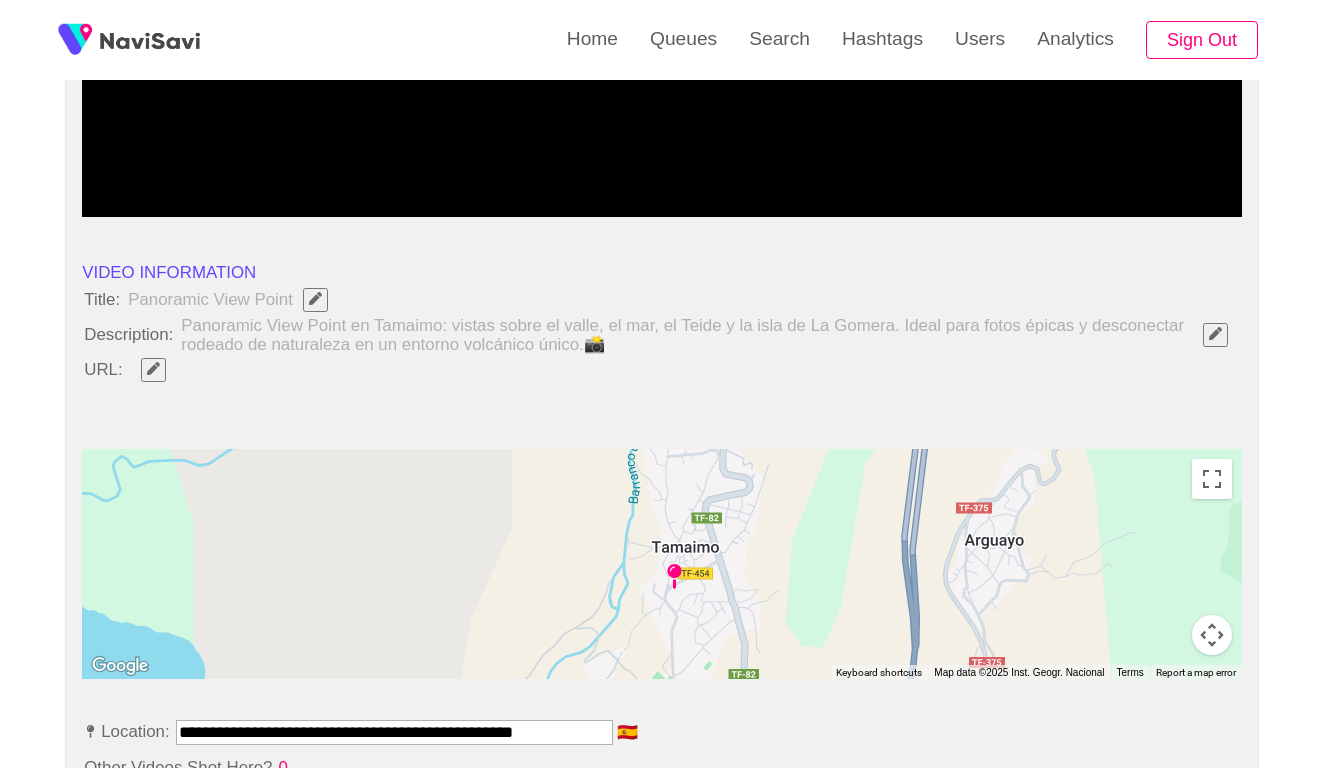 scroll, scrollTop: 590, scrollLeft: 0, axis: vertical 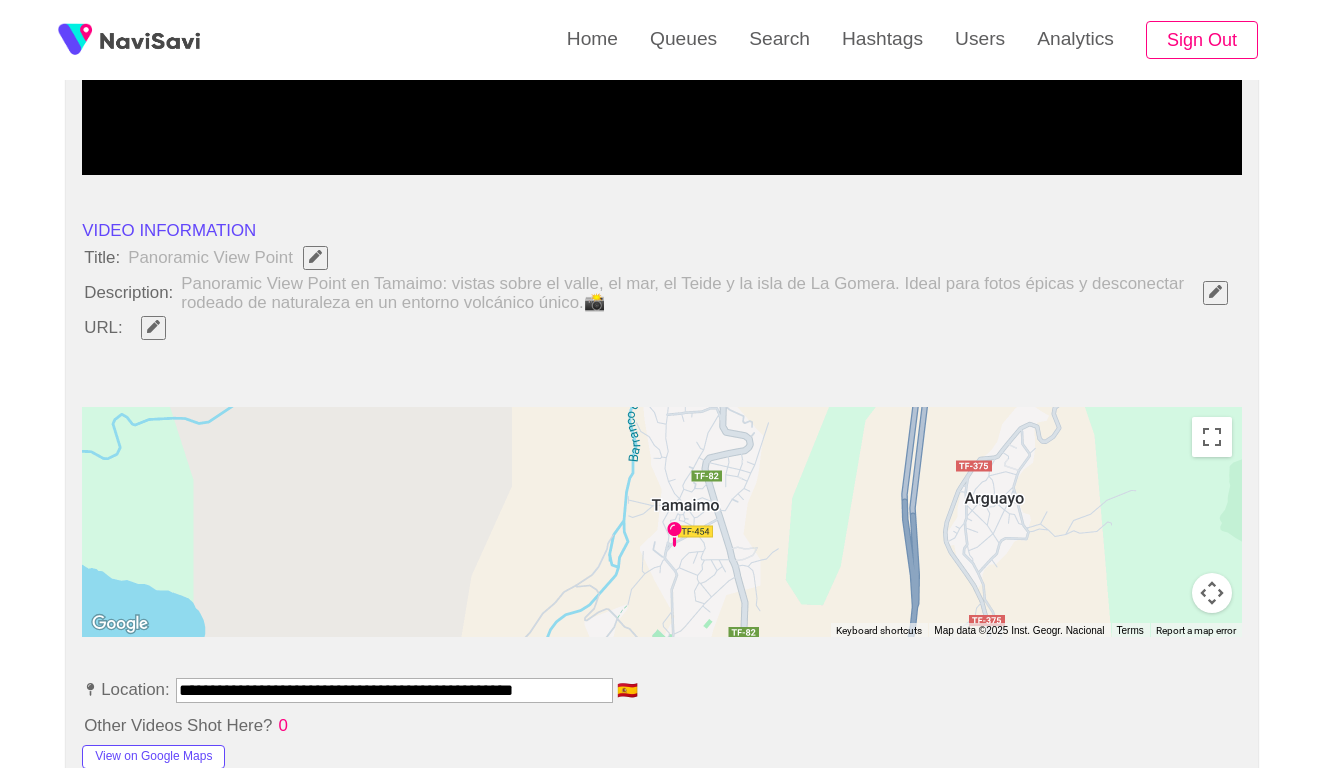click 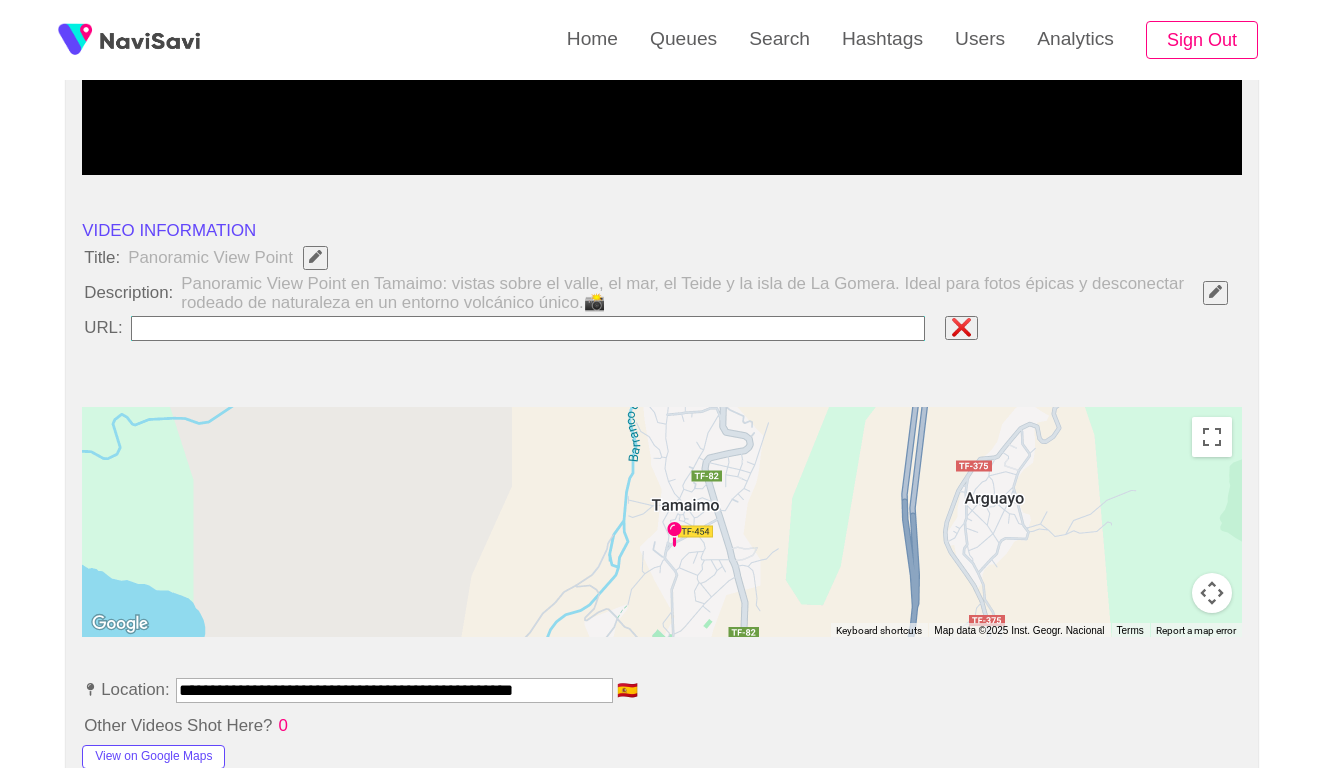 type on "**********" 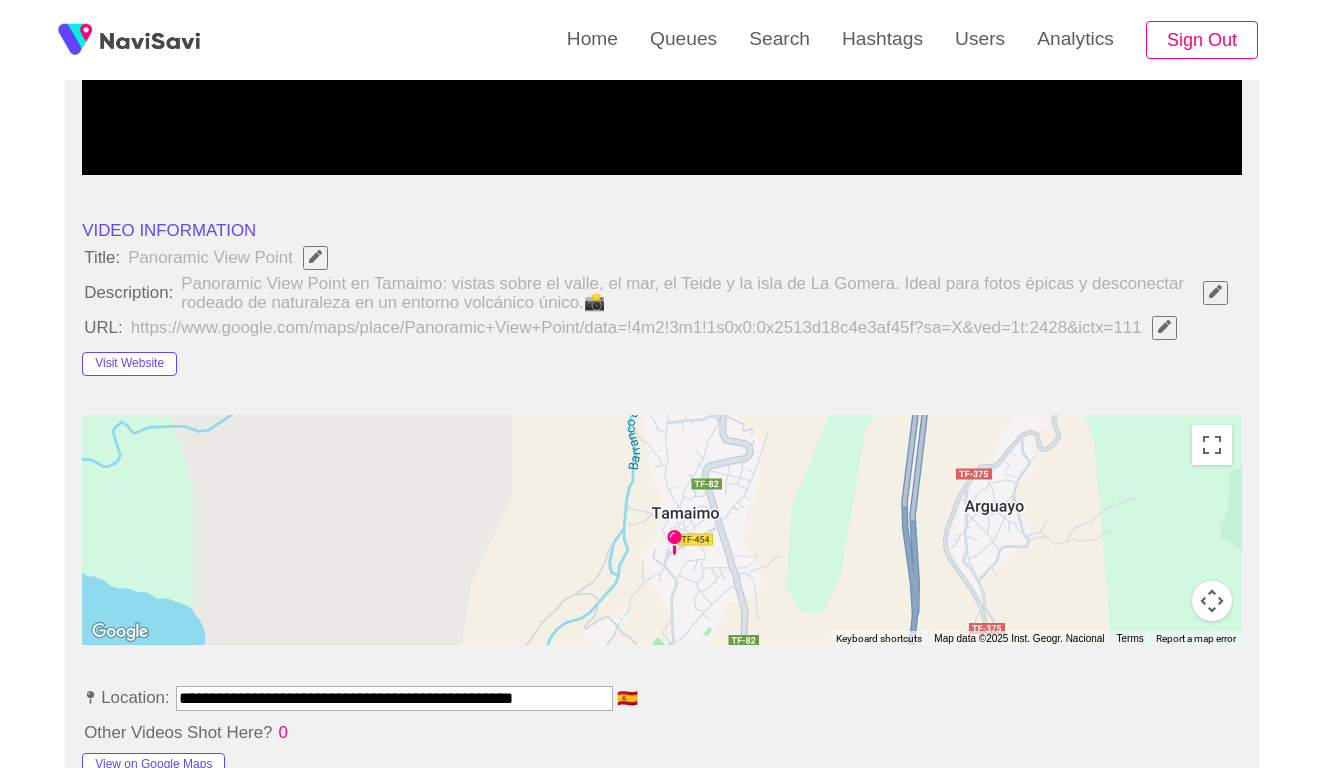 click 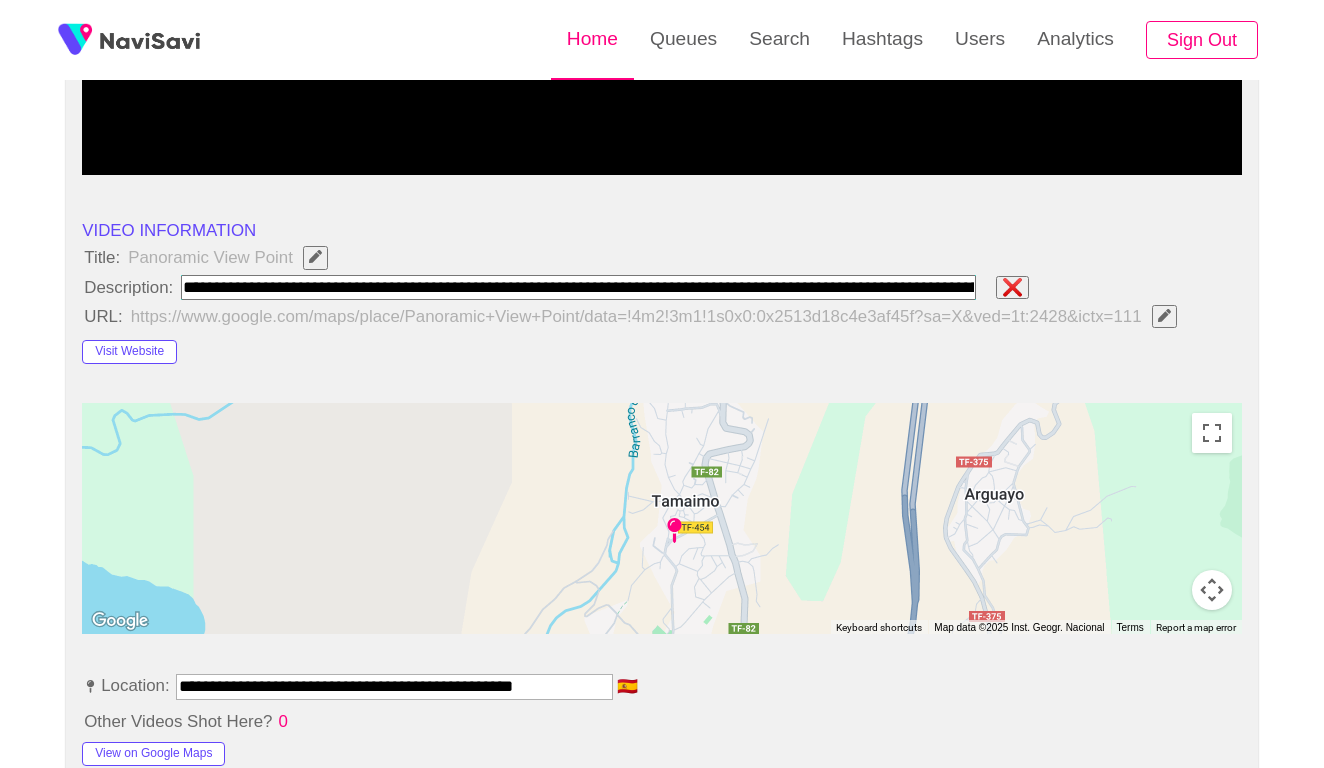 paste on "**********" 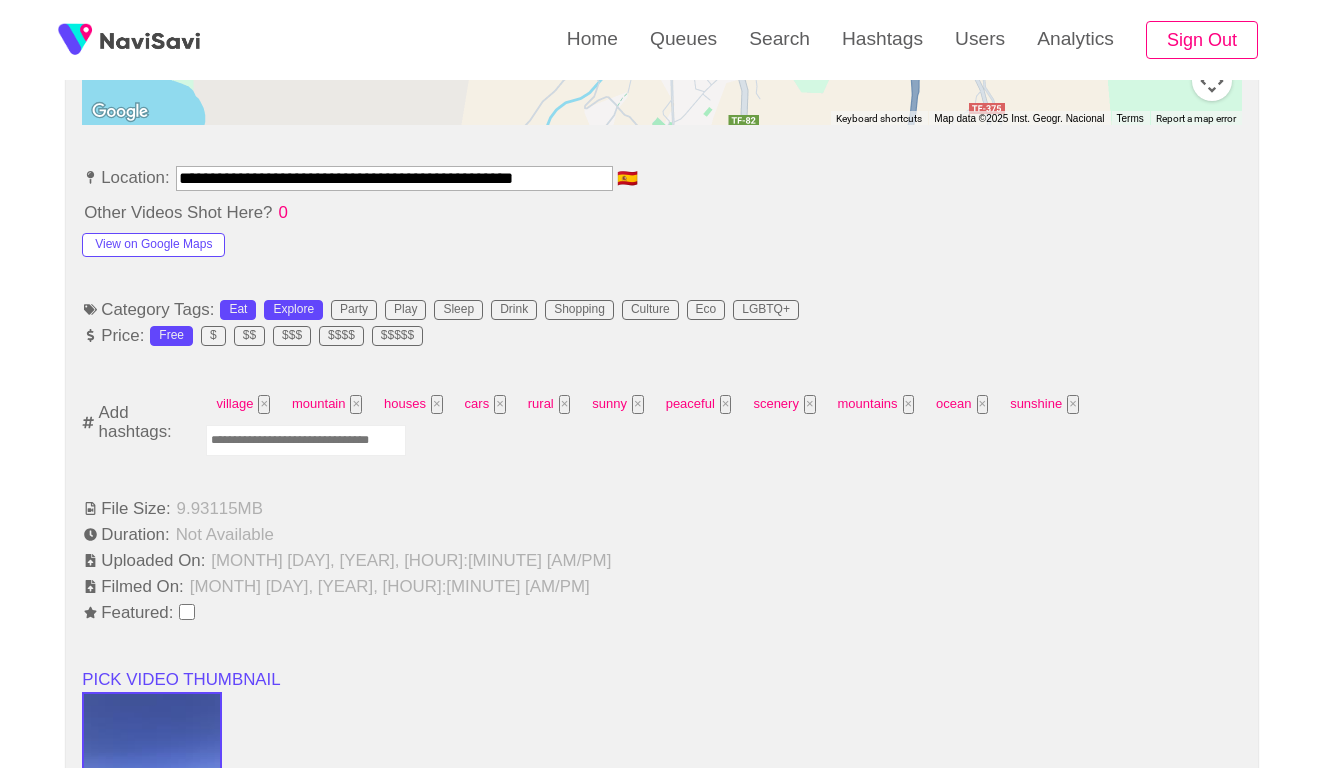 scroll, scrollTop: 1187, scrollLeft: 0, axis: vertical 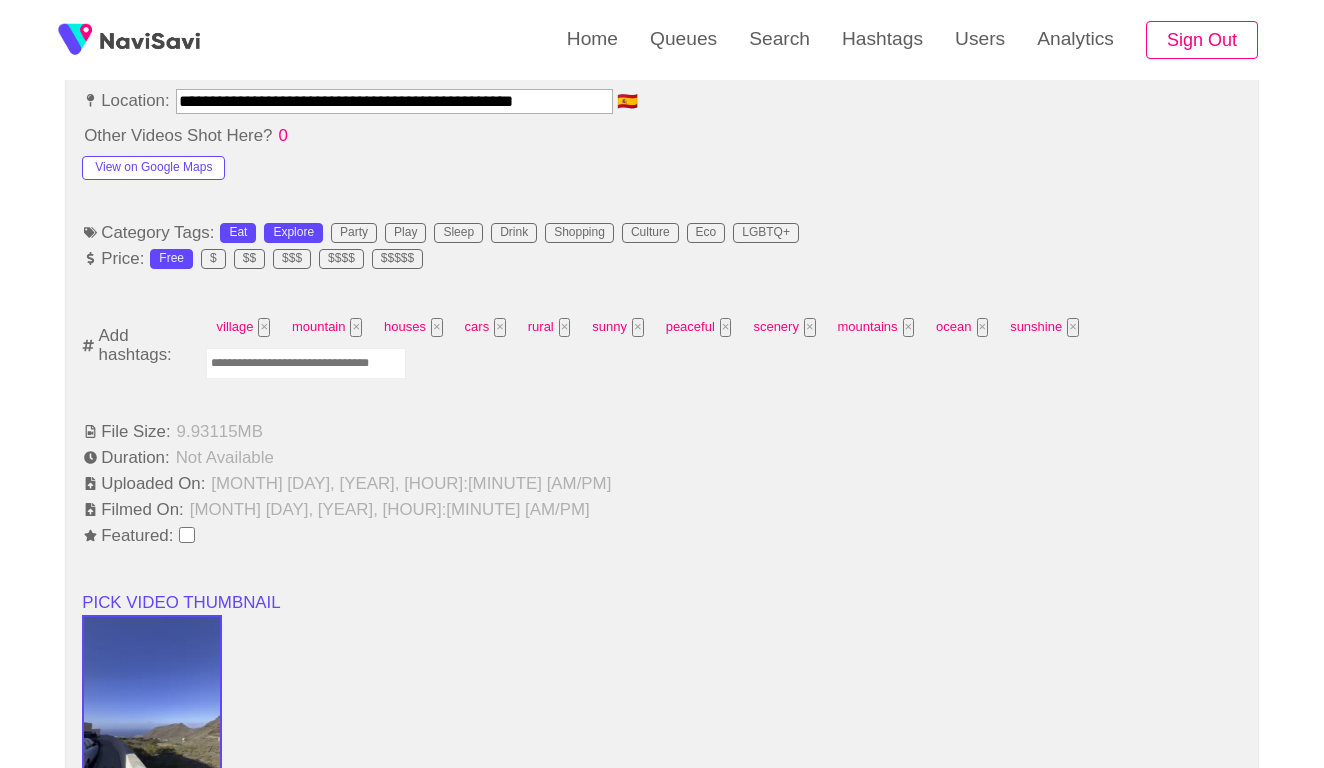 click at bounding box center [306, 363] 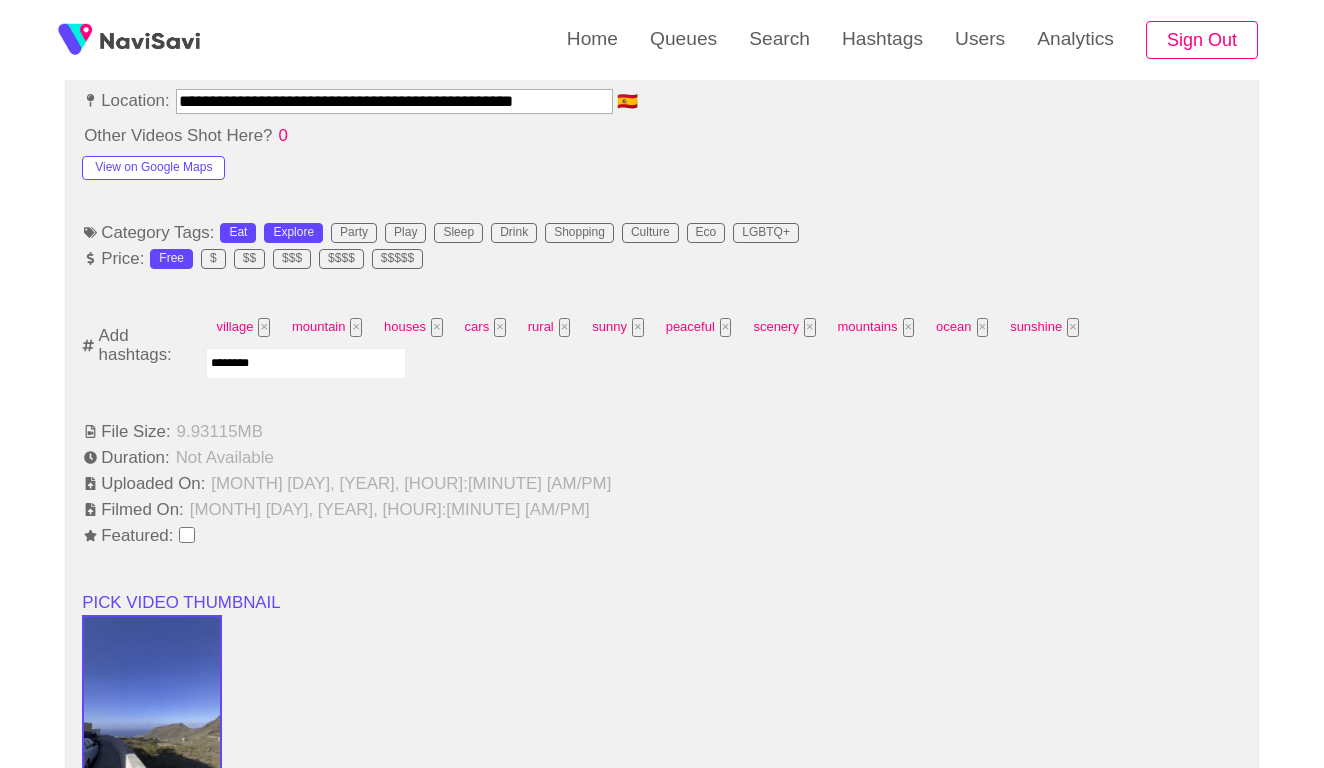 type on "*********" 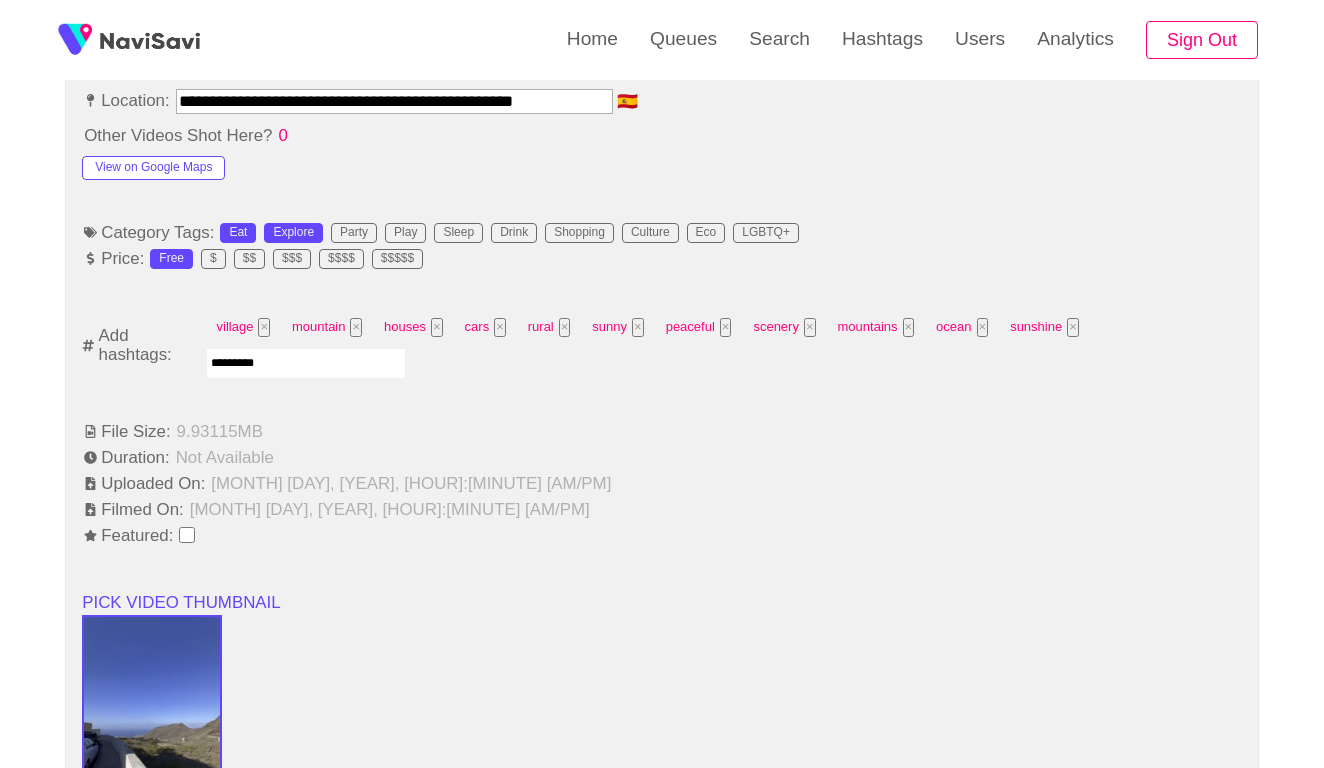 type 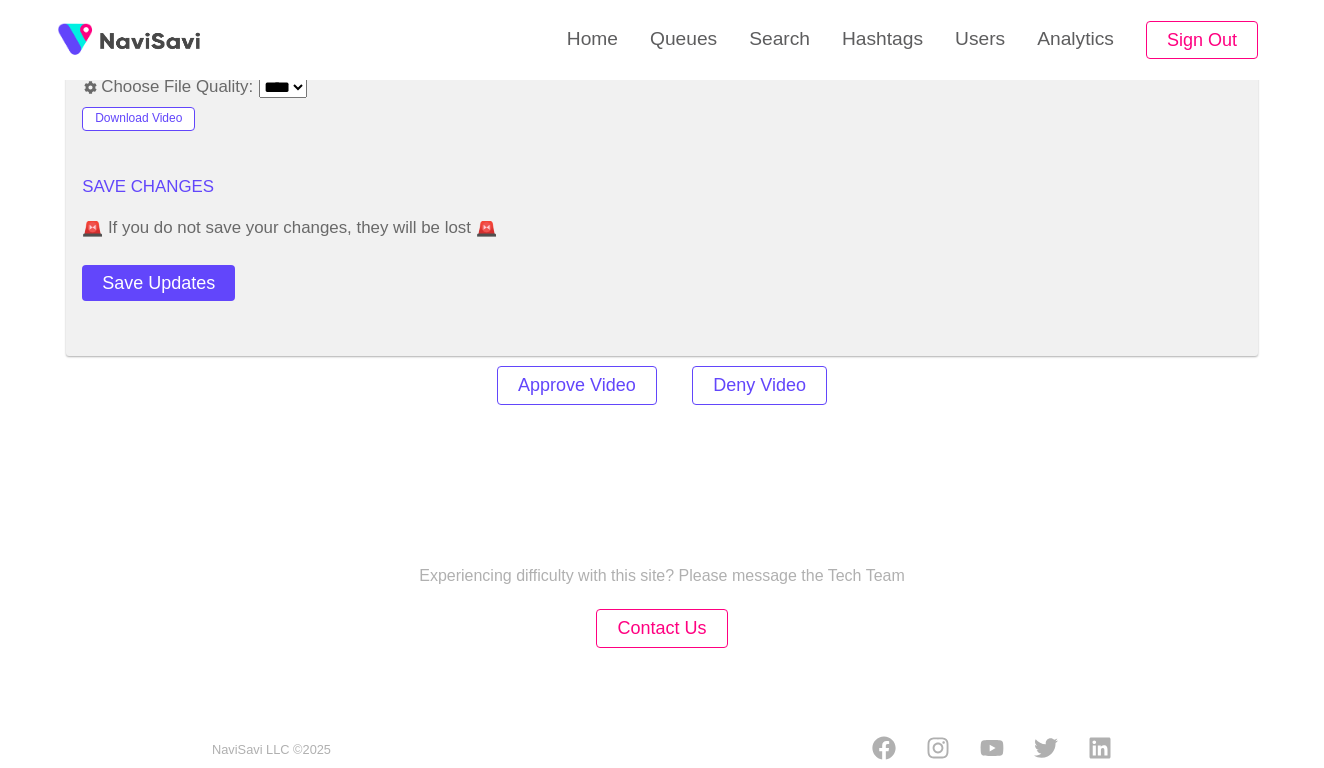 scroll, scrollTop: 2431, scrollLeft: 0, axis: vertical 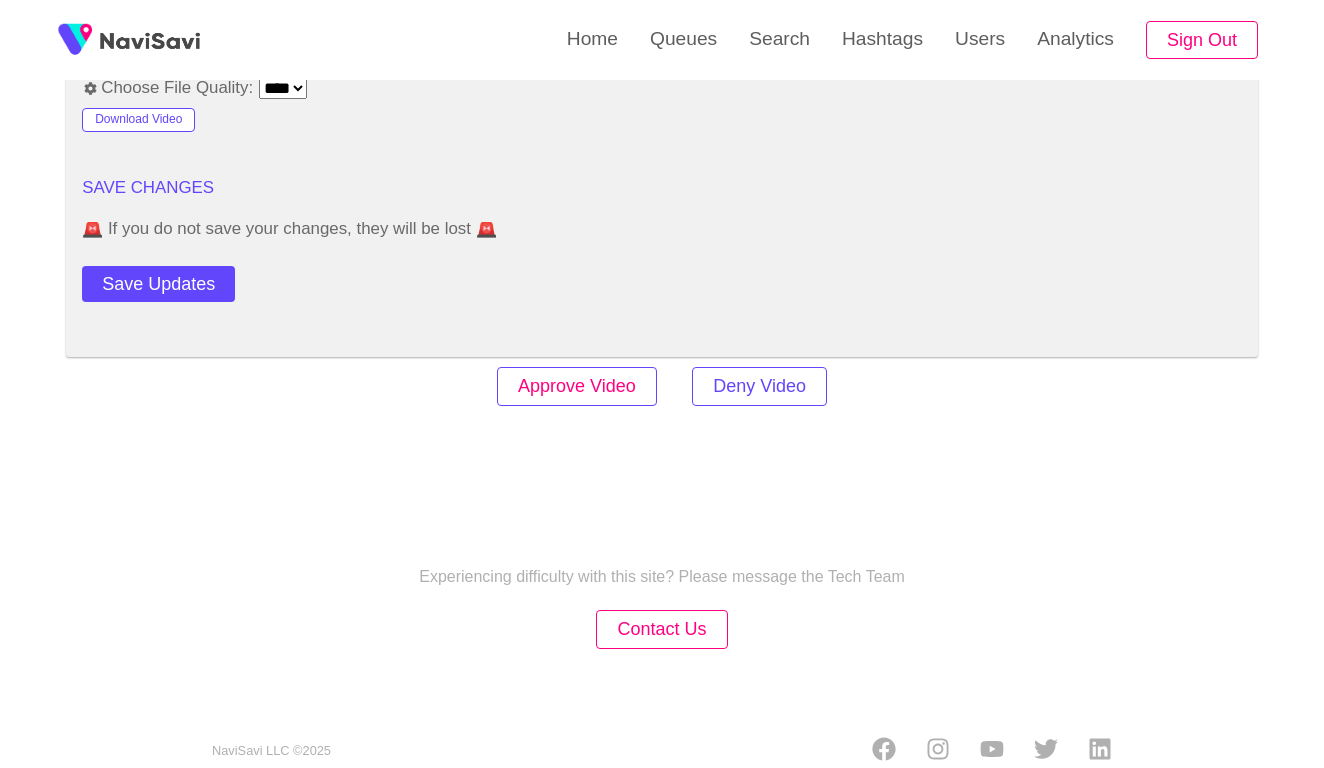 click on "Approve Video" at bounding box center [577, 386] 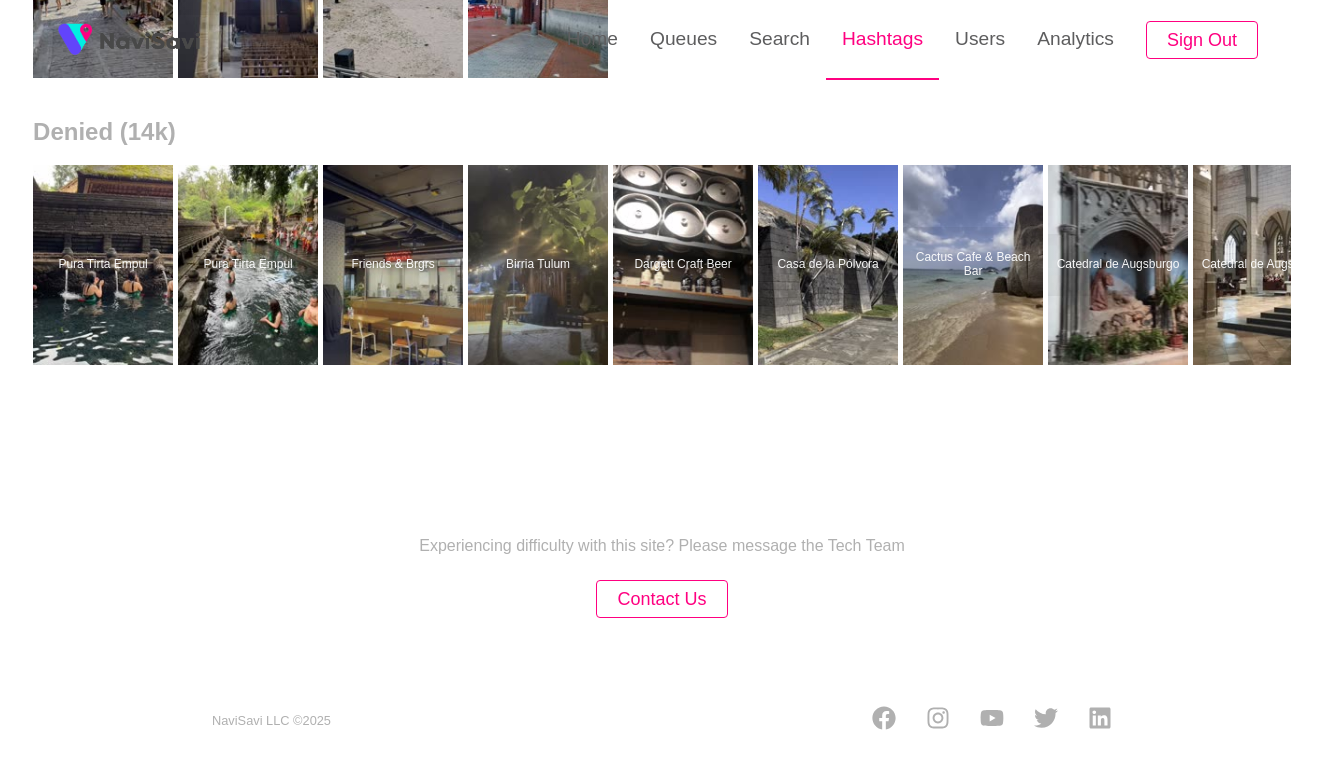 scroll, scrollTop: 0, scrollLeft: 0, axis: both 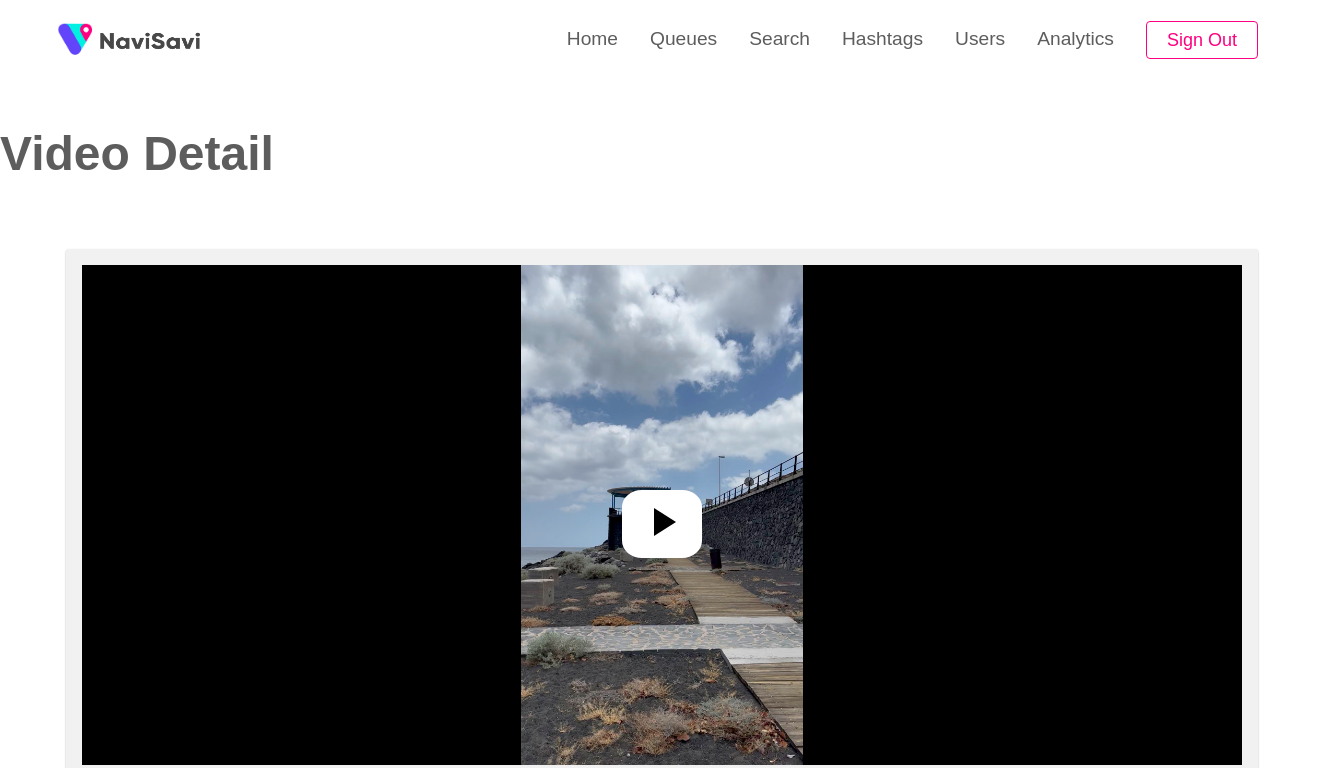 select on "**********" 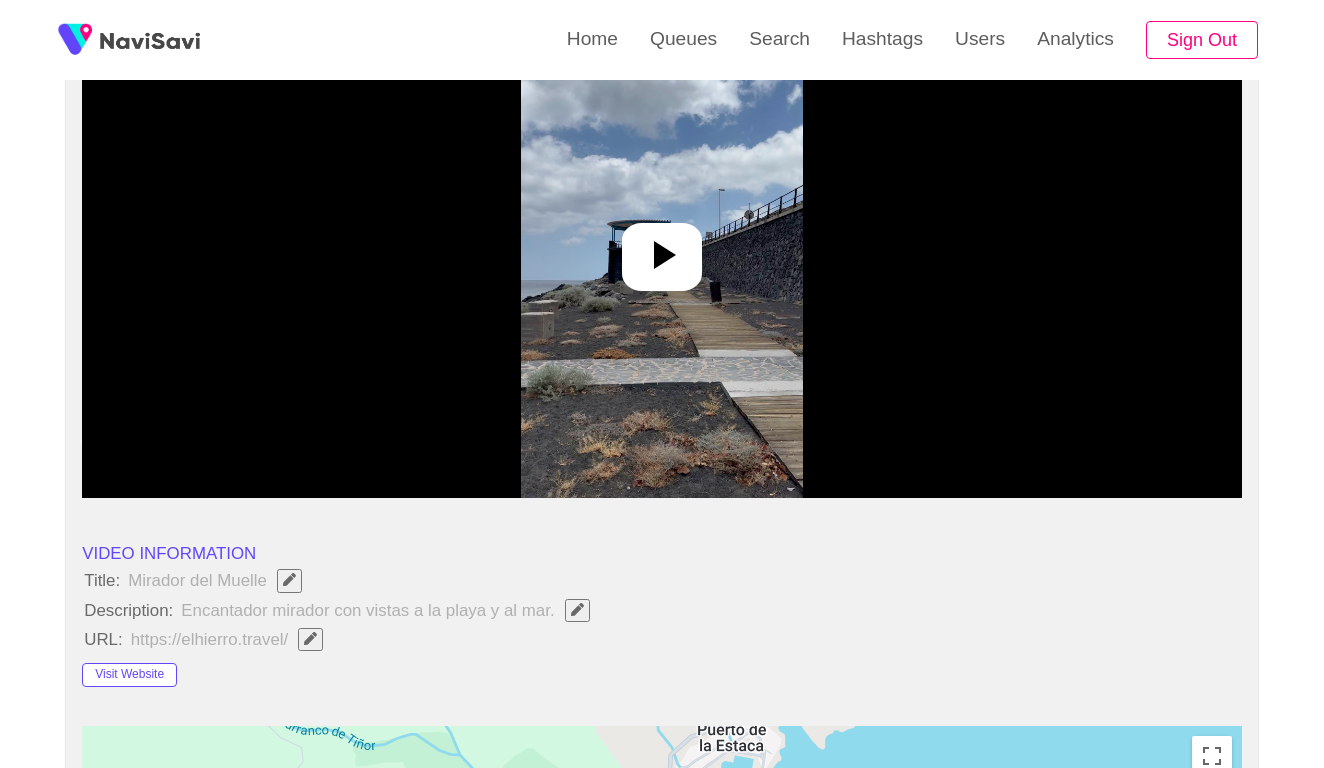 scroll, scrollTop: 228, scrollLeft: 0, axis: vertical 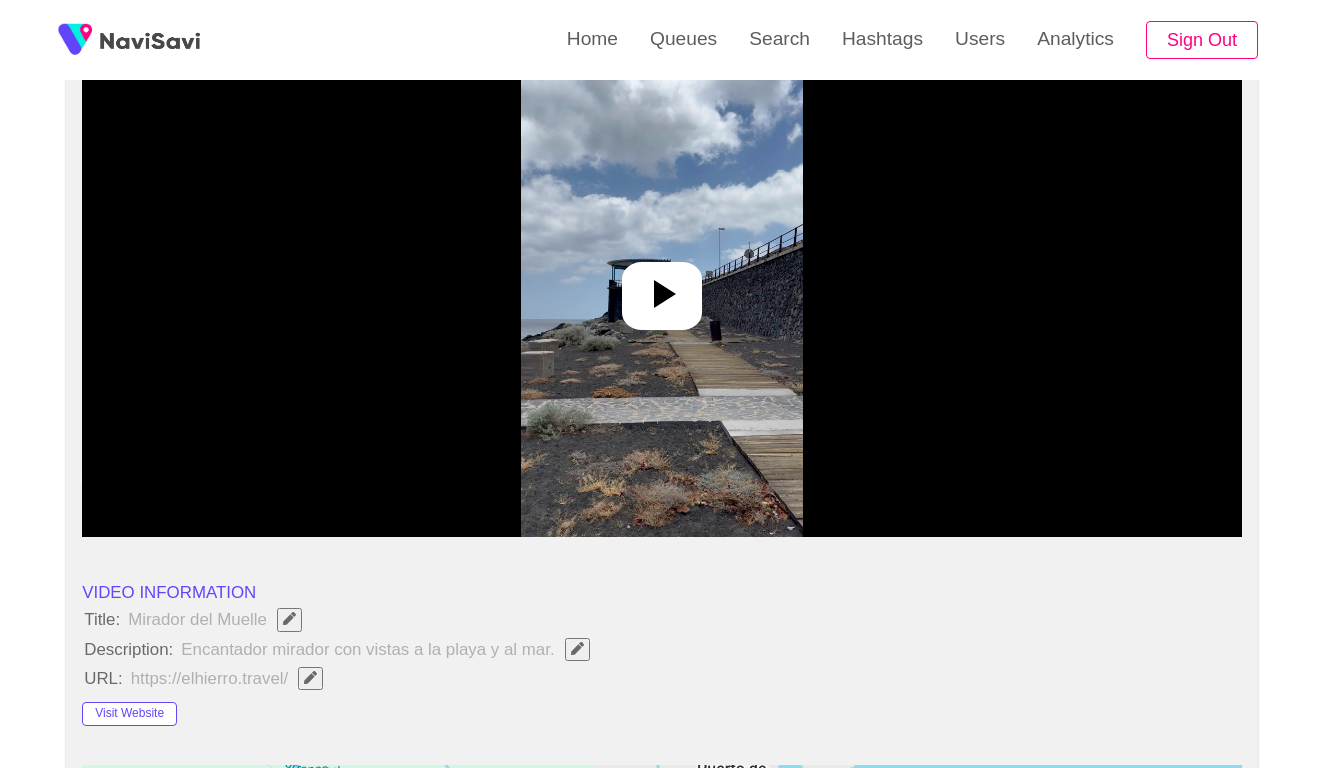 click at bounding box center (661, 287) 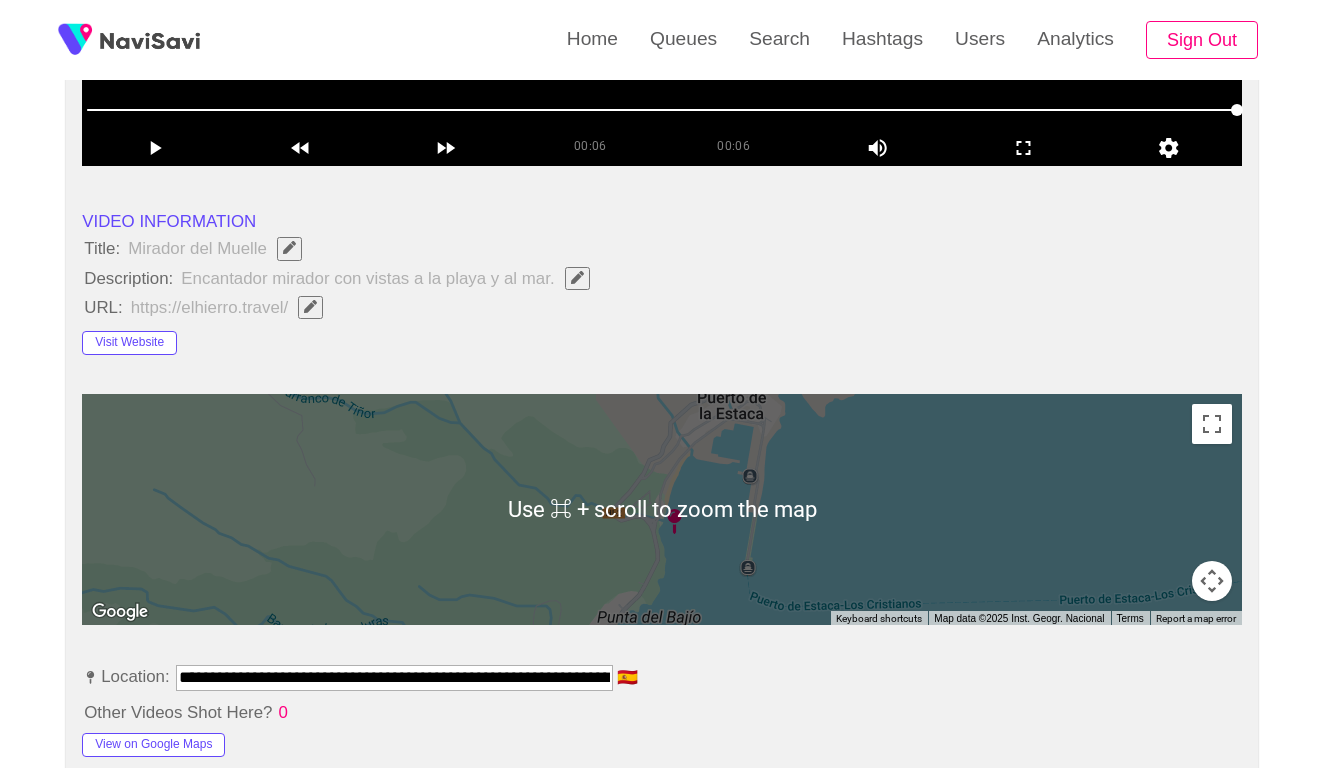 scroll, scrollTop: 603, scrollLeft: 0, axis: vertical 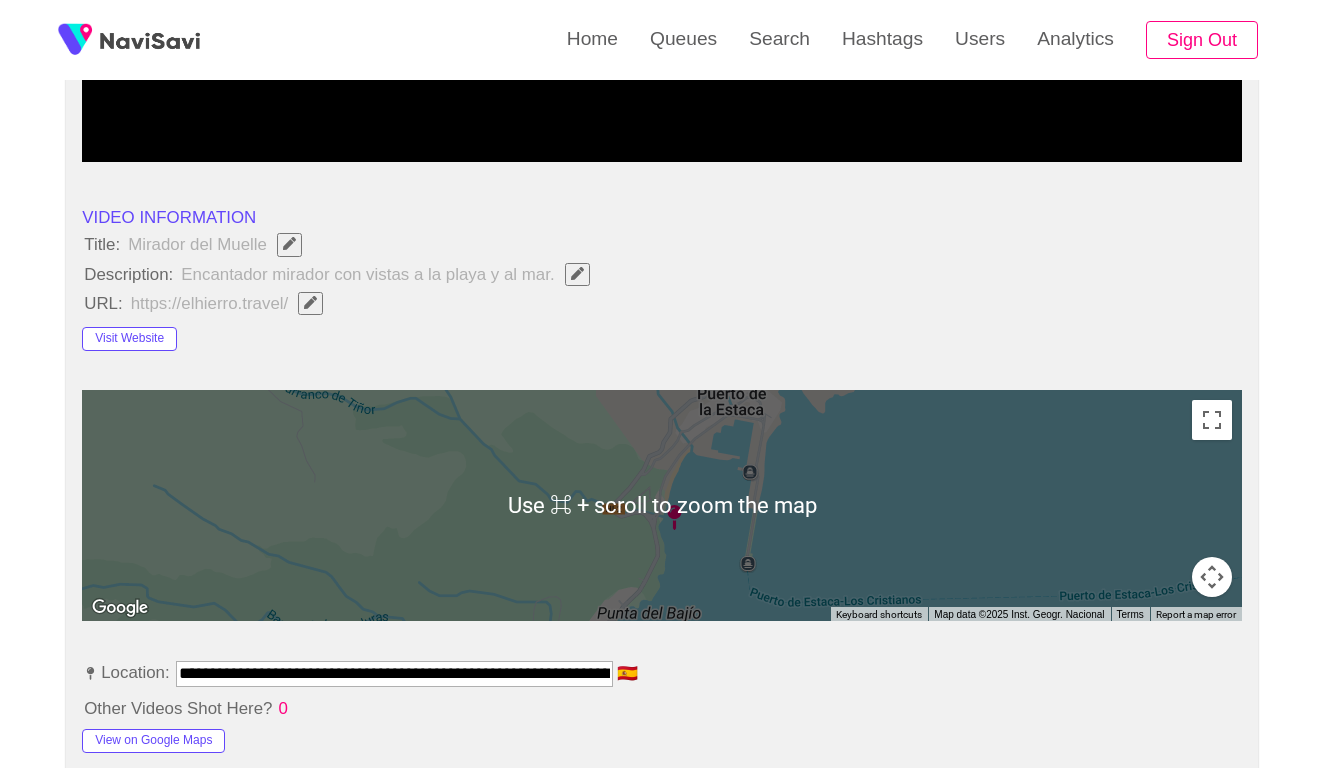 click 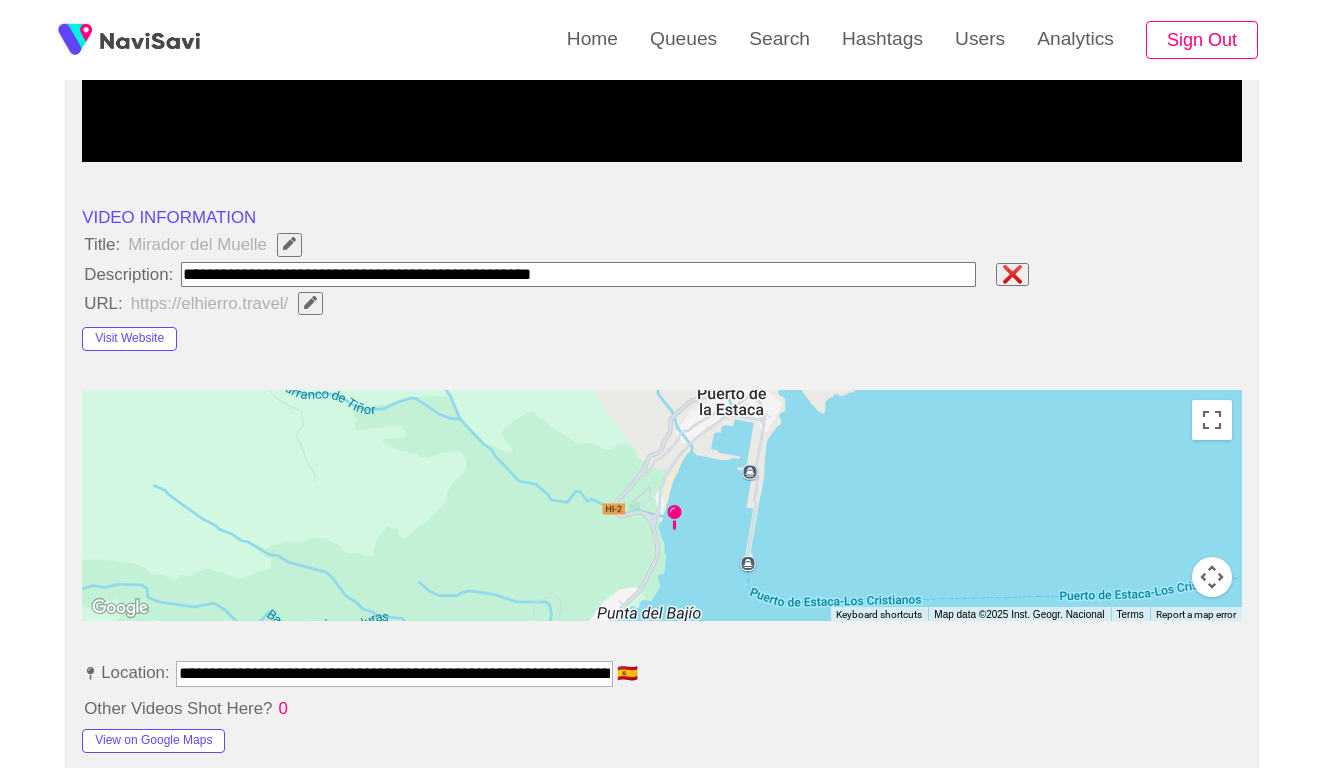paste on "**********" 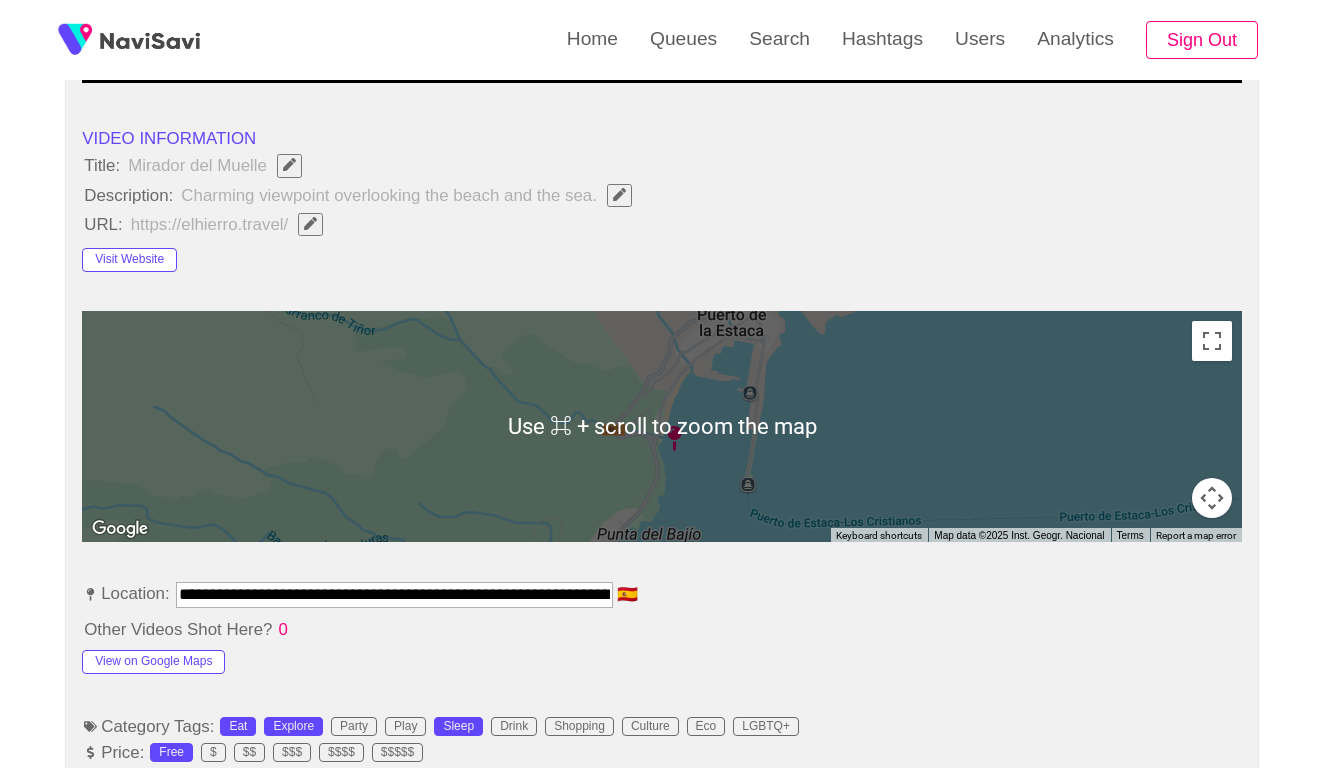 scroll, scrollTop: 756, scrollLeft: 0, axis: vertical 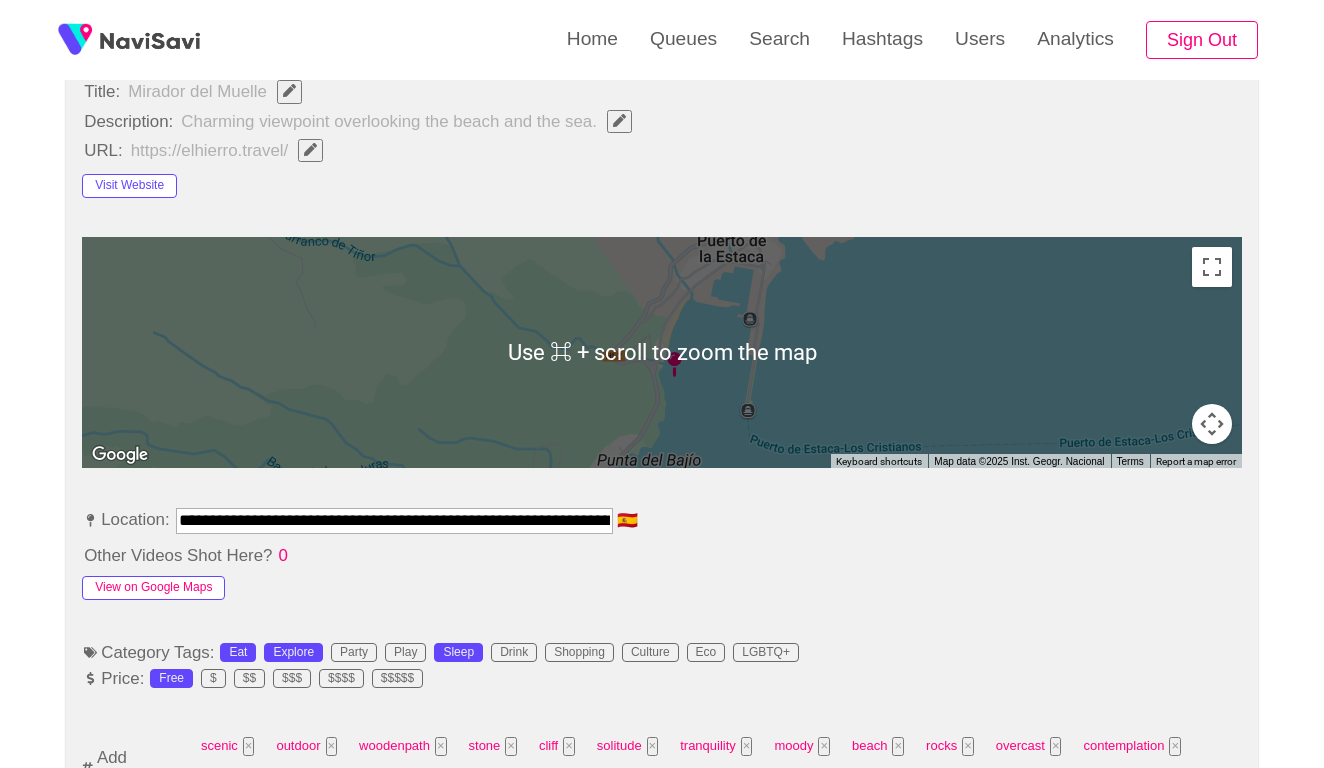 click on "View on Google Maps" at bounding box center (153, 588) 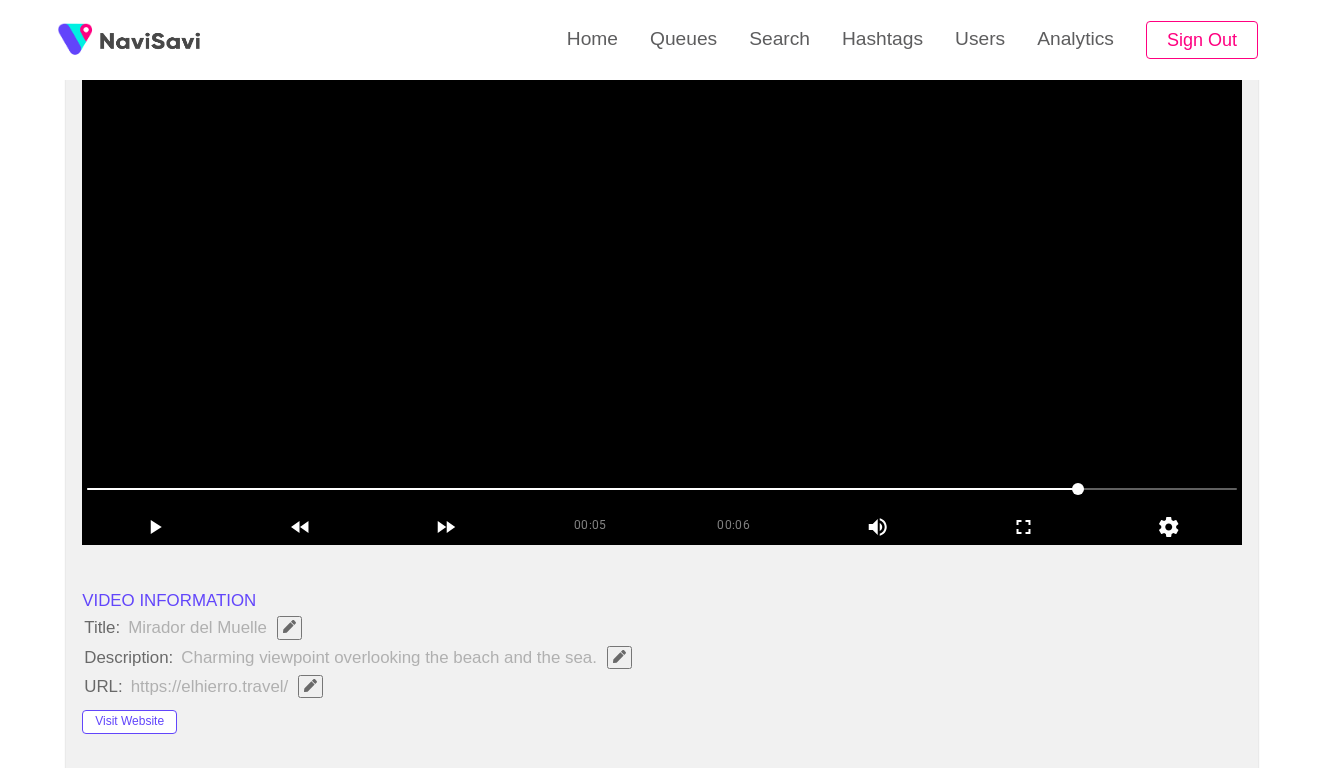 scroll, scrollTop: 161, scrollLeft: 0, axis: vertical 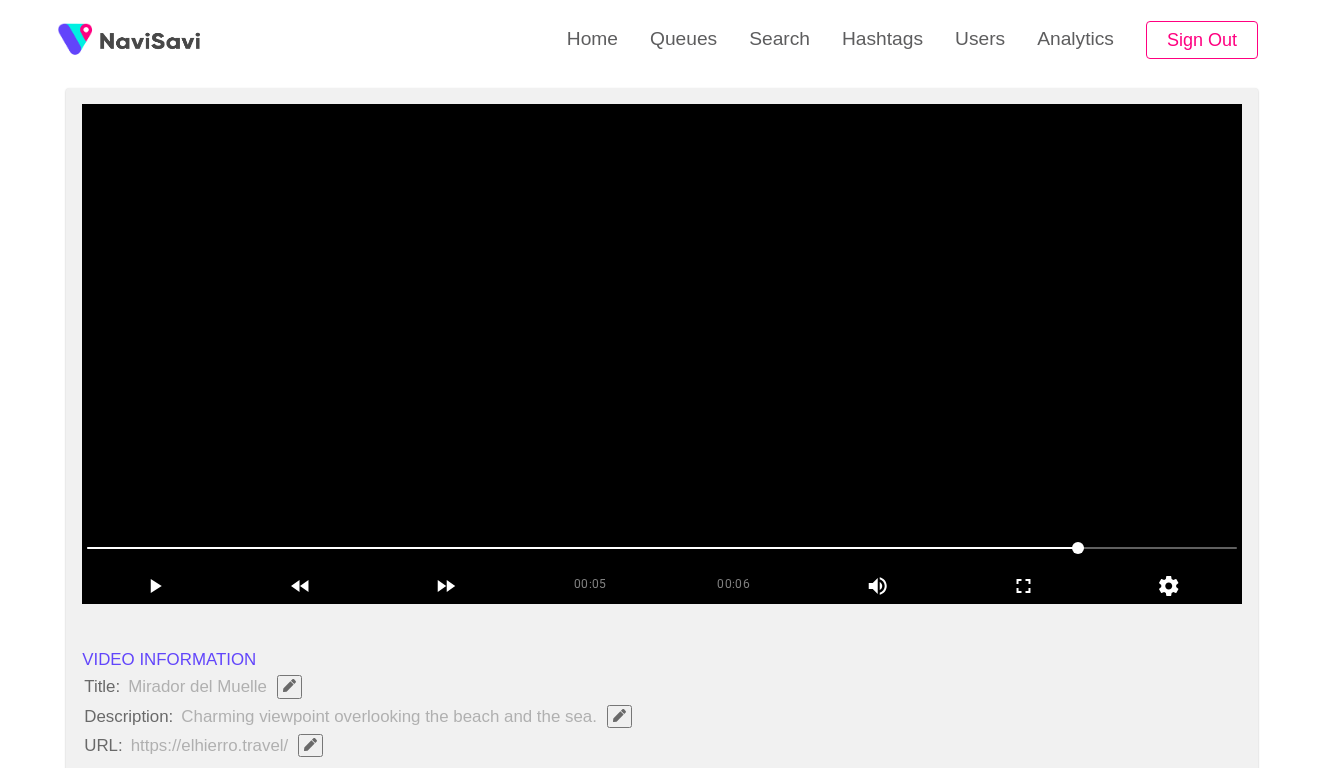 click at bounding box center [662, 354] 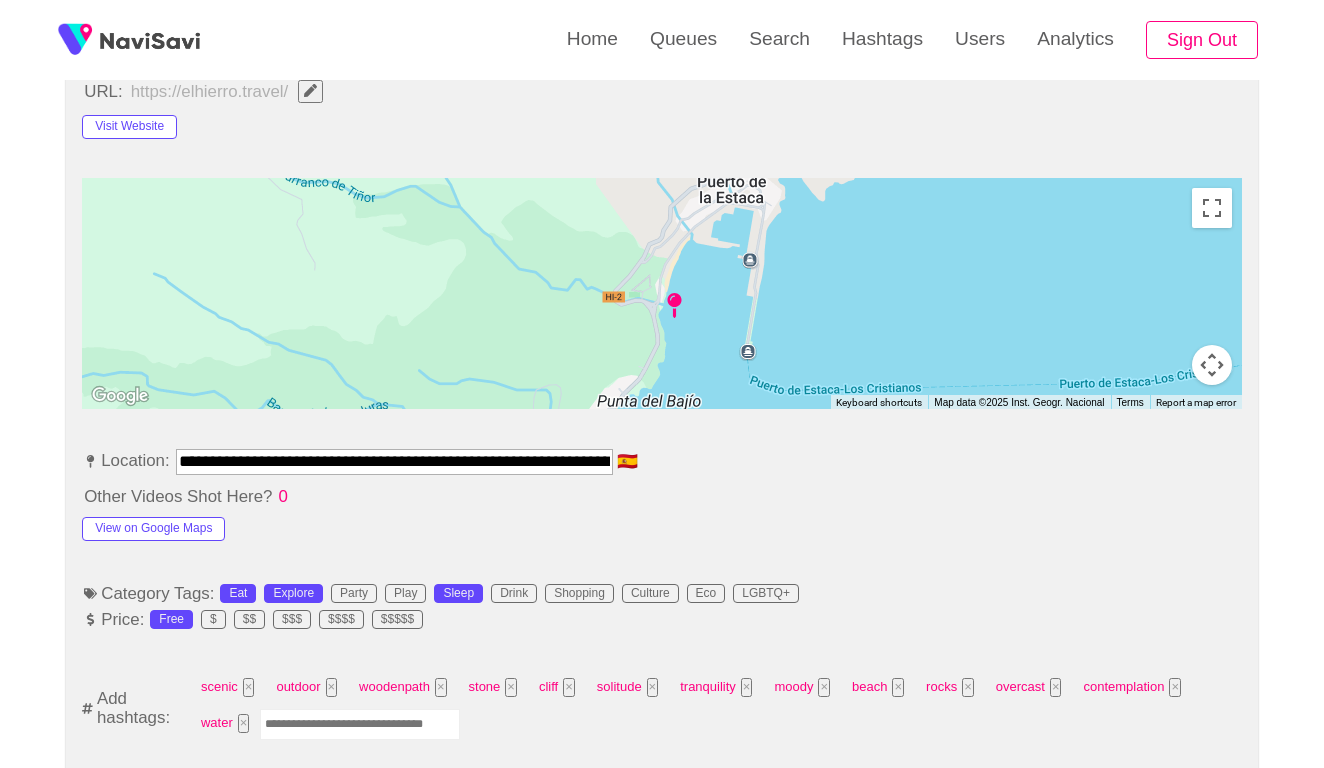 scroll, scrollTop: 968, scrollLeft: 0, axis: vertical 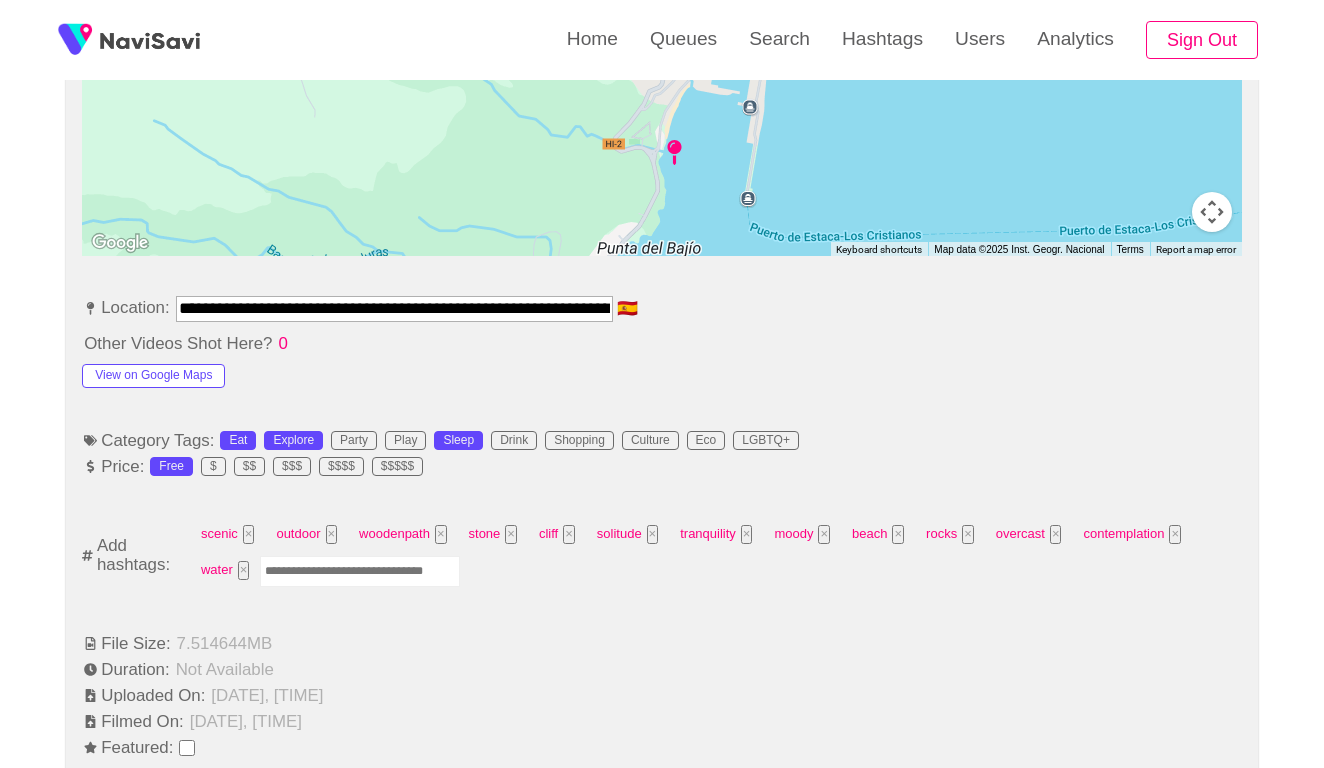click at bounding box center (360, 571) 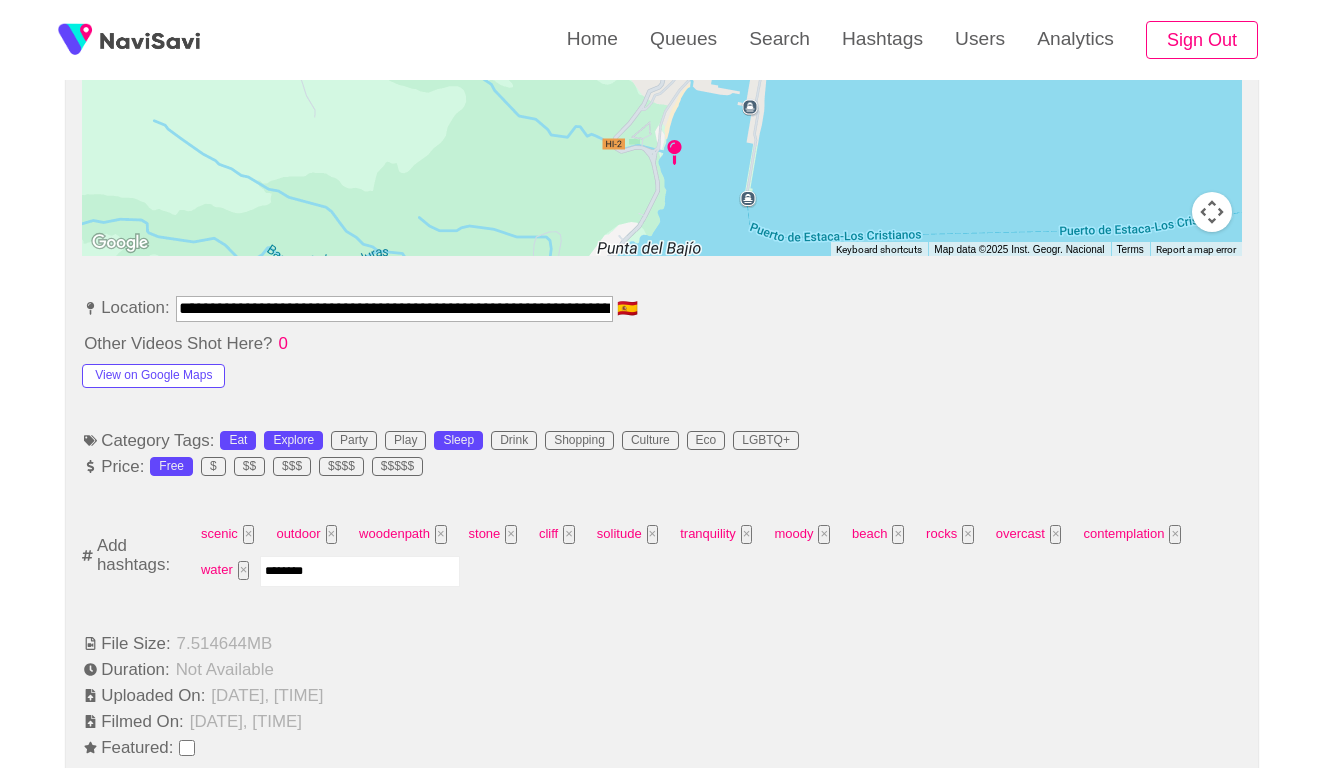 type on "*********" 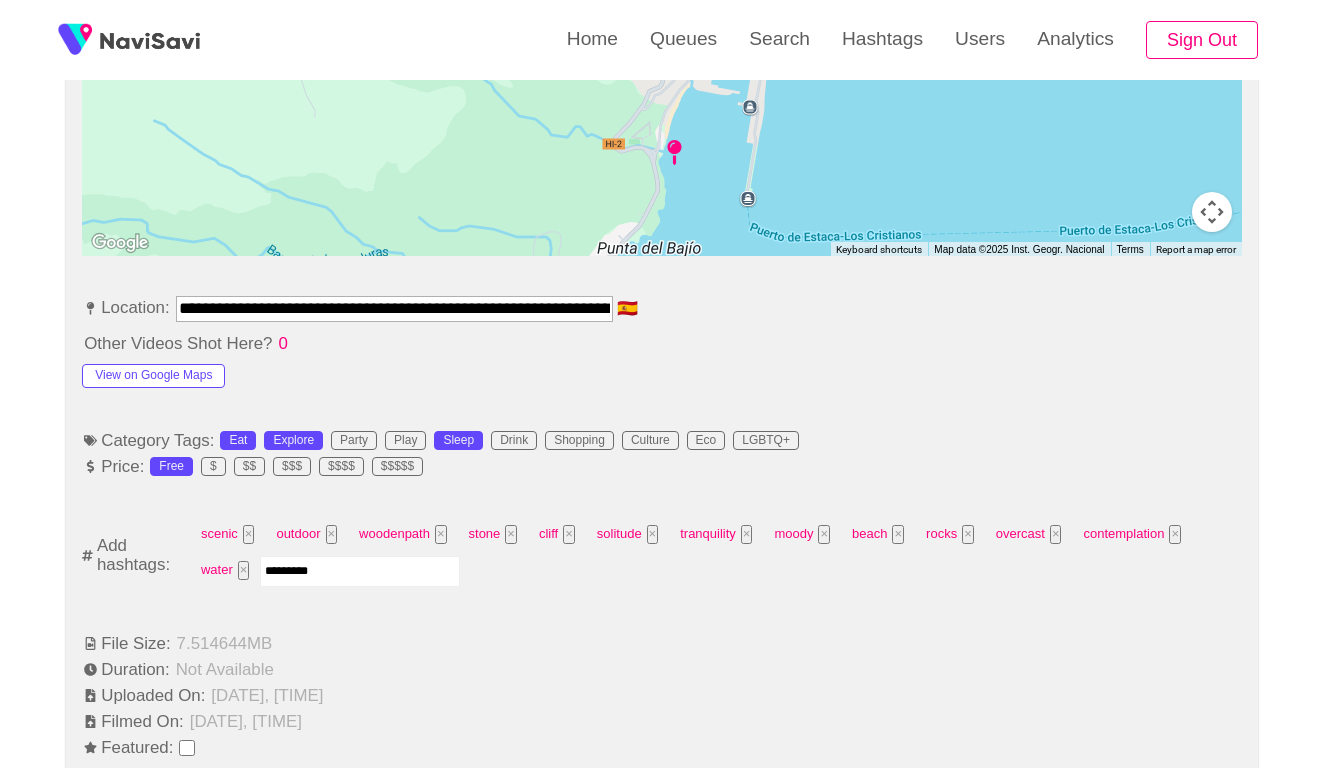 type 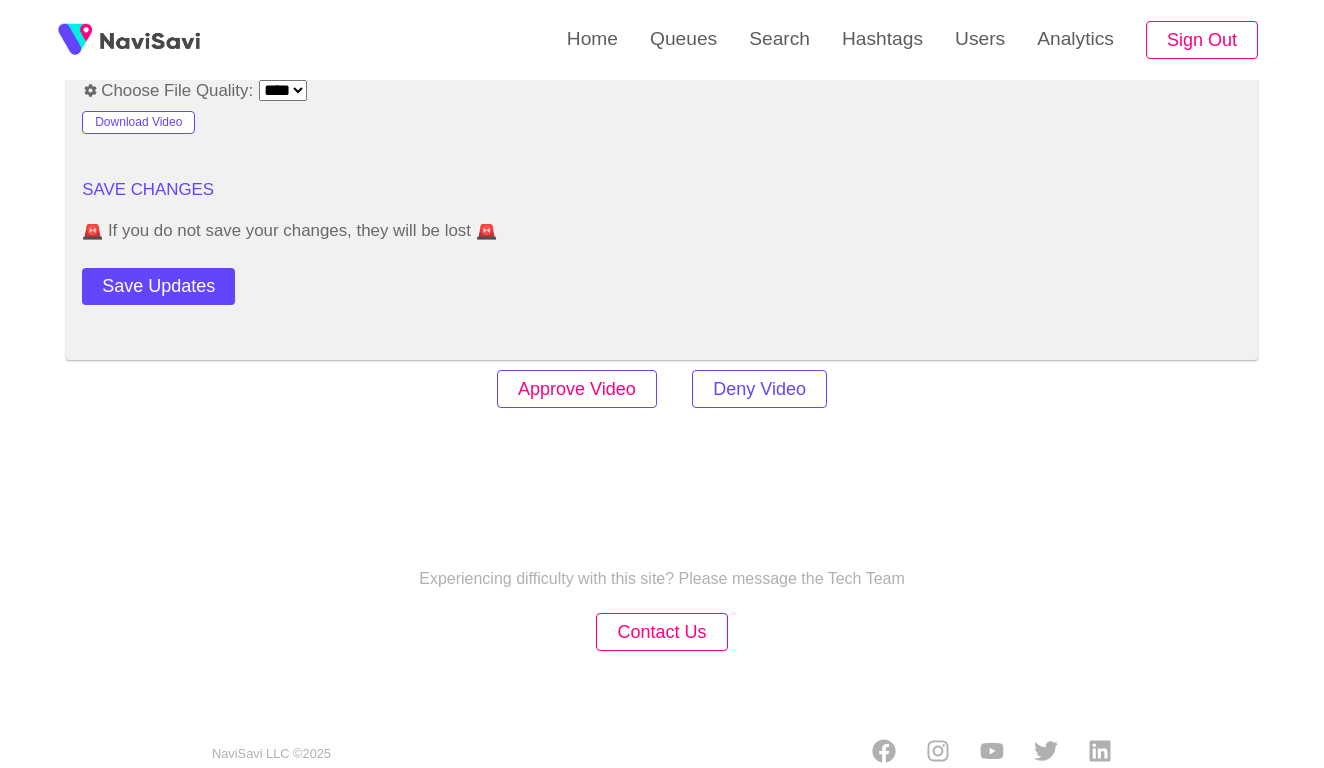 scroll, scrollTop: 2420, scrollLeft: 0, axis: vertical 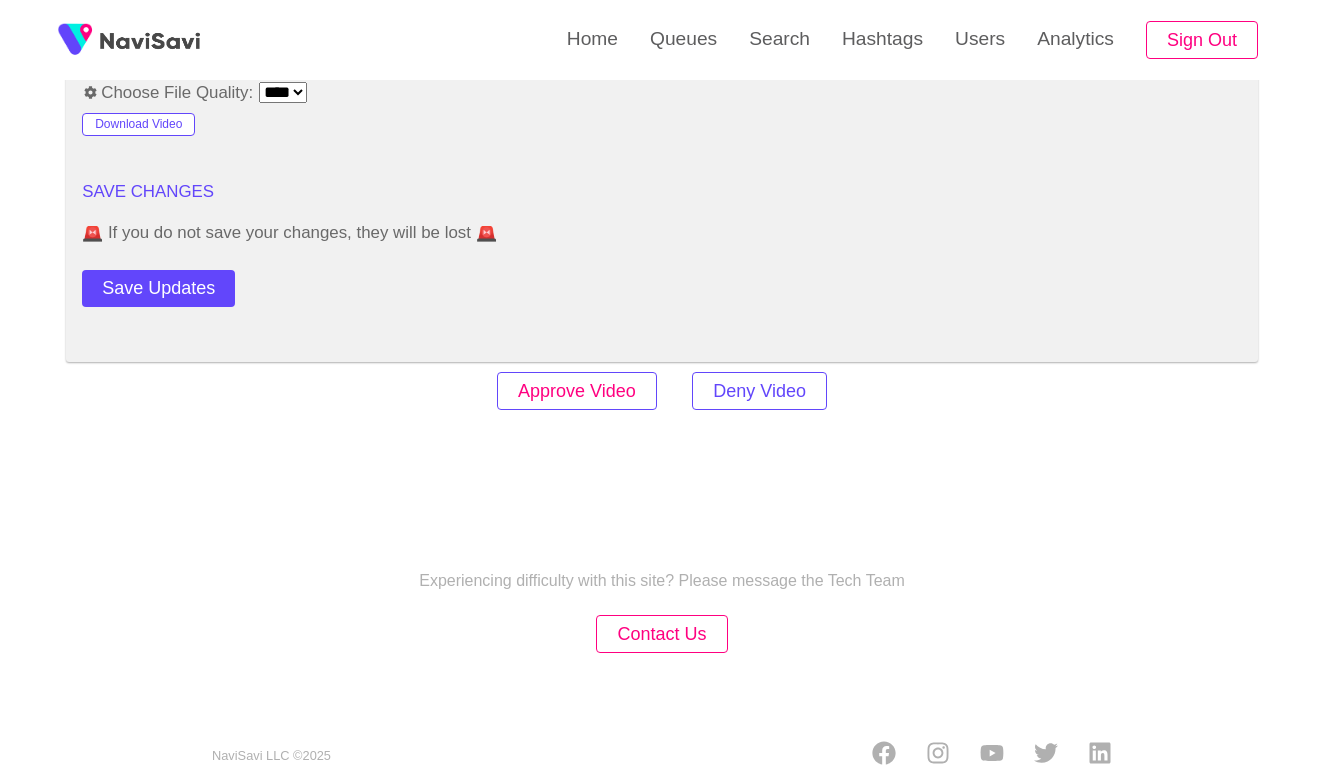 click on "Approve Video" at bounding box center [577, 391] 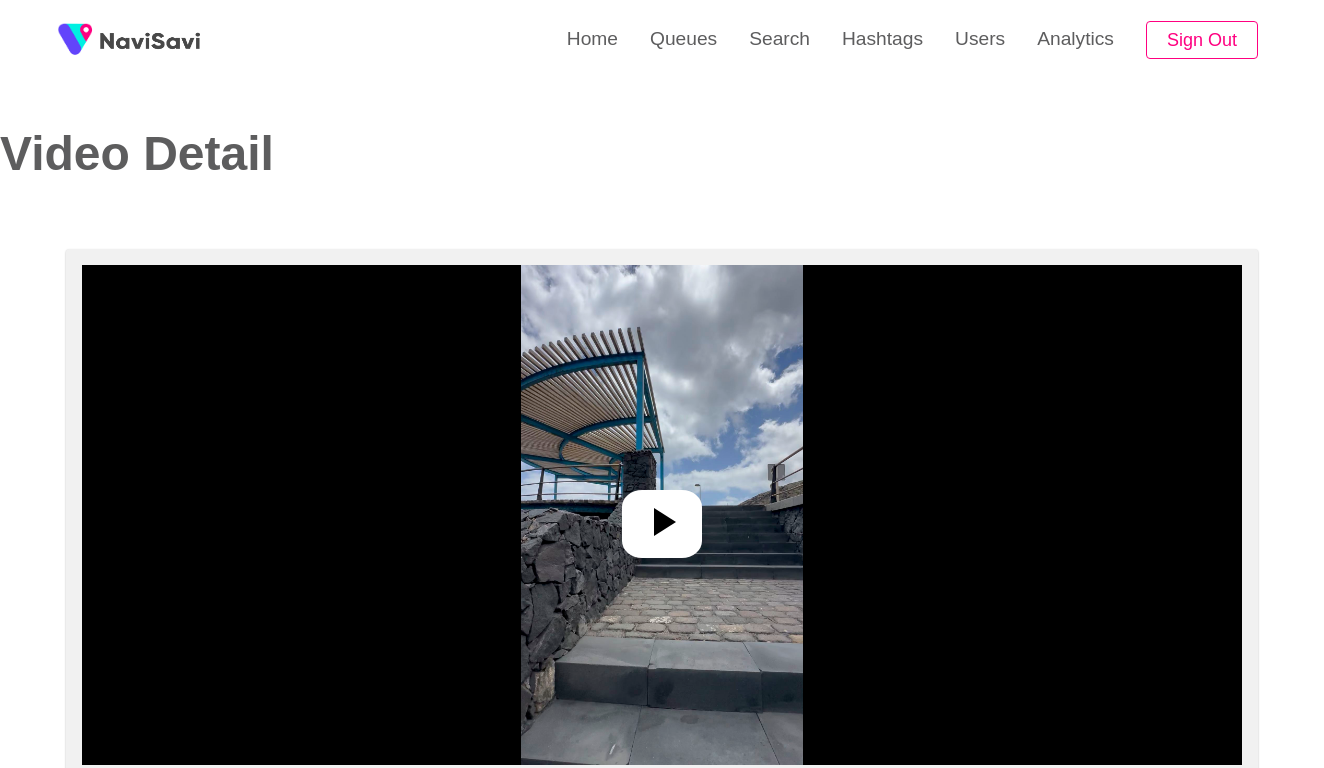 select on "**********" 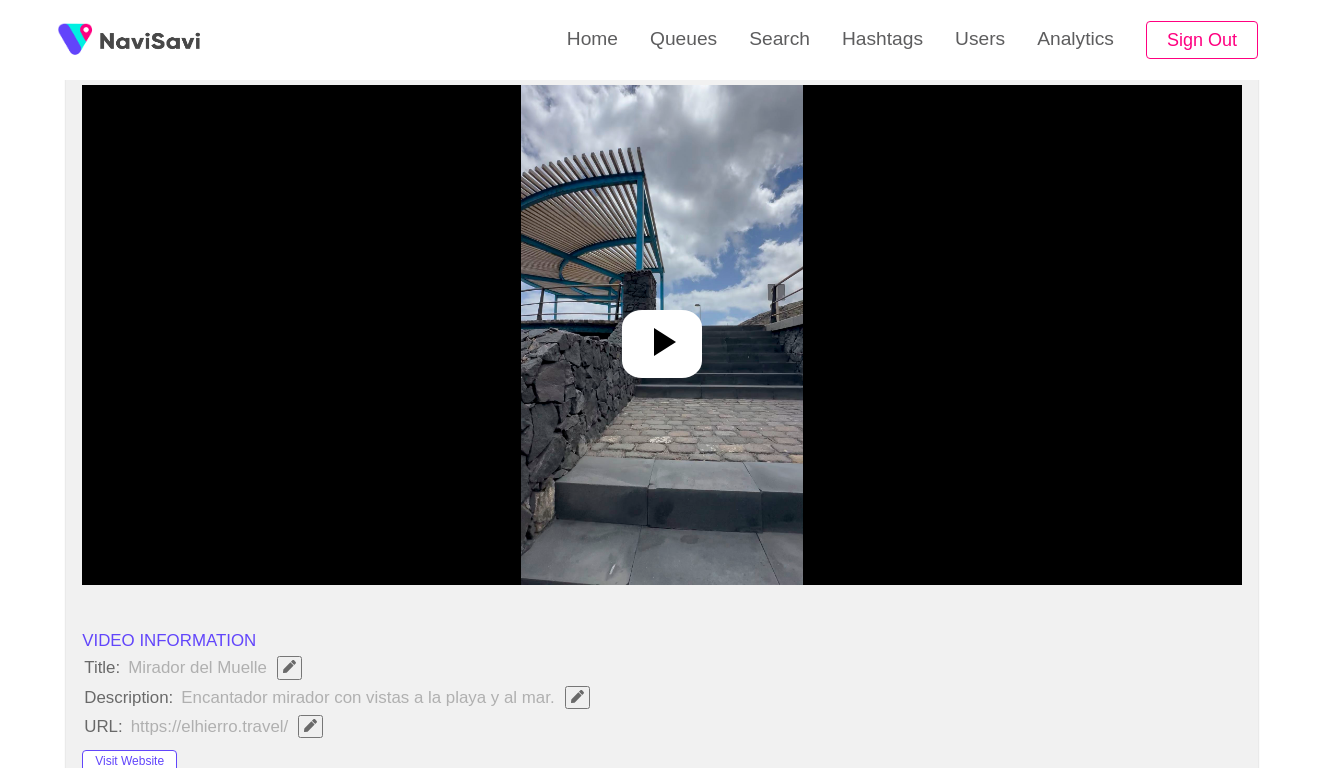 scroll, scrollTop: 293, scrollLeft: 0, axis: vertical 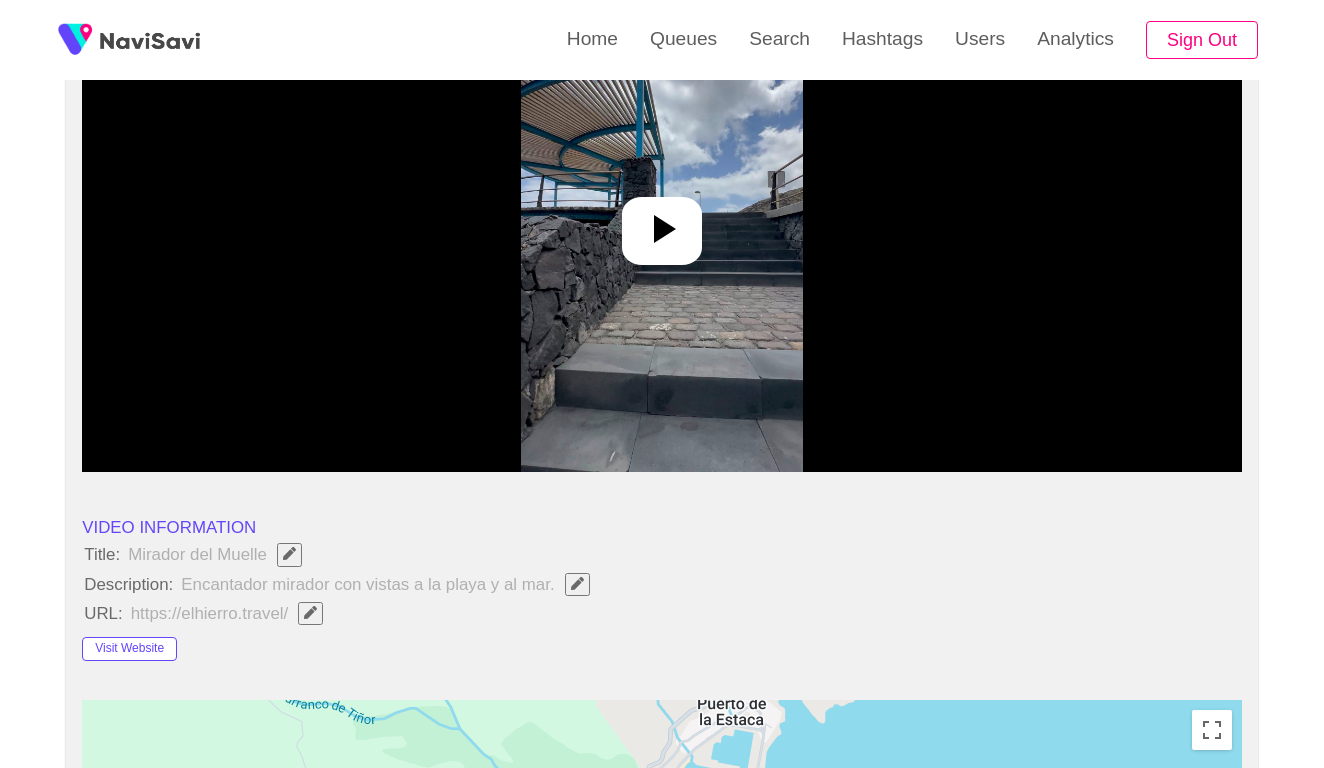 click 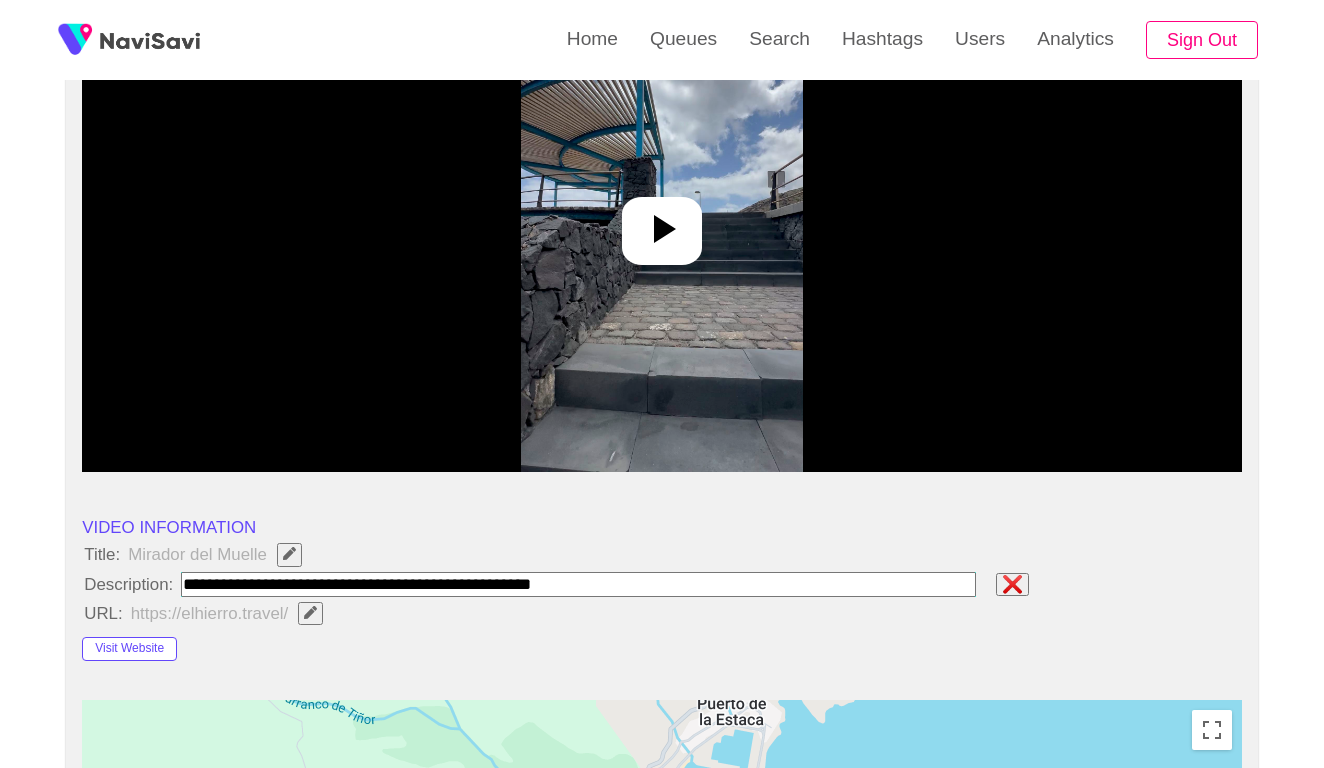 type on "**********" 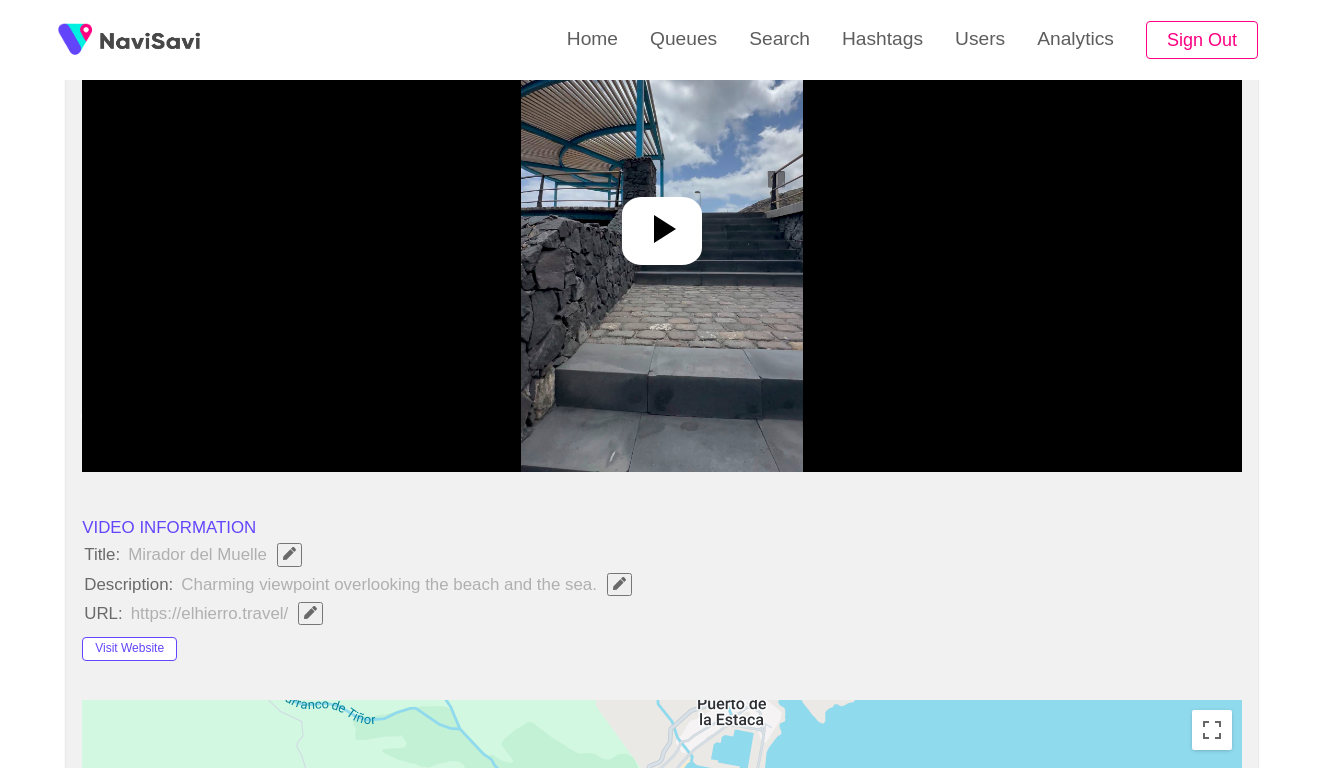 click at bounding box center (662, 222) 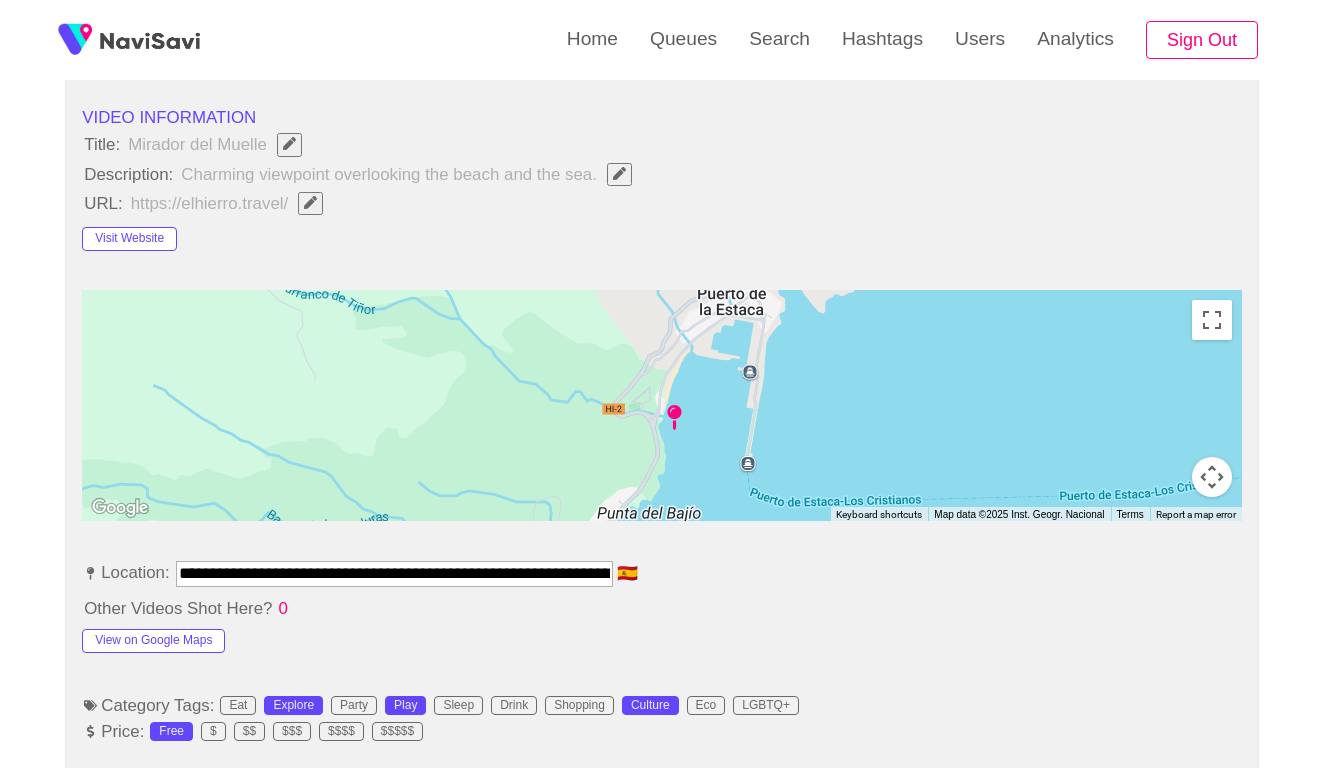 scroll, scrollTop: 921, scrollLeft: 0, axis: vertical 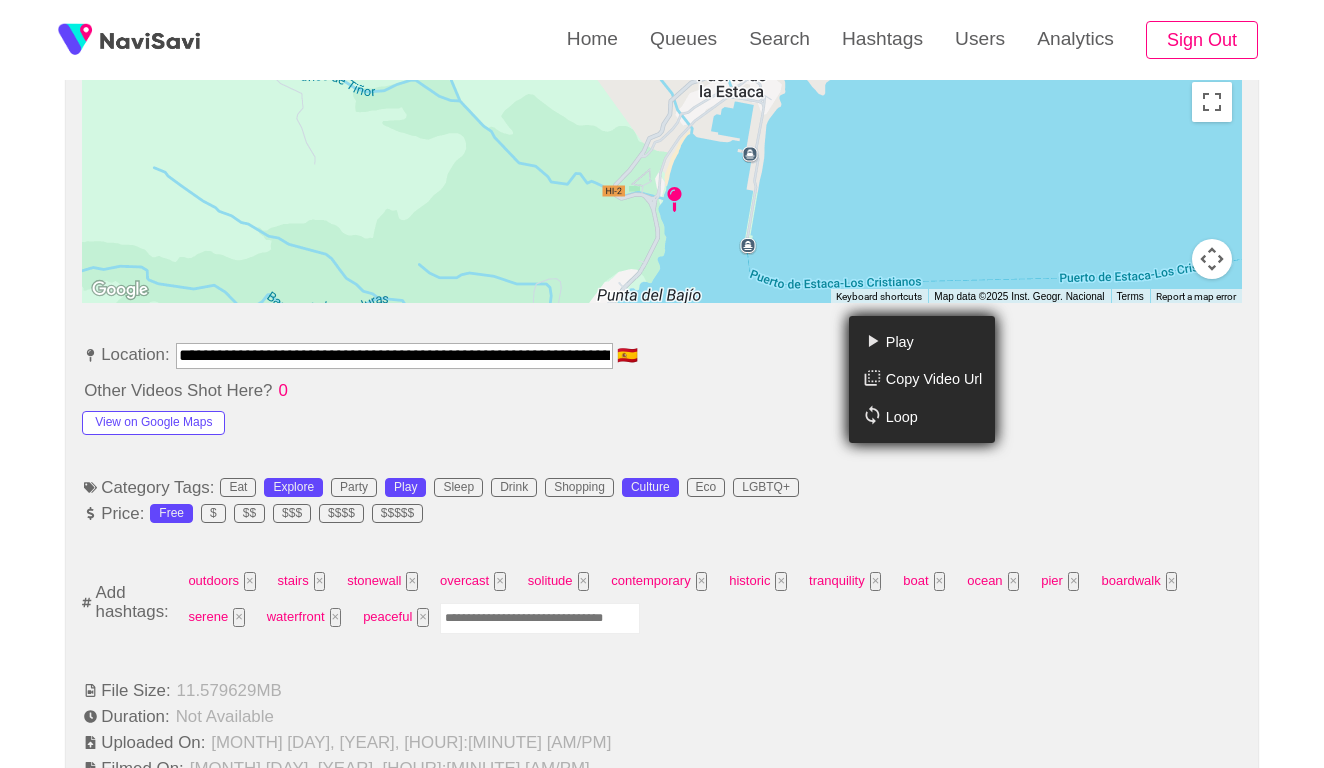 click at bounding box center [540, 618] 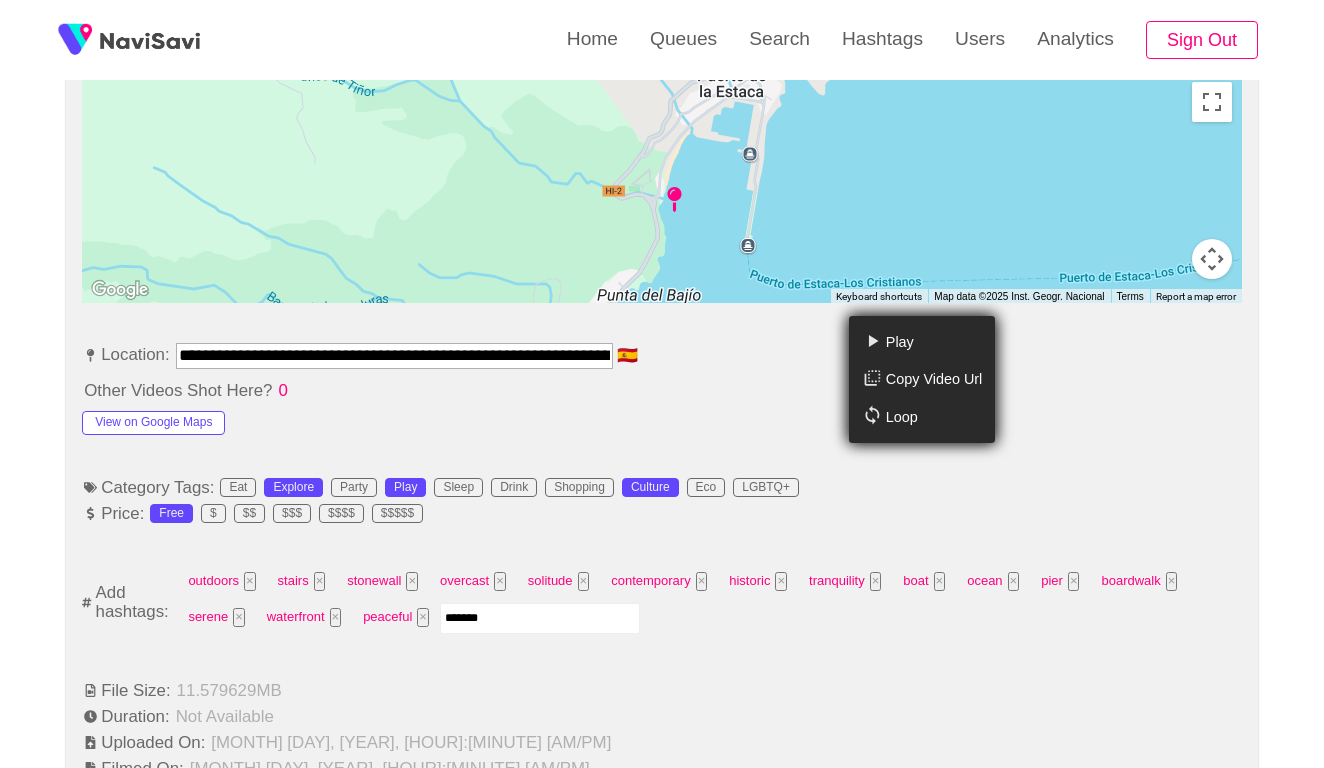 type on "********" 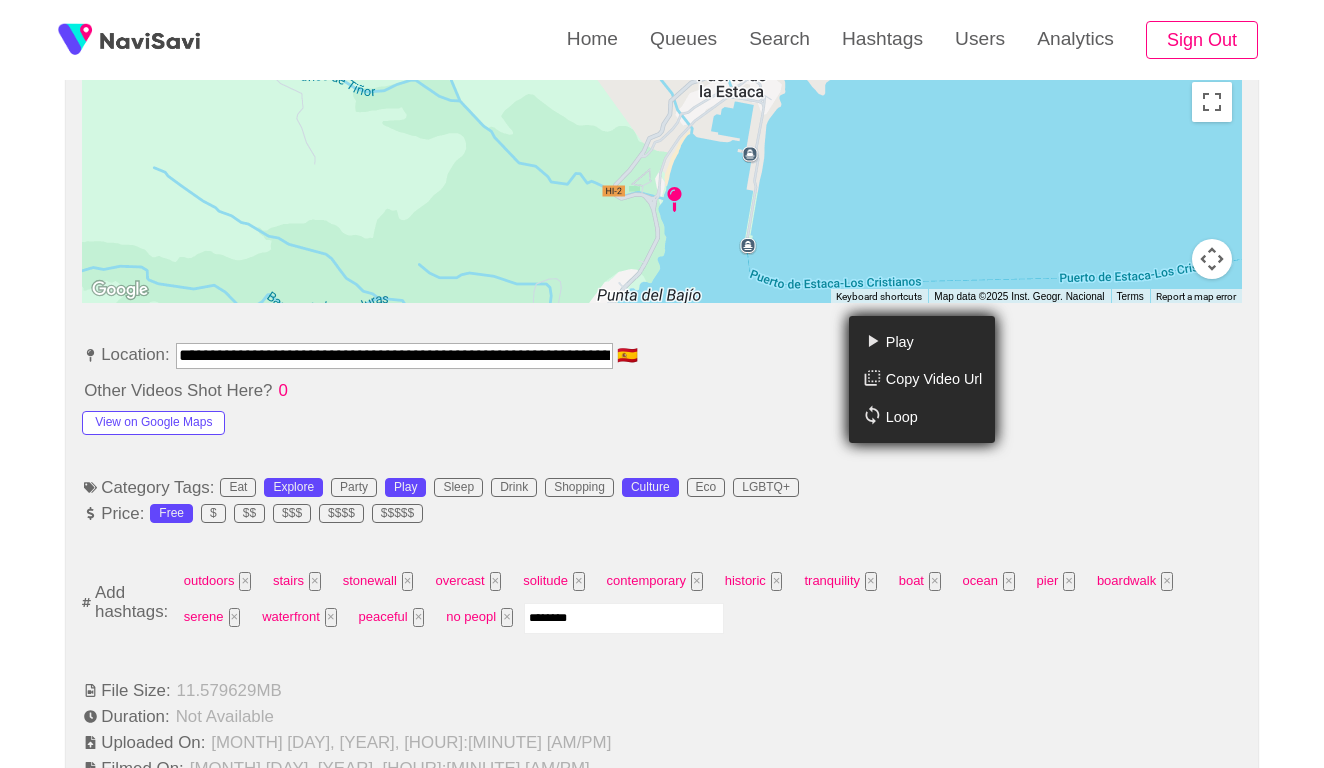 type on "*********" 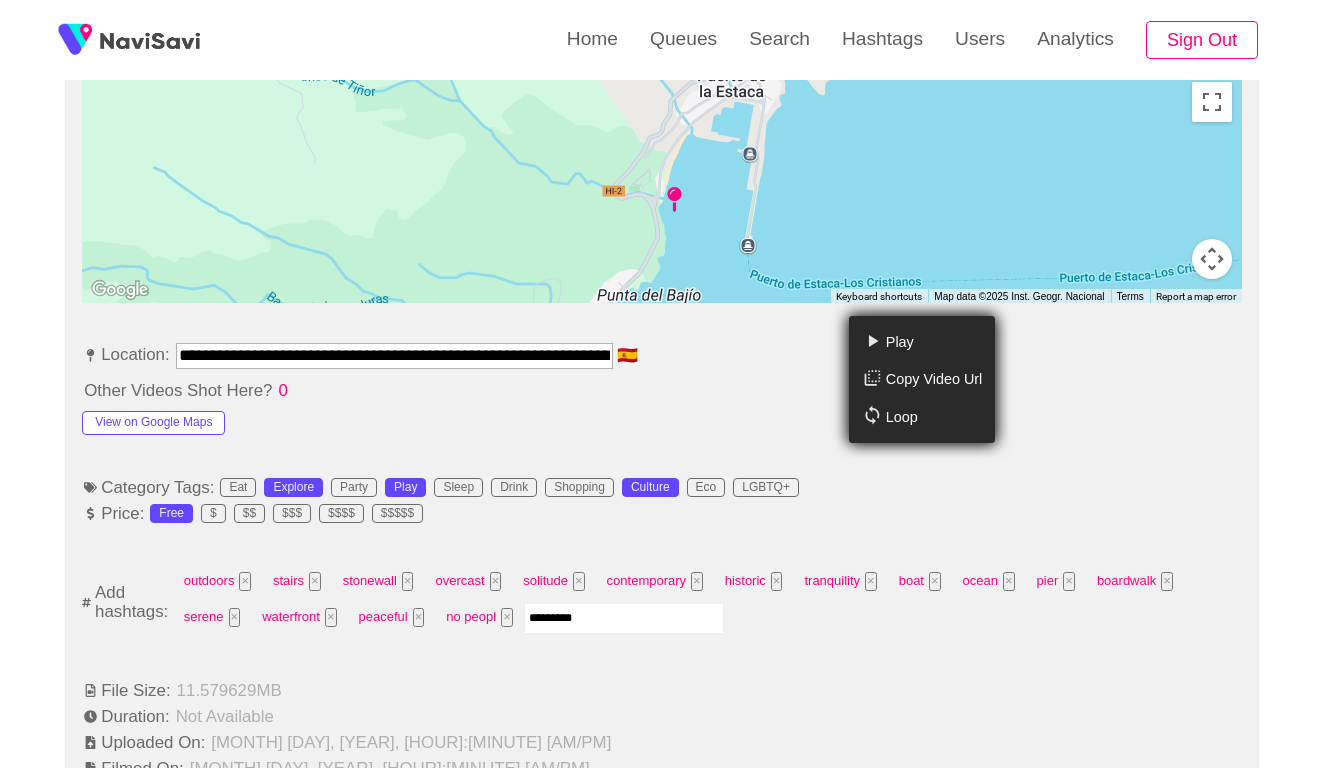 type 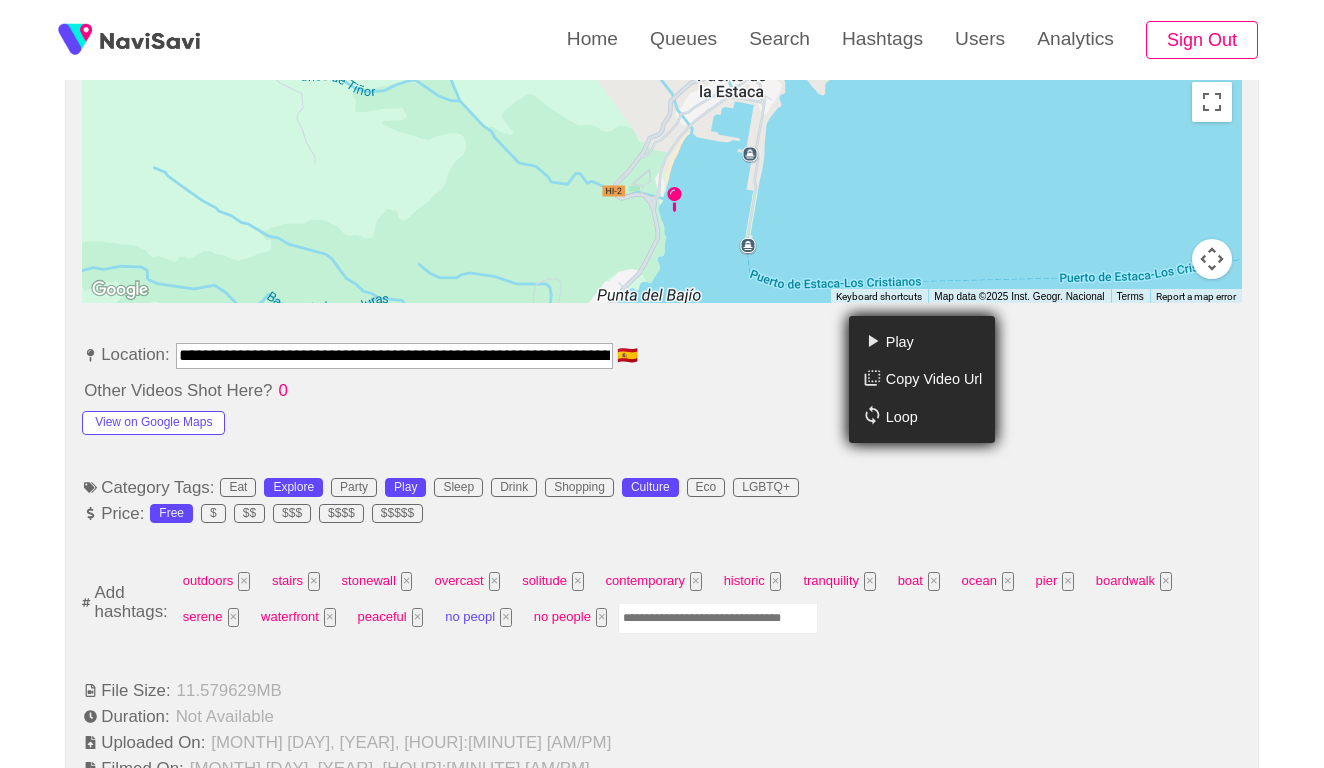 click on "×" at bounding box center (506, 617) 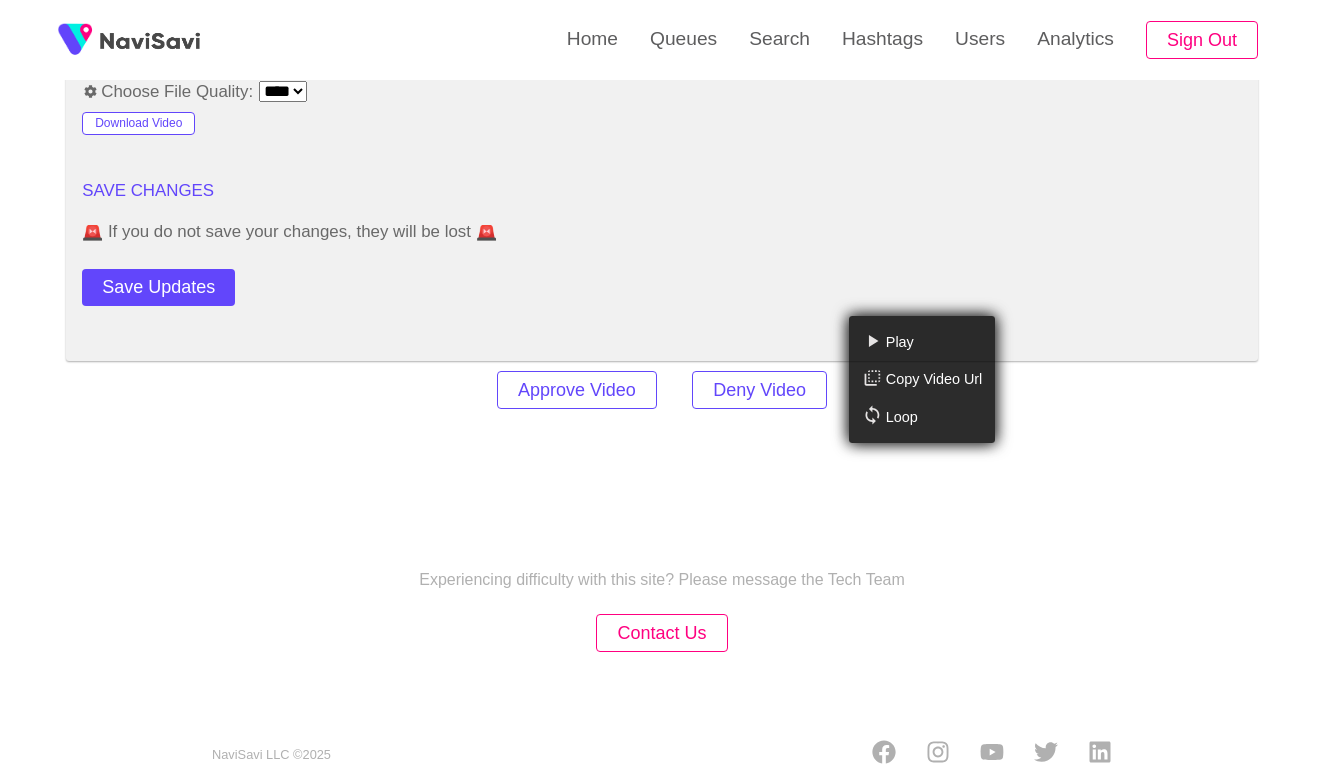 scroll, scrollTop: 2420, scrollLeft: 0, axis: vertical 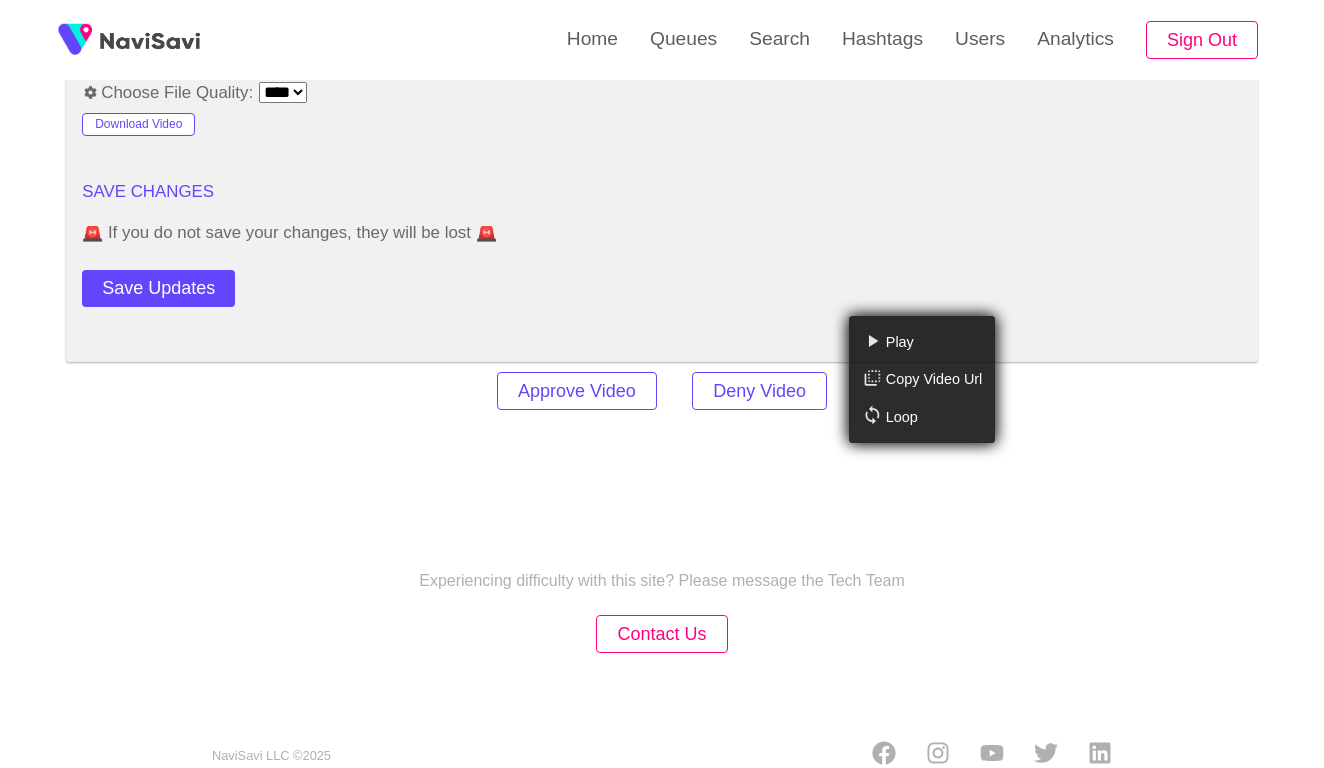 click on "Play Copy Video Url Loop" at bounding box center [662, 384] 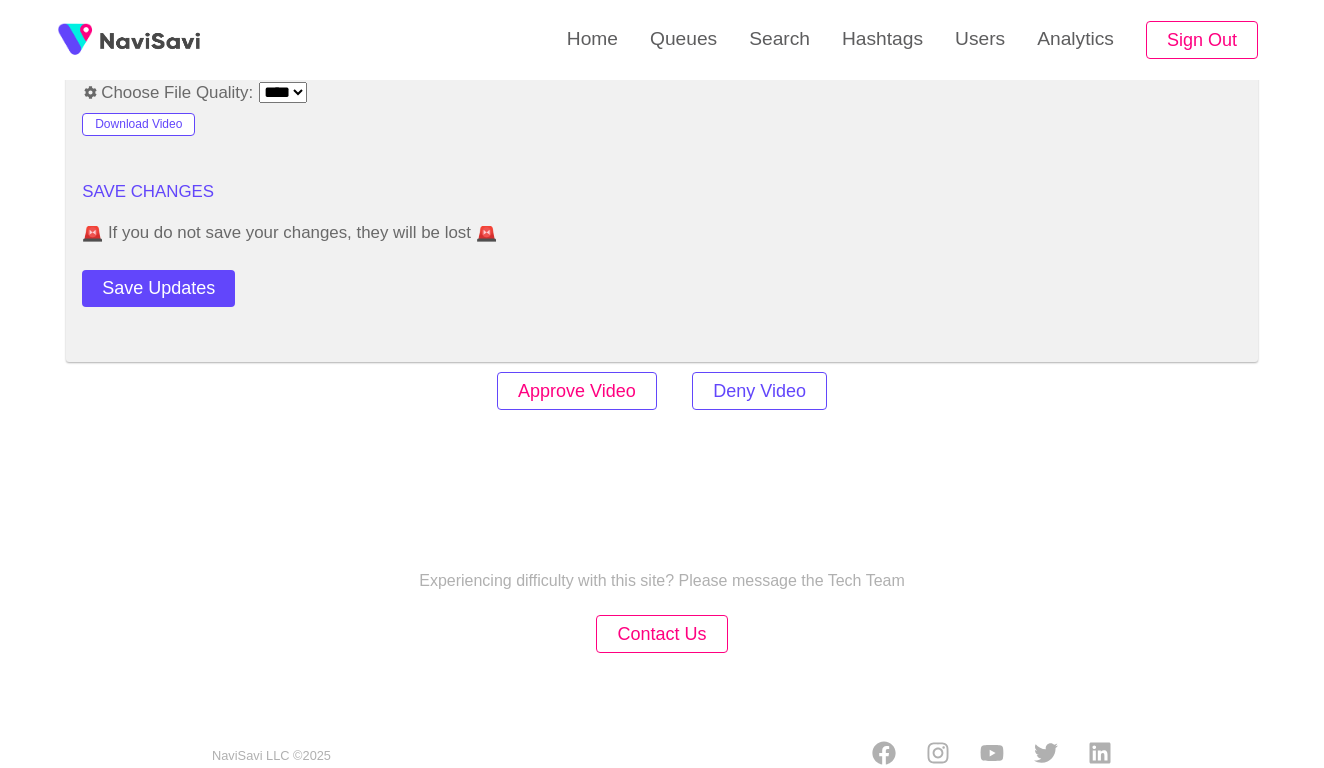 click on "Approve Video" at bounding box center (577, 391) 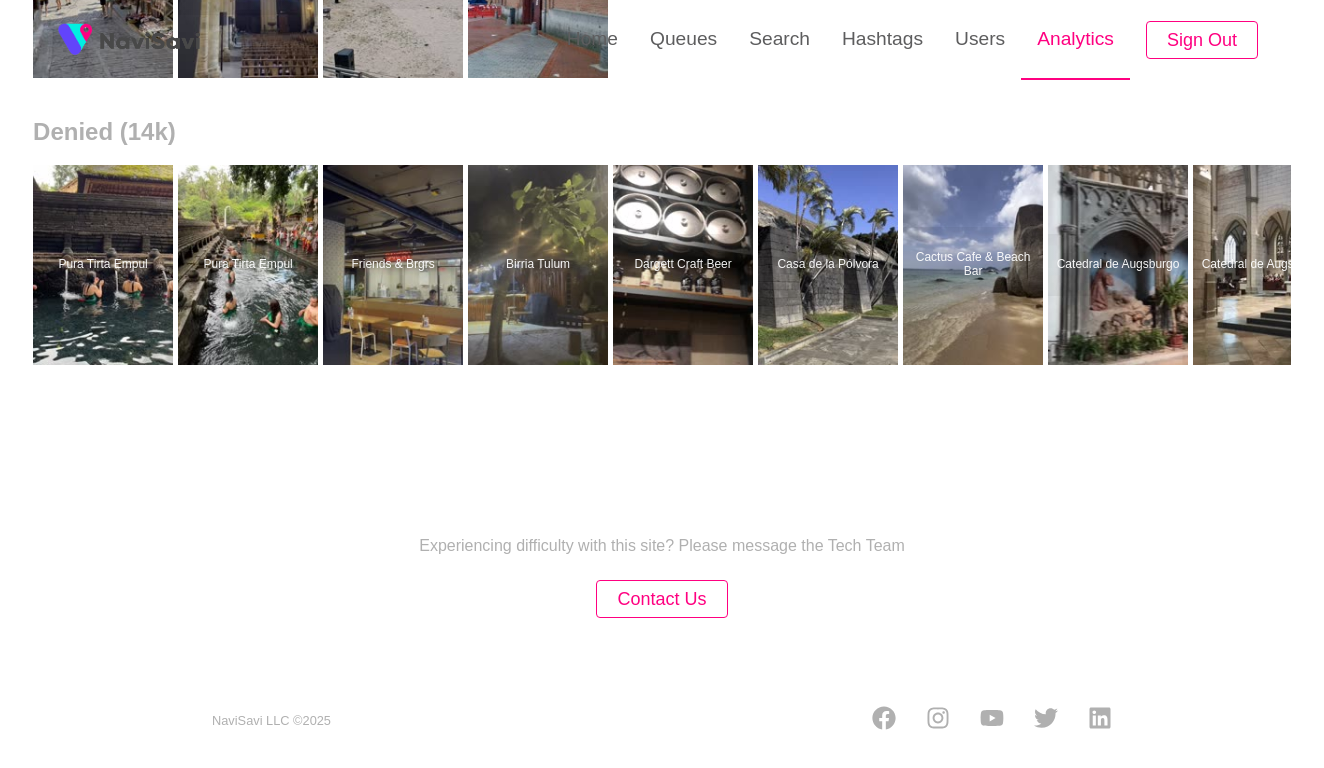 scroll, scrollTop: 0, scrollLeft: 0, axis: both 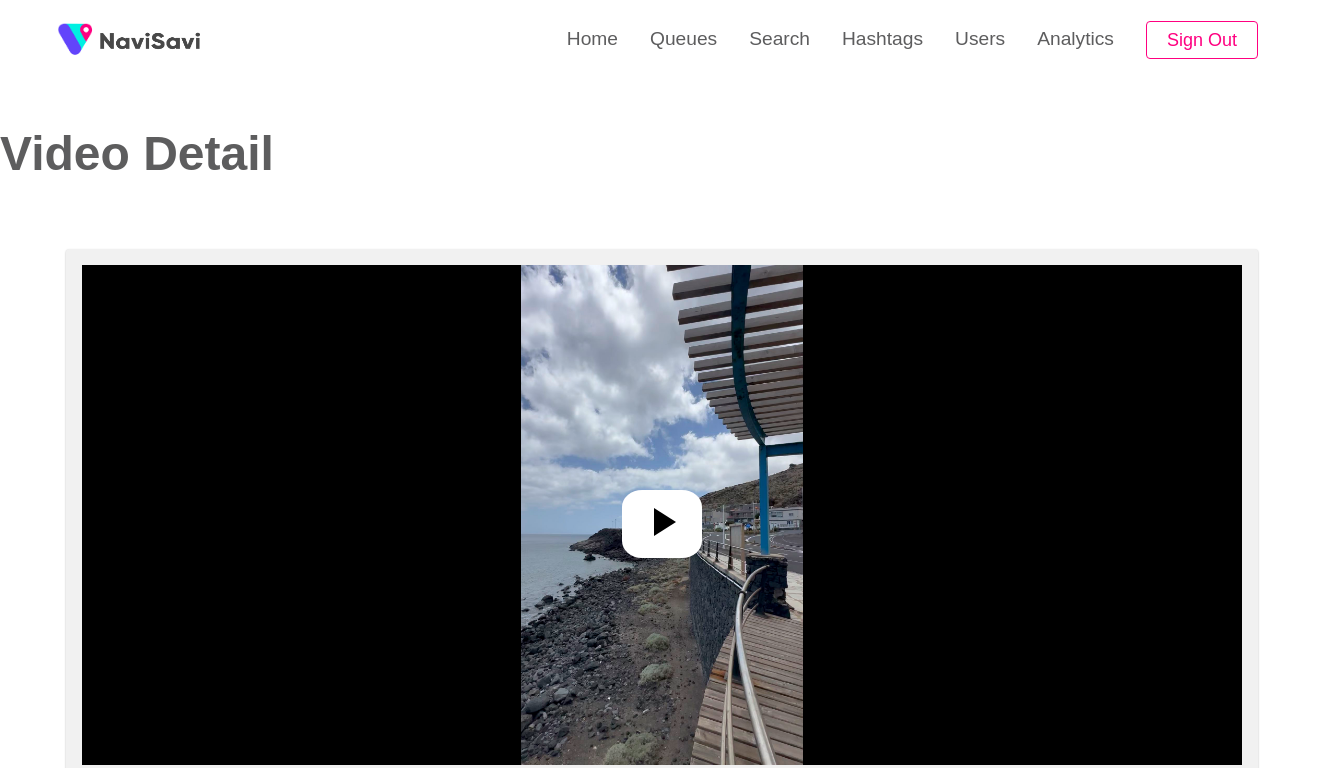 select on "**********" 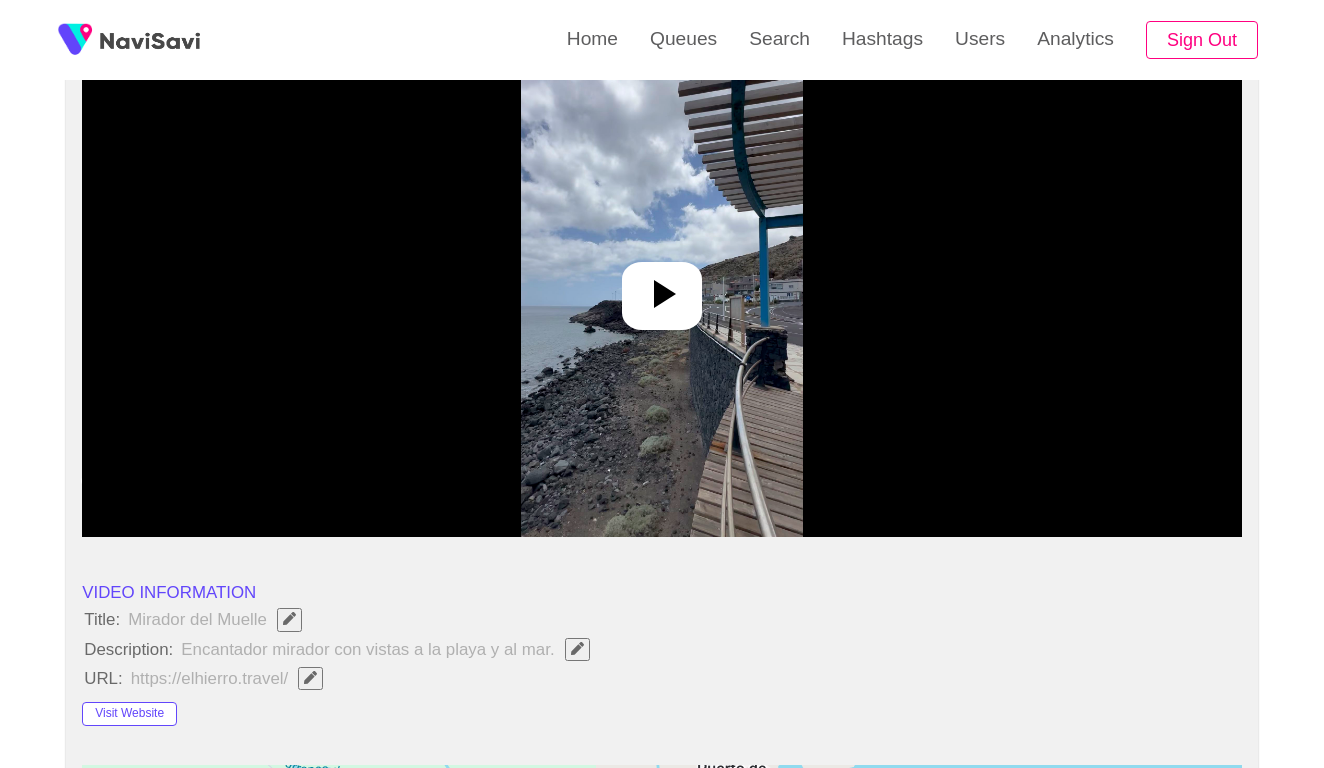 scroll, scrollTop: 244, scrollLeft: 0, axis: vertical 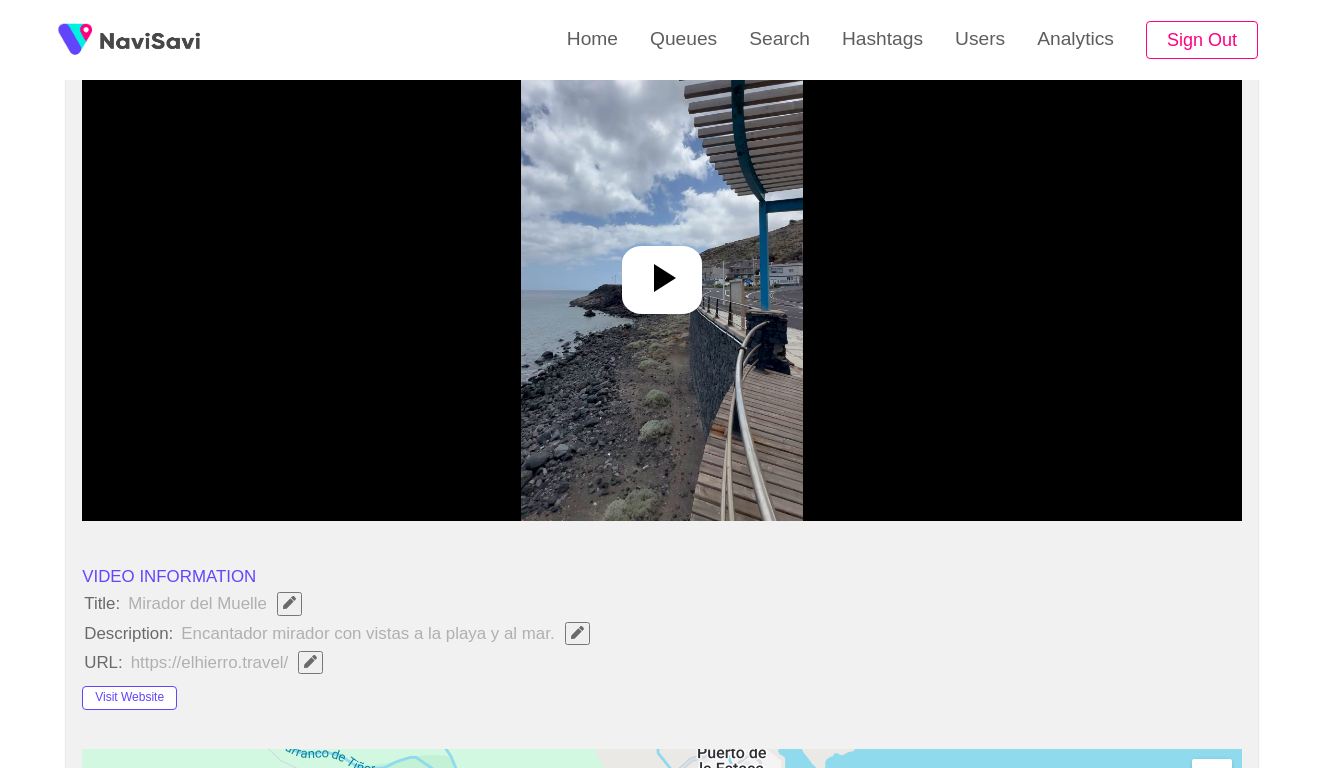 click 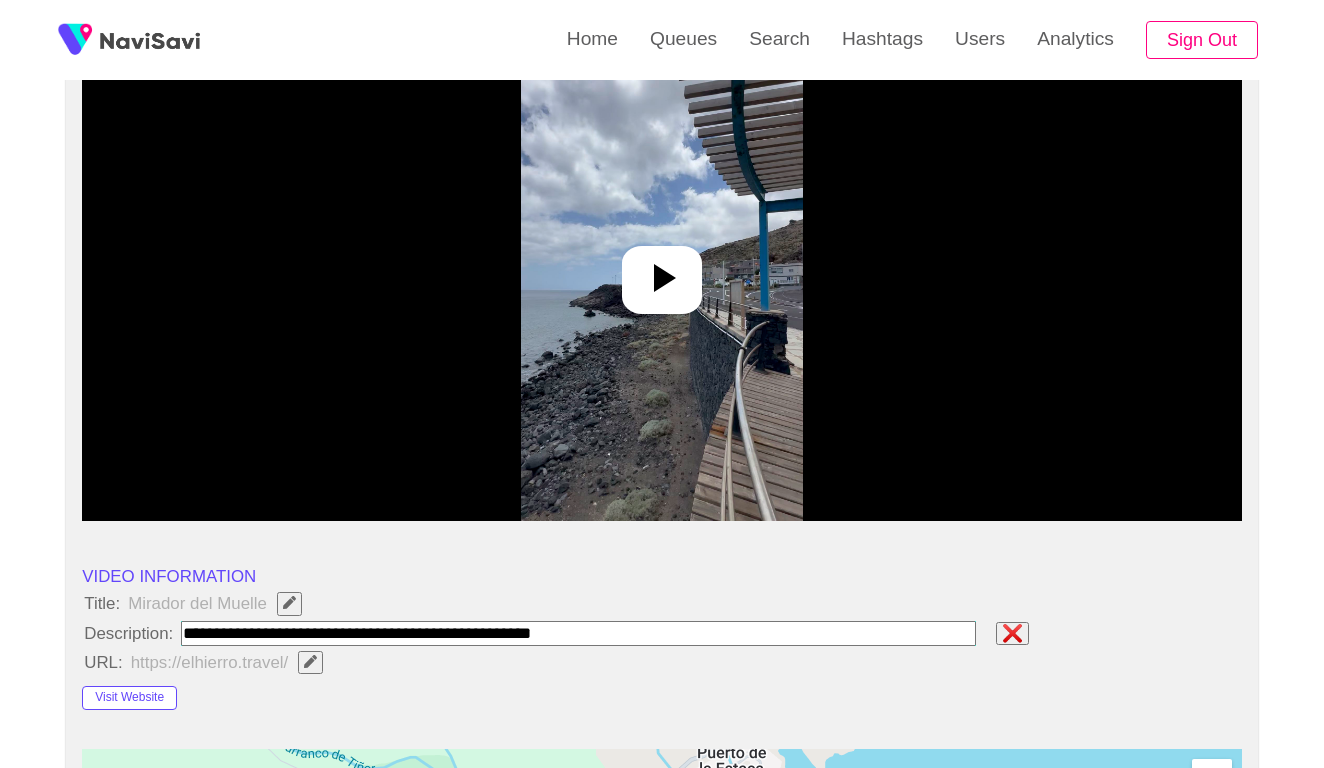type on "**********" 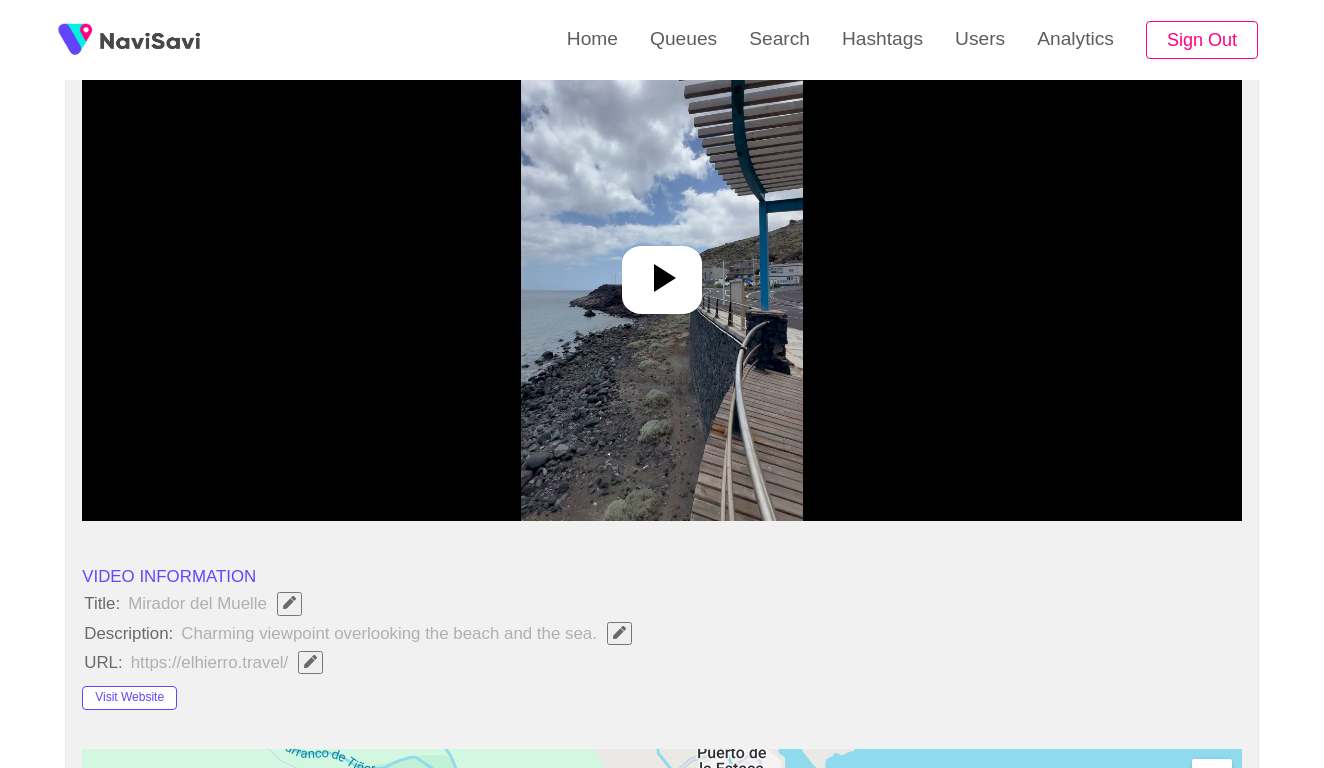 click 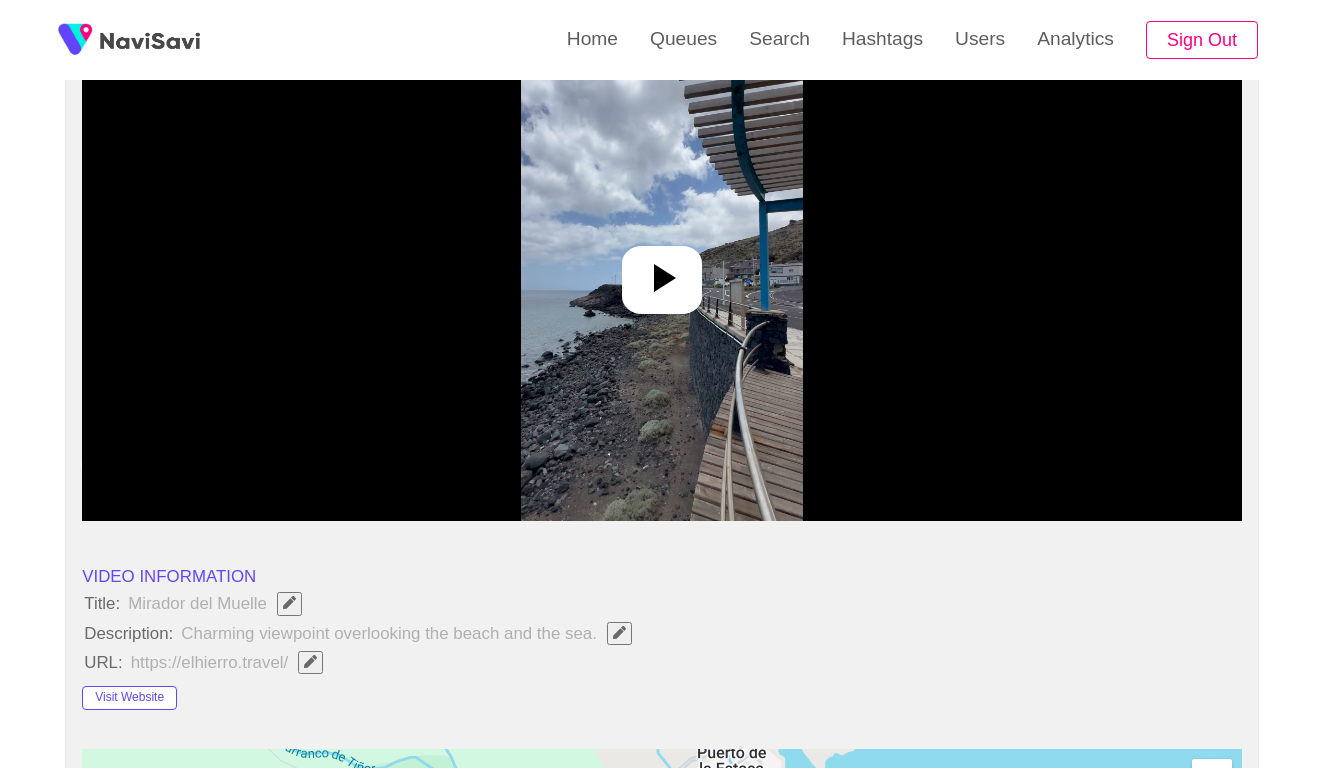 click at bounding box center (662, 271) 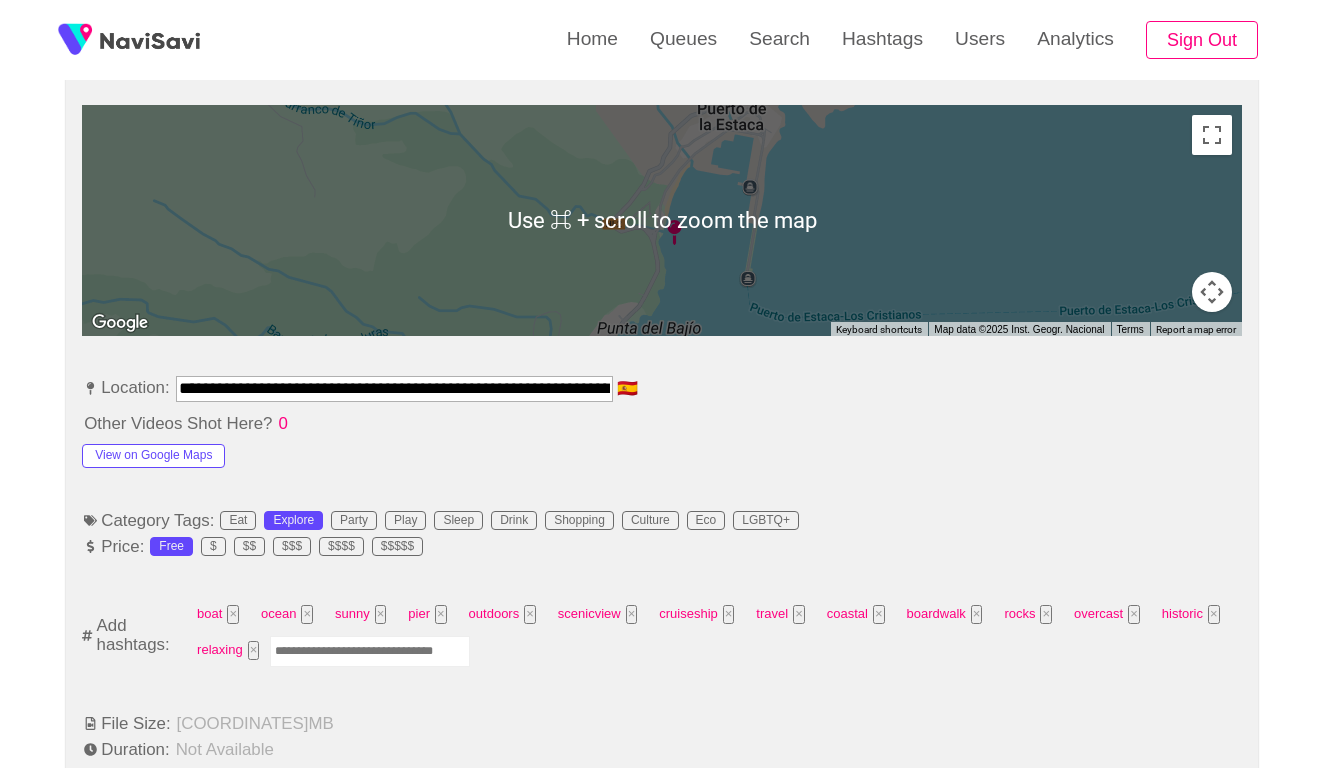 scroll, scrollTop: 1023, scrollLeft: 0, axis: vertical 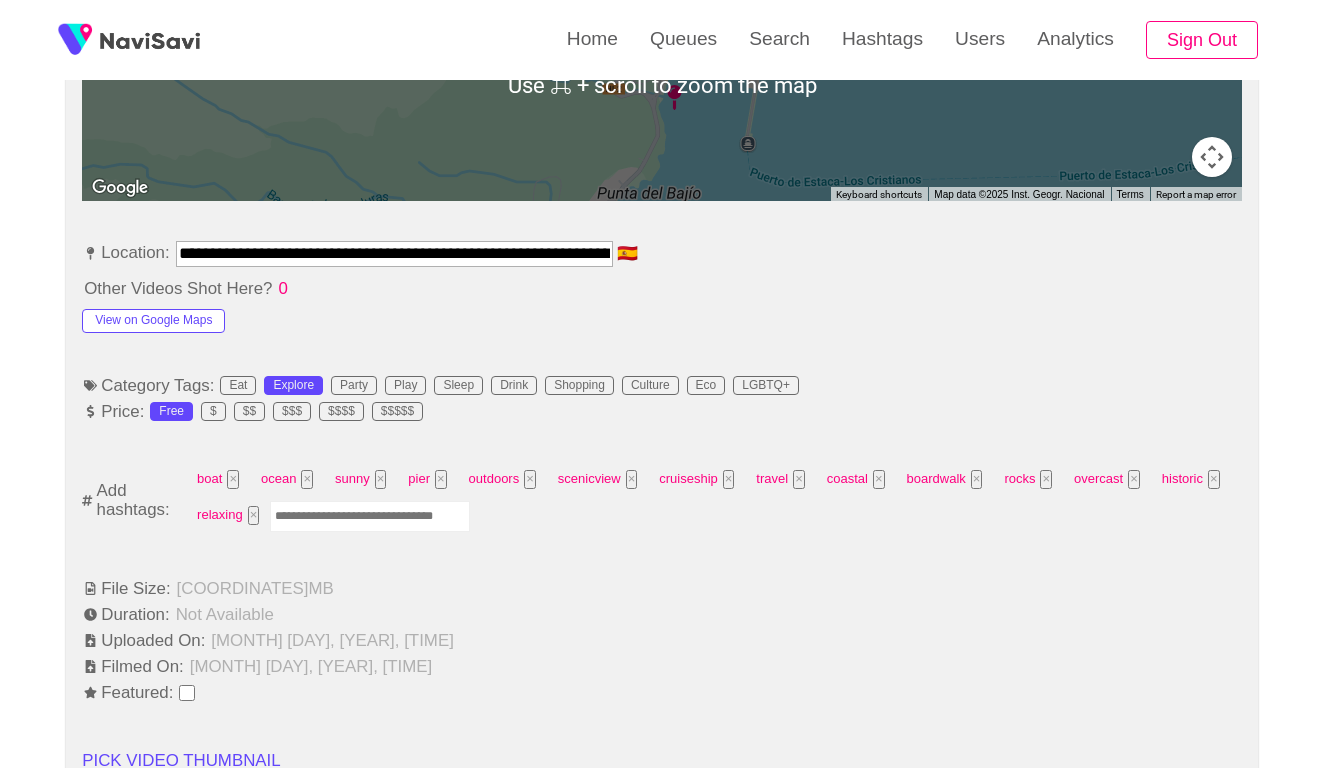 click at bounding box center [370, 516] 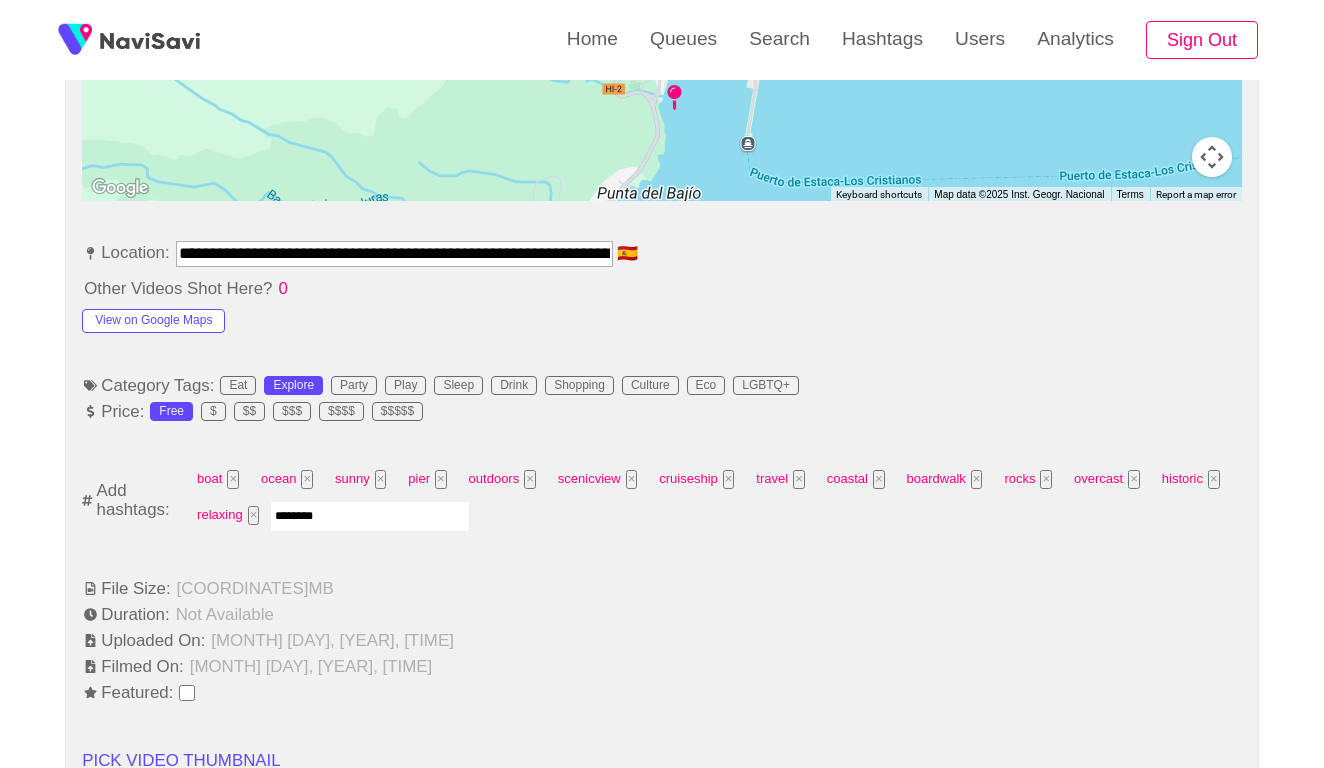 type on "*********" 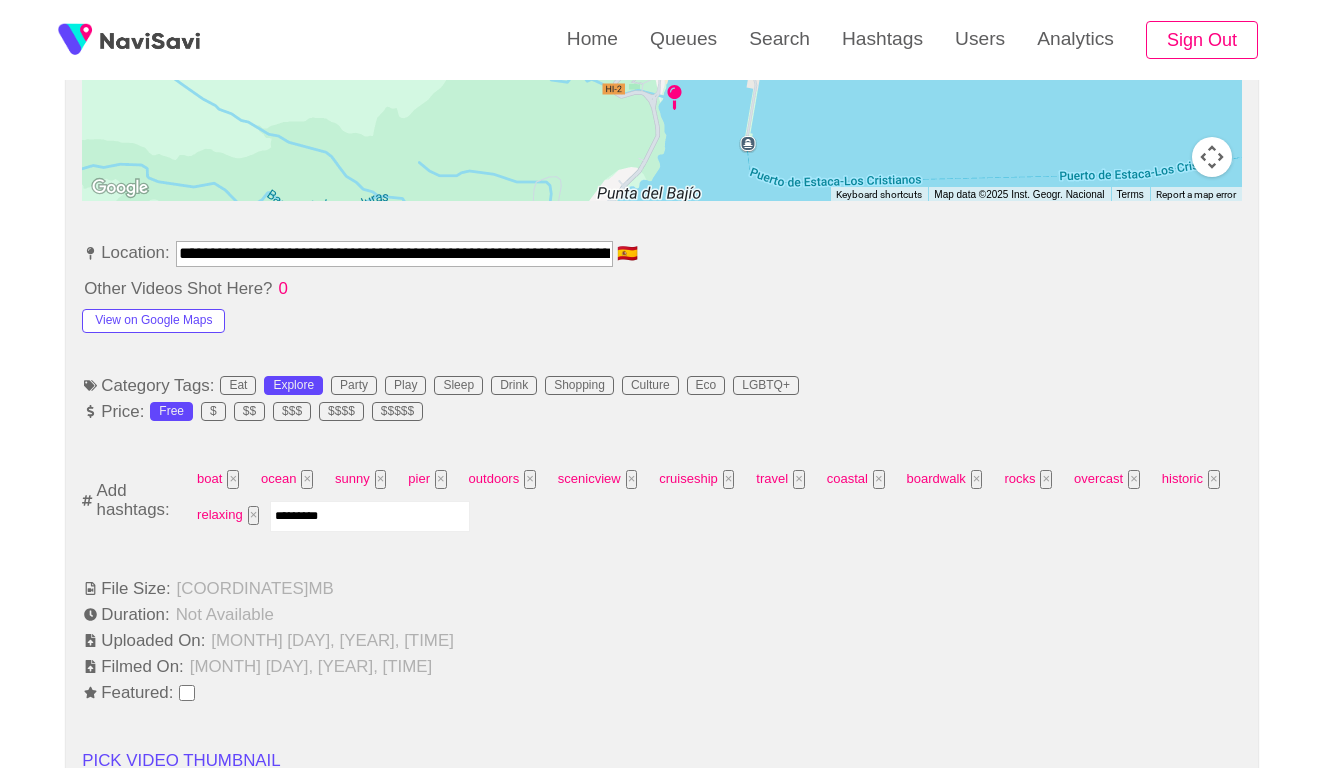 type 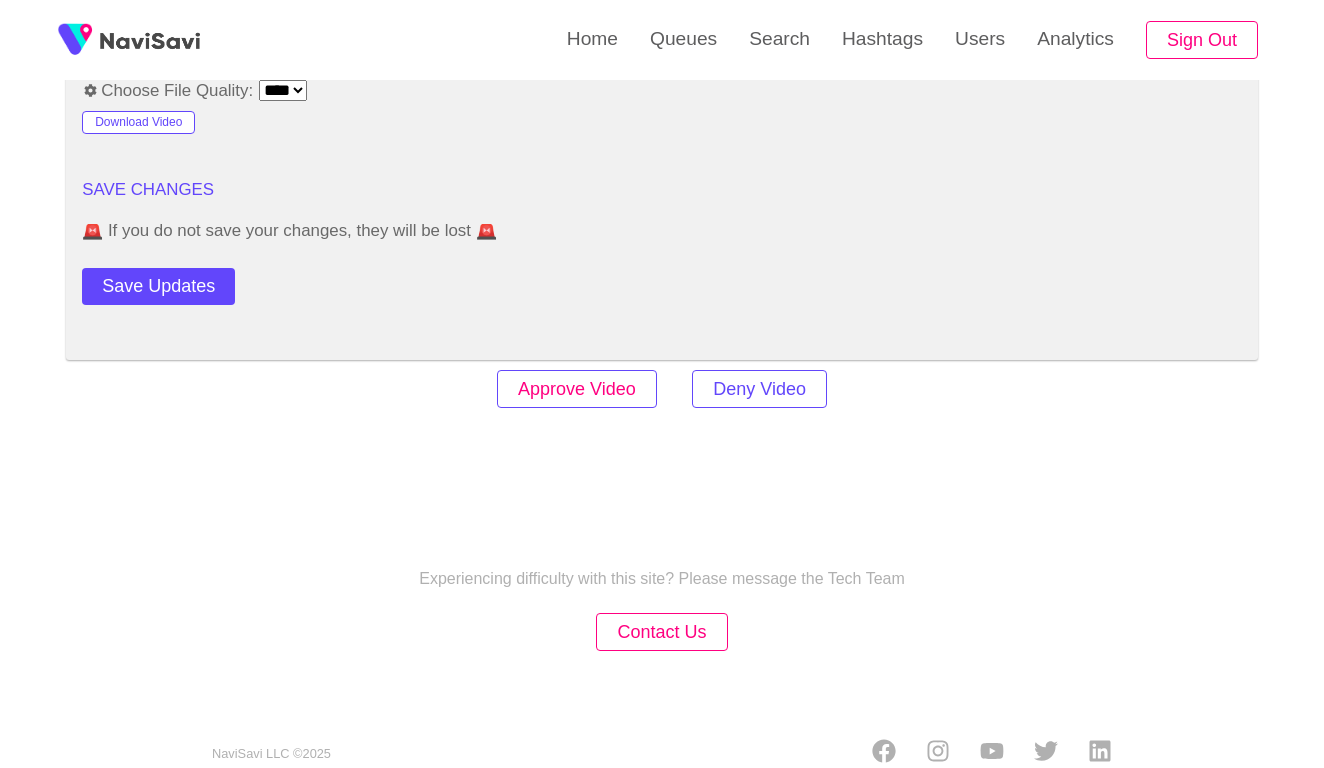 scroll, scrollTop: 2420, scrollLeft: 0, axis: vertical 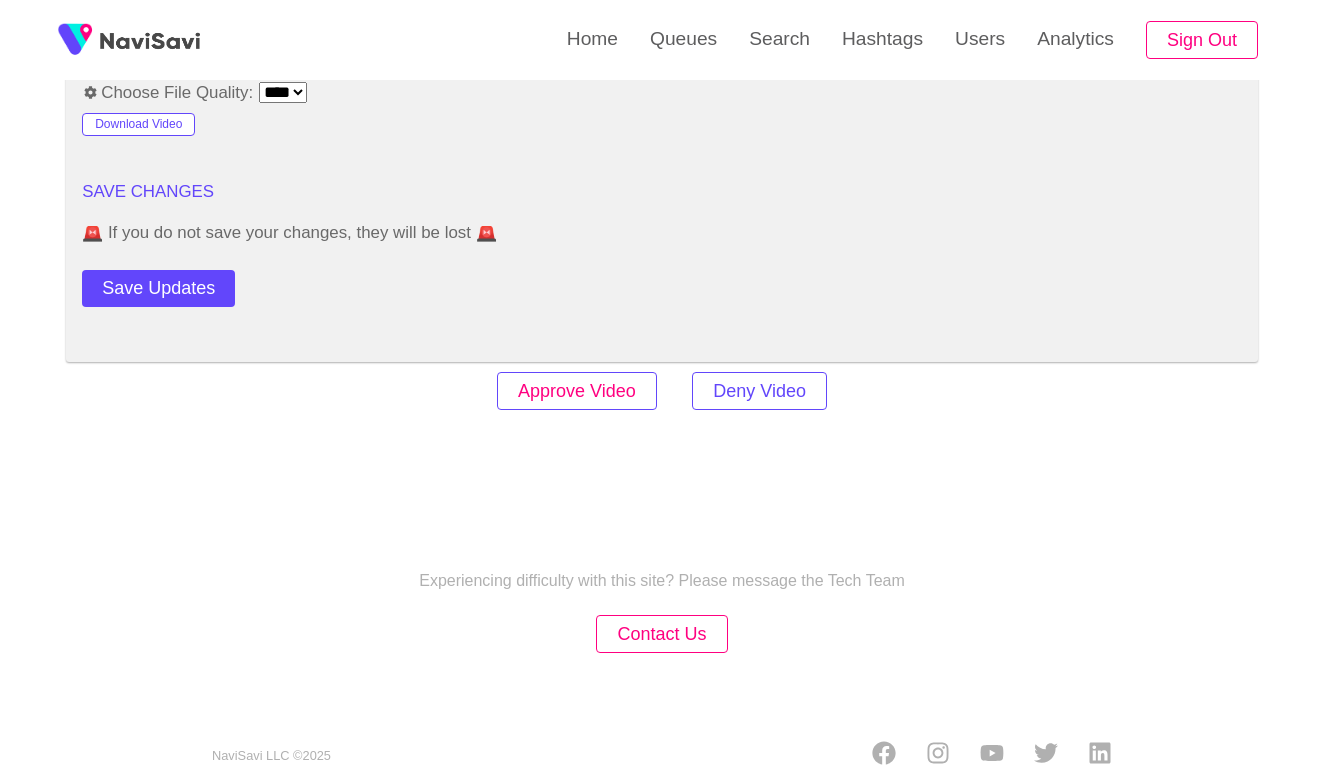 click on "Approve Video" at bounding box center [577, 391] 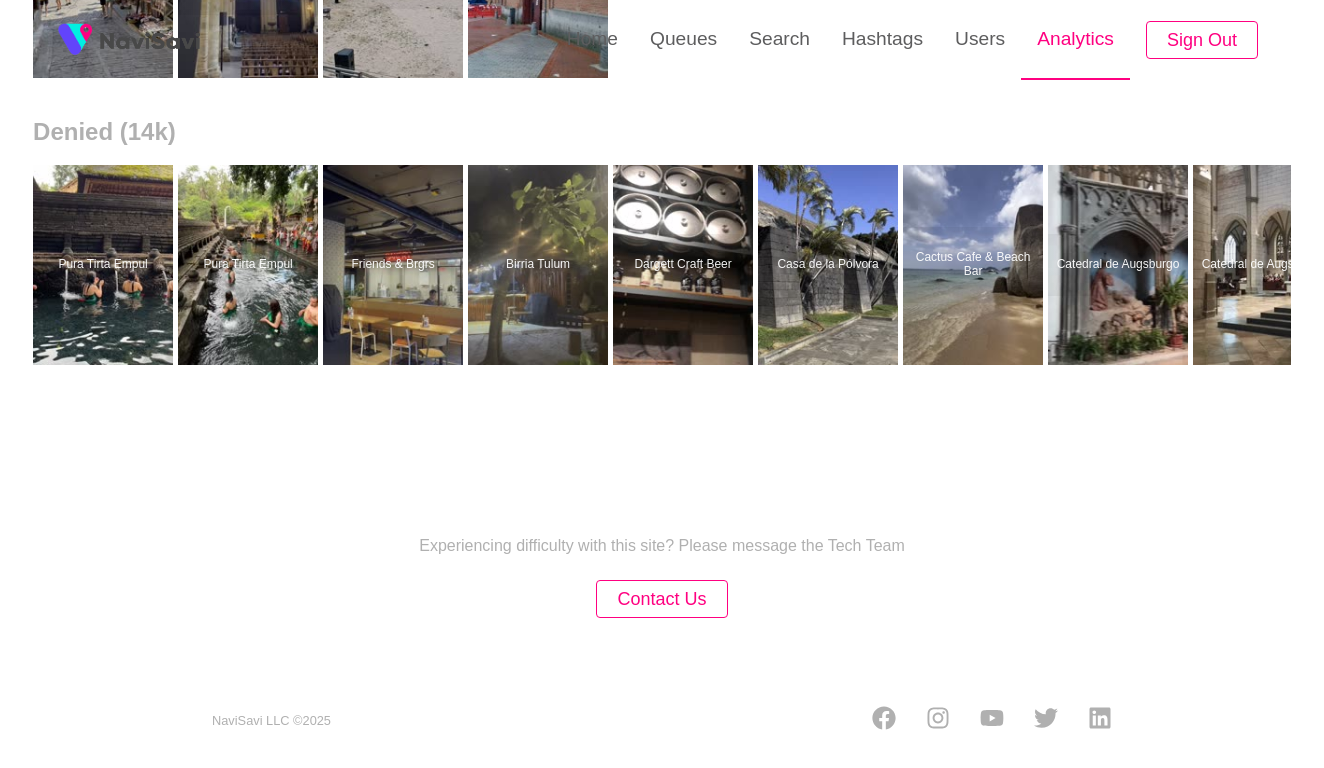 scroll, scrollTop: 0, scrollLeft: 0, axis: both 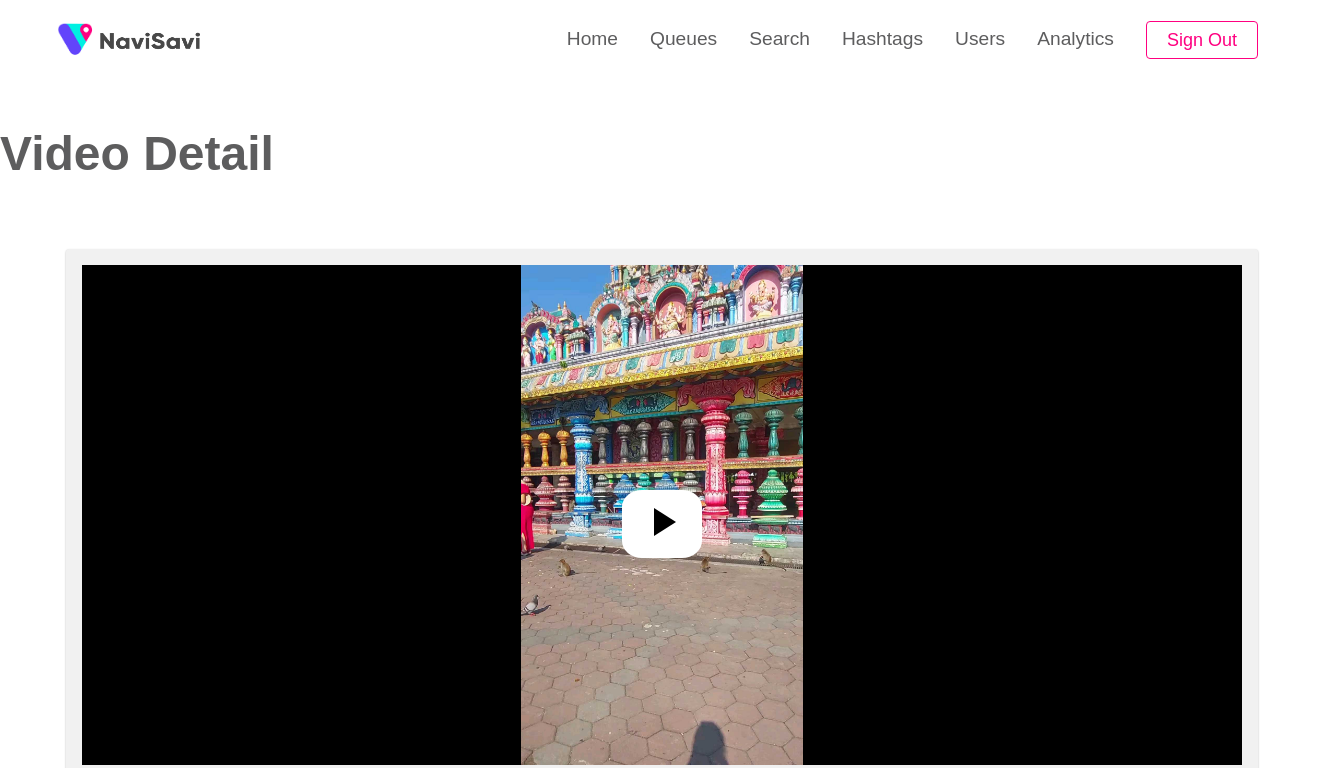 select on "**********" 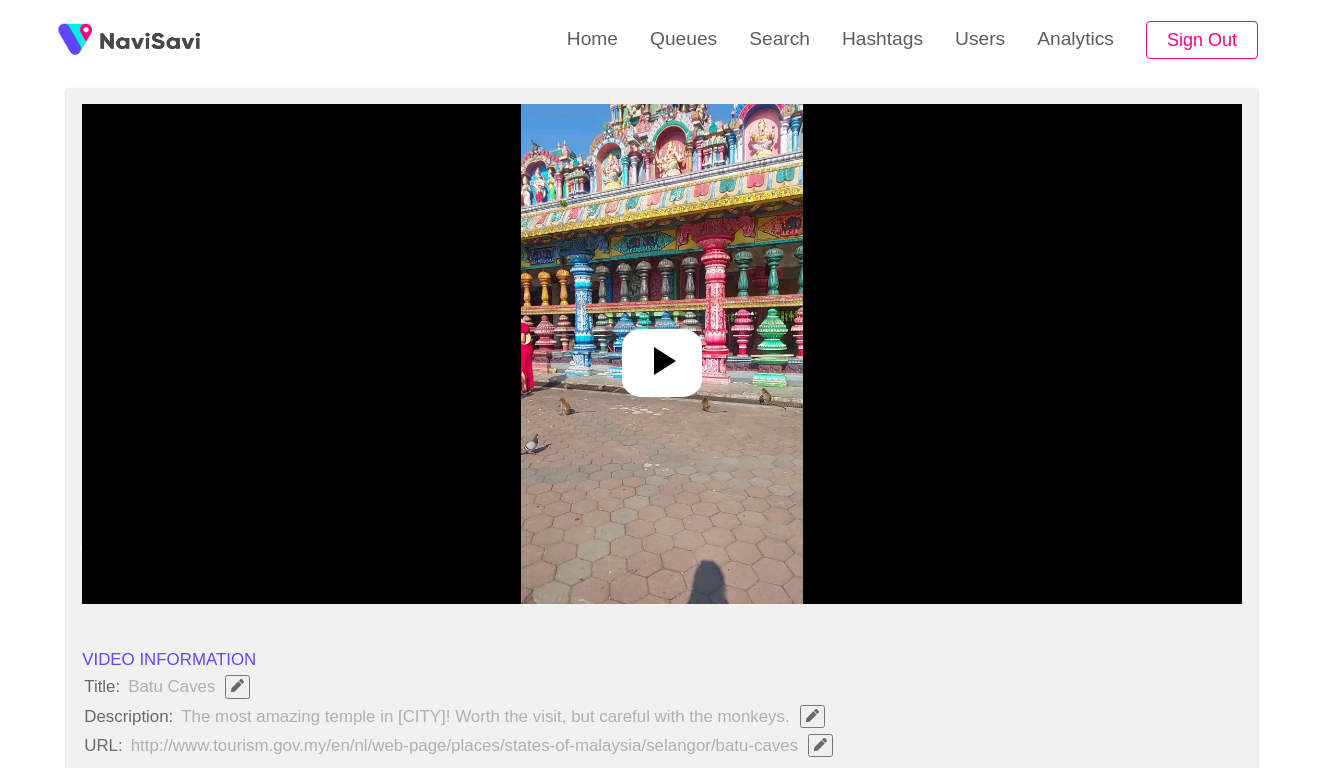 click at bounding box center (662, 354) 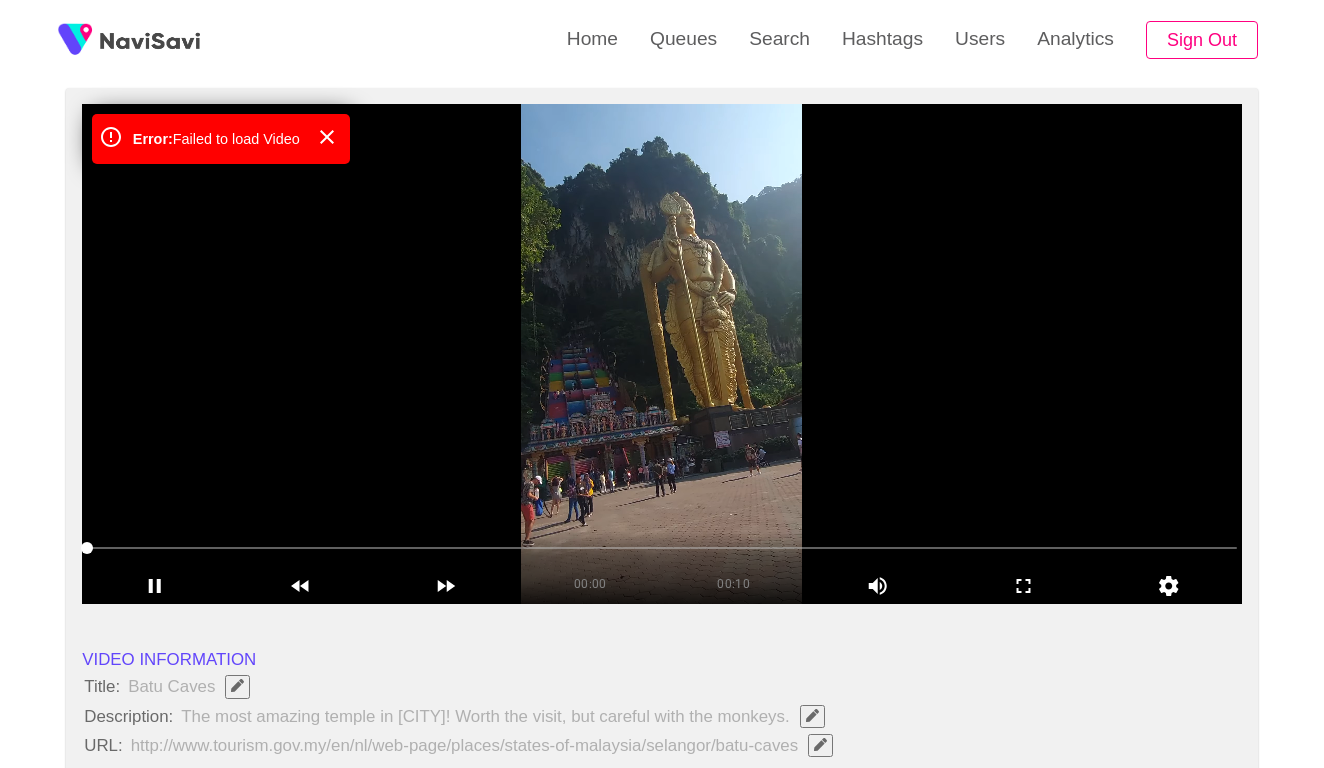 click at bounding box center [662, 354] 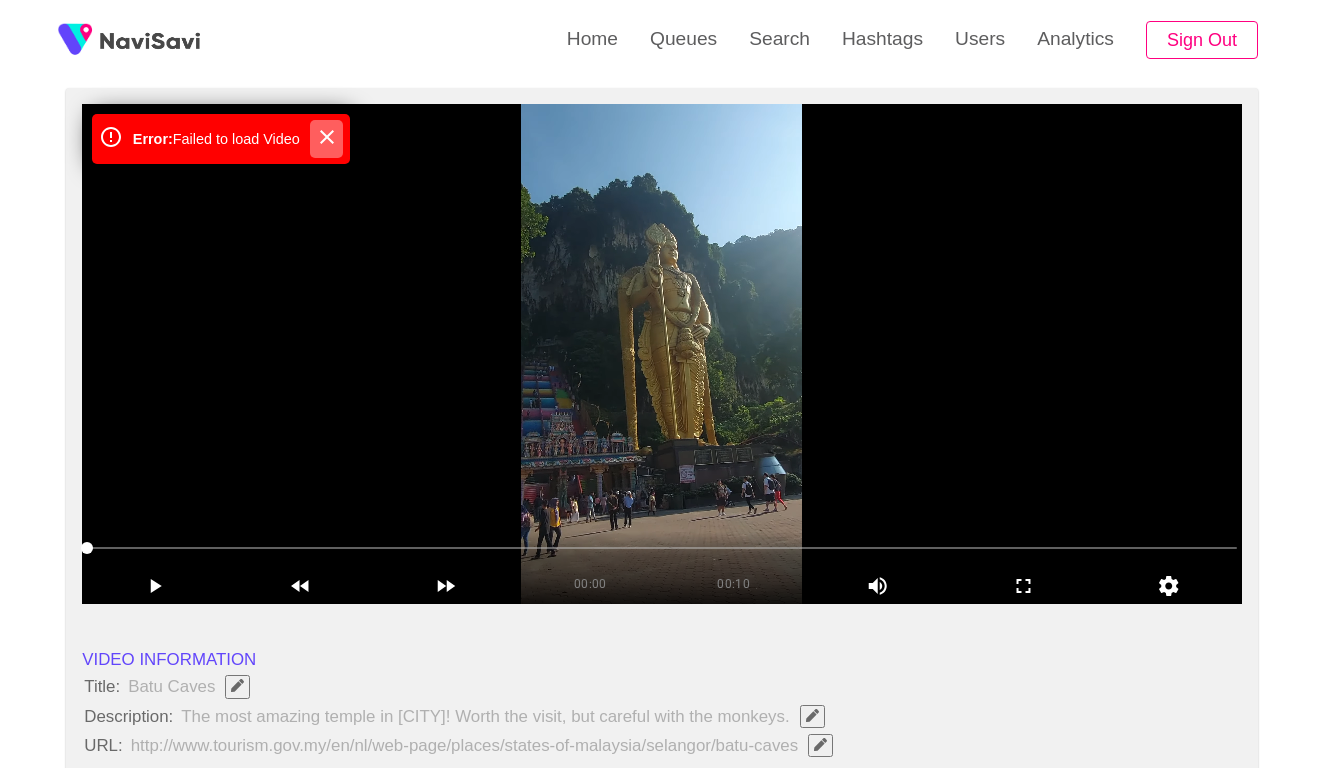 click 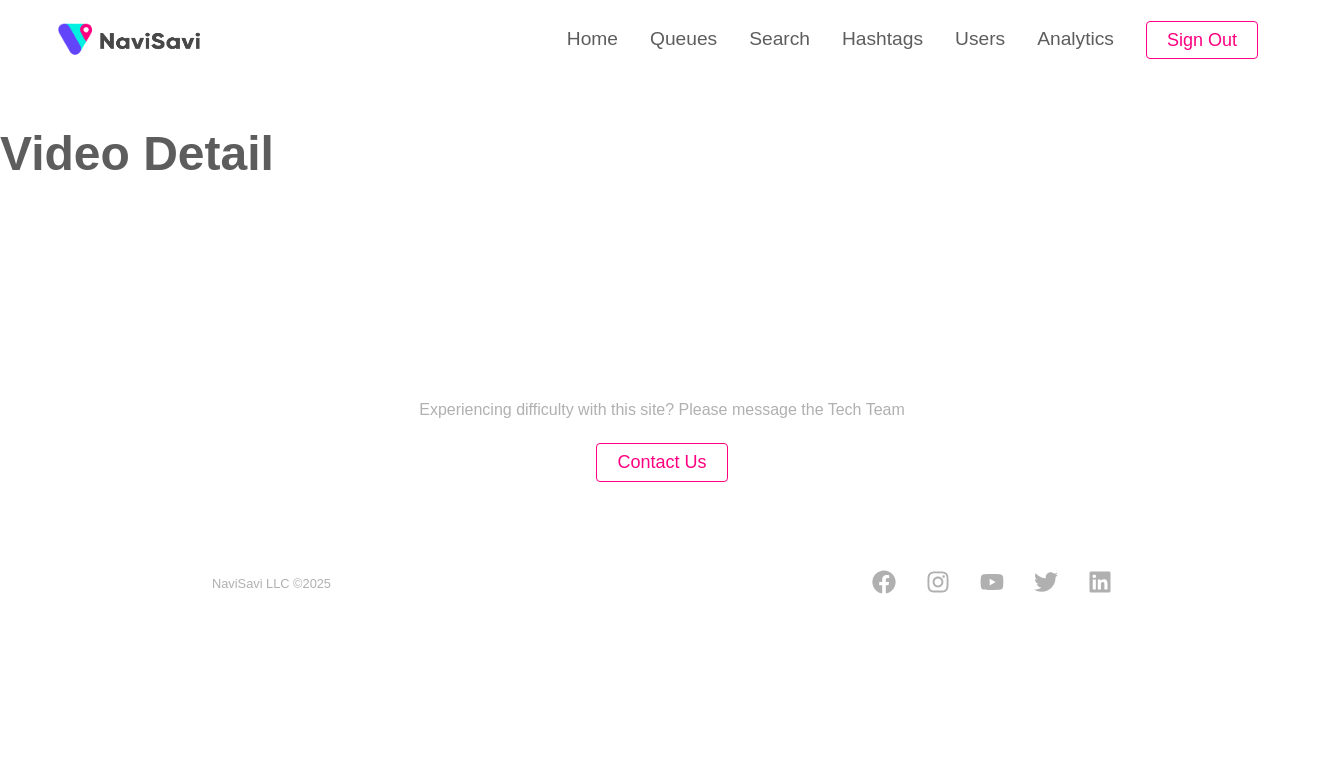 scroll, scrollTop: 0, scrollLeft: 0, axis: both 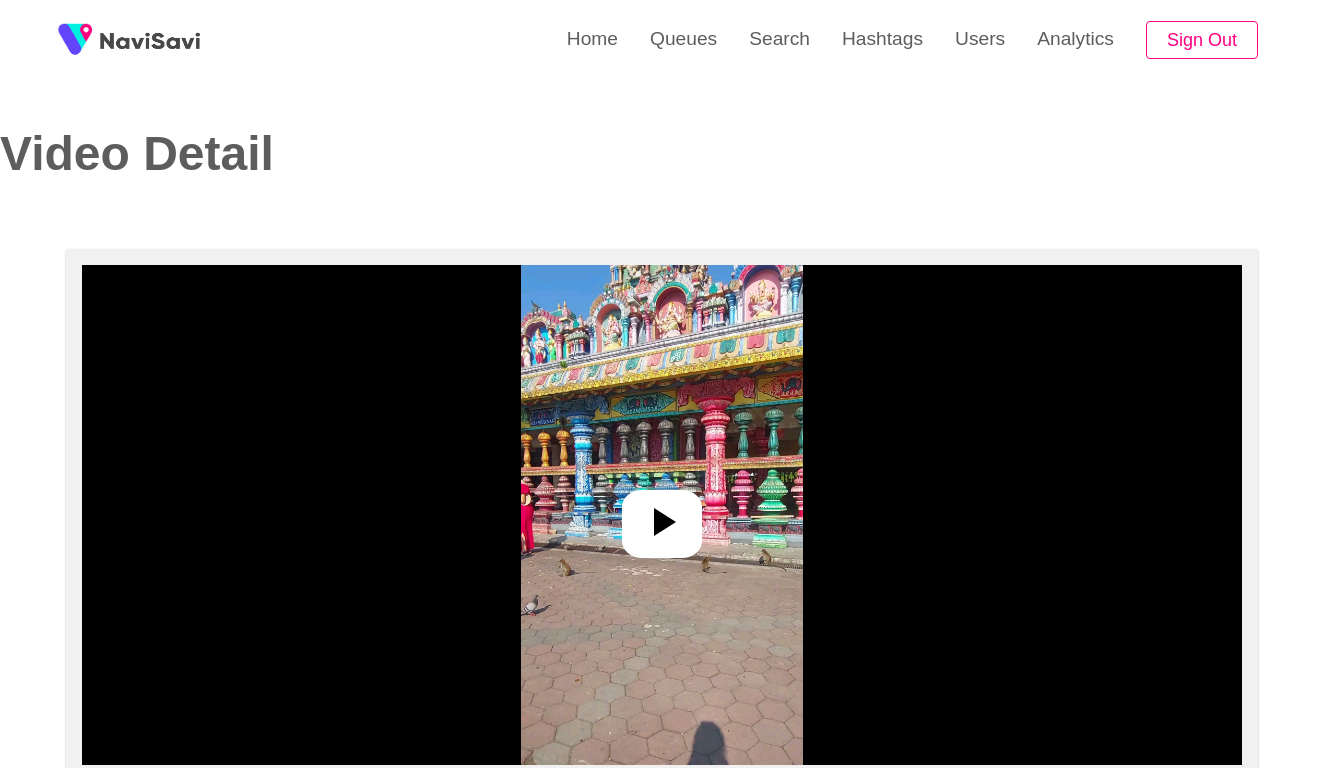 click at bounding box center [661, 515] 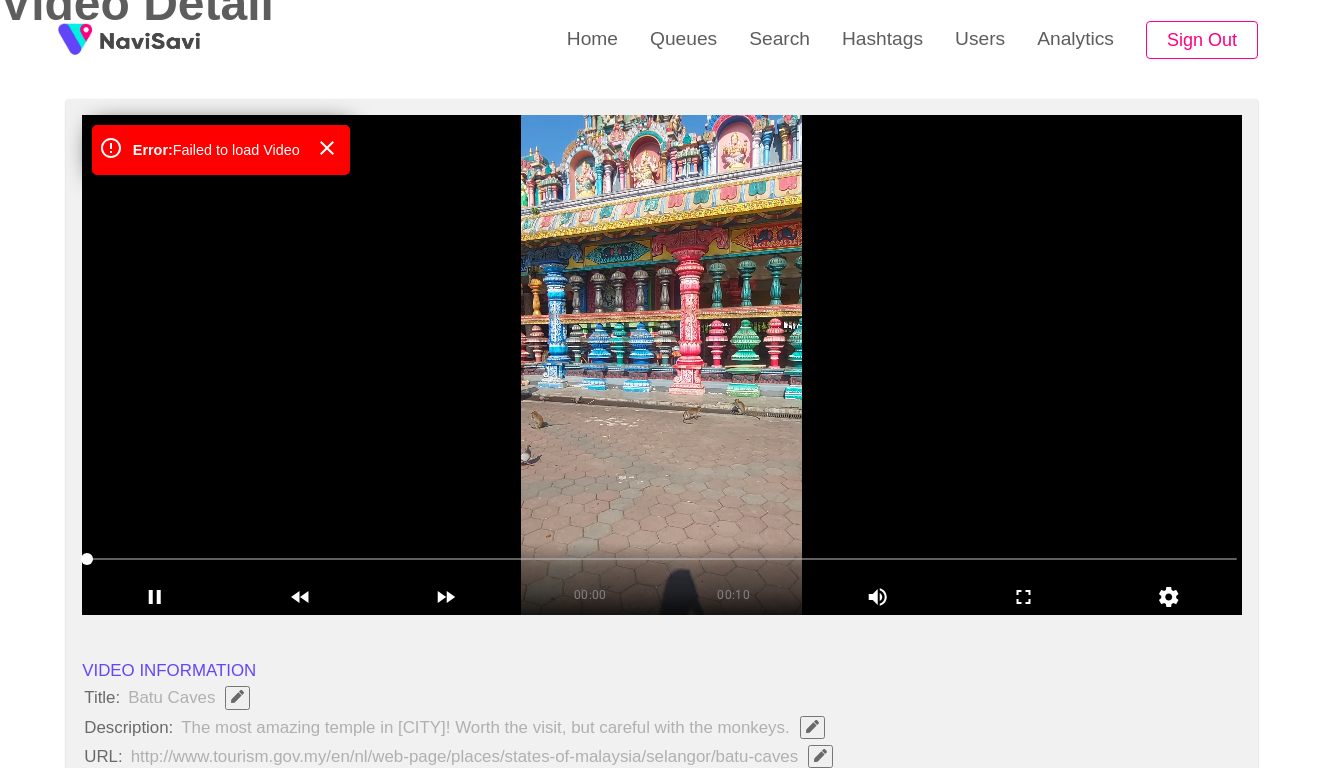 scroll, scrollTop: 199, scrollLeft: 0, axis: vertical 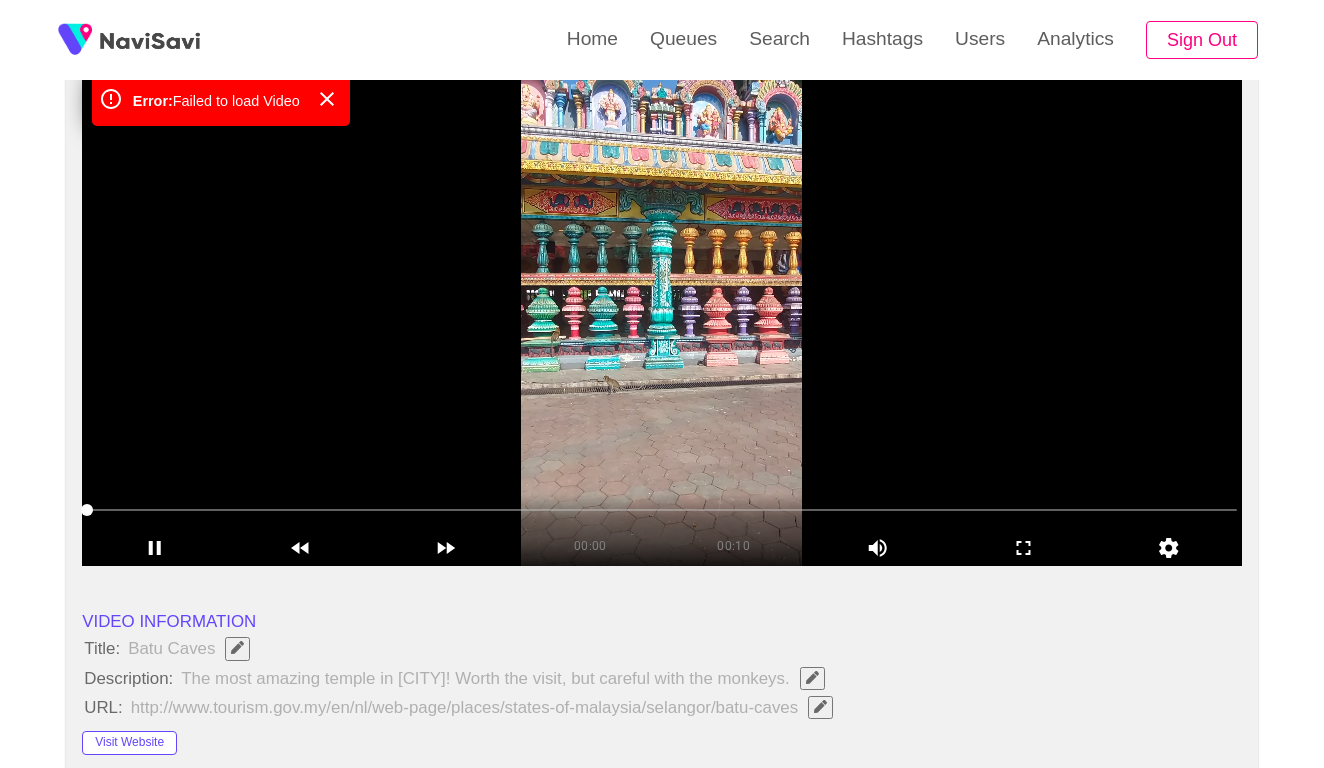 click at bounding box center (662, 316) 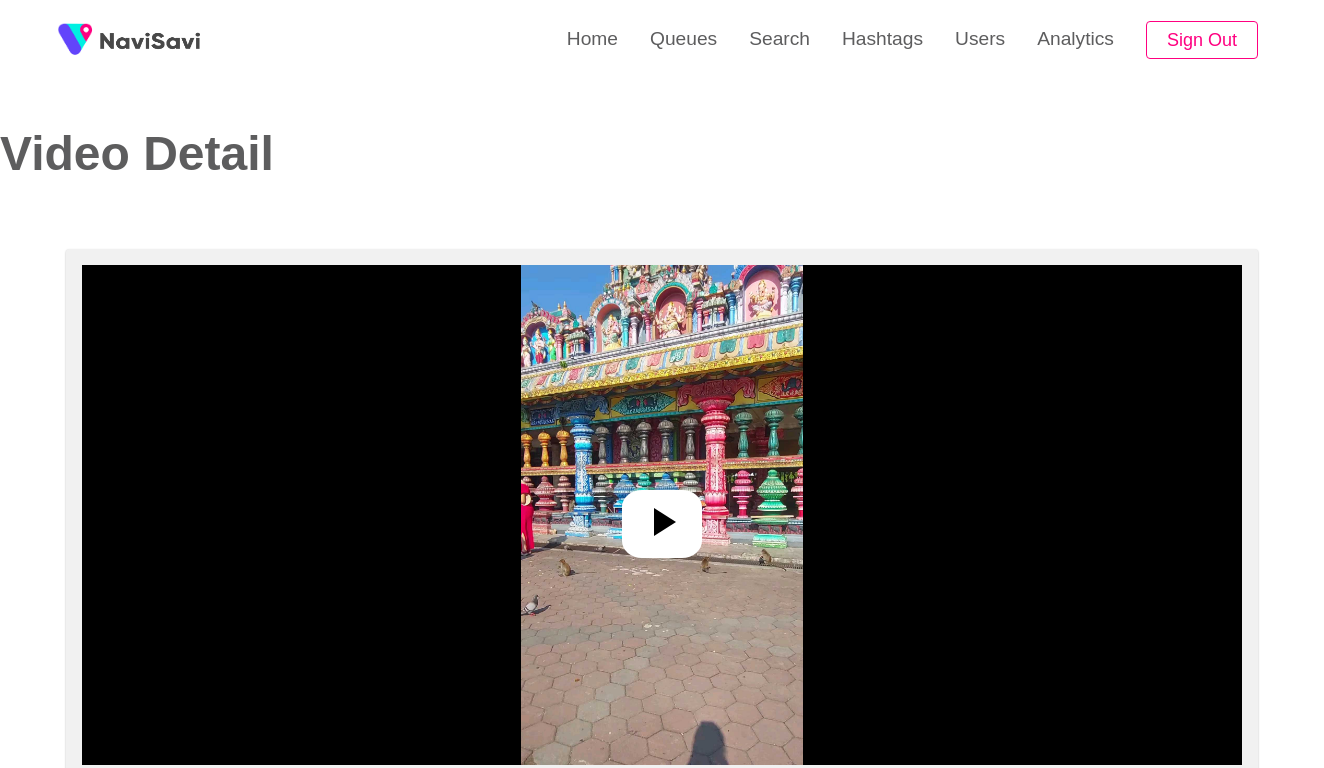 select on "**********" 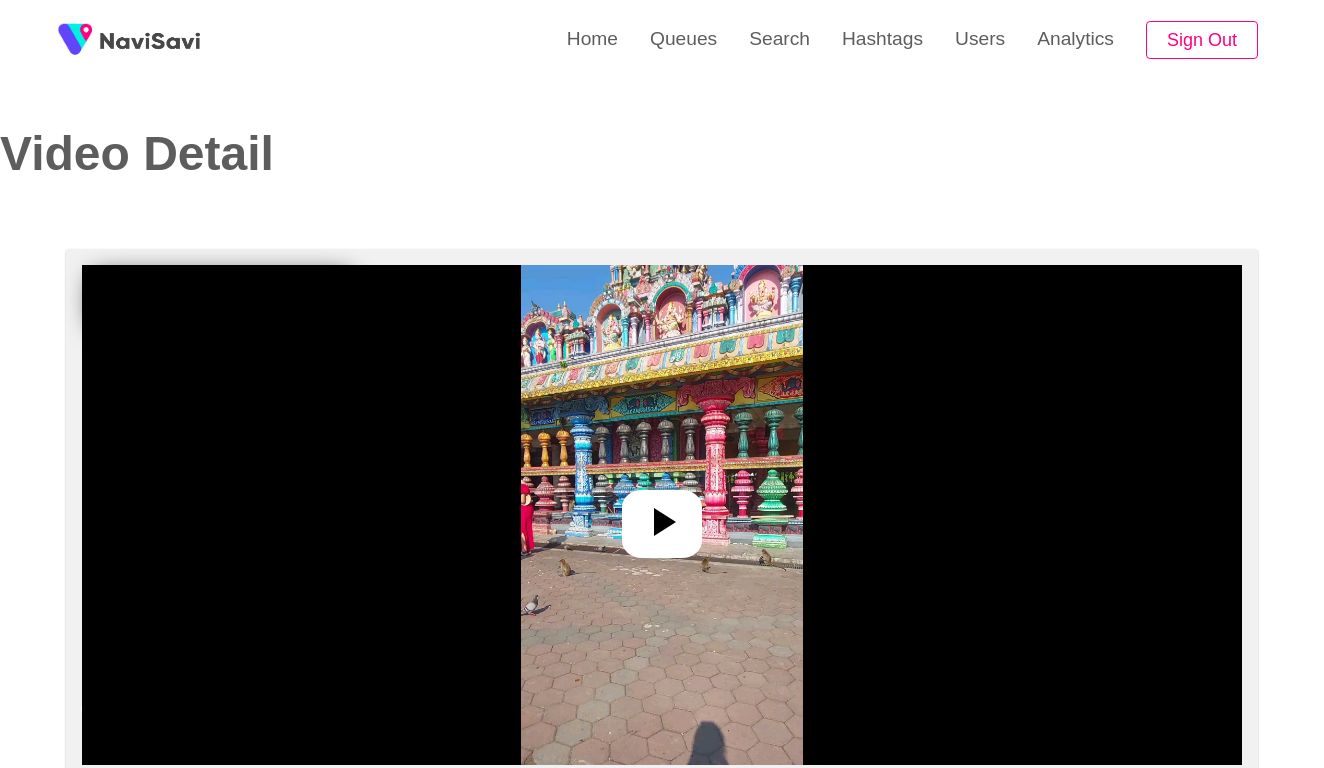click 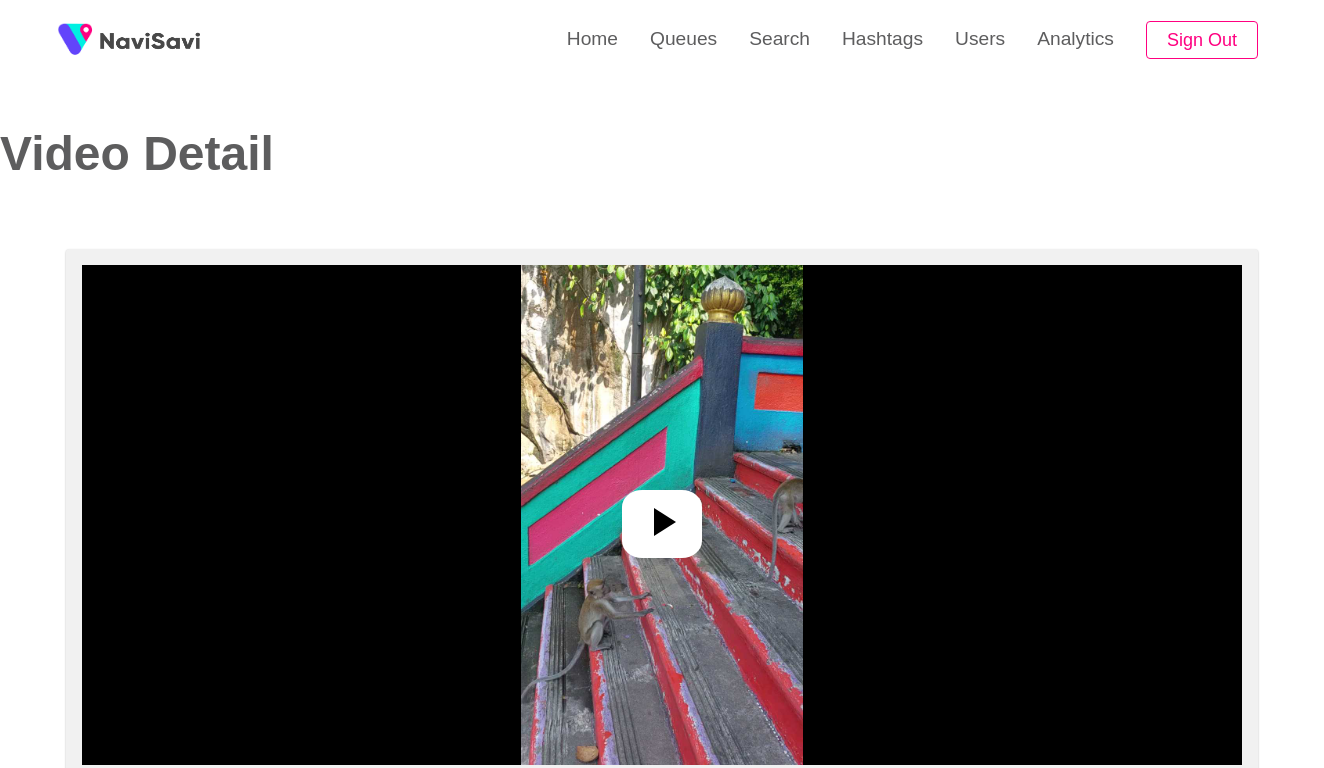 select on "**********" 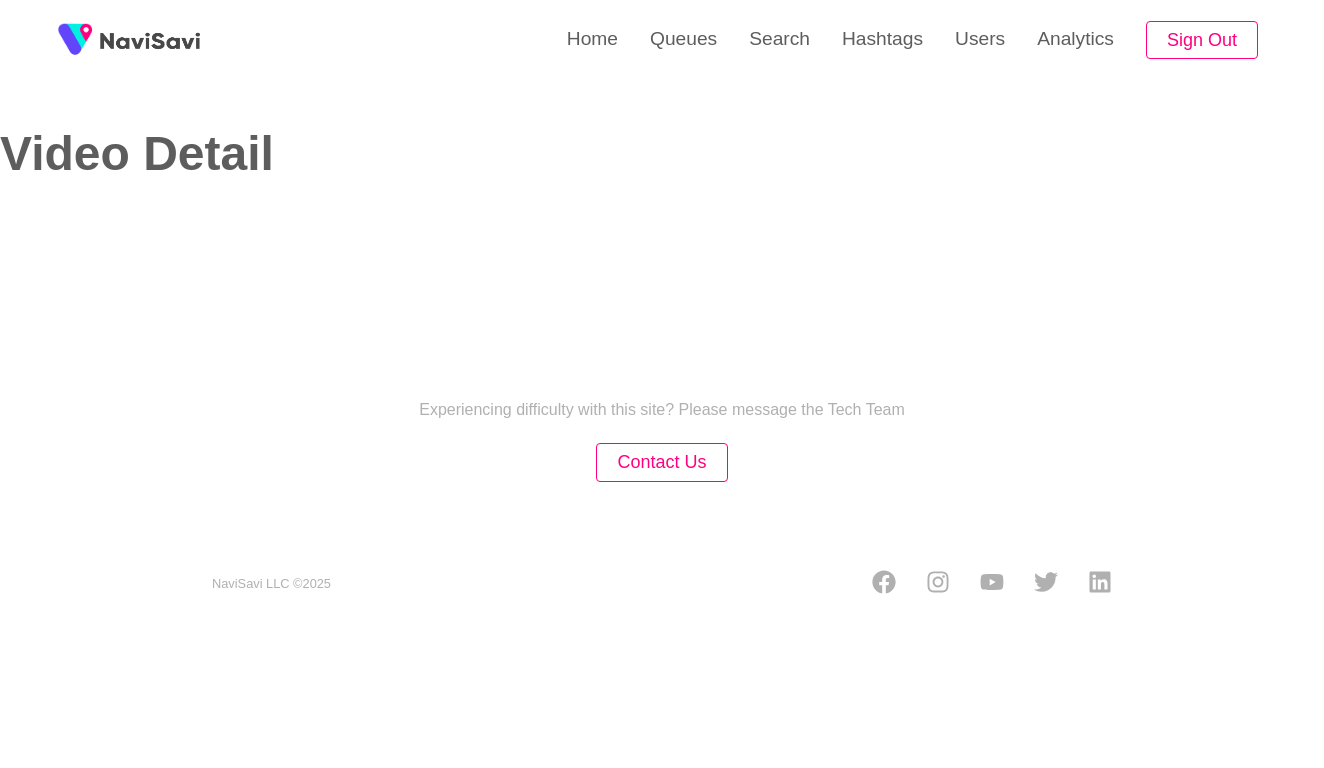 scroll, scrollTop: 0, scrollLeft: 0, axis: both 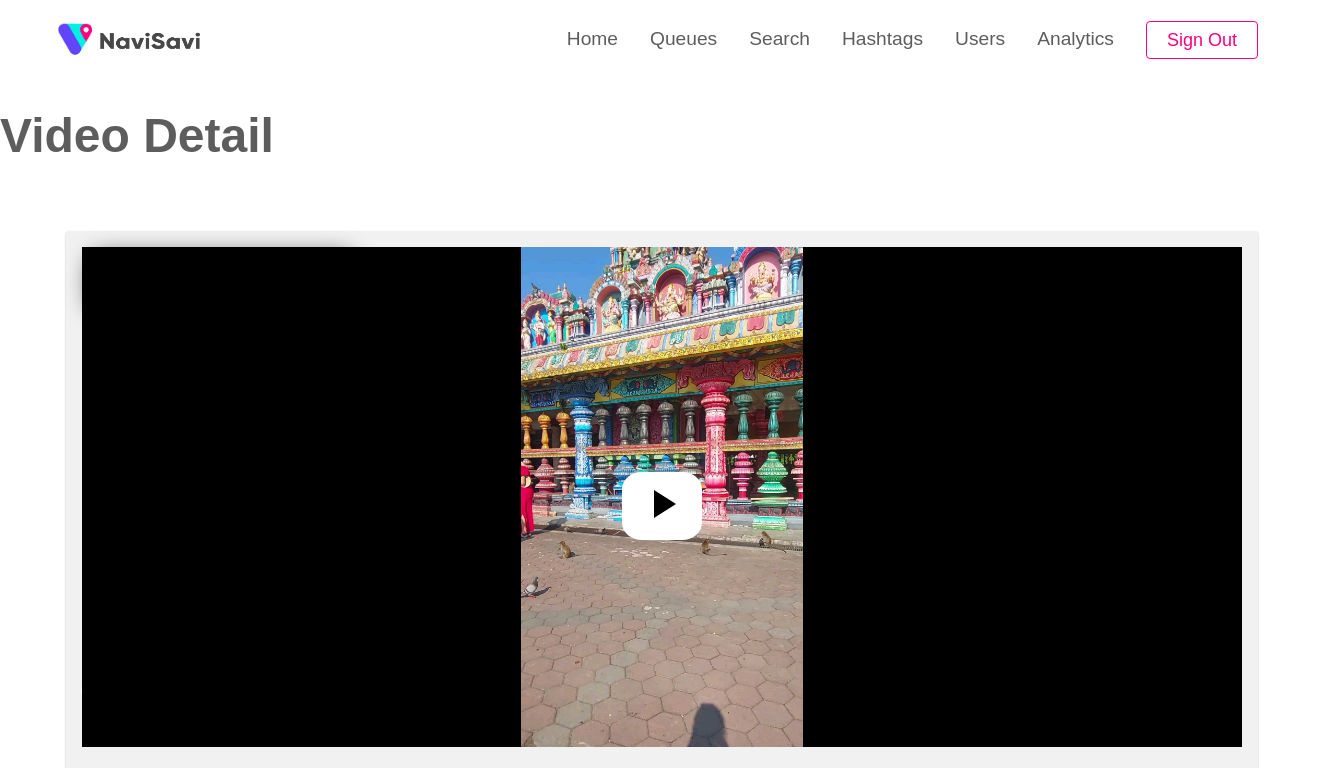click at bounding box center [661, 497] 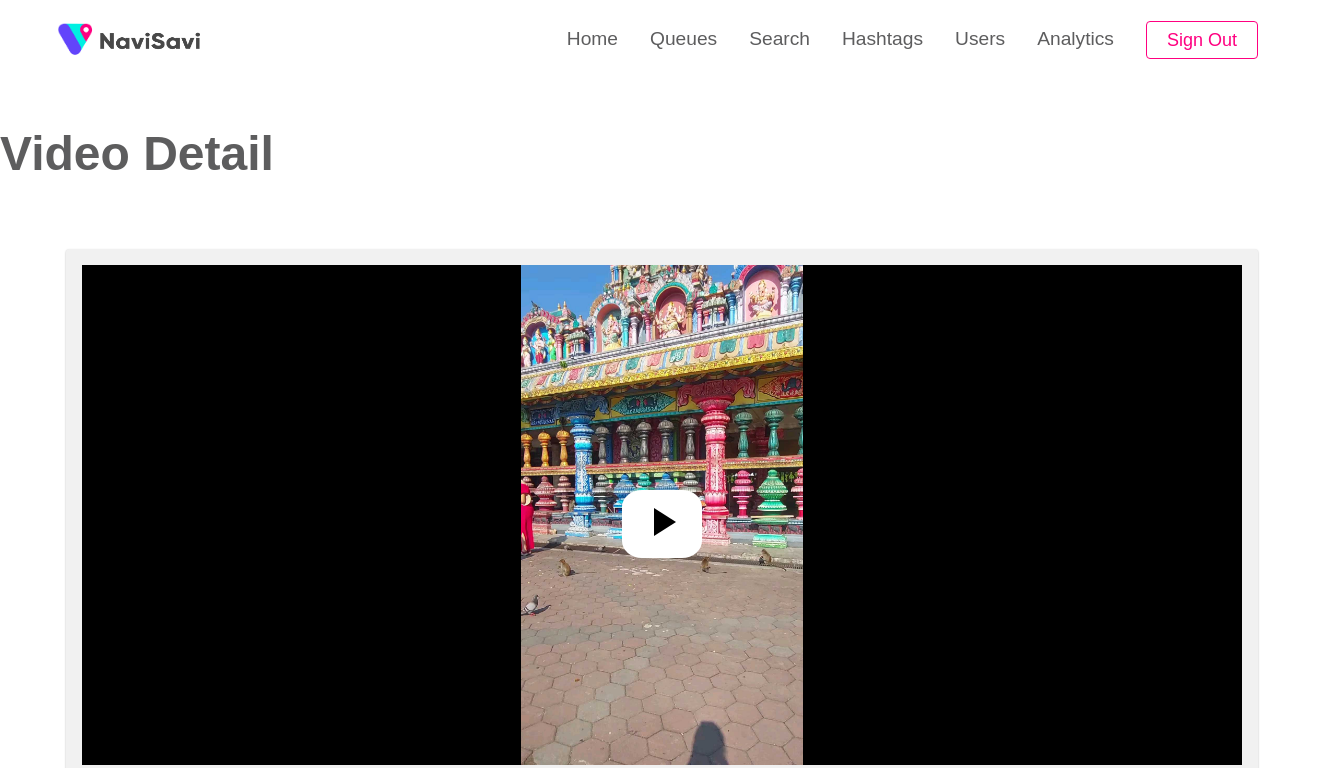 select on "**********" 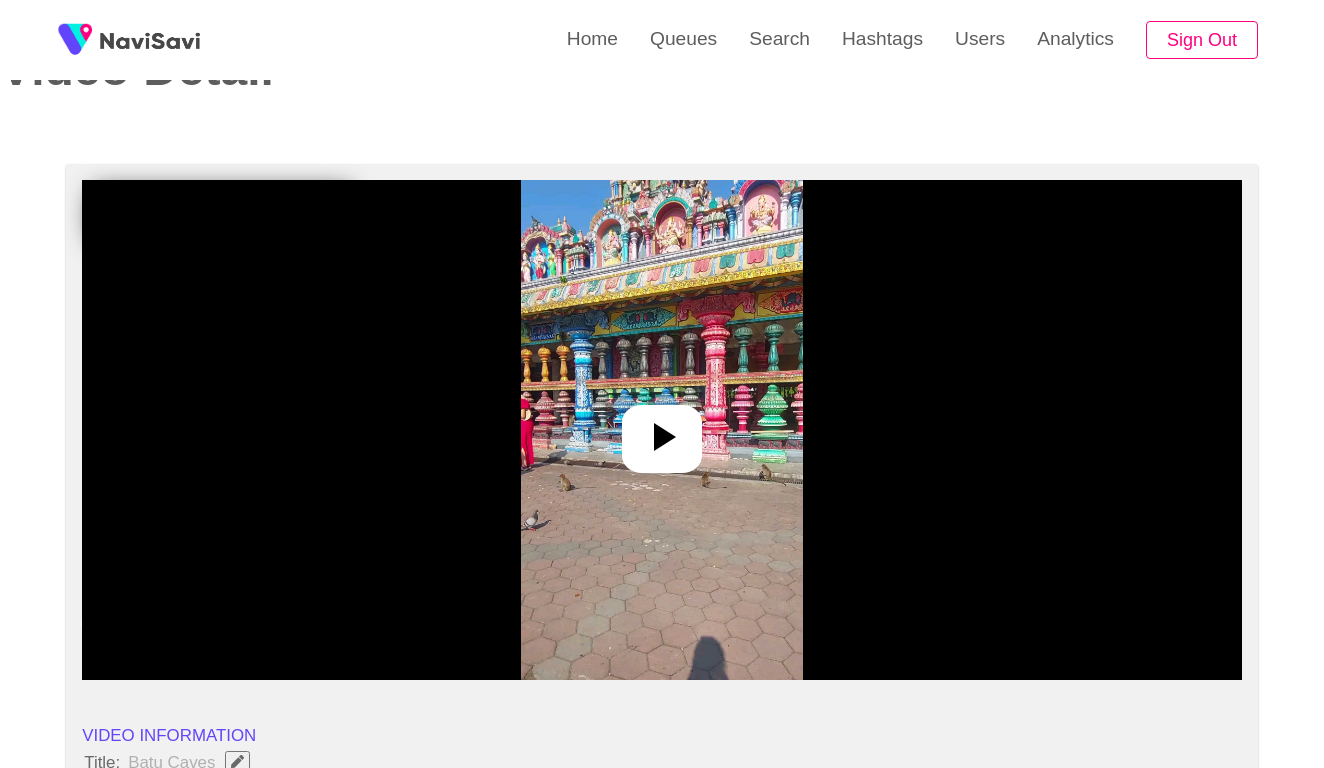 scroll, scrollTop: 201, scrollLeft: 0, axis: vertical 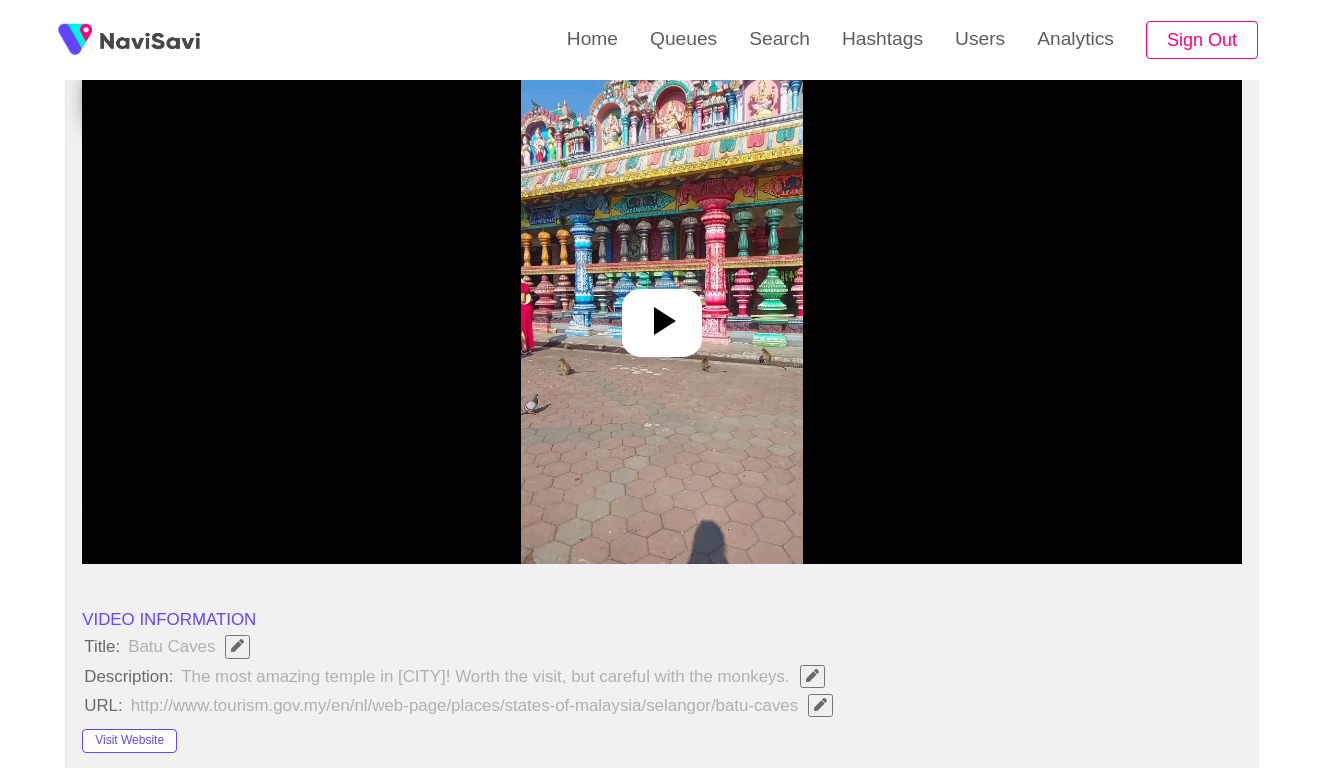click at bounding box center (661, 314) 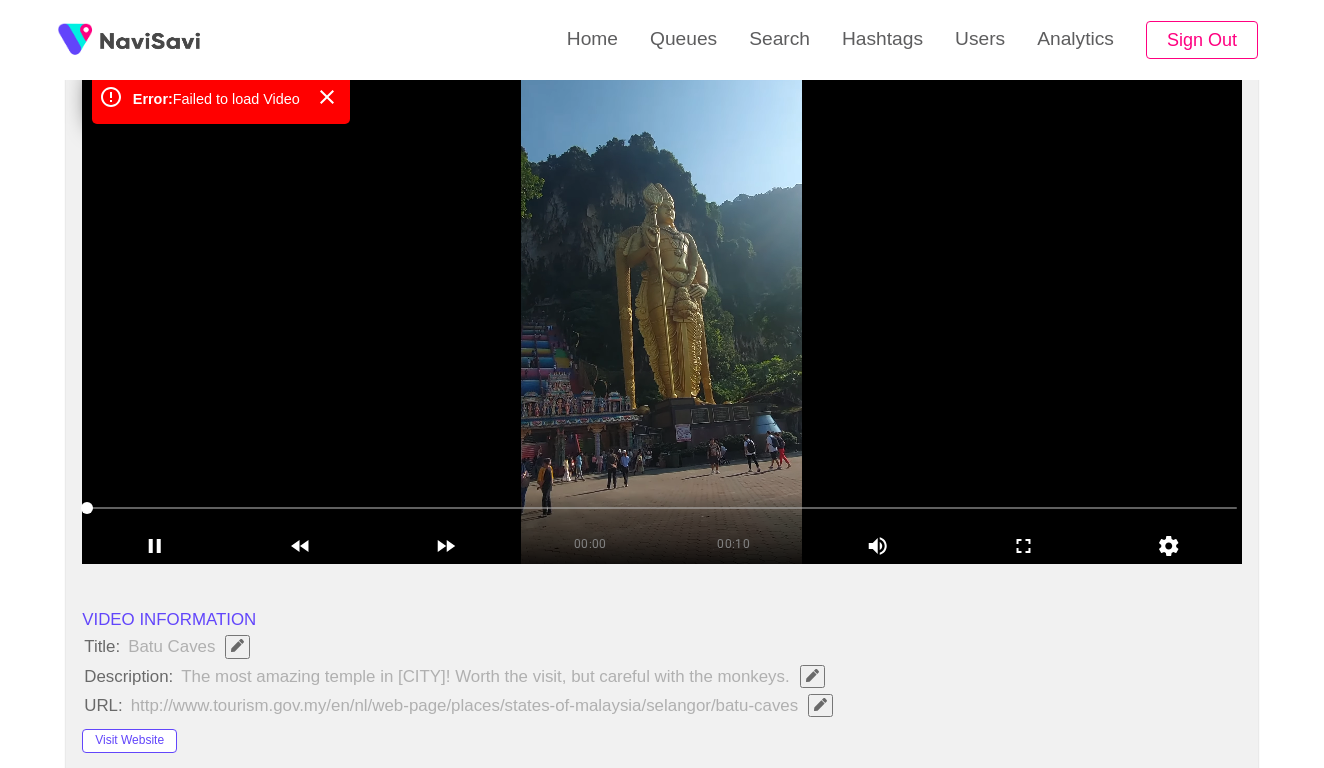click on "Home Queues Search Hashtags Users Analytics Sign Out" at bounding box center [912, 40] 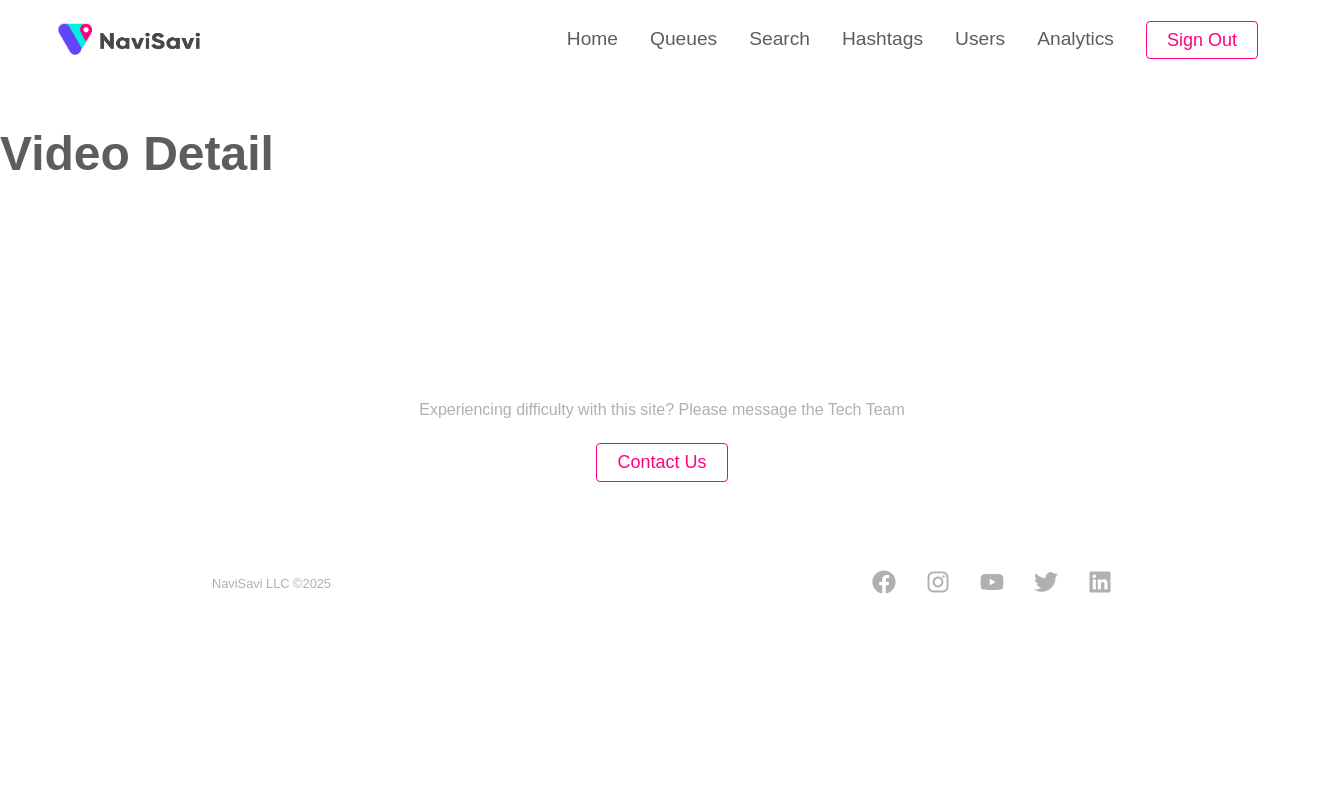 scroll, scrollTop: 0, scrollLeft: 0, axis: both 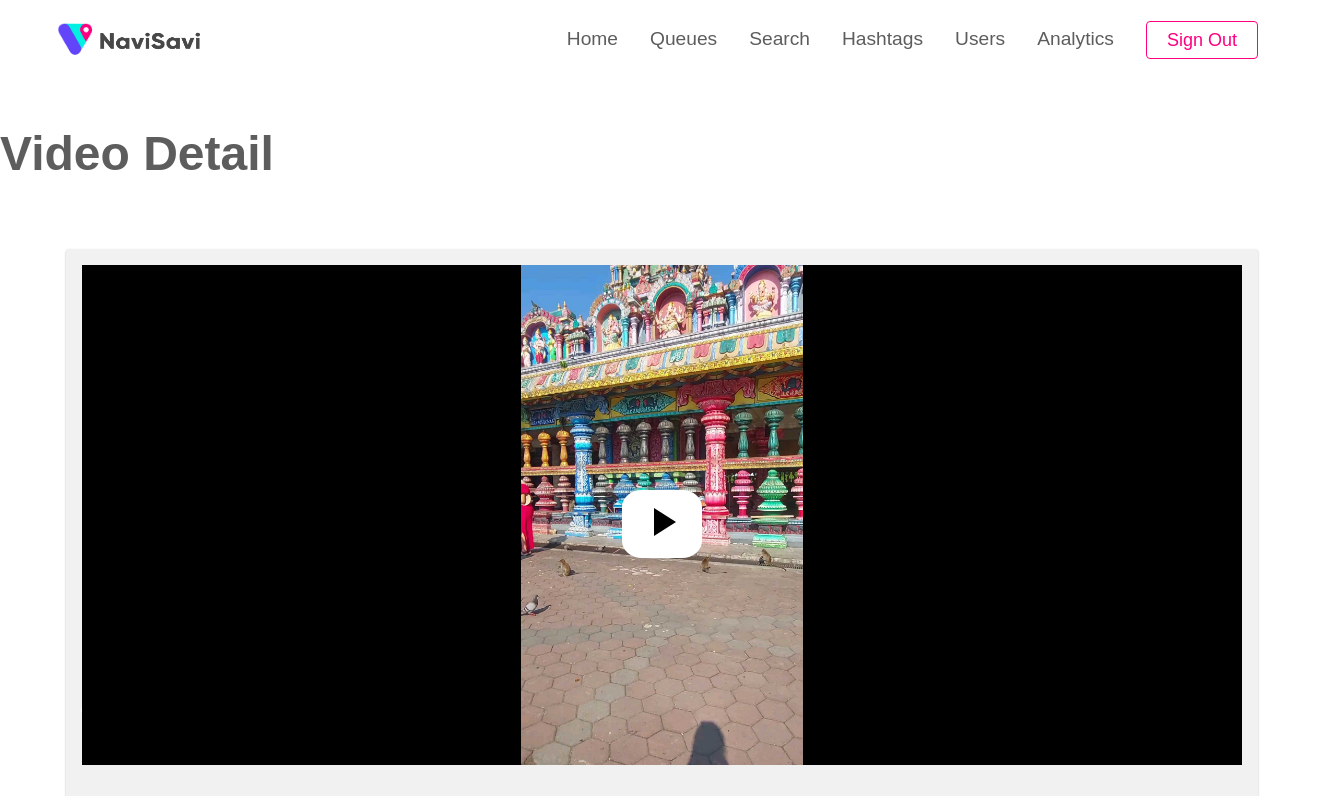 click at bounding box center [661, 515] 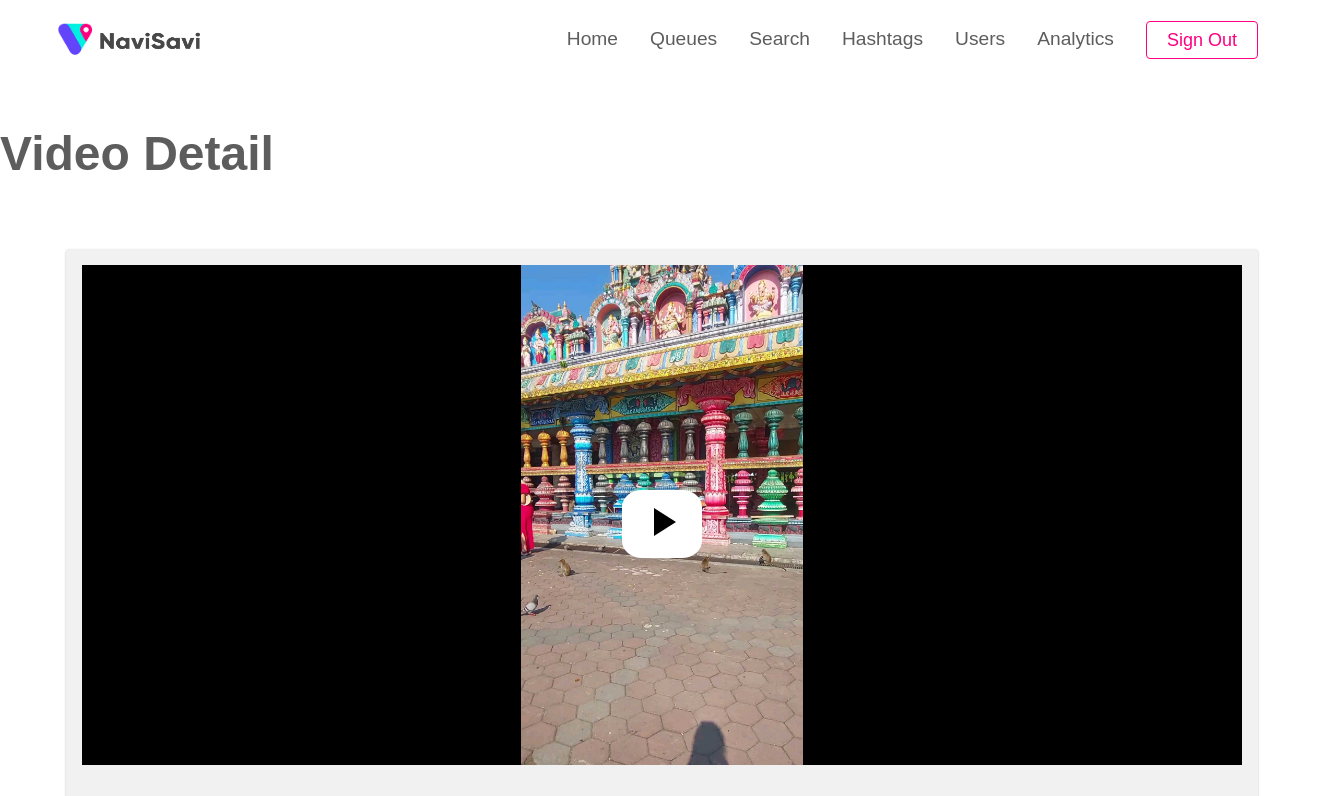 select on "**********" 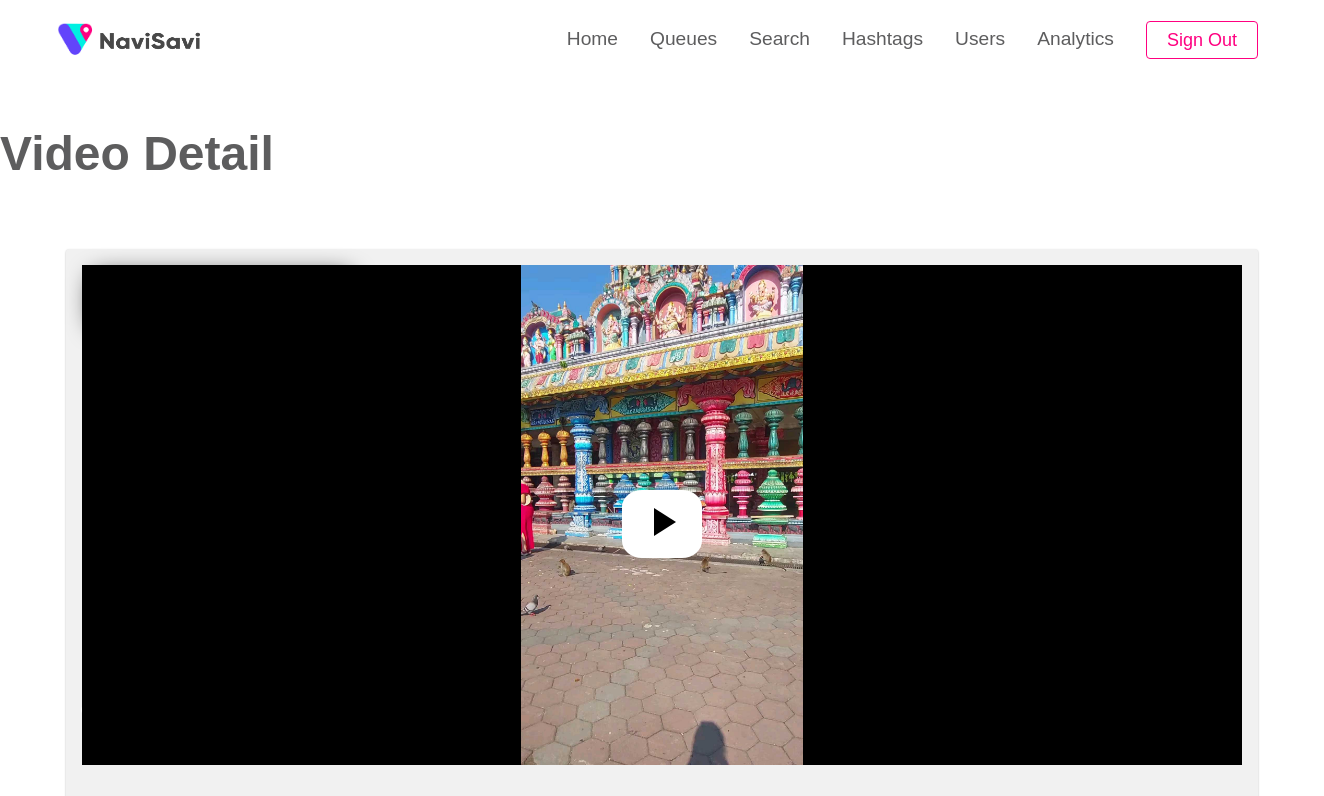 click at bounding box center (661, 515) 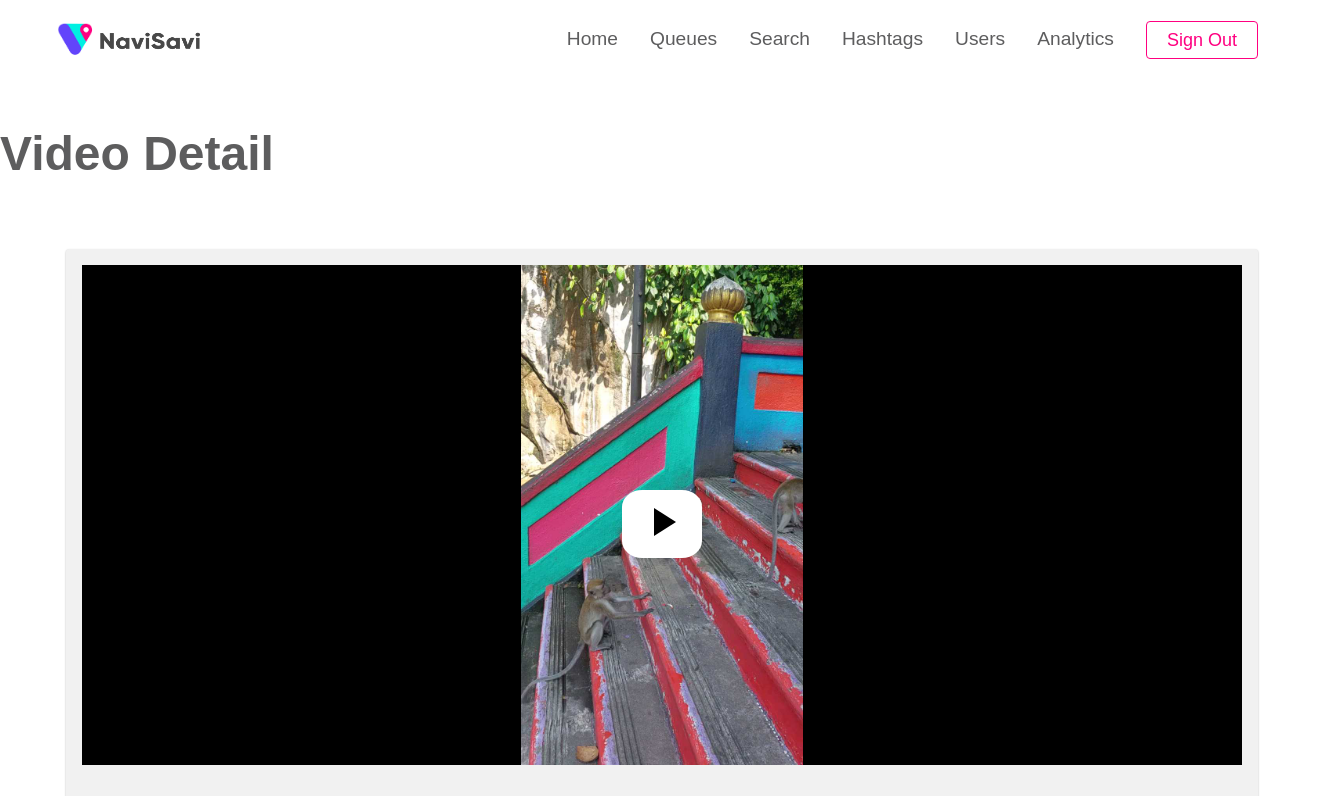 select on "**********" 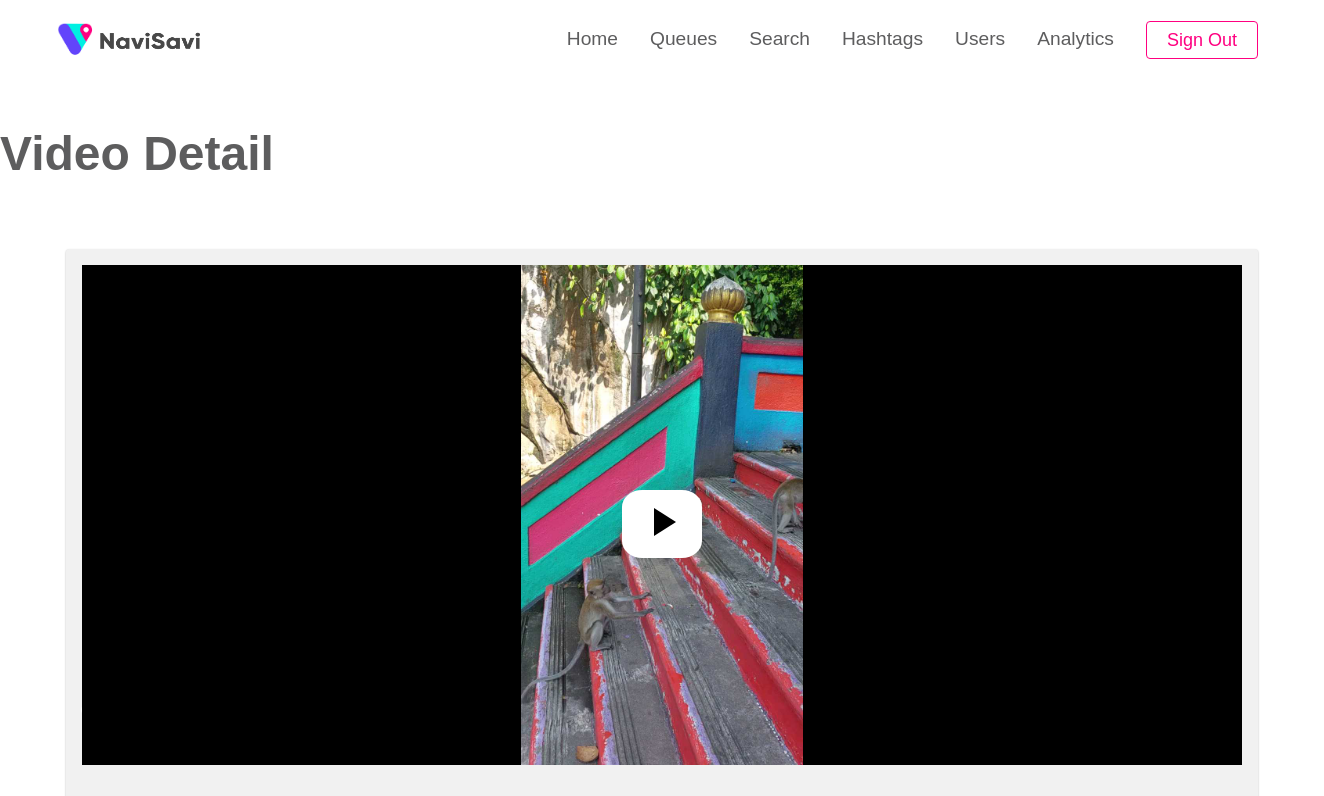 click at bounding box center [661, 515] 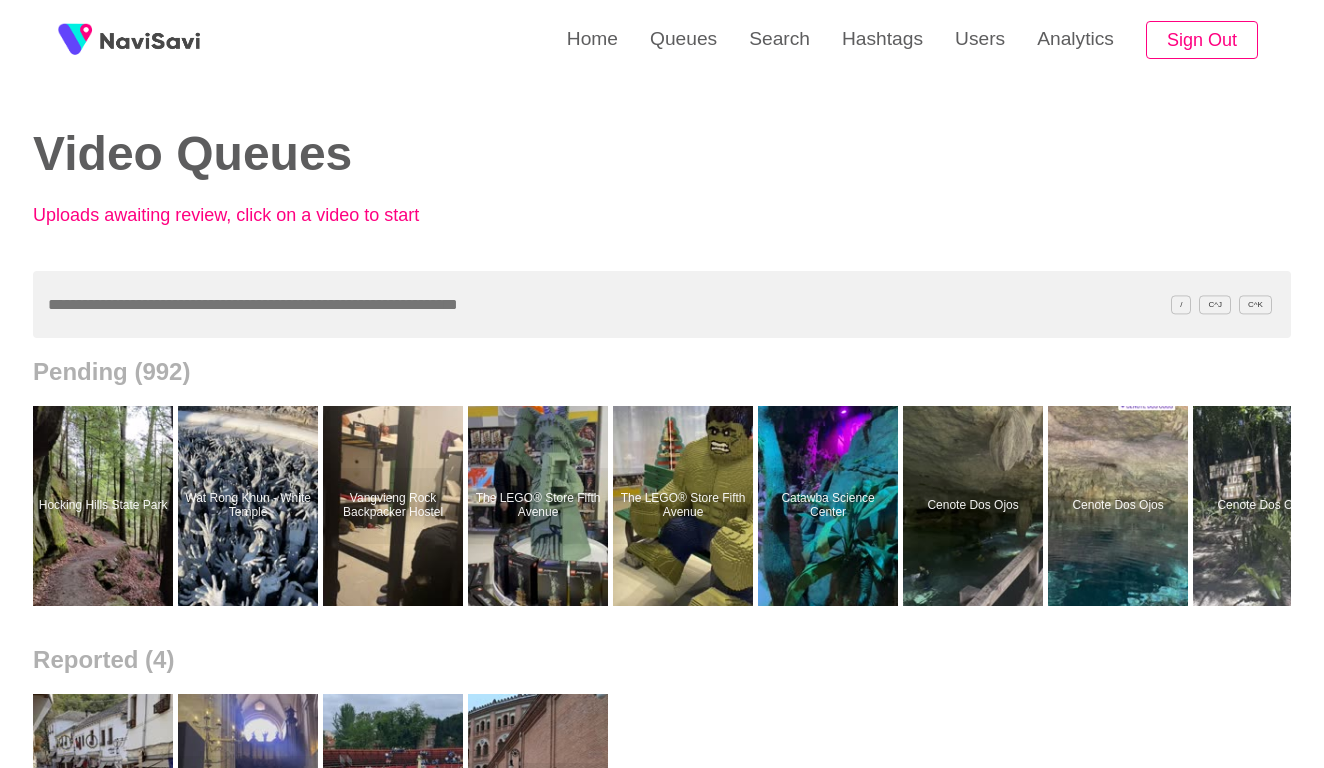 scroll, scrollTop: 200, scrollLeft: 0, axis: vertical 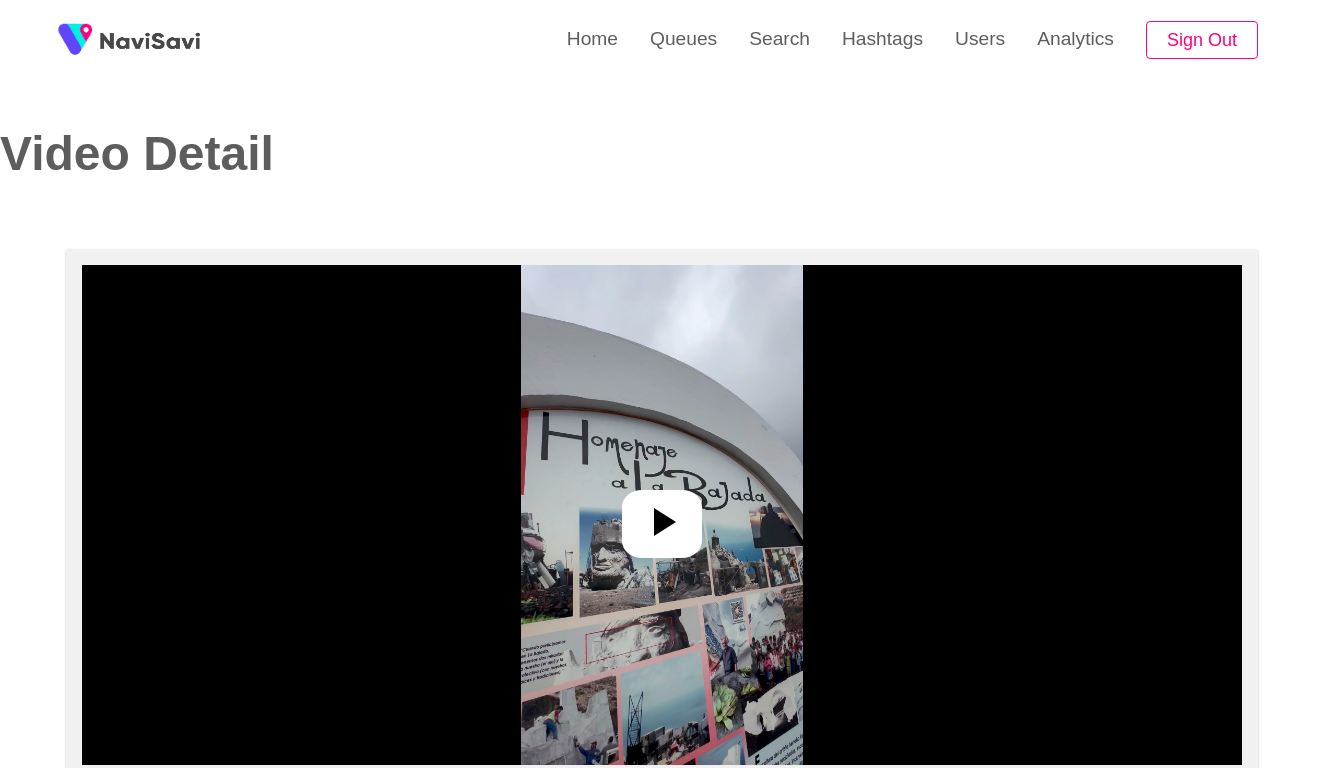 select on "****" 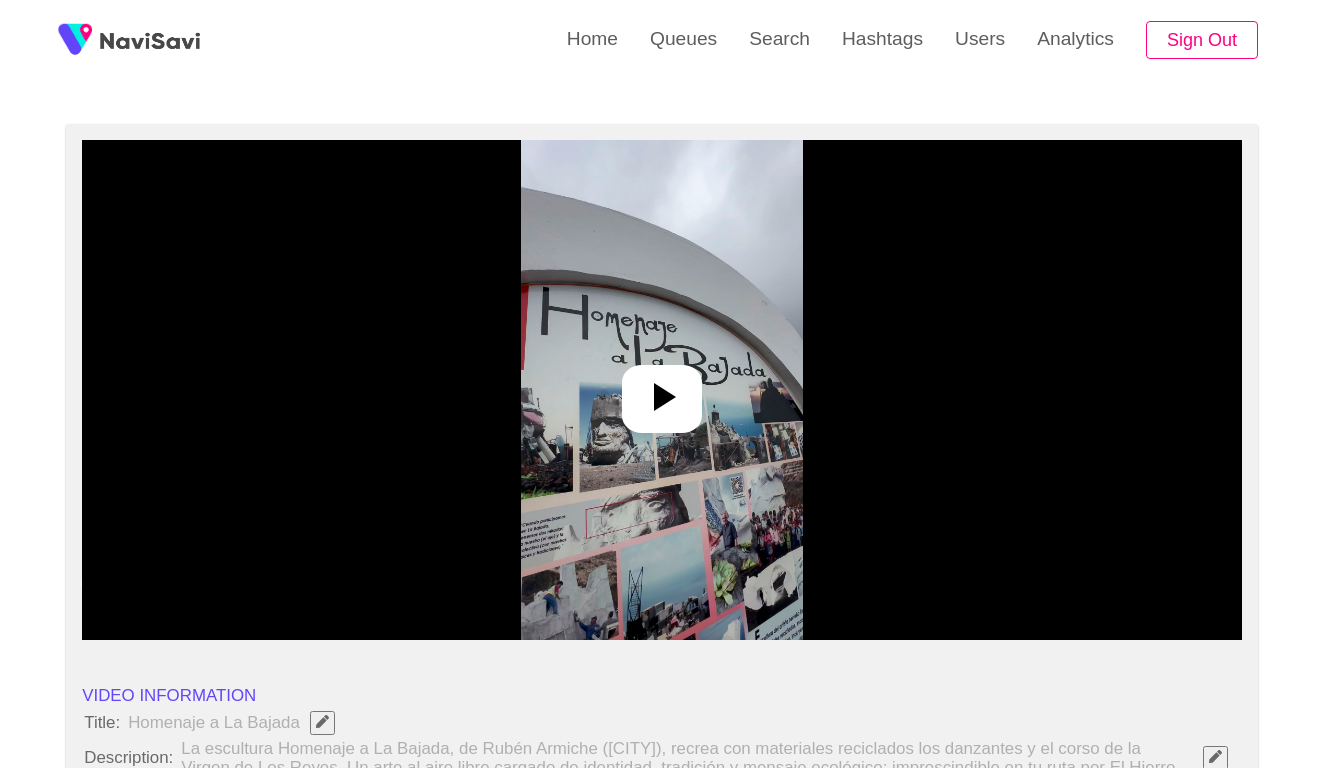 scroll, scrollTop: 143, scrollLeft: 0, axis: vertical 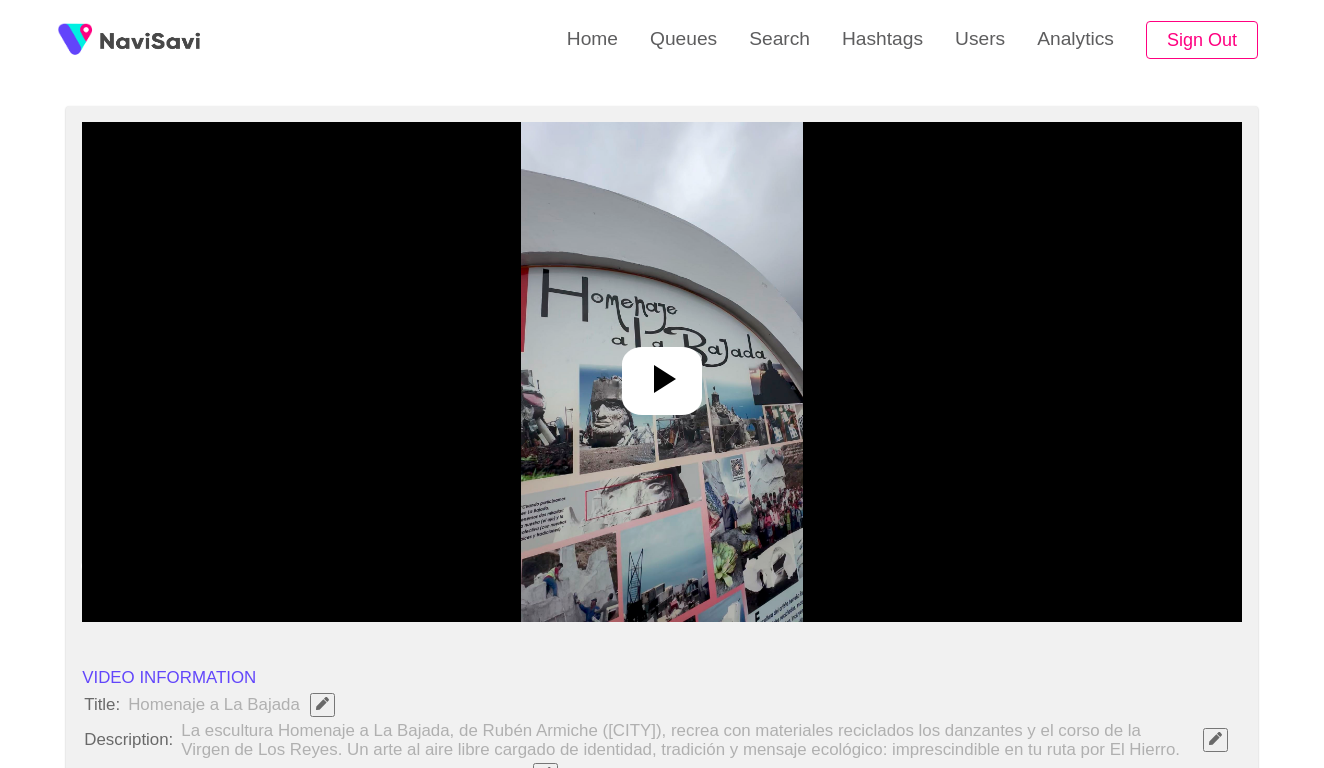 click at bounding box center (661, 372) 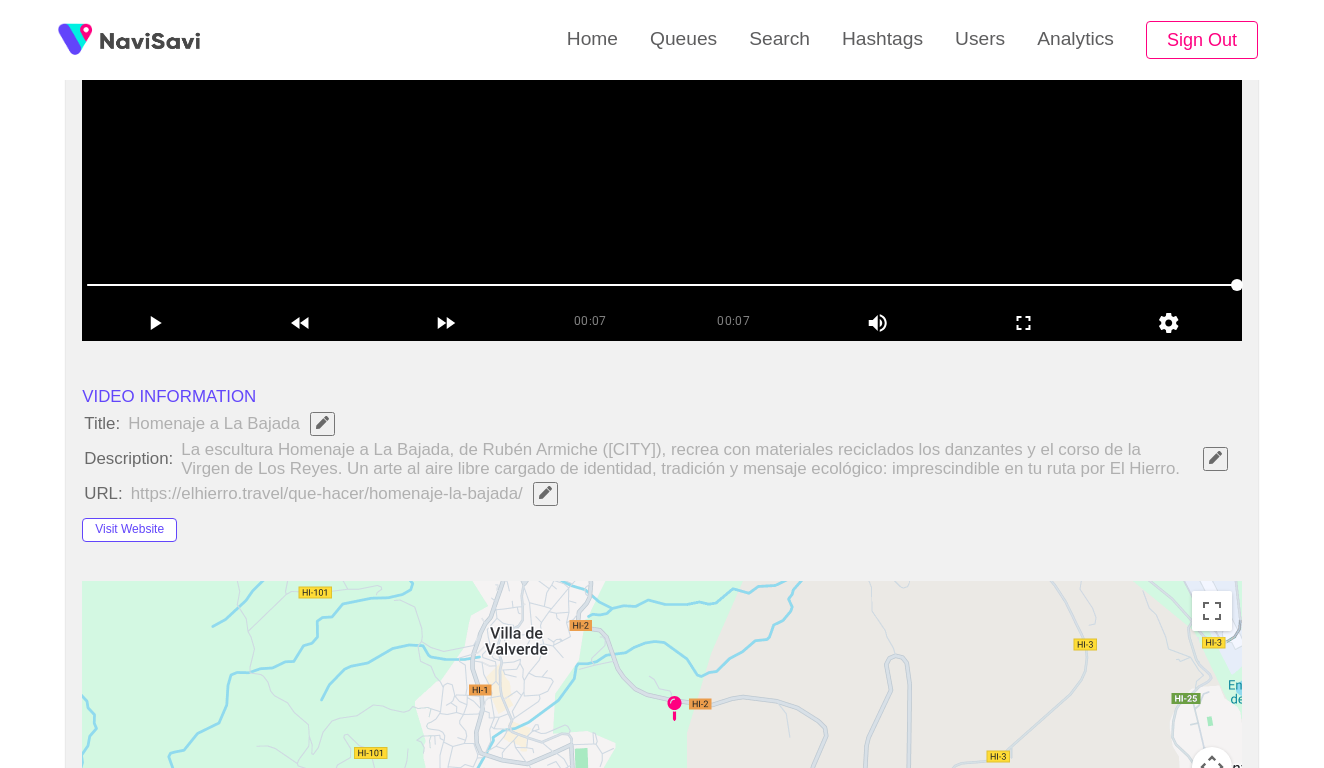 scroll, scrollTop: 443, scrollLeft: 0, axis: vertical 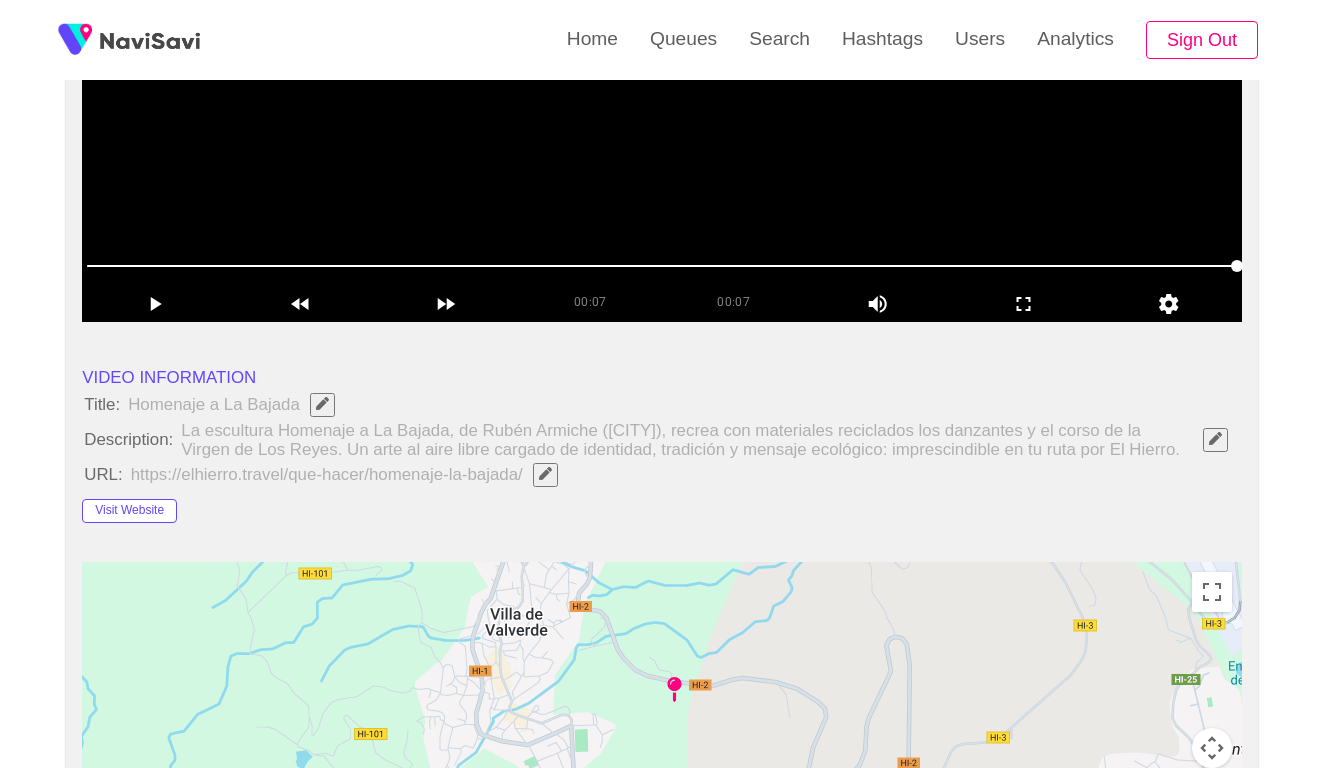 click 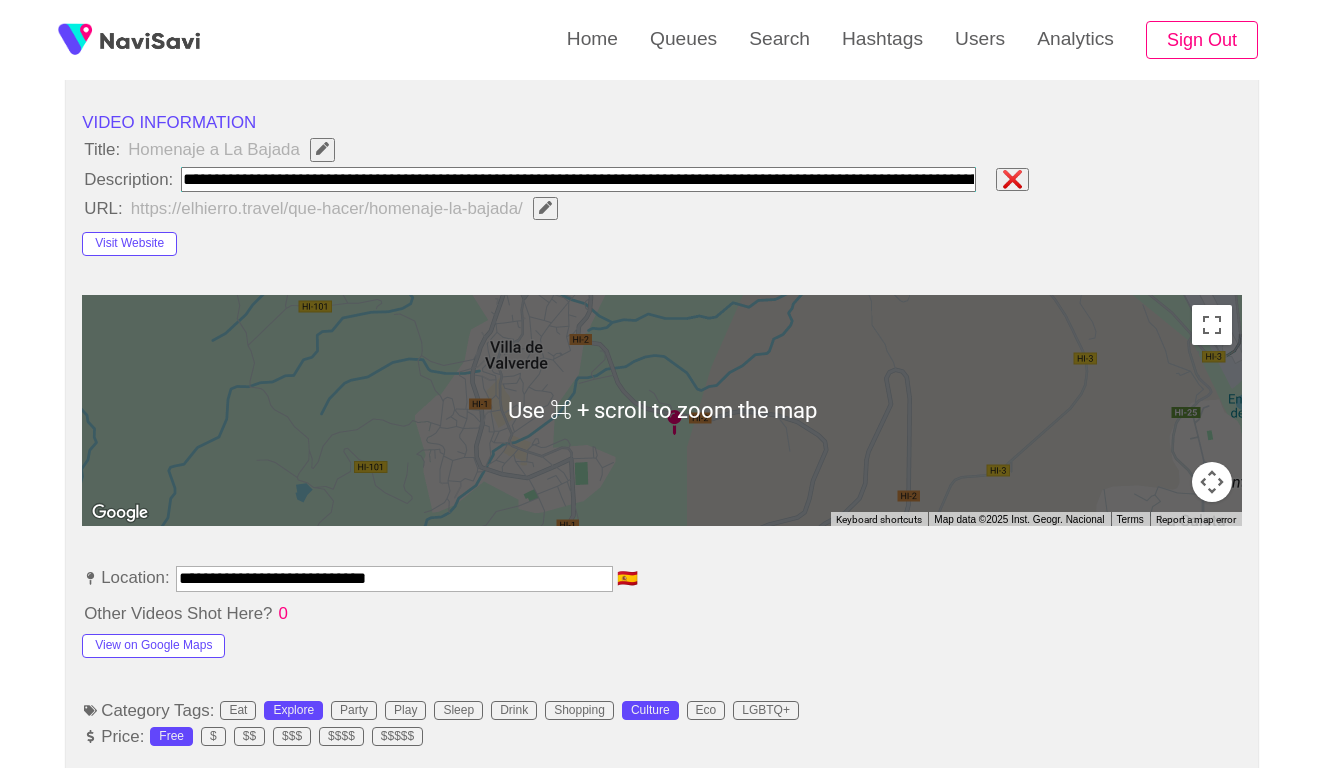 scroll, scrollTop: 973, scrollLeft: 0, axis: vertical 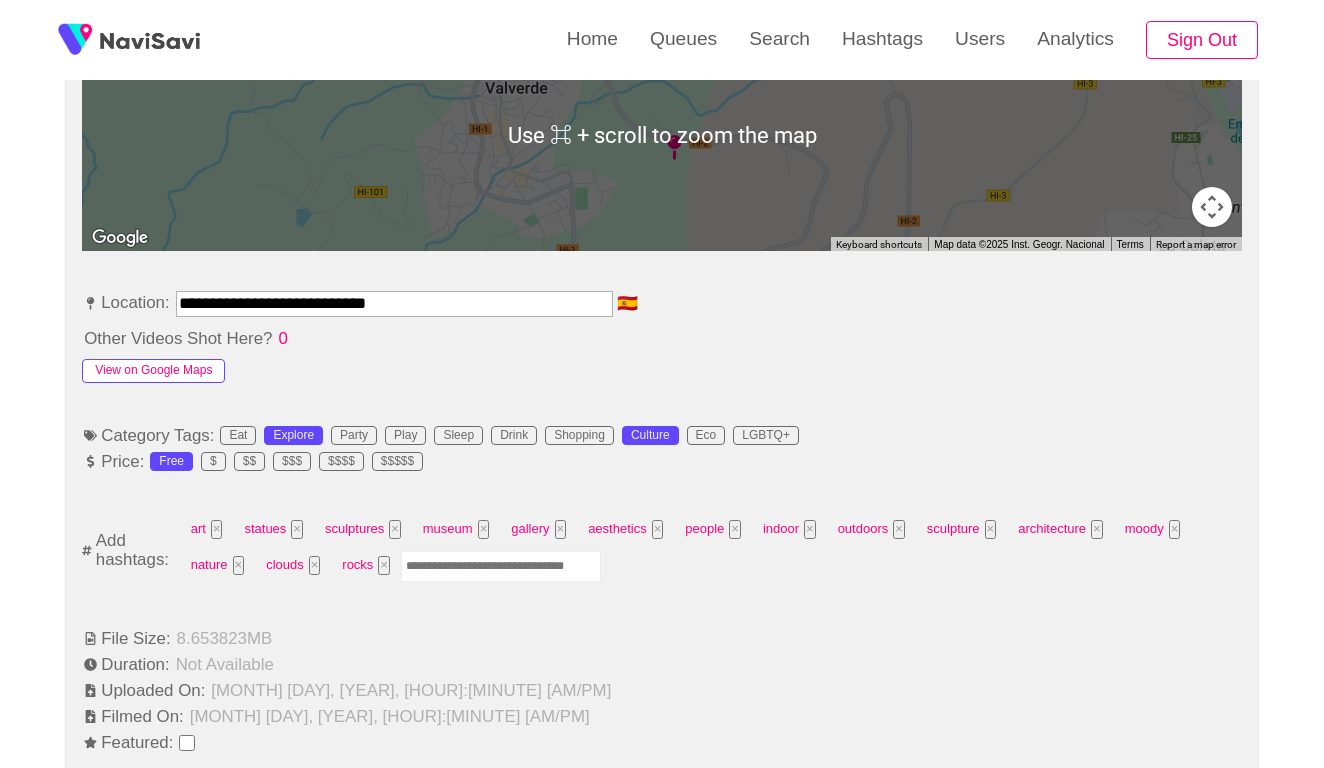 click on "View on Google Maps" at bounding box center (153, 371) 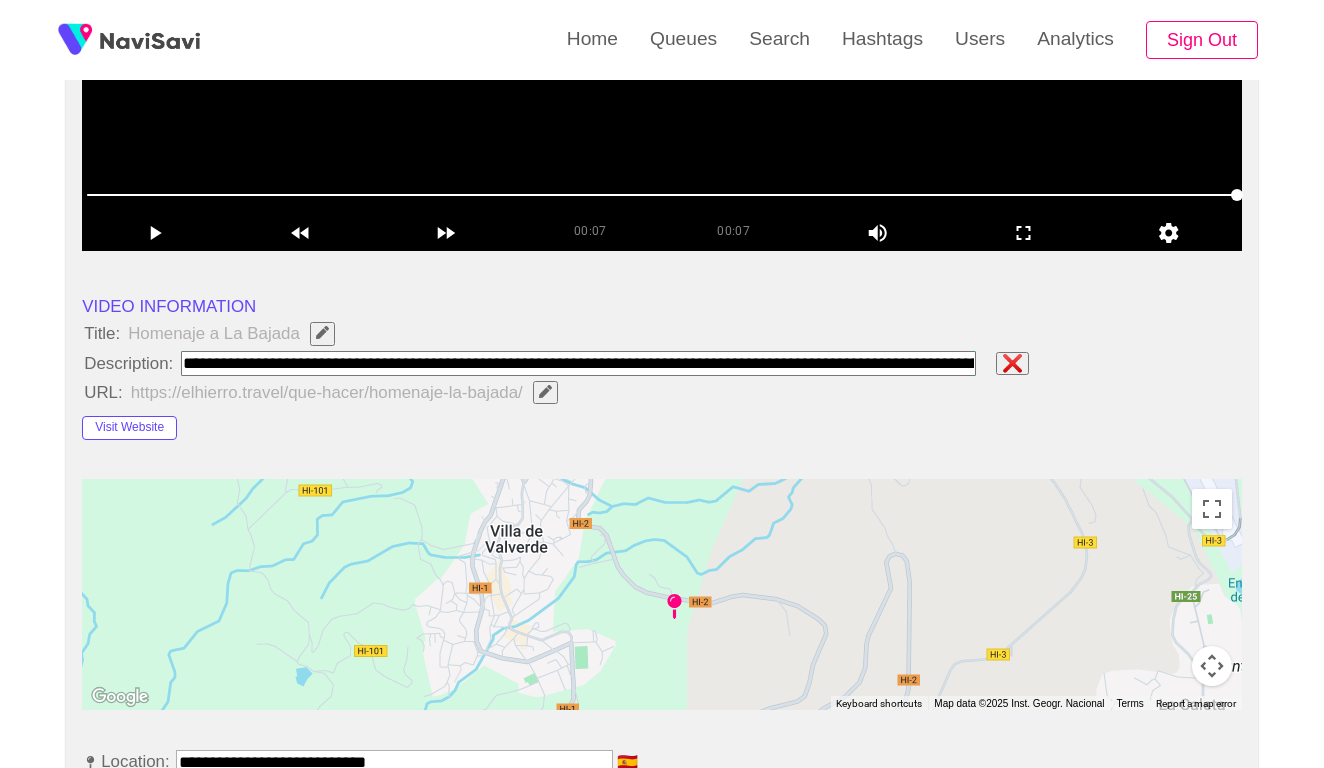 scroll, scrollTop: 441, scrollLeft: 0, axis: vertical 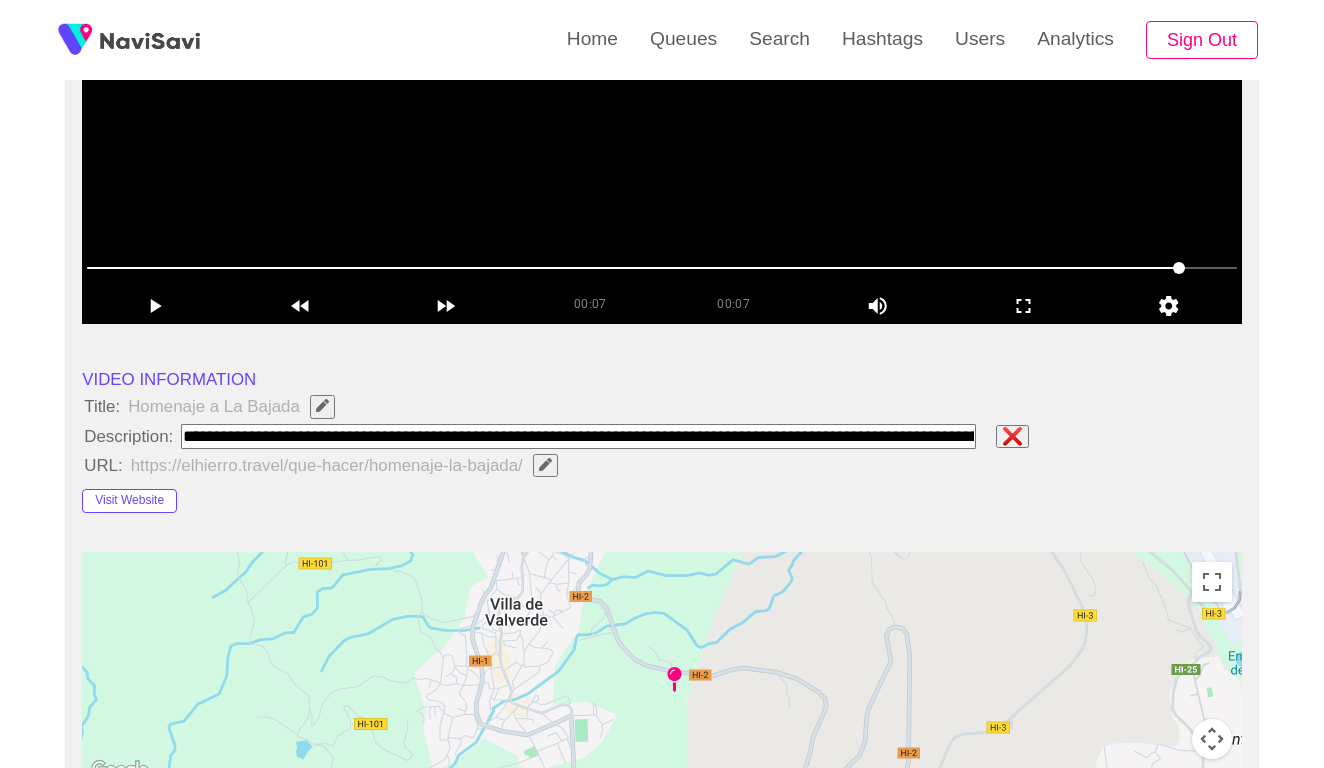 click at bounding box center [578, 436] 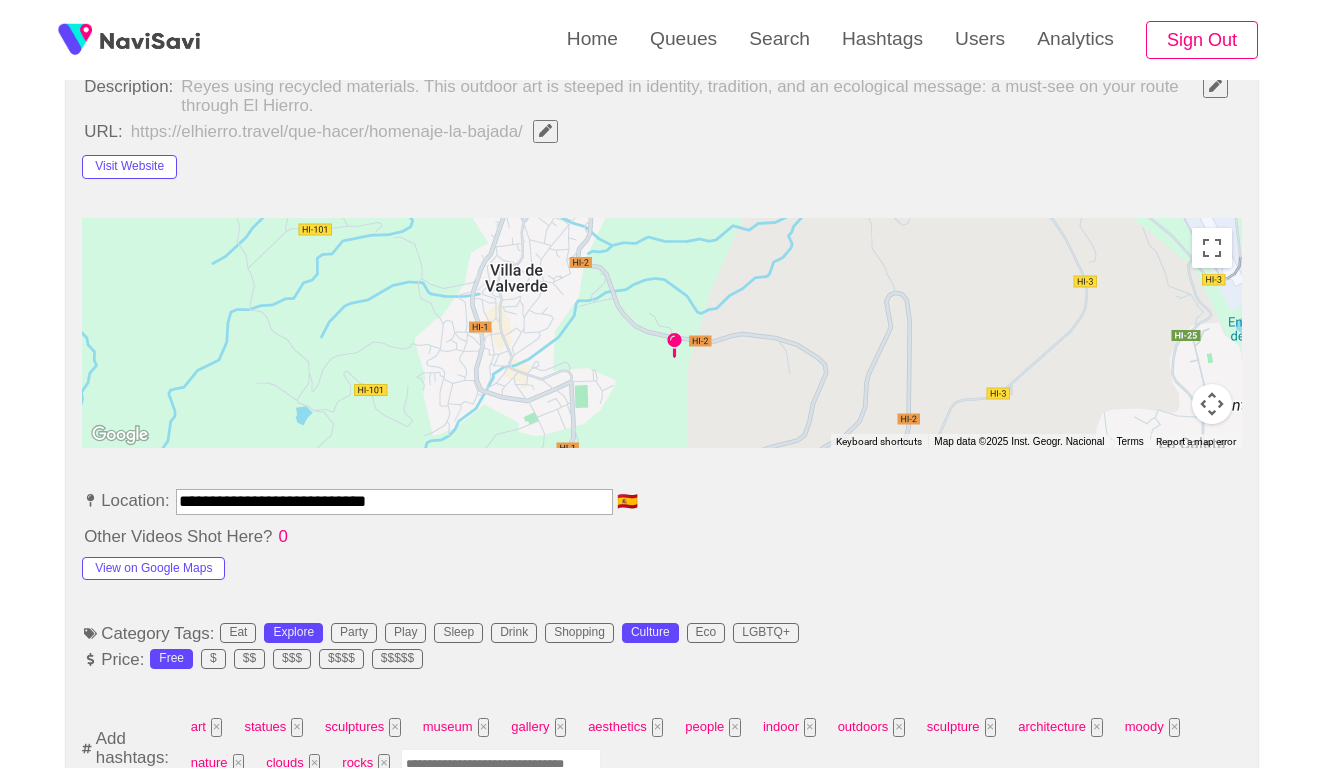 scroll, scrollTop: 934, scrollLeft: 0, axis: vertical 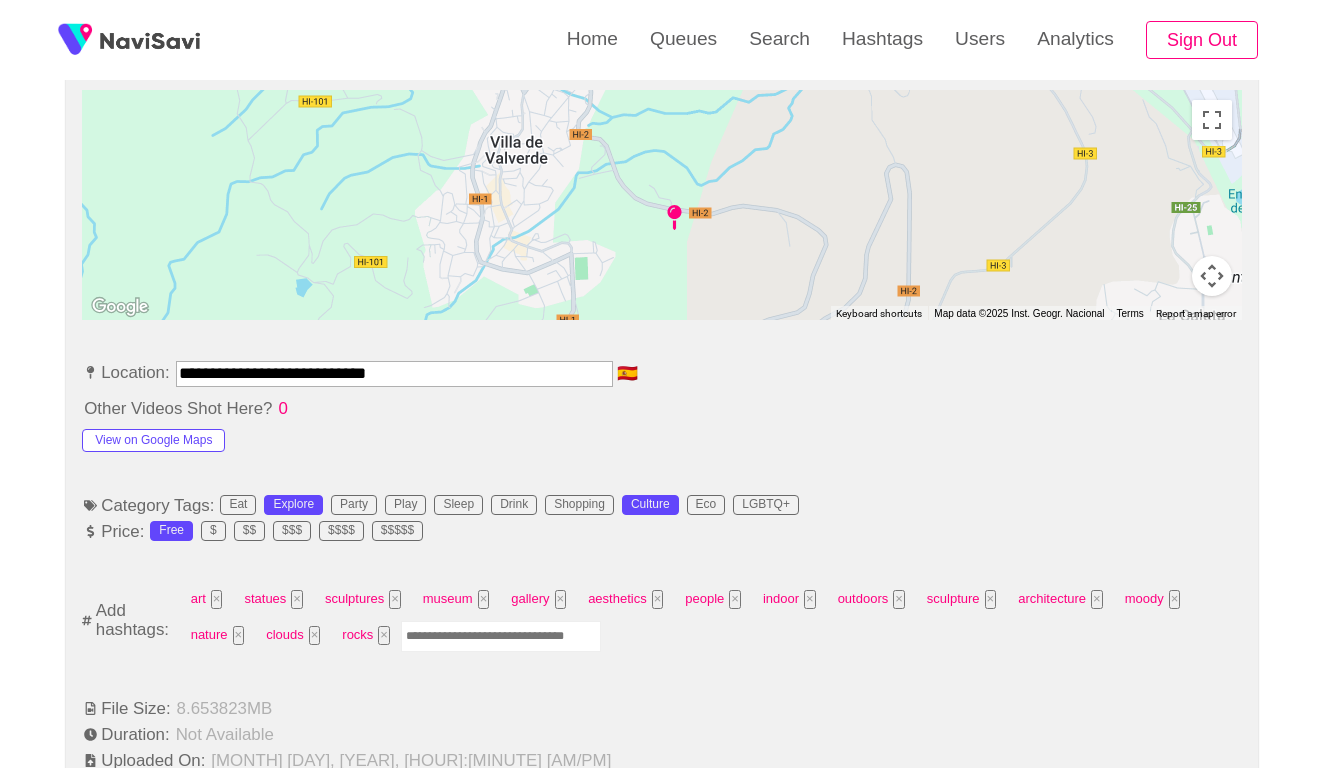 click at bounding box center (501, 636) 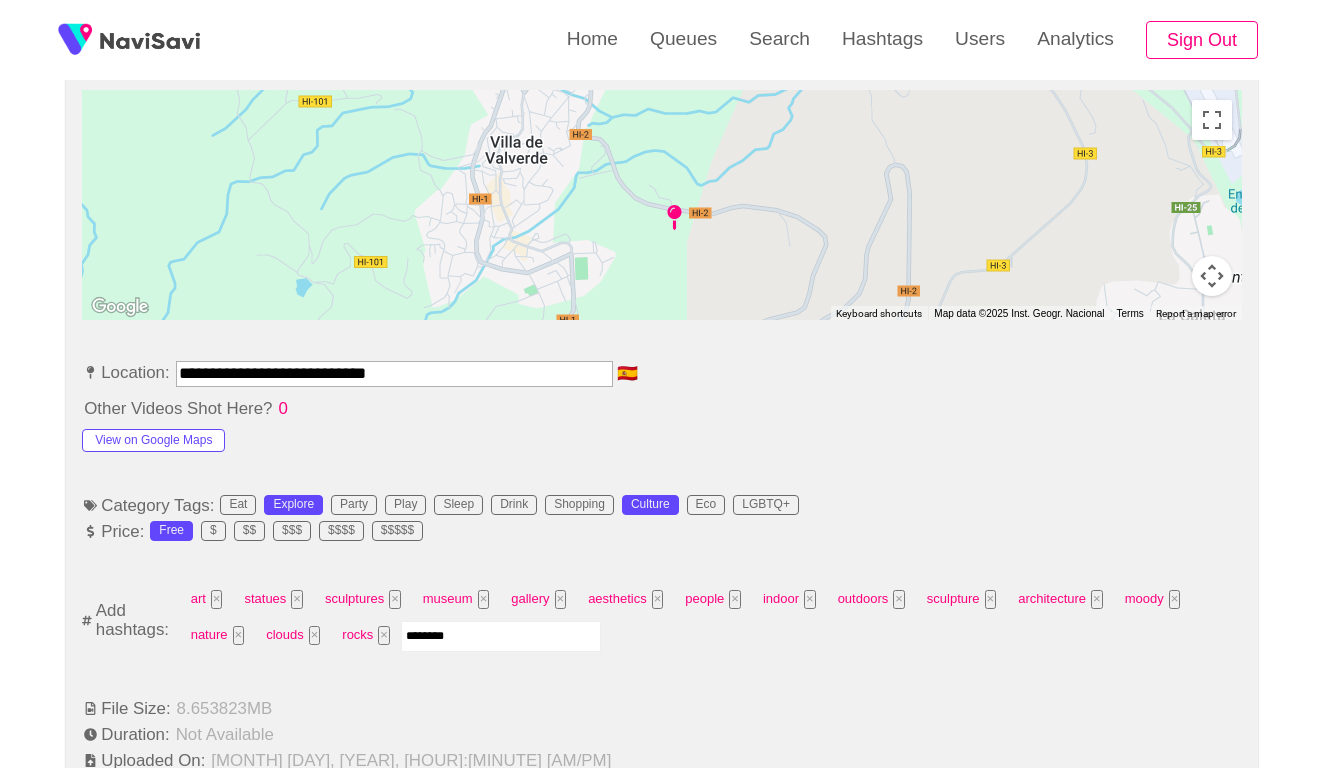 type on "*********" 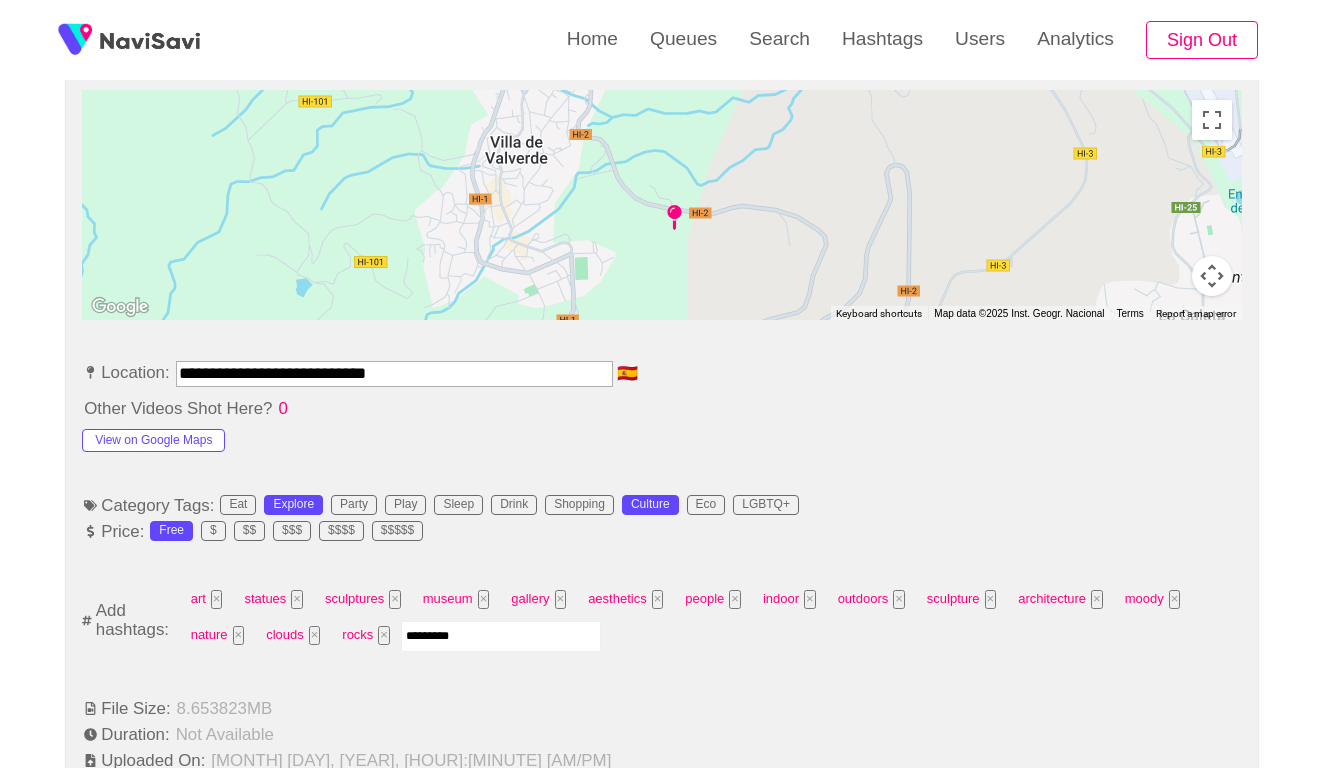 type 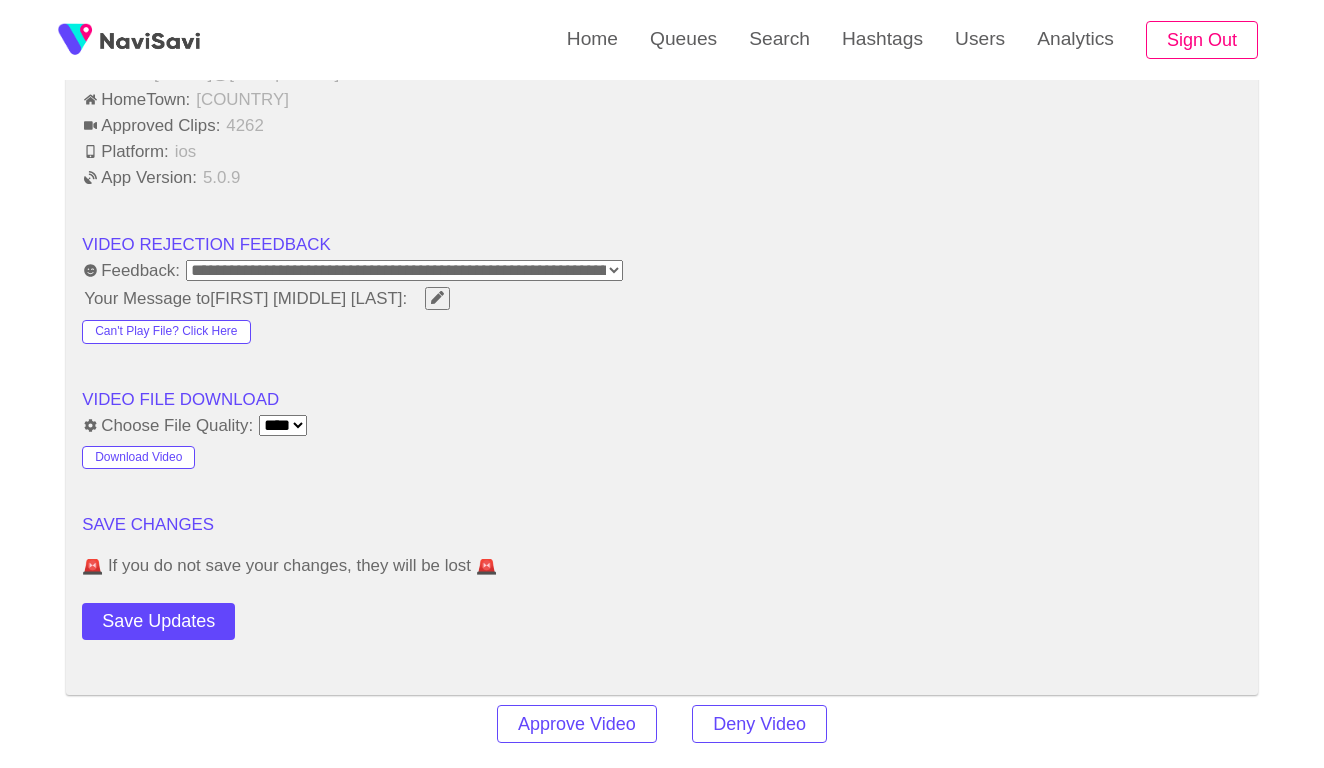 scroll, scrollTop: 2241, scrollLeft: 0, axis: vertical 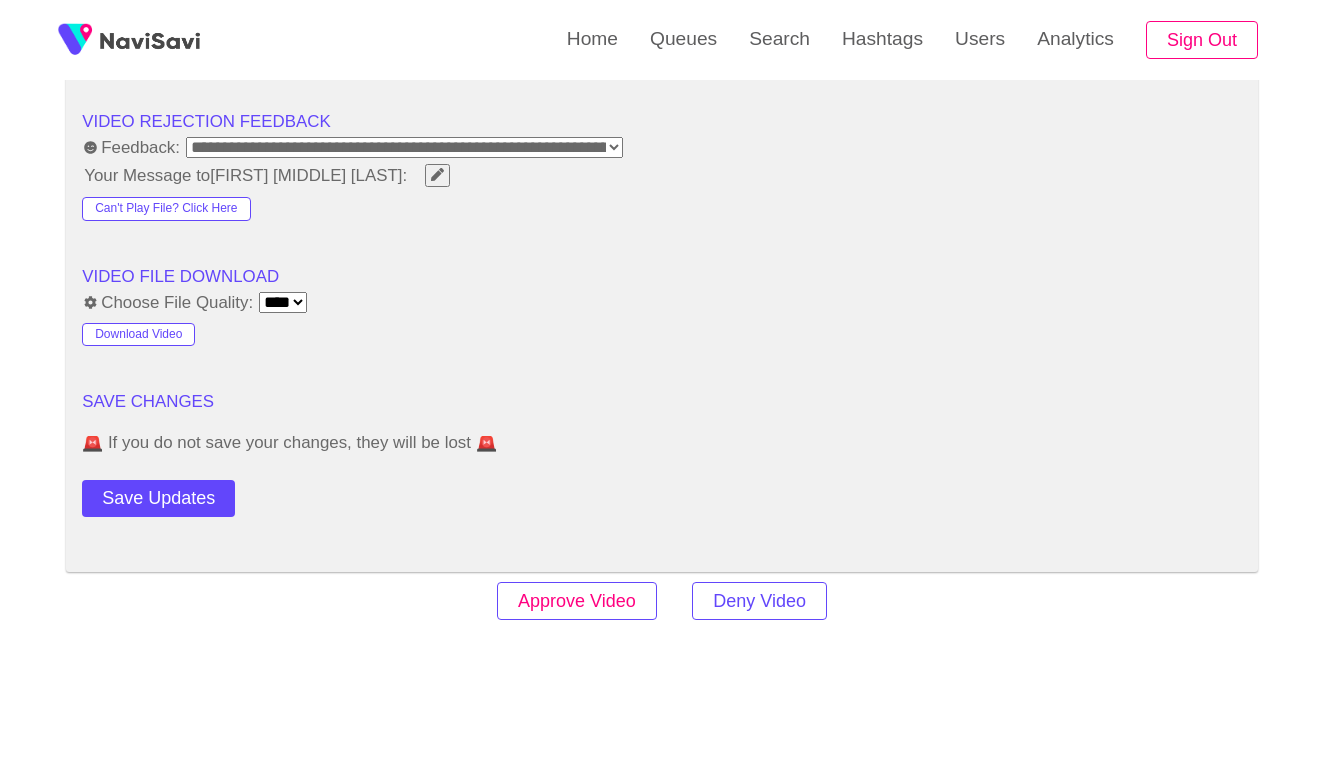 click on "Approve Video" at bounding box center (577, 601) 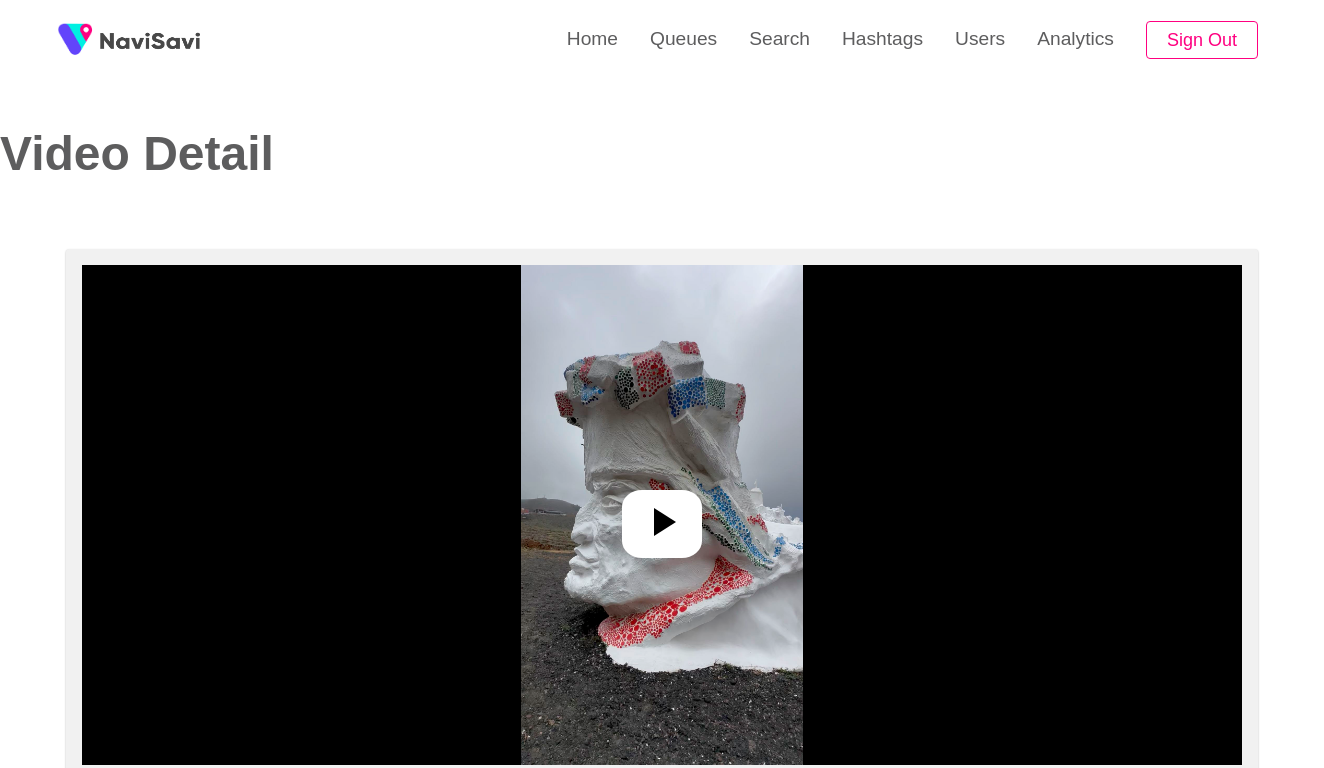 select on "****" 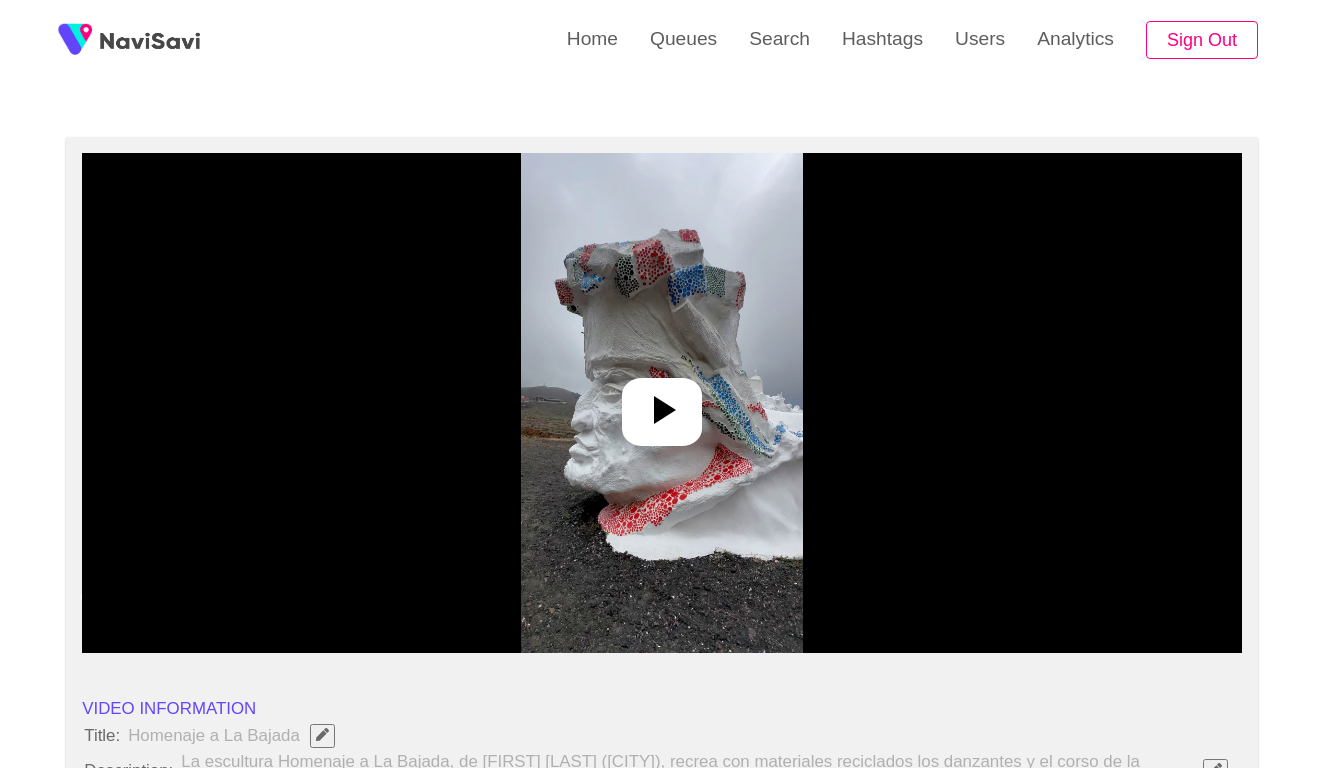 click at bounding box center (661, 403) 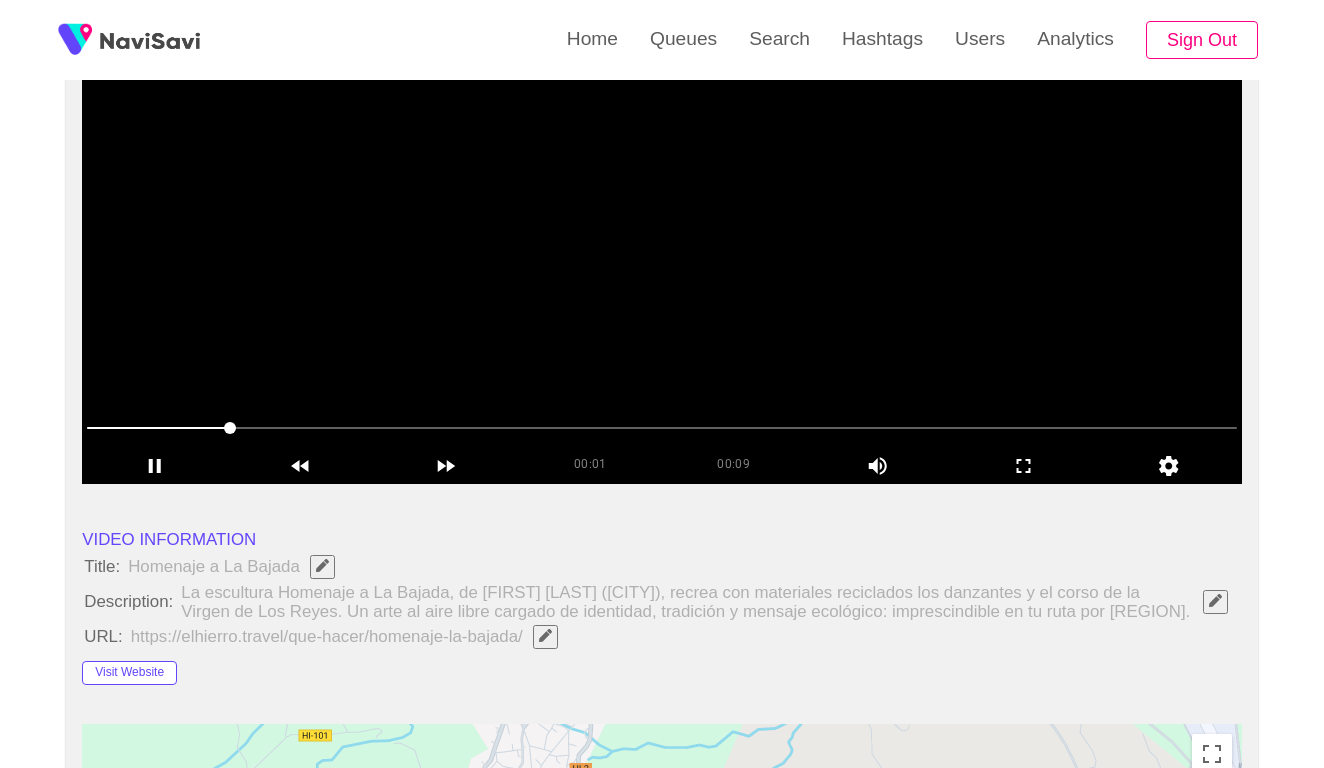 scroll, scrollTop: 304, scrollLeft: 0, axis: vertical 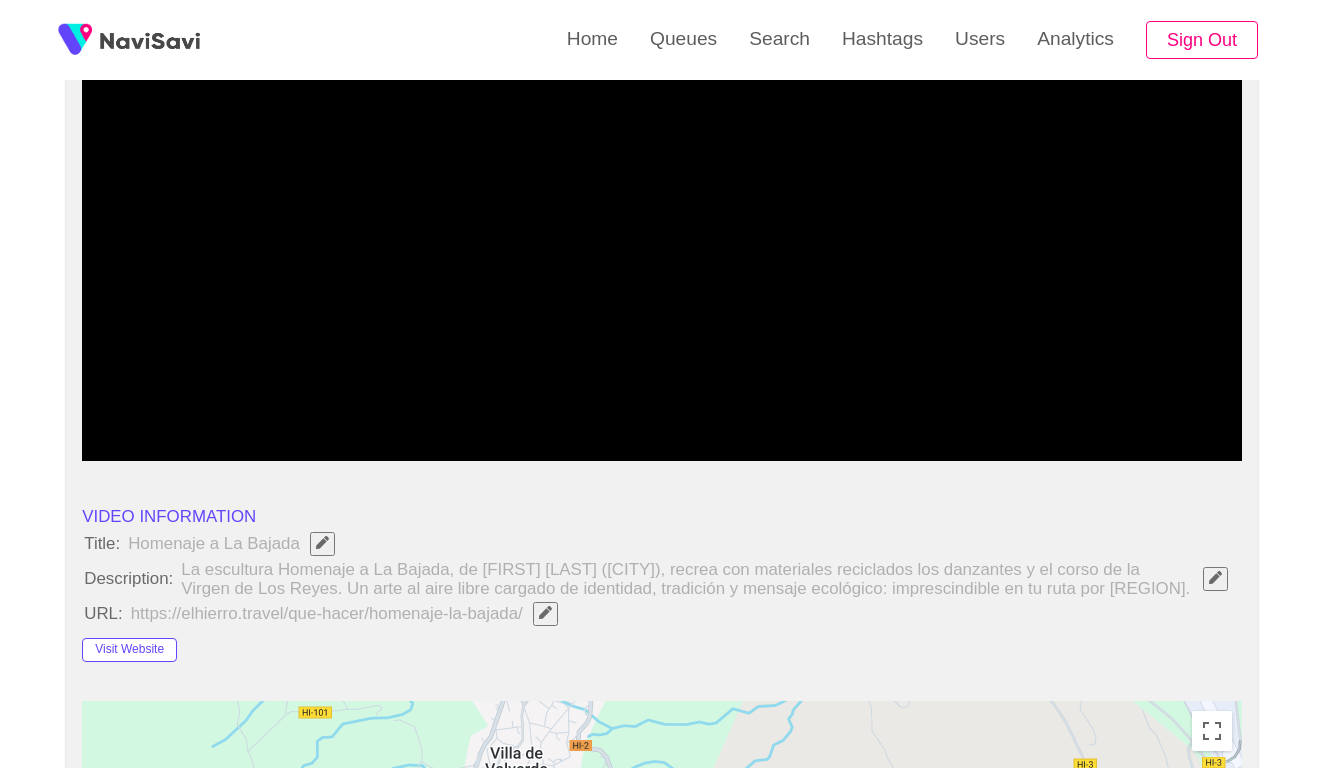click 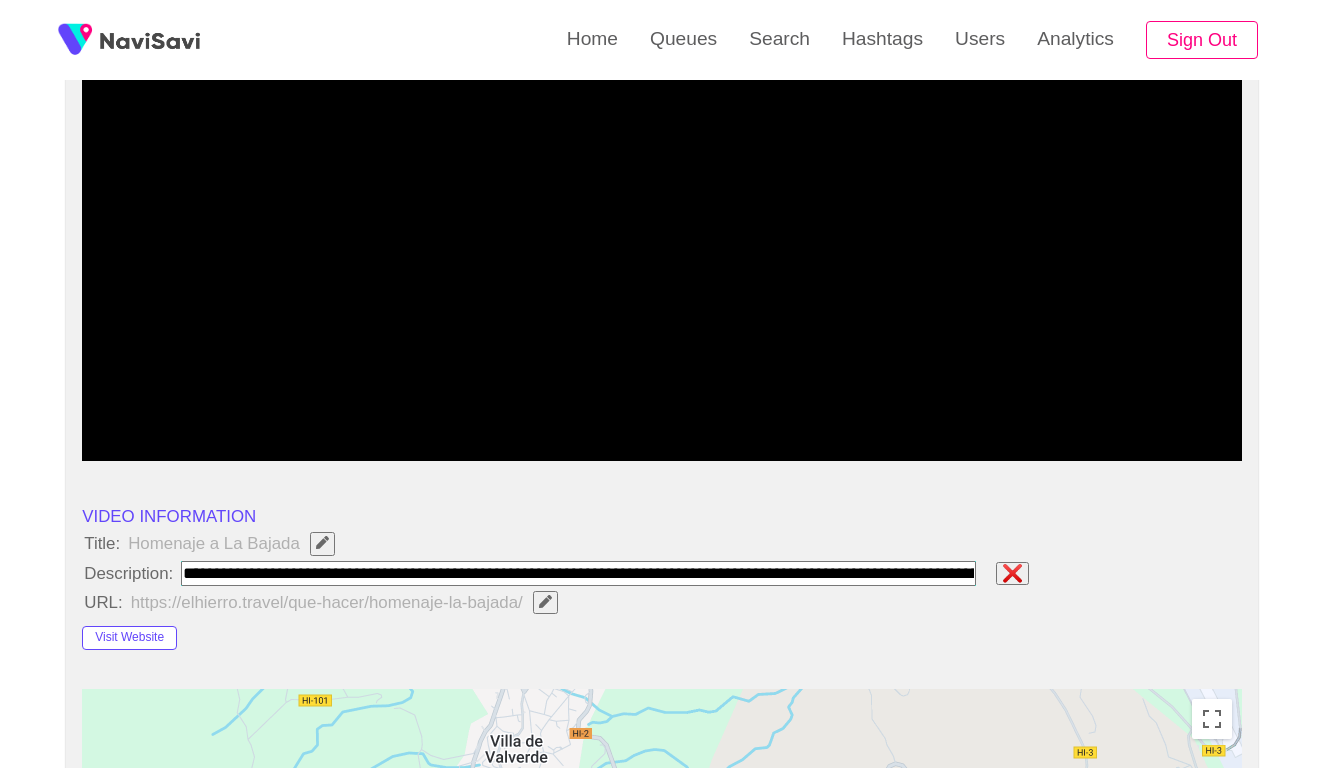 type on "**********" 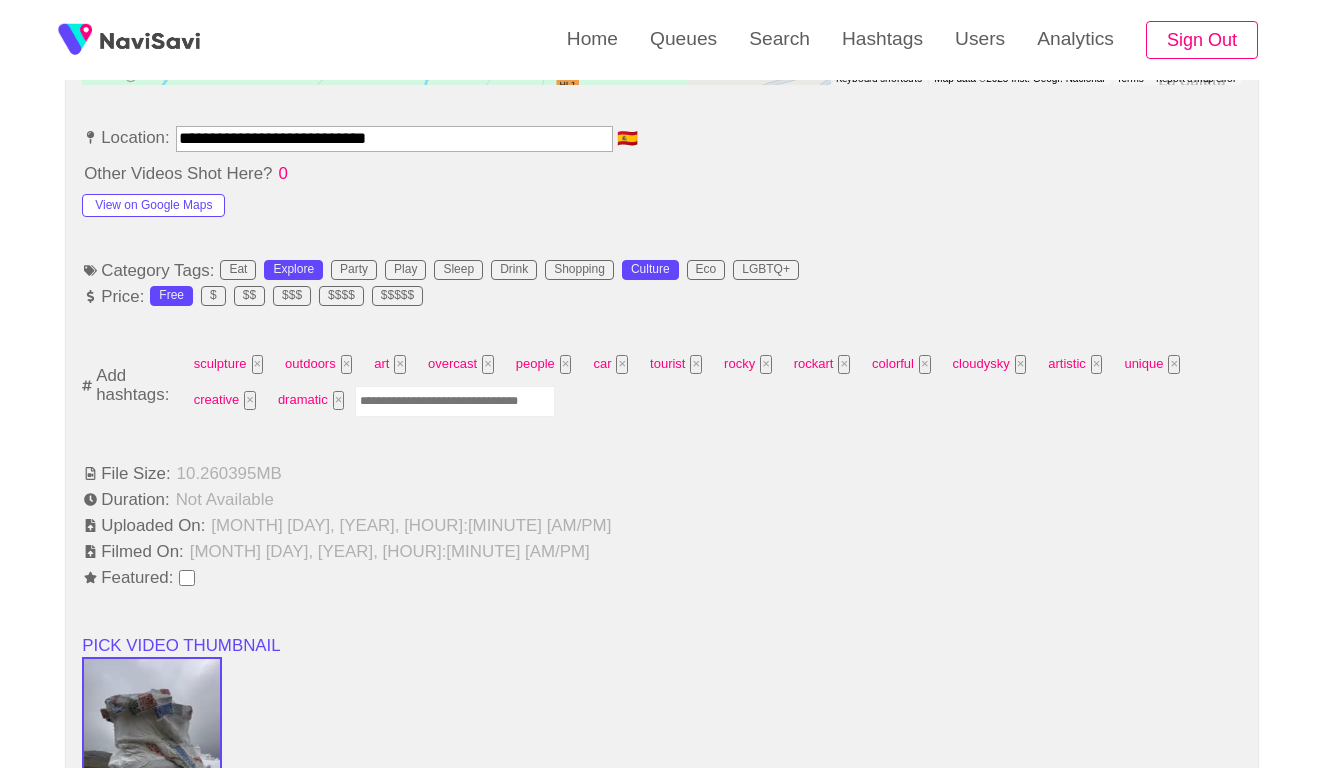 scroll, scrollTop: 1221, scrollLeft: 0, axis: vertical 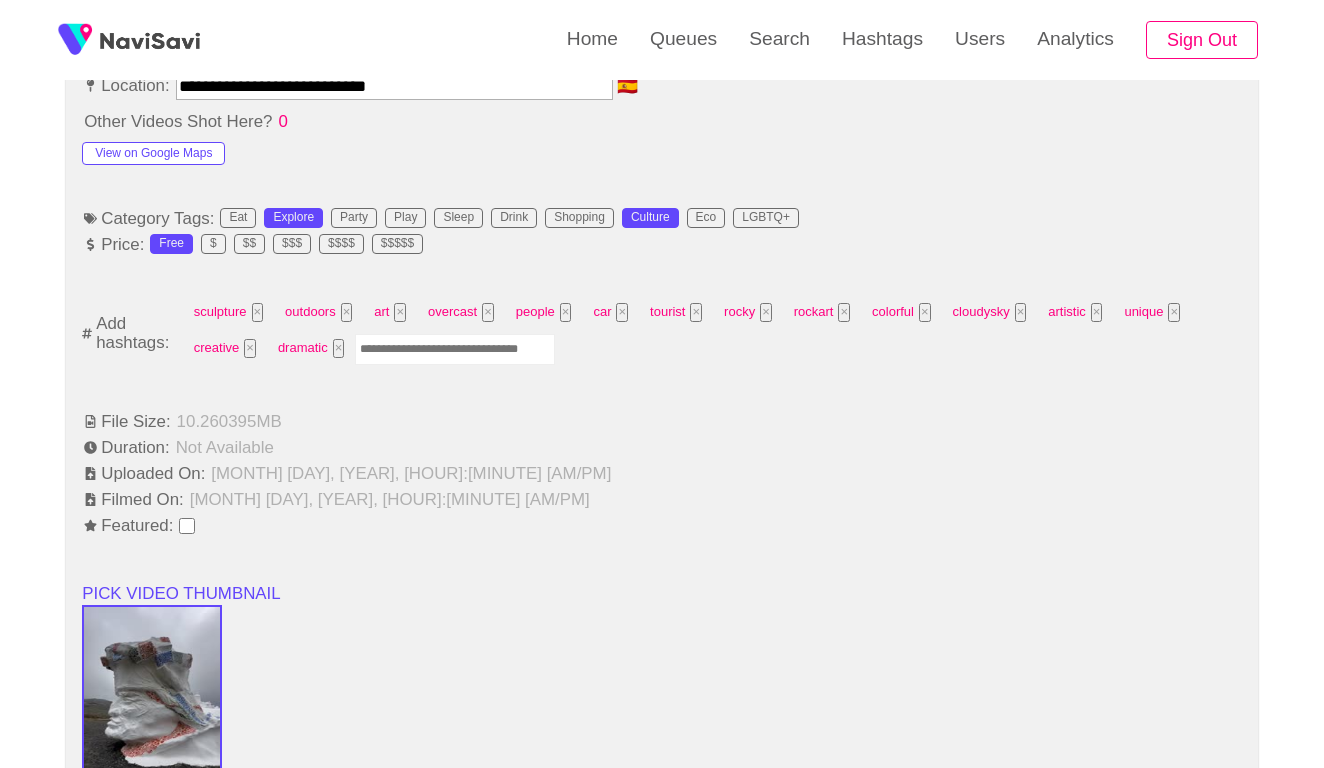 click at bounding box center (455, 349) 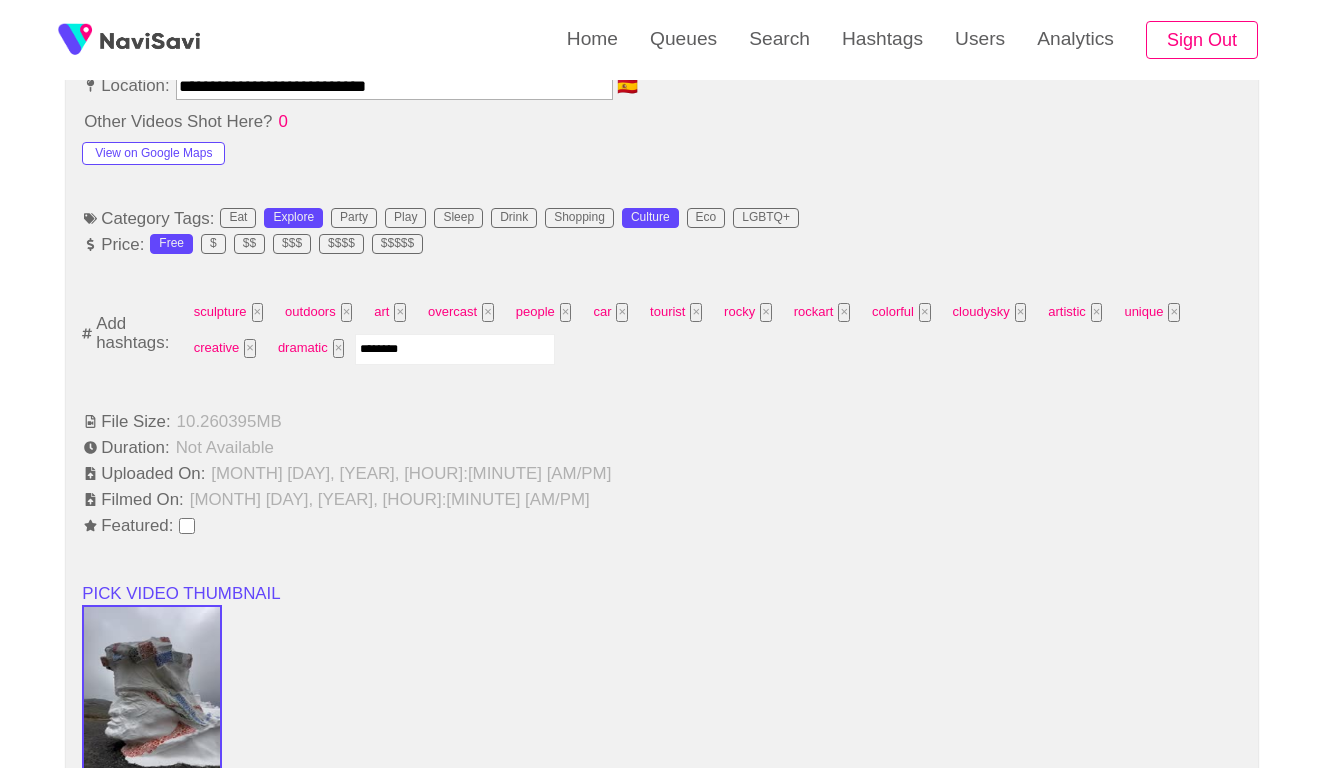 type on "*********" 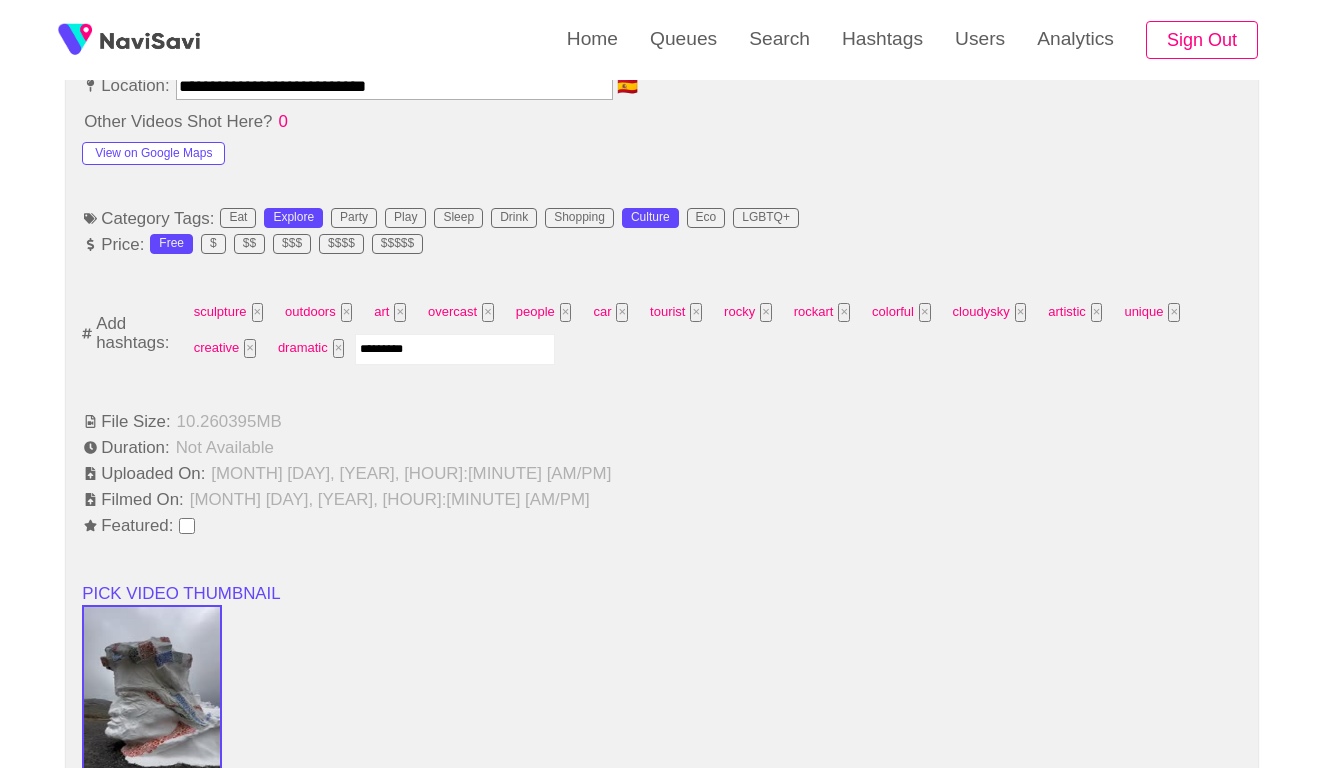 type 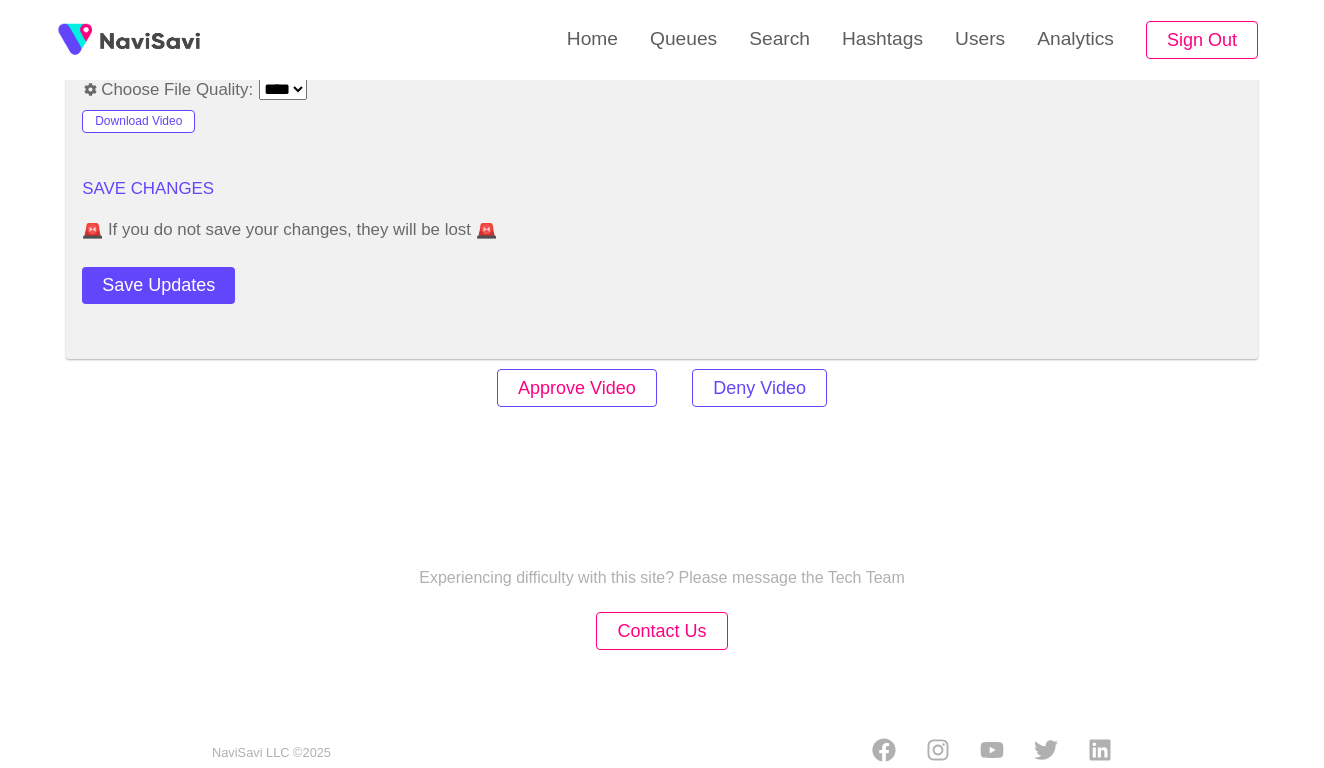 scroll, scrollTop: 2453, scrollLeft: 0, axis: vertical 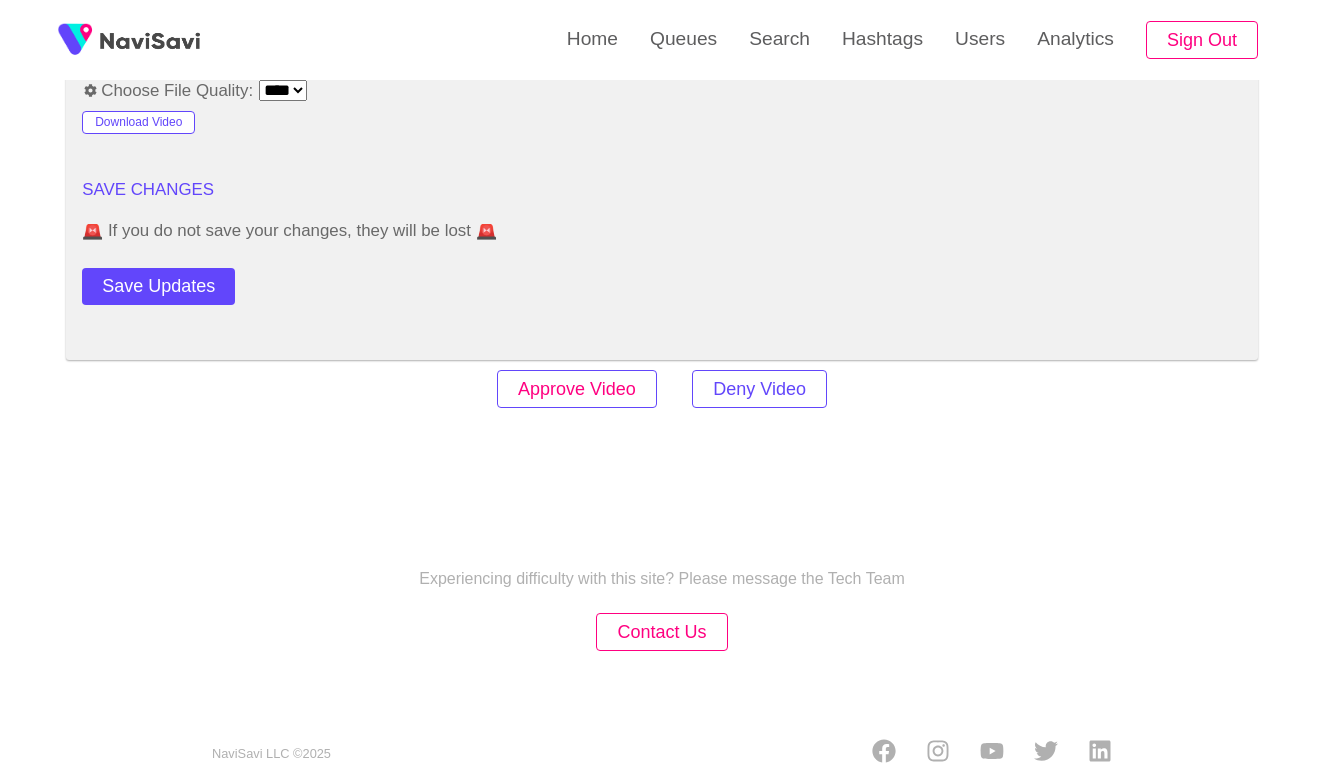 click on "Approve Video" at bounding box center [577, 389] 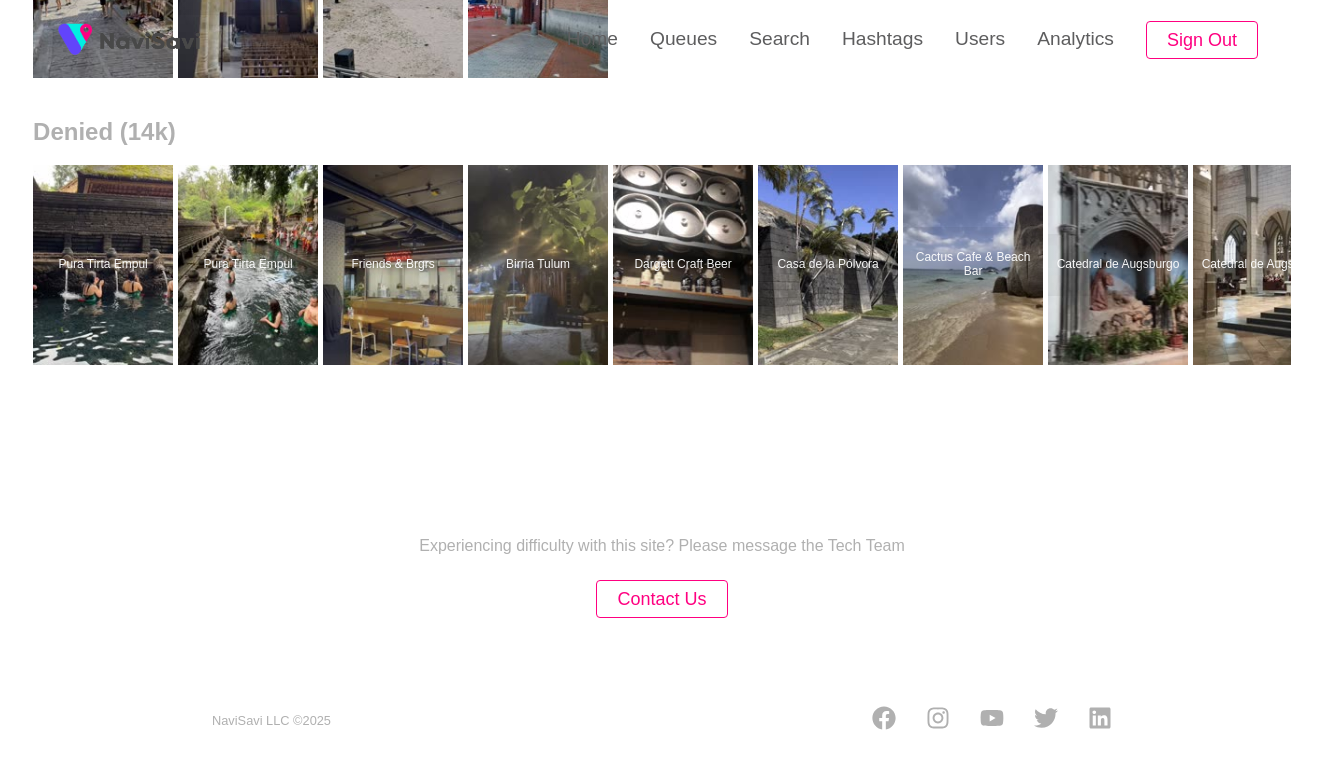 scroll, scrollTop: 0, scrollLeft: 0, axis: both 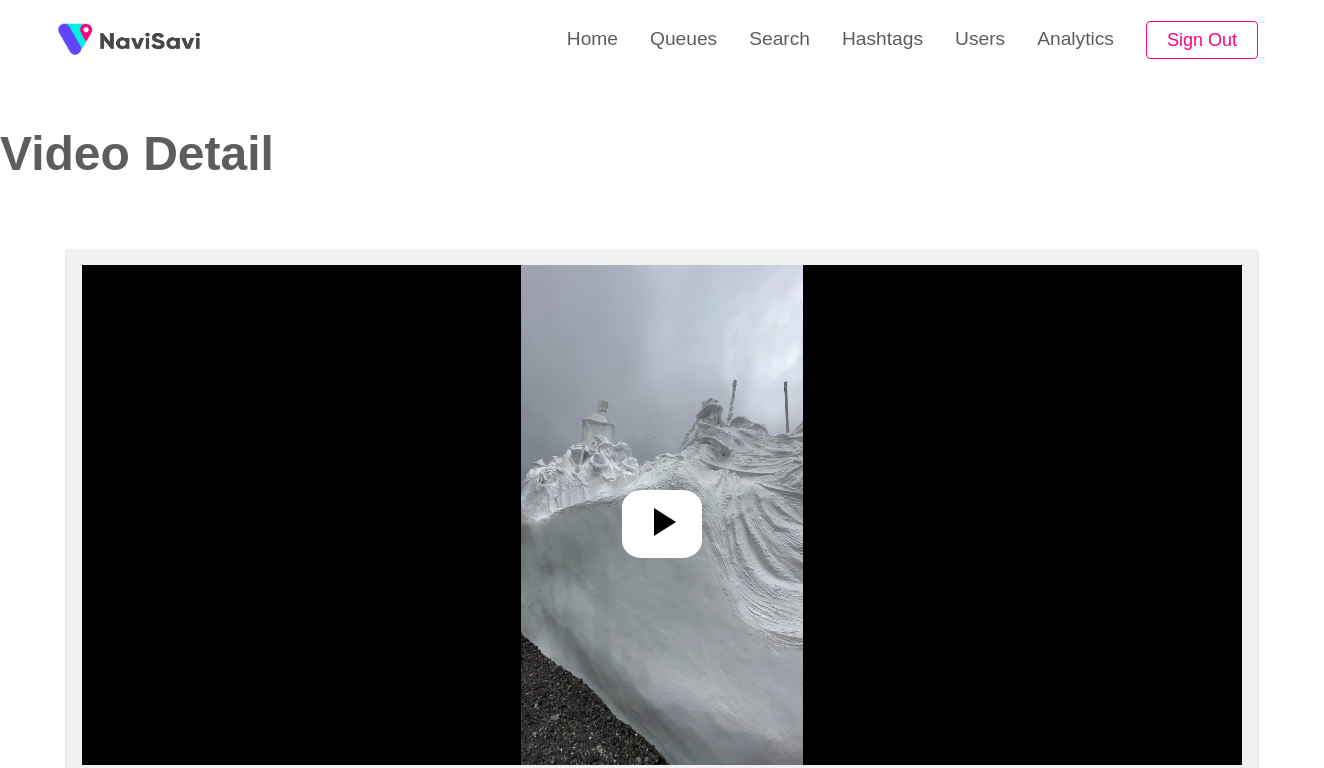 select on "**********" 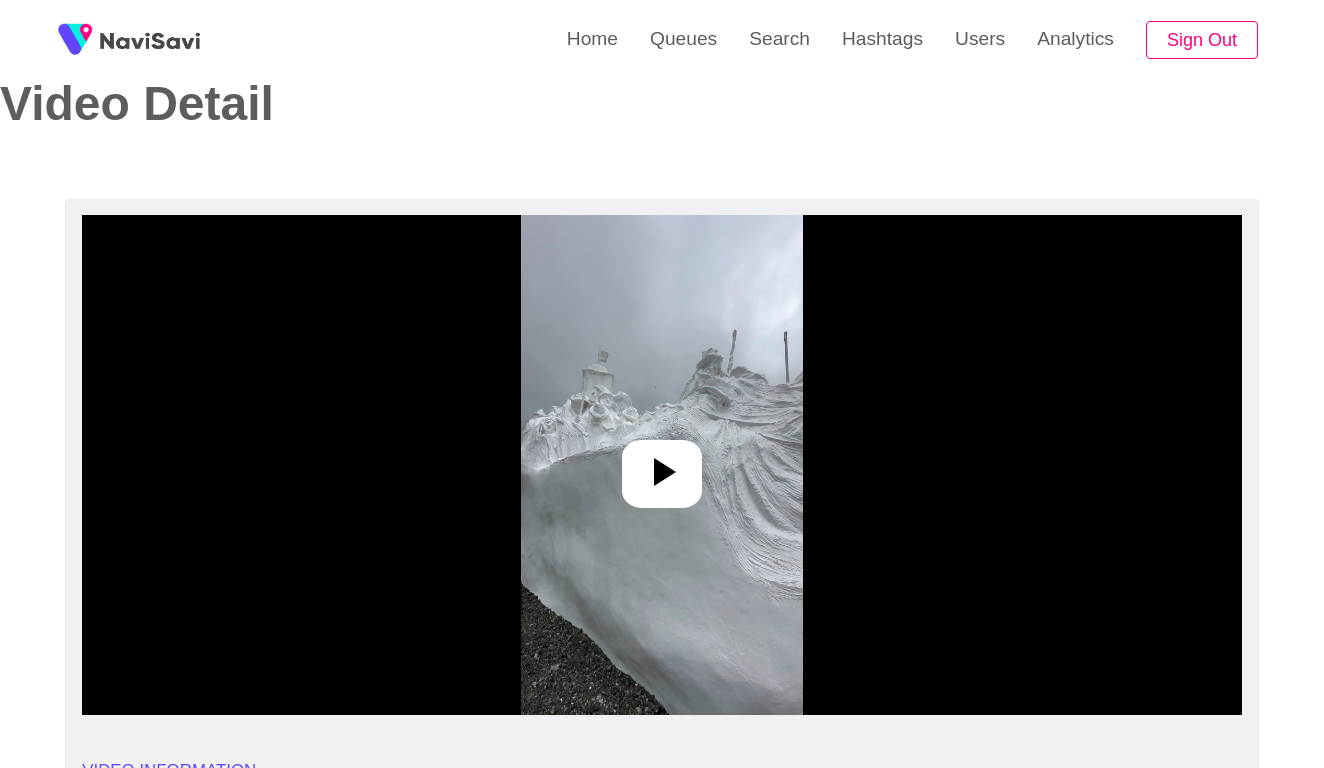 scroll, scrollTop: 113, scrollLeft: 0, axis: vertical 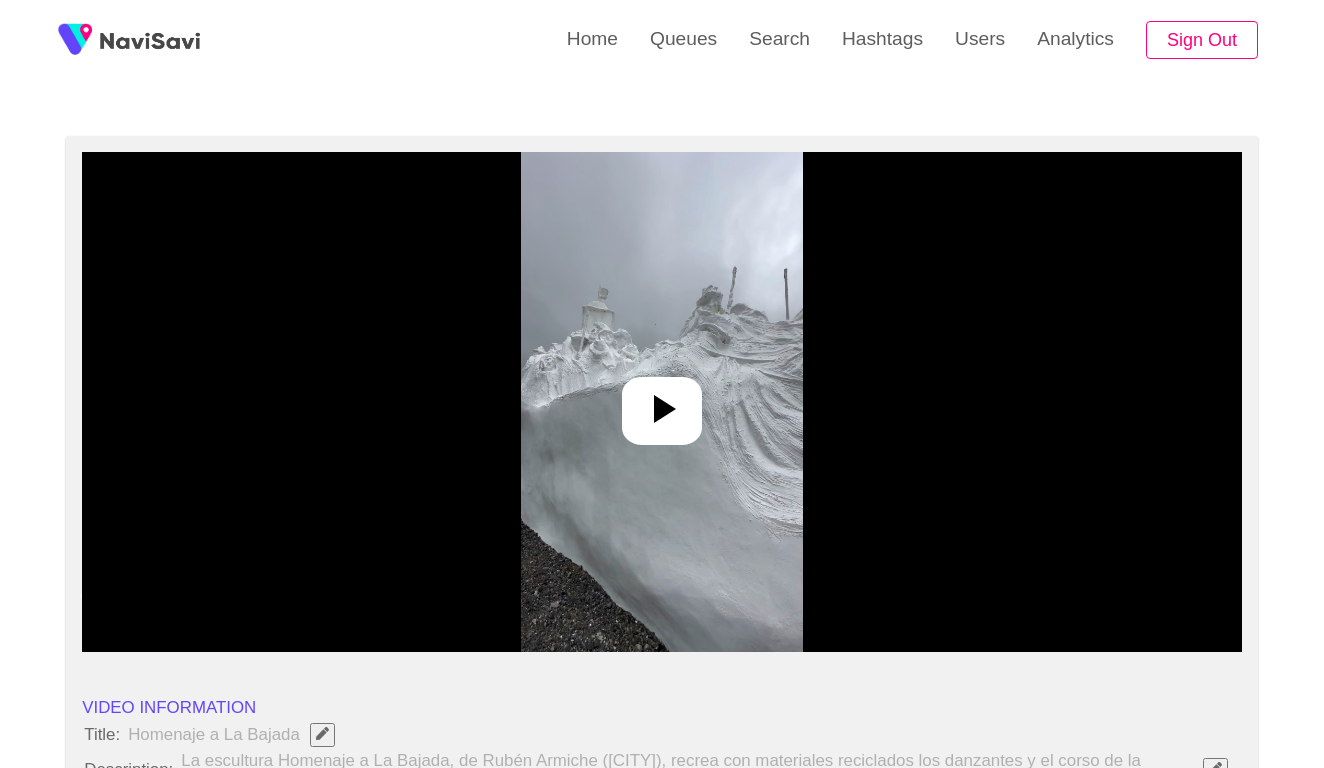click at bounding box center (662, 402) 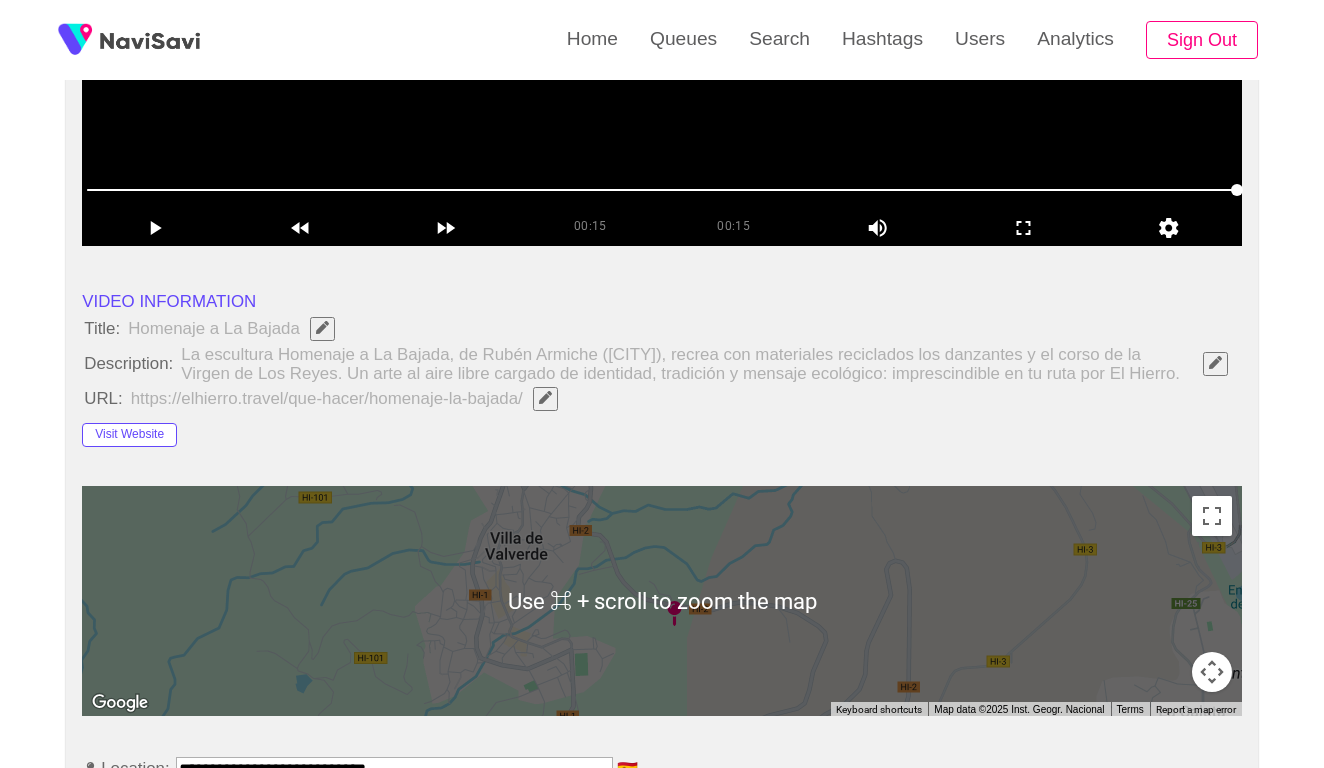 scroll, scrollTop: 438, scrollLeft: 0, axis: vertical 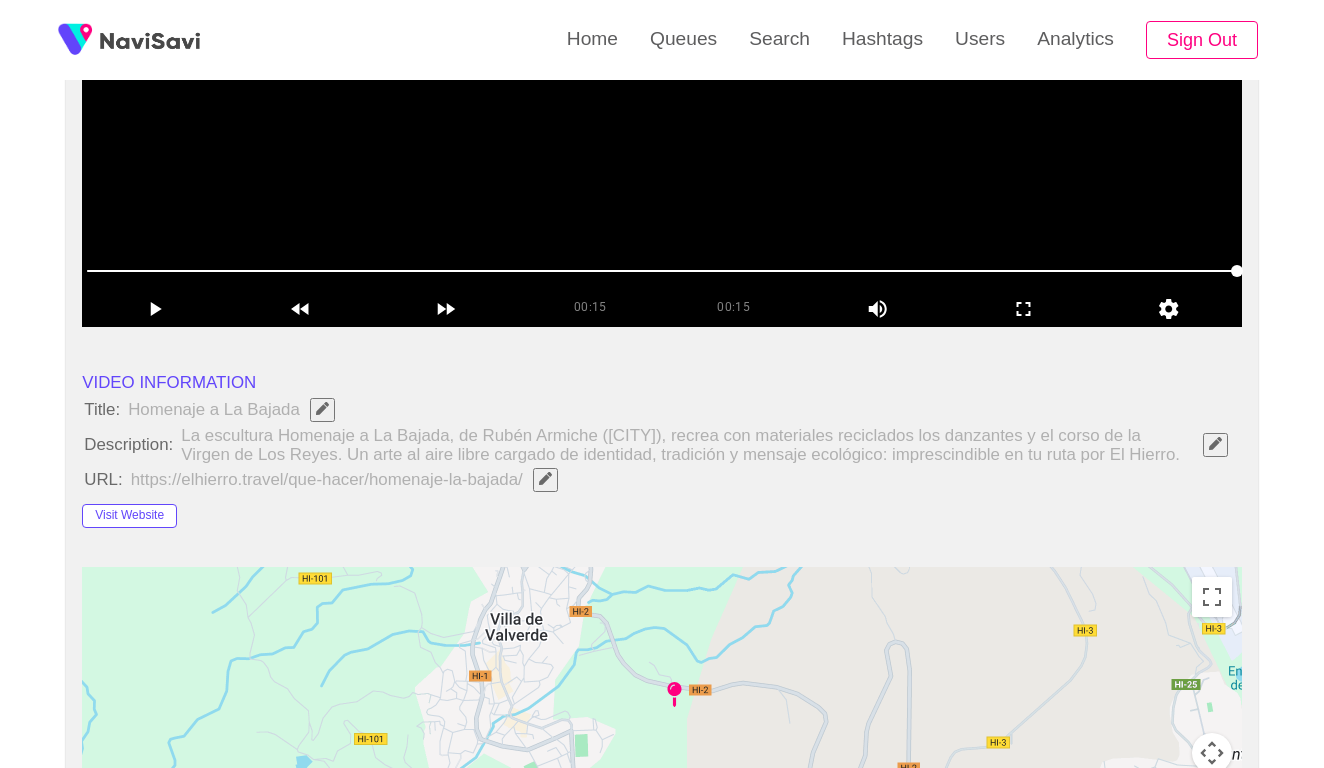 click 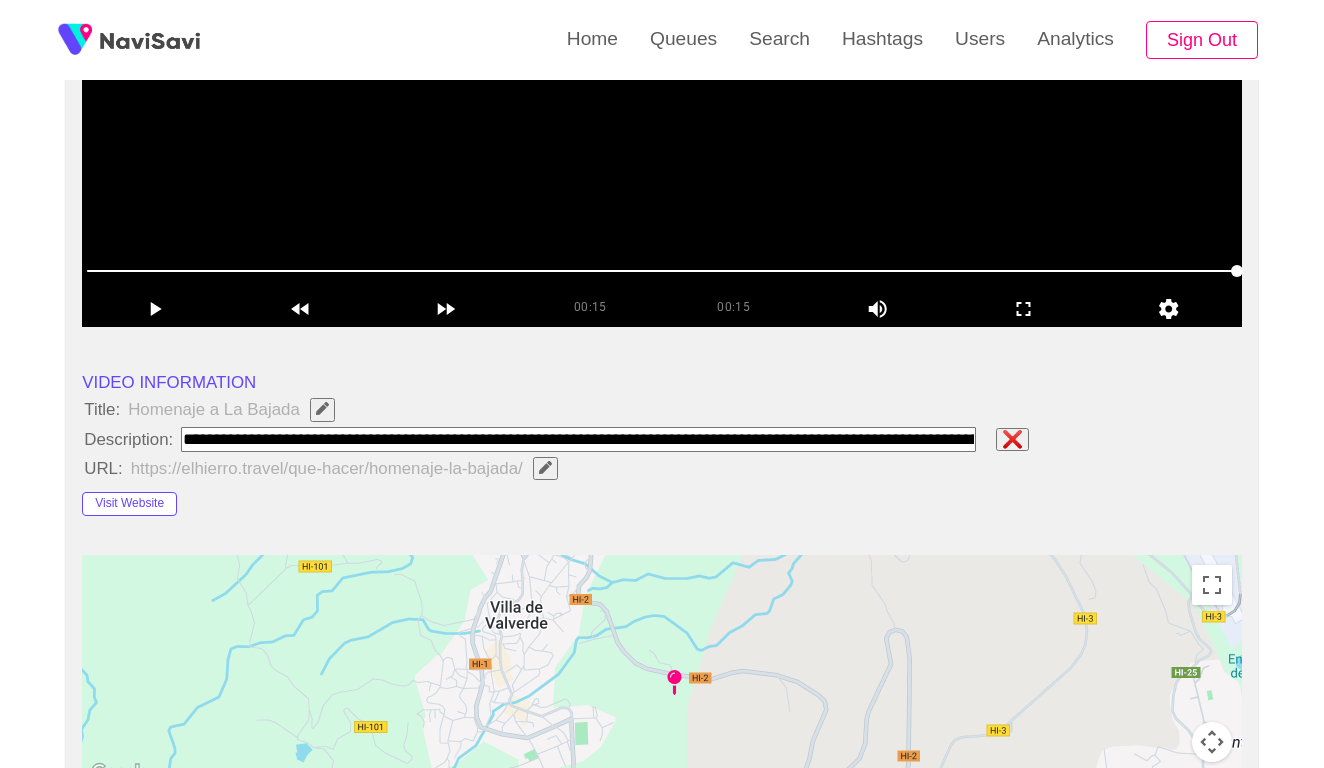 type on "**********" 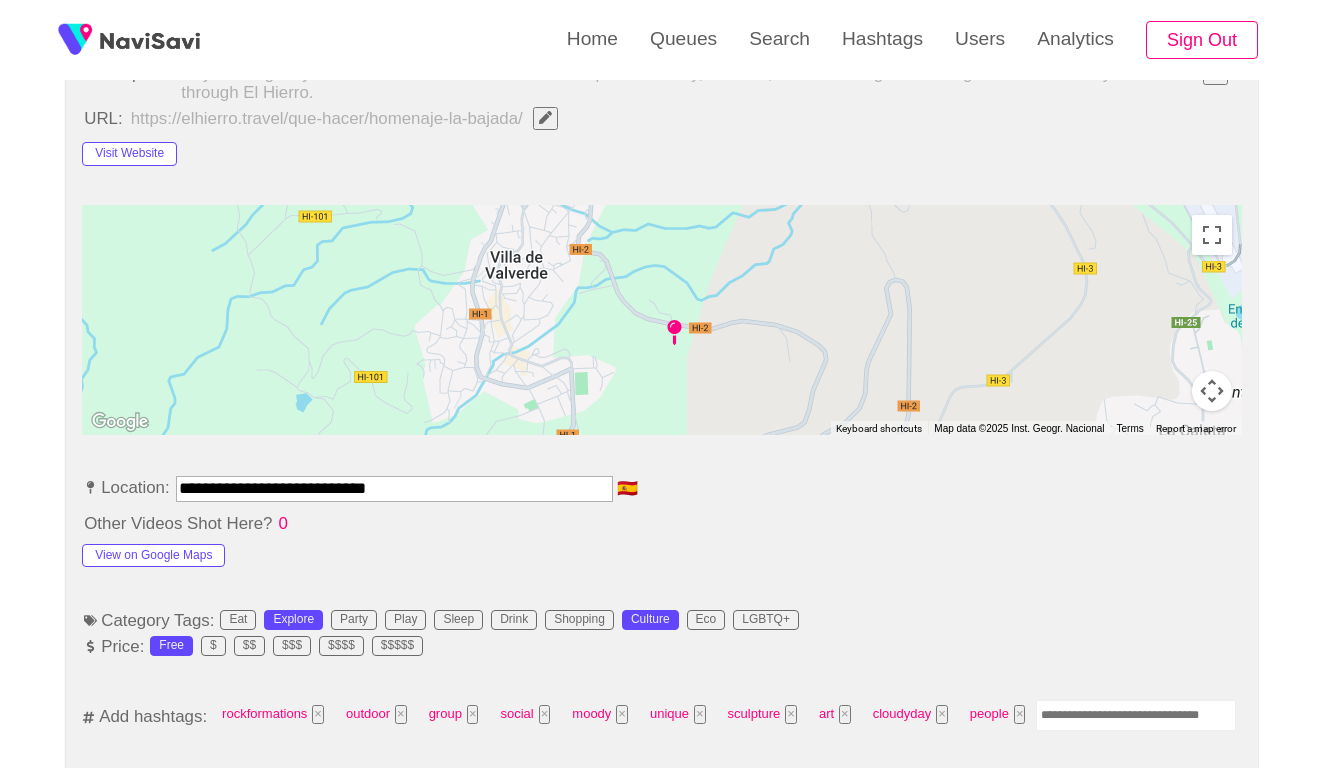 scroll, scrollTop: 872, scrollLeft: 0, axis: vertical 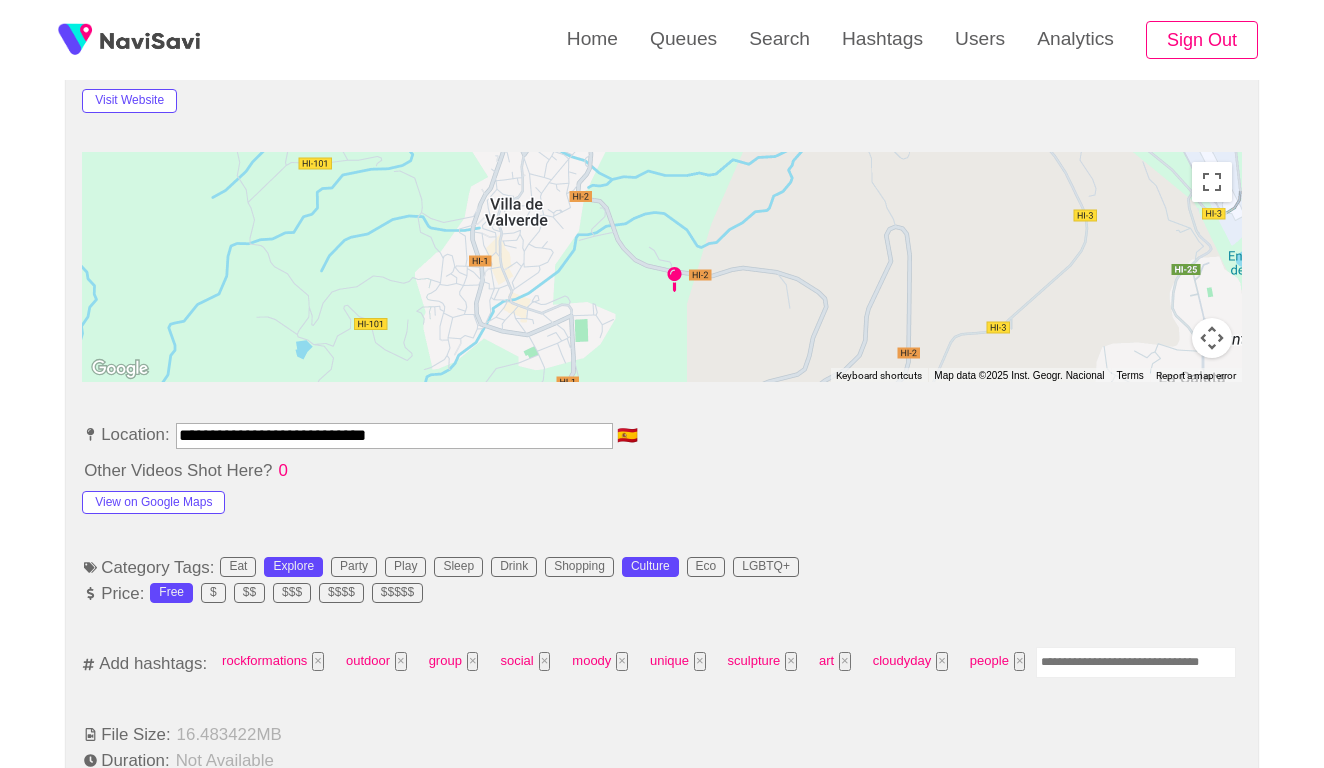 click at bounding box center (1136, 662) 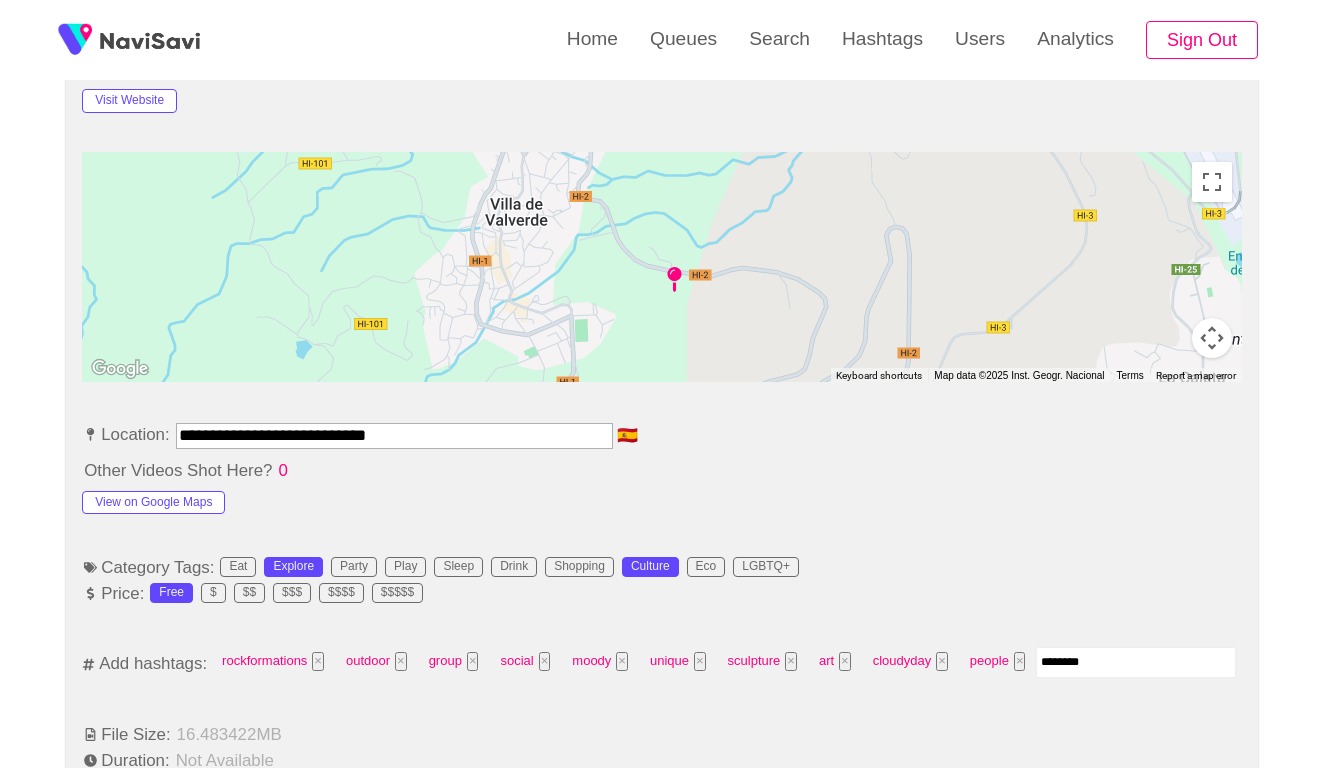 type on "*********" 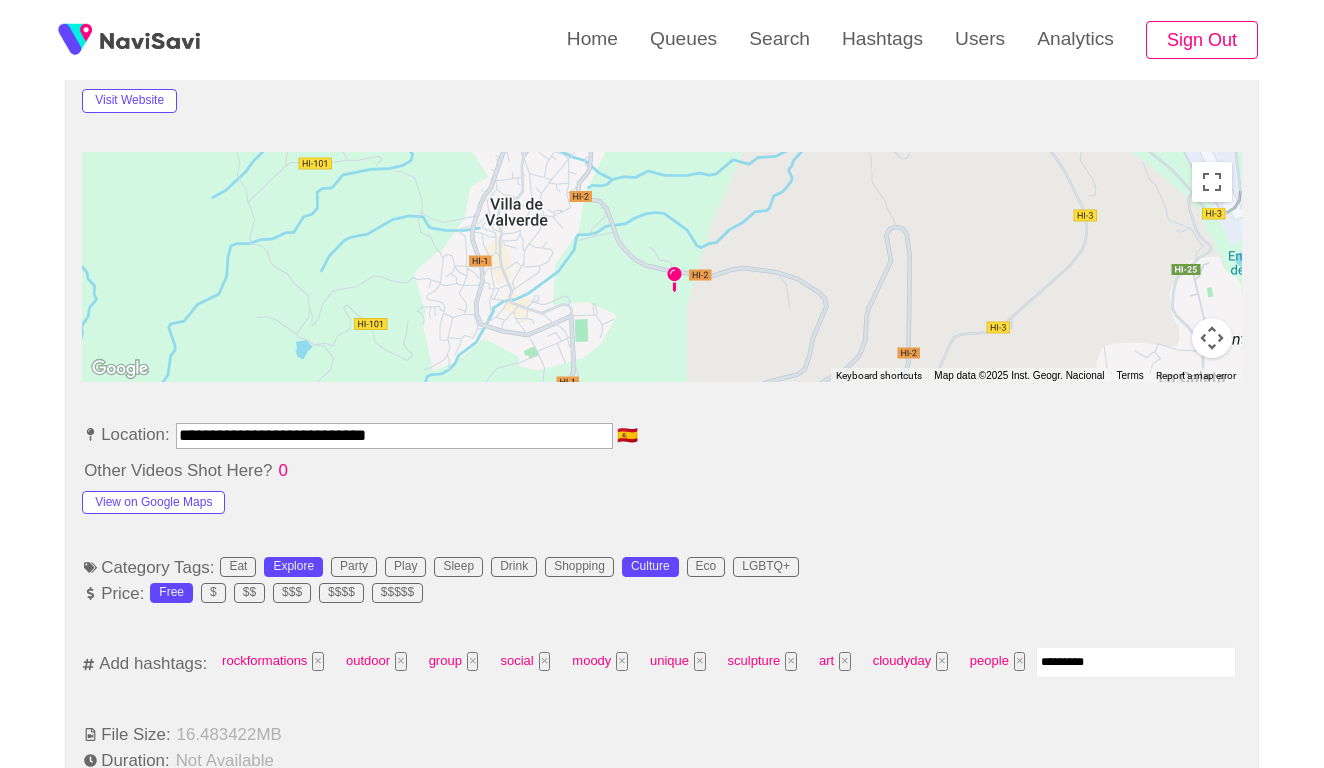 type 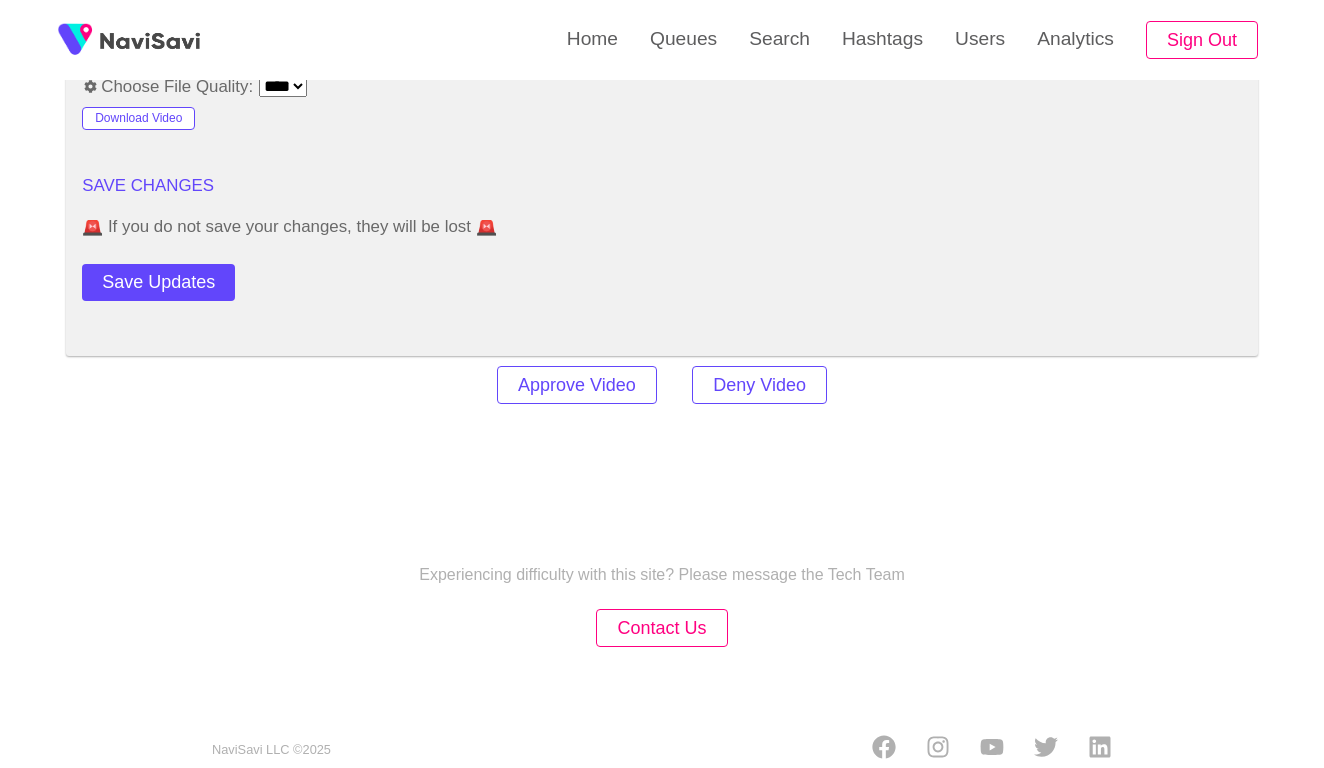 scroll, scrollTop: 2450, scrollLeft: 0, axis: vertical 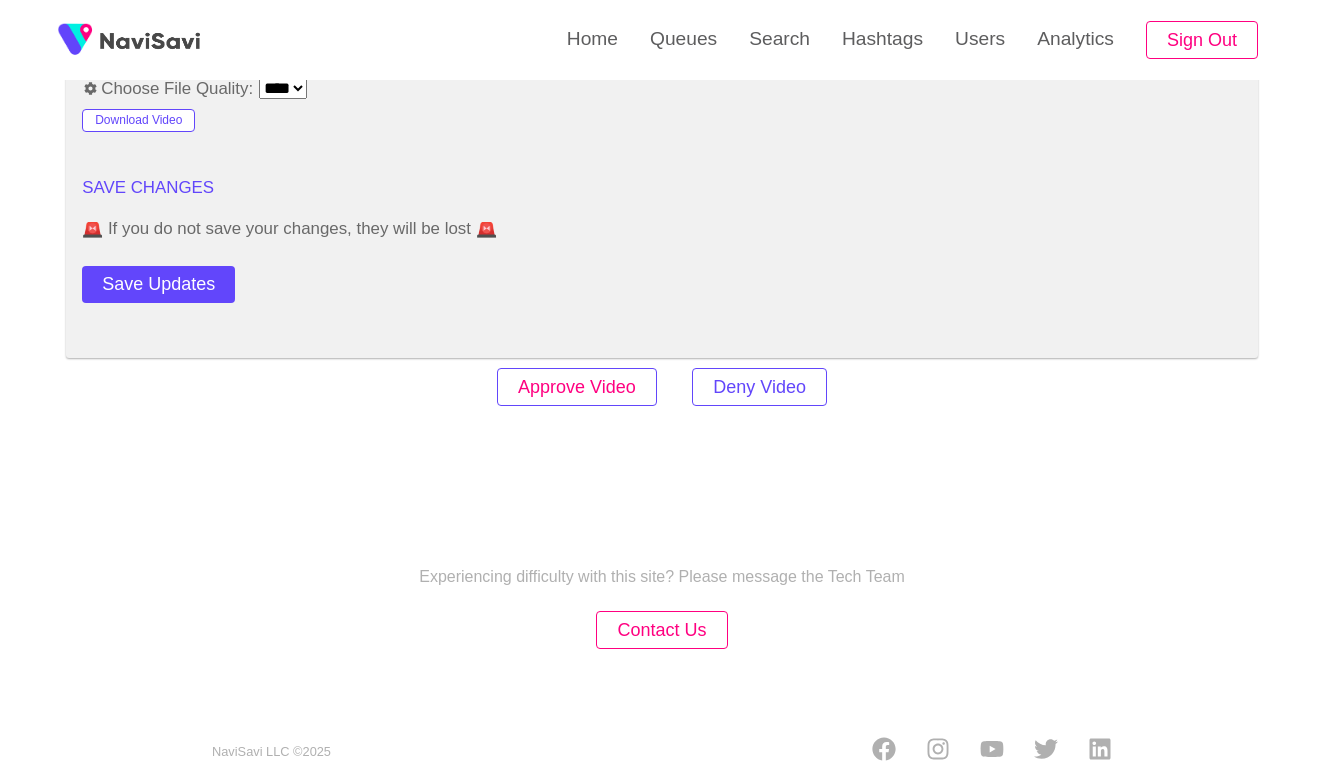 click on "Approve Video" at bounding box center (577, 387) 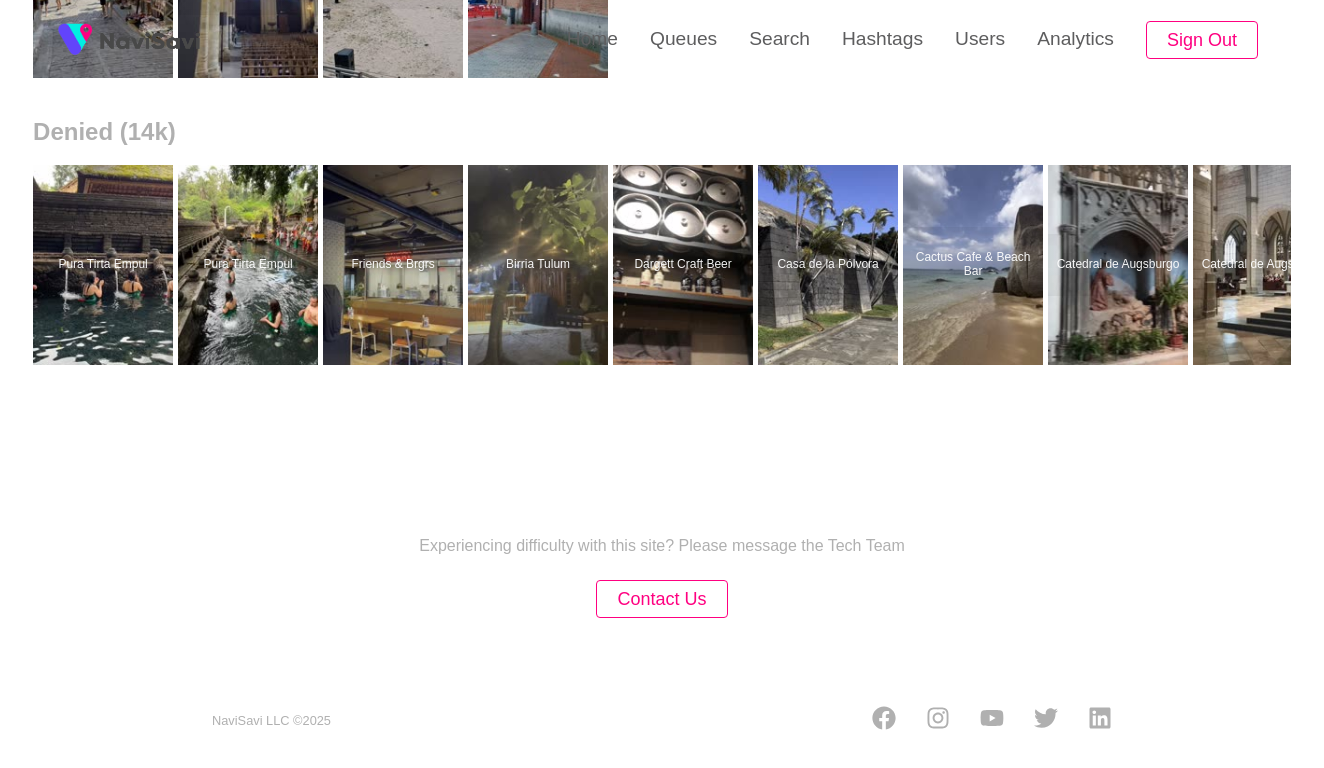 scroll, scrollTop: 0, scrollLeft: 0, axis: both 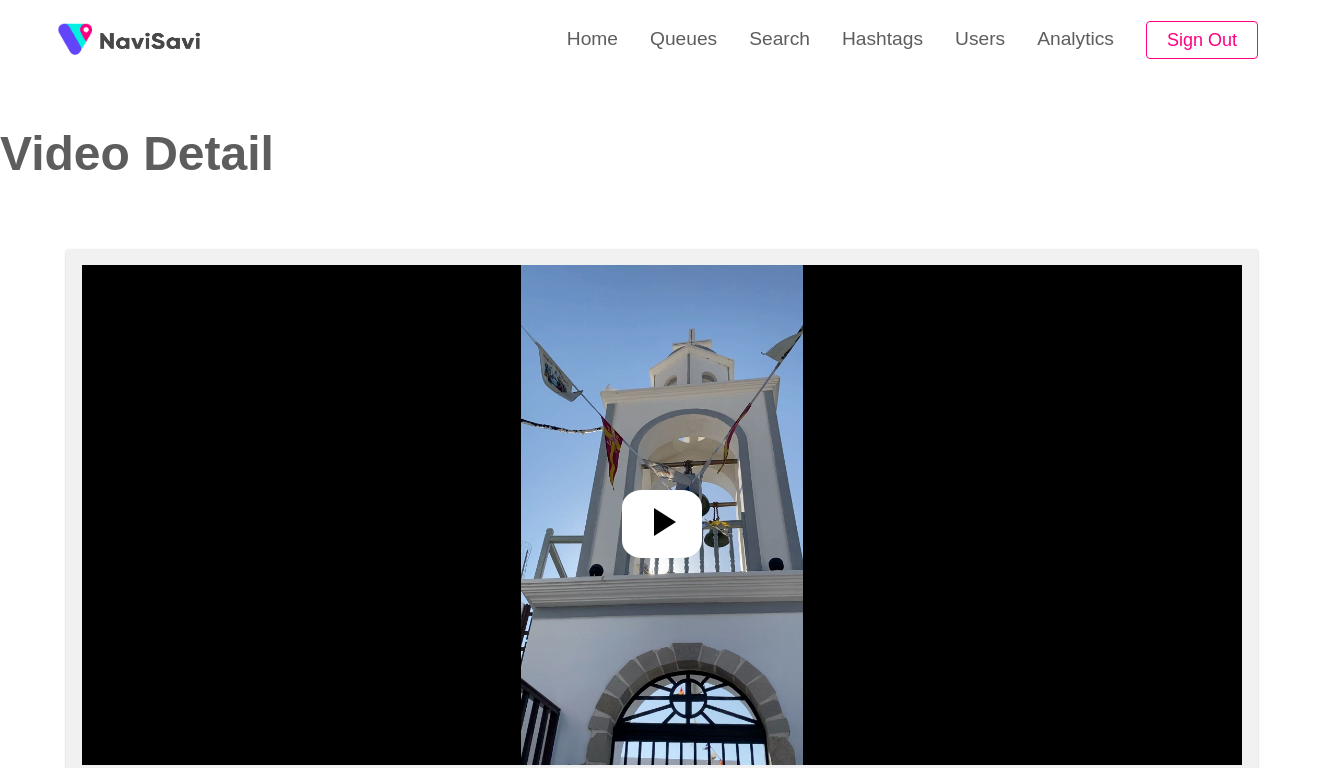 select on "**********" 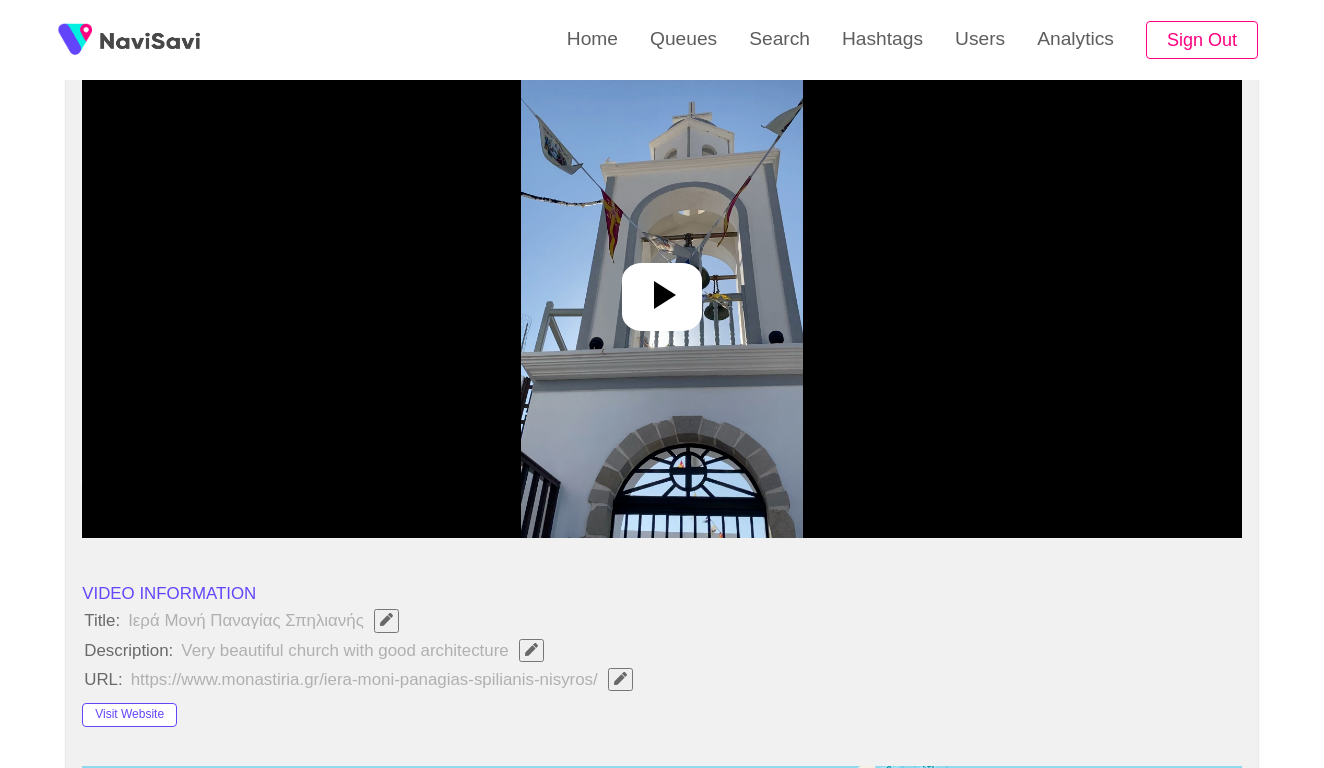 scroll, scrollTop: 250, scrollLeft: 0, axis: vertical 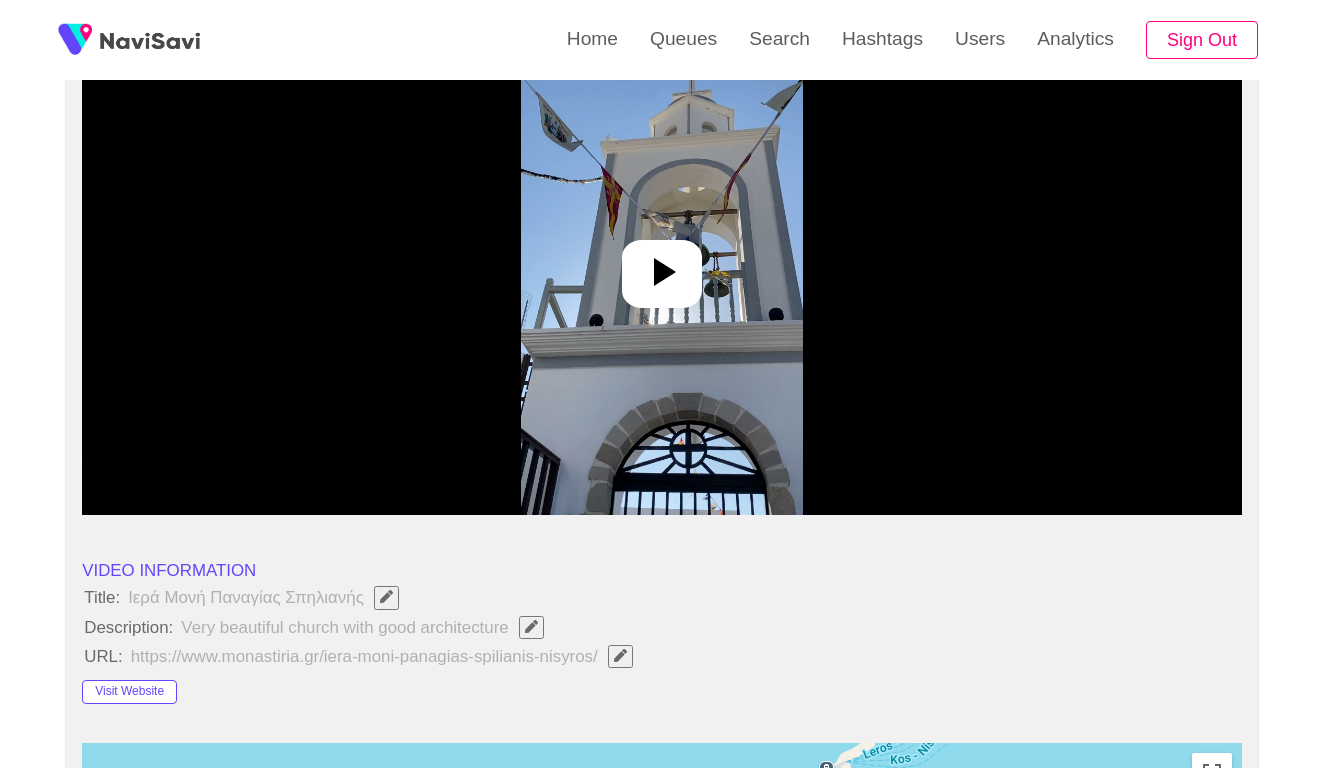 click at bounding box center [661, 265] 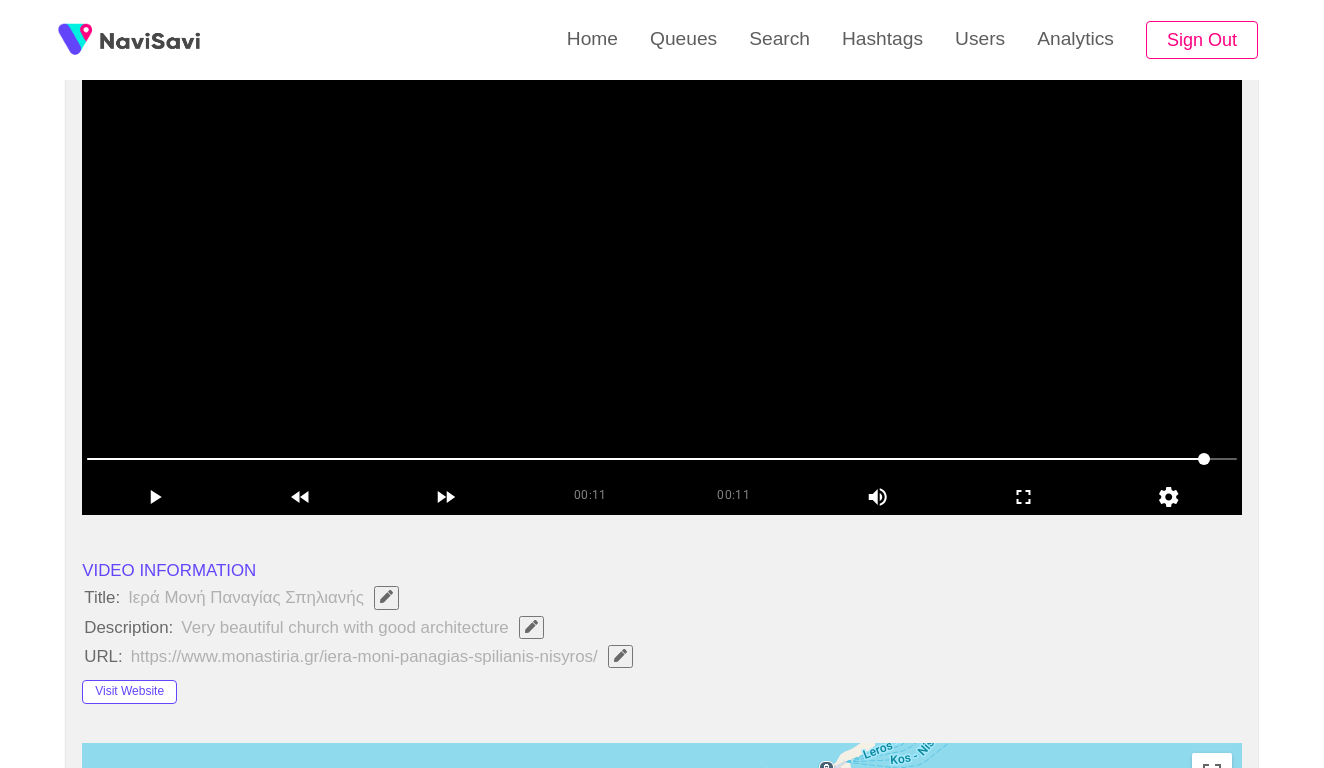 click at bounding box center (662, 265) 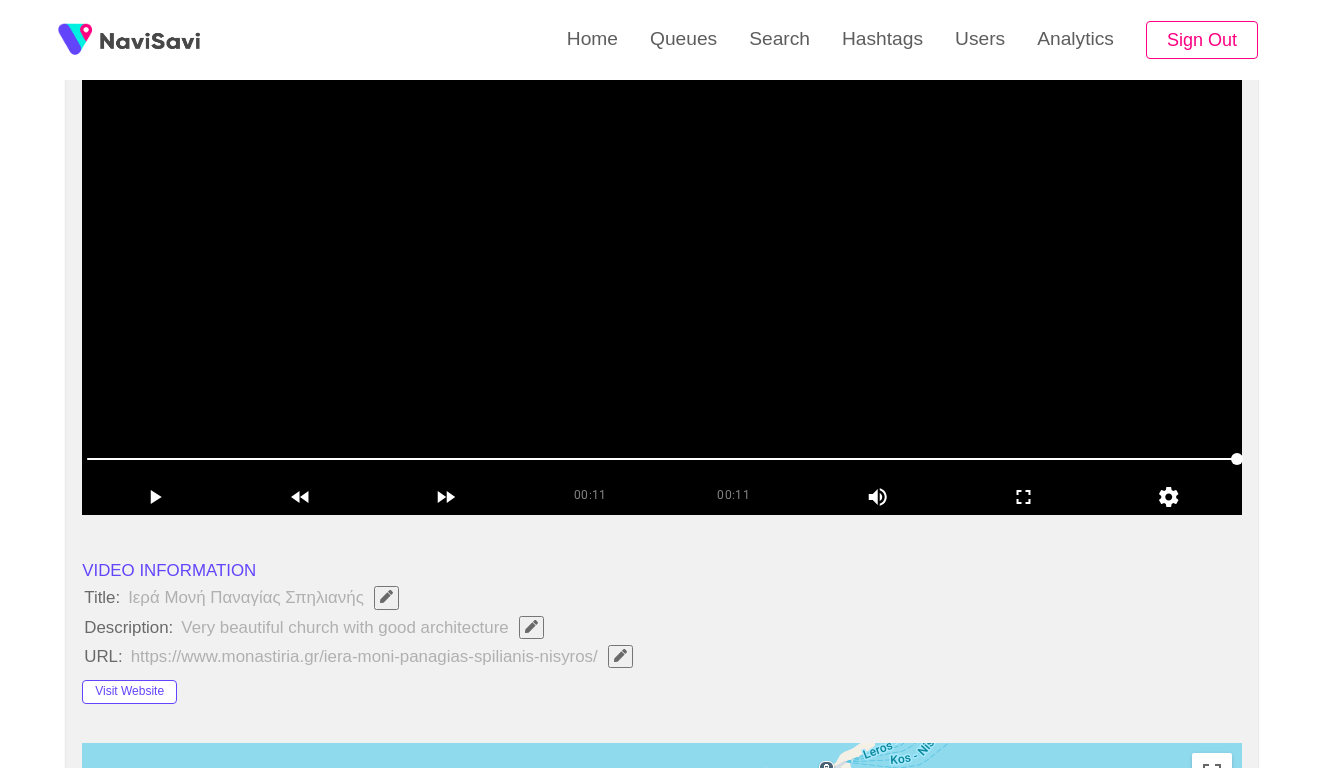 click at bounding box center (662, 265) 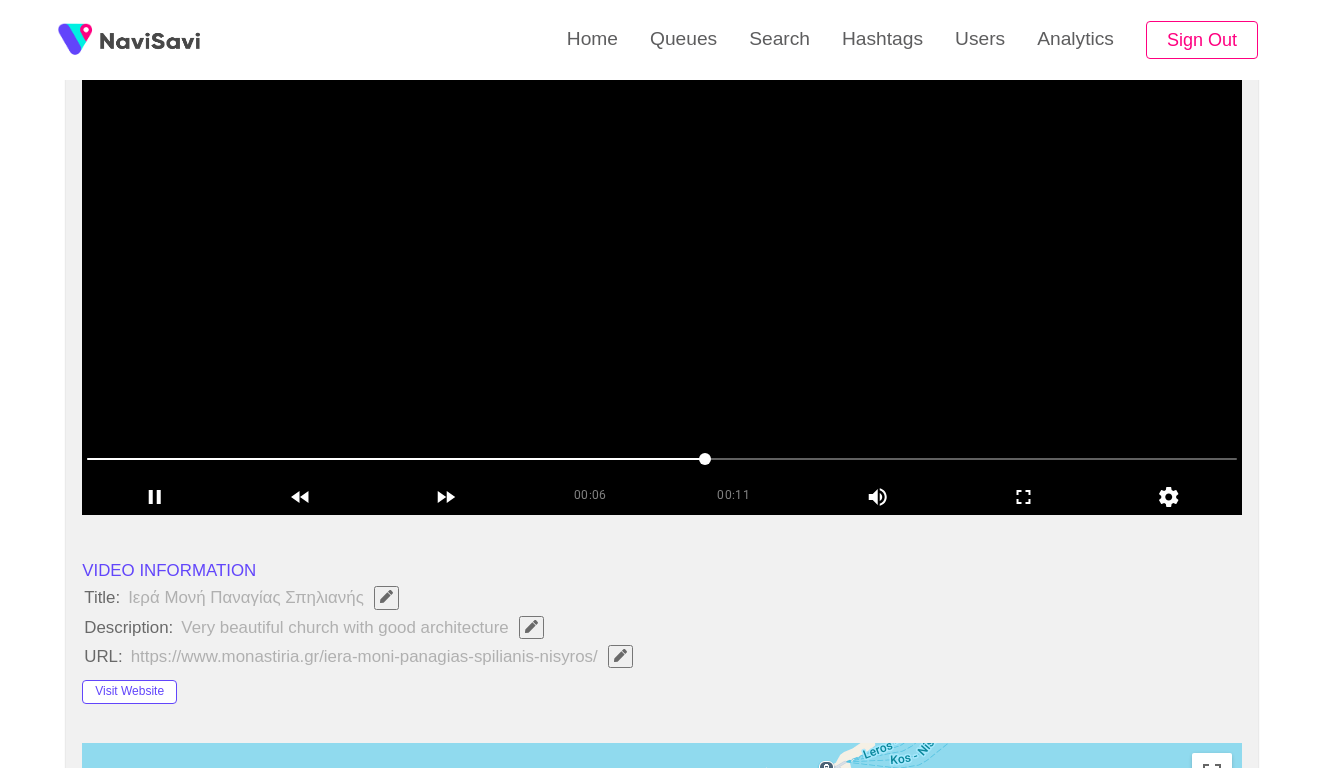 click at bounding box center (662, 265) 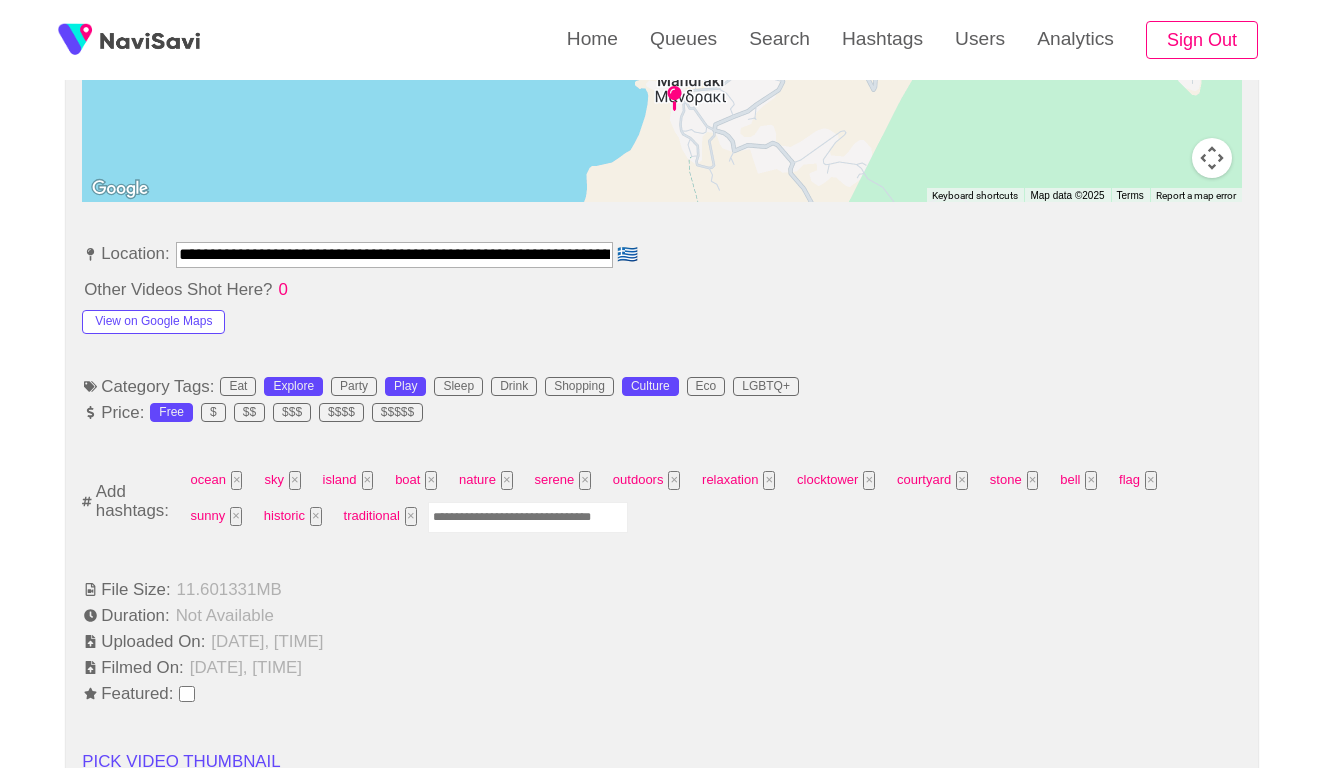 scroll, scrollTop: 1153, scrollLeft: 0, axis: vertical 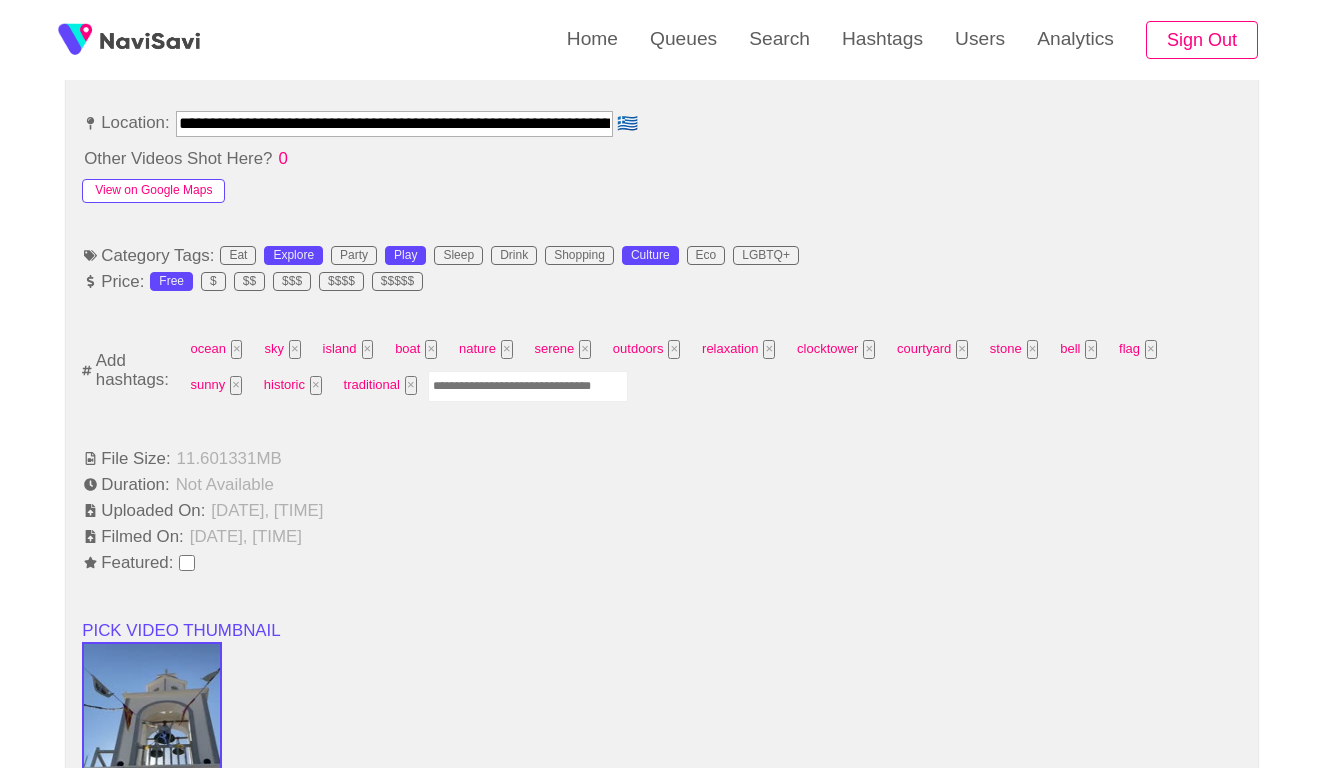 click on "View on Google Maps" at bounding box center [153, 191] 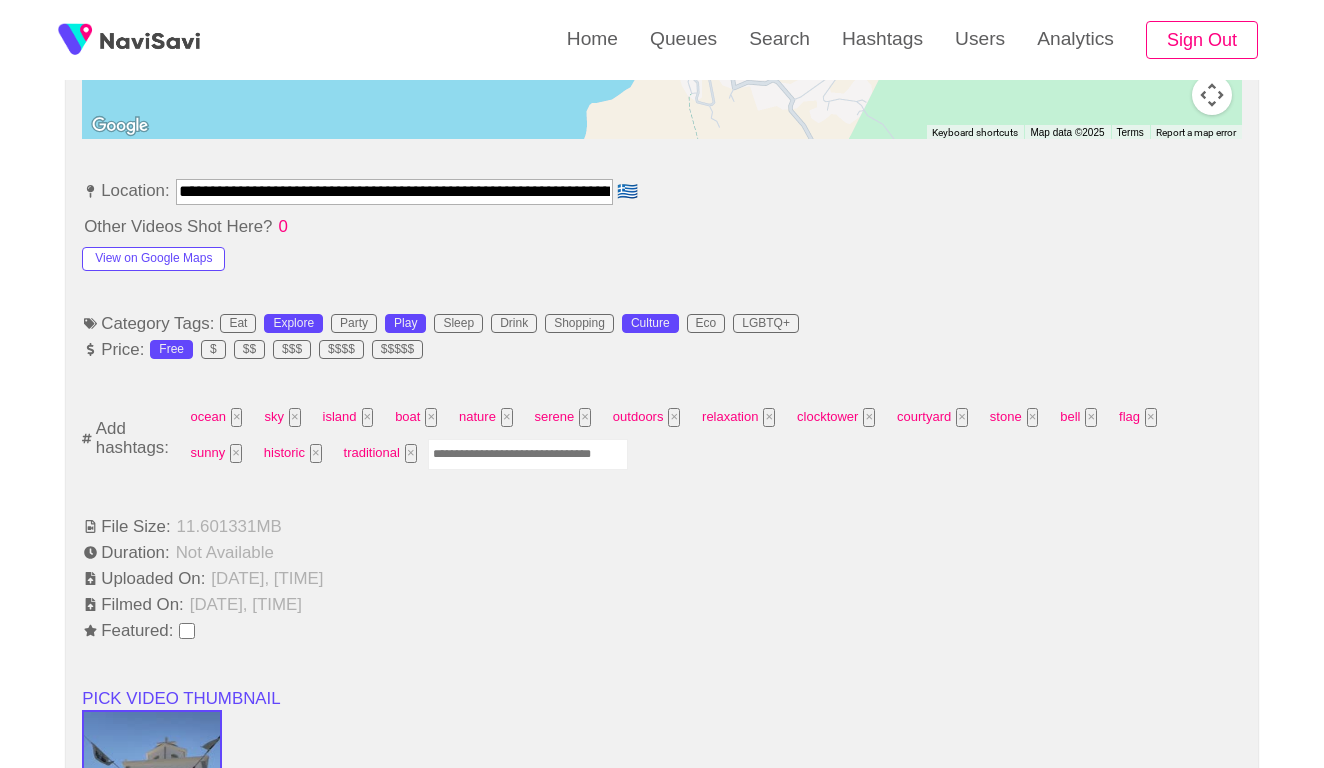 scroll, scrollTop: 1062, scrollLeft: 0, axis: vertical 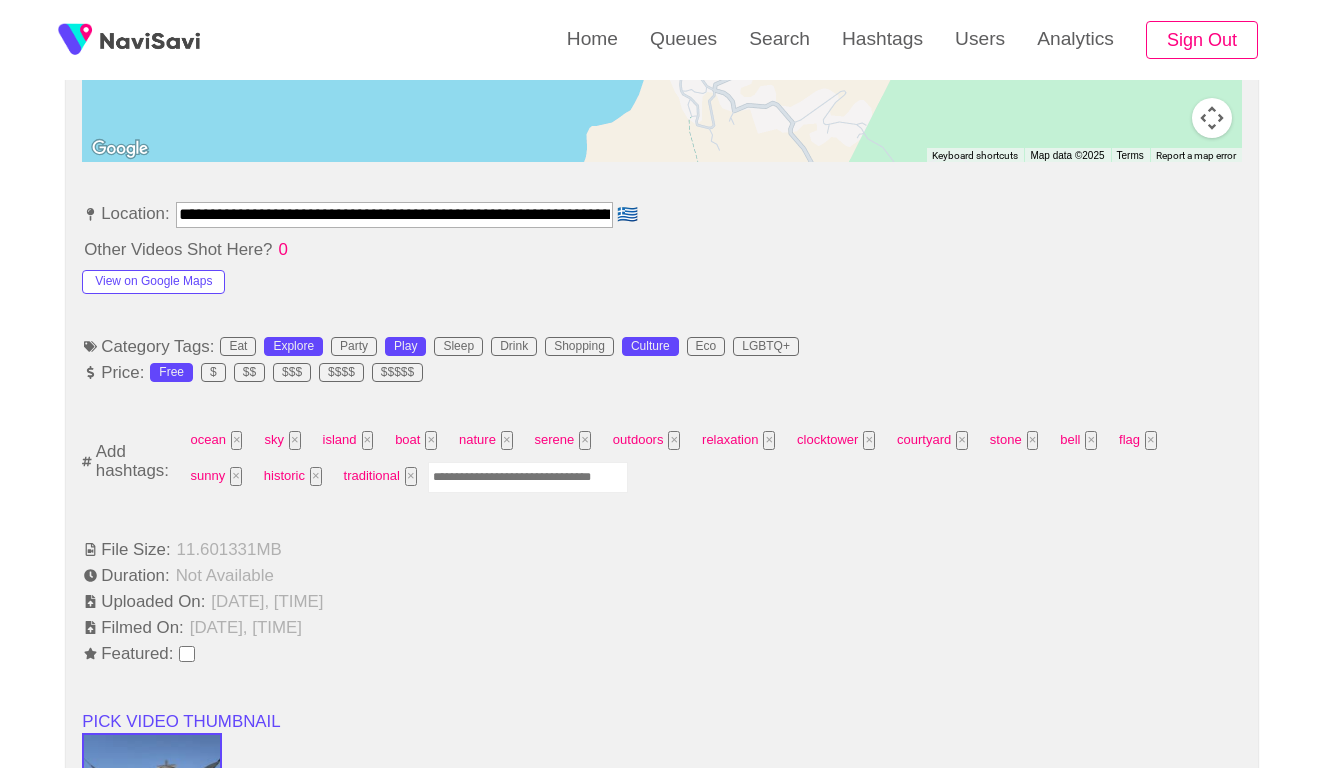 drag, startPoint x: 432, startPoint y: 206, endPoint x: 83, endPoint y: 184, distance: 349.69272 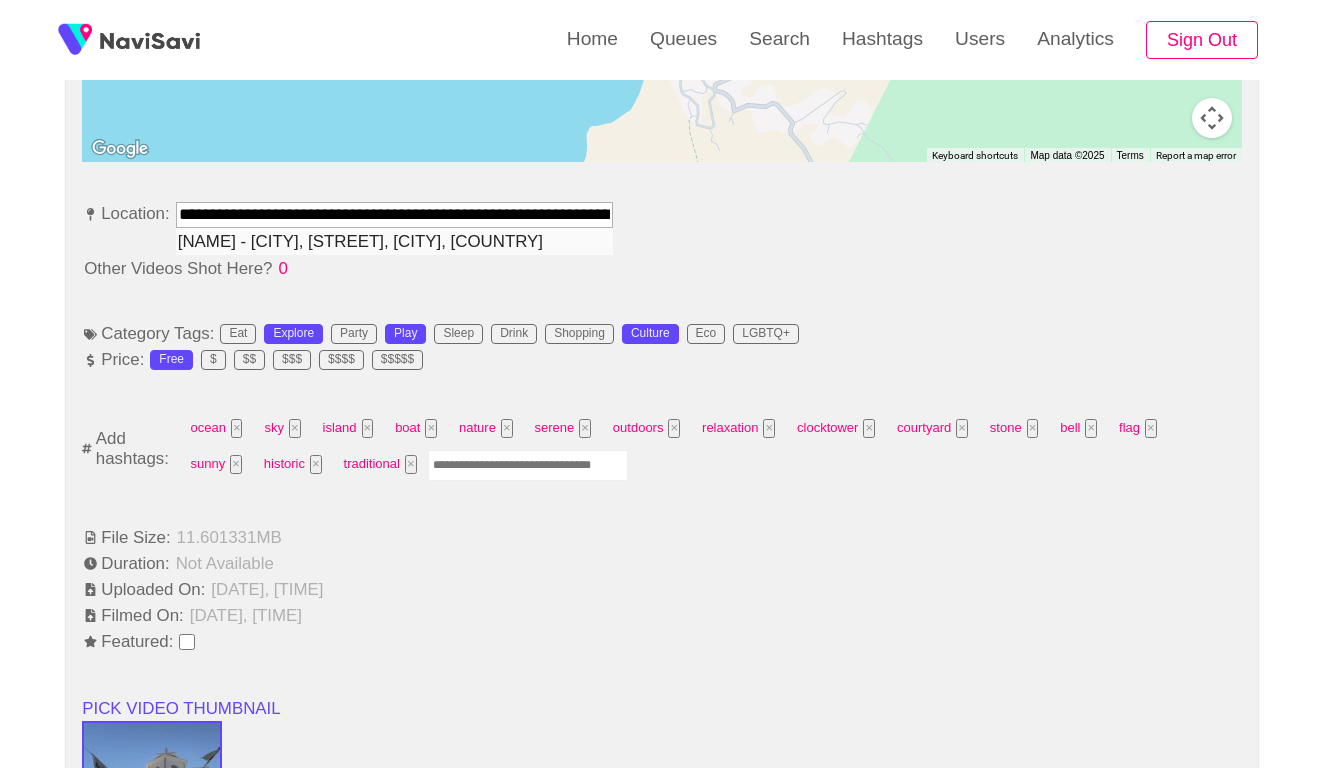 click on "[NAME] - [CITY], [STREET], [CITY], [COUNTRY]" at bounding box center [394, 241] 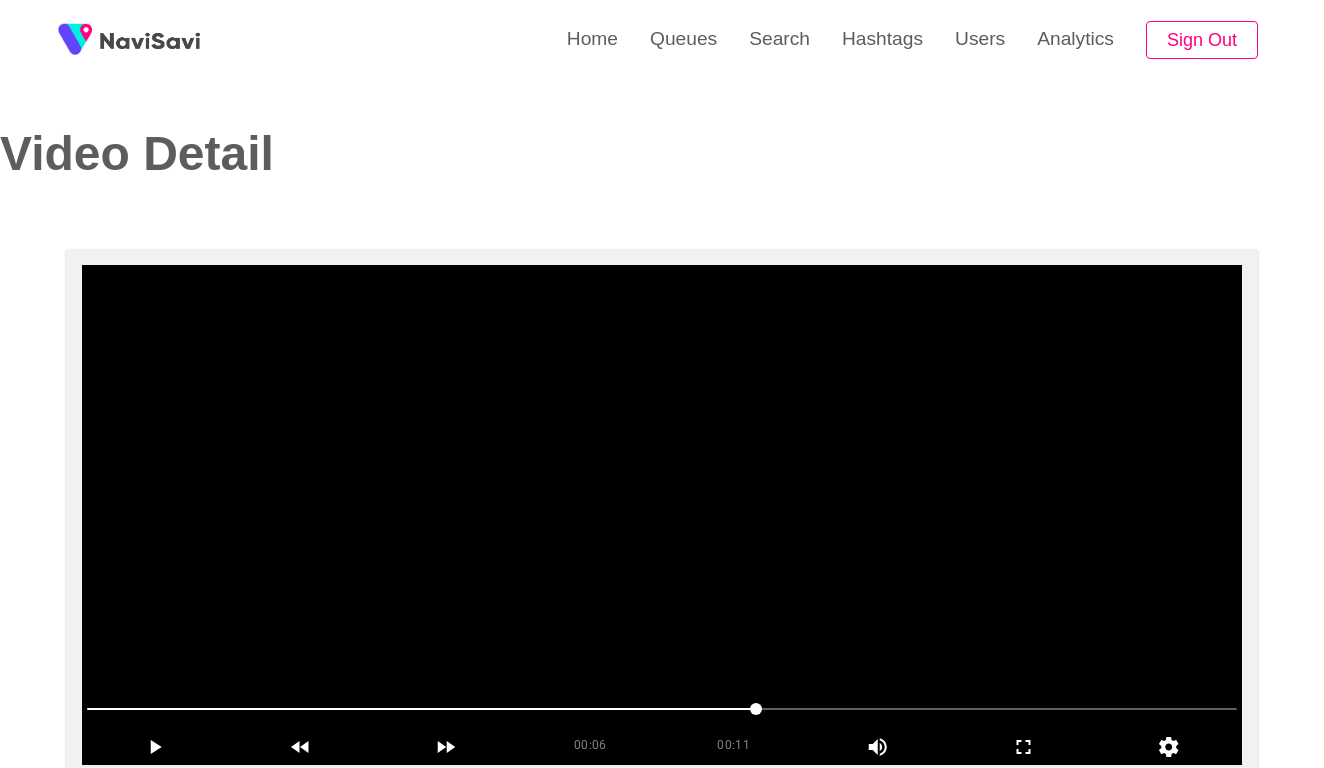 scroll, scrollTop: -1, scrollLeft: 0, axis: vertical 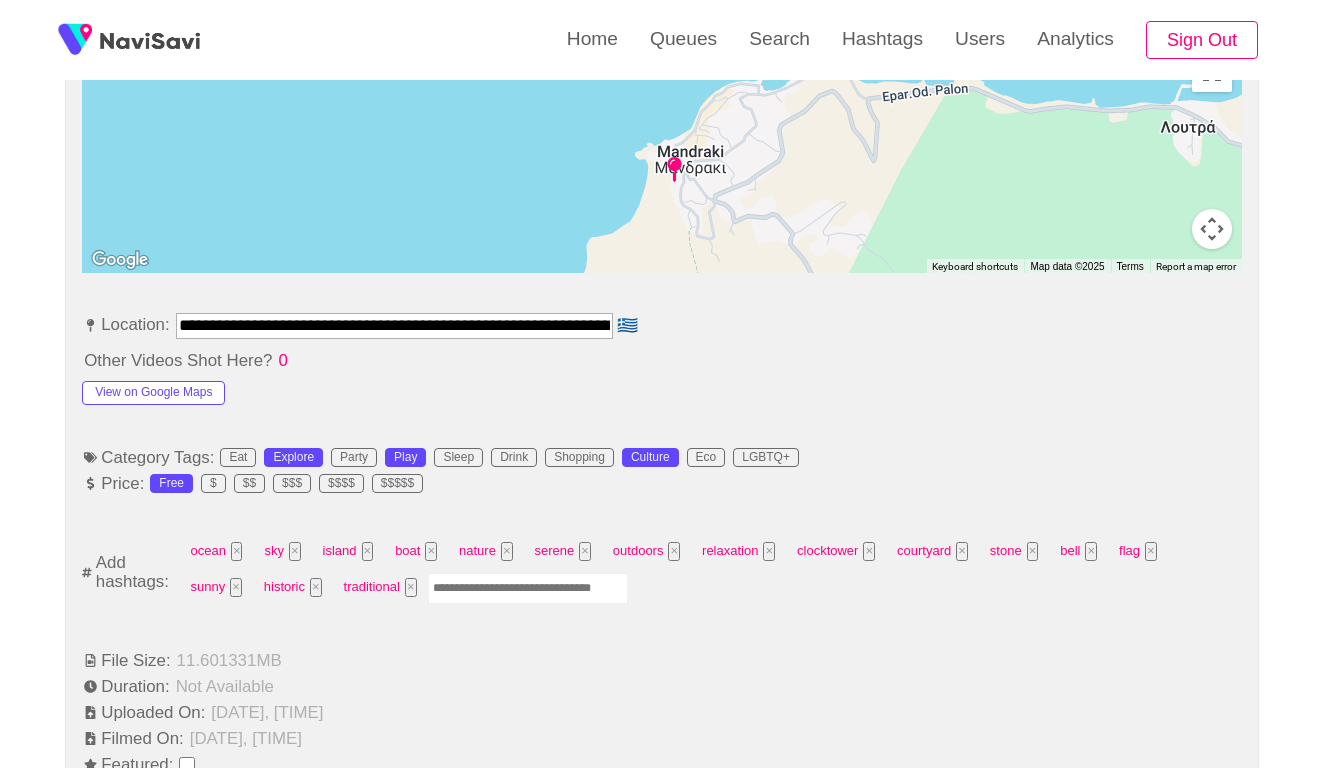 click at bounding box center [528, 588] 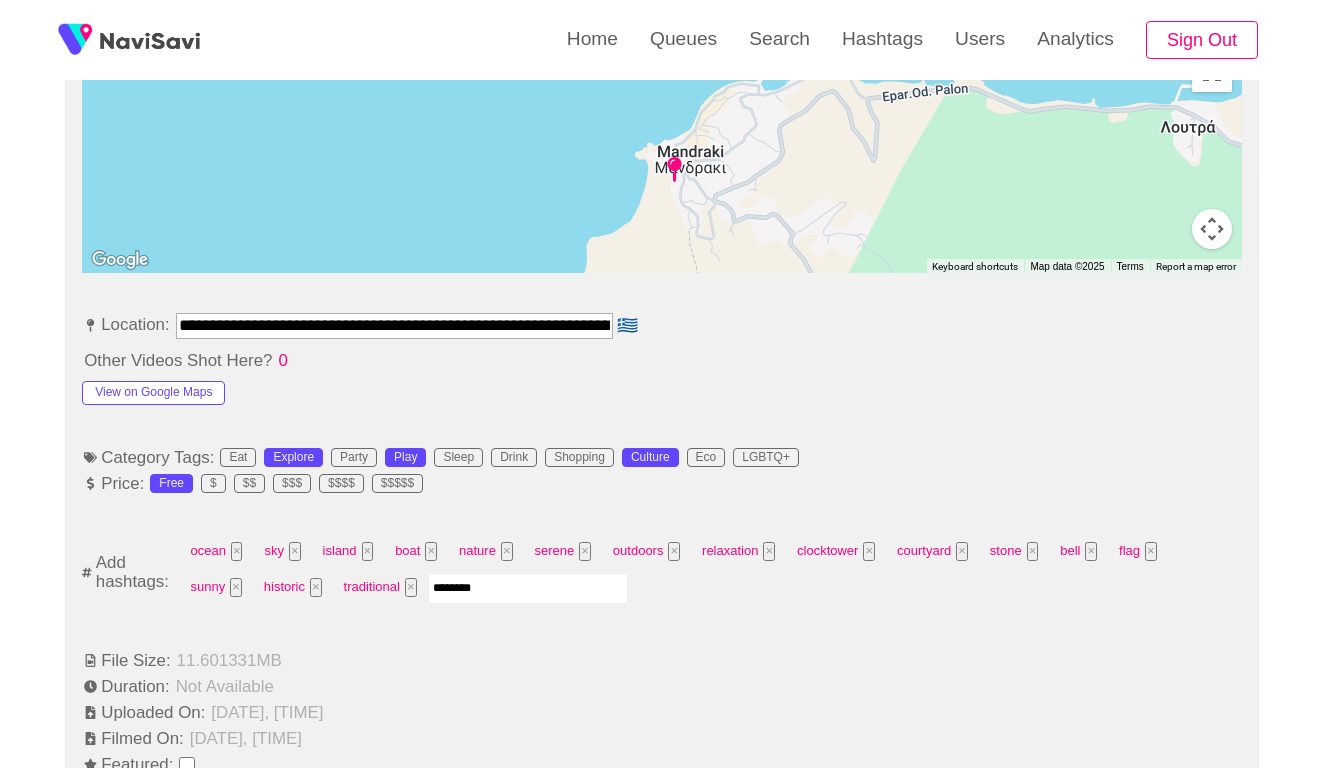 type on "*********" 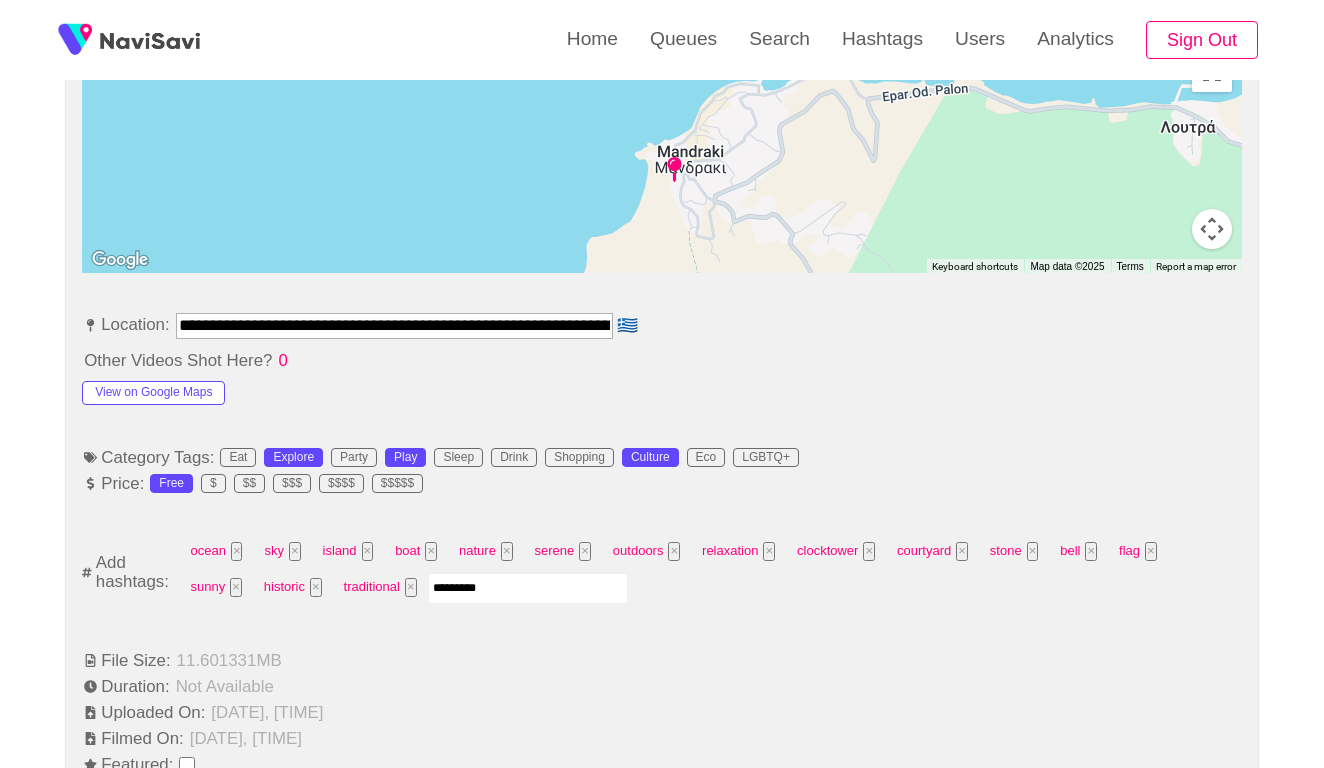 type 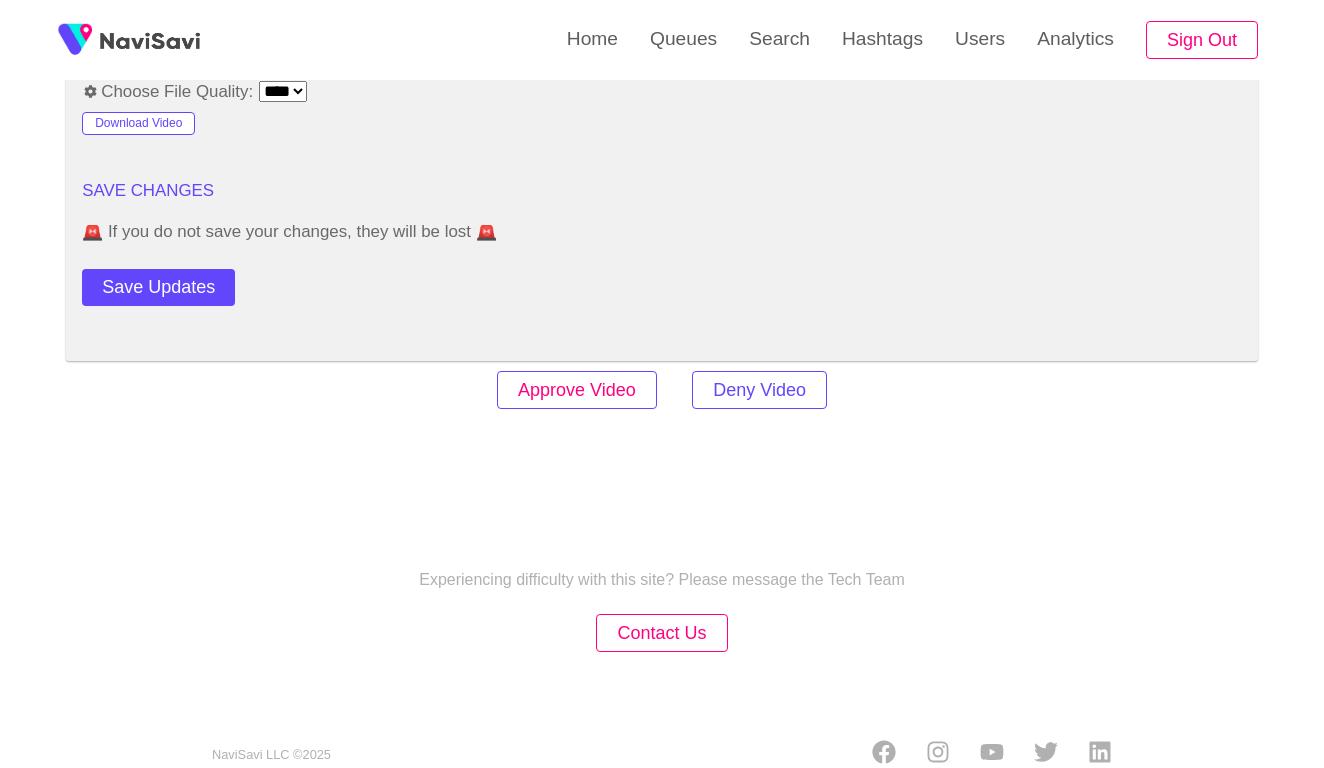 scroll, scrollTop: 2420, scrollLeft: 0, axis: vertical 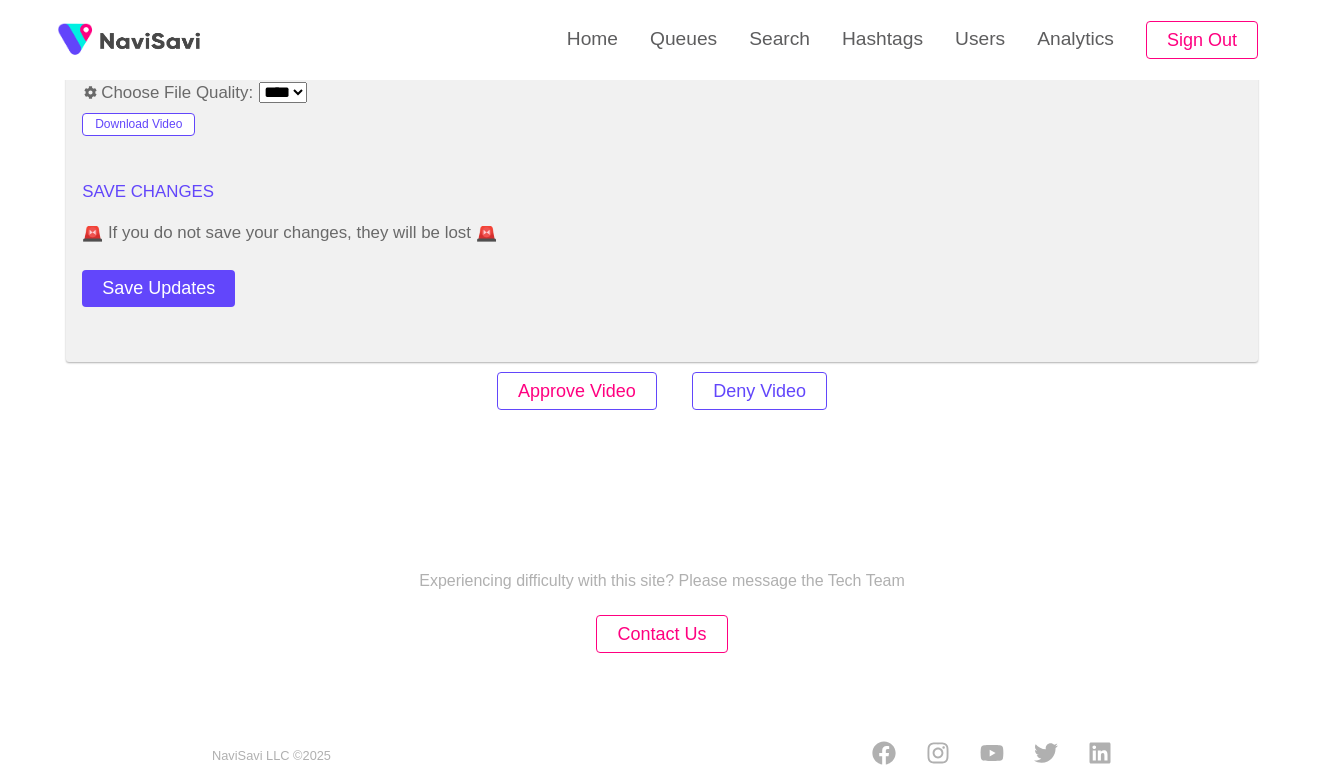 click on "Approve Video" at bounding box center (577, 391) 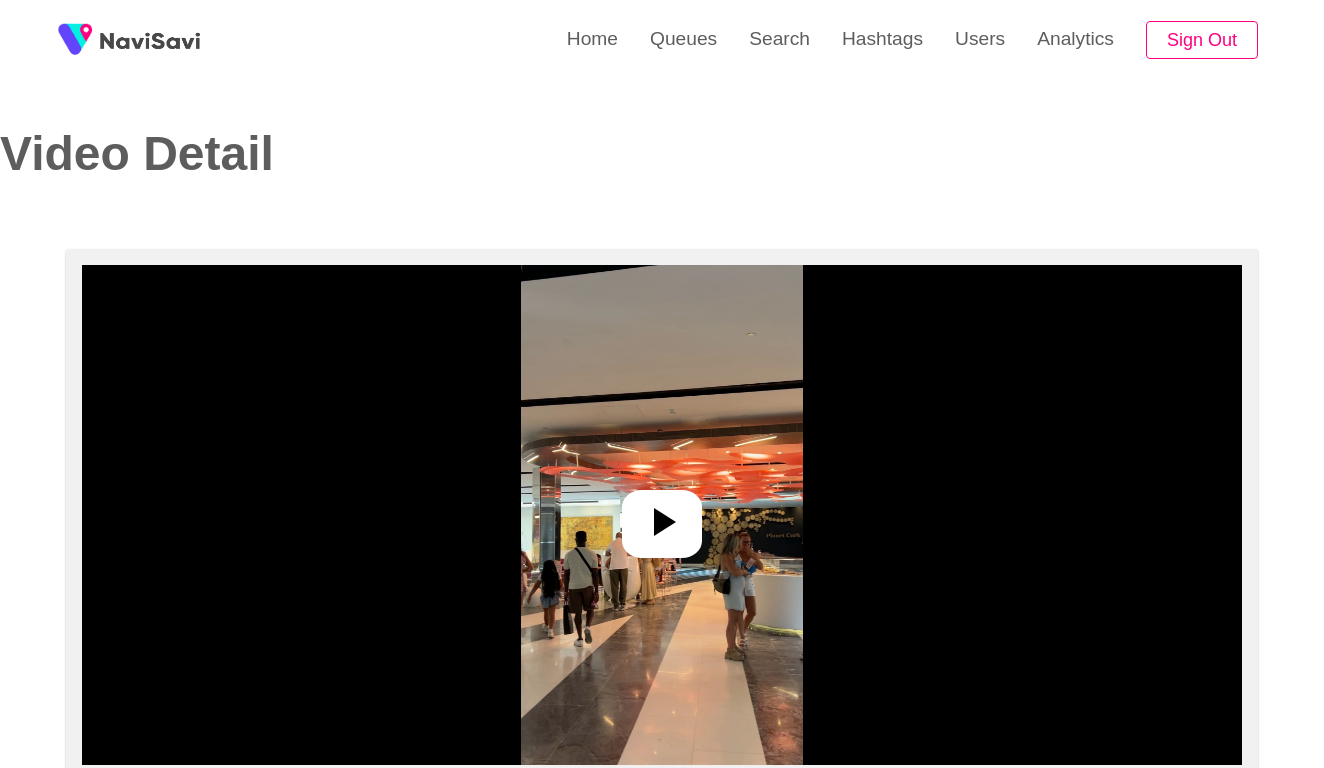 select on "**********" 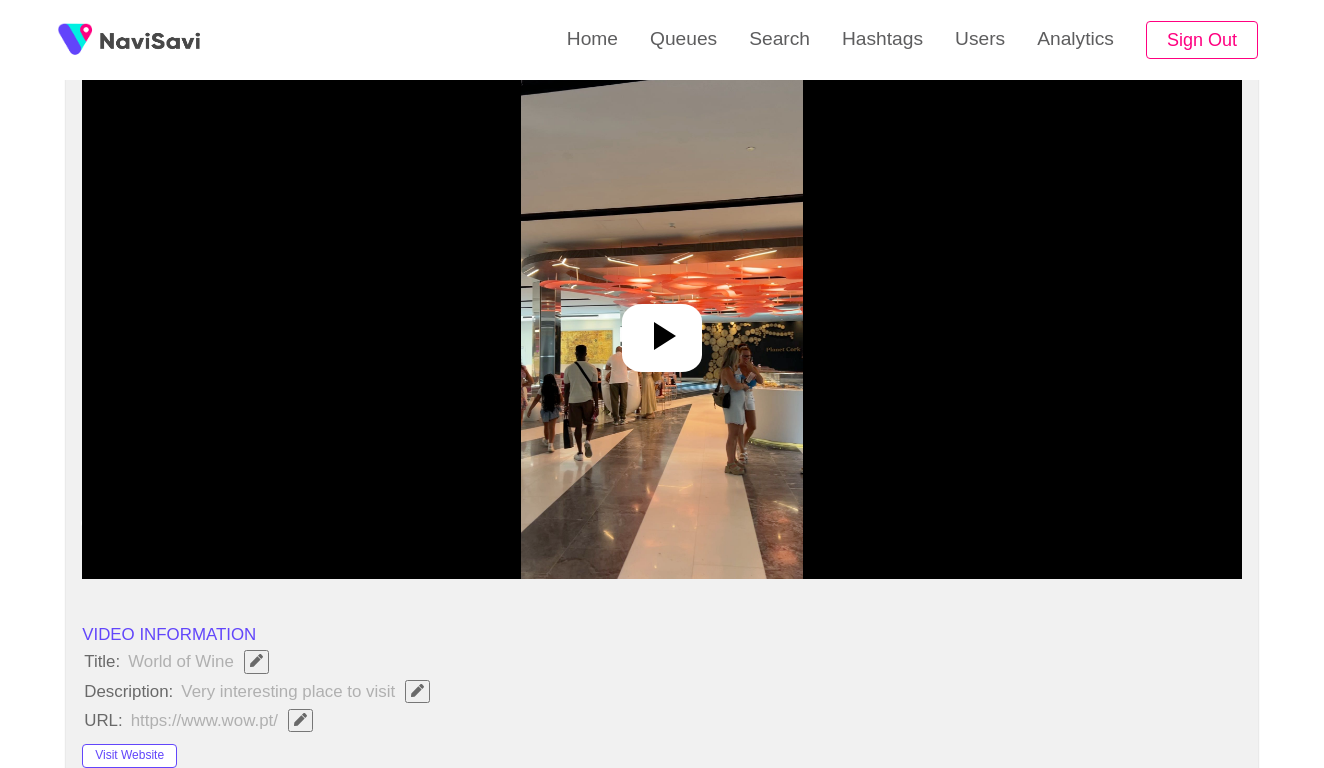 scroll, scrollTop: 203, scrollLeft: 0, axis: vertical 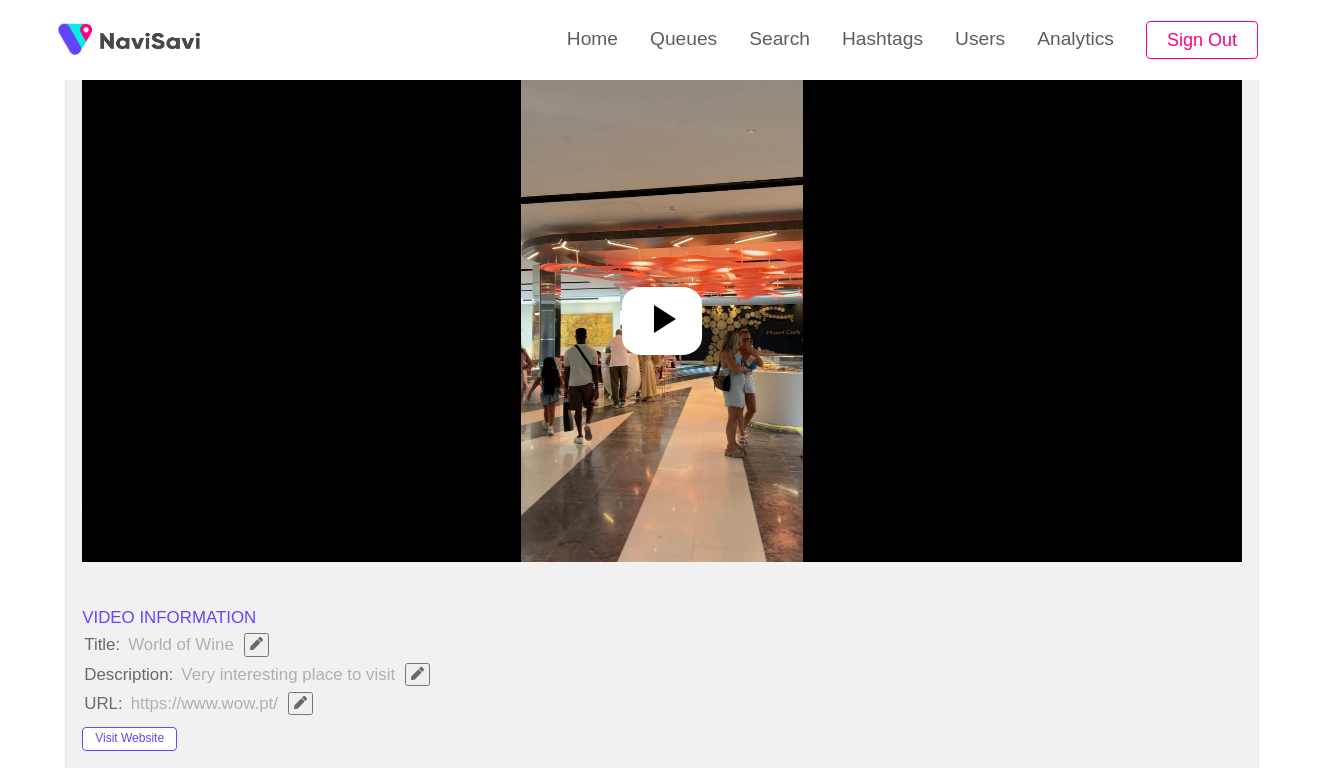 click at bounding box center (661, 312) 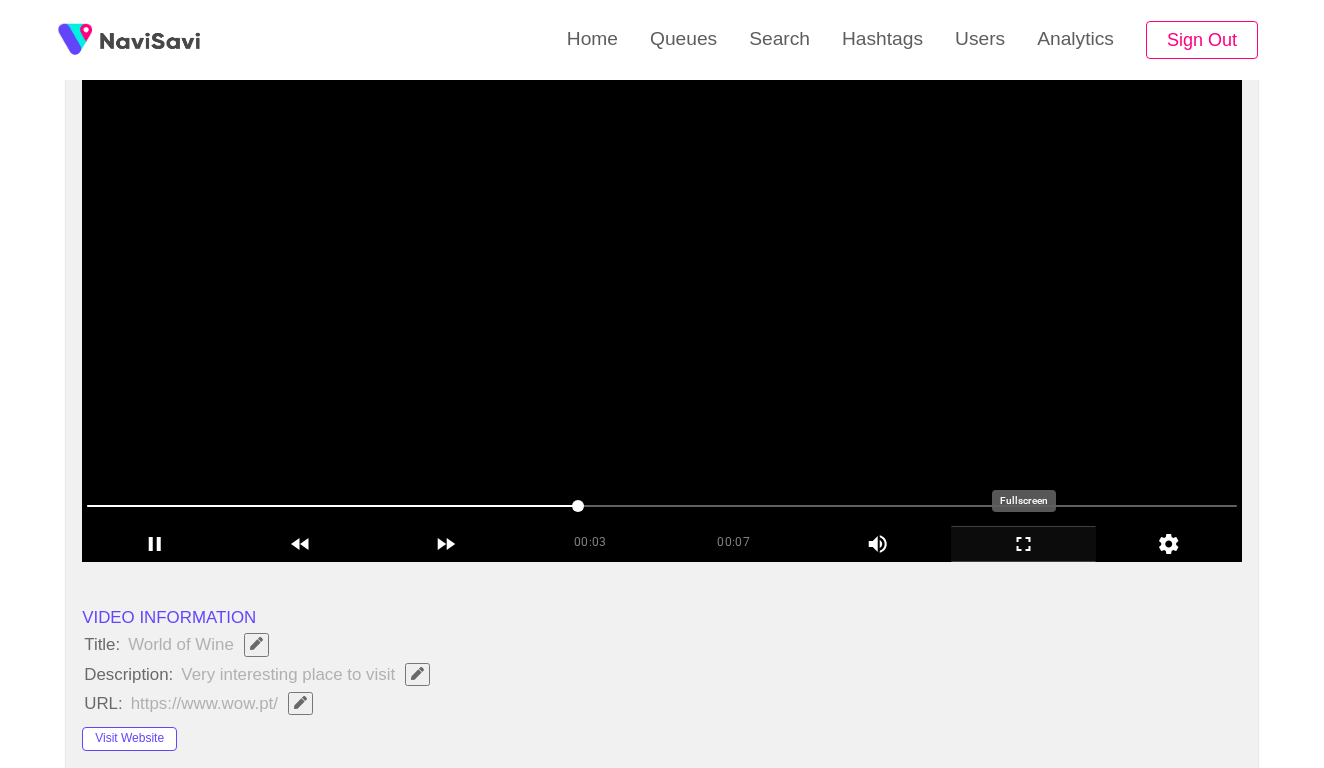 click 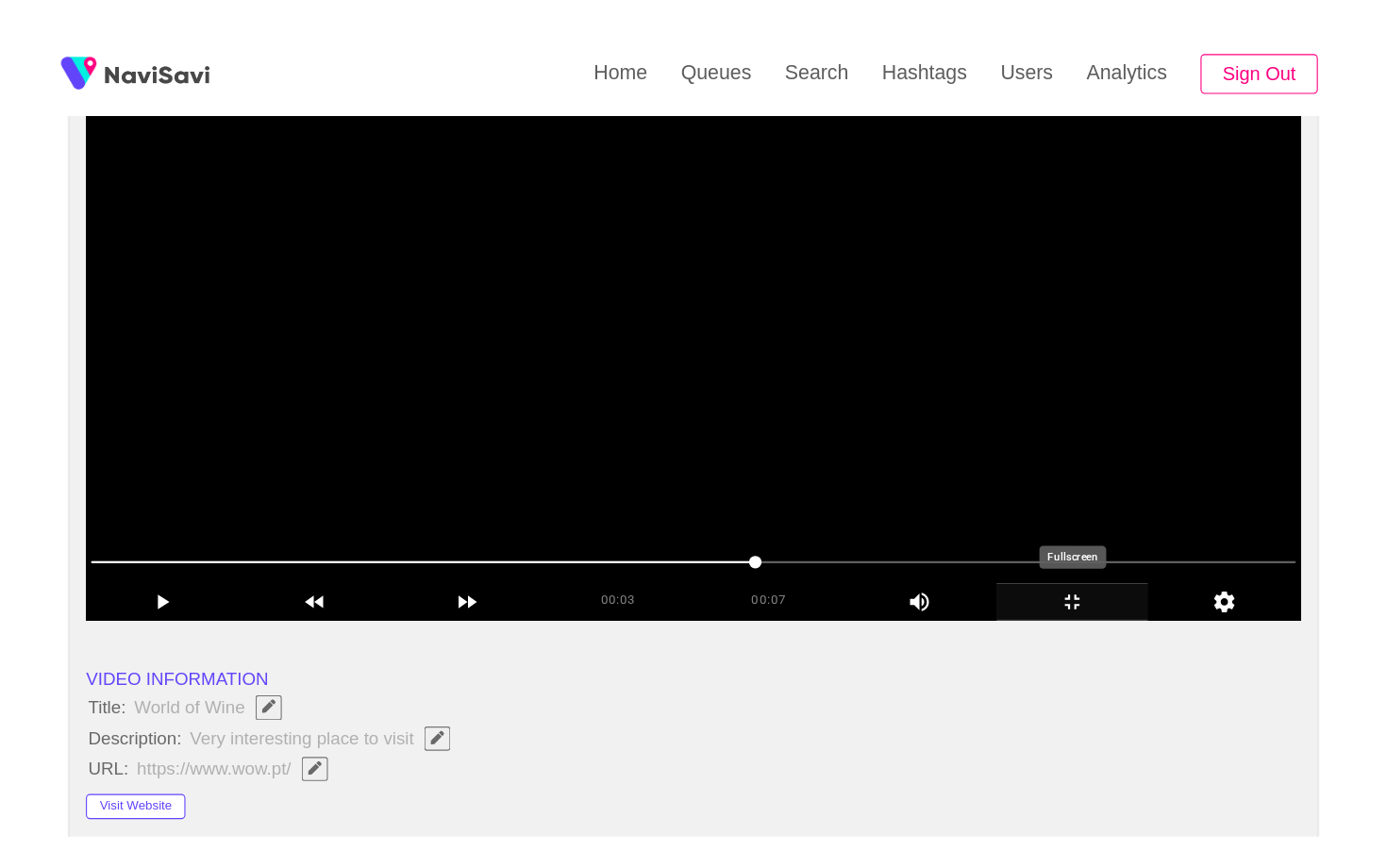 scroll, scrollTop: 0, scrollLeft: 0, axis: both 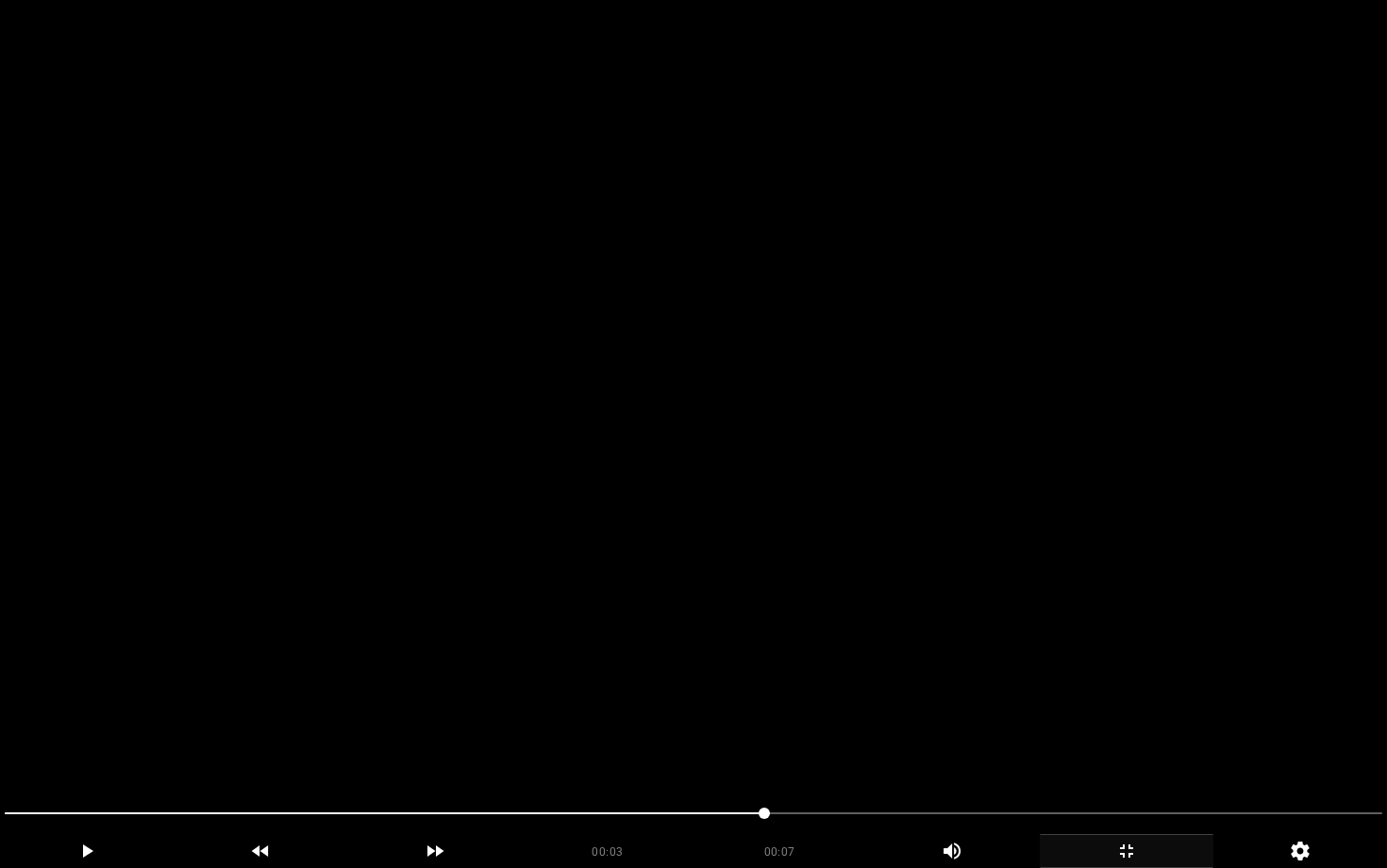 click at bounding box center (694, 813) 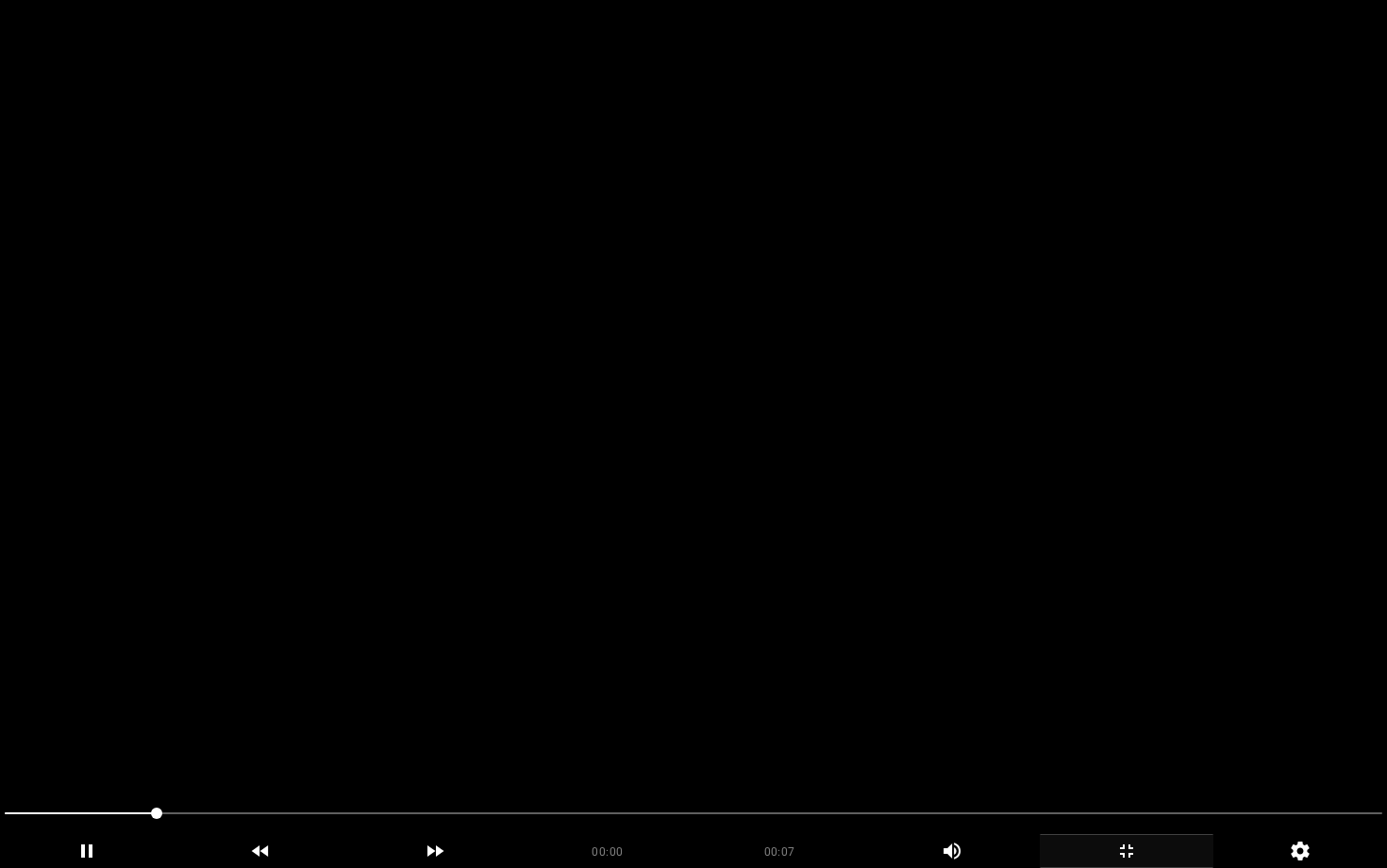 click at bounding box center (694, 434) 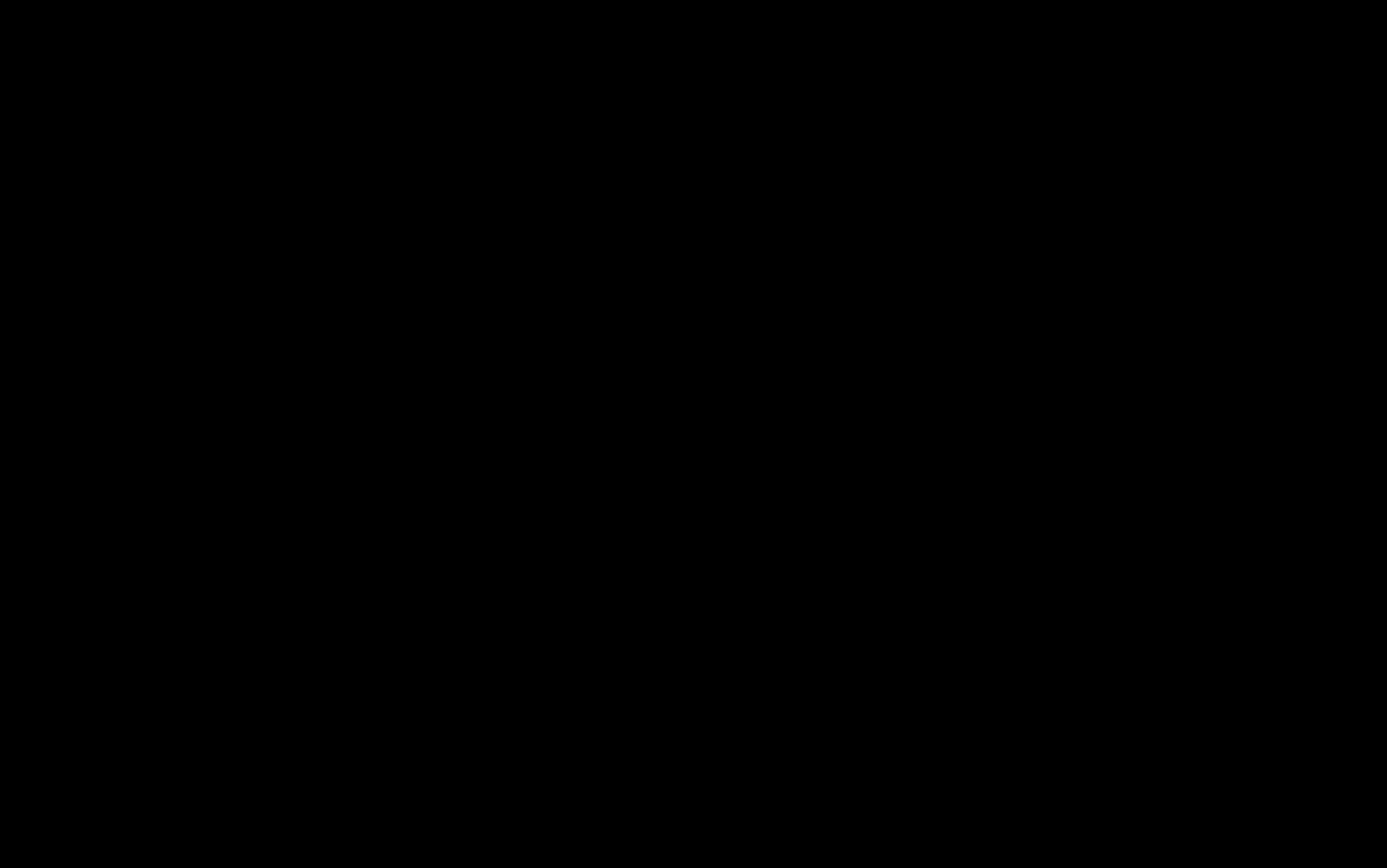 click at bounding box center [694, 434] 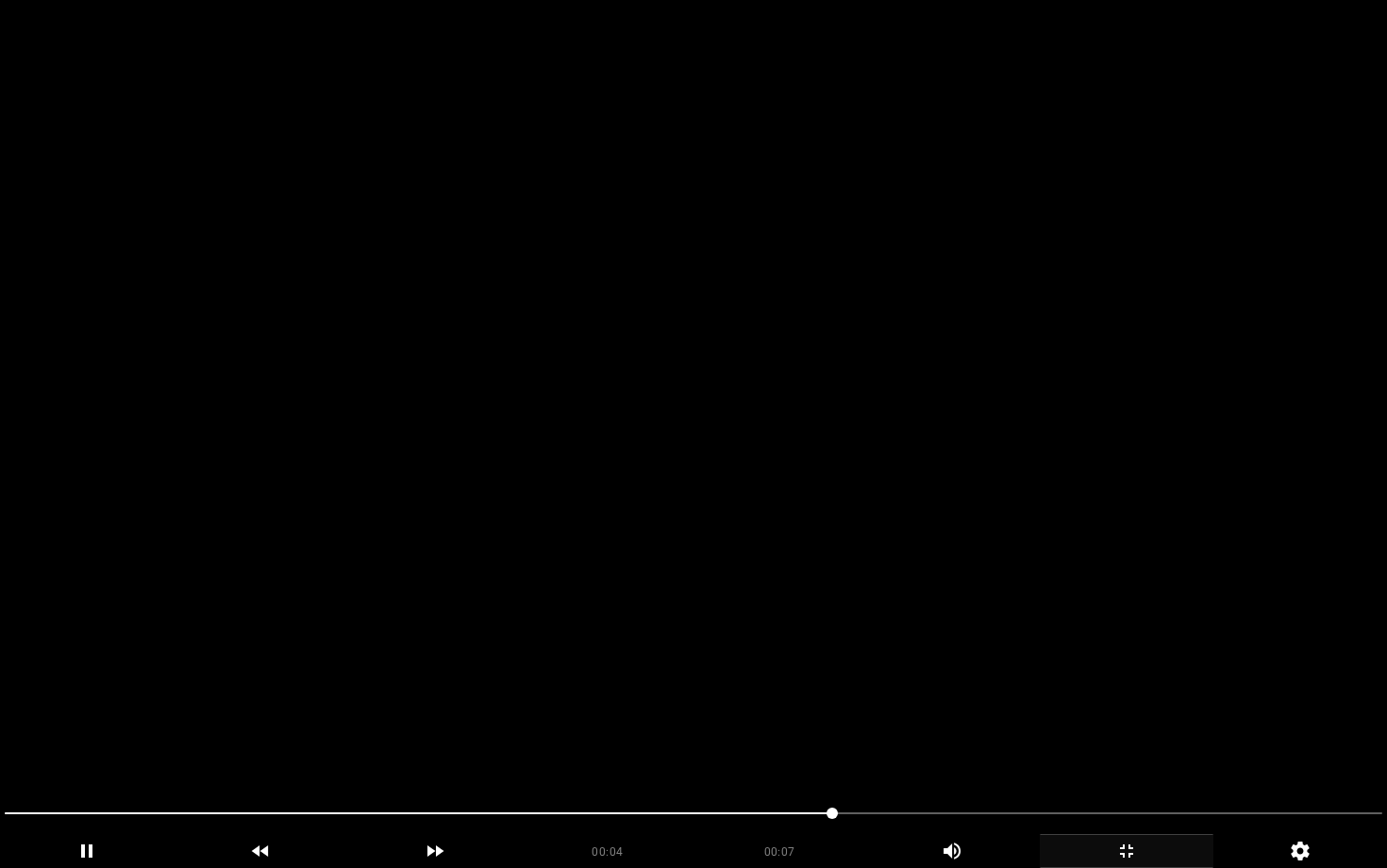 click at bounding box center (694, 434) 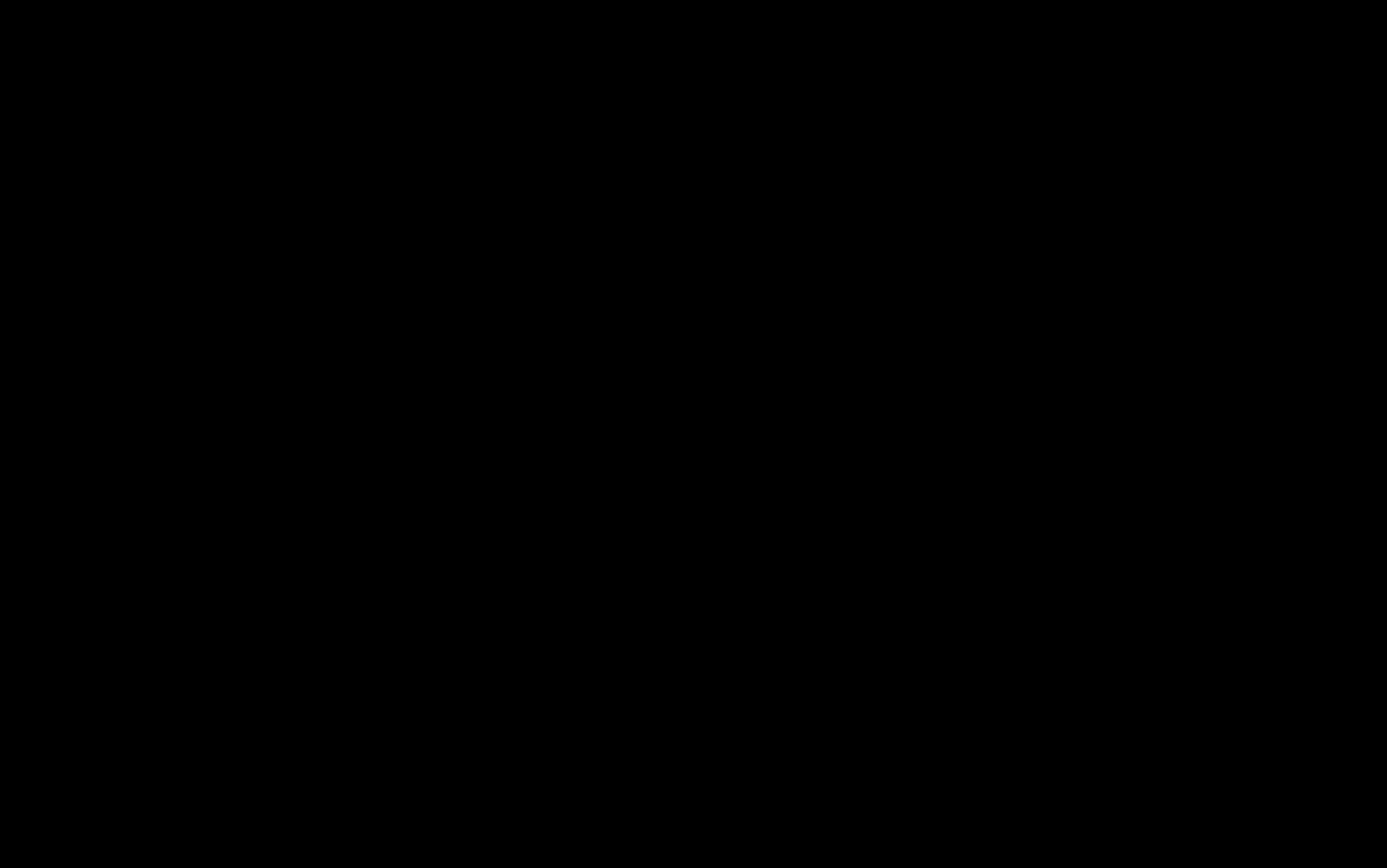 click at bounding box center [694, 813] 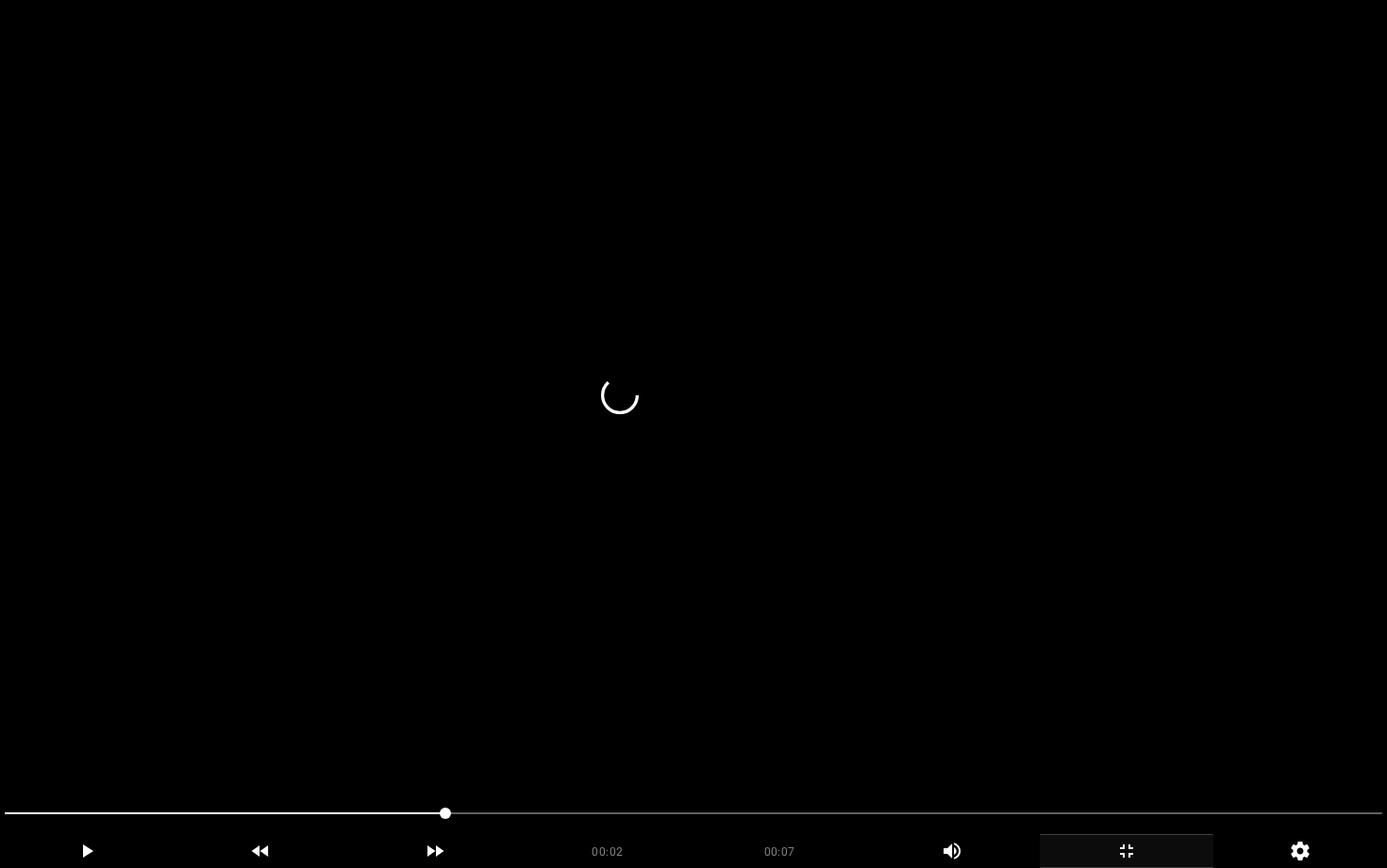 click at bounding box center (694, 434) 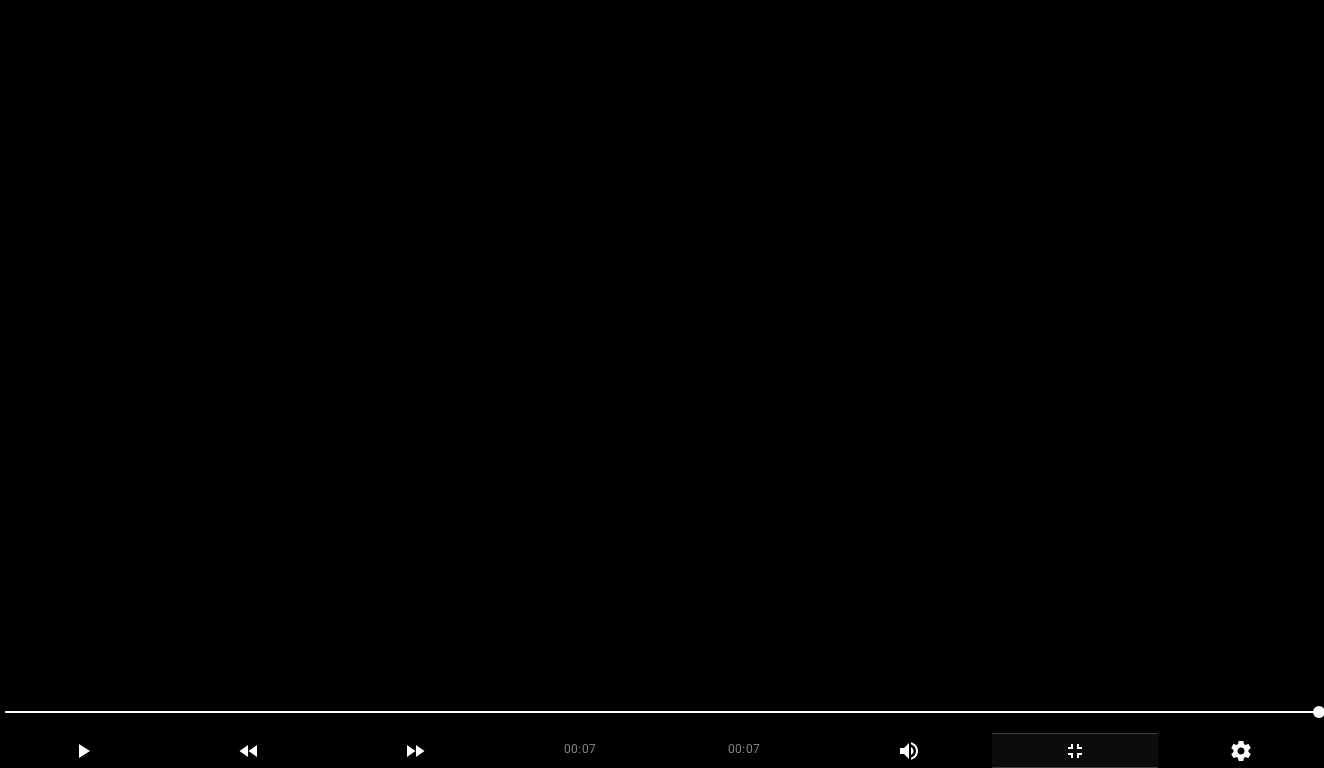 scroll, scrollTop: 630, scrollLeft: 0, axis: vertical 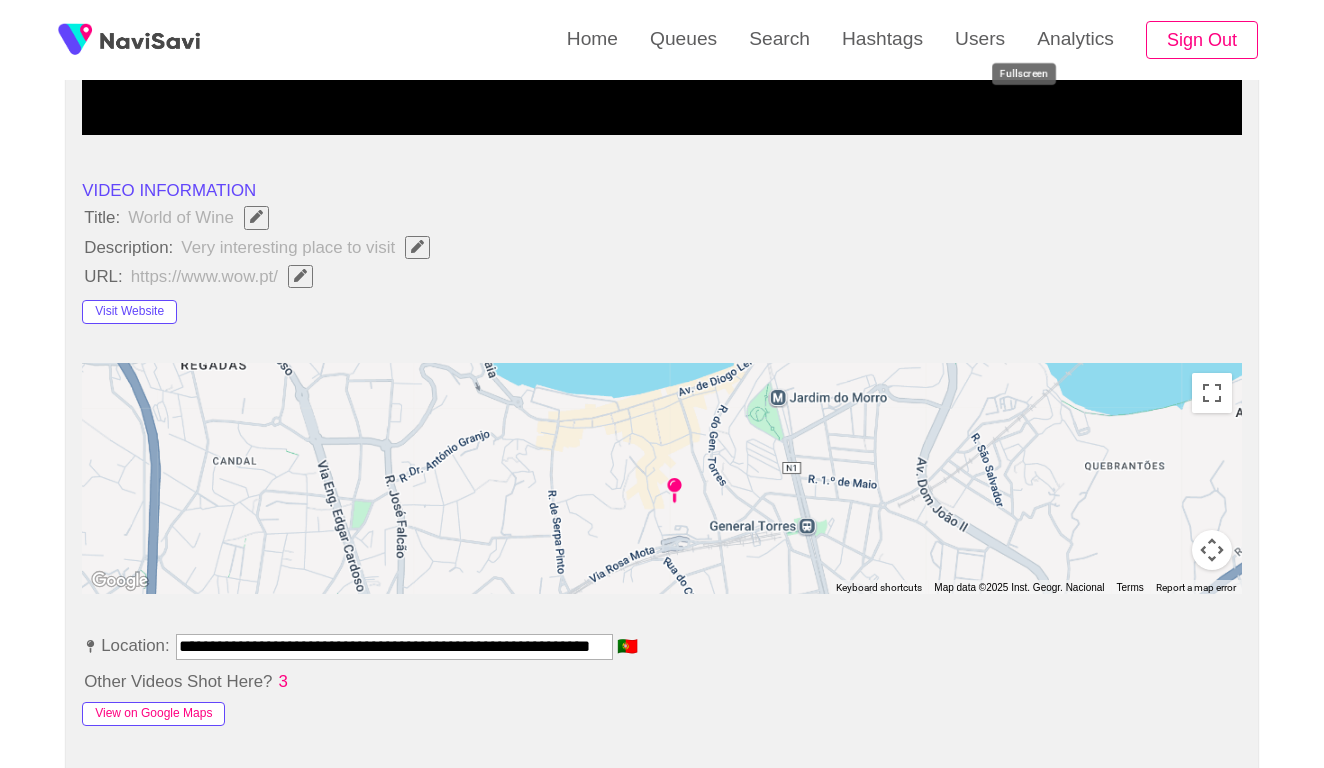 click on "View on Google Maps" at bounding box center [153, 714] 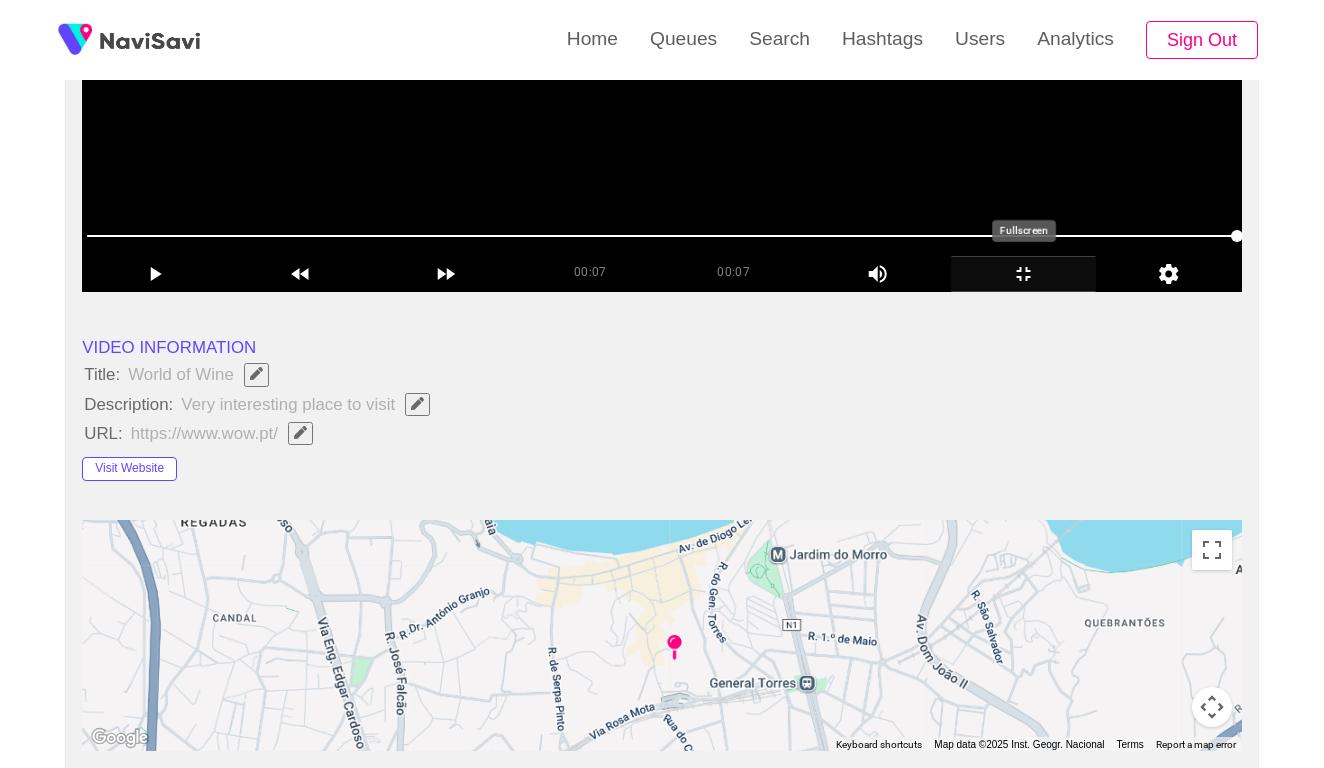 click at bounding box center (662, 42) 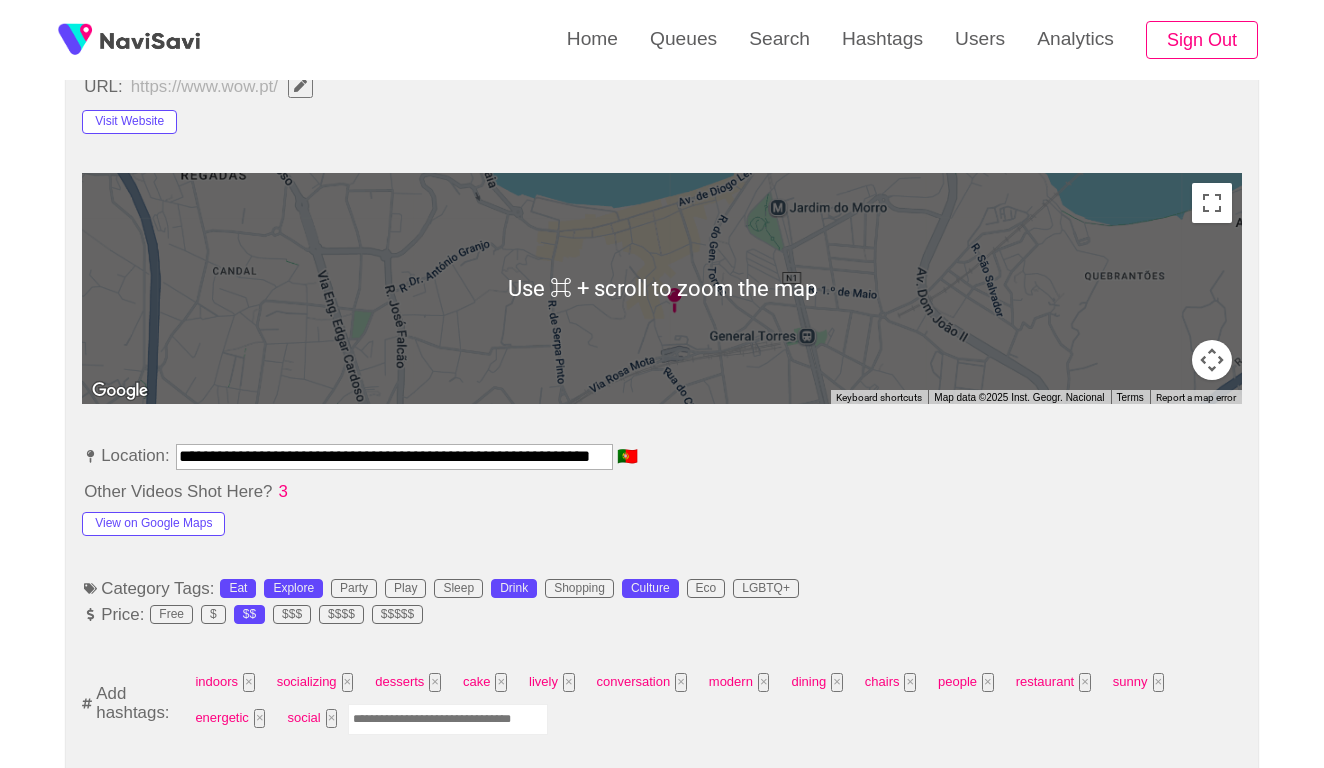 scroll, scrollTop: 878, scrollLeft: 0, axis: vertical 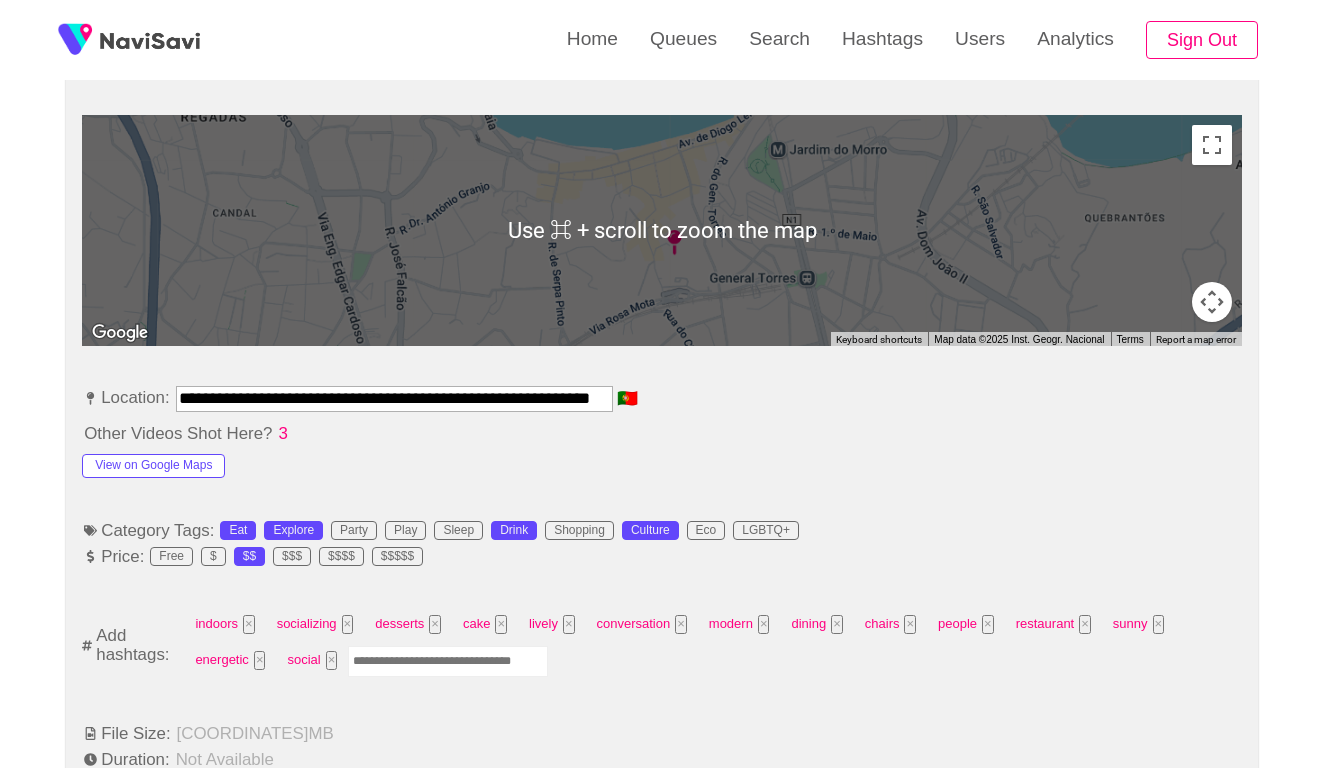click at bounding box center [448, 661] 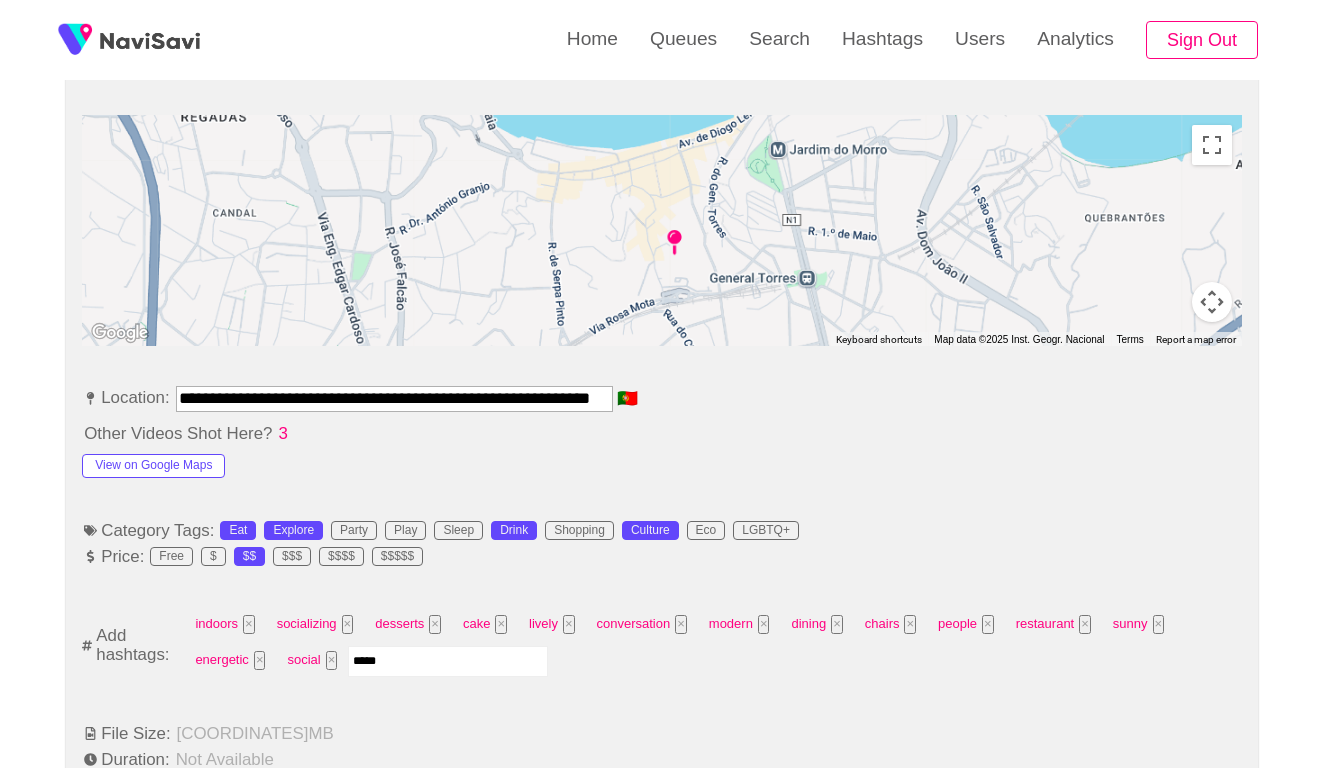 type on "******" 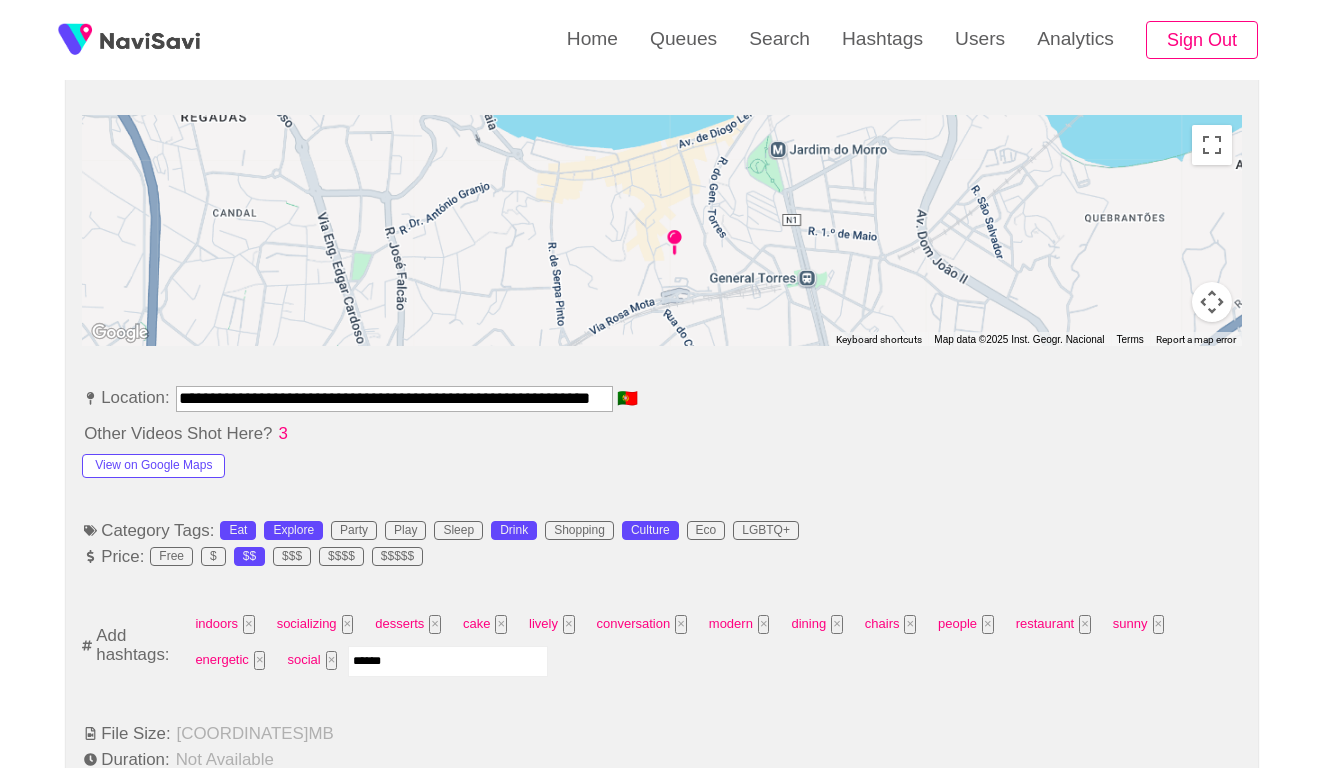type 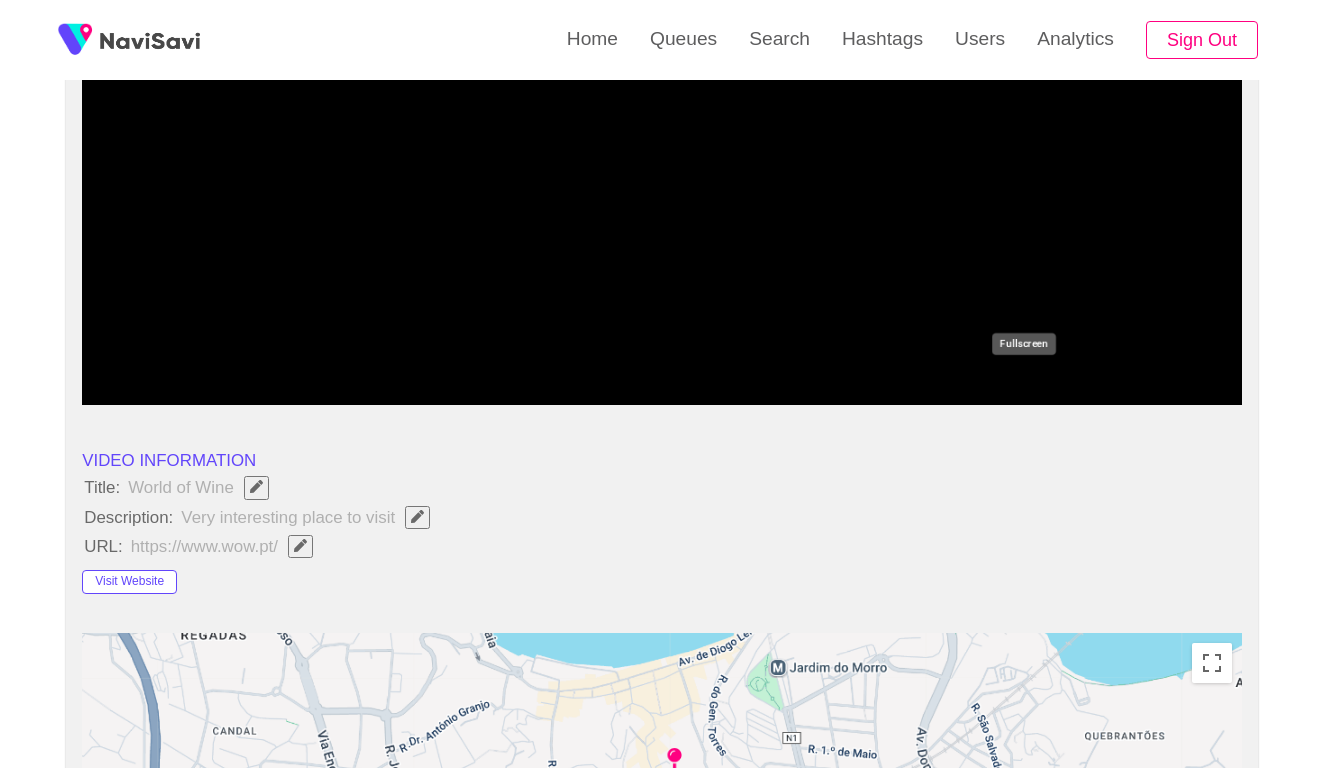 scroll, scrollTop: 313, scrollLeft: 0, axis: vertical 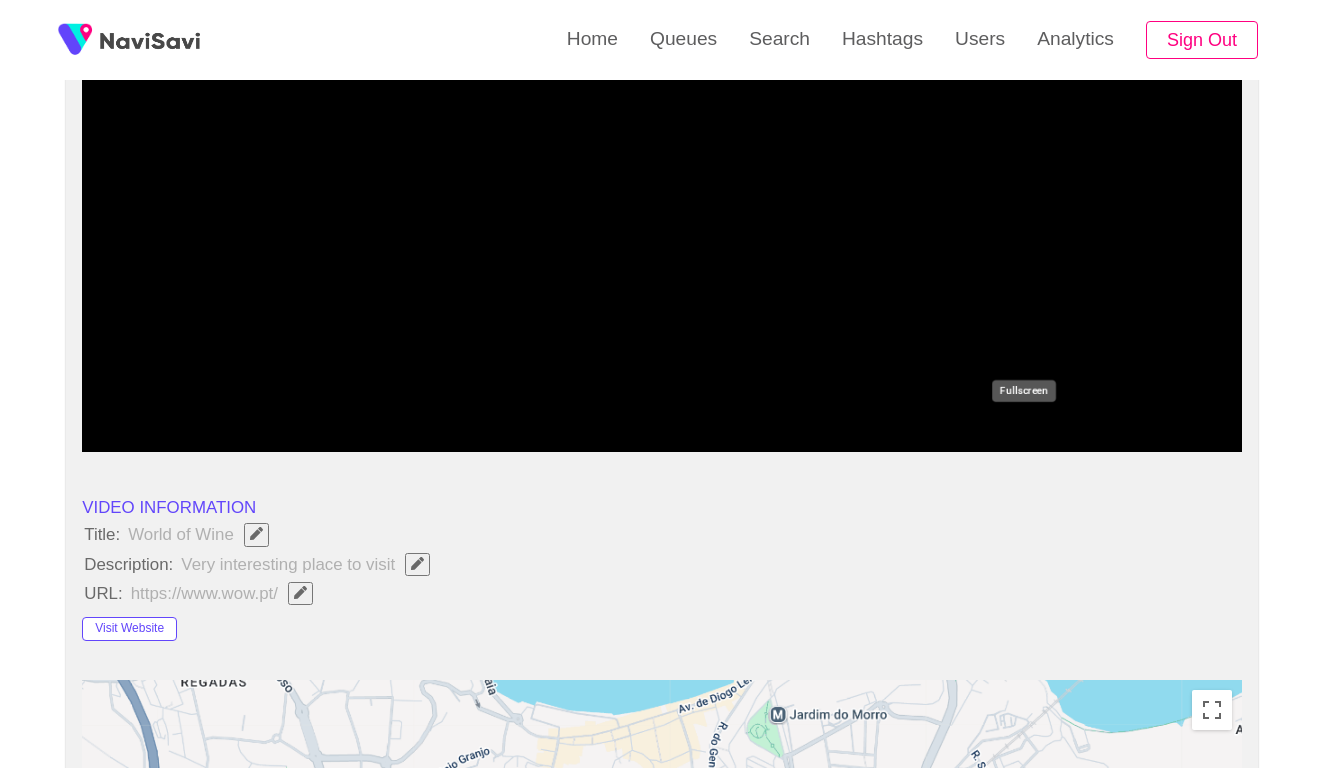 click 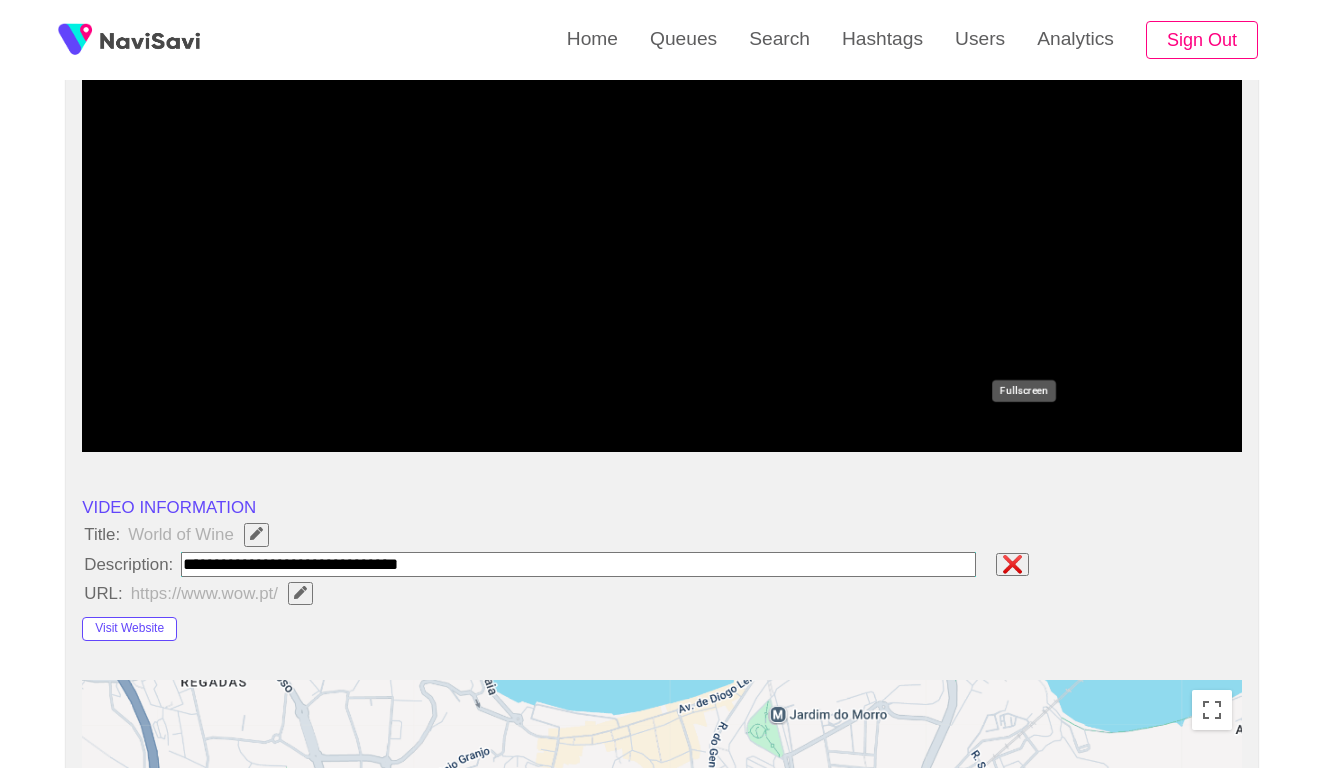click at bounding box center (578, 564) 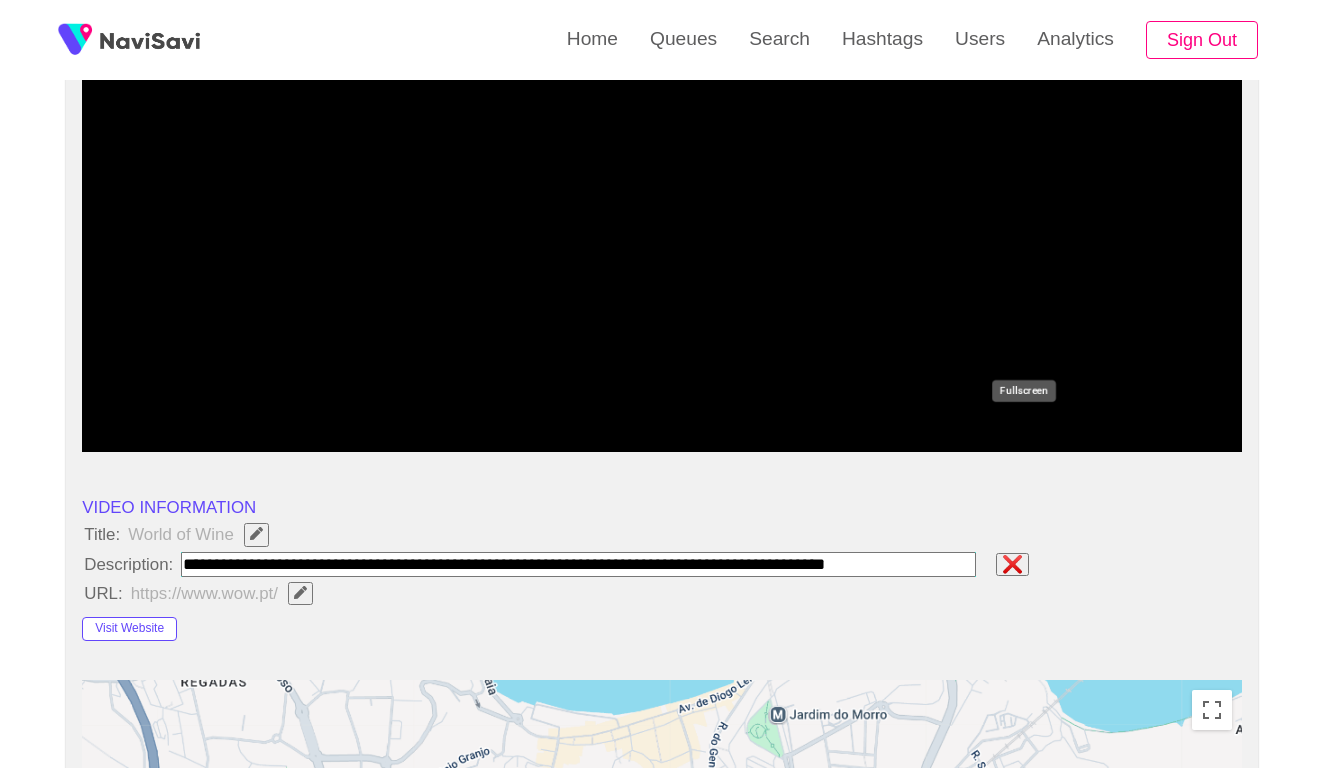 type on "**********" 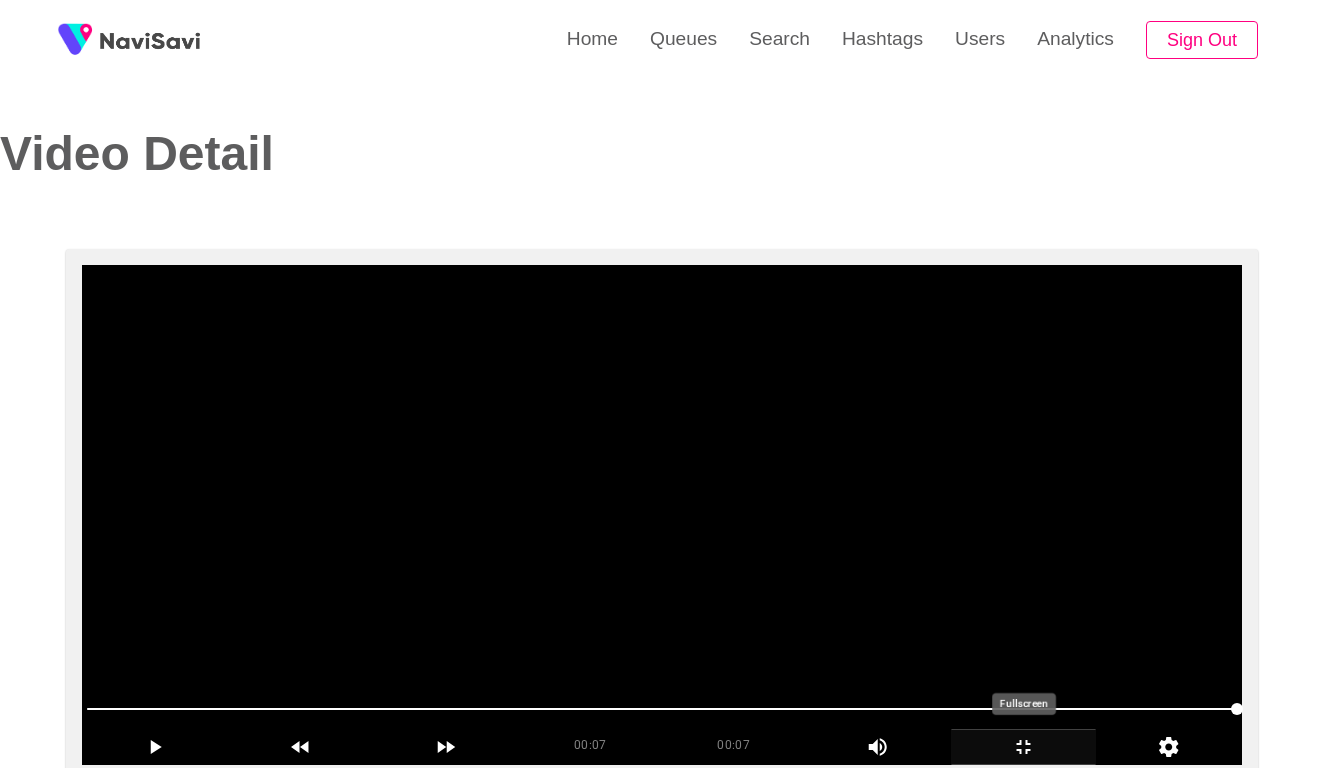 scroll, scrollTop: 0, scrollLeft: 0, axis: both 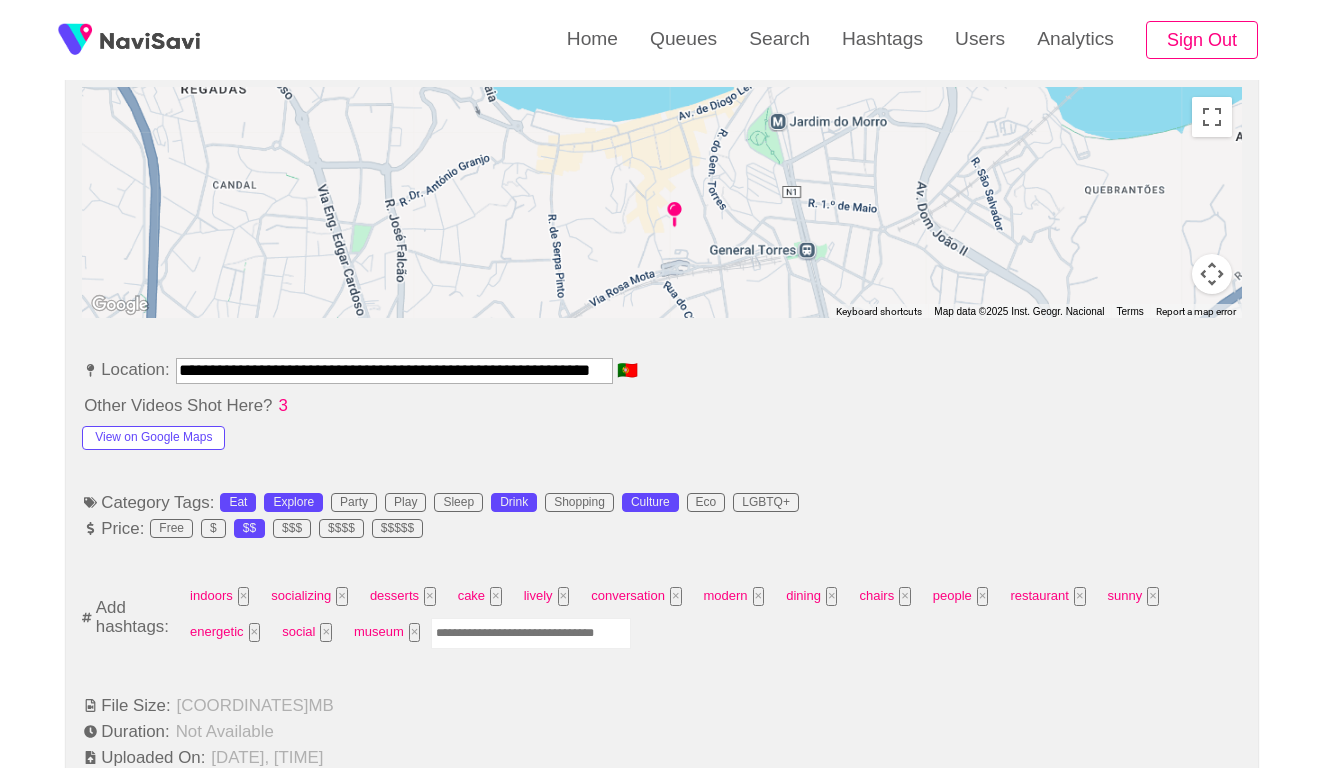 click at bounding box center [531, 633] 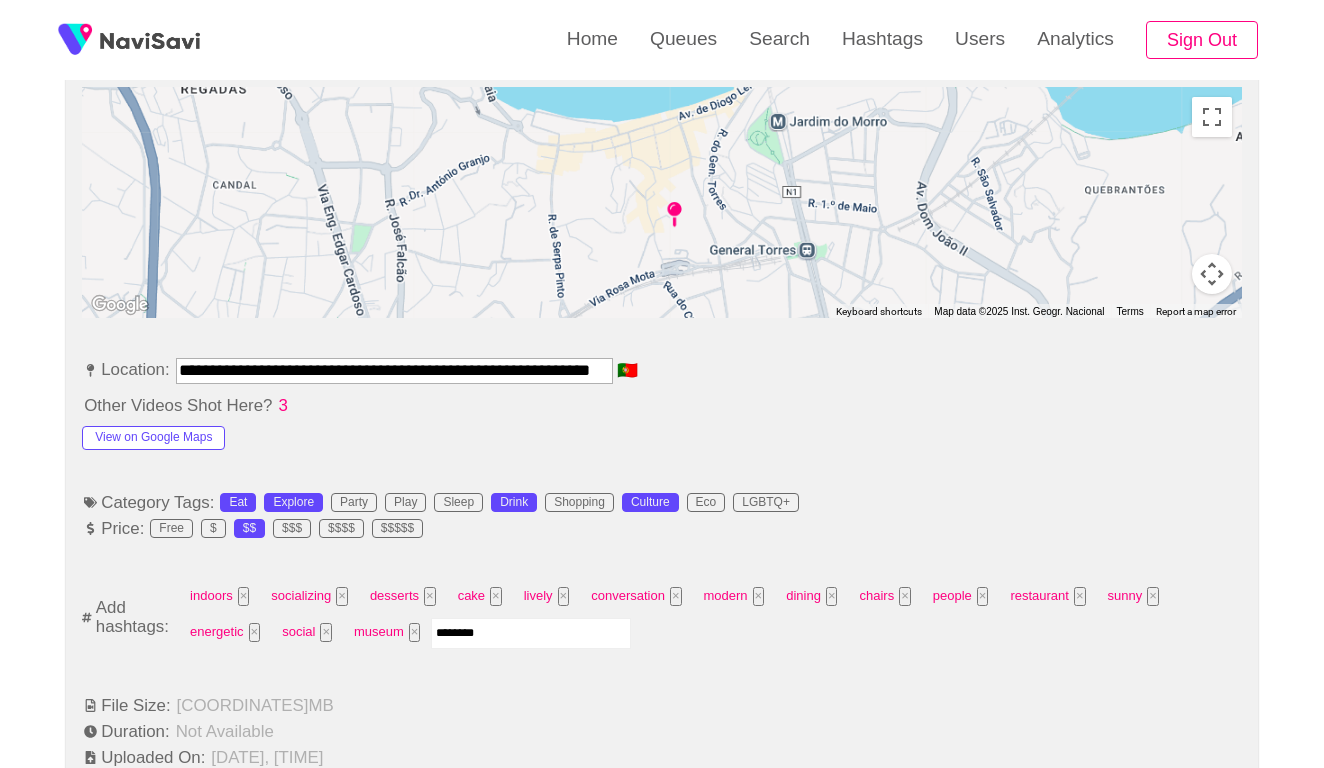 type on "*********" 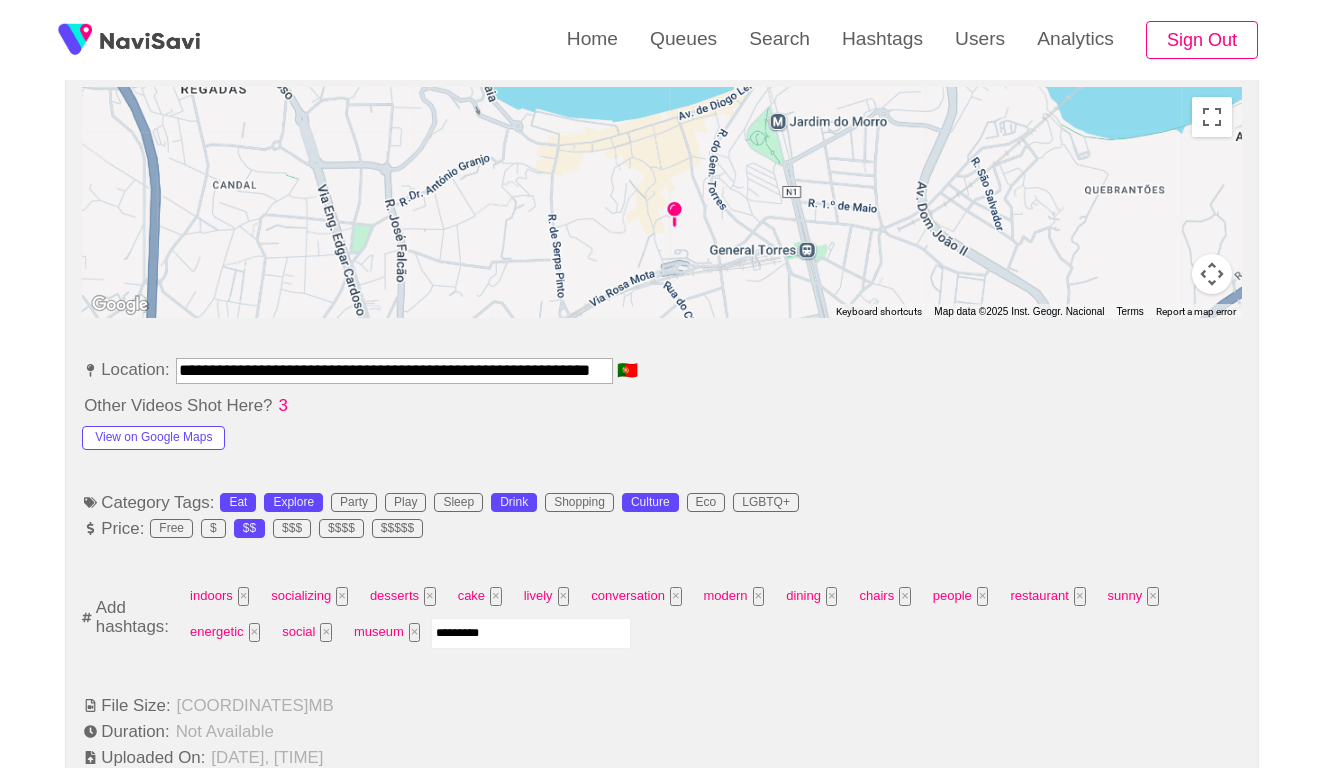 type 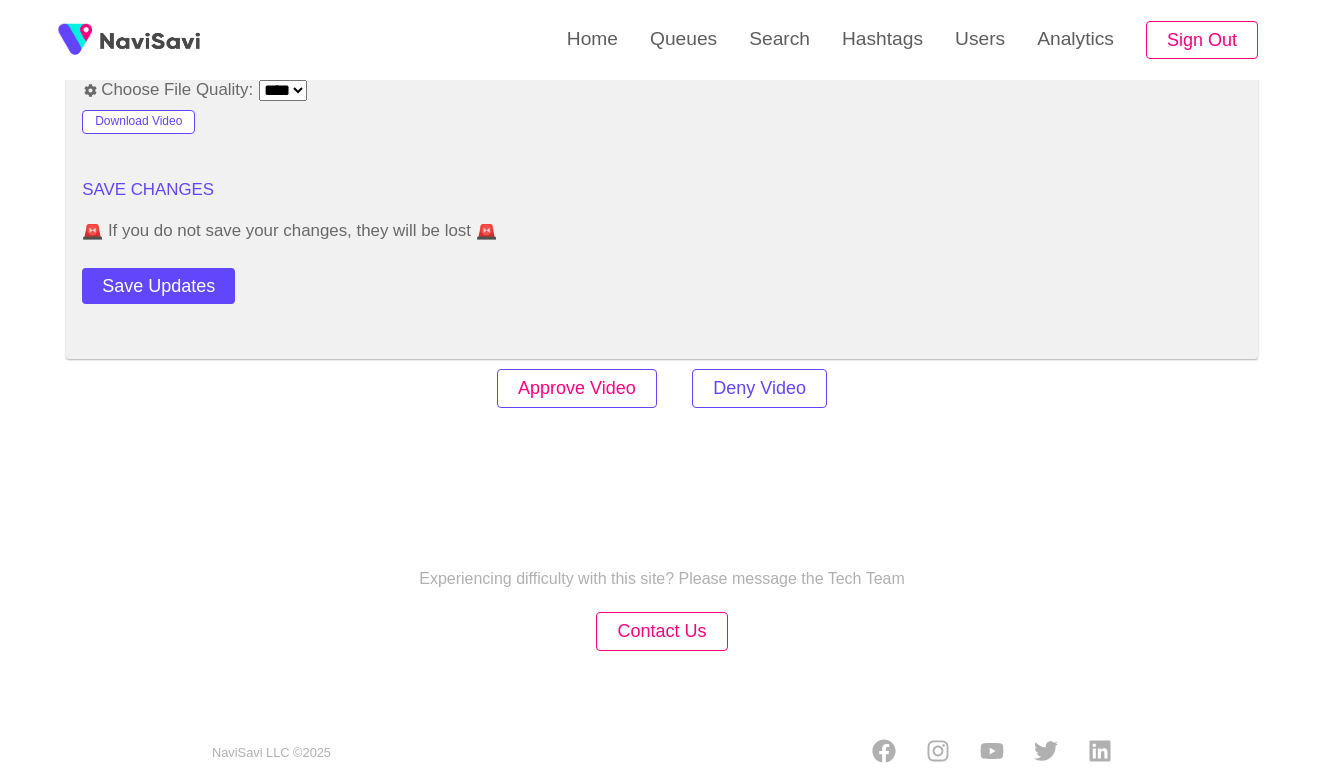 scroll, scrollTop: 2753, scrollLeft: 0, axis: vertical 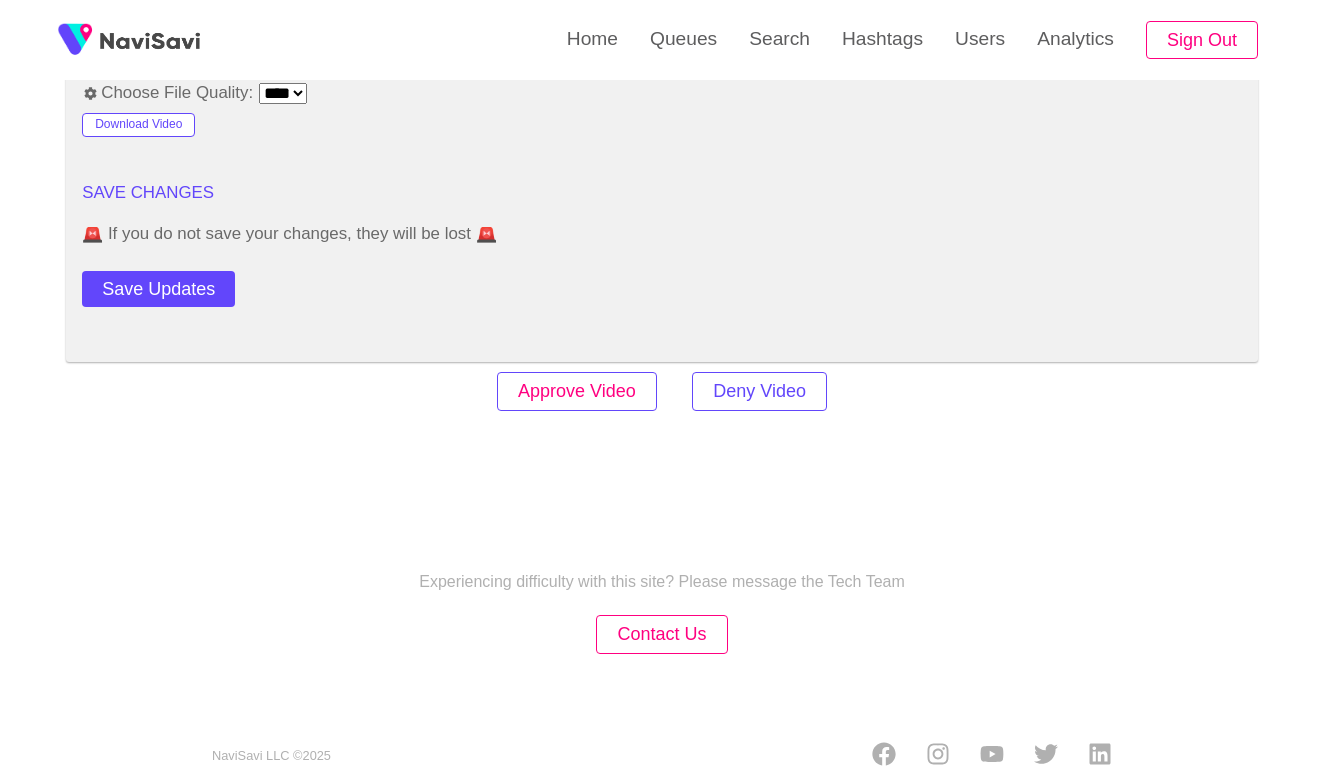 click on "Approve Video" at bounding box center [577, 391] 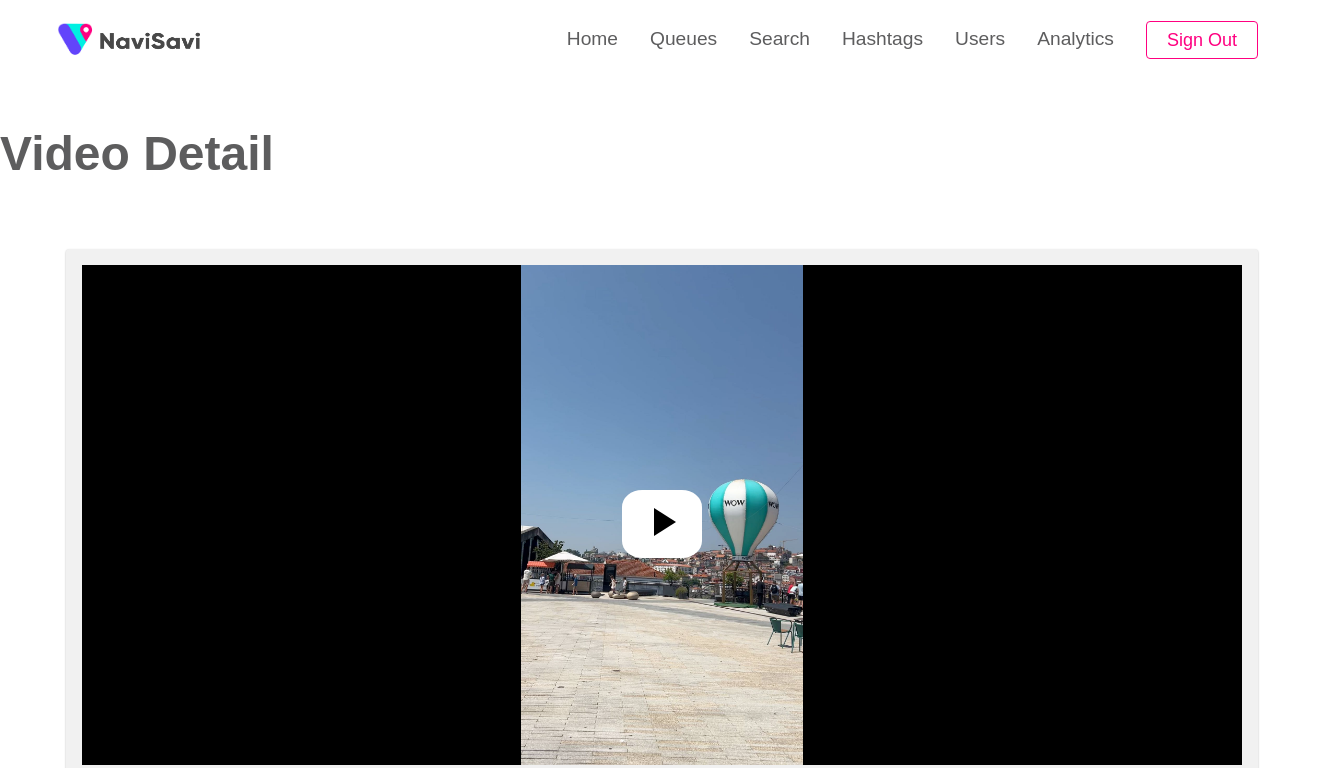 select on "**********" 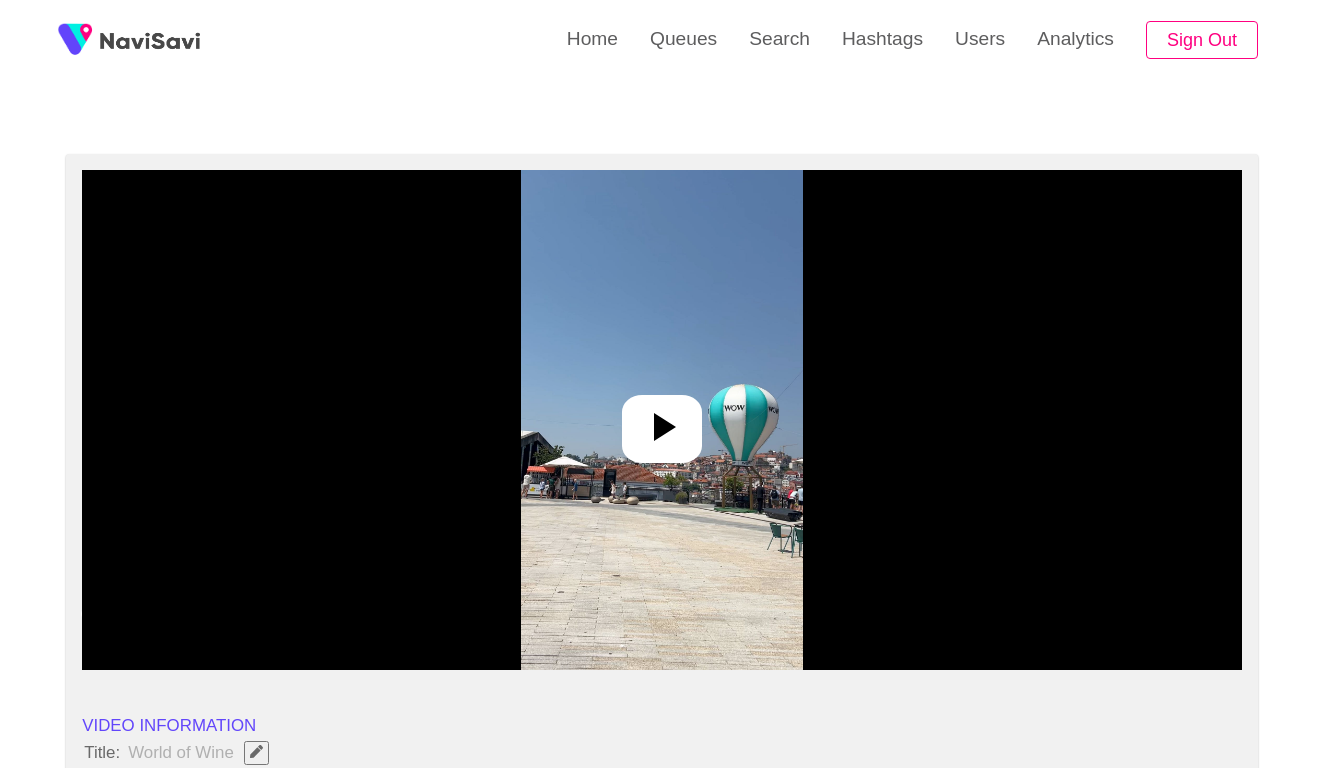 scroll, scrollTop: 138, scrollLeft: 0, axis: vertical 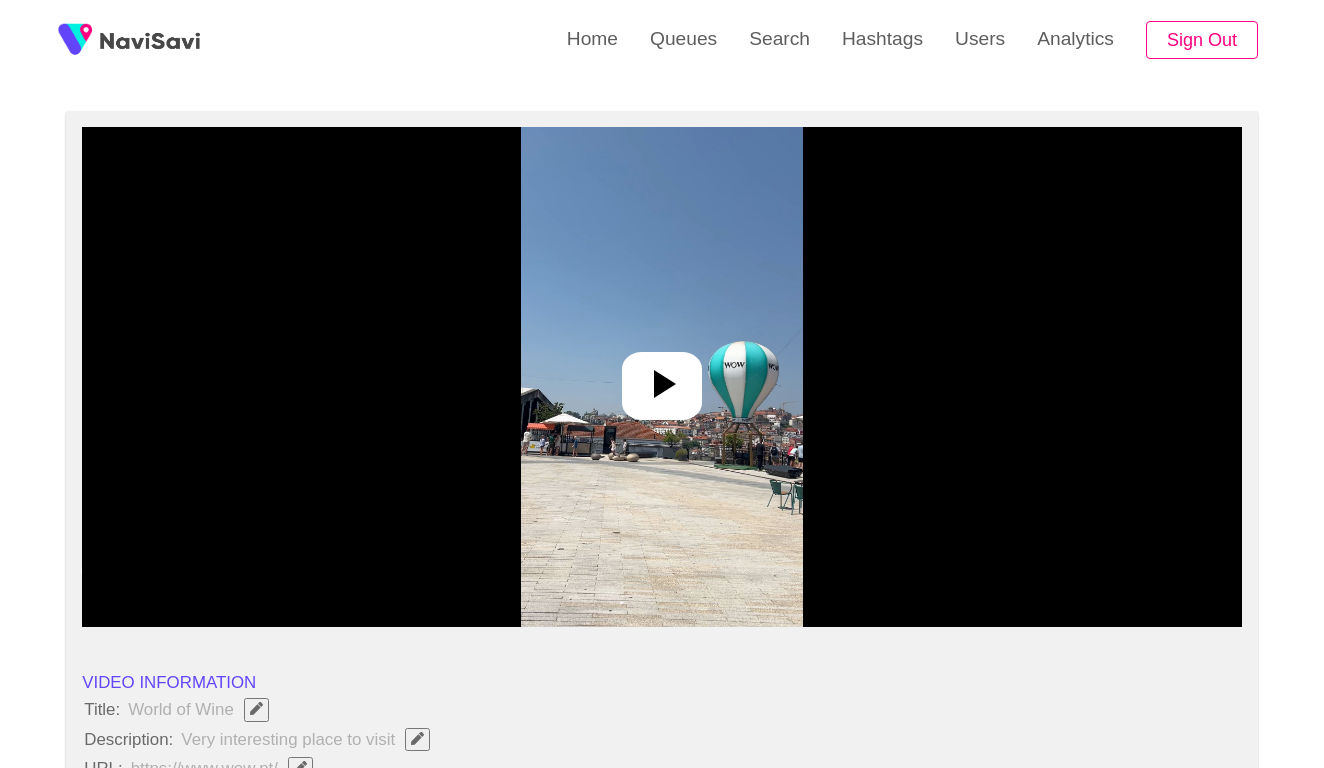 click at bounding box center [661, 377] 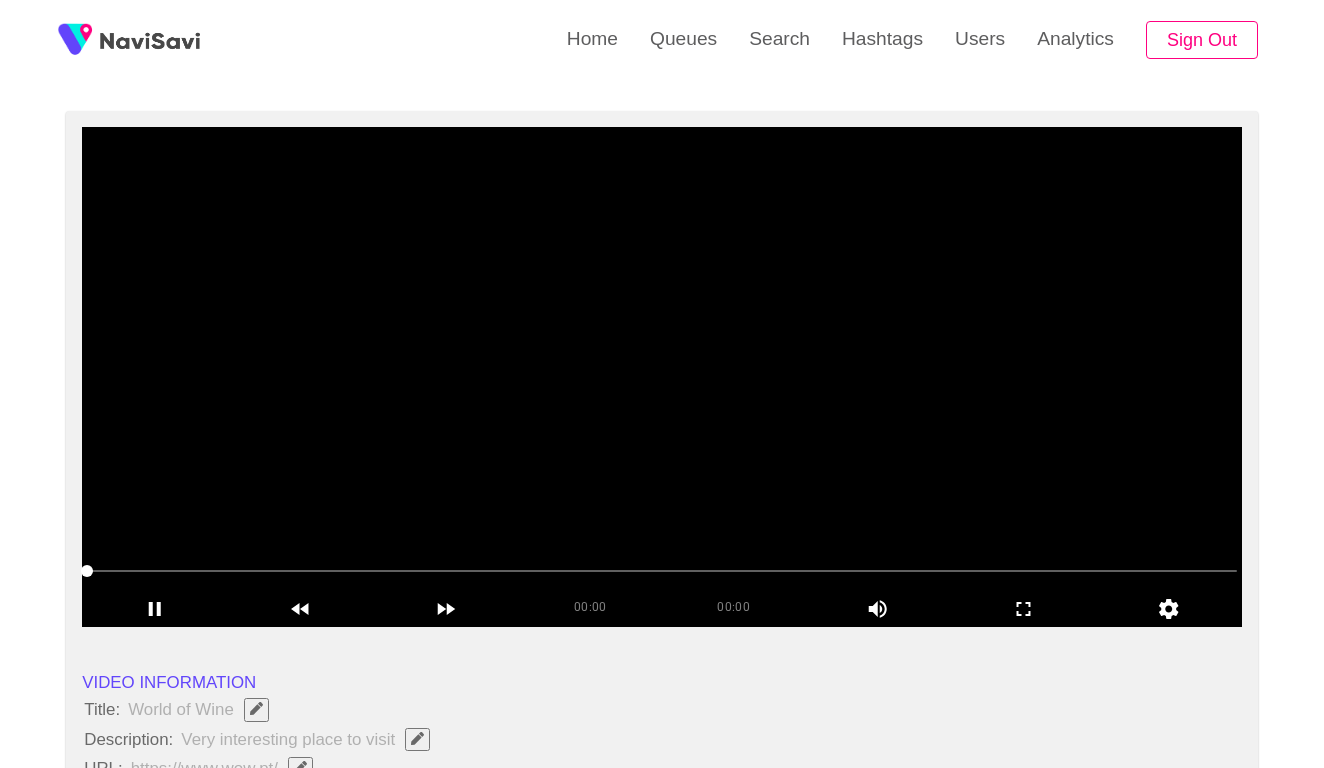 click 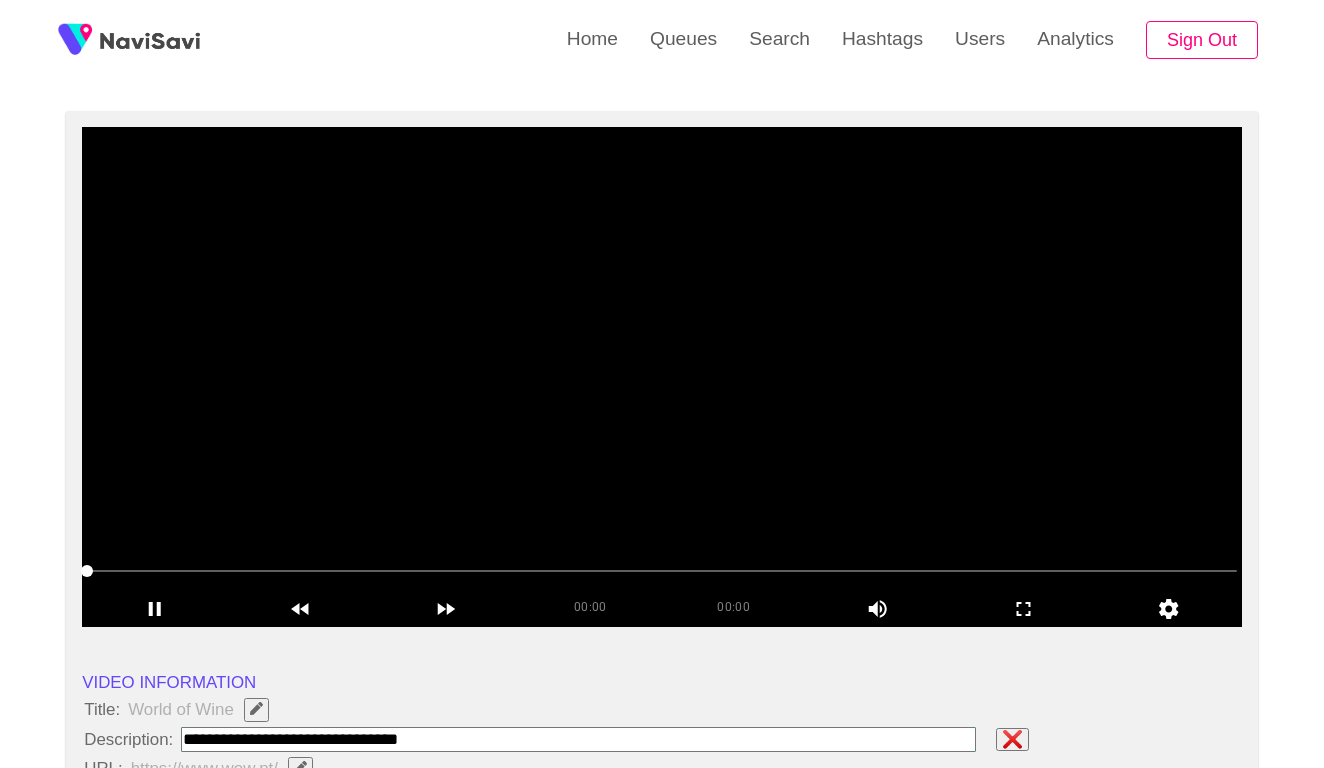 click at bounding box center [578, 739] 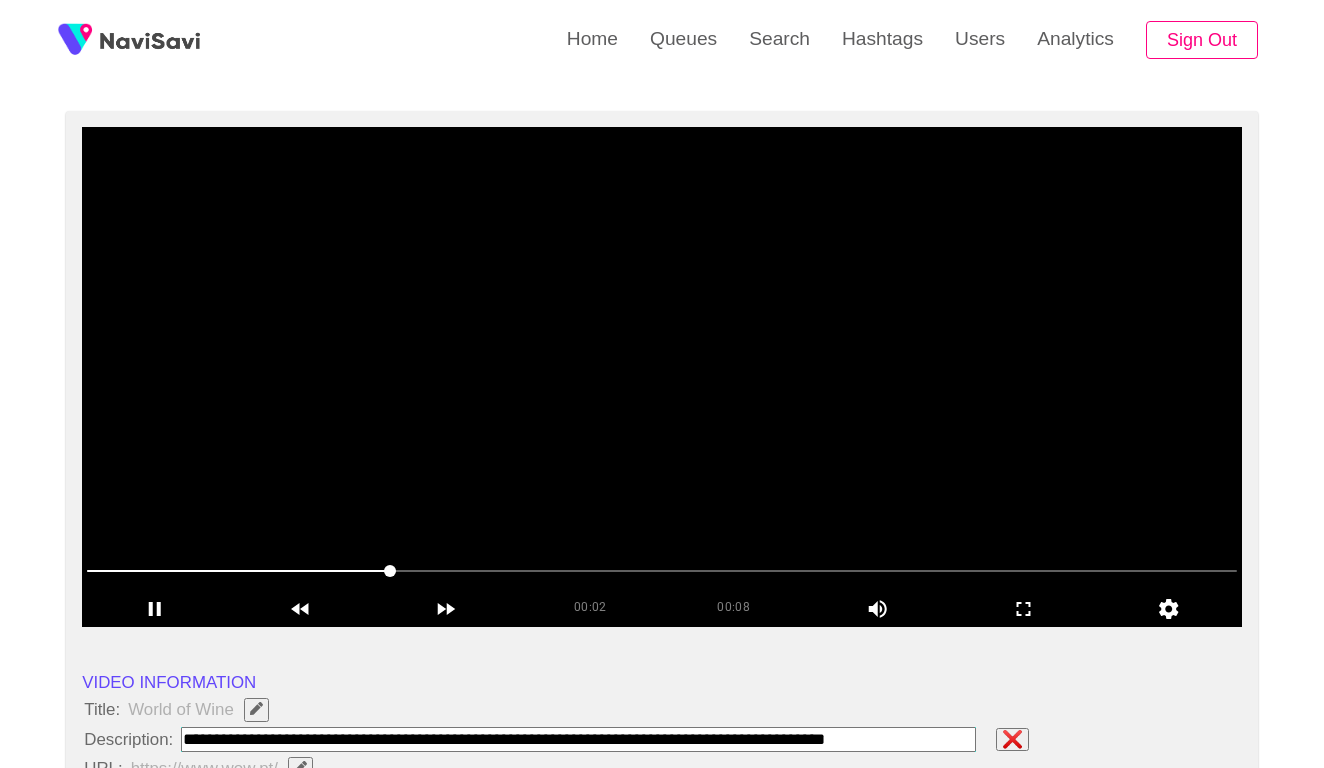 type on "**********" 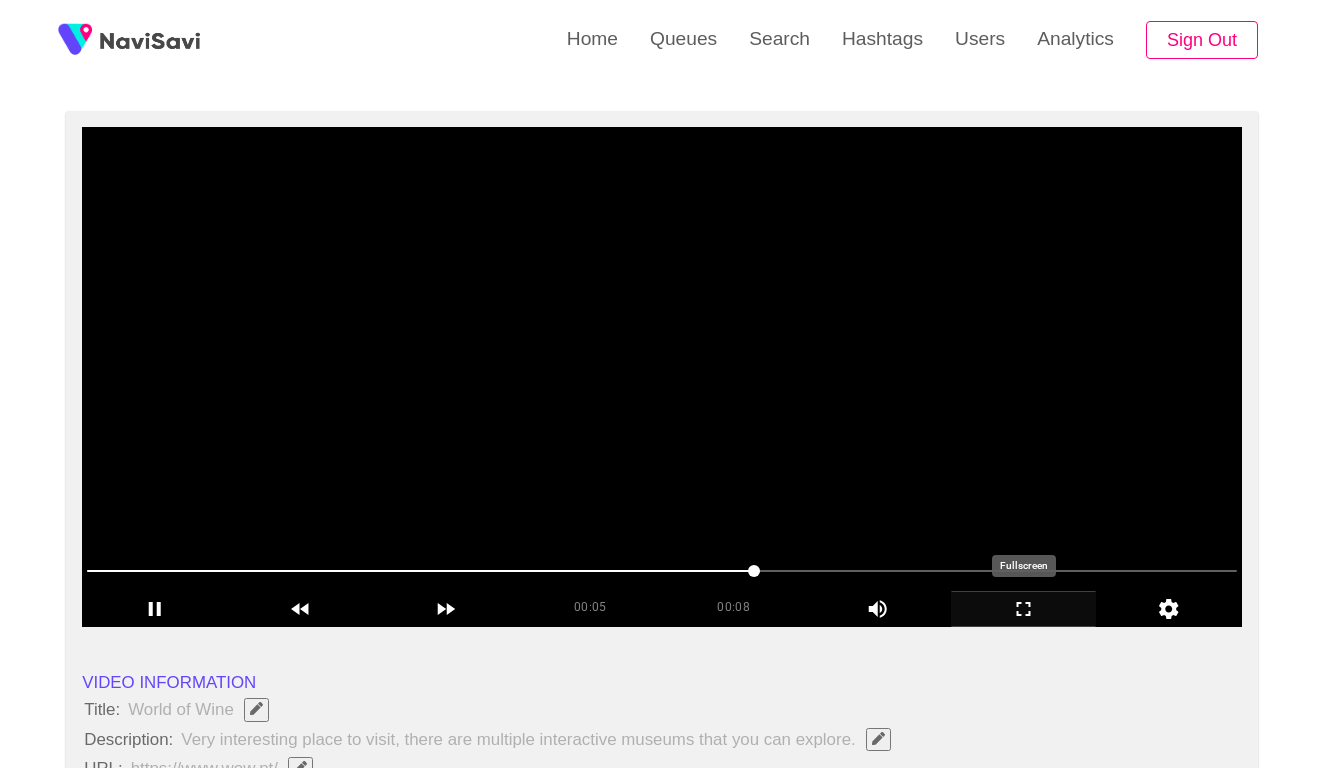 click 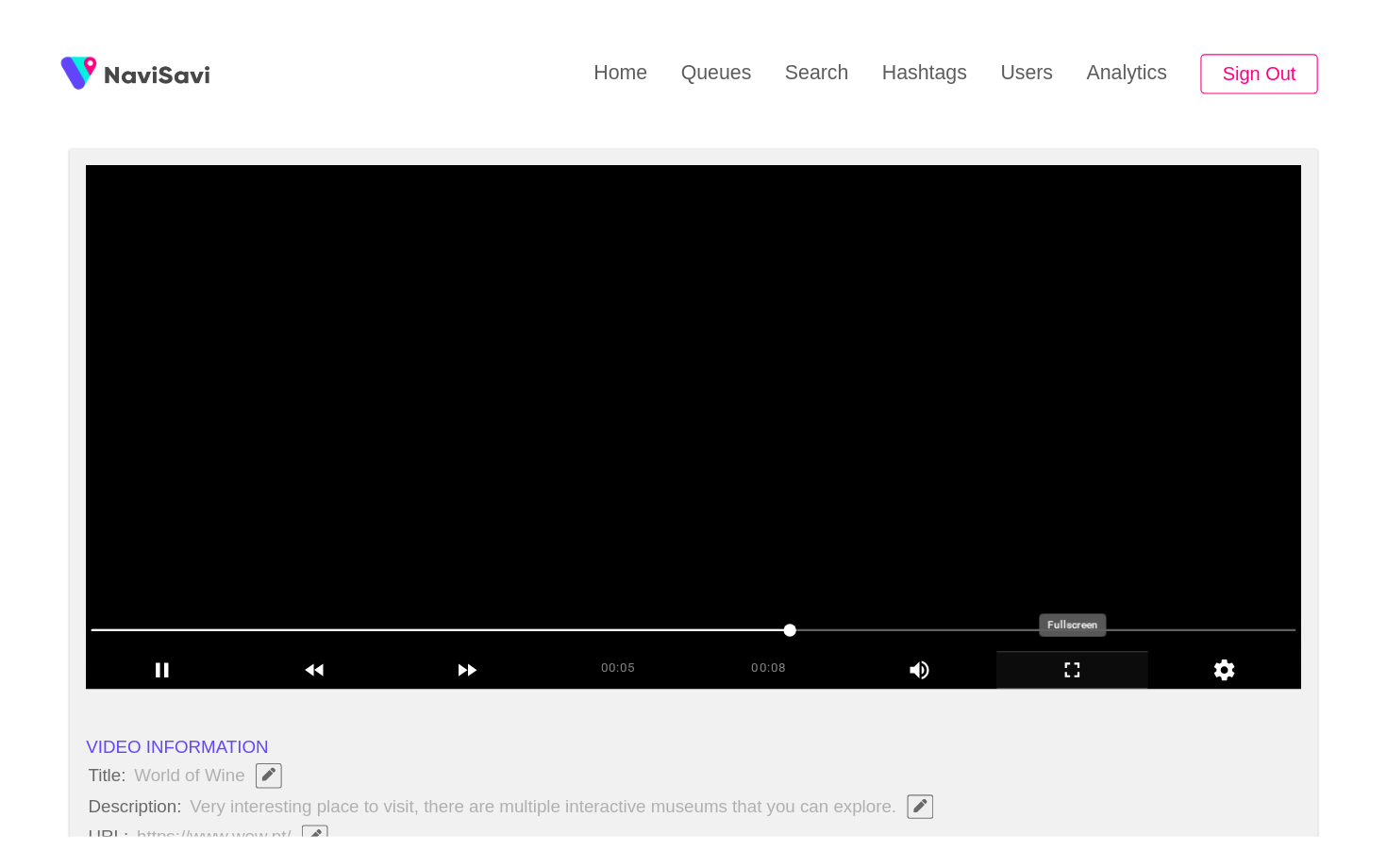 scroll, scrollTop: 0, scrollLeft: 0, axis: both 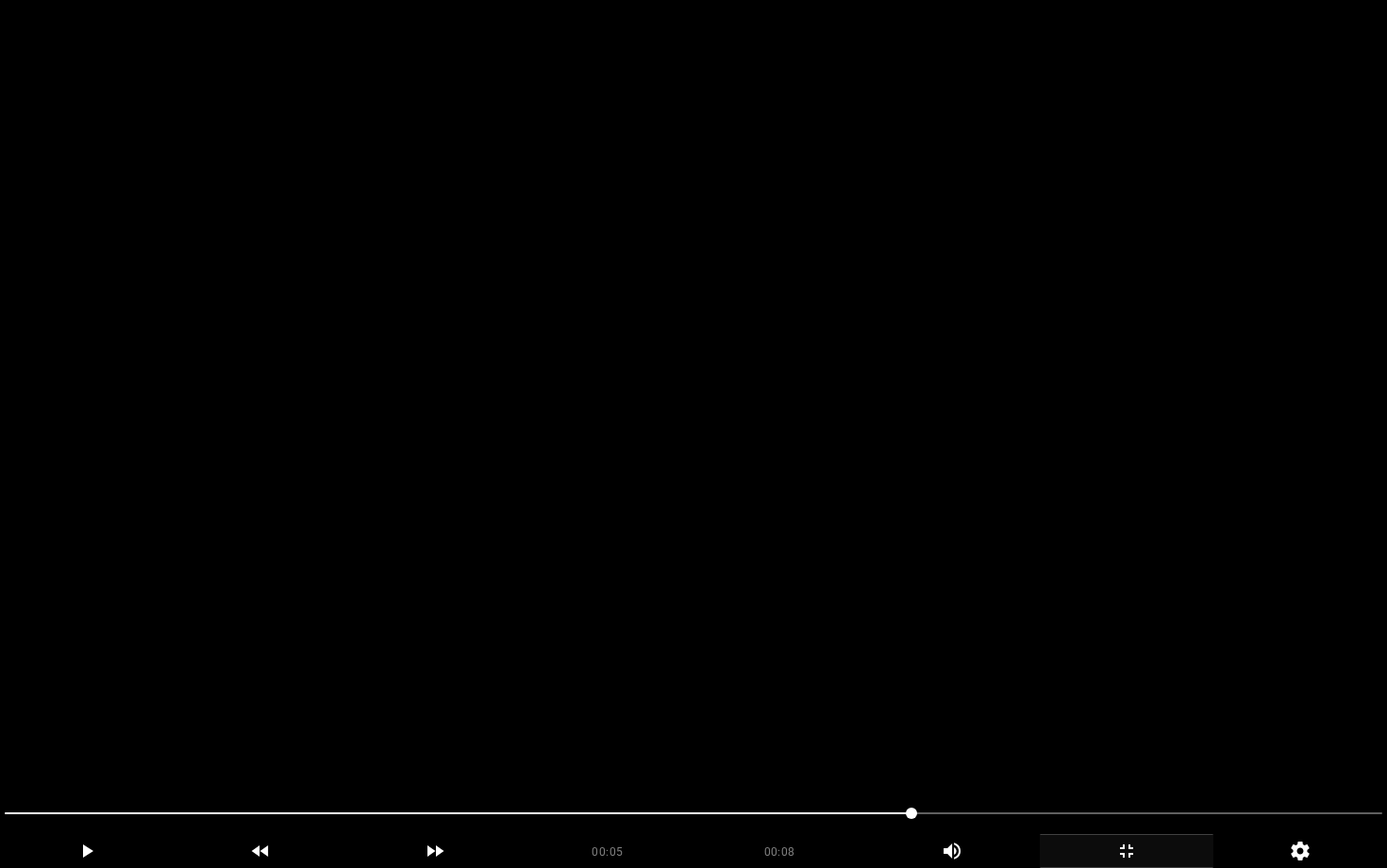 click at bounding box center [694, 813] 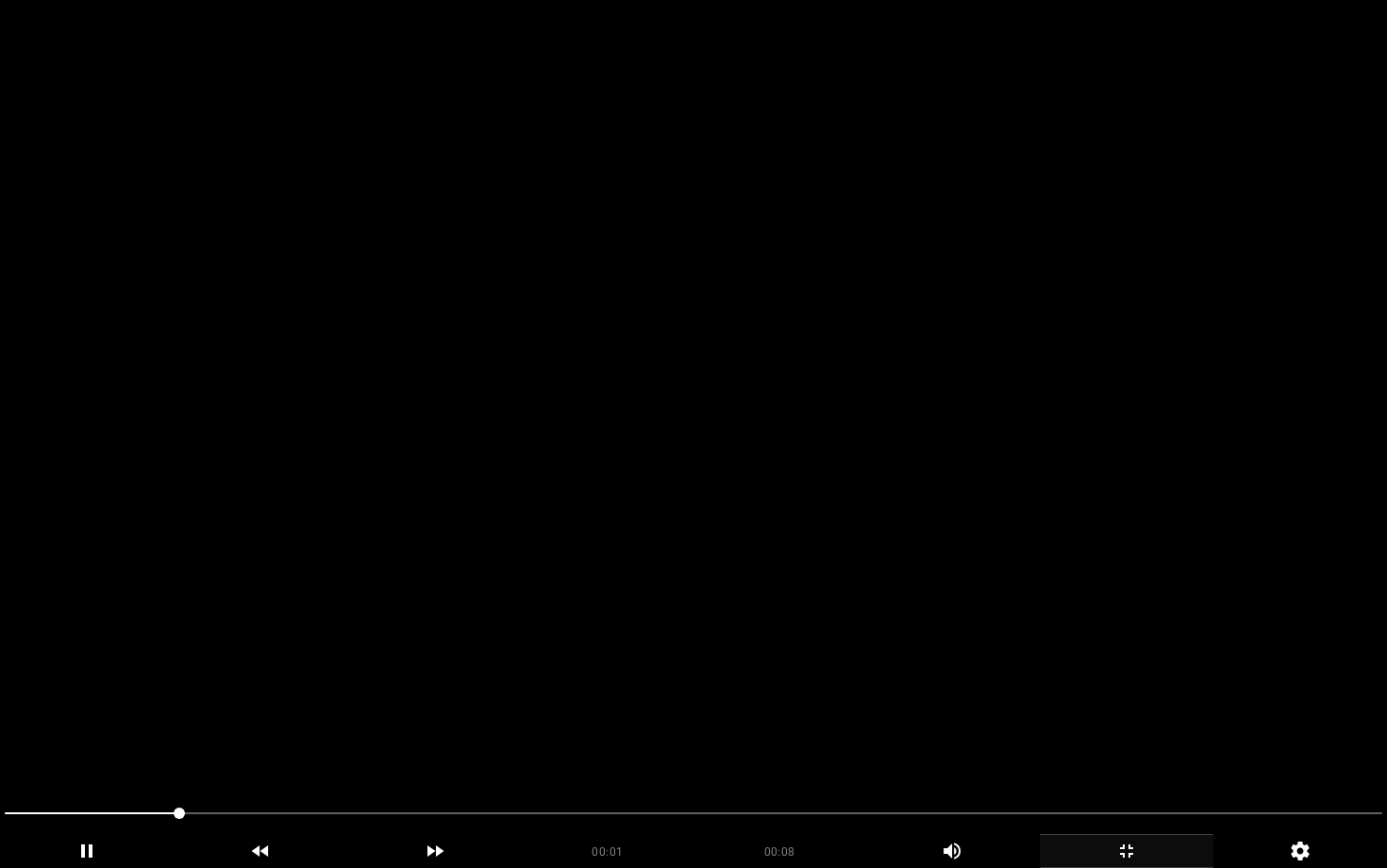 click at bounding box center (694, 434) 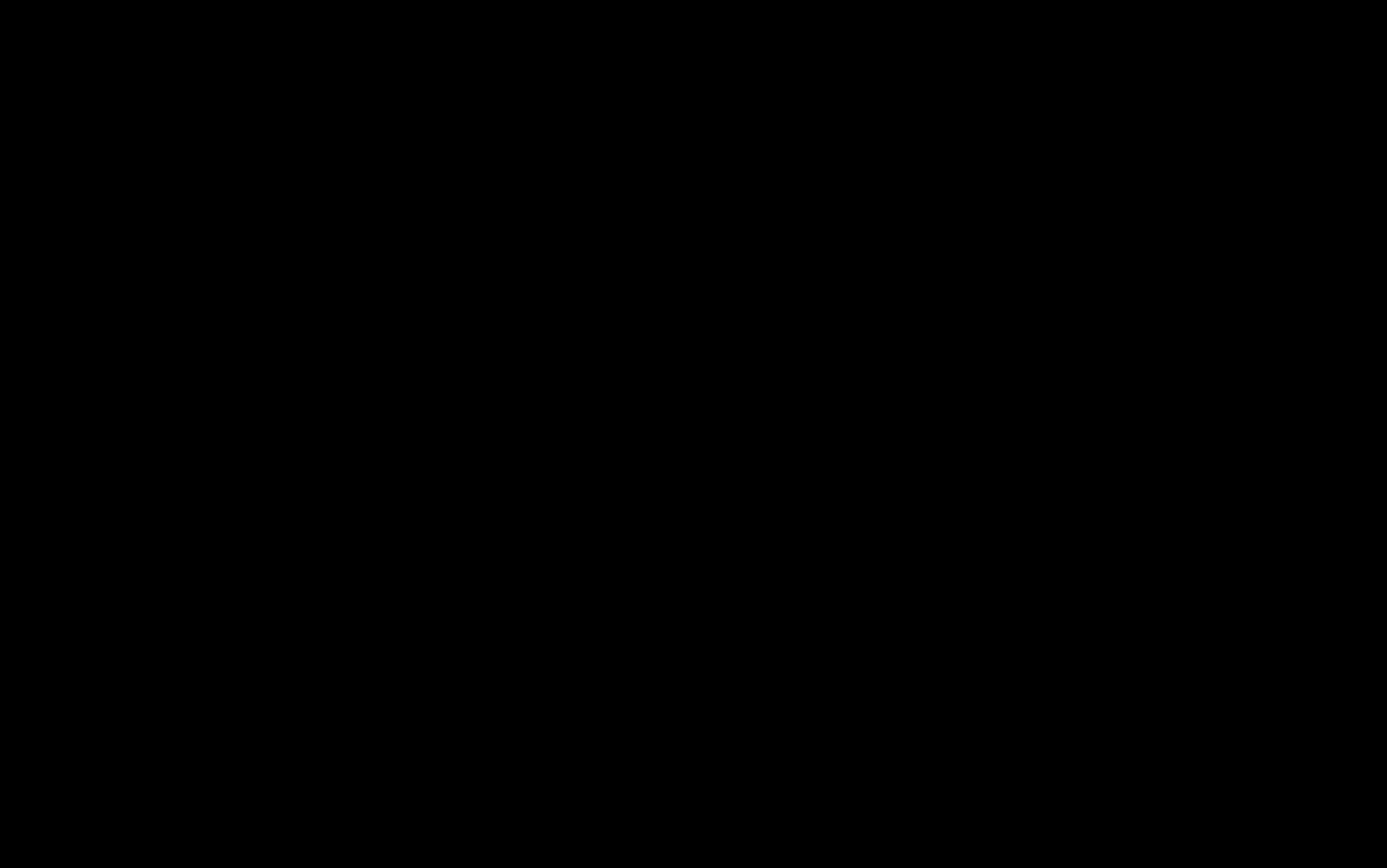 click at bounding box center (694, 434) 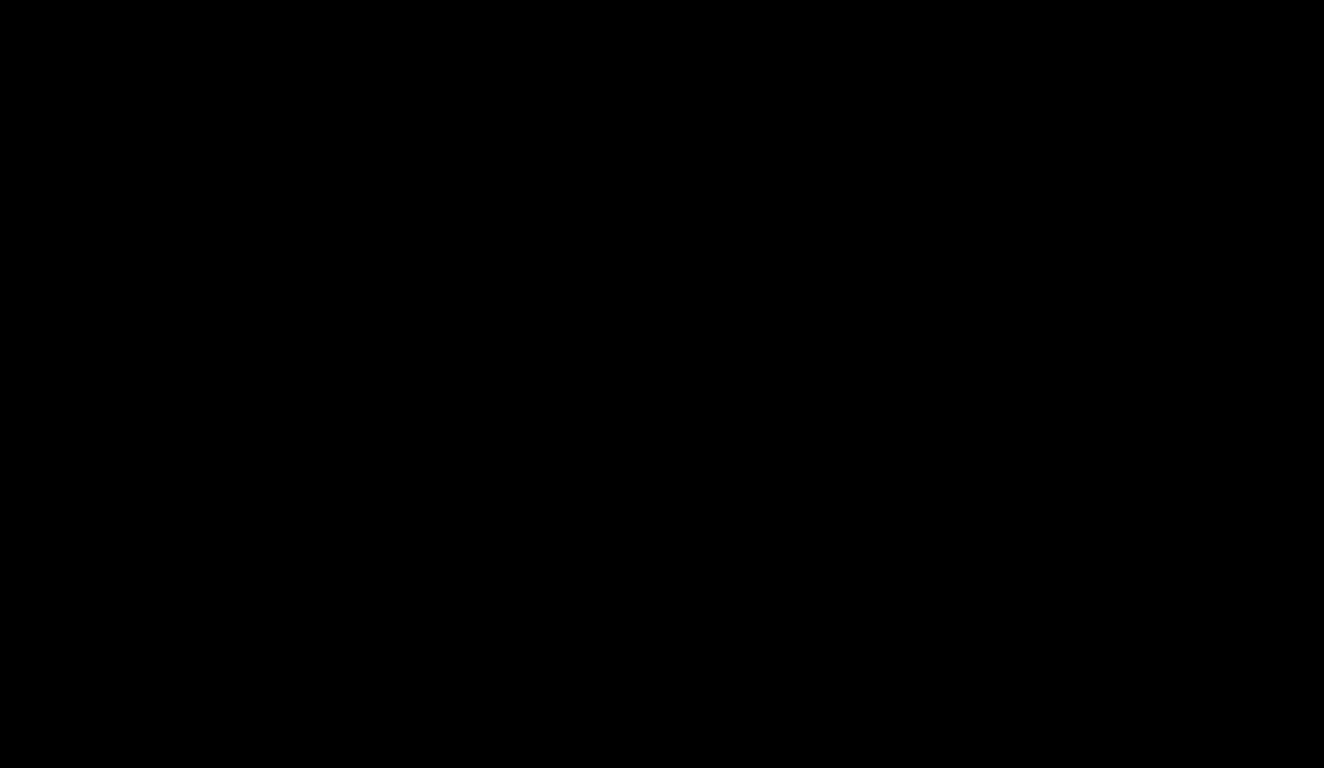 scroll, scrollTop: 1054, scrollLeft: 0, axis: vertical 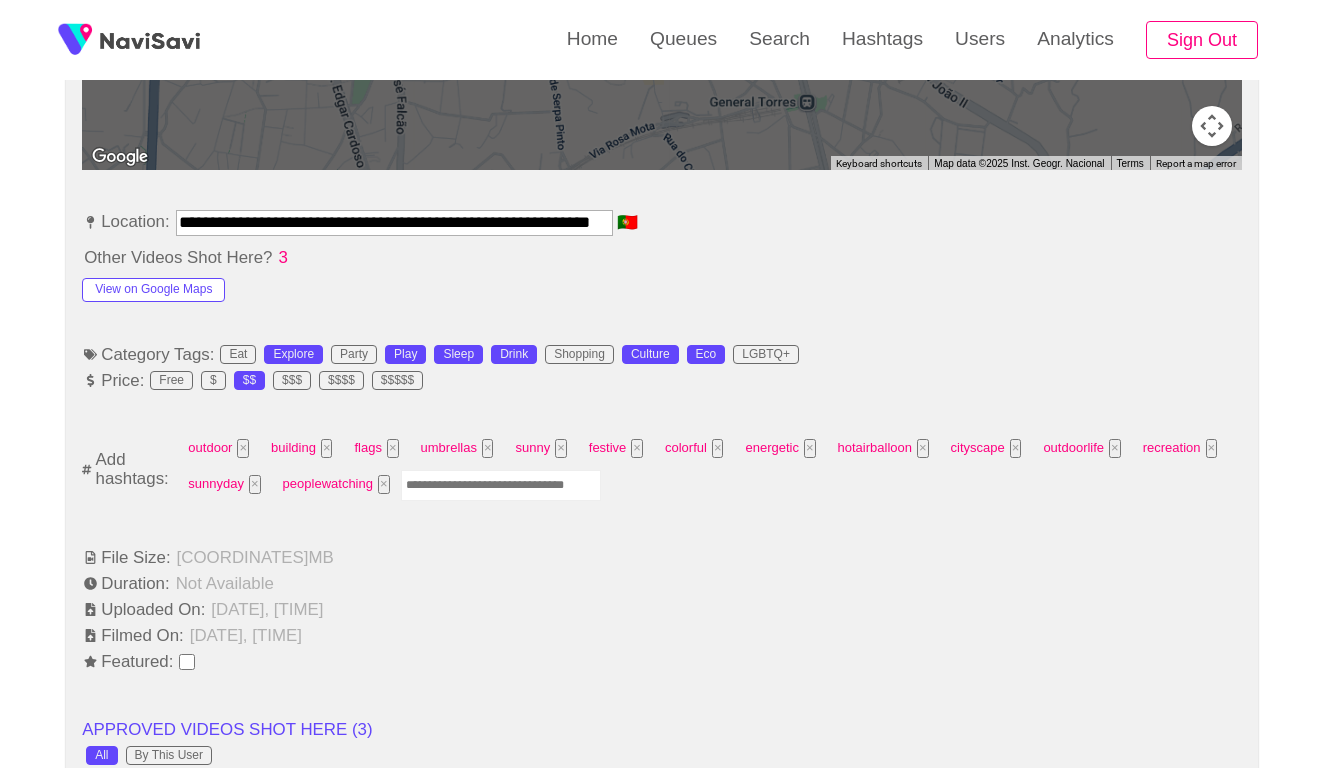 click at bounding box center [501, 485] 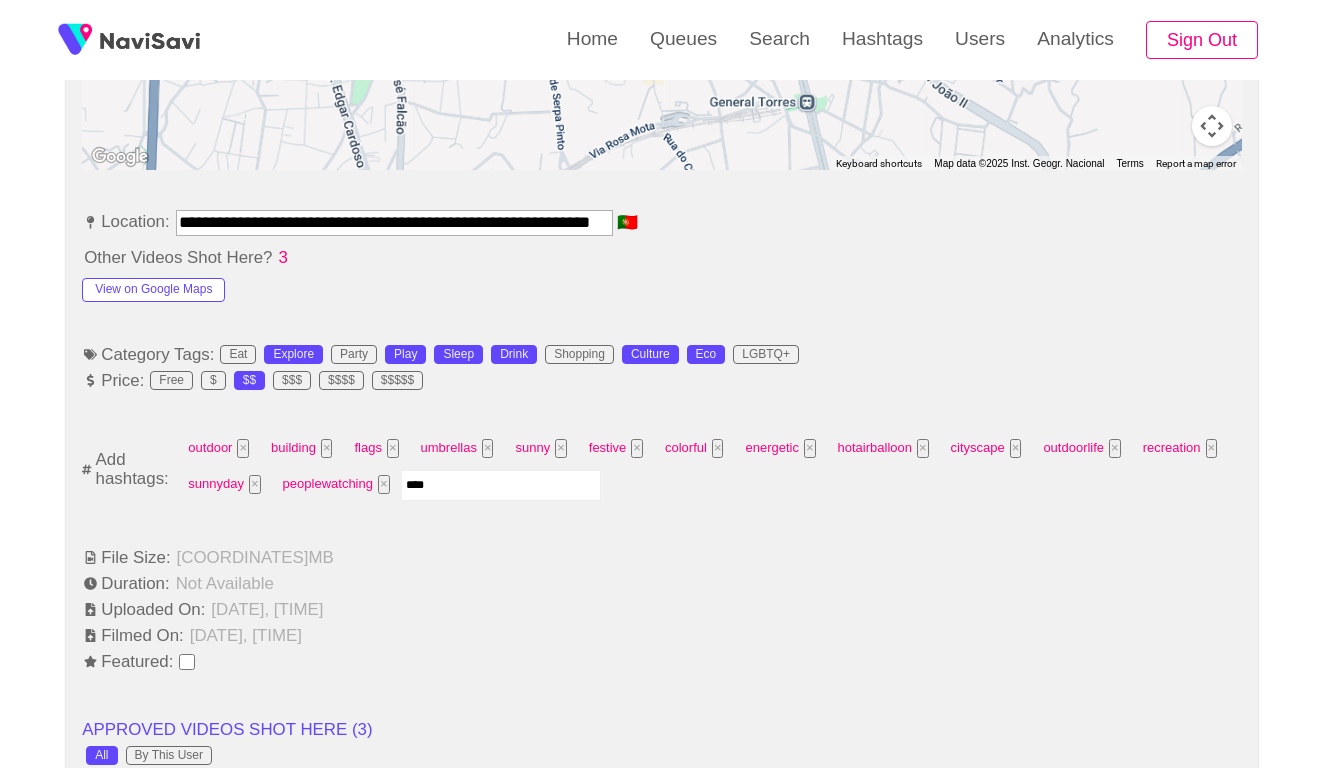 type on "*****" 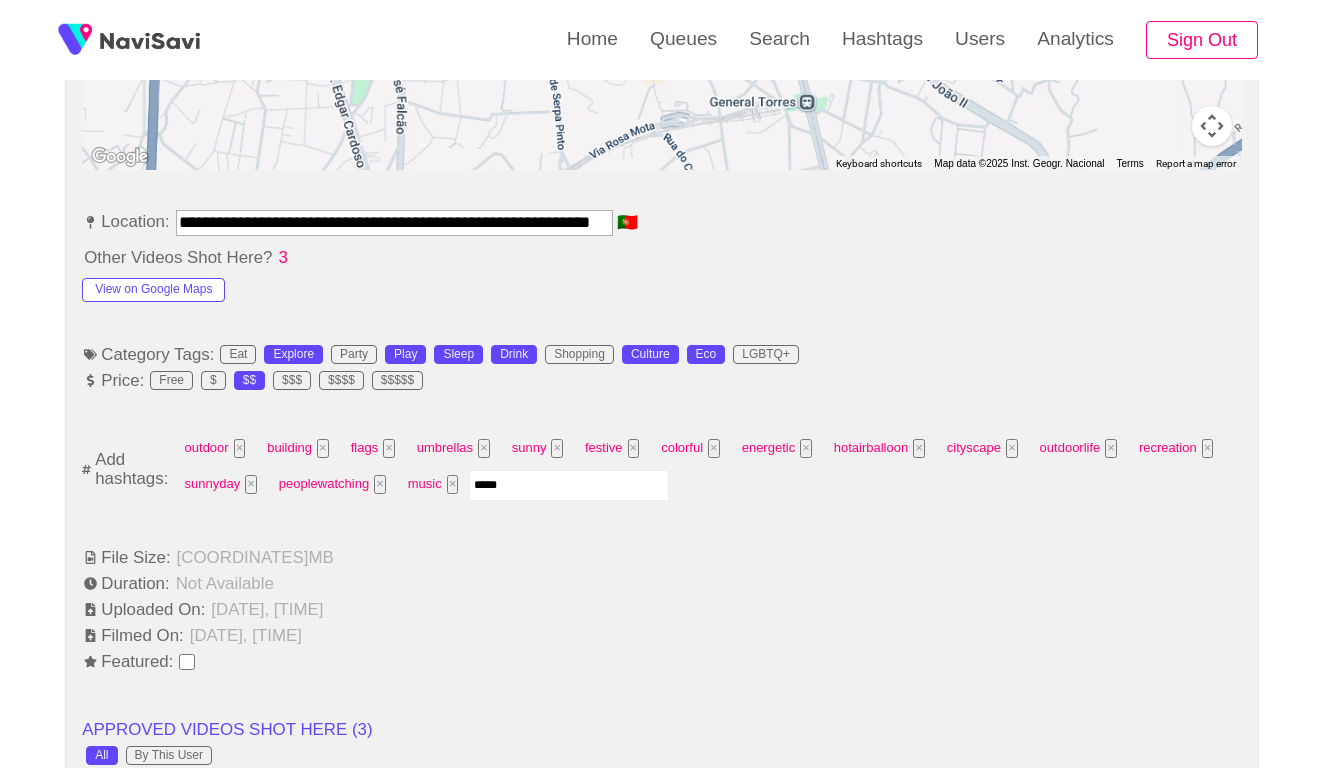 type on "******" 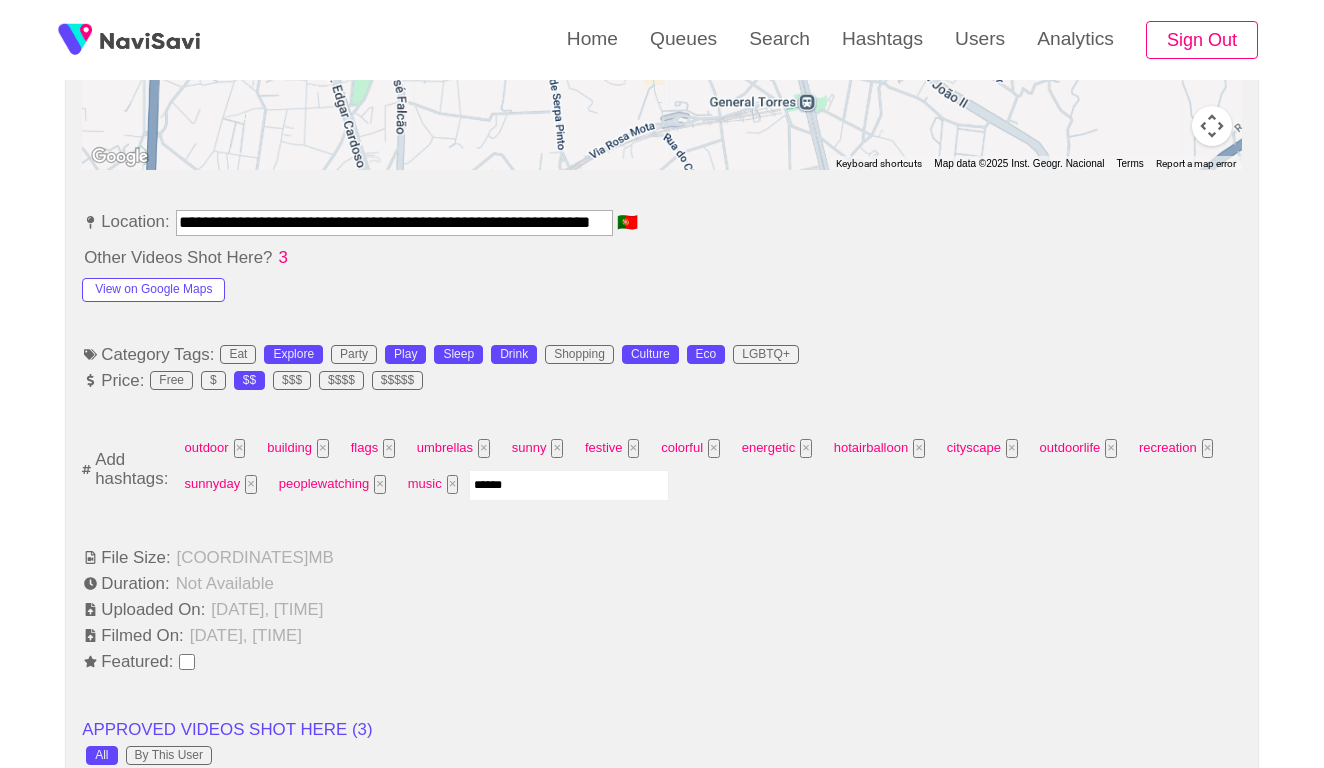 type 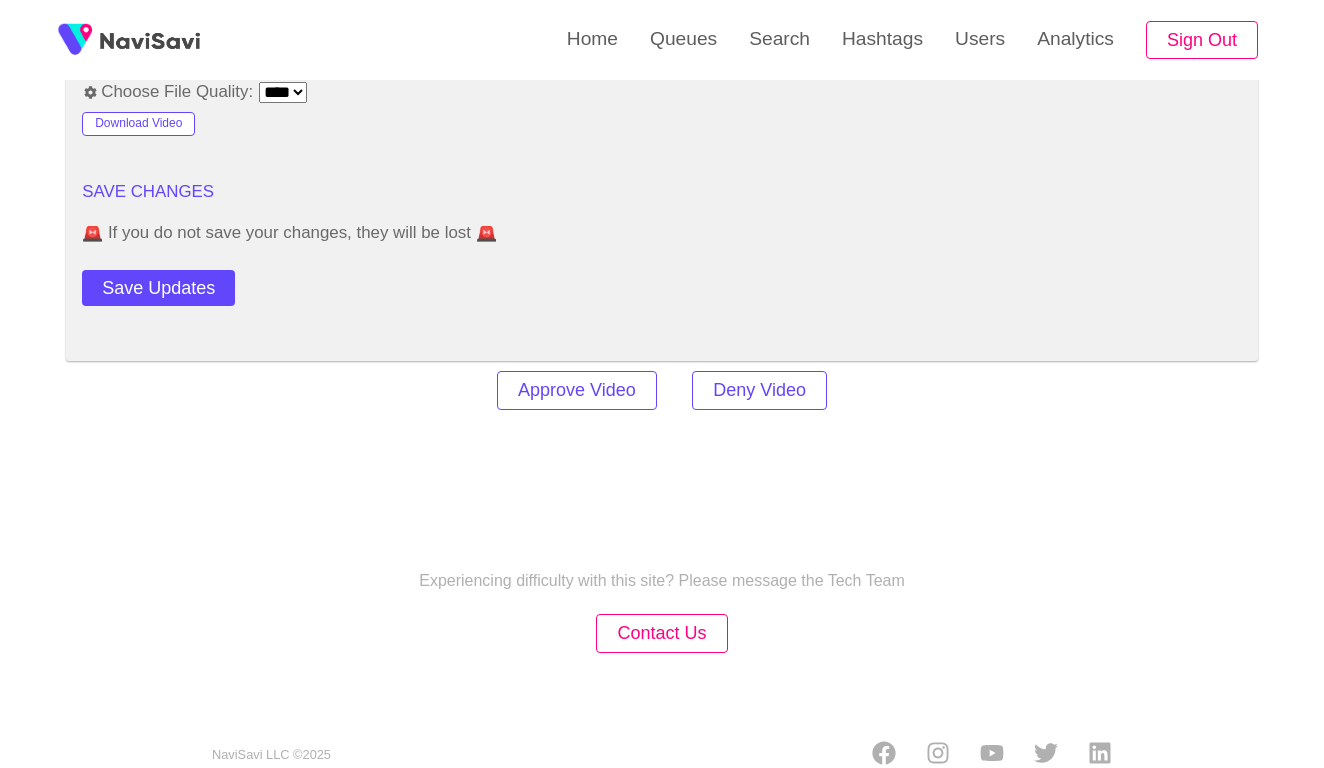 scroll, scrollTop: 2753, scrollLeft: 0, axis: vertical 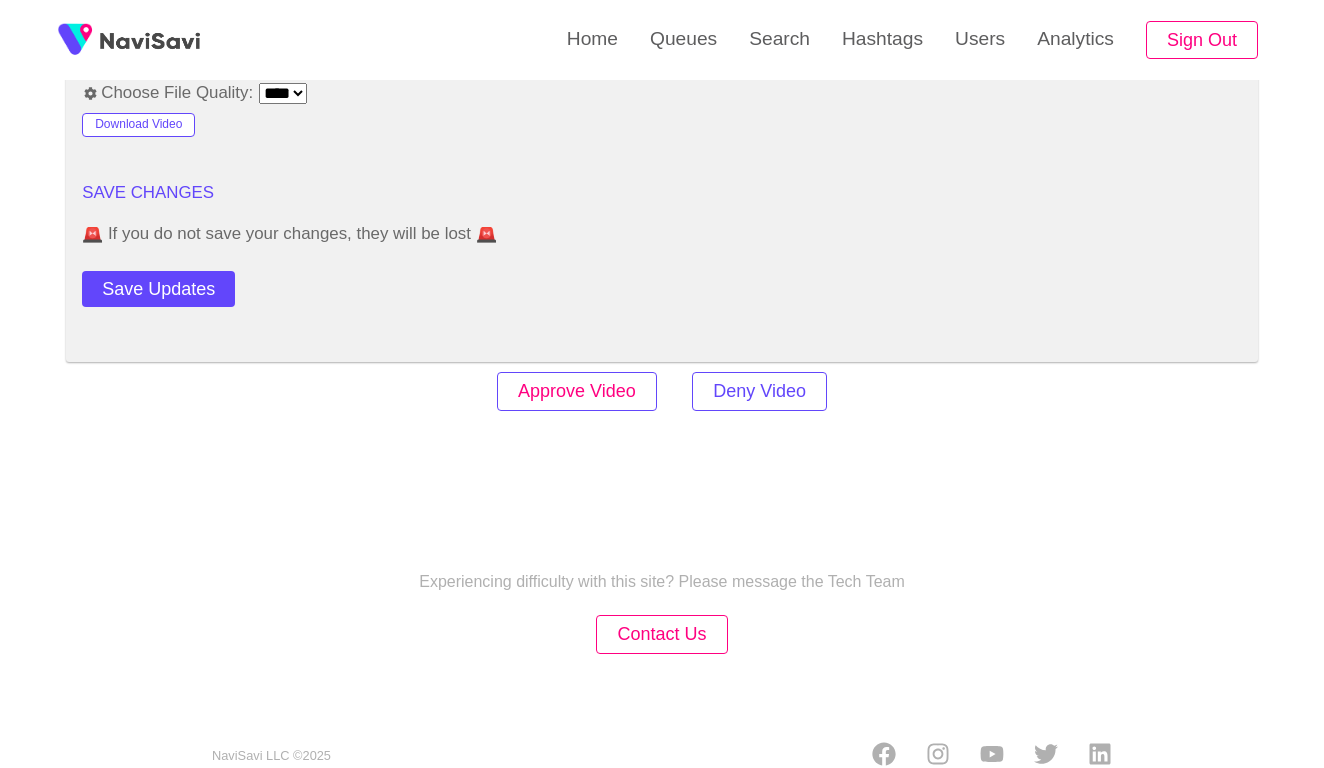click on "Approve Video" at bounding box center [577, 391] 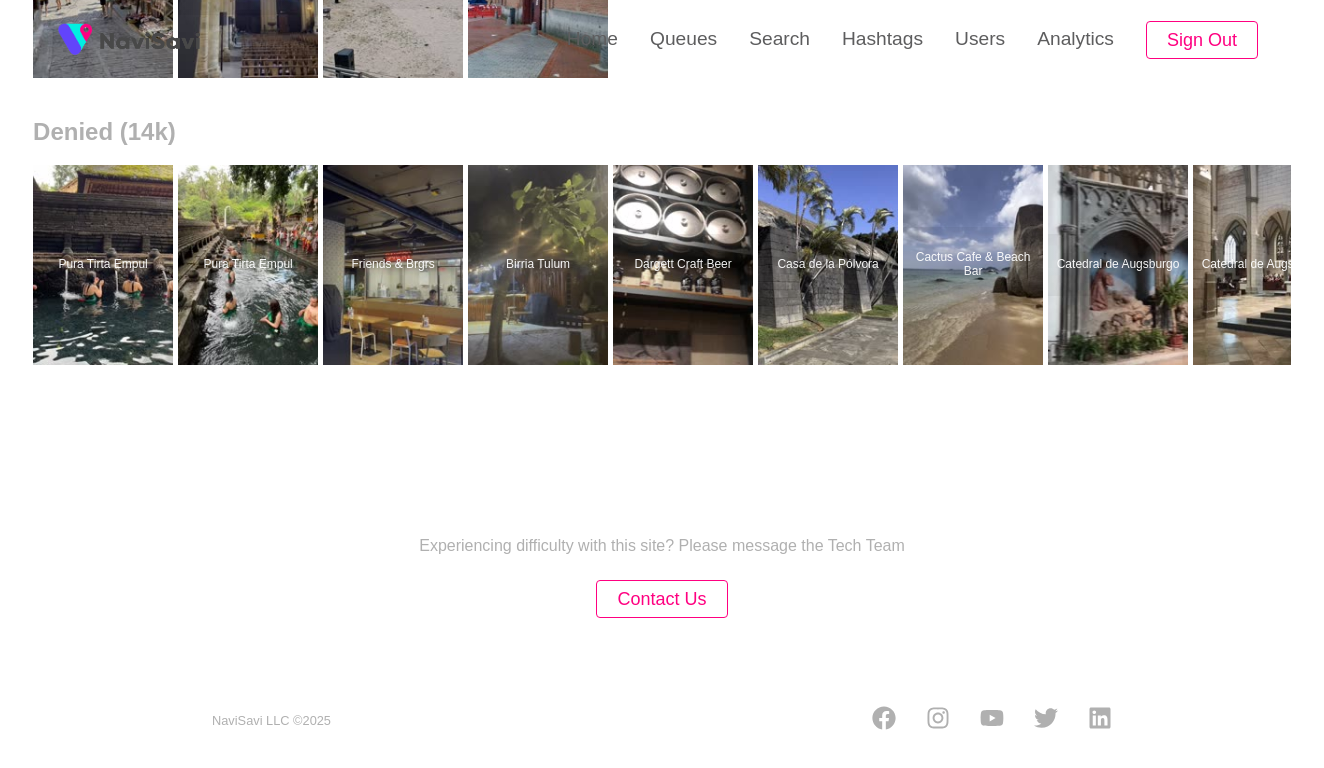scroll, scrollTop: 0, scrollLeft: 0, axis: both 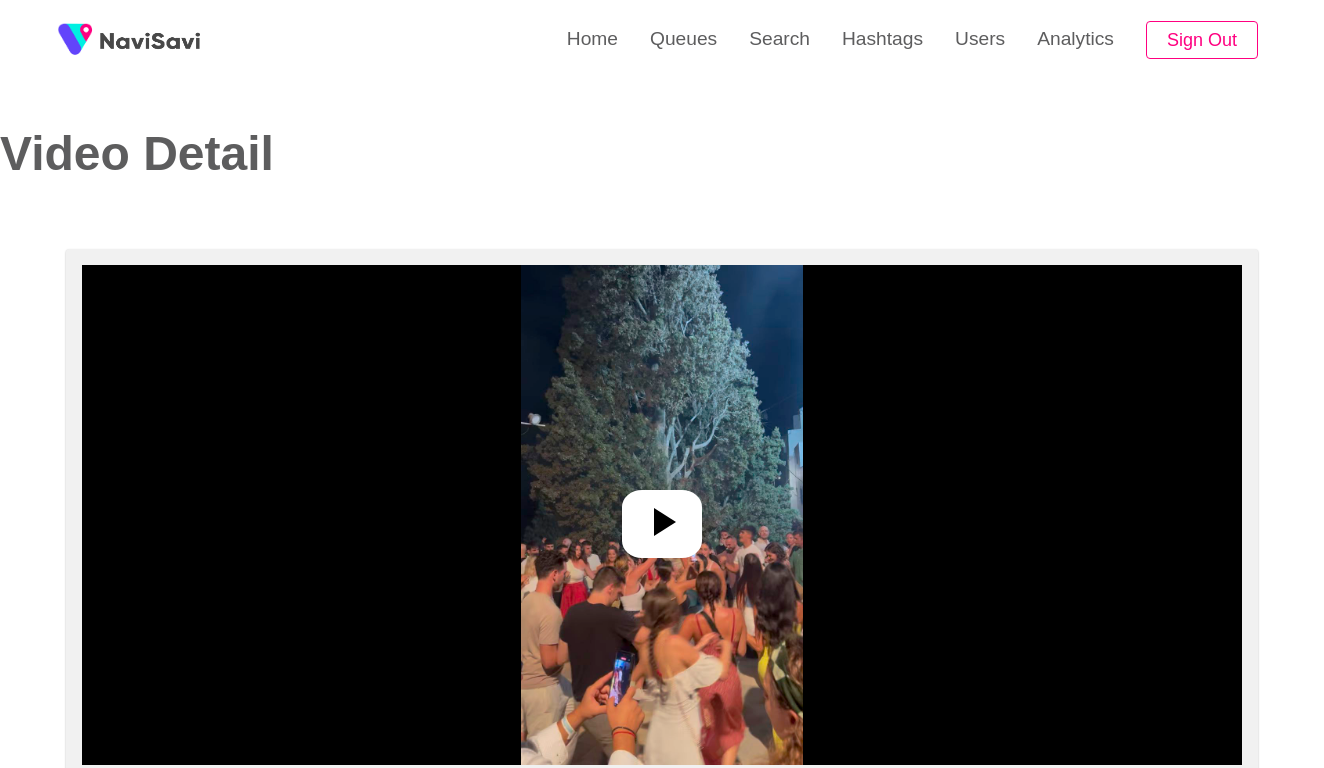 select on "**********" 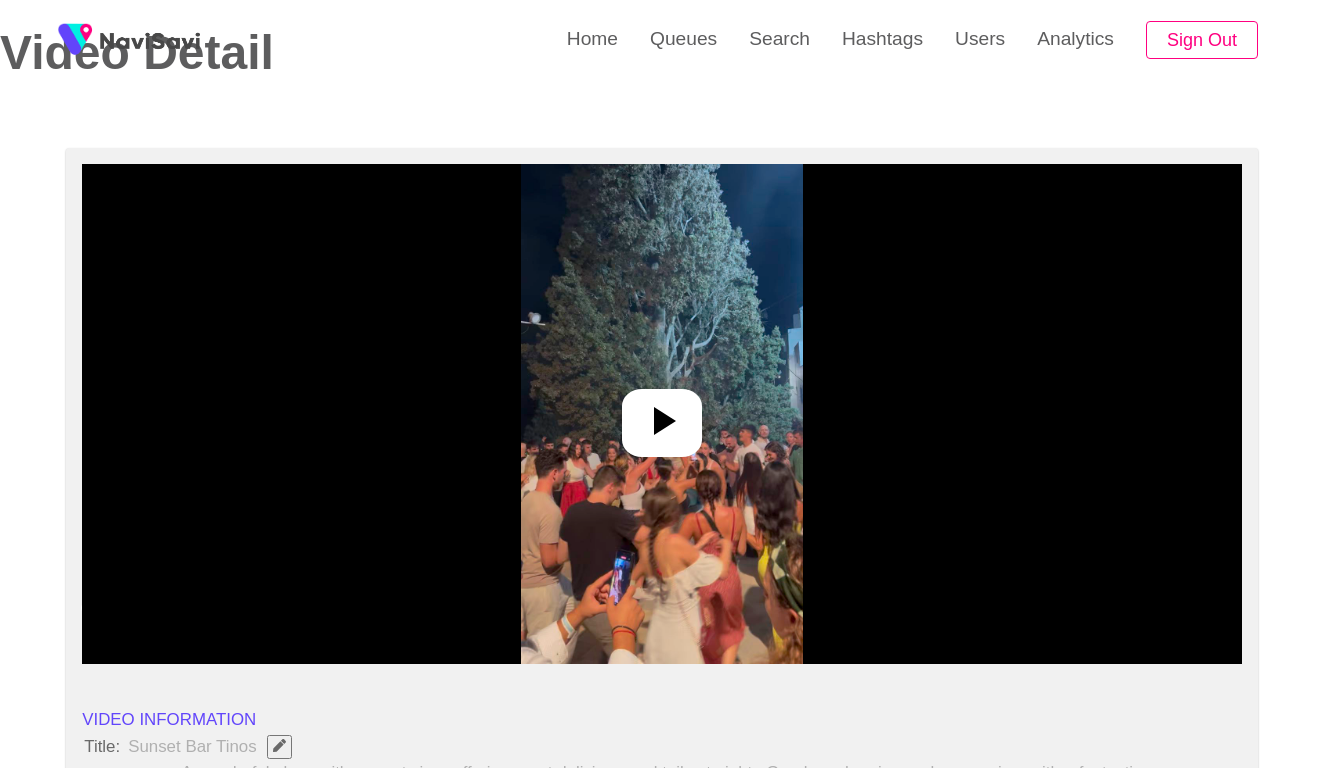 scroll, scrollTop: 142, scrollLeft: 0, axis: vertical 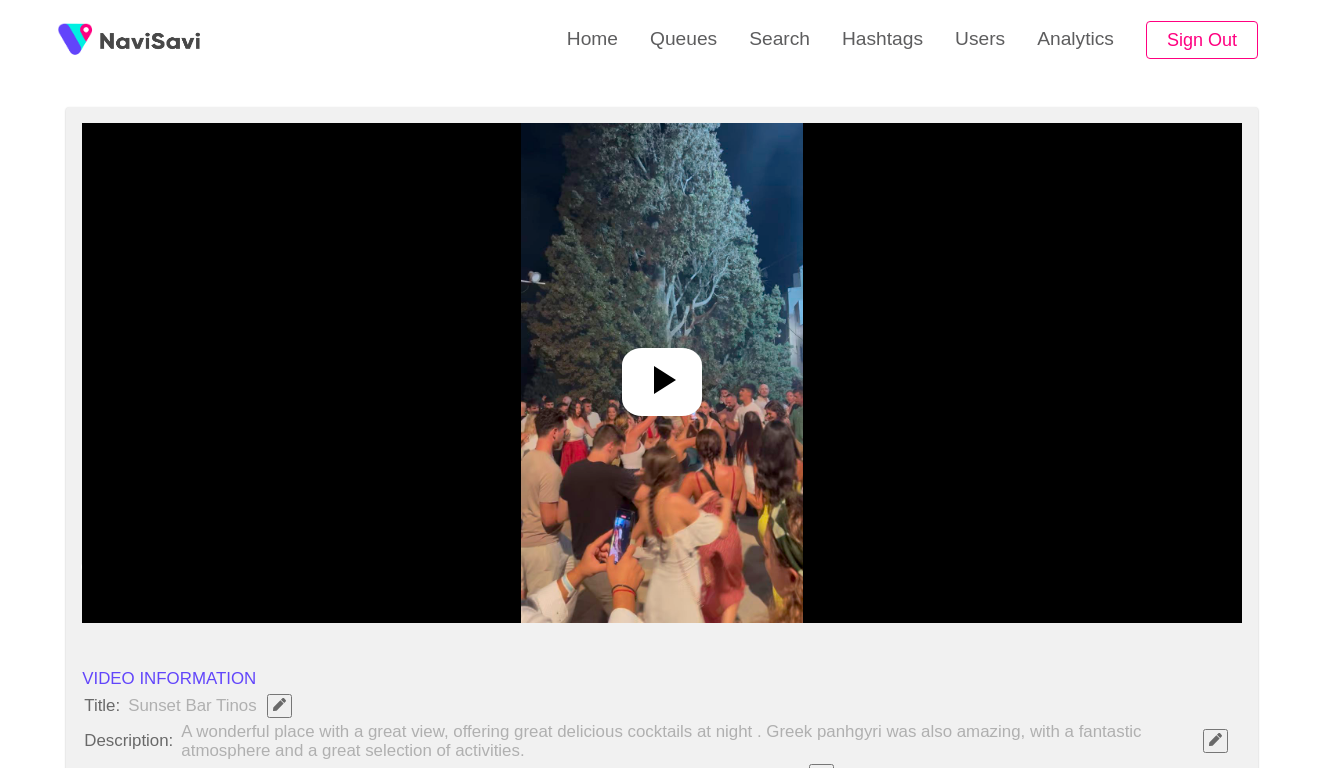 click at bounding box center [662, 373] 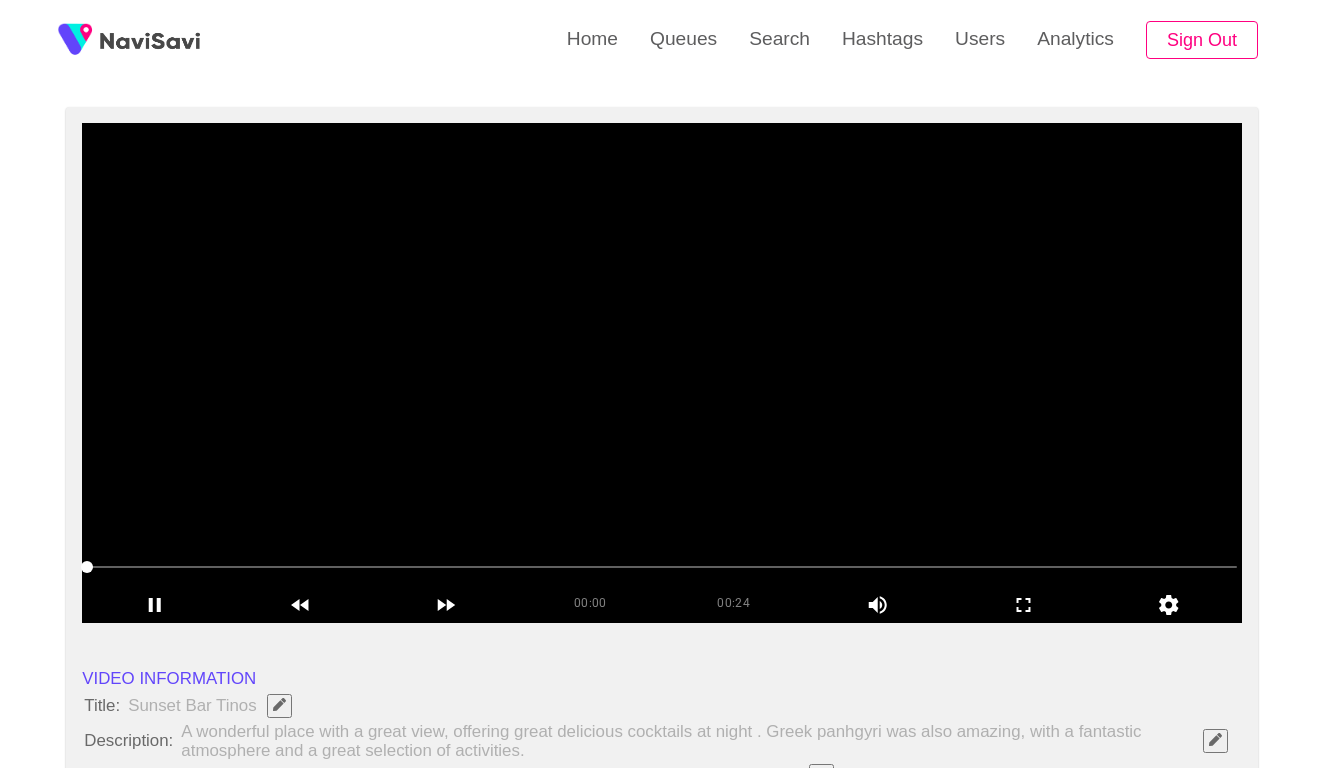 click at bounding box center [662, 373] 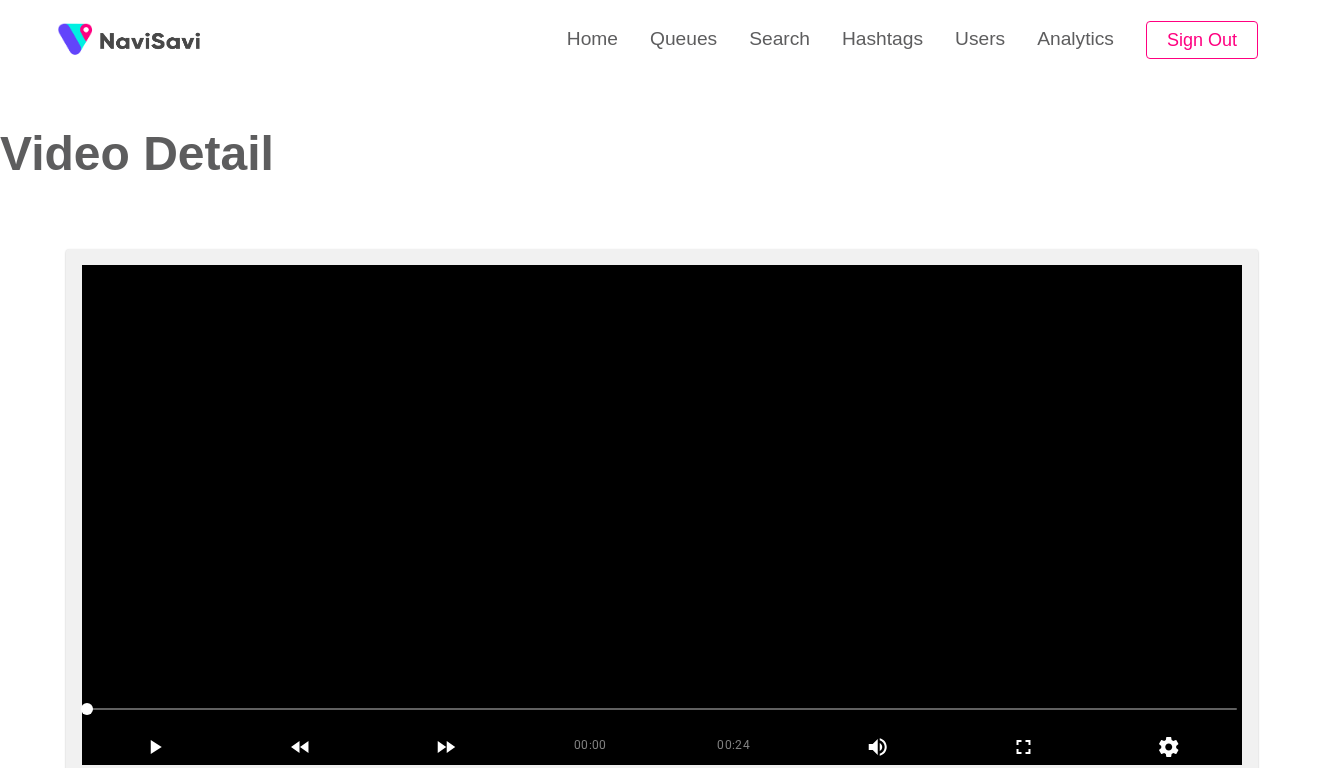 scroll, scrollTop: 0, scrollLeft: 0, axis: both 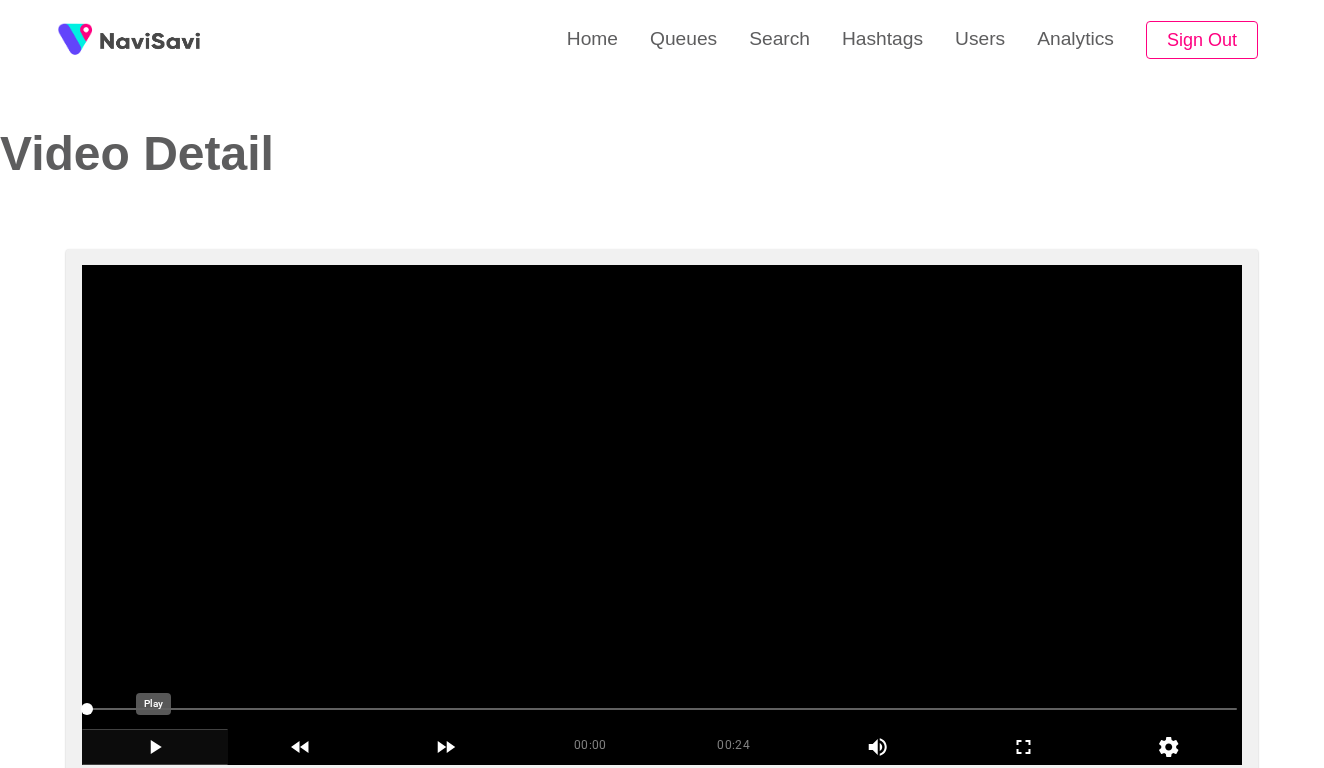click 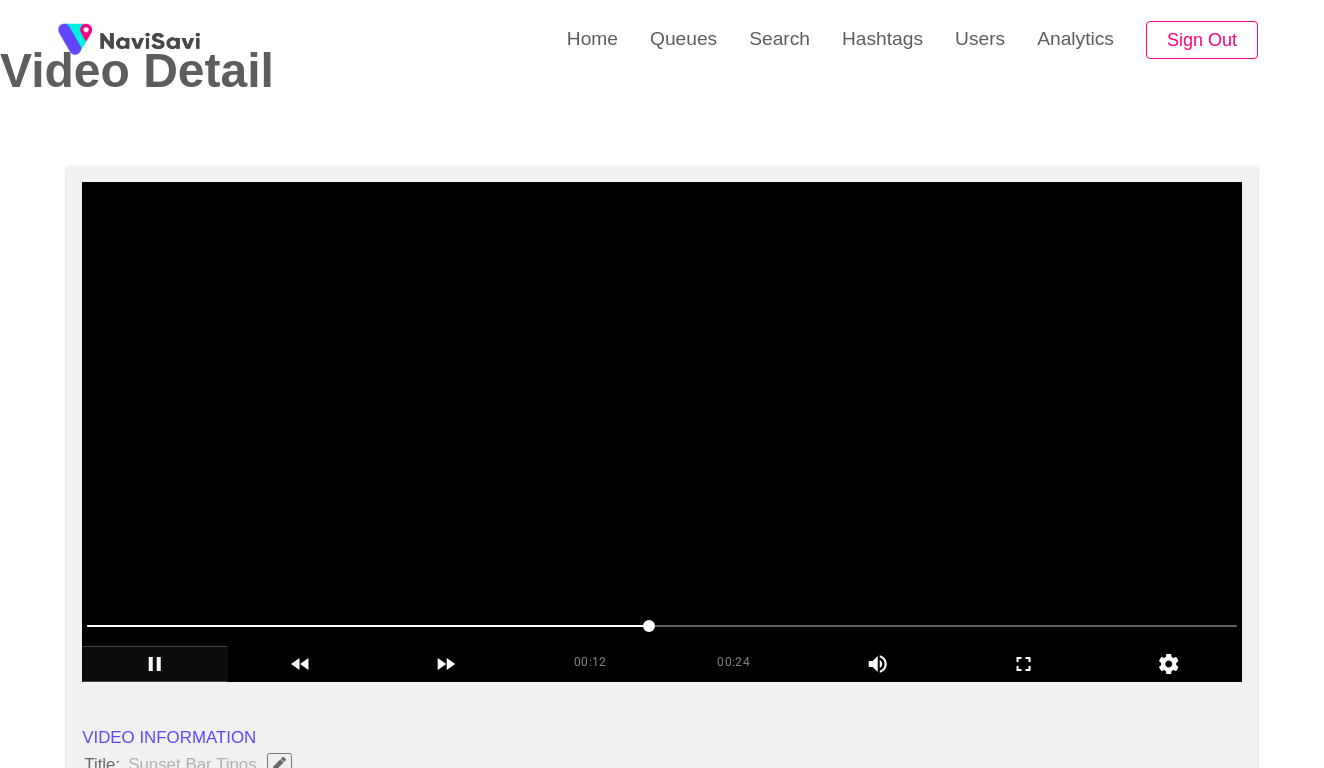 scroll, scrollTop: 97, scrollLeft: 0, axis: vertical 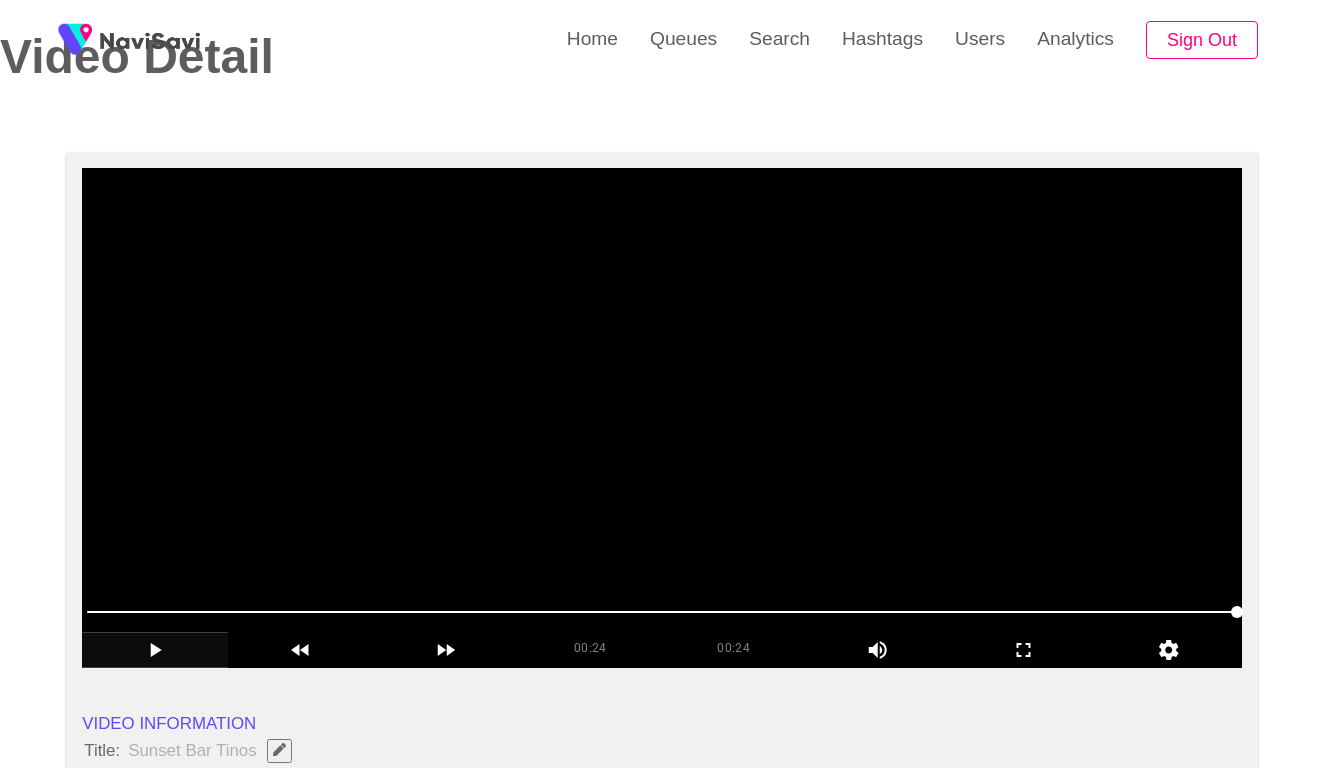click at bounding box center (662, 418) 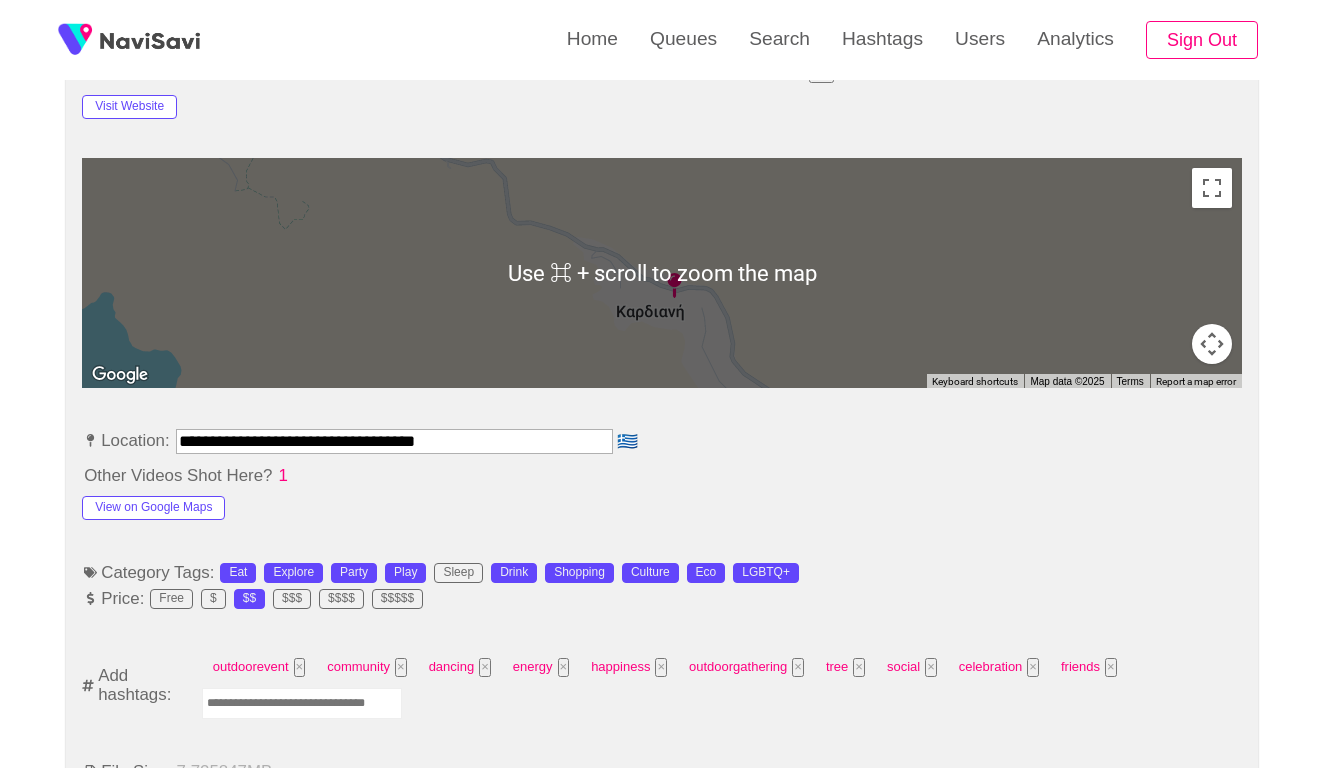 scroll, scrollTop: 886, scrollLeft: 0, axis: vertical 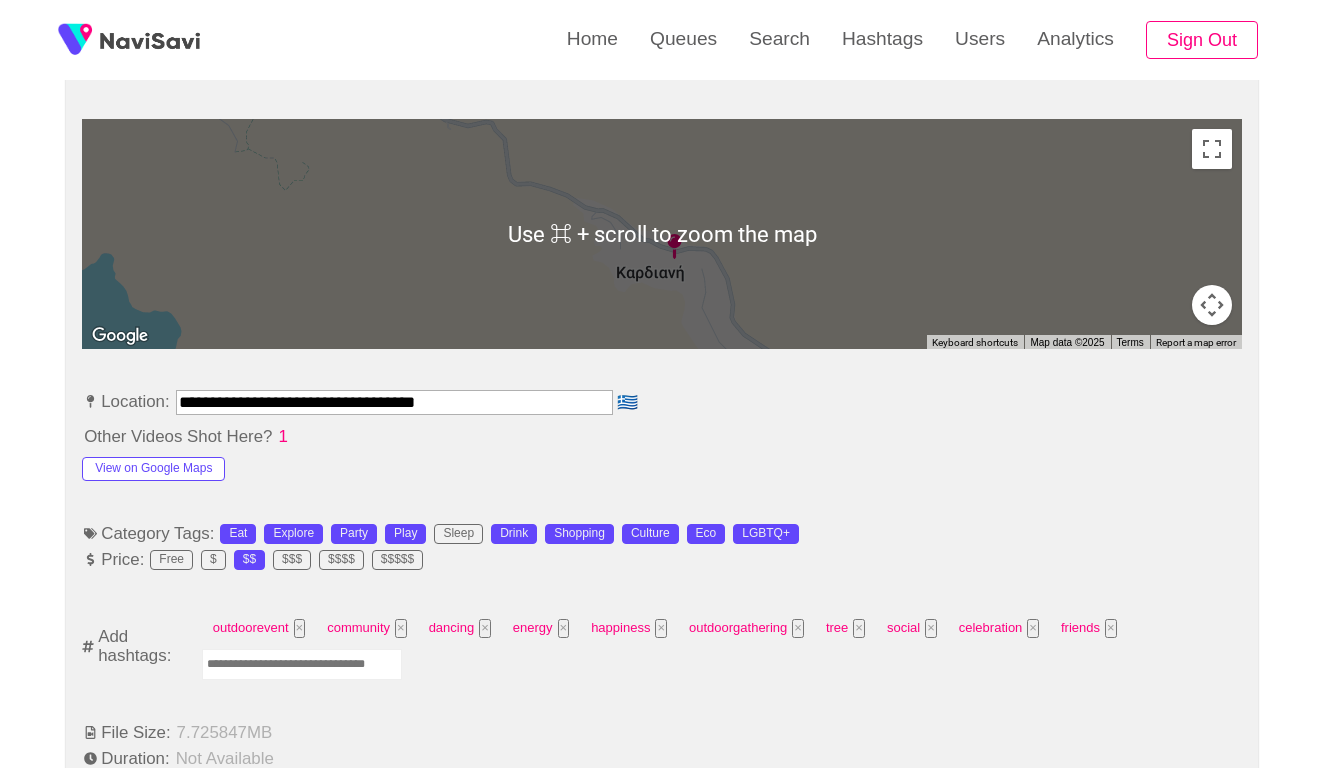 click at bounding box center (302, 664) 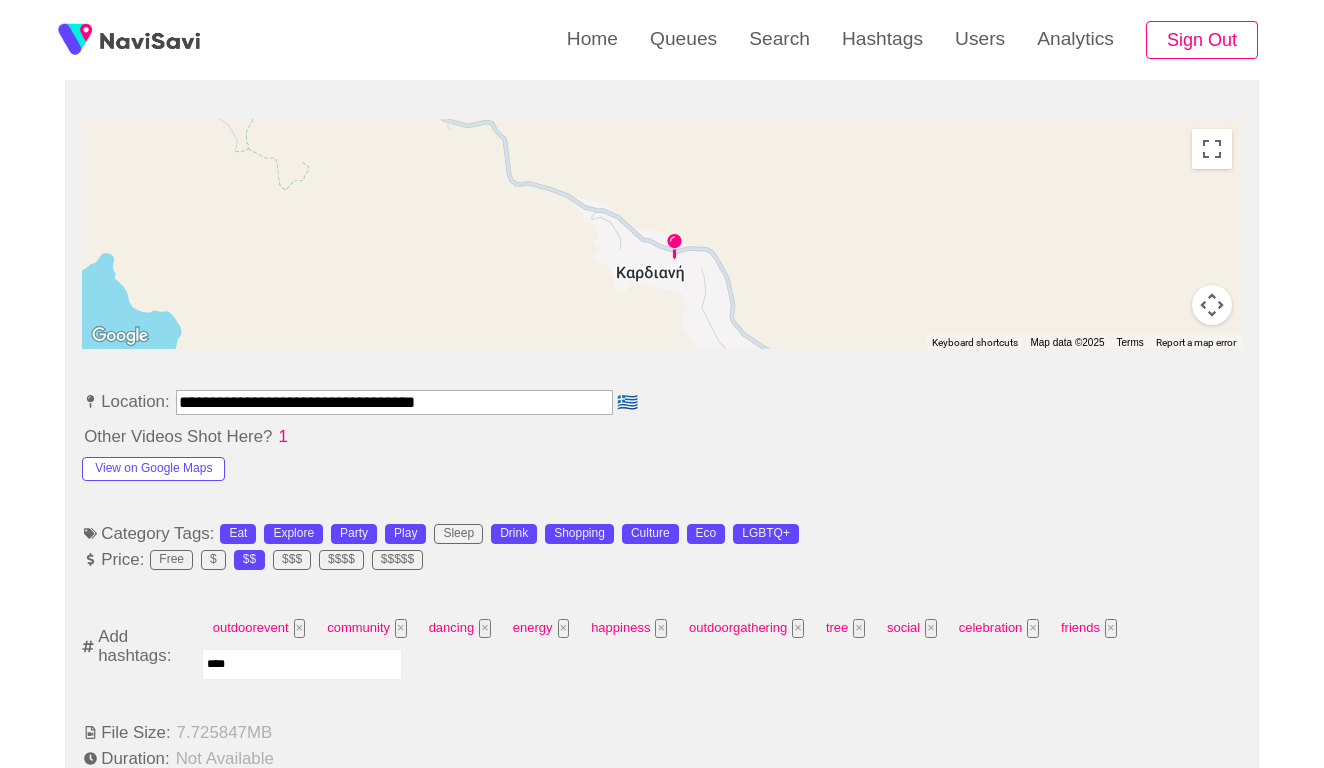 type on "*****" 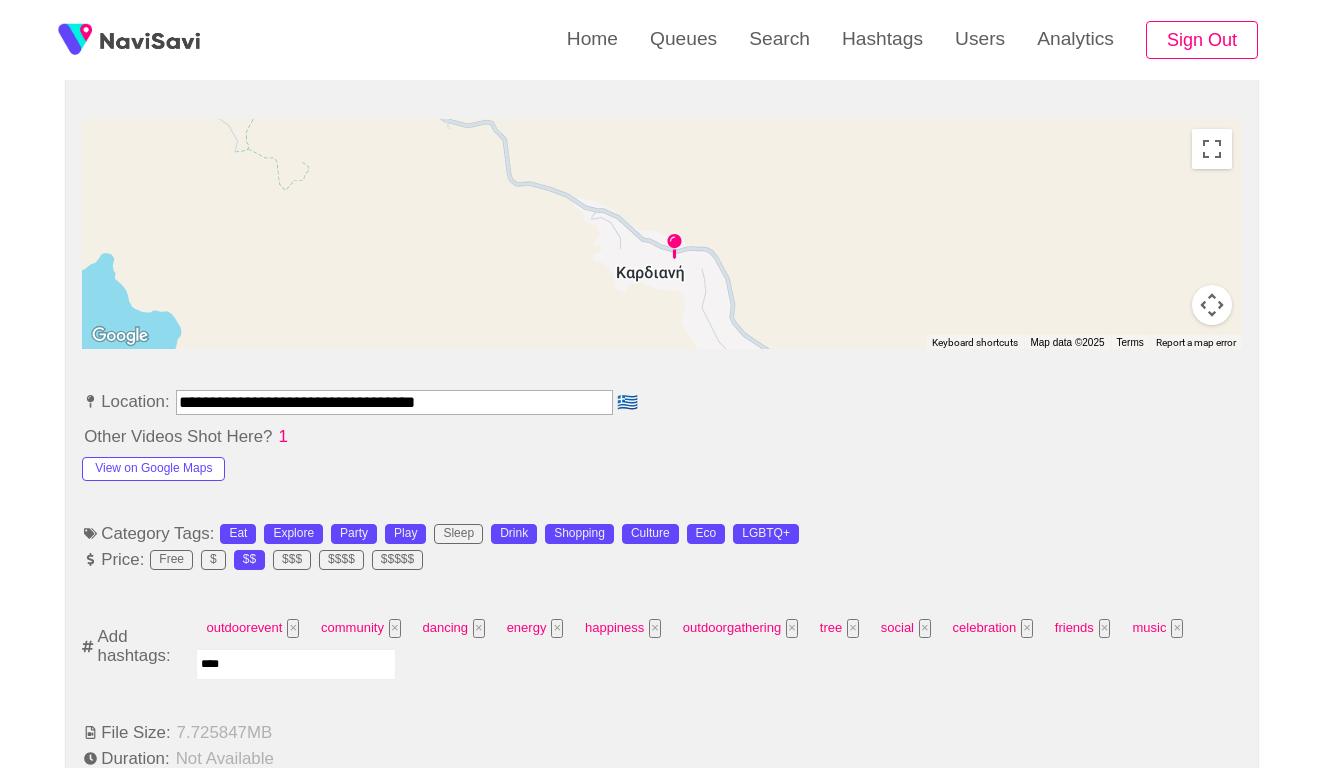type on "*****" 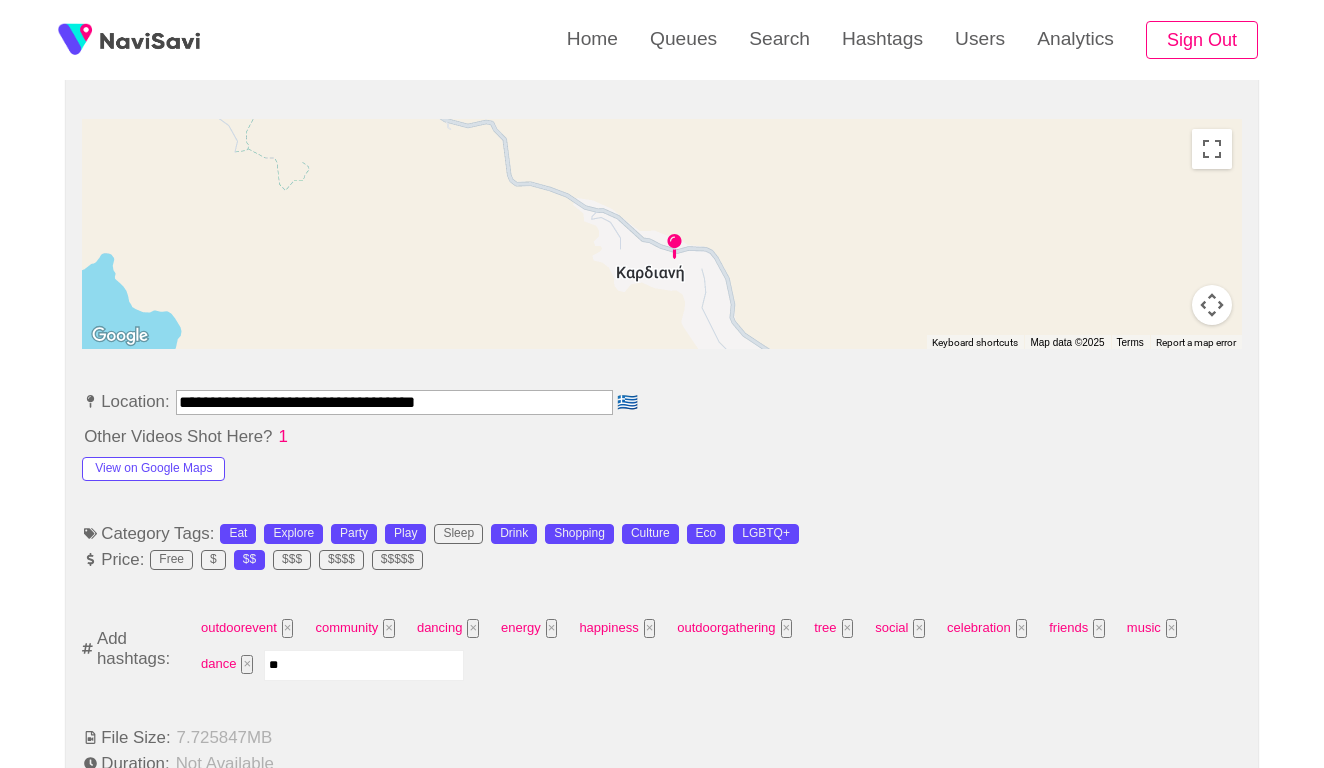 type on "***" 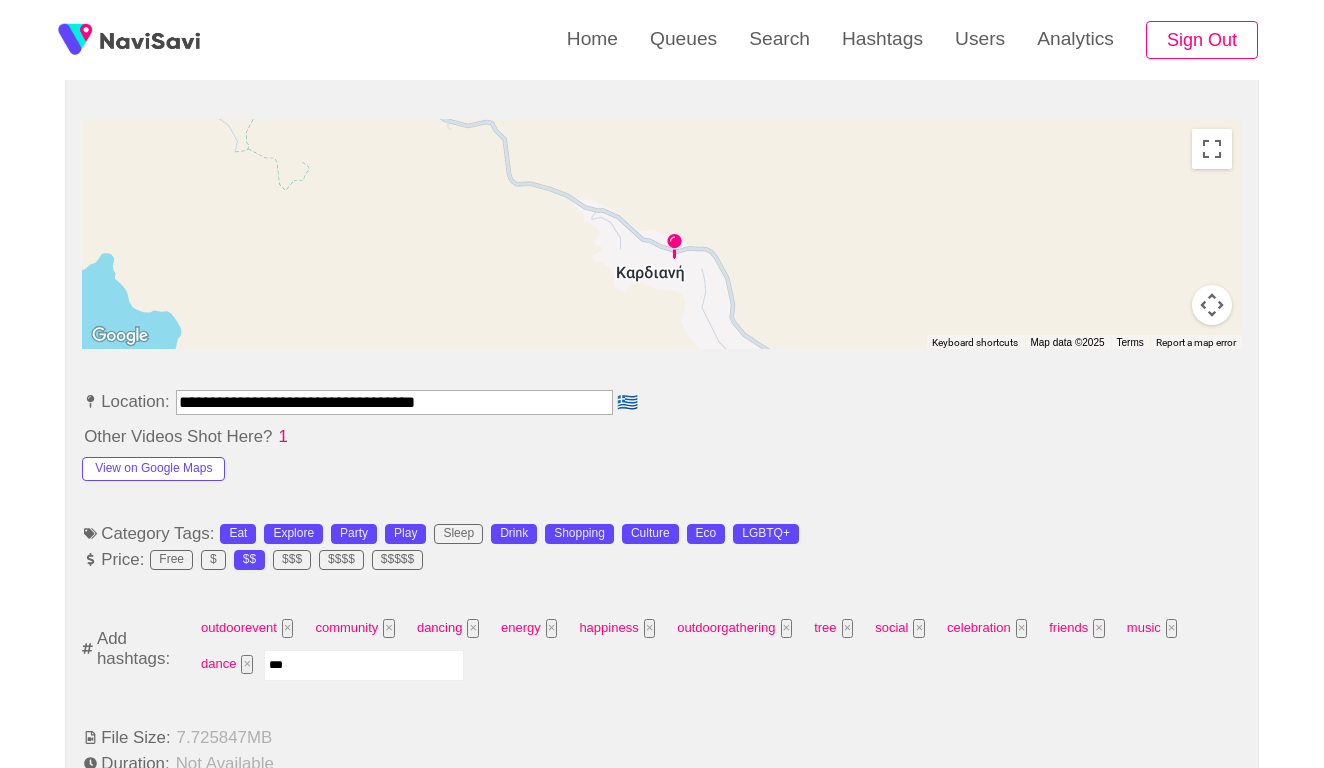 type 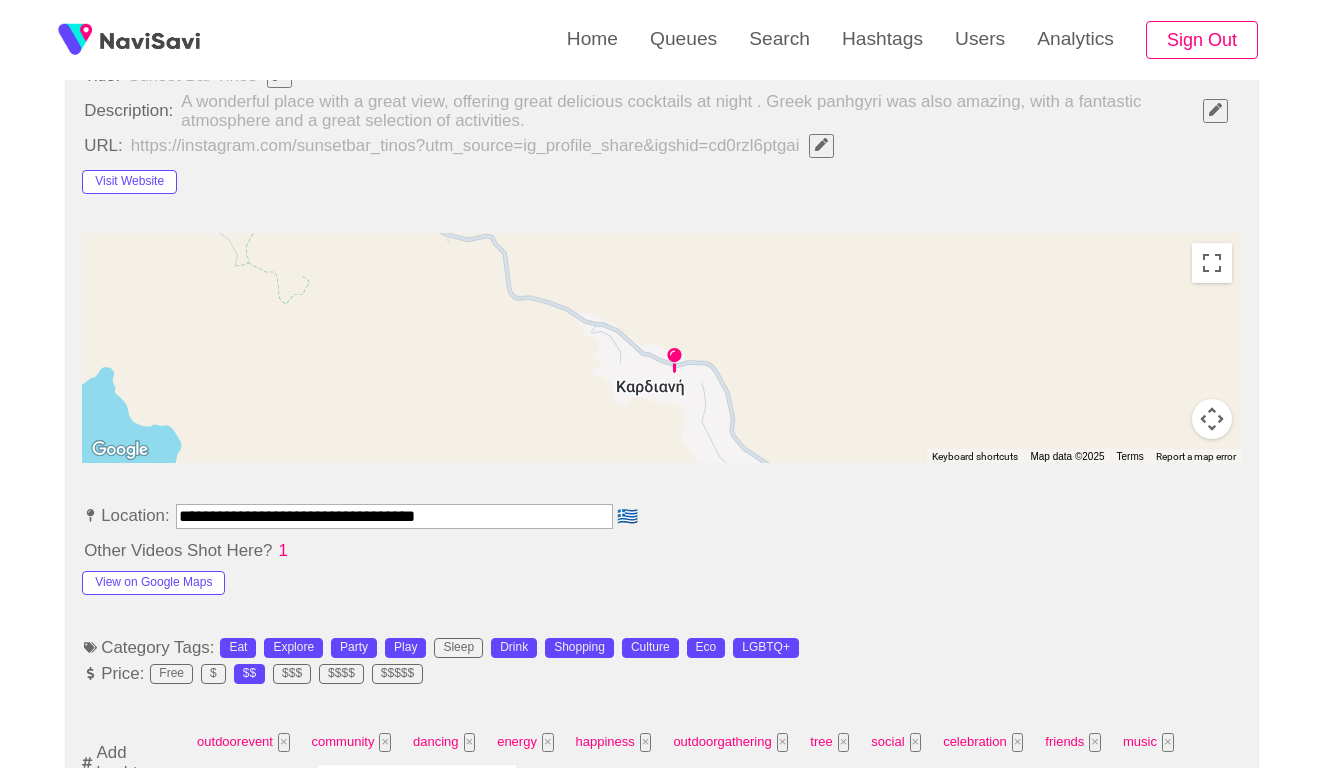 scroll, scrollTop: 871, scrollLeft: 0, axis: vertical 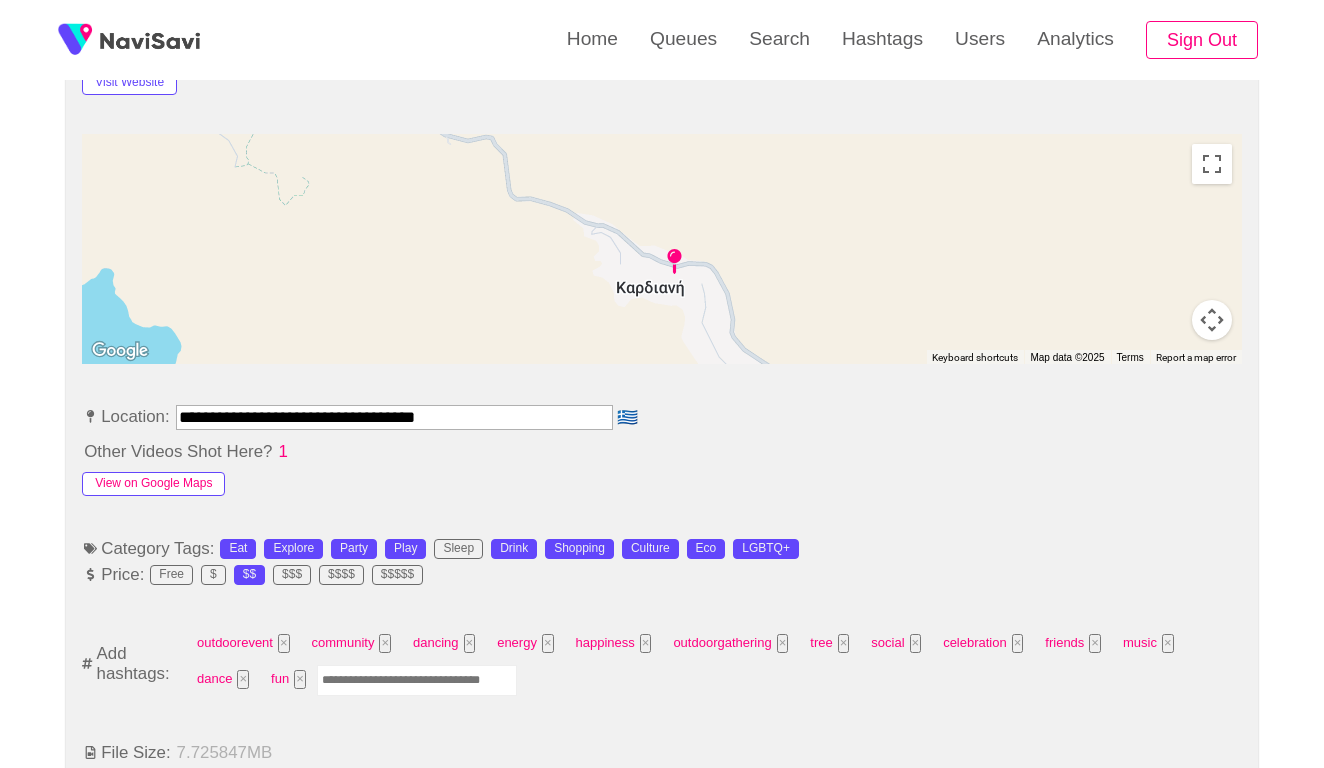 click on "View on Google Maps" at bounding box center (153, 484) 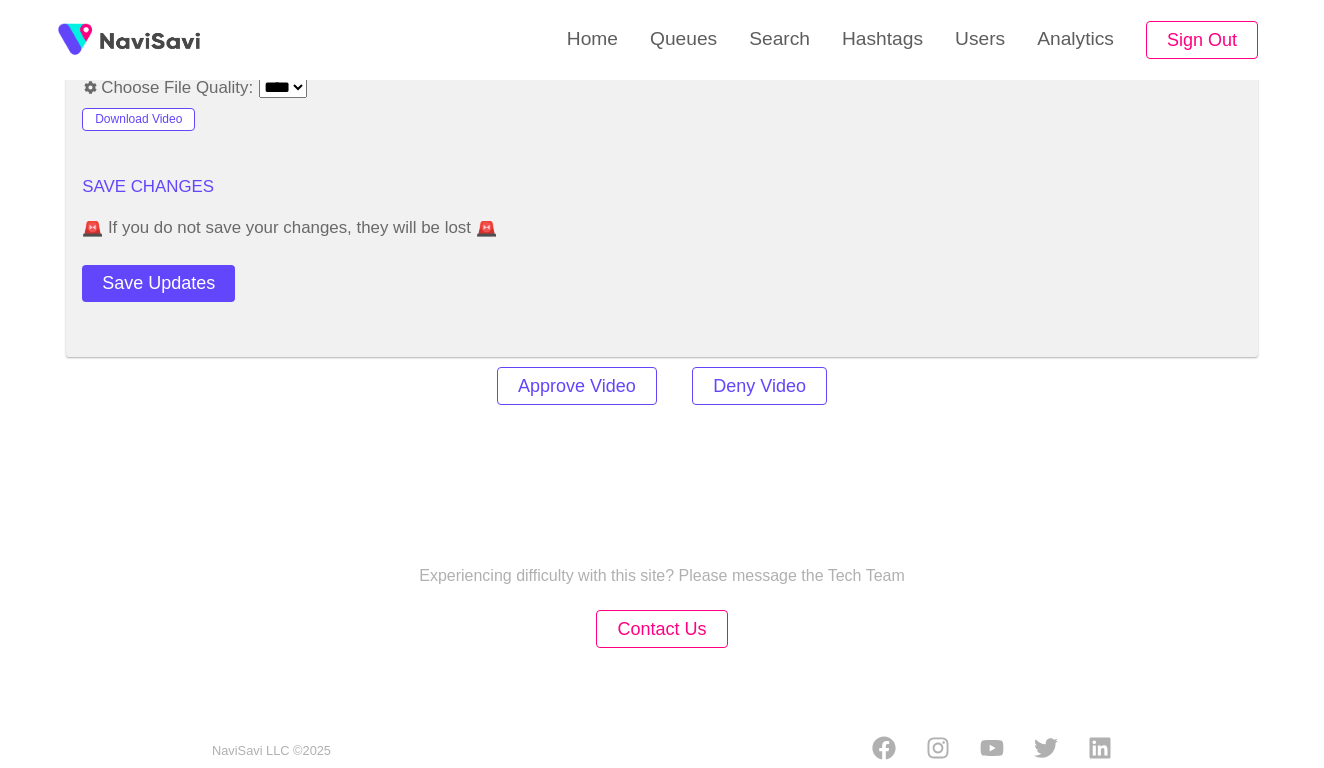 scroll, scrollTop: 2767, scrollLeft: 0, axis: vertical 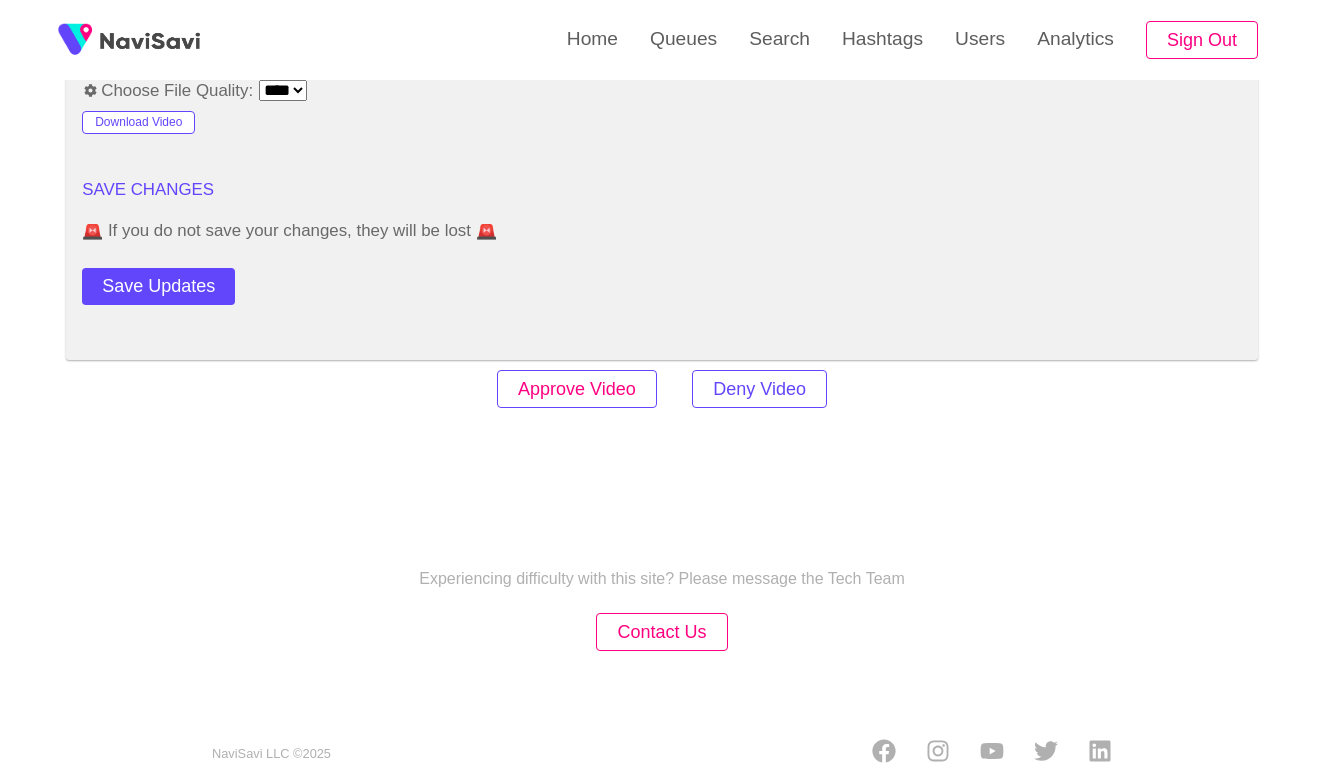 click on "Approve Video" at bounding box center [577, 389] 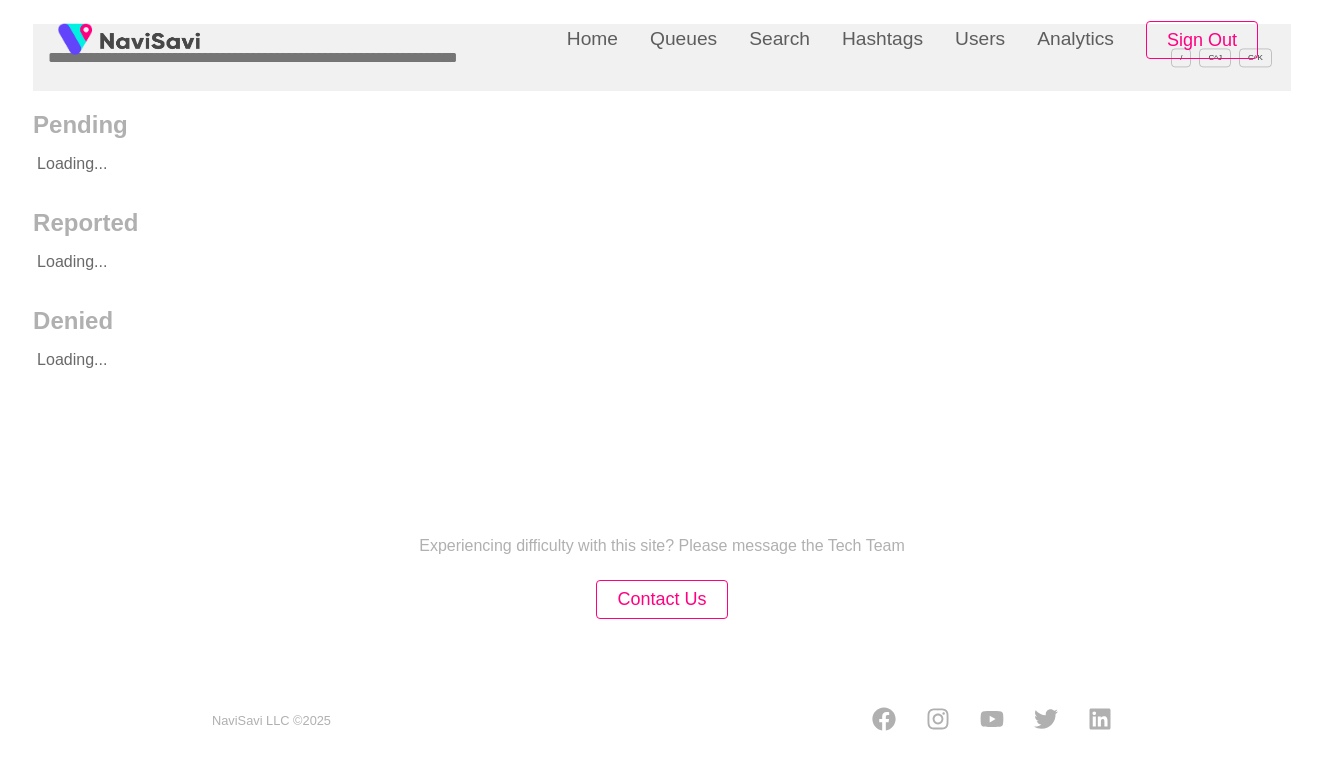 scroll, scrollTop: 0, scrollLeft: 0, axis: both 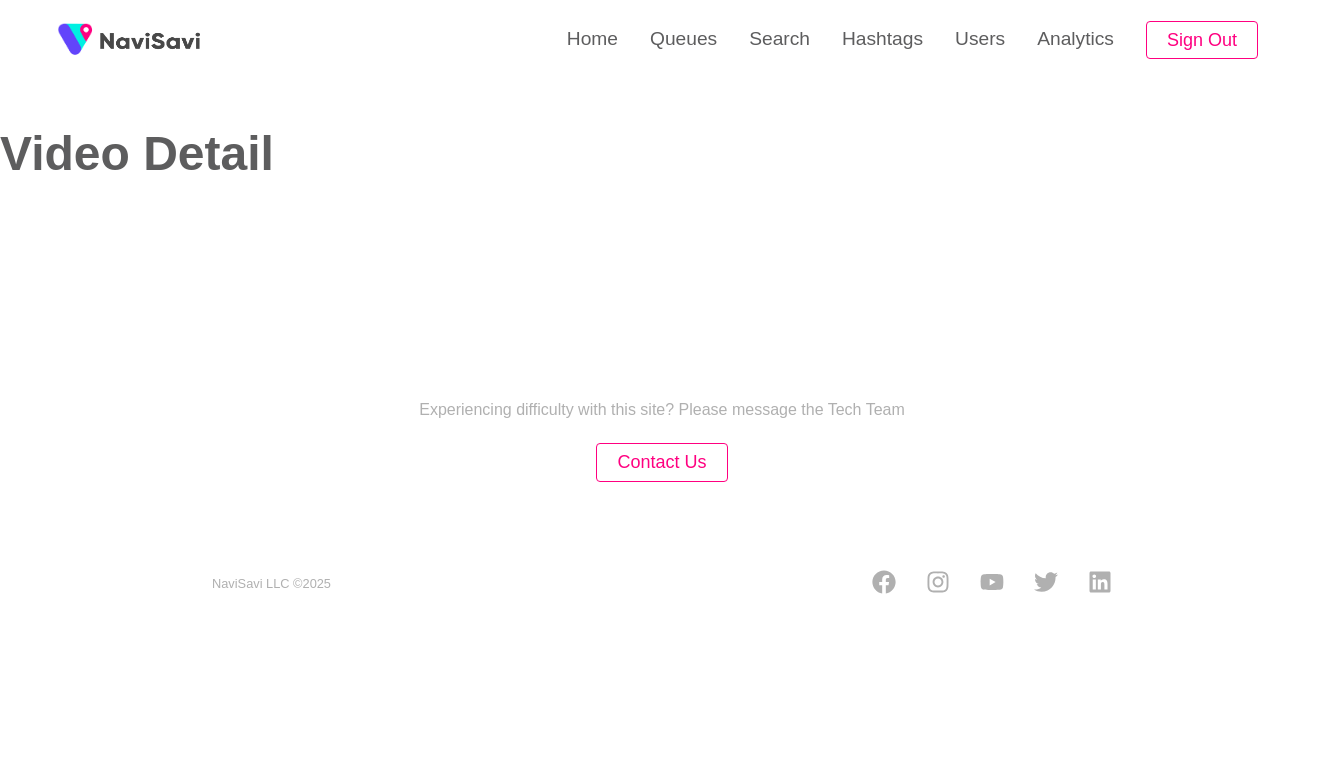 select on "****" 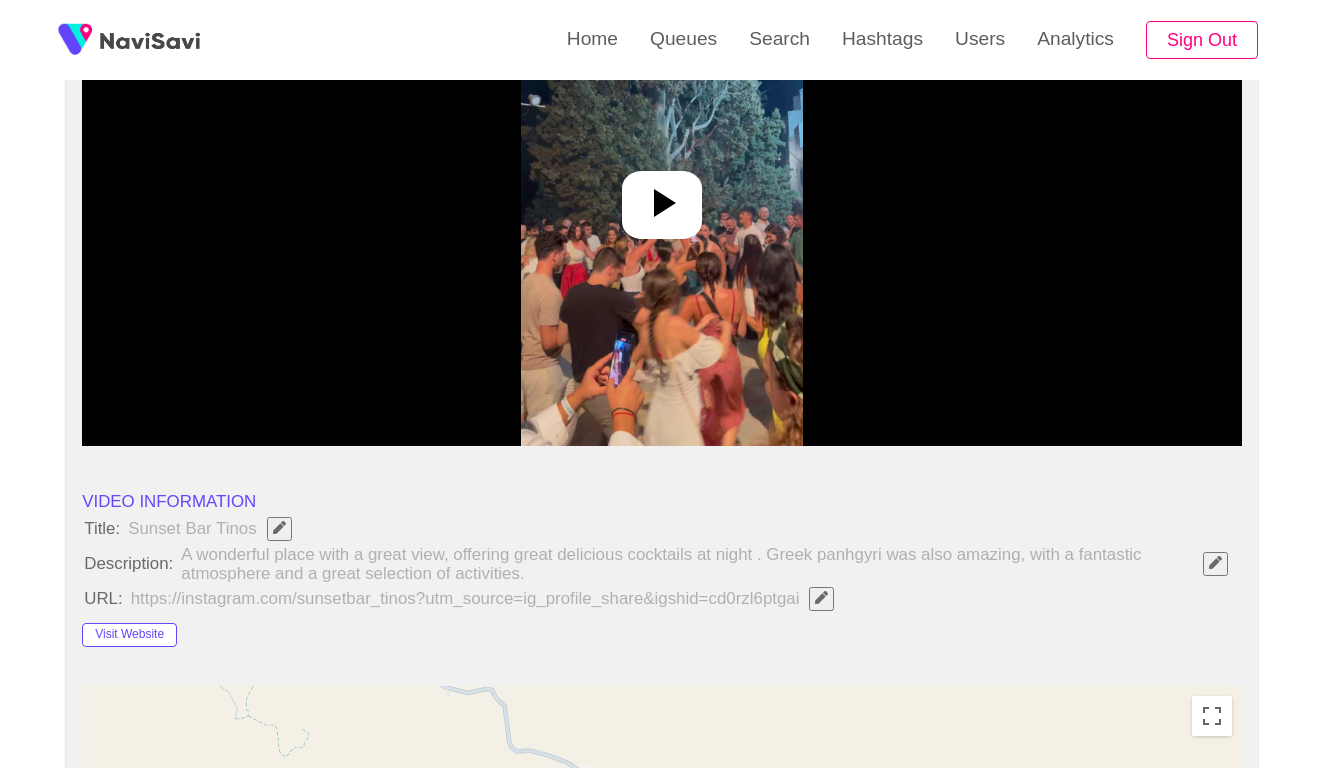 select on "**********" 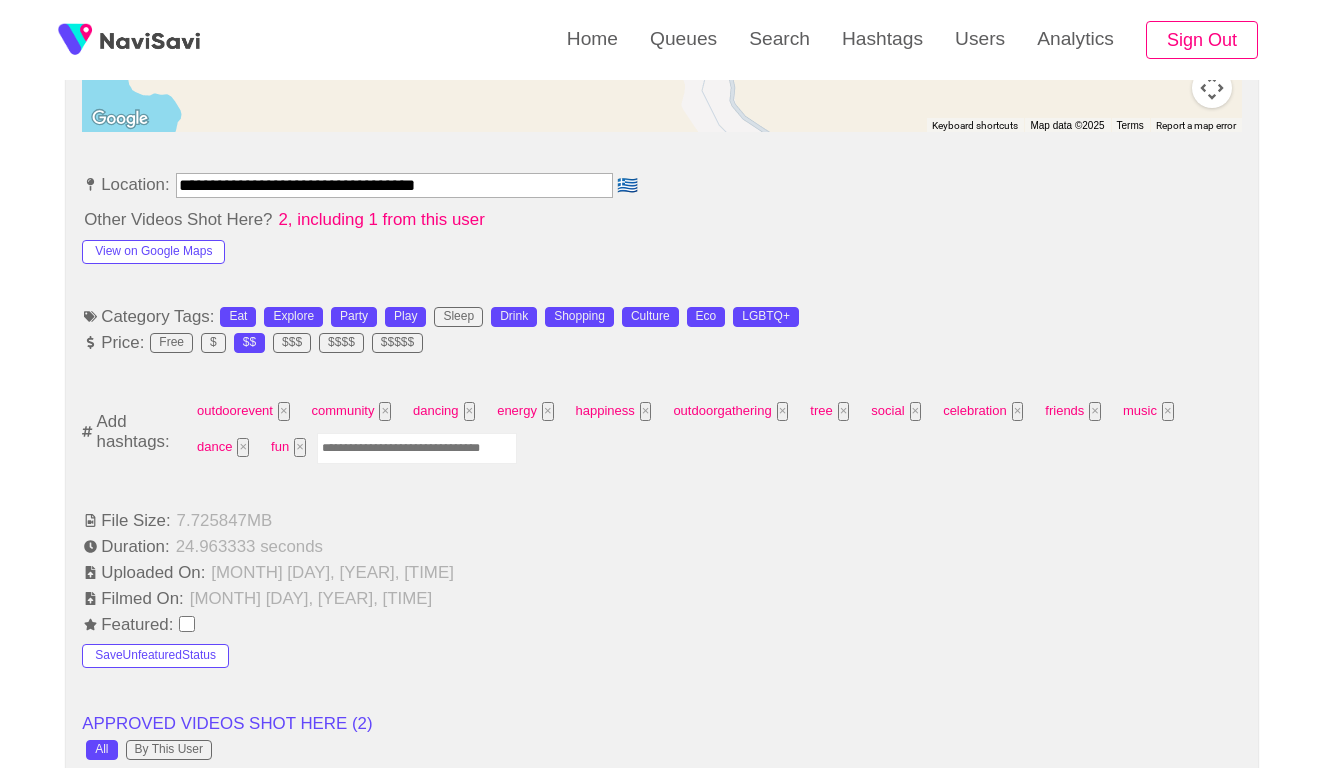 scroll, scrollTop: 1098, scrollLeft: 0, axis: vertical 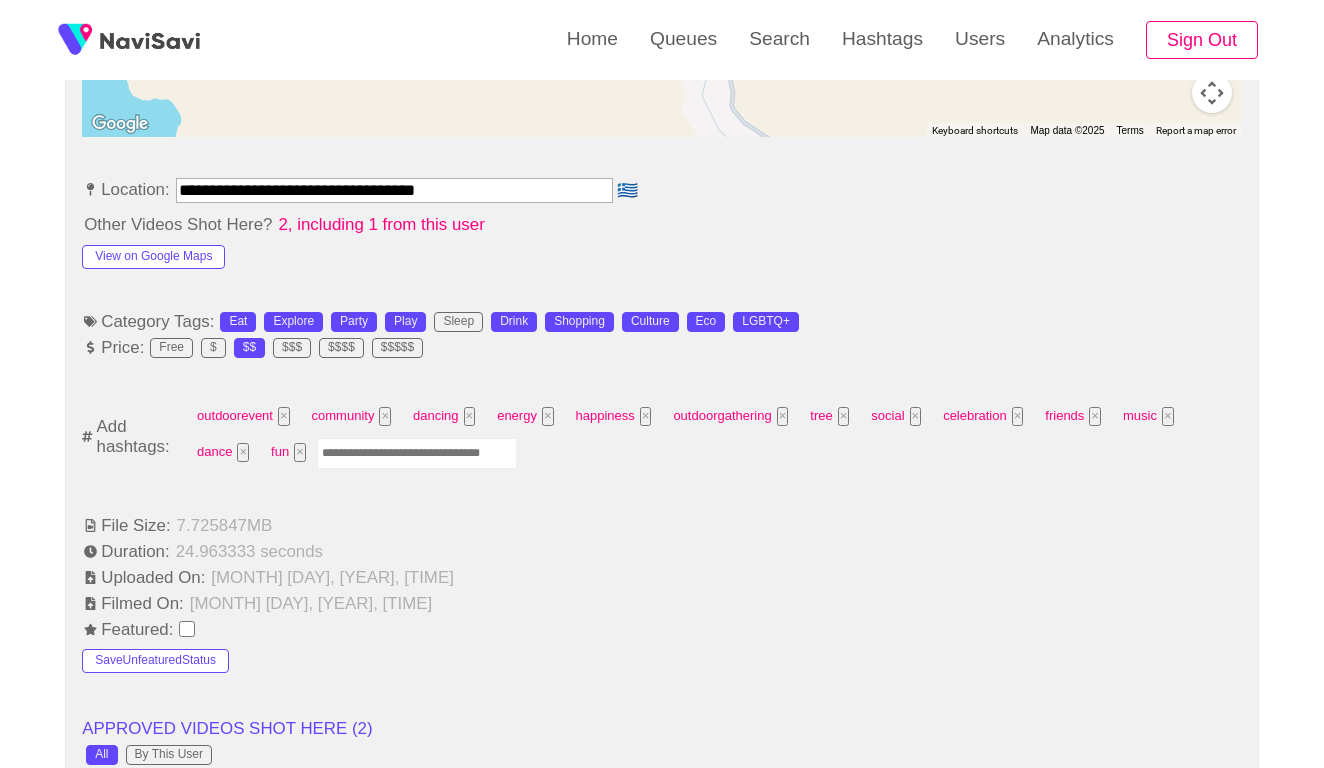 click at bounding box center (417, 453) 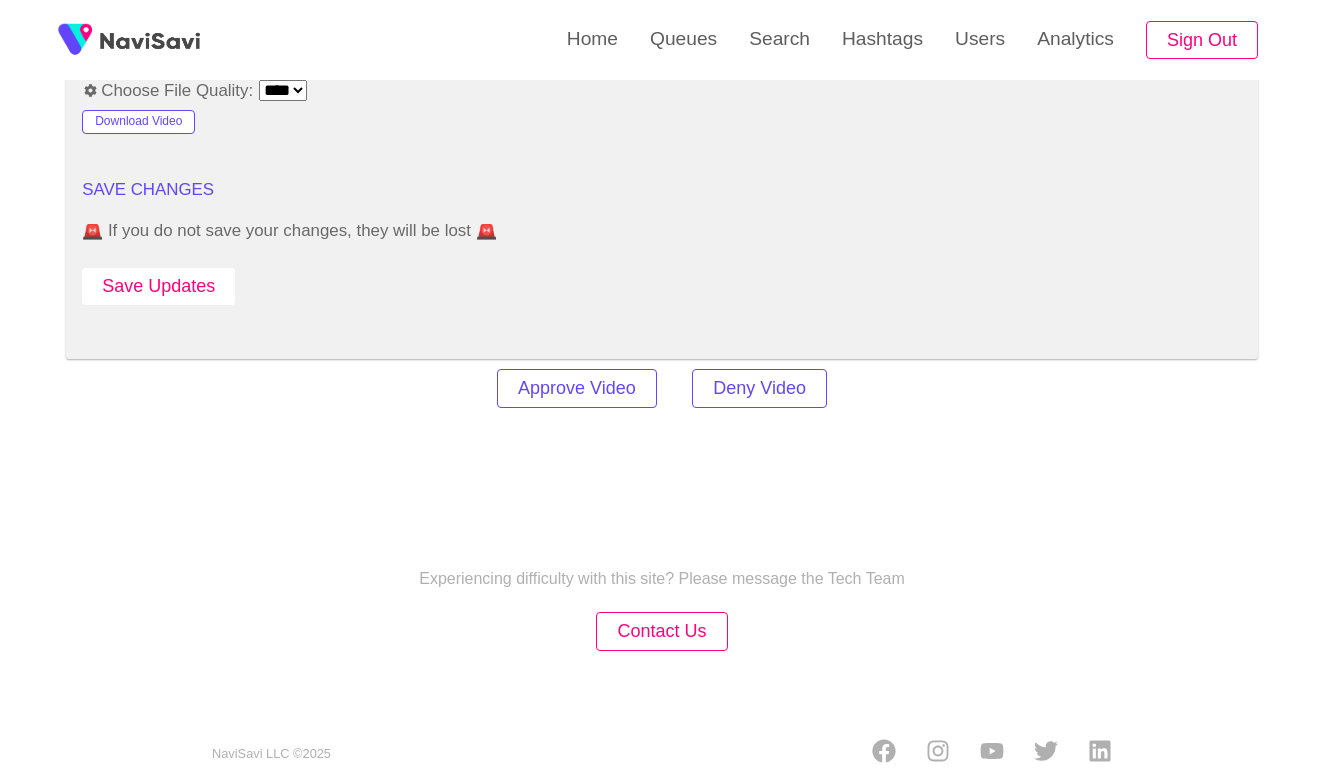 scroll, scrollTop: 2798, scrollLeft: 0, axis: vertical 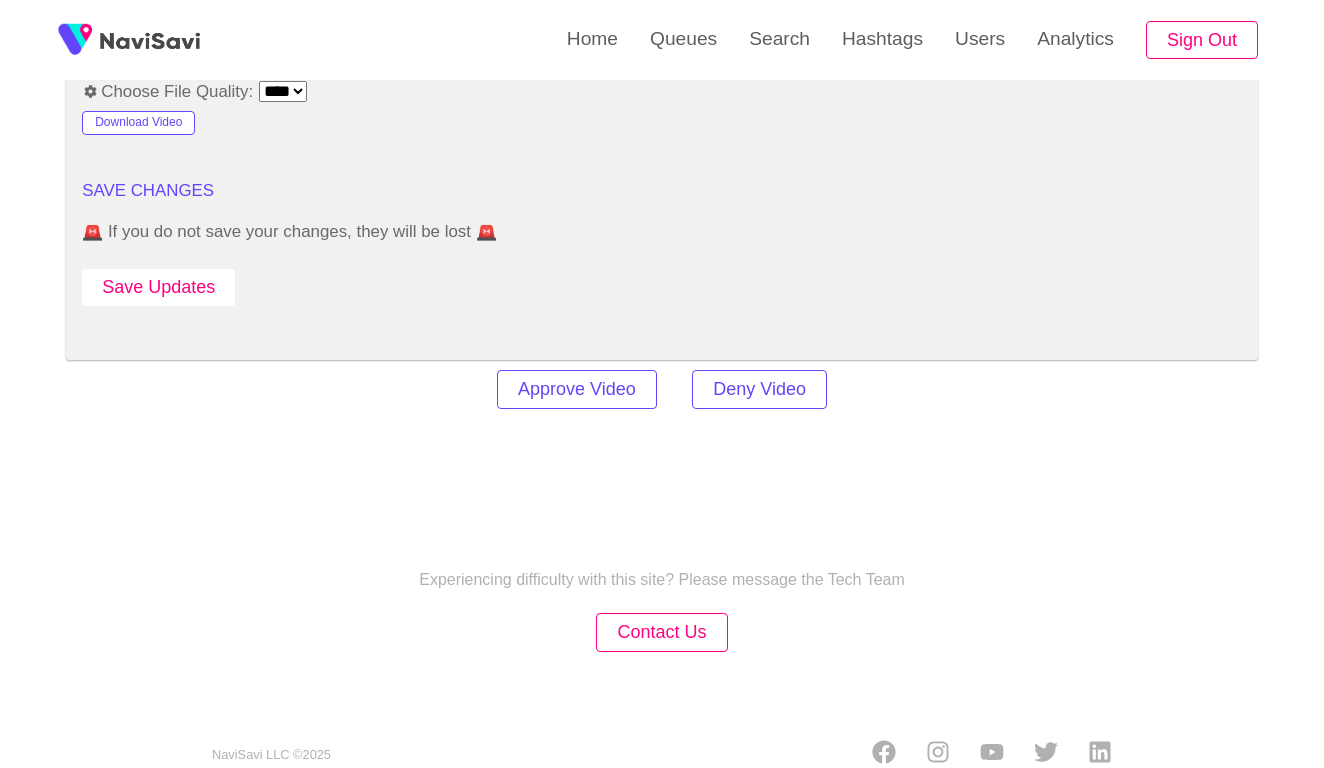 click on "Save Updates" at bounding box center [158, 287] 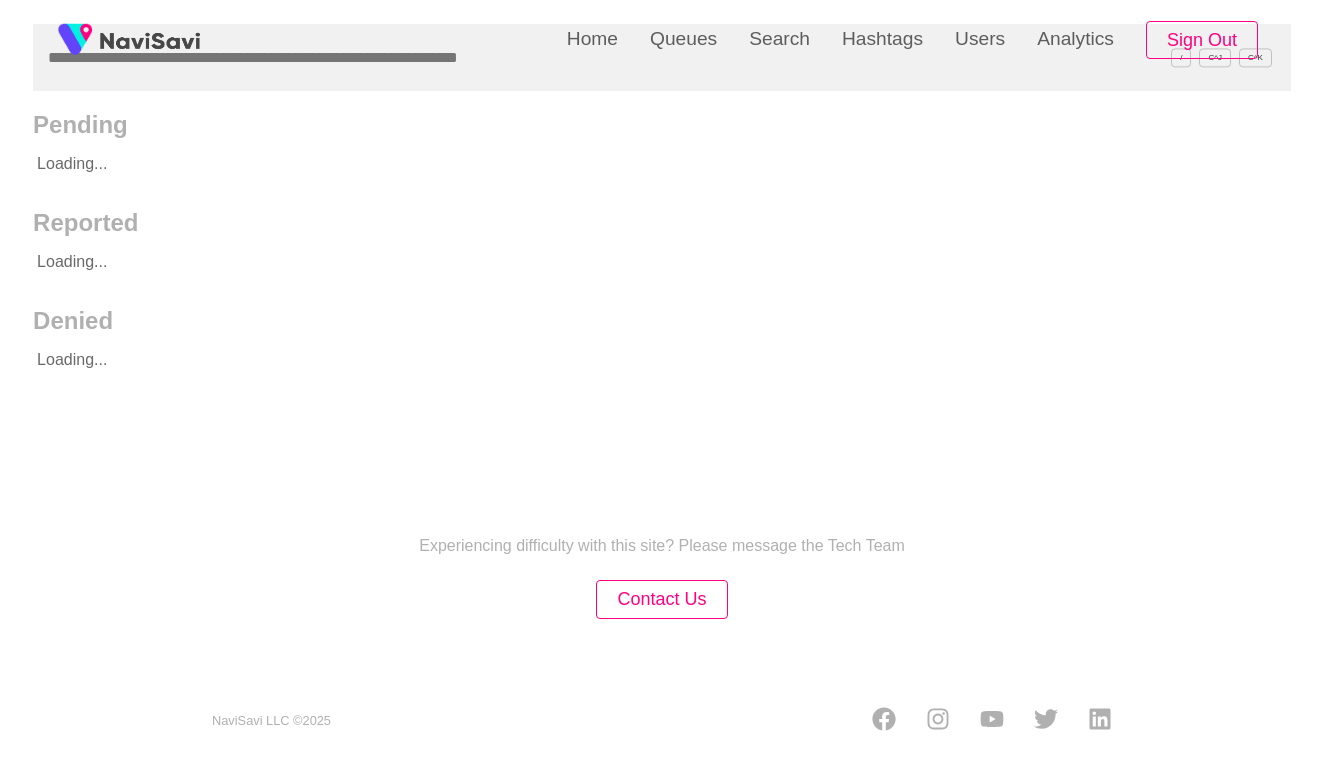 scroll, scrollTop: 0, scrollLeft: 0, axis: both 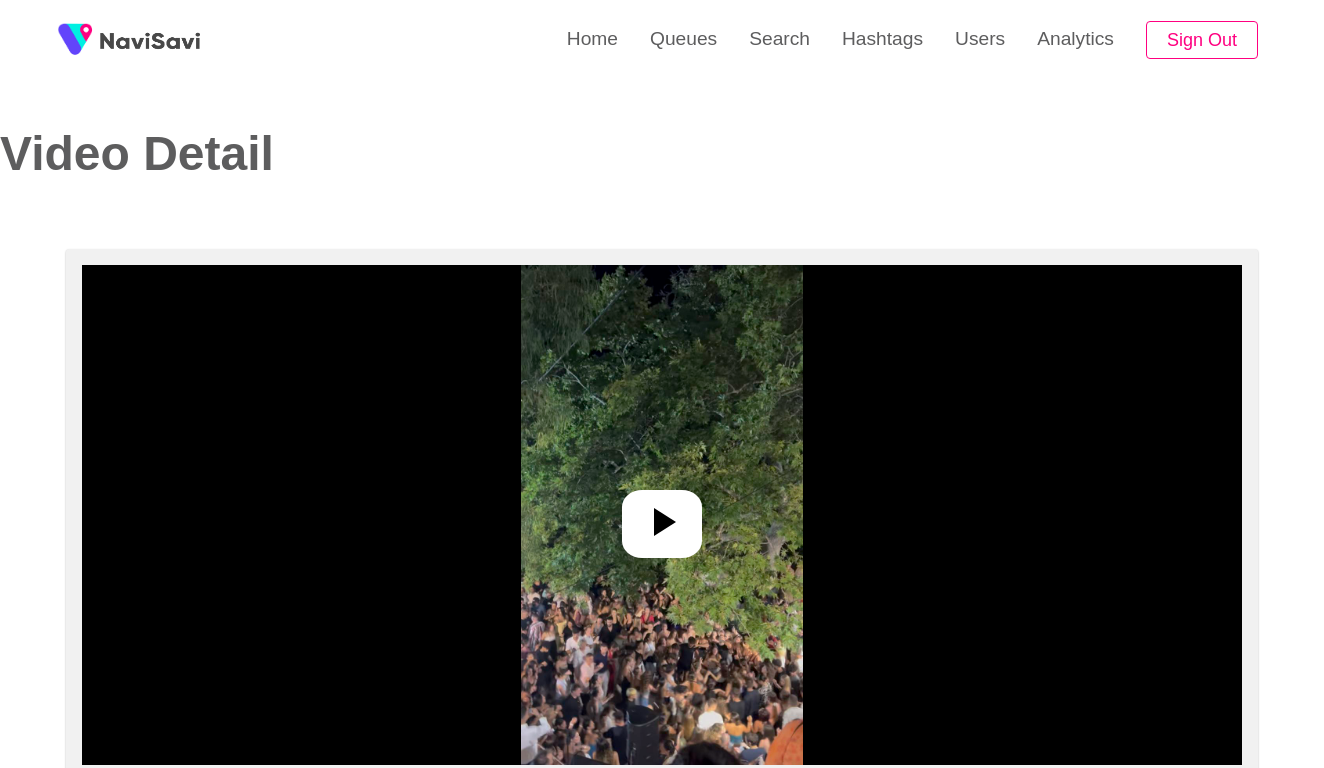 select on "**********" 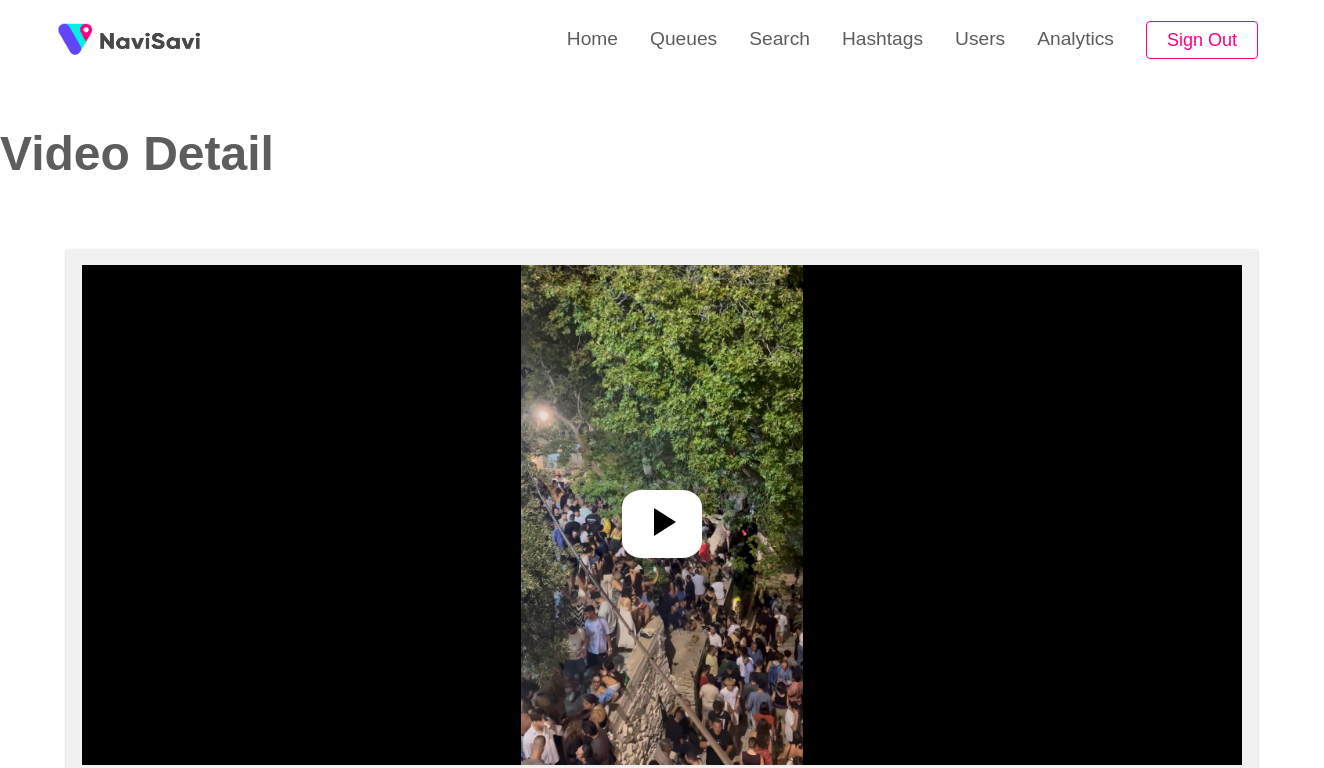 select on "**********" 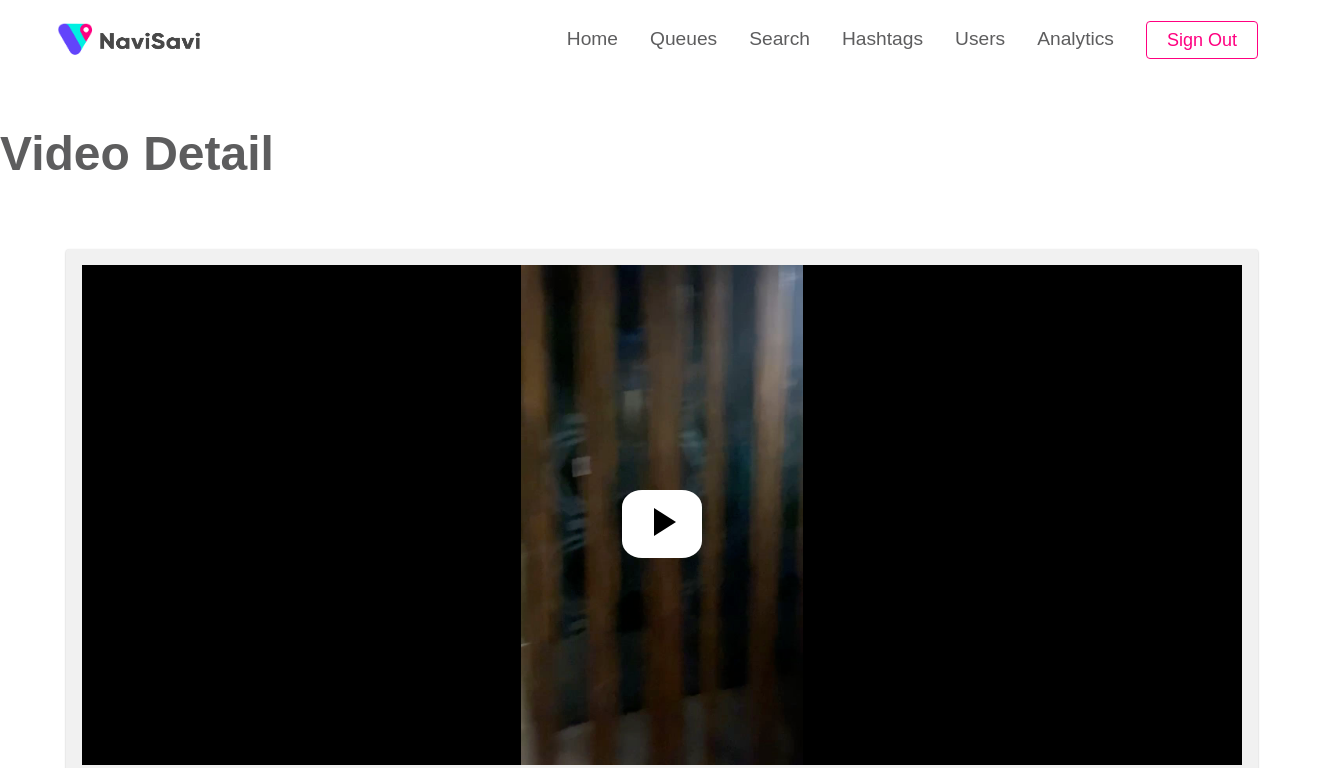 select on "**********" 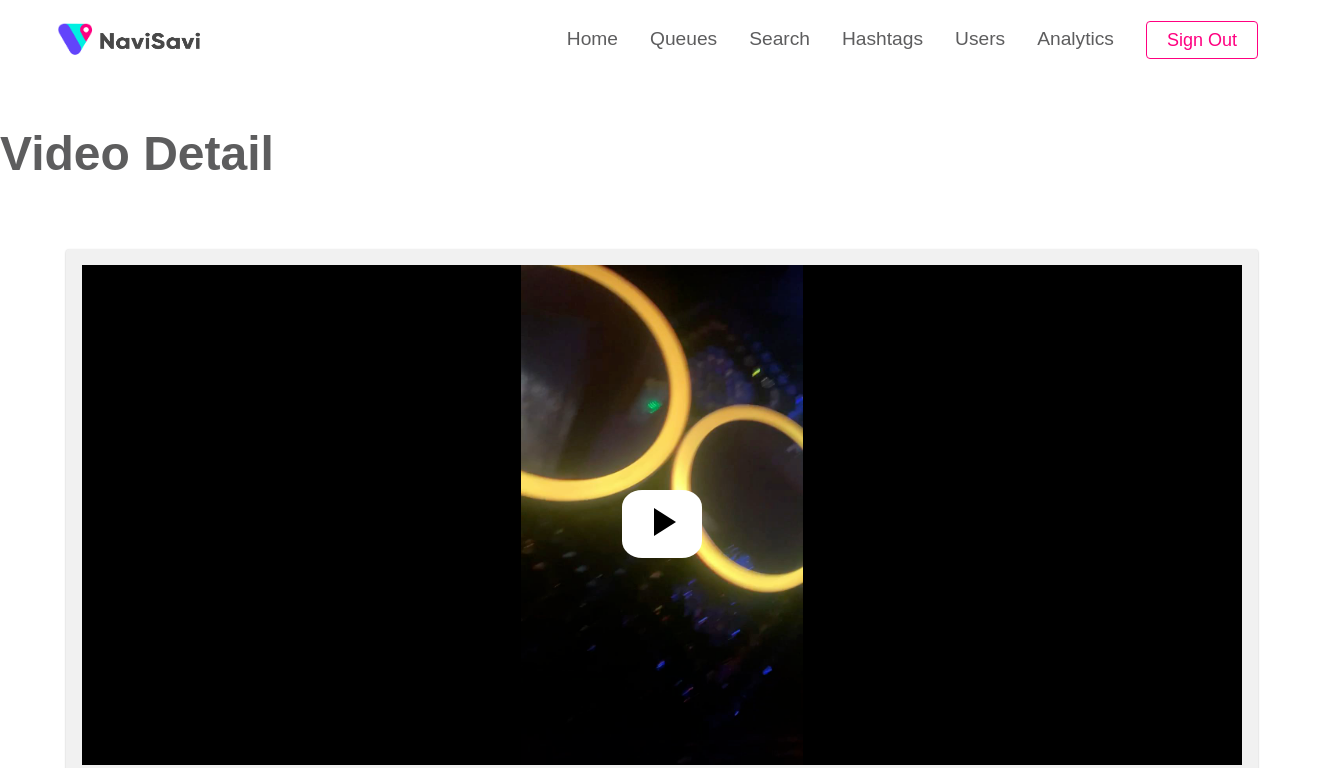 select on "**********" 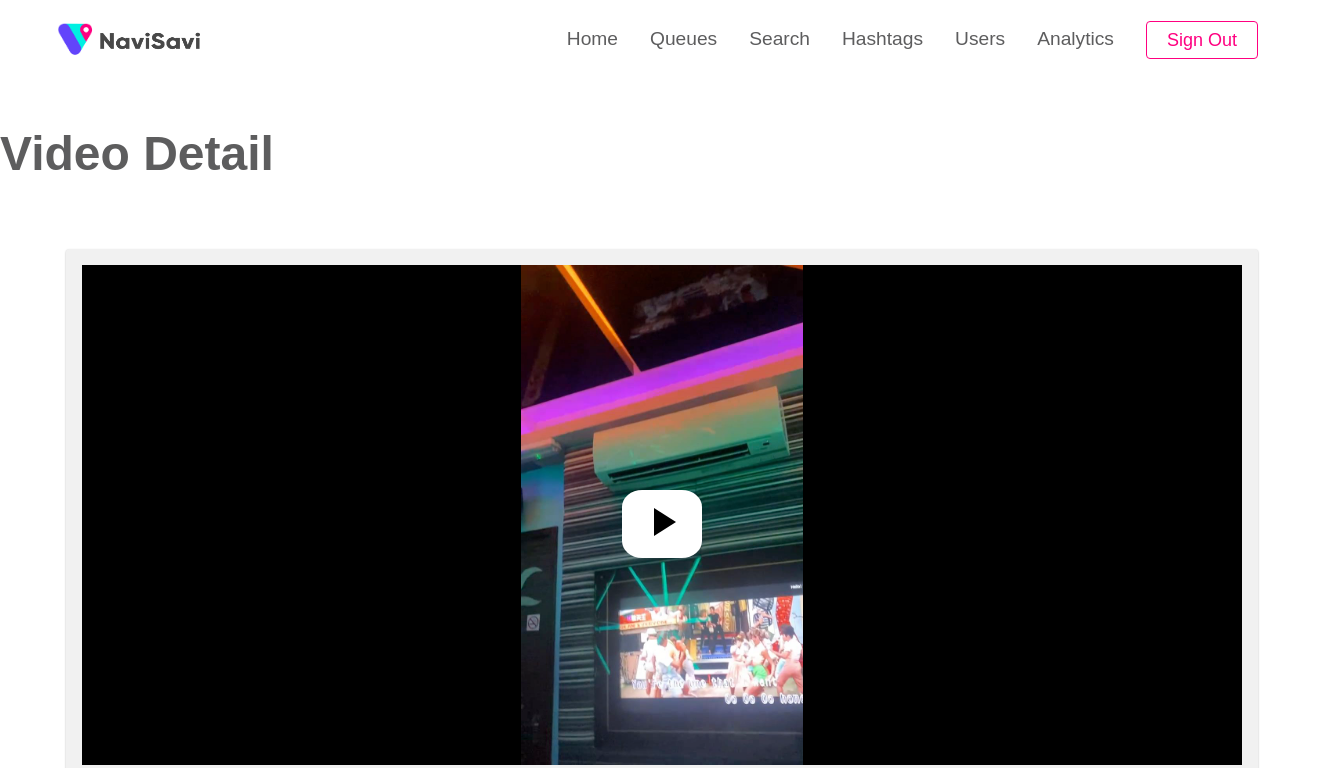 select on "**********" 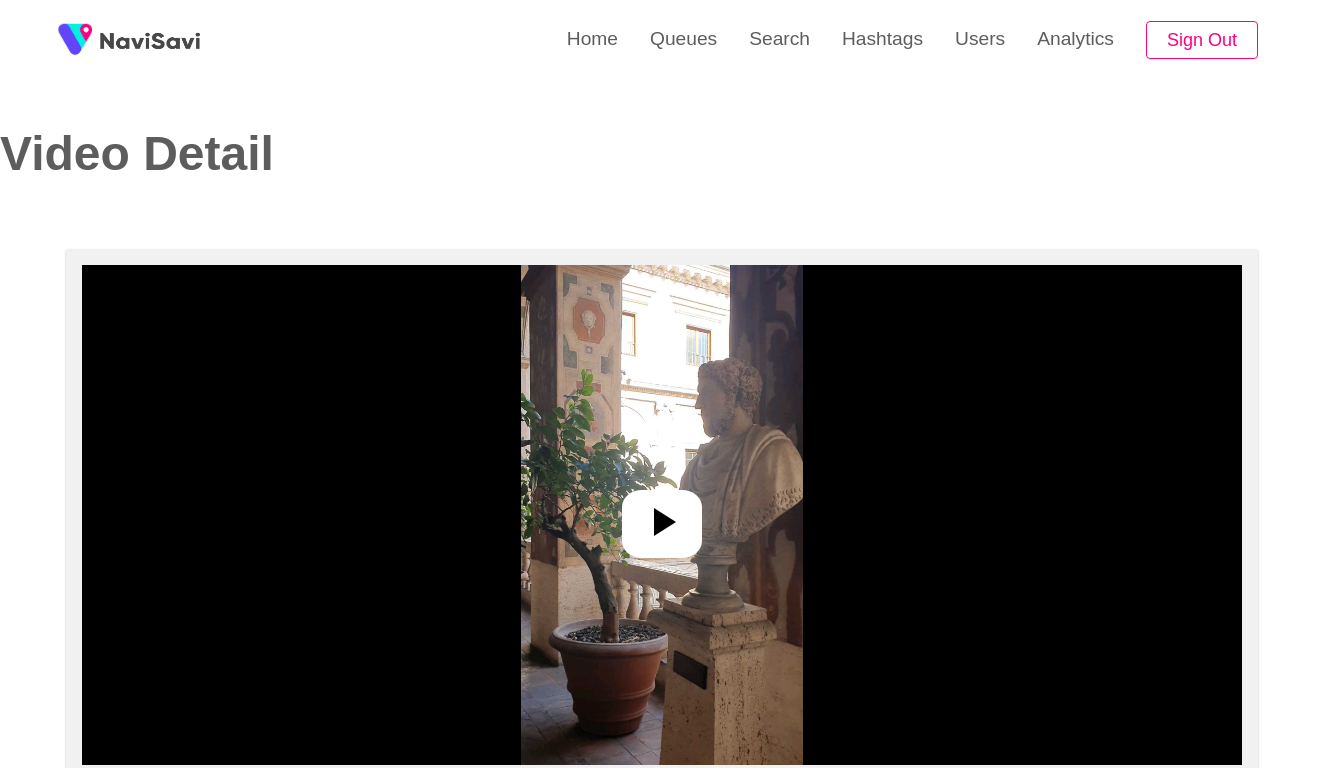 select on "**********" 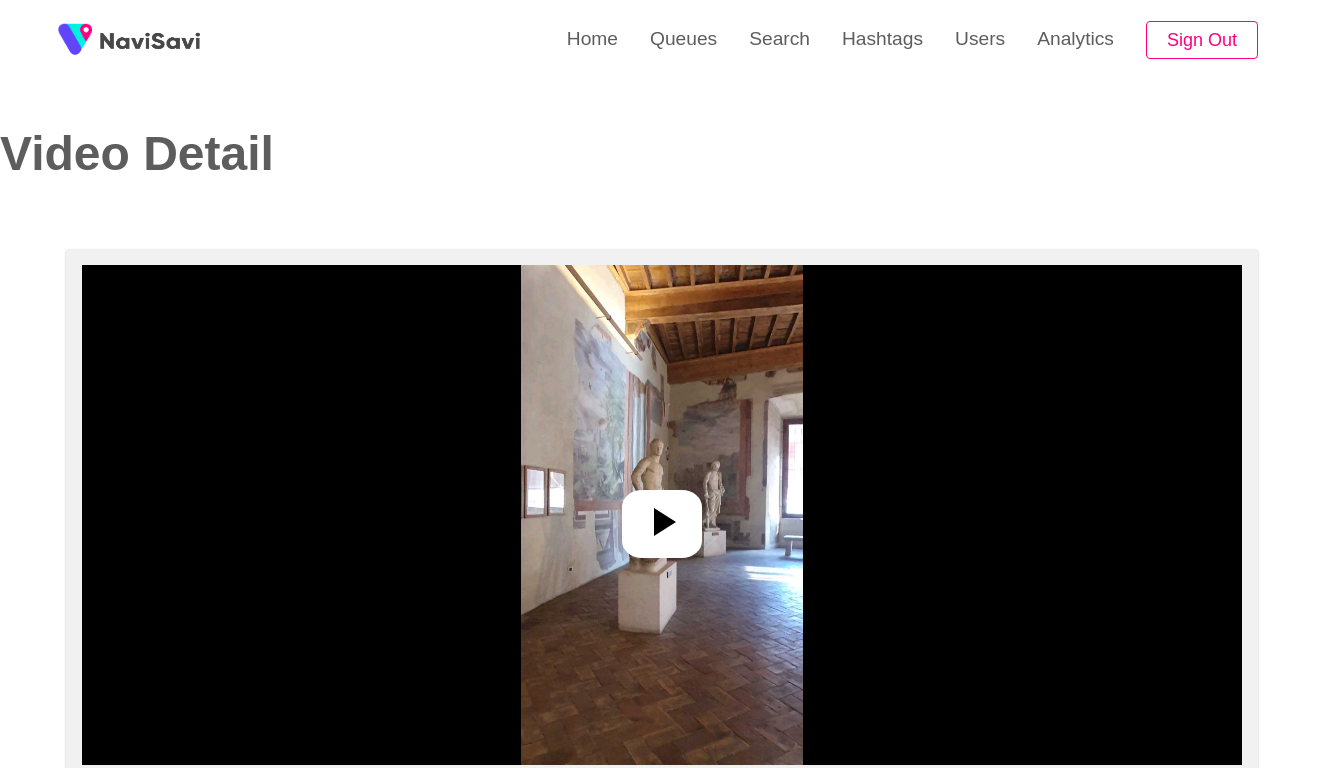 select on "**********" 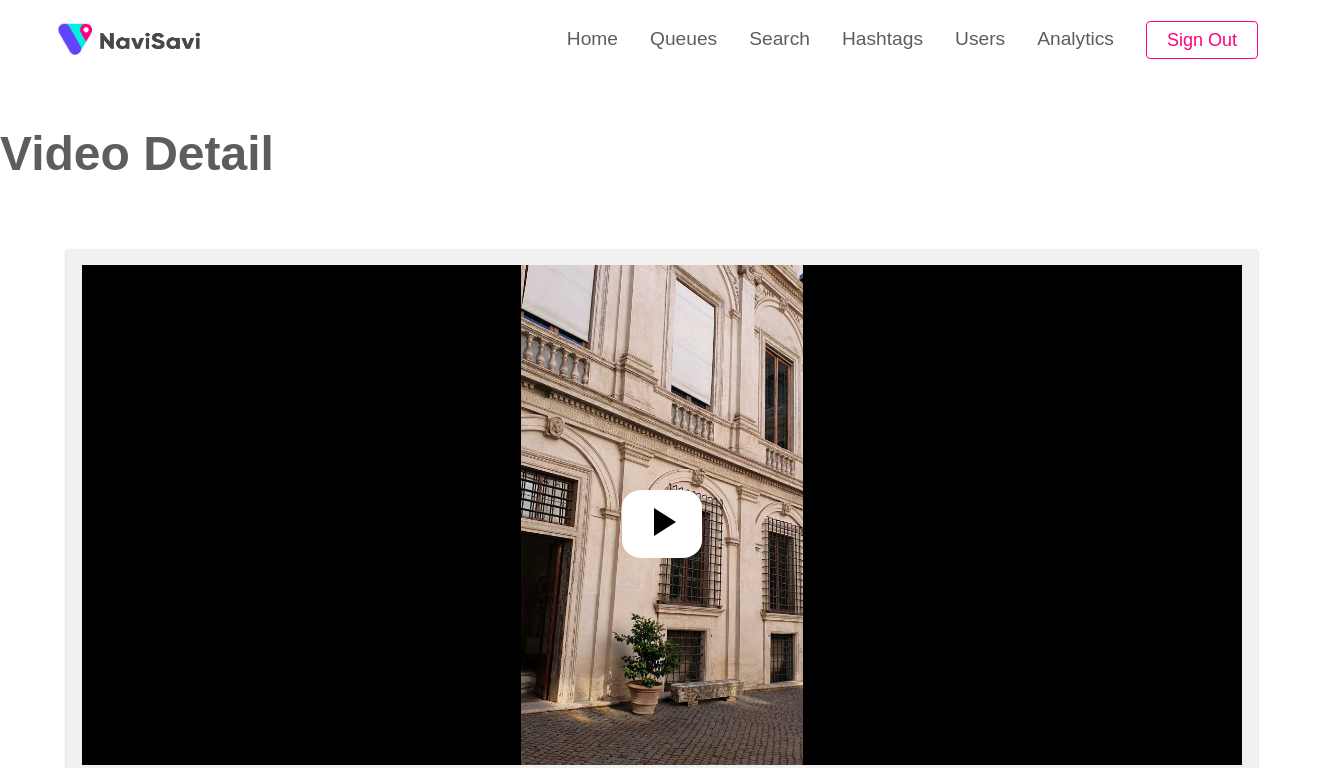 select on "**********" 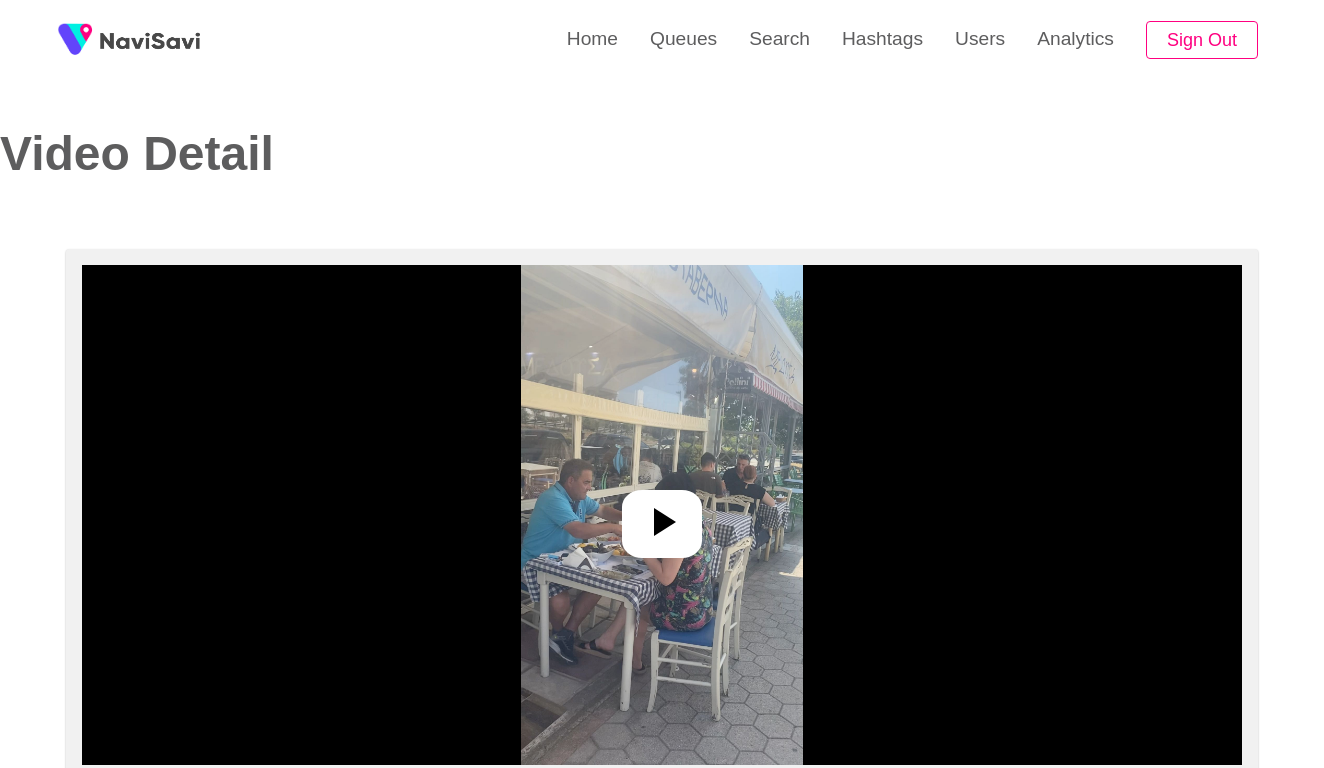 select on "**********" 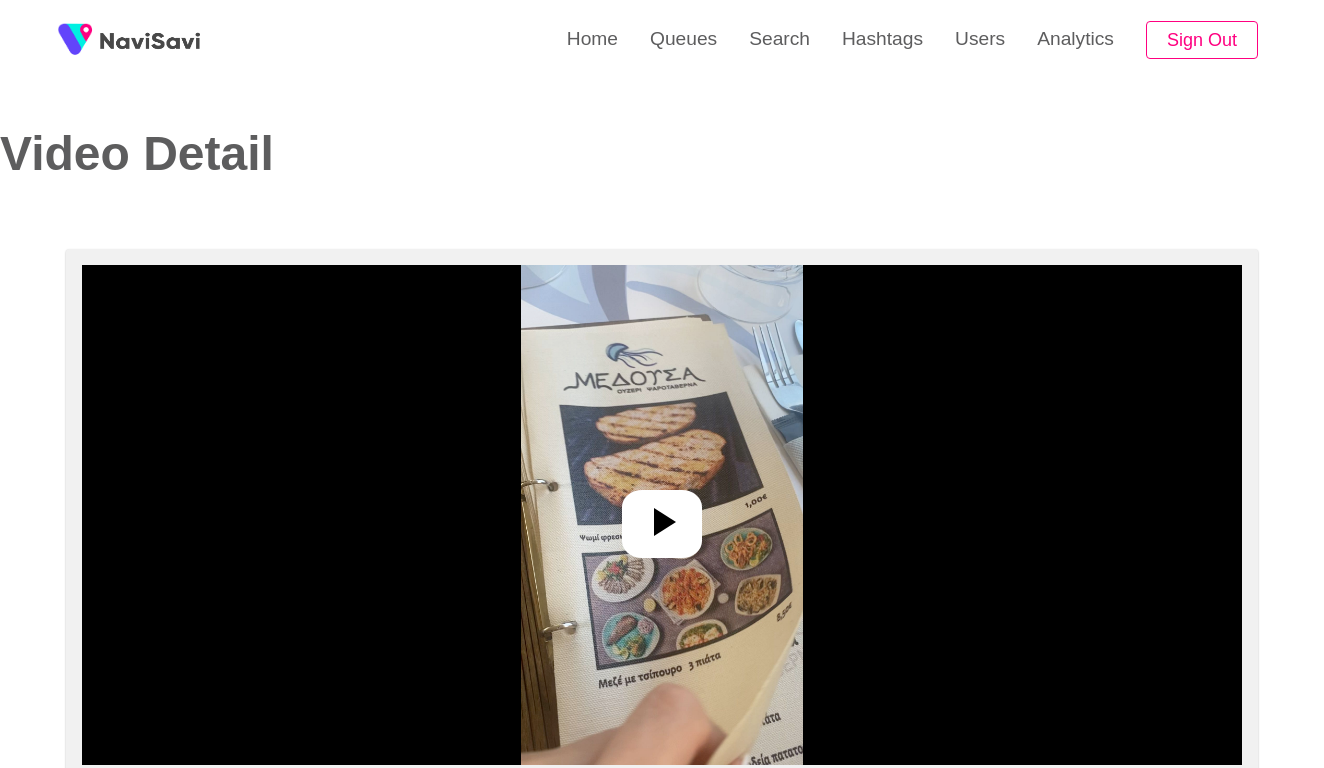 select on "**********" 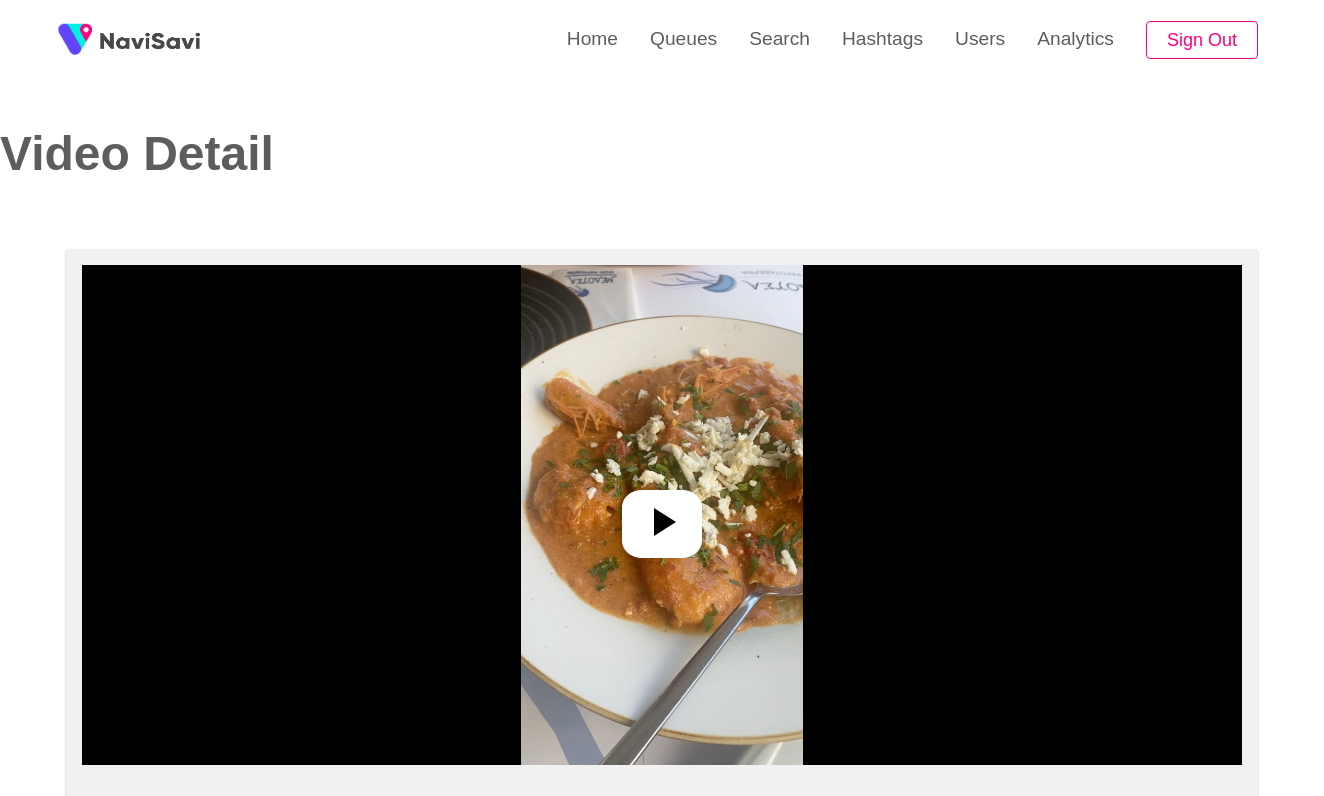 select on "**********" 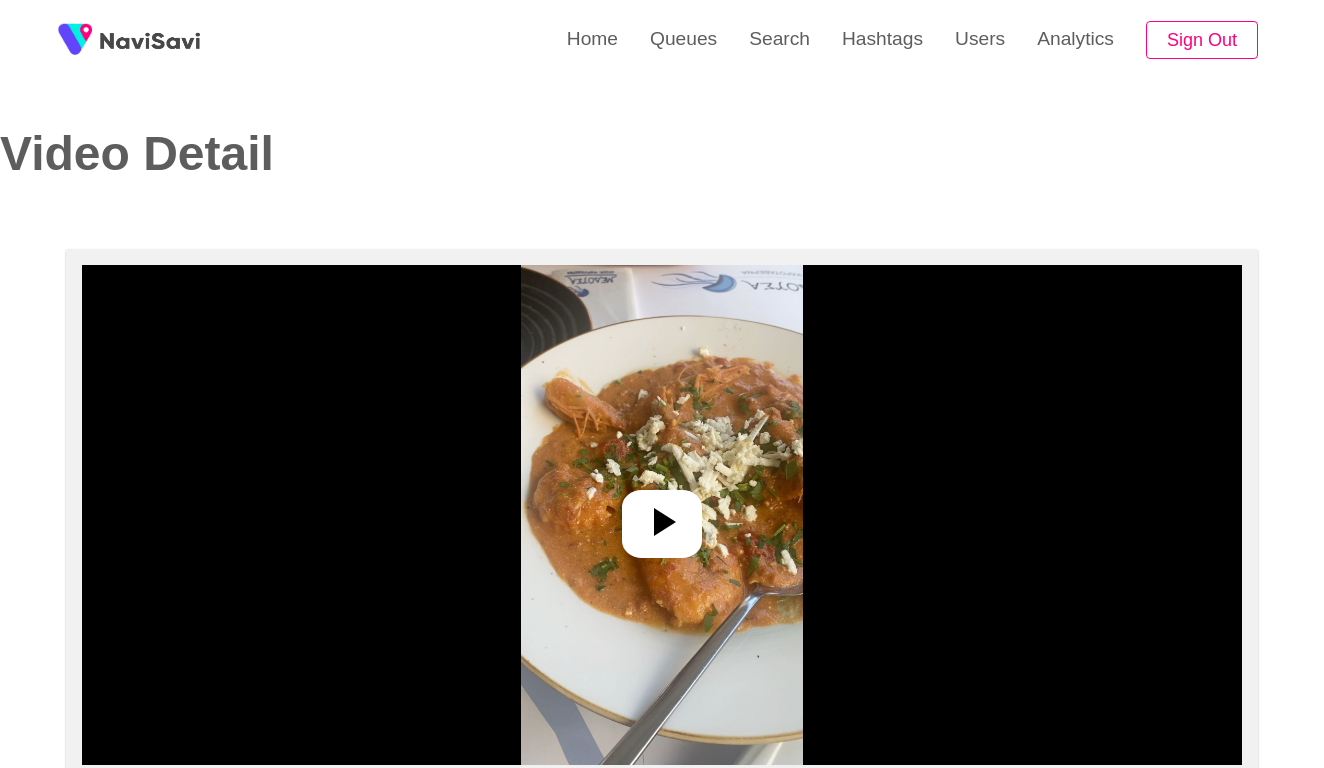 select on "**********" 